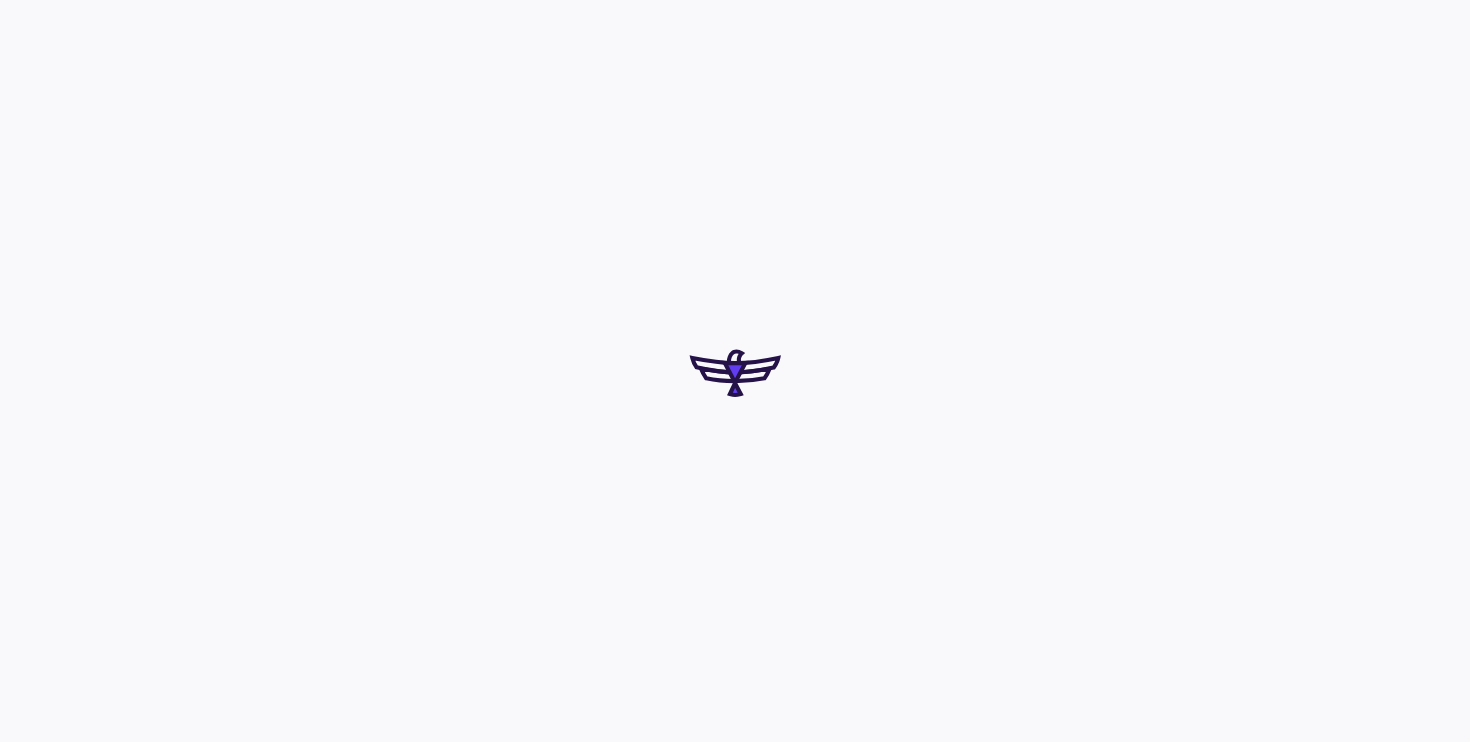 scroll, scrollTop: 0, scrollLeft: 0, axis: both 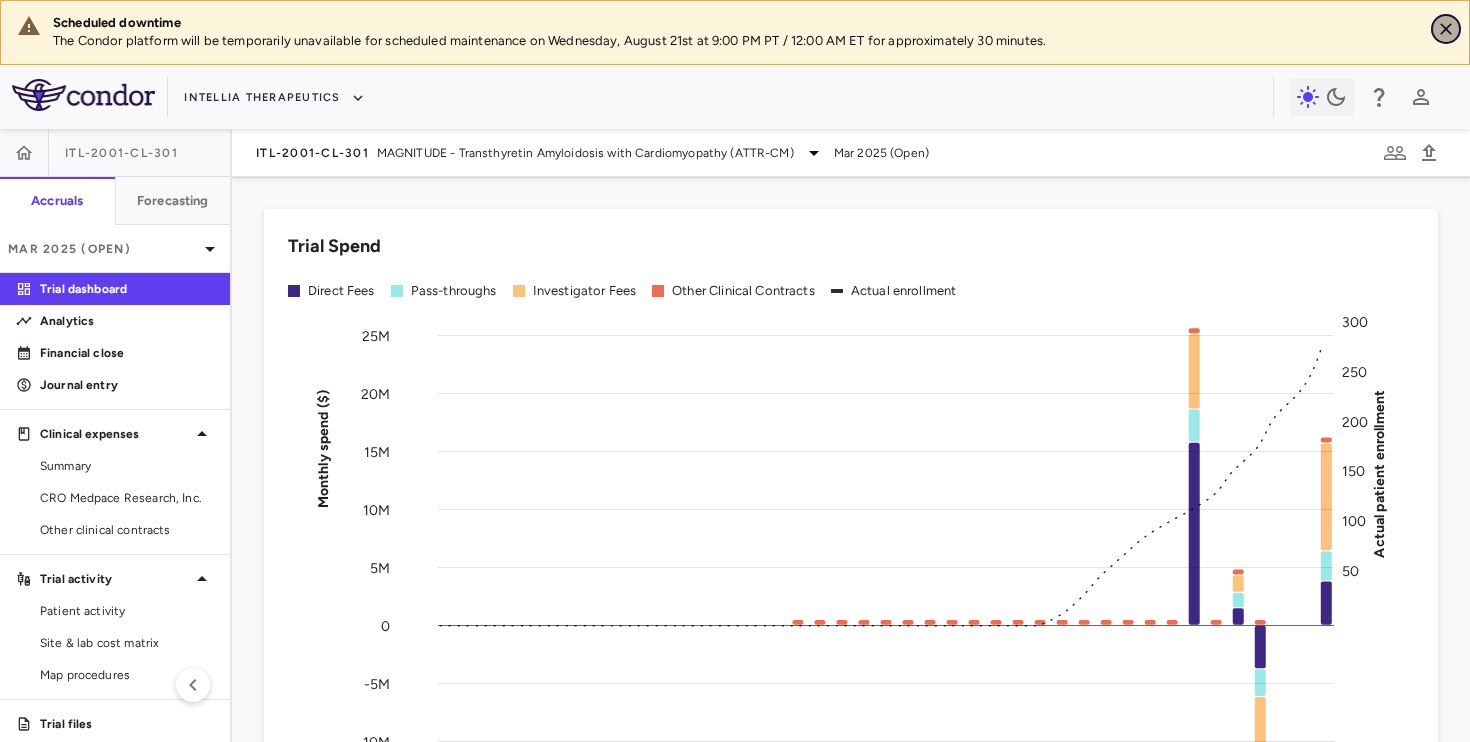 click 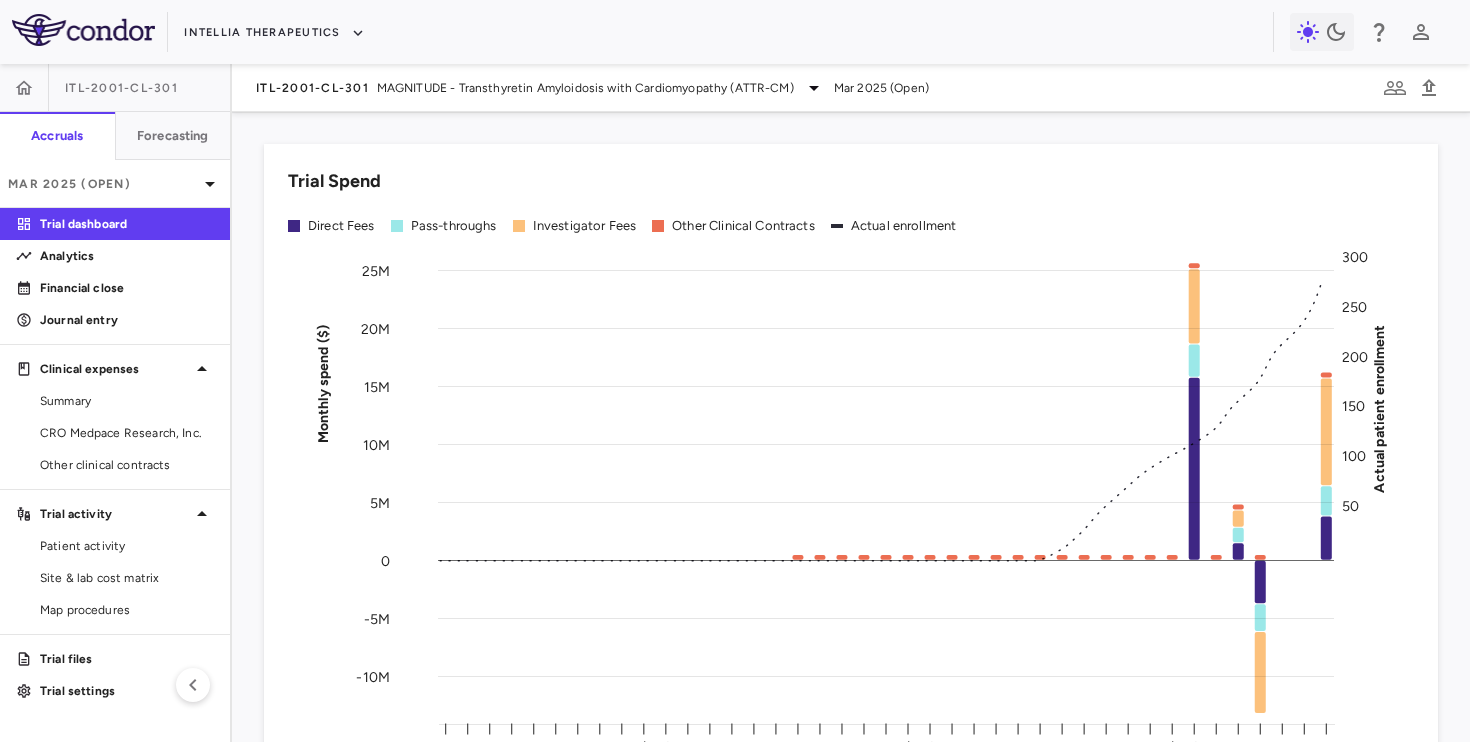 click on "ITL-2001-CL-301 MAGNITUDE - Transthyretin Amyloidosis with Cardiomyopathy (ATTR-CM) Mar 2025 (Open)" at bounding box center (851, 88) 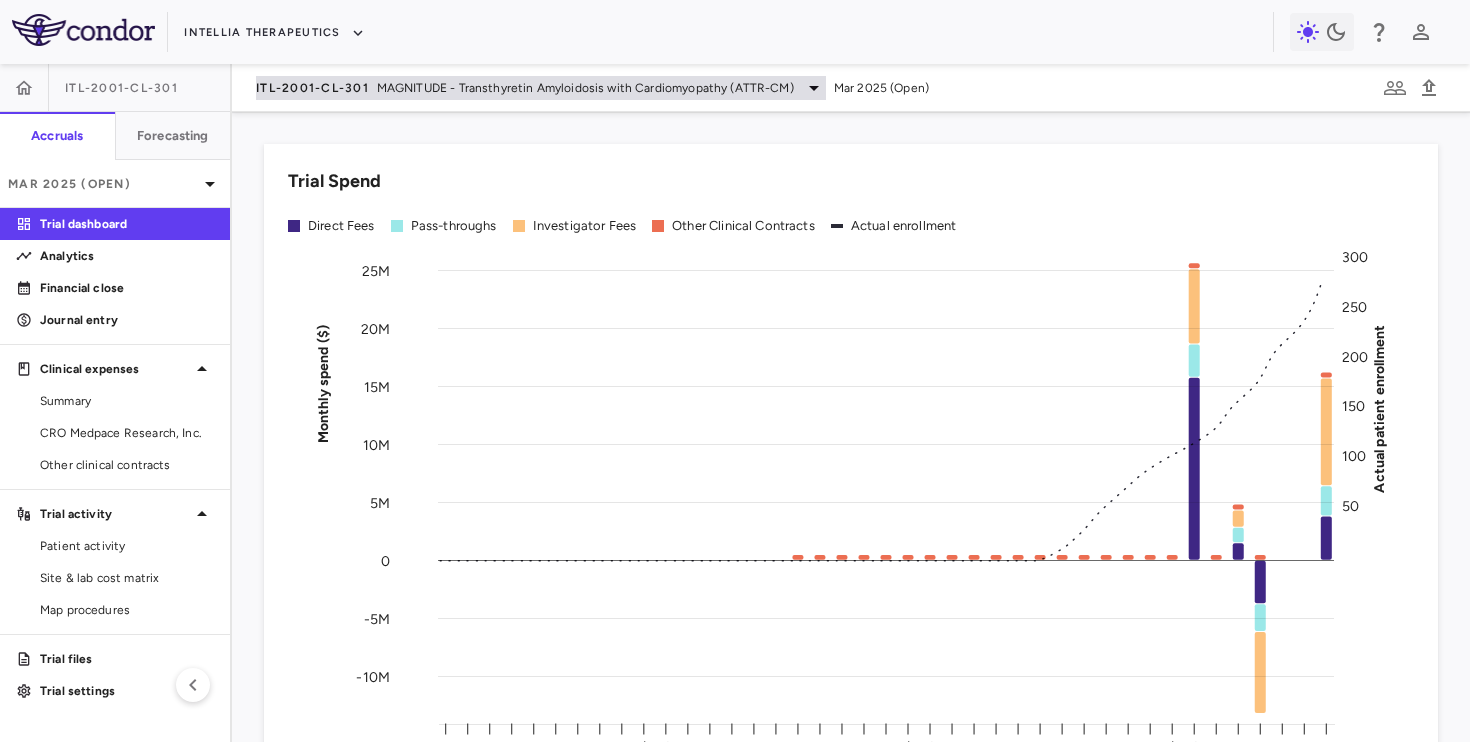 click on "ITL-2001-CL-301 MAGNITUDE - Transthyretin Amyloidosis with Cardiomyopathy (ATTR-CM)" at bounding box center [541, 88] 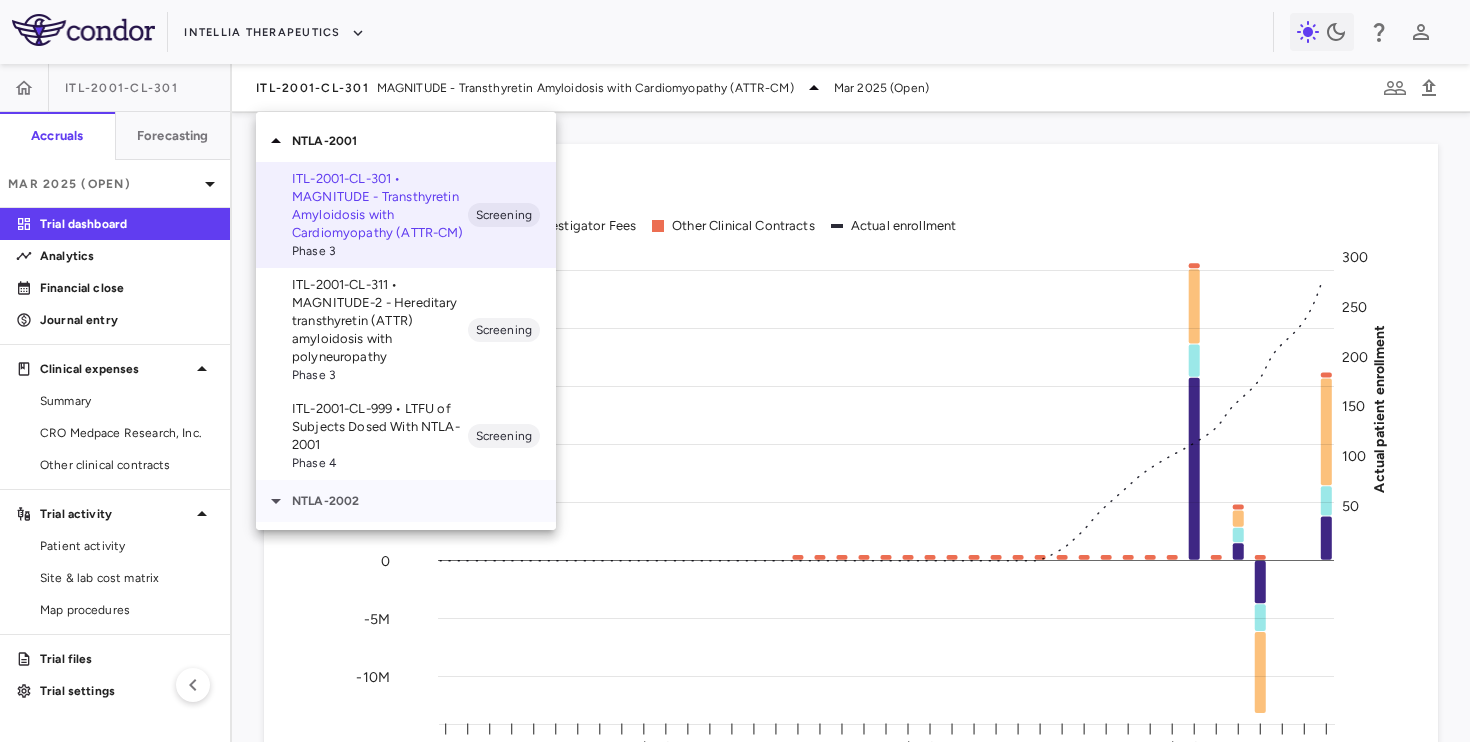 click on "NTLA-2002" at bounding box center (406, 501) 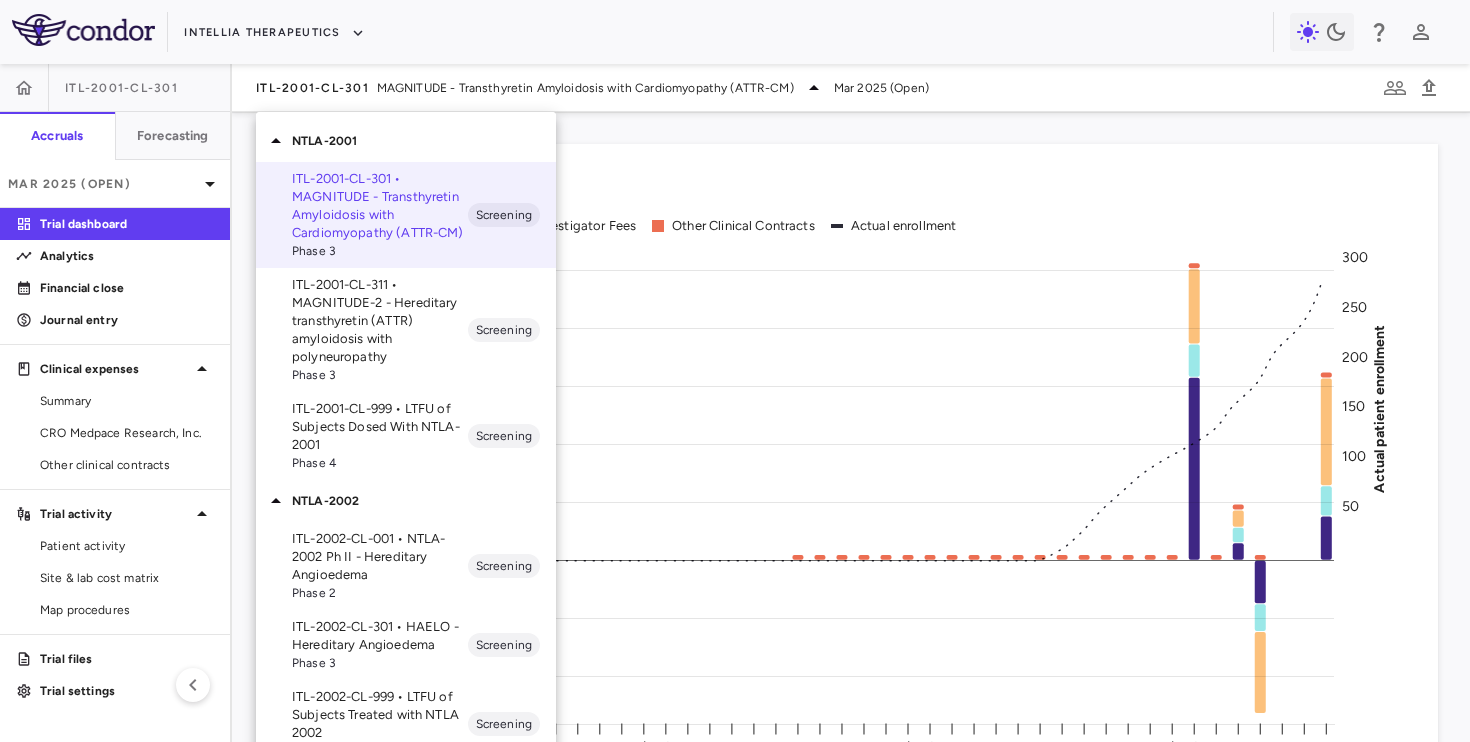 click on "ITL-2002-CL-301 • HAELO - Hereditary Angioedema" at bounding box center [380, 636] 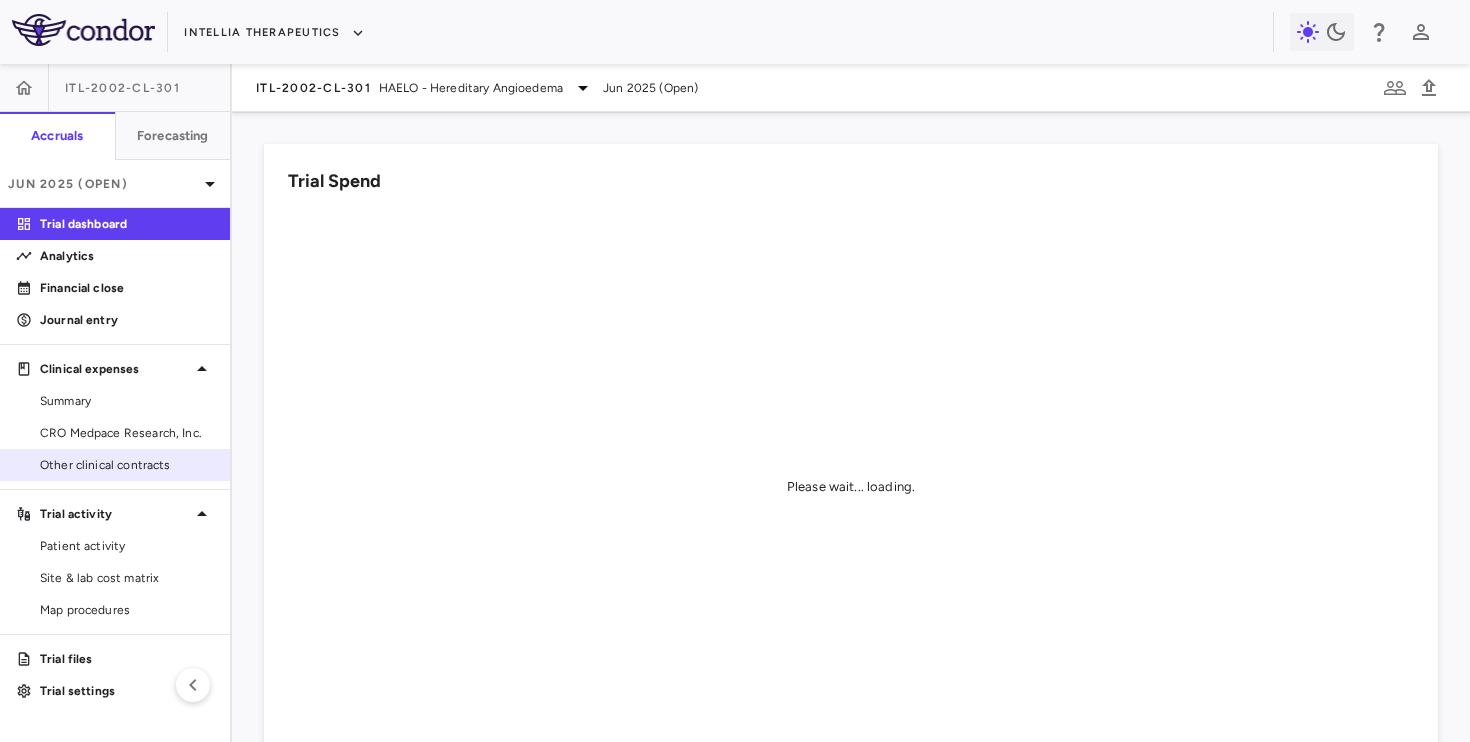 click on "Other clinical contracts" at bounding box center [127, 465] 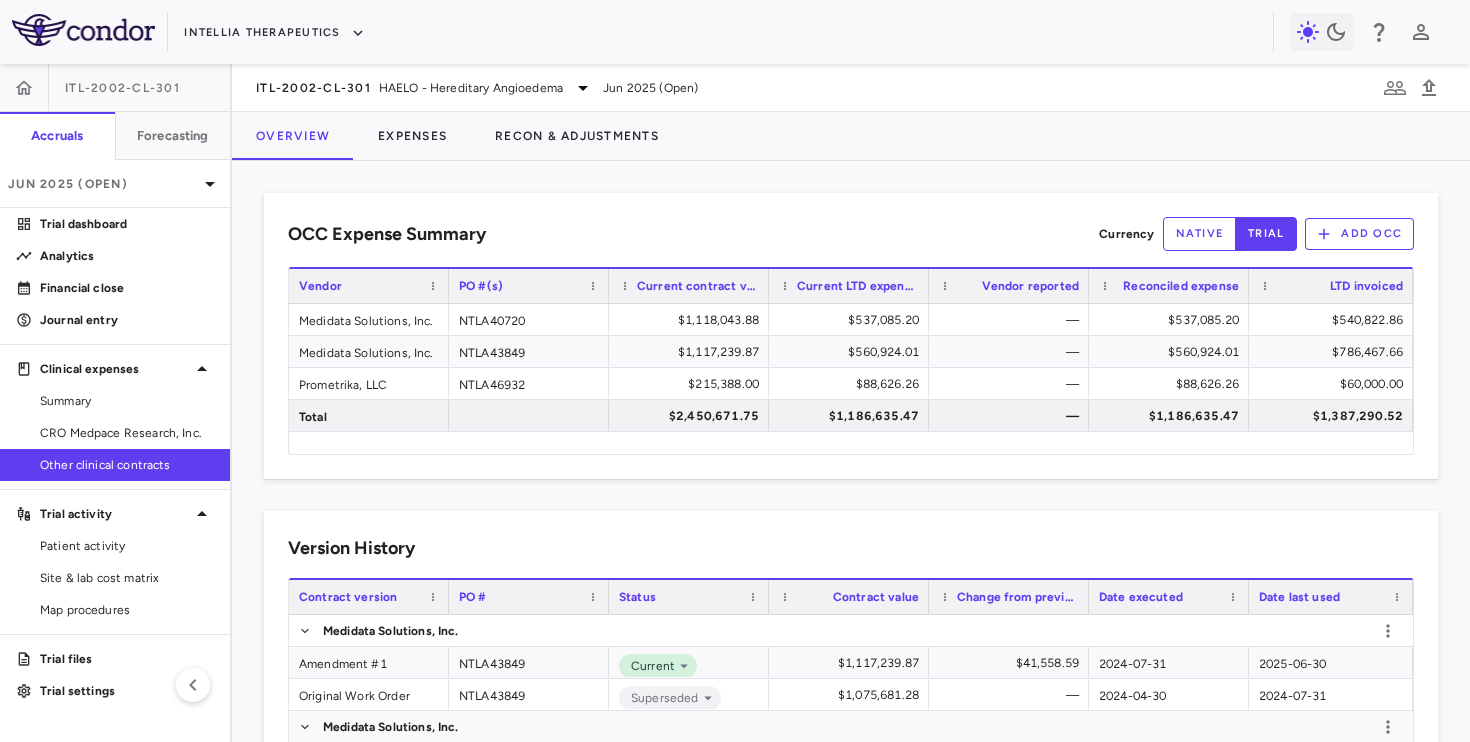 scroll, scrollTop: 186, scrollLeft: 0, axis: vertical 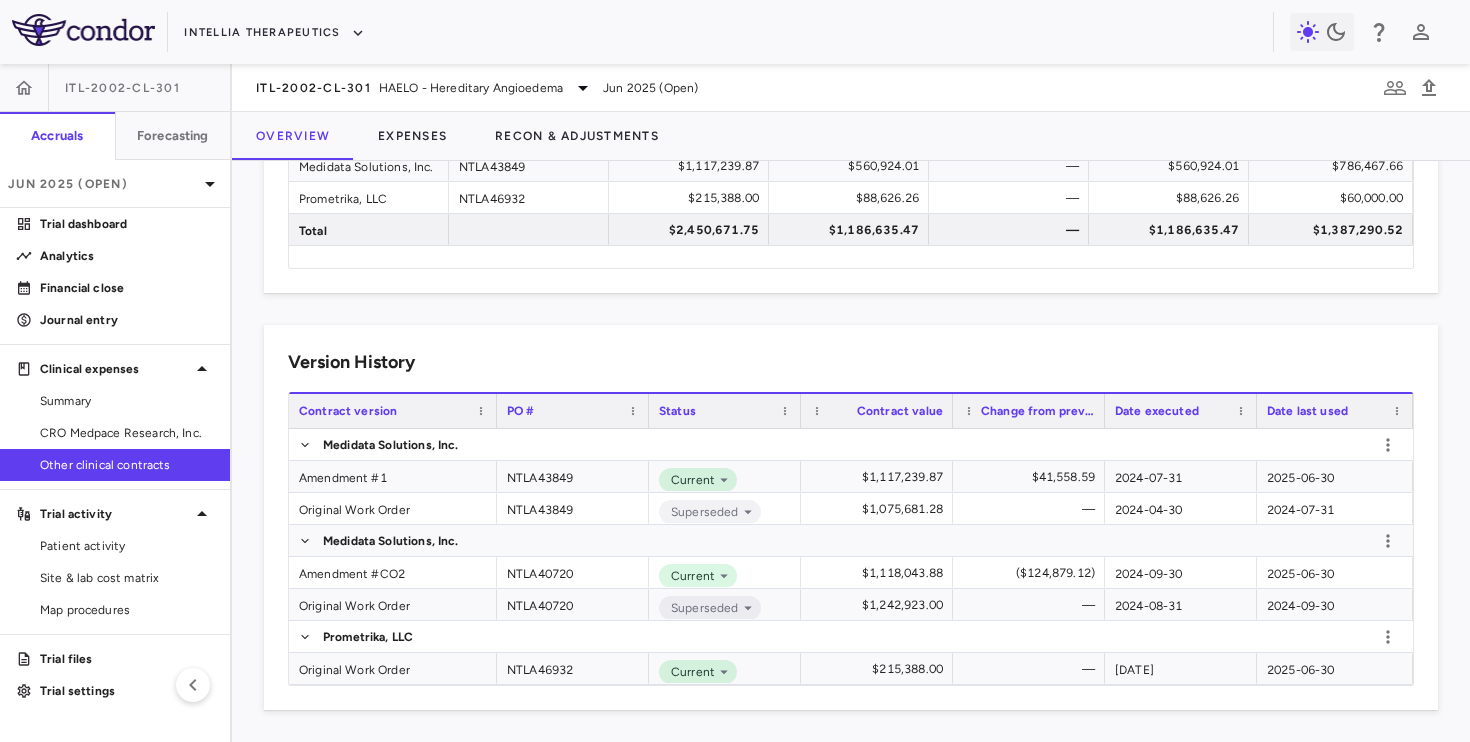 drag, startPoint x: 447, startPoint y: 415, endPoint x: 494, endPoint y: 415, distance: 47 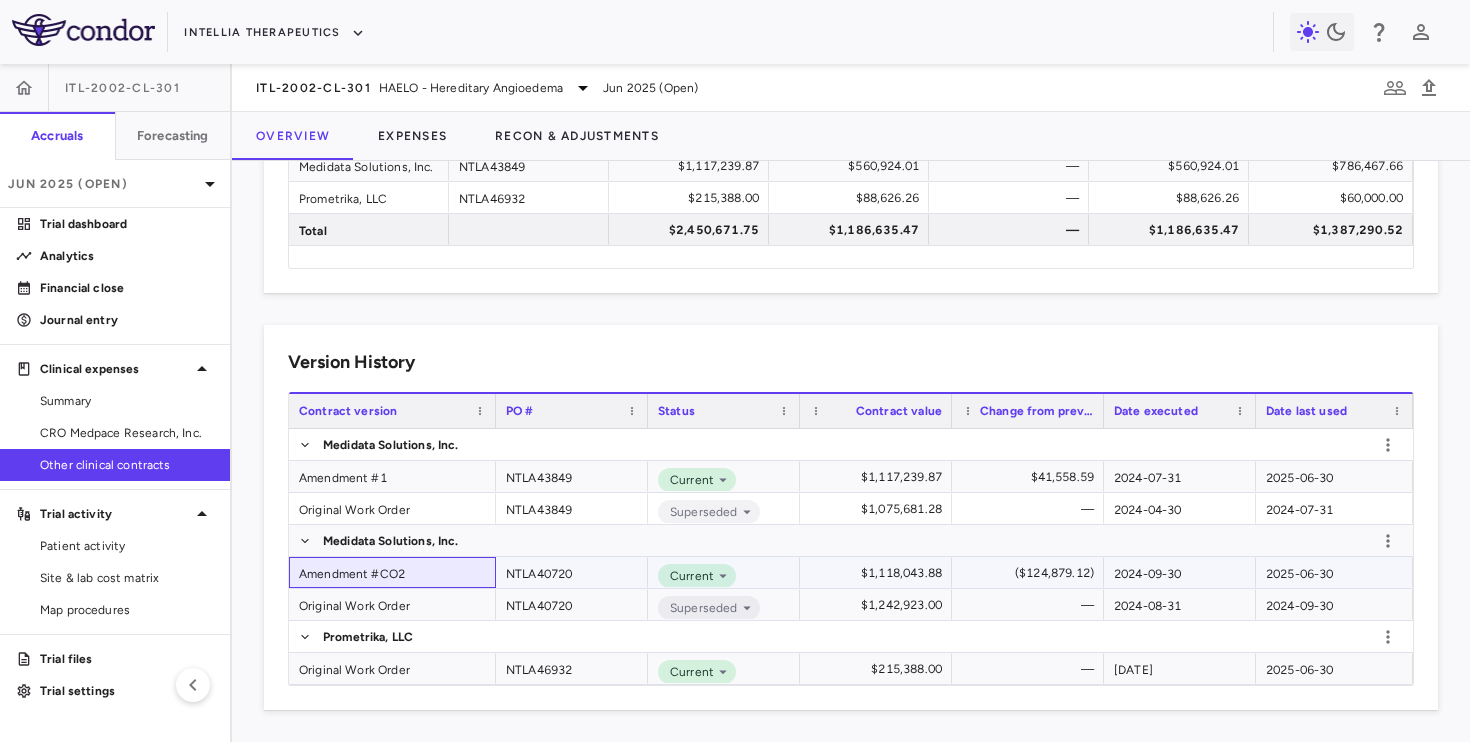 click on "Amendment #CO2" at bounding box center (392, 572) 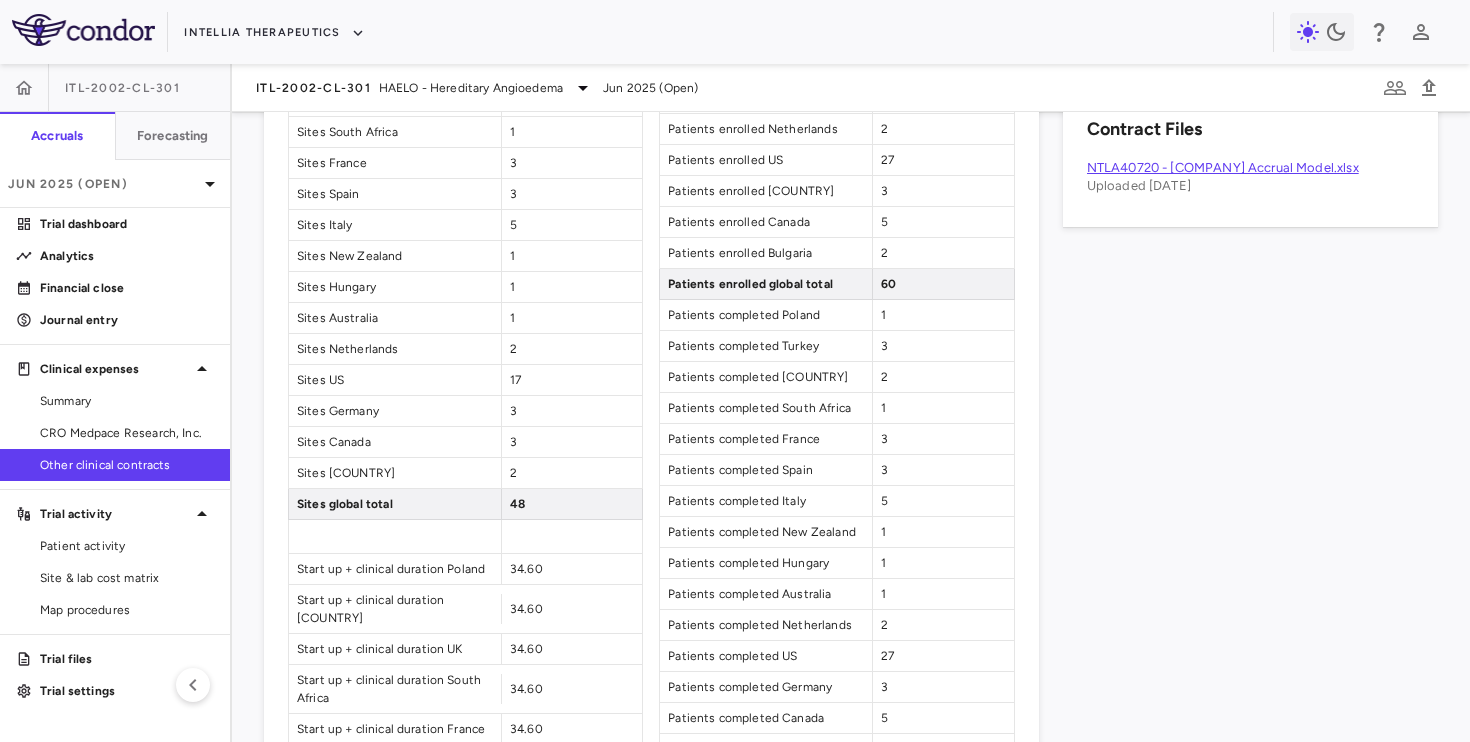 scroll, scrollTop: 1033, scrollLeft: 0, axis: vertical 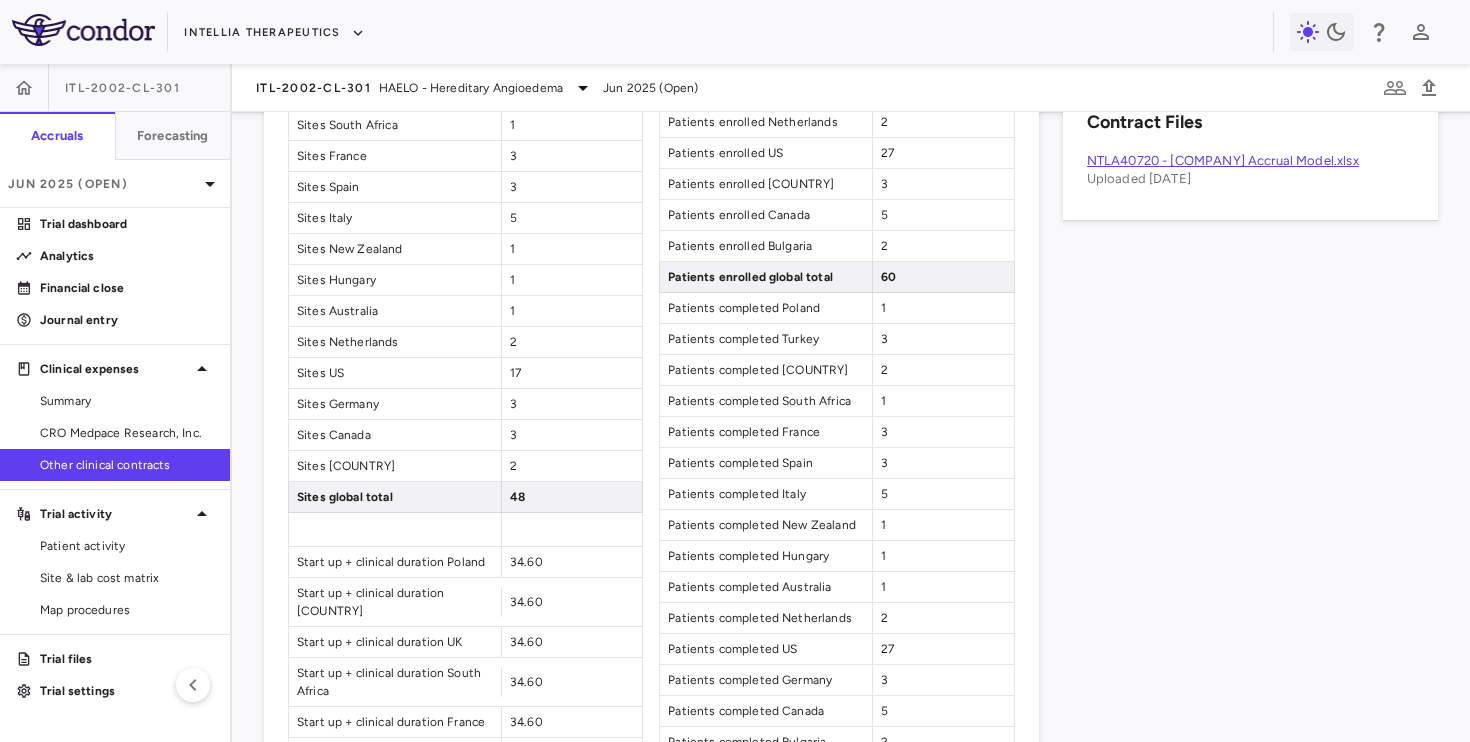click on "NTLA40720 - Medidata Accrual Model.xlsx" at bounding box center [1223, 160] 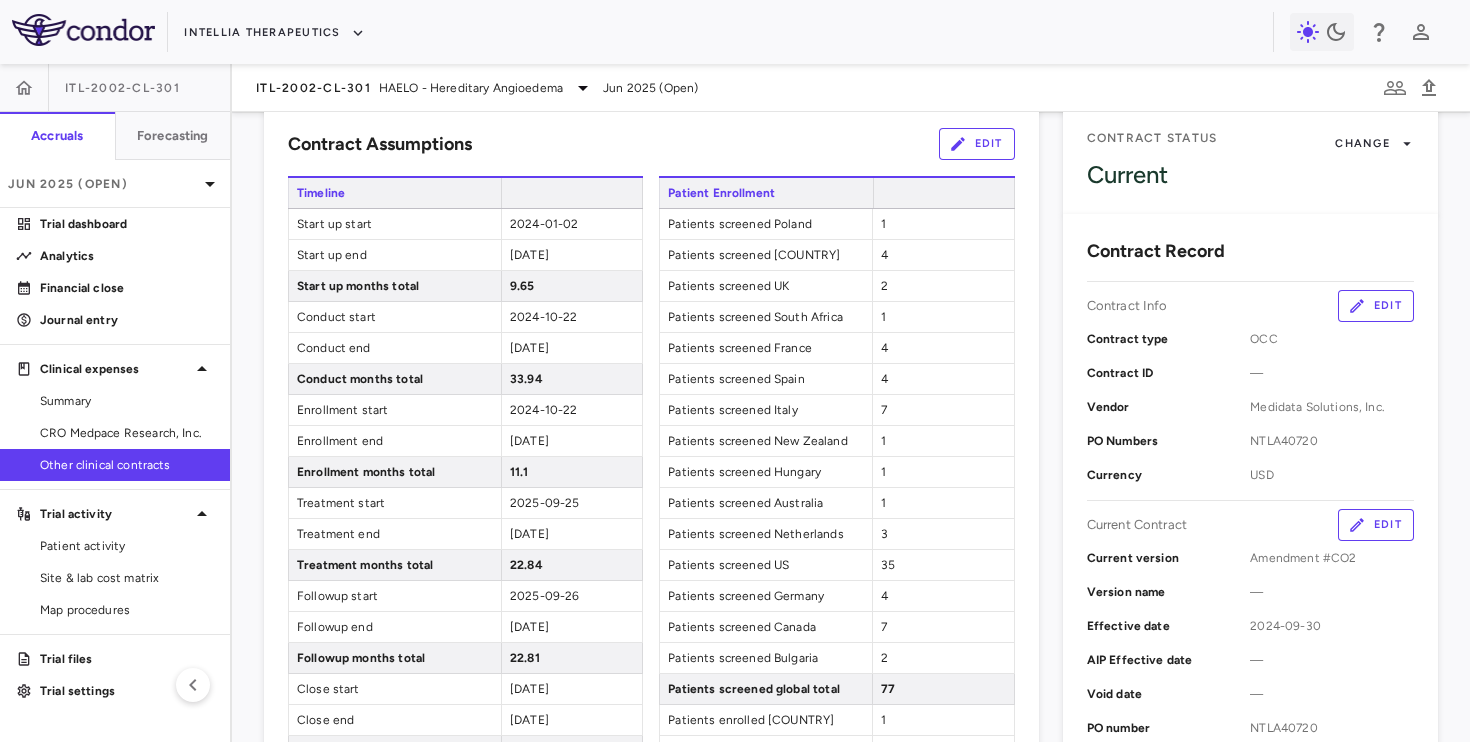 scroll, scrollTop: 0, scrollLeft: 0, axis: both 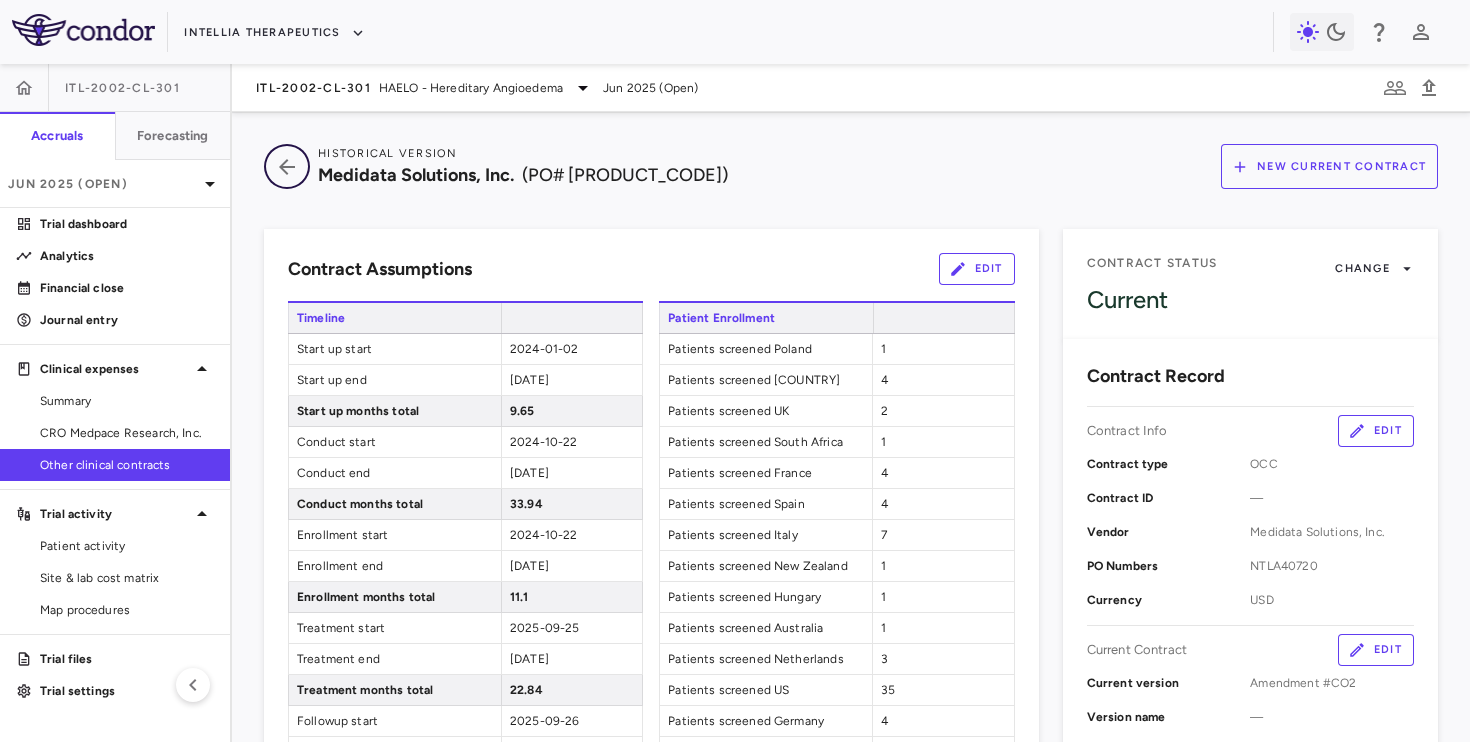 click 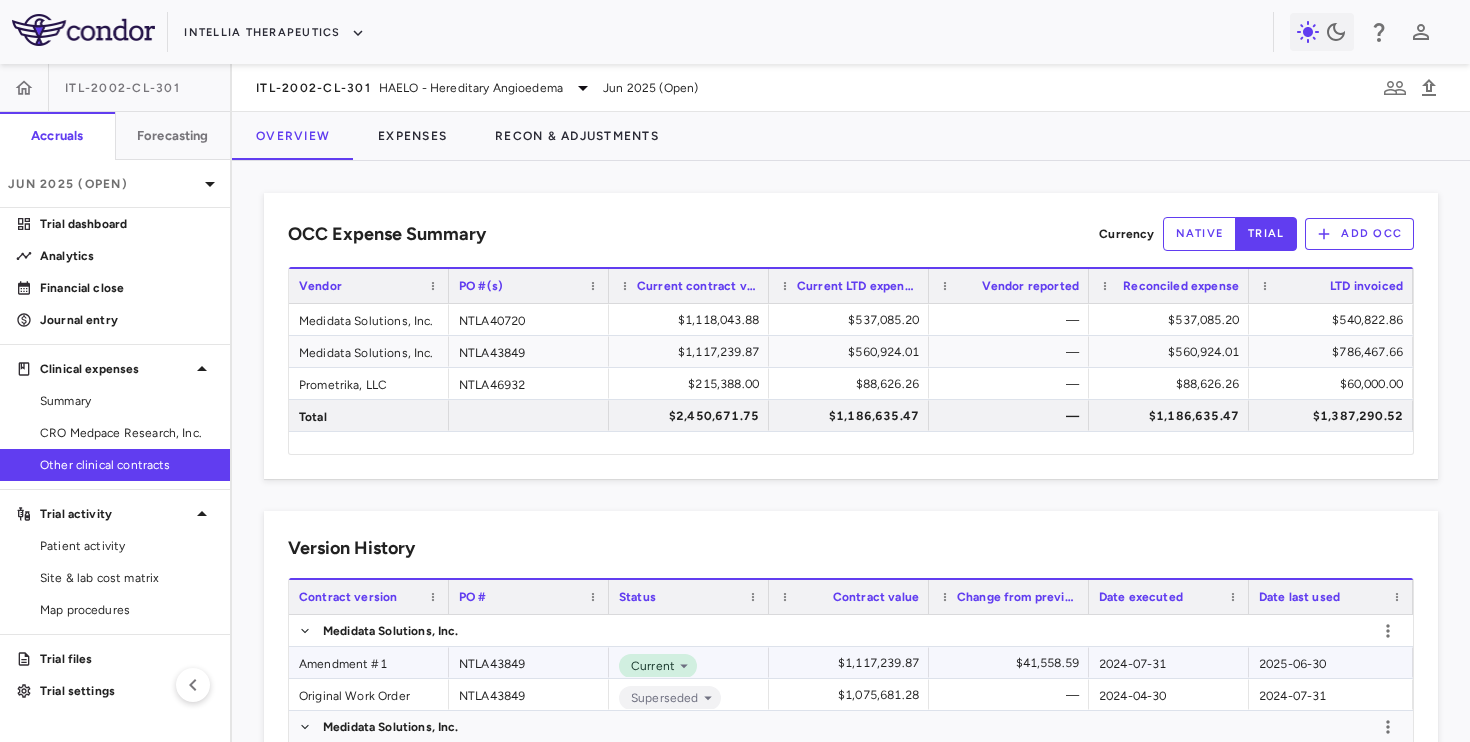 click on "Amendment #1" at bounding box center [369, 662] 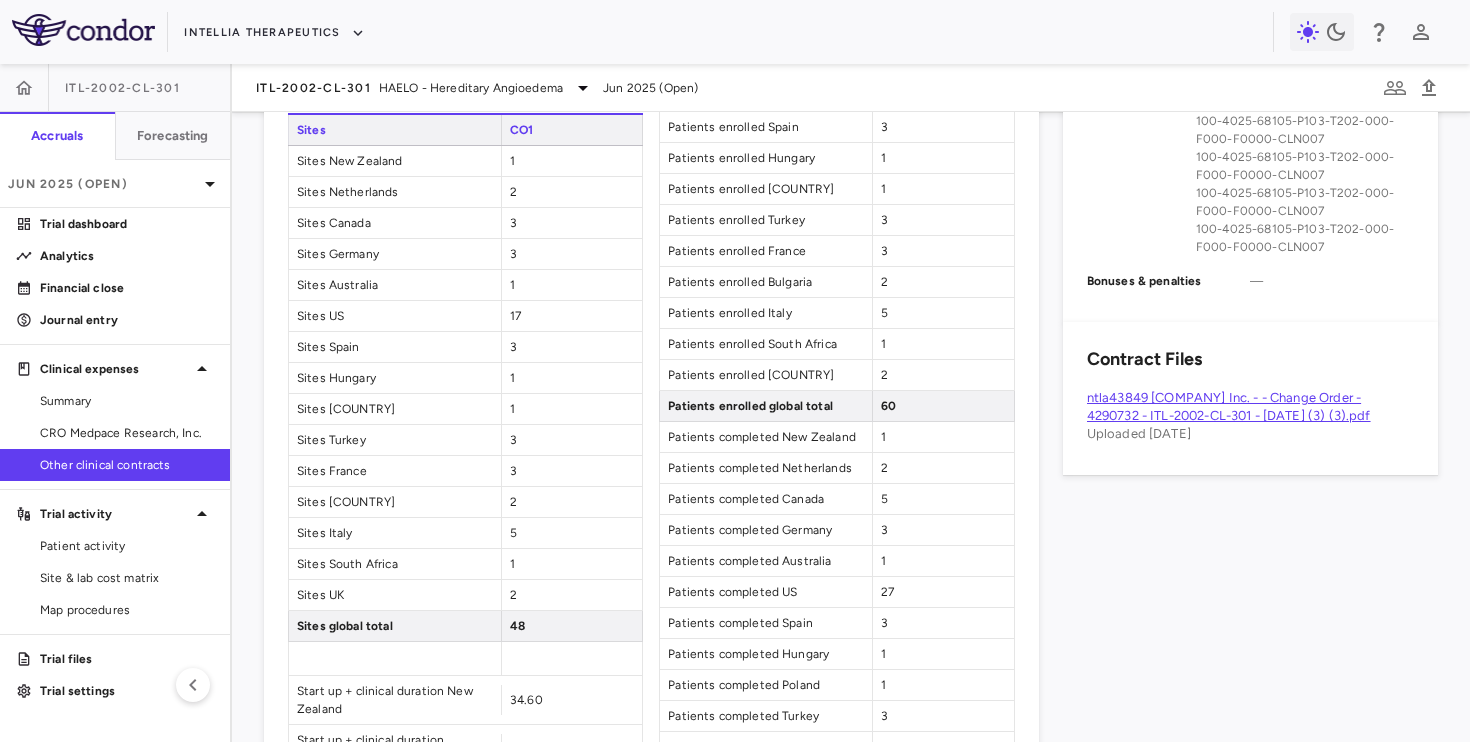 scroll, scrollTop: 905, scrollLeft: 0, axis: vertical 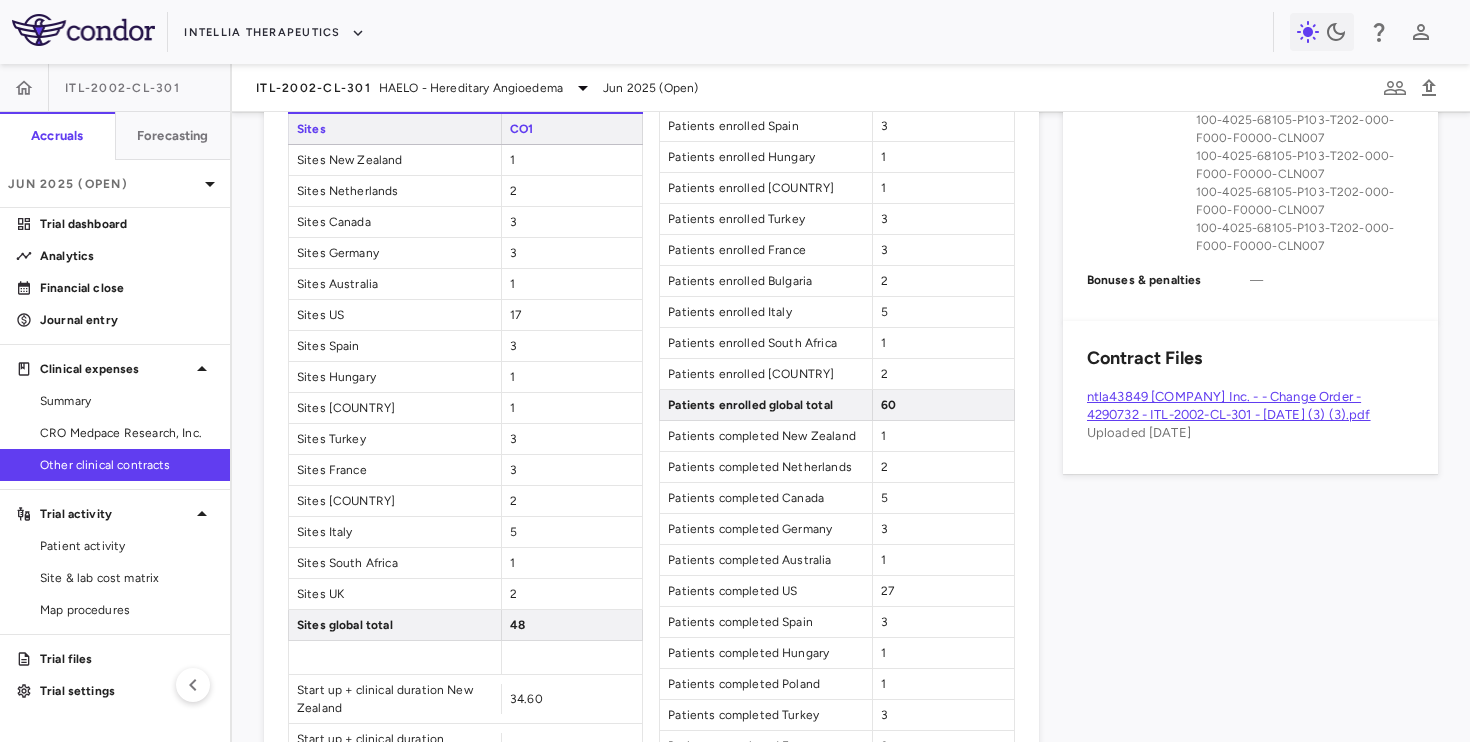 click on "ntla43849 Intellia Therapeutics_ Inc. -  - Change Order - 4290732 - ITL-2002-CL-301 - July 14_ 2024 (3) (3).pdf" at bounding box center (1229, 405) 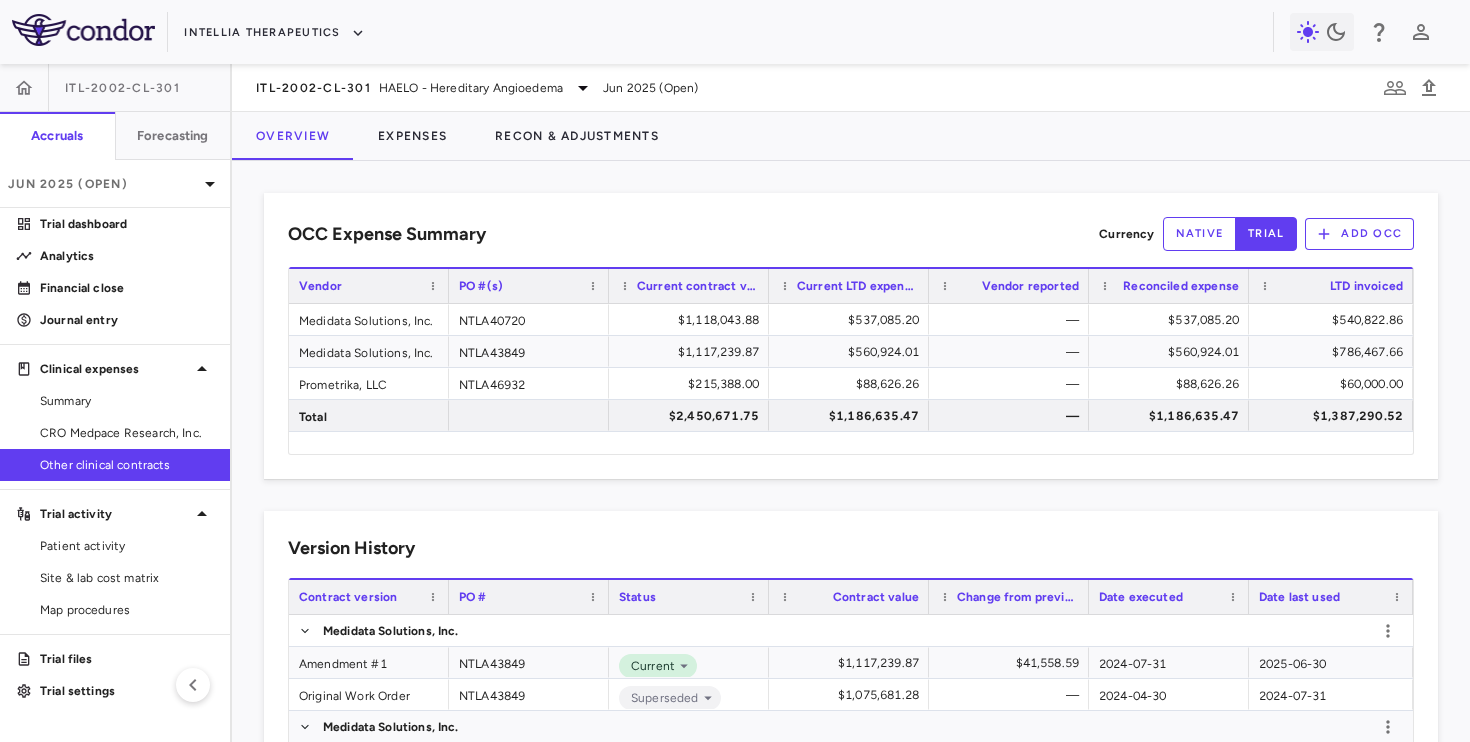 scroll, scrollTop: 186, scrollLeft: 0, axis: vertical 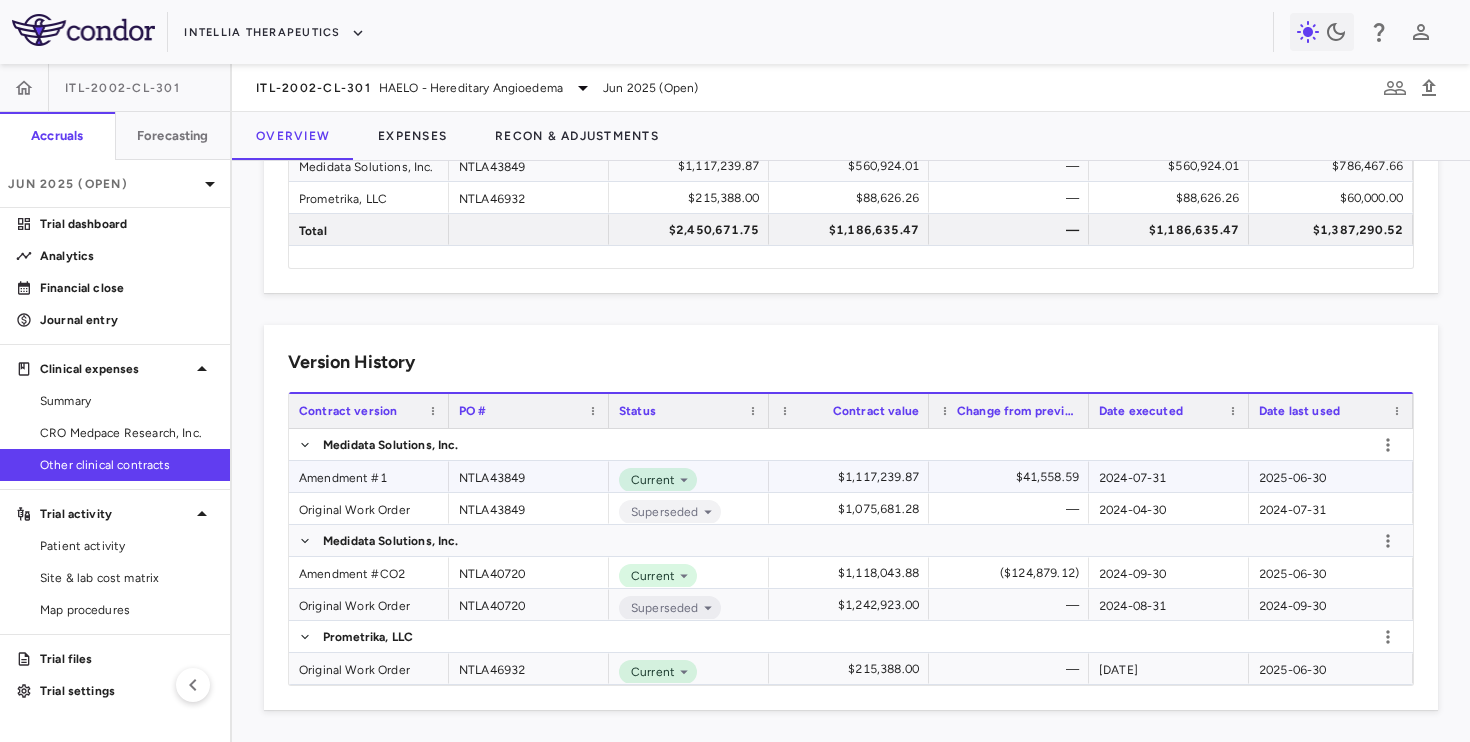 click on "Amendment #1" at bounding box center (369, 476) 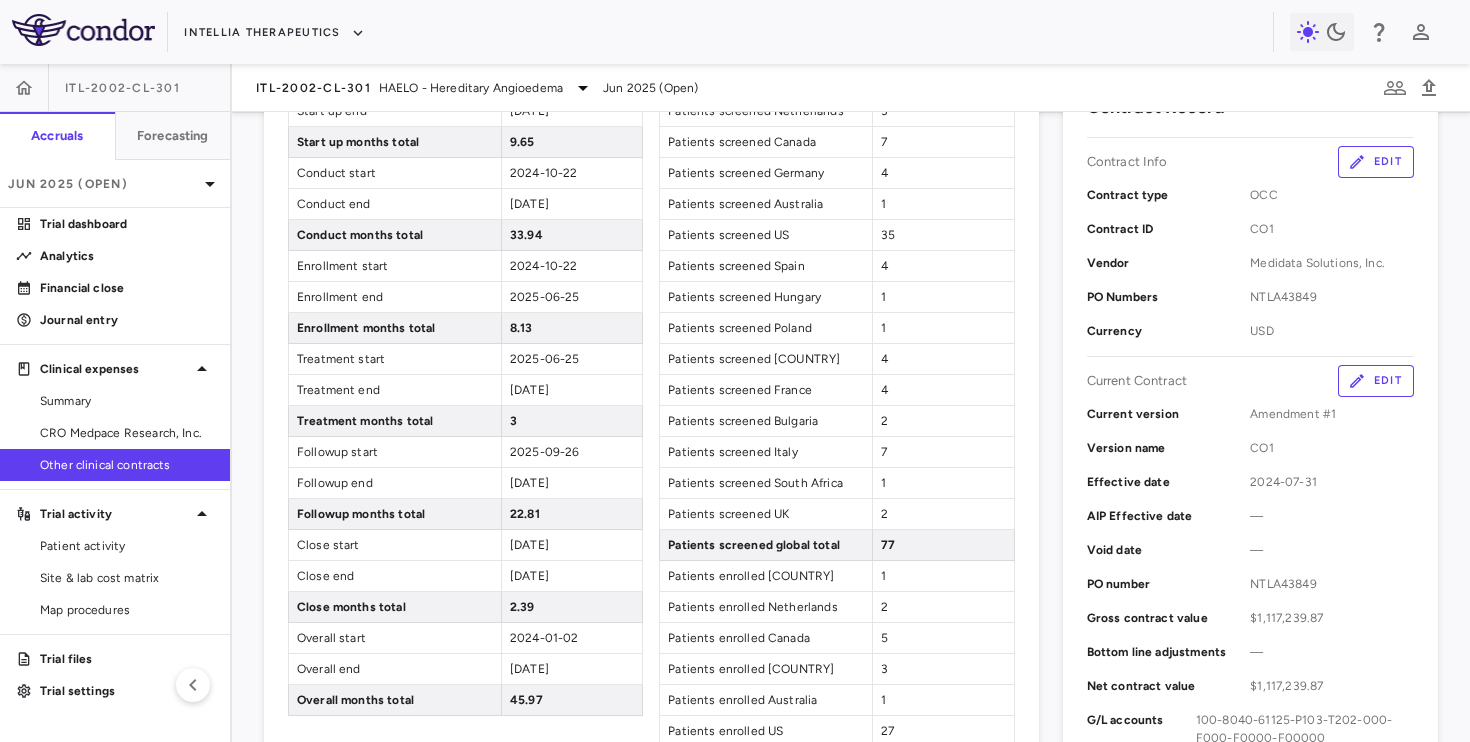 scroll, scrollTop: 0, scrollLeft: 0, axis: both 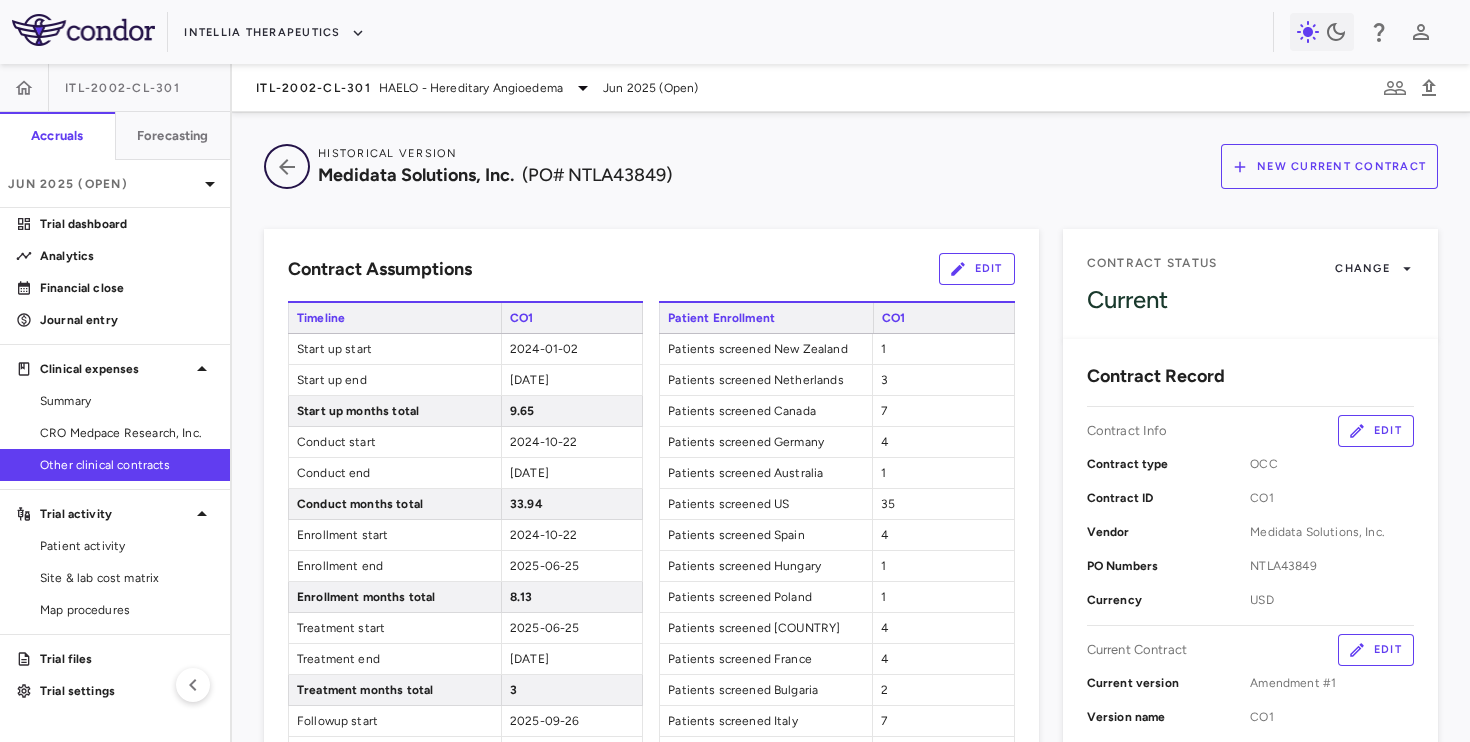 click 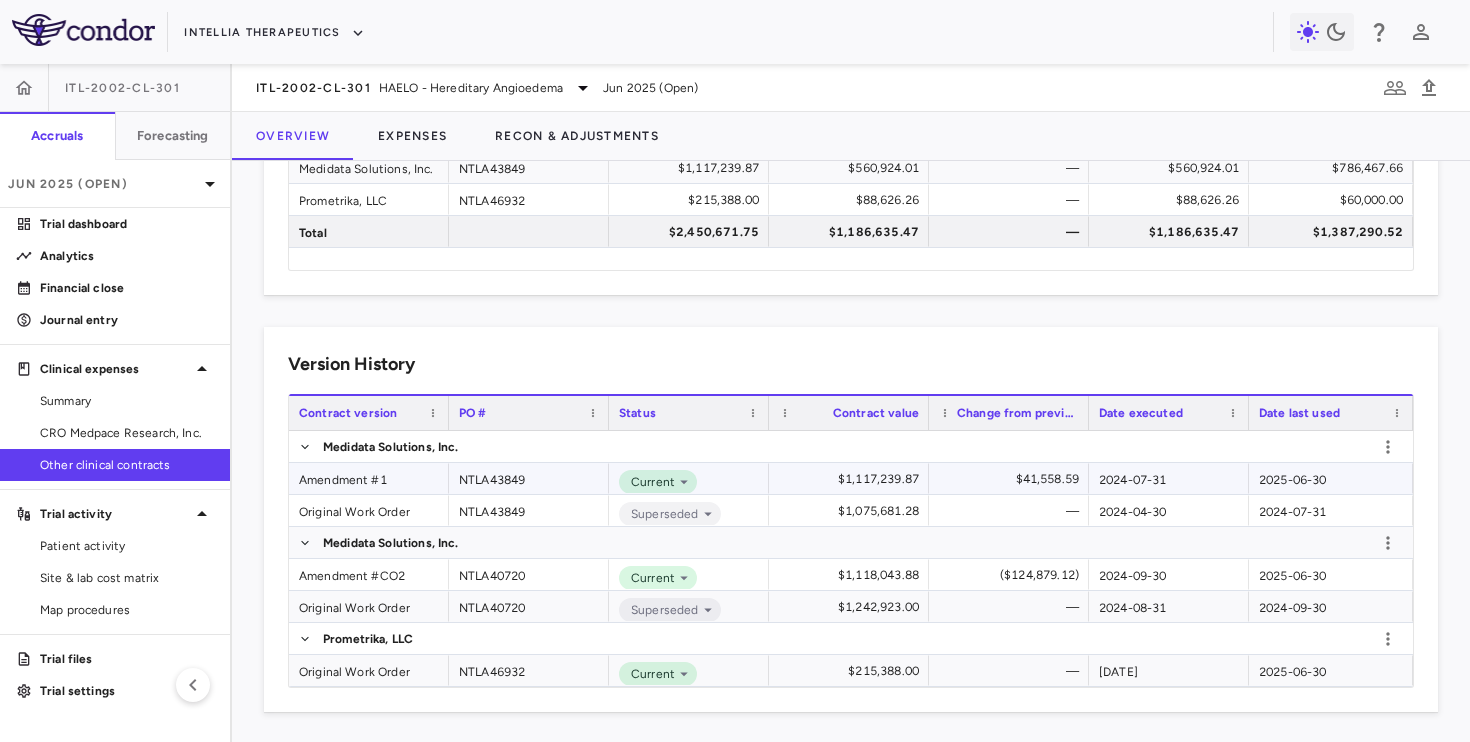 scroll, scrollTop: 186, scrollLeft: 0, axis: vertical 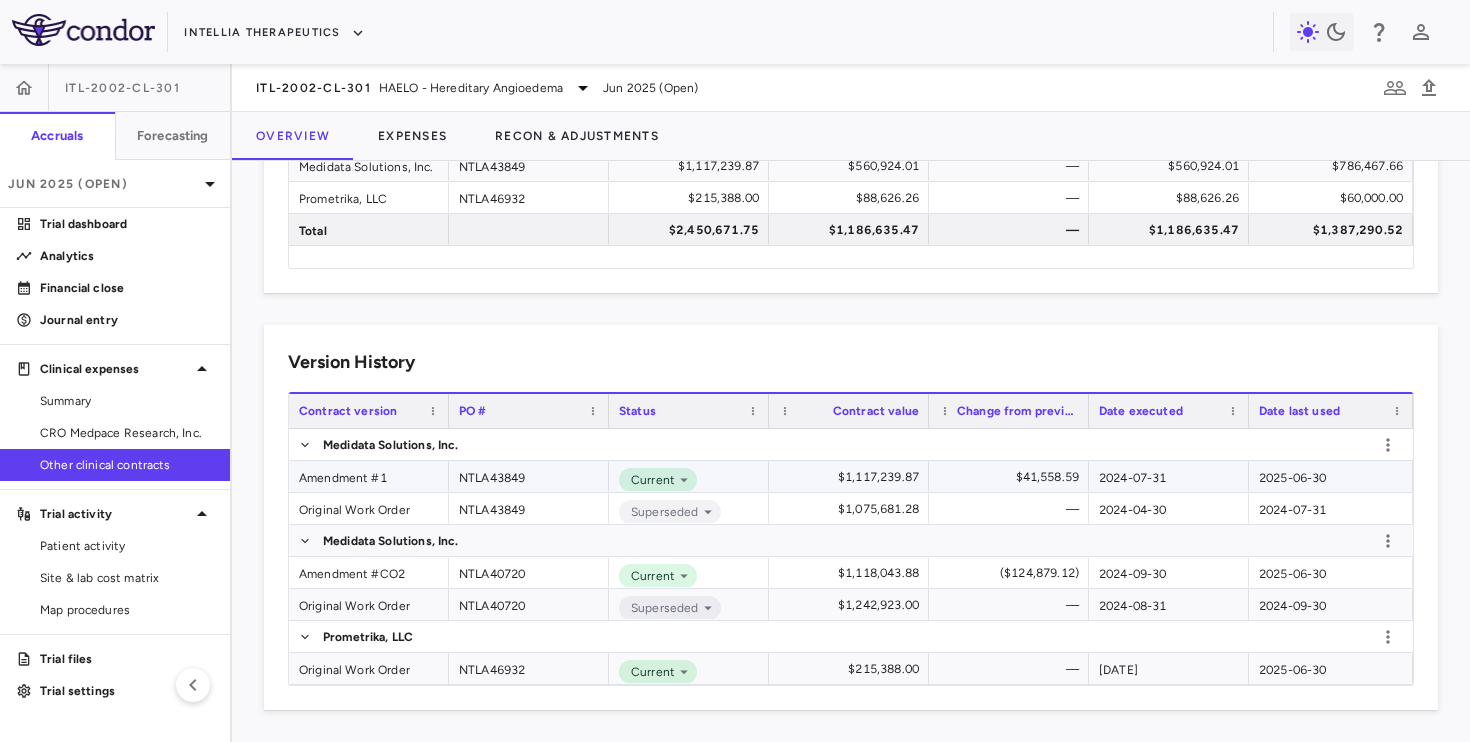 click on "Amendment #1" at bounding box center (369, 476) 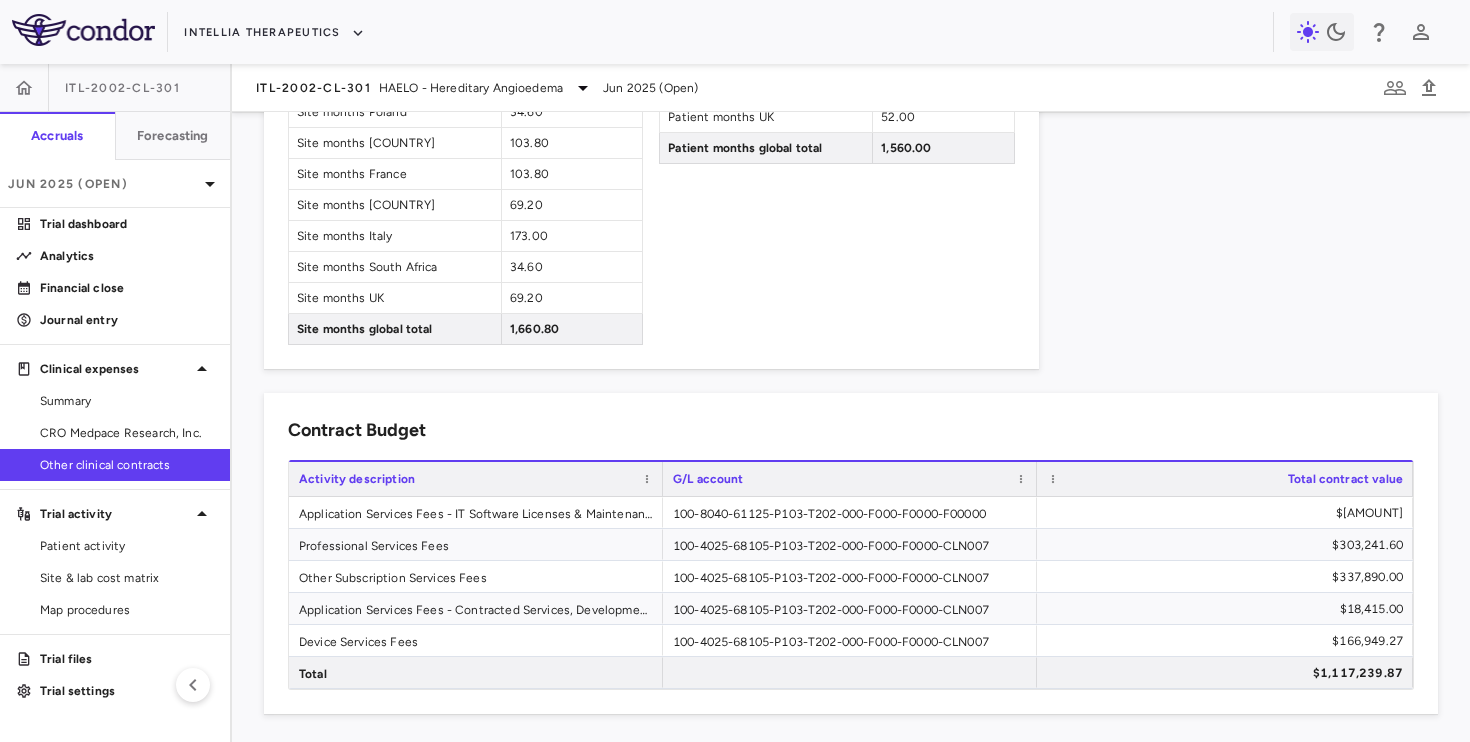 scroll, scrollTop: 0, scrollLeft: 0, axis: both 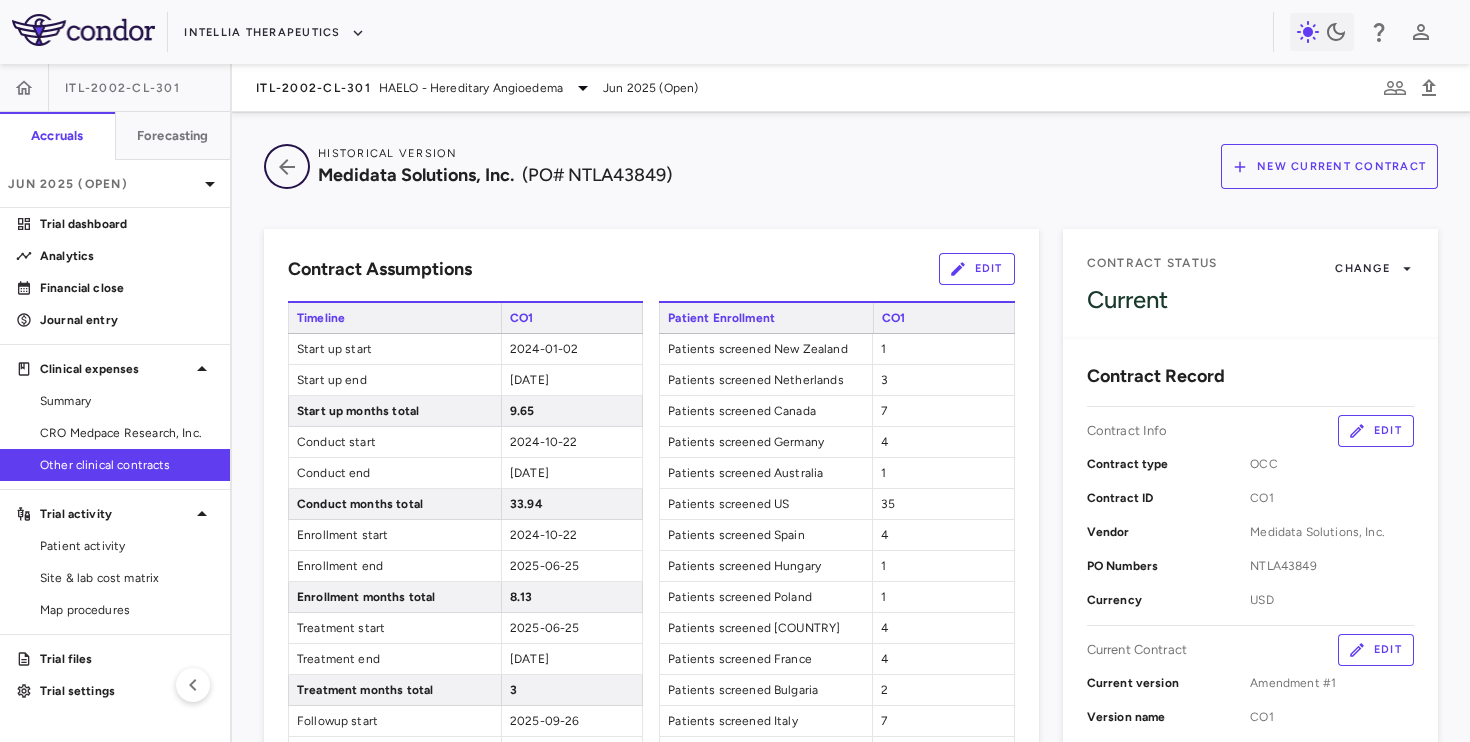 click 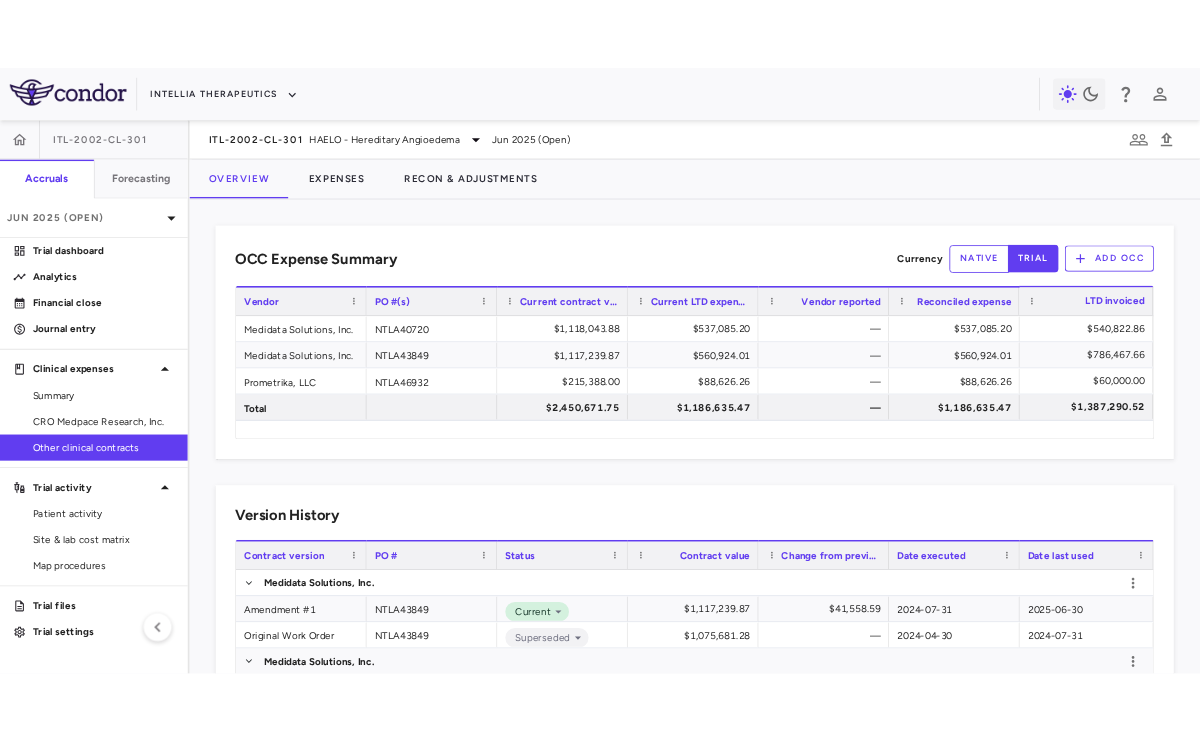 scroll, scrollTop: 186, scrollLeft: 0, axis: vertical 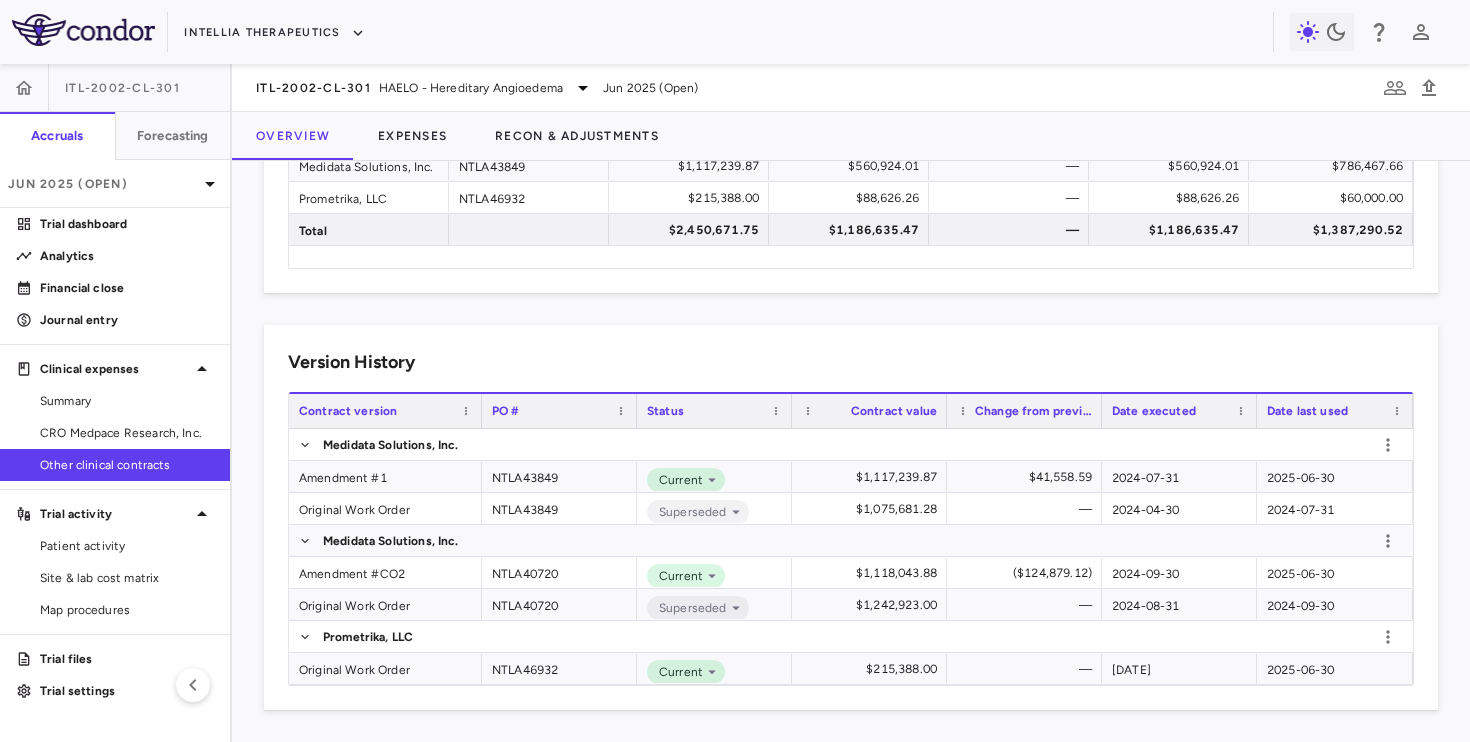 drag, startPoint x: 445, startPoint y: 411, endPoint x: 478, endPoint y: 411, distance: 33 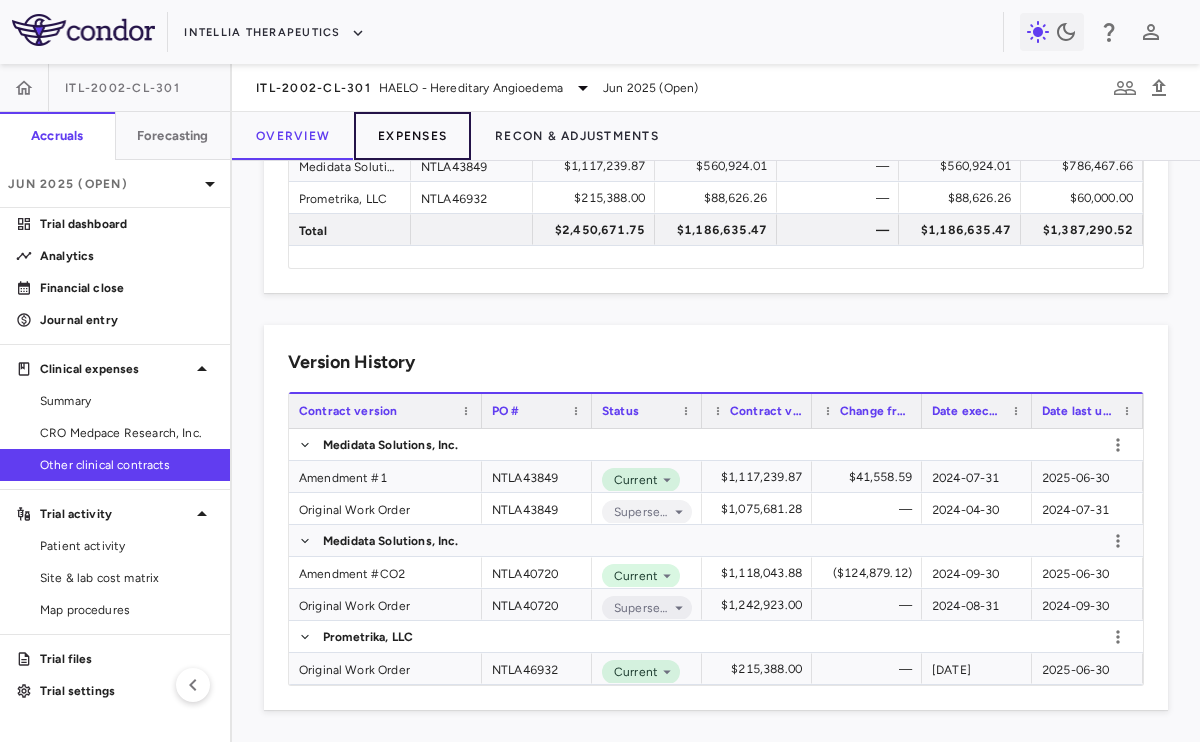 click on "Expenses" at bounding box center [412, 136] 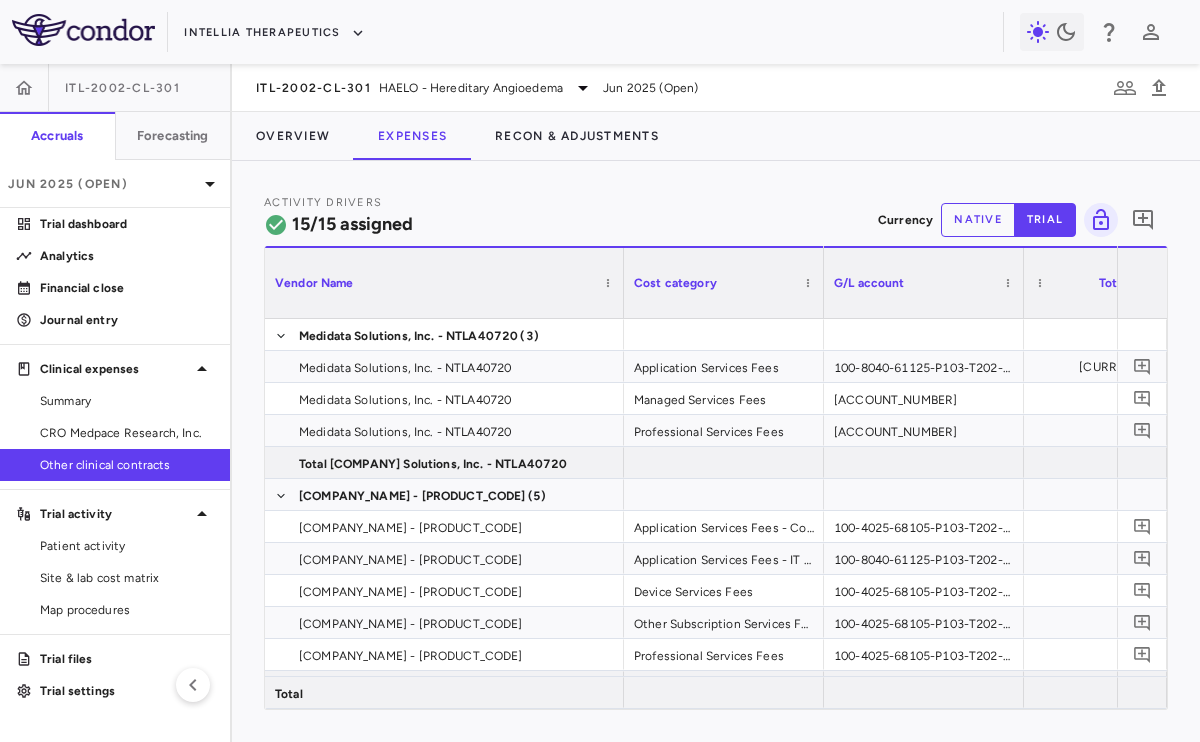 drag, startPoint x: 463, startPoint y: 303, endPoint x: 621, endPoint y: 304, distance: 158.00316 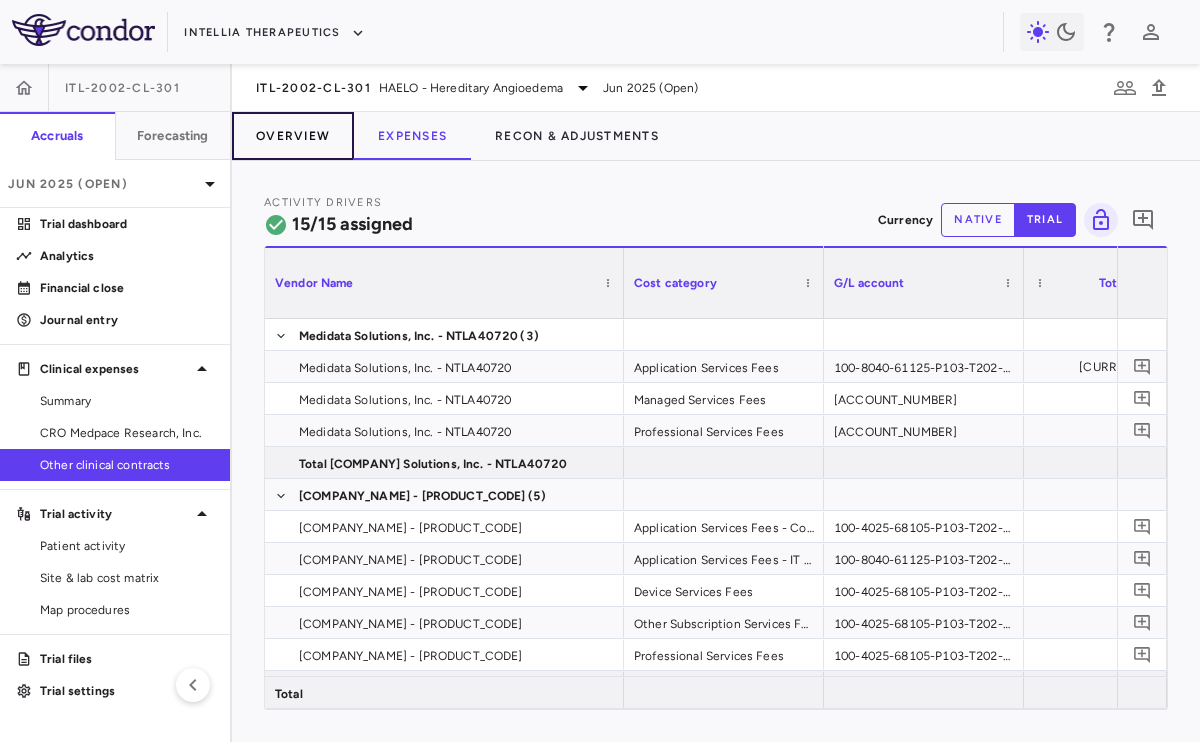 click on "Overview" at bounding box center [293, 136] 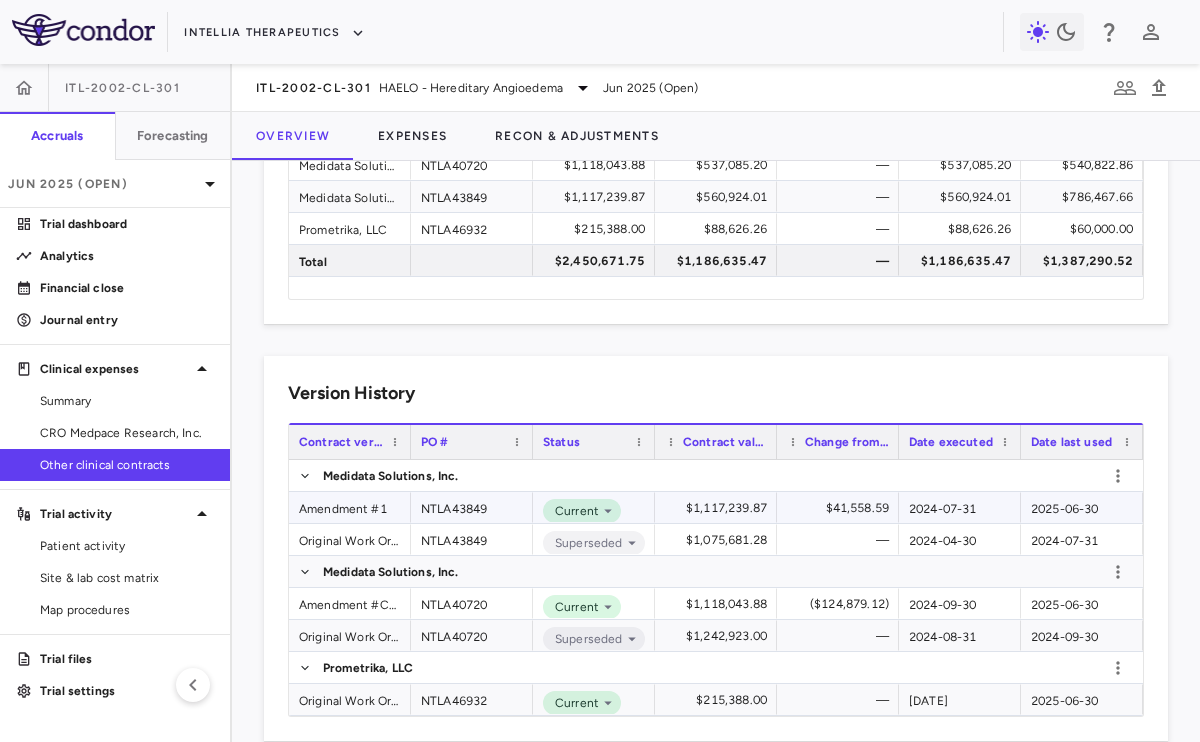 scroll, scrollTop: 158, scrollLeft: 0, axis: vertical 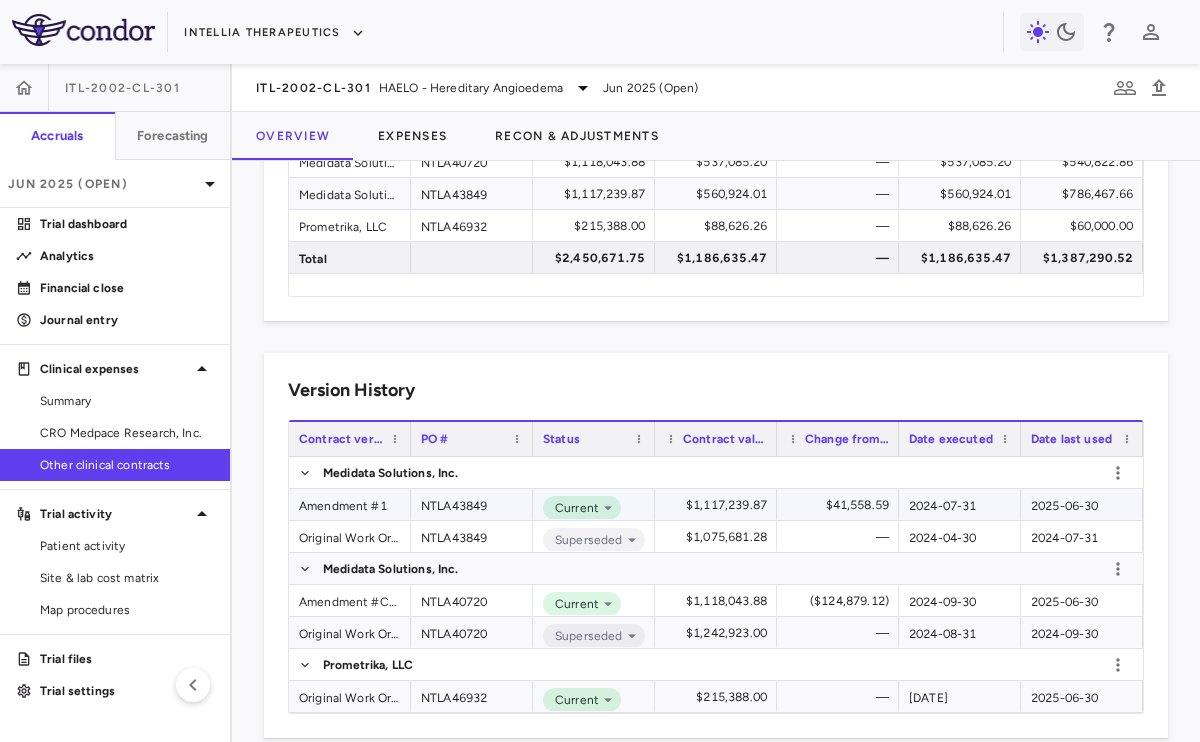 click on "Amendment #1" at bounding box center [350, 504] 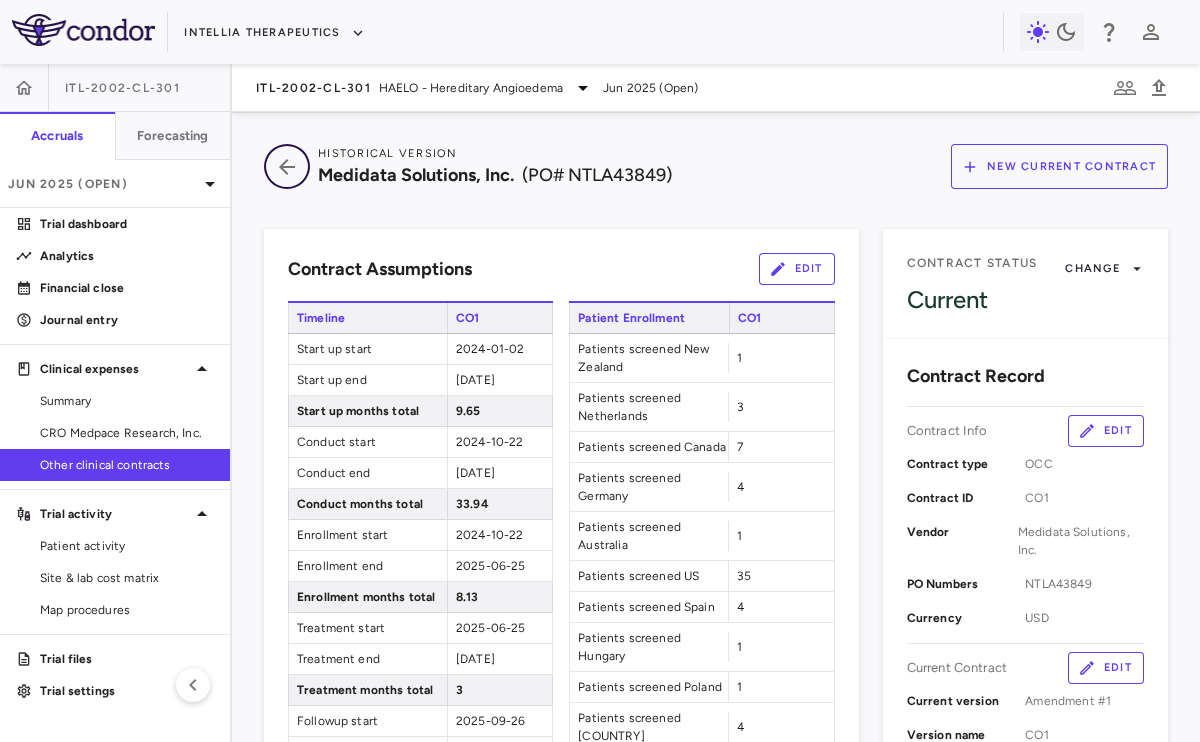 click 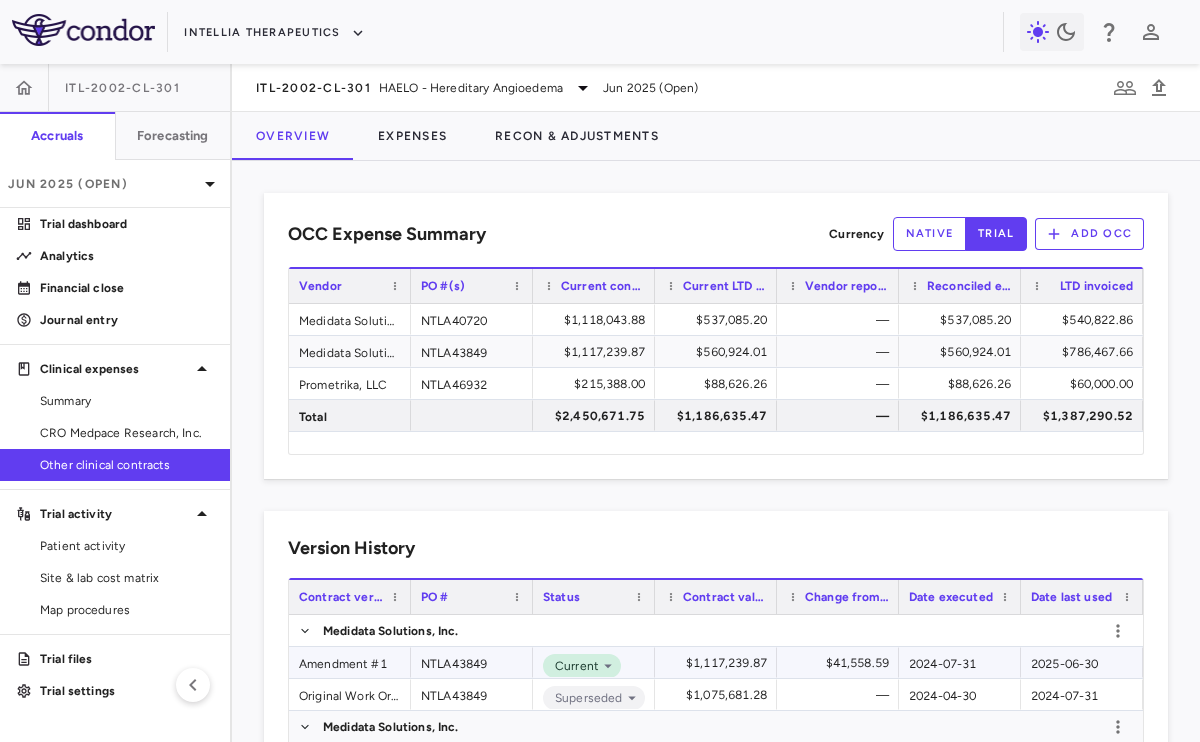 click on "Amendment #1" at bounding box center [350, 662] 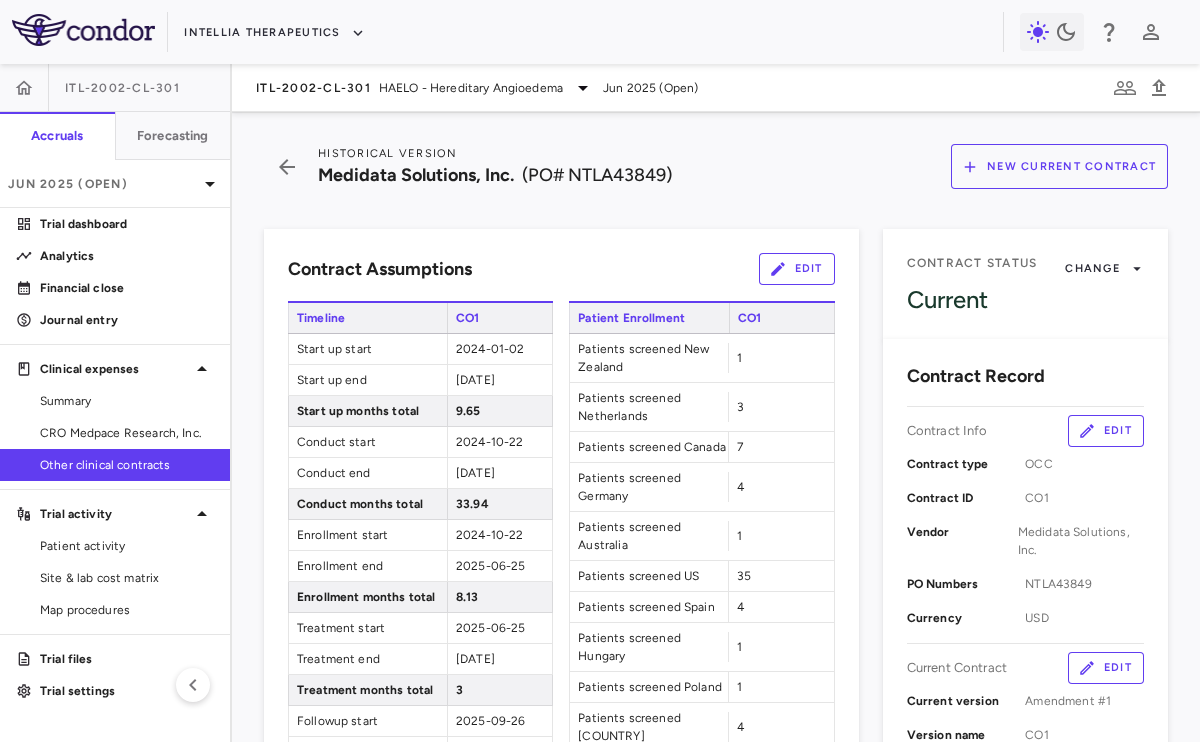 click on "New Current Contract" at bounding box center [1059, 166] 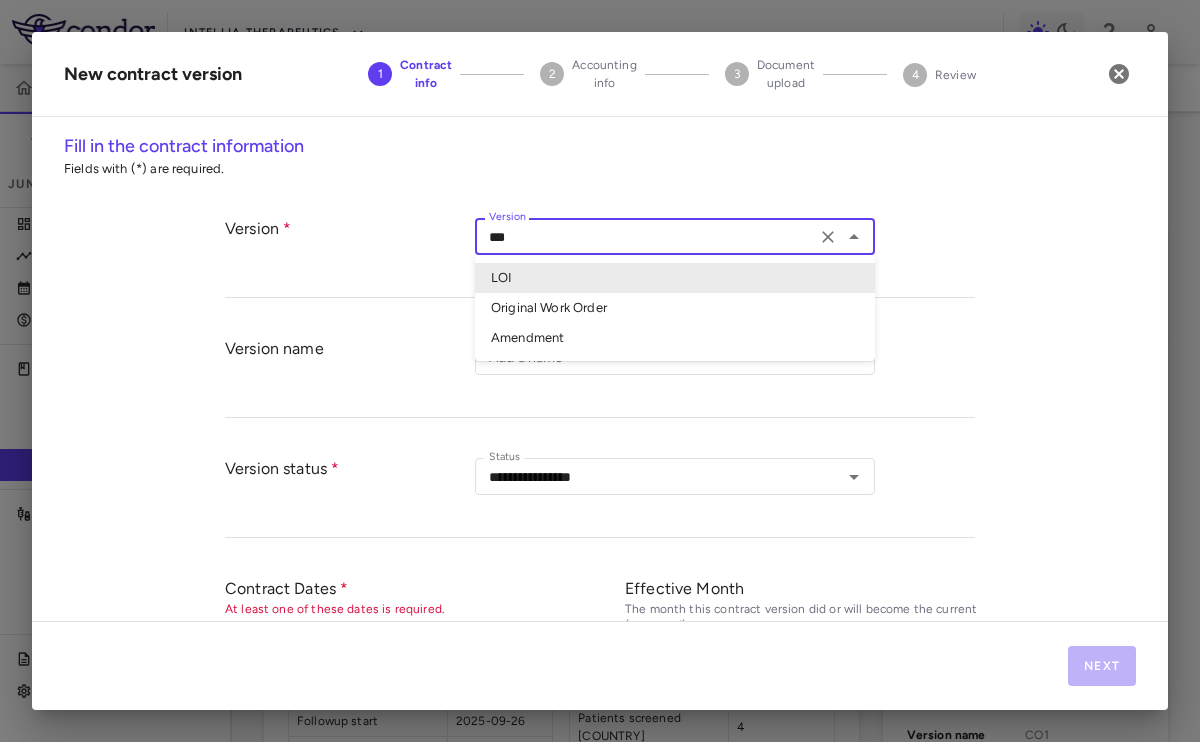 click on "***" at bounding box center (645, 236) 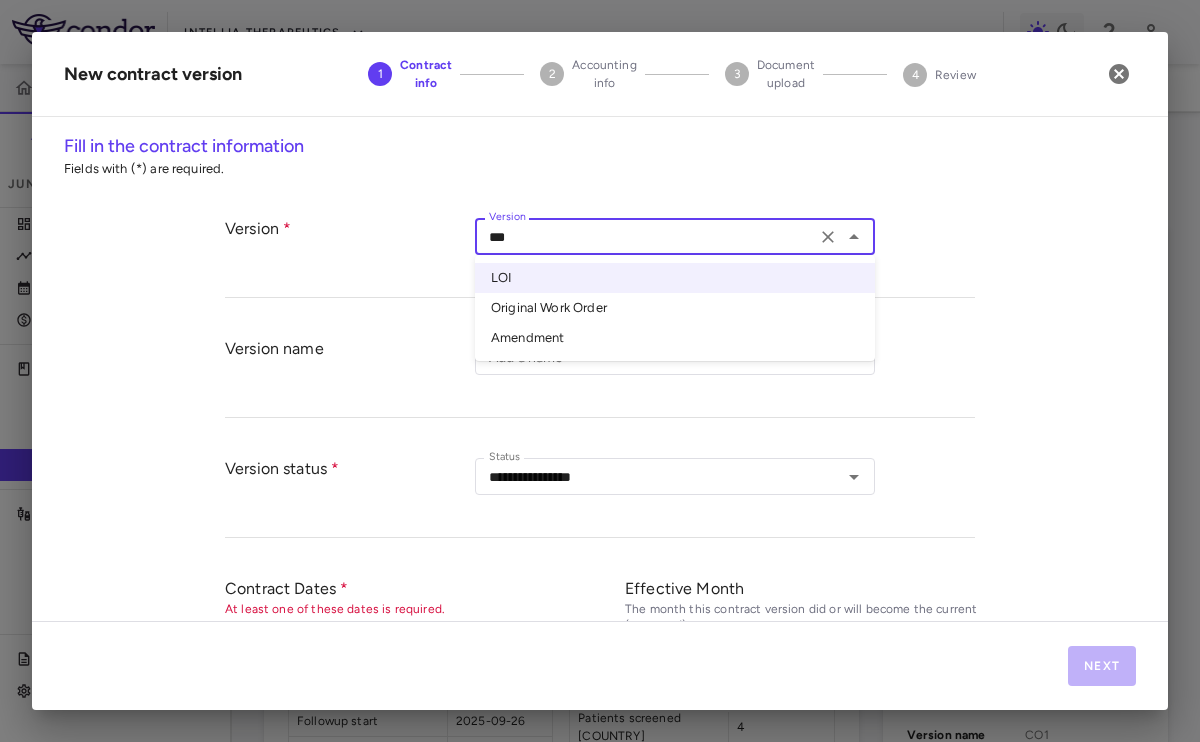 click on "Amendment" at bounding box center (675, 338) 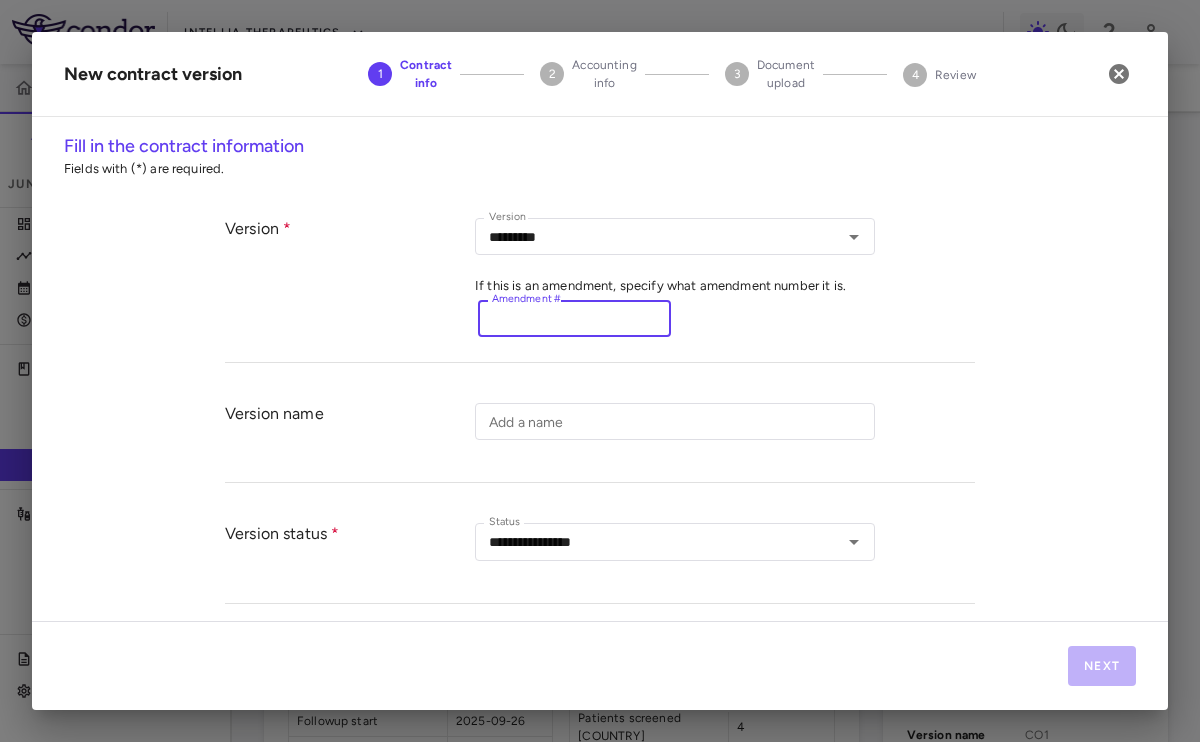 click on "Amendment #" at bounding box center [574, 318] 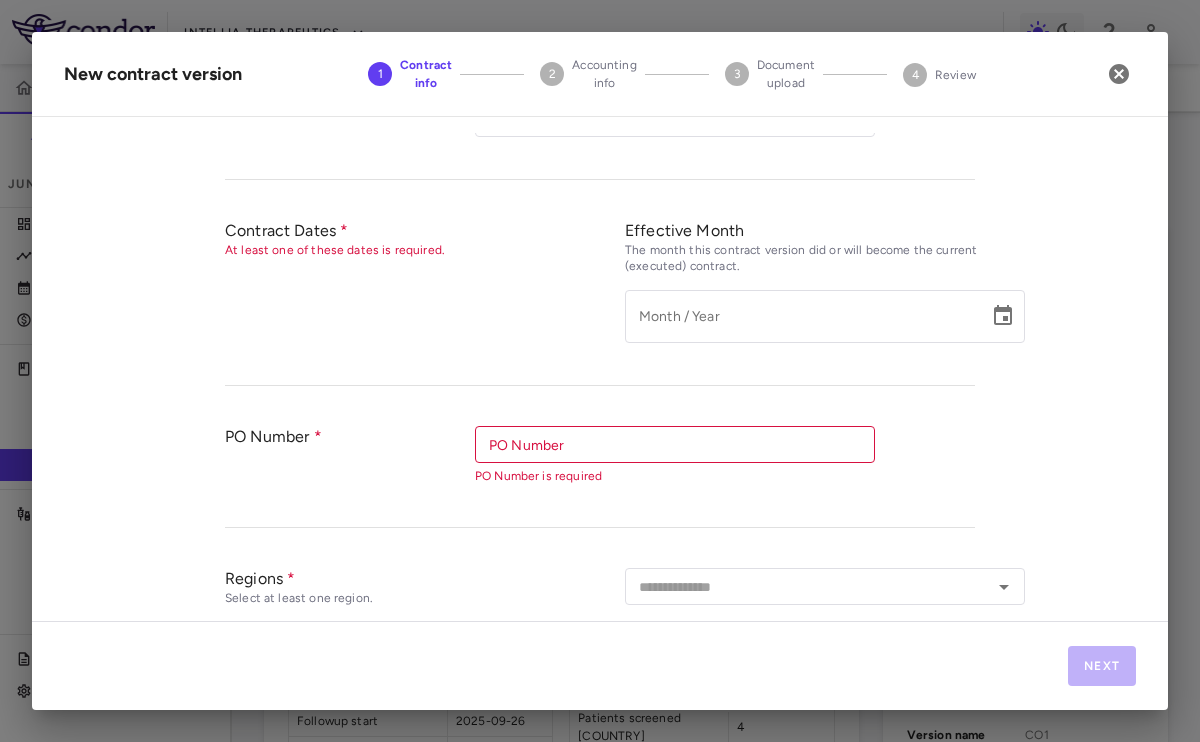 scroll, scrollTop: 463, scrollLeft: 0, axis: vertical 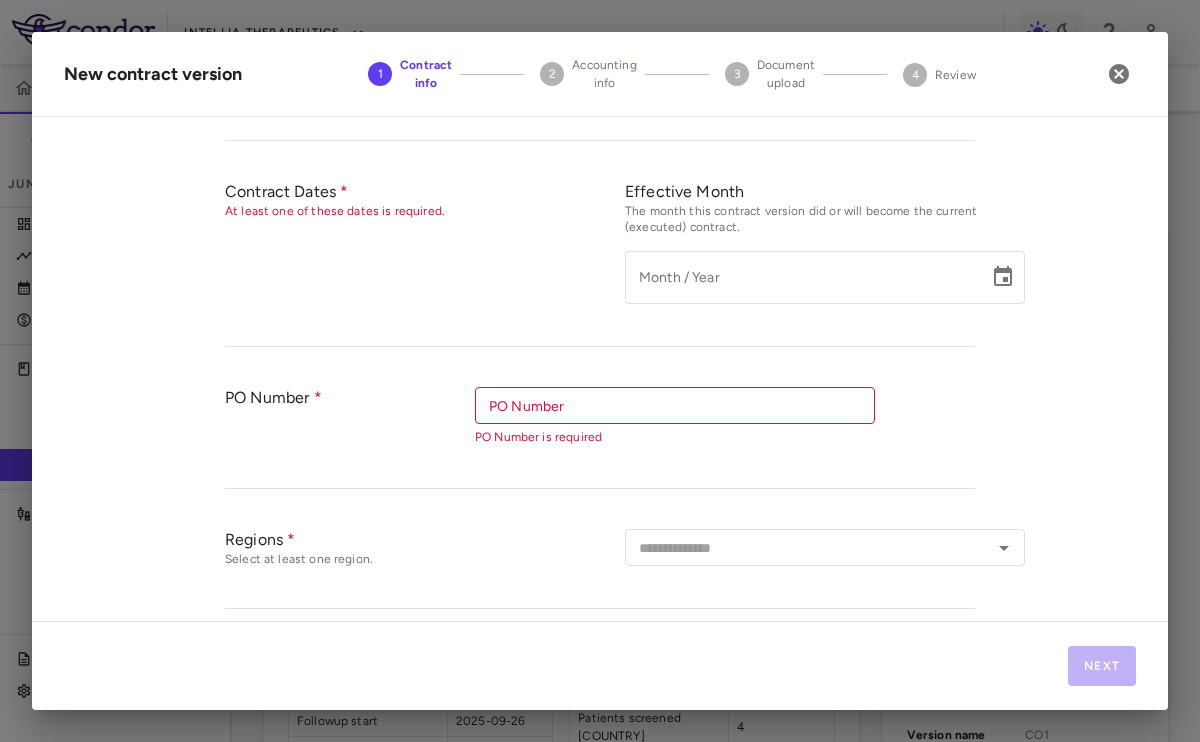 type on "*" 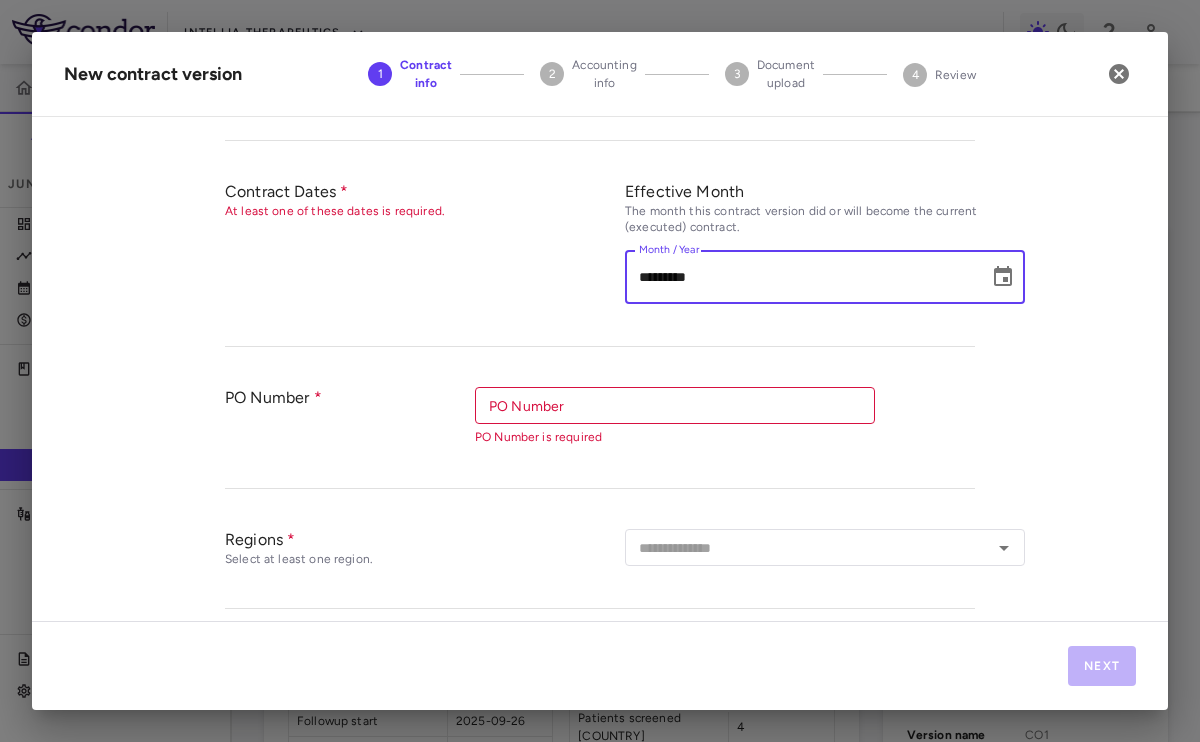 click on "*********" at bounding box center (800, 277) 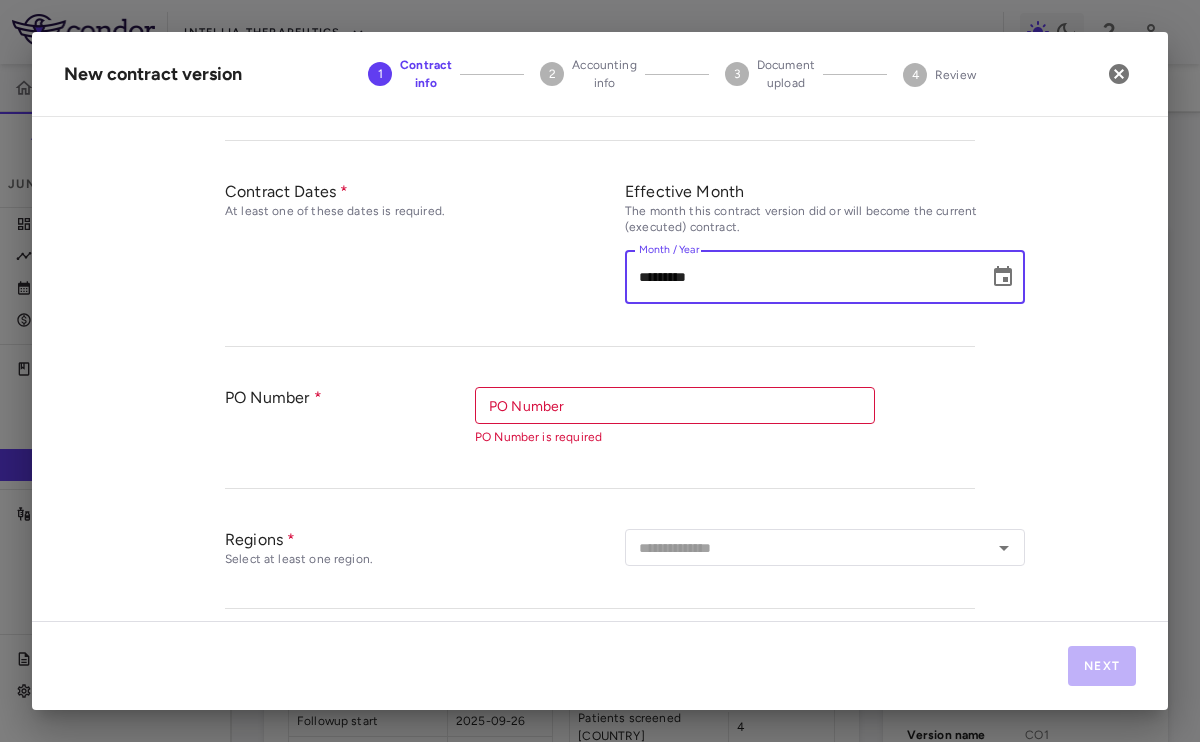 click on "*********" at bounding box center (800, 277) 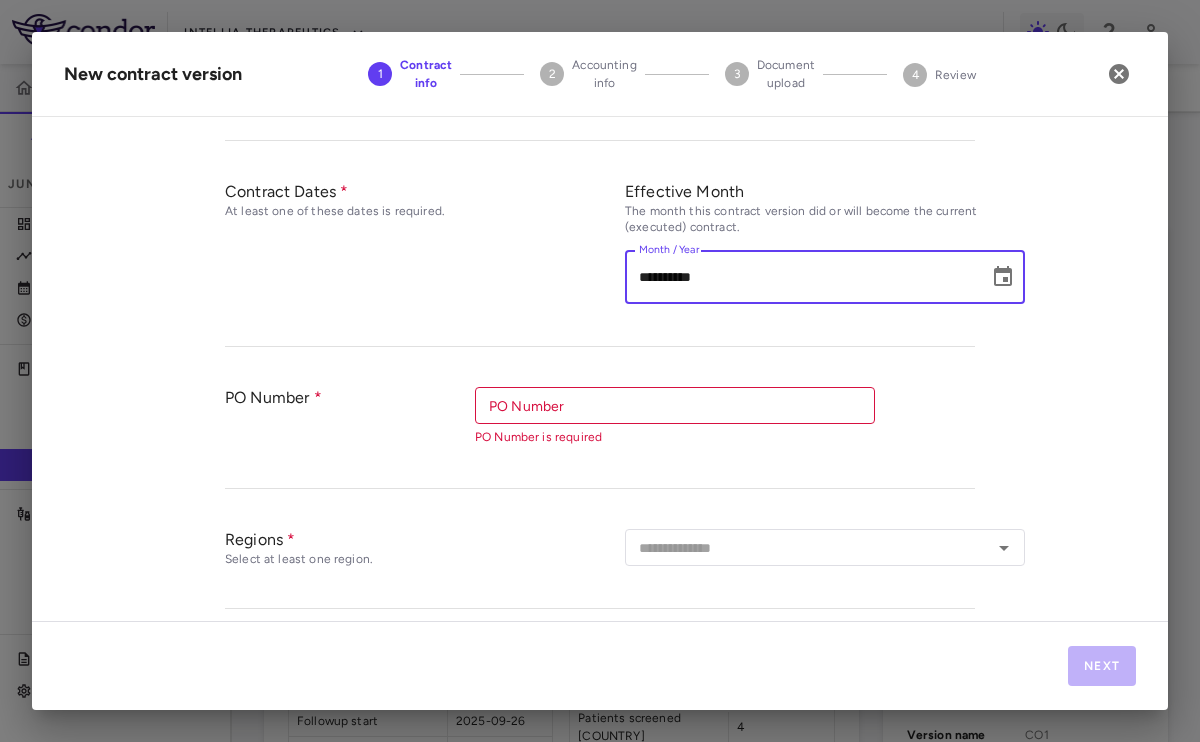 type on "**********" 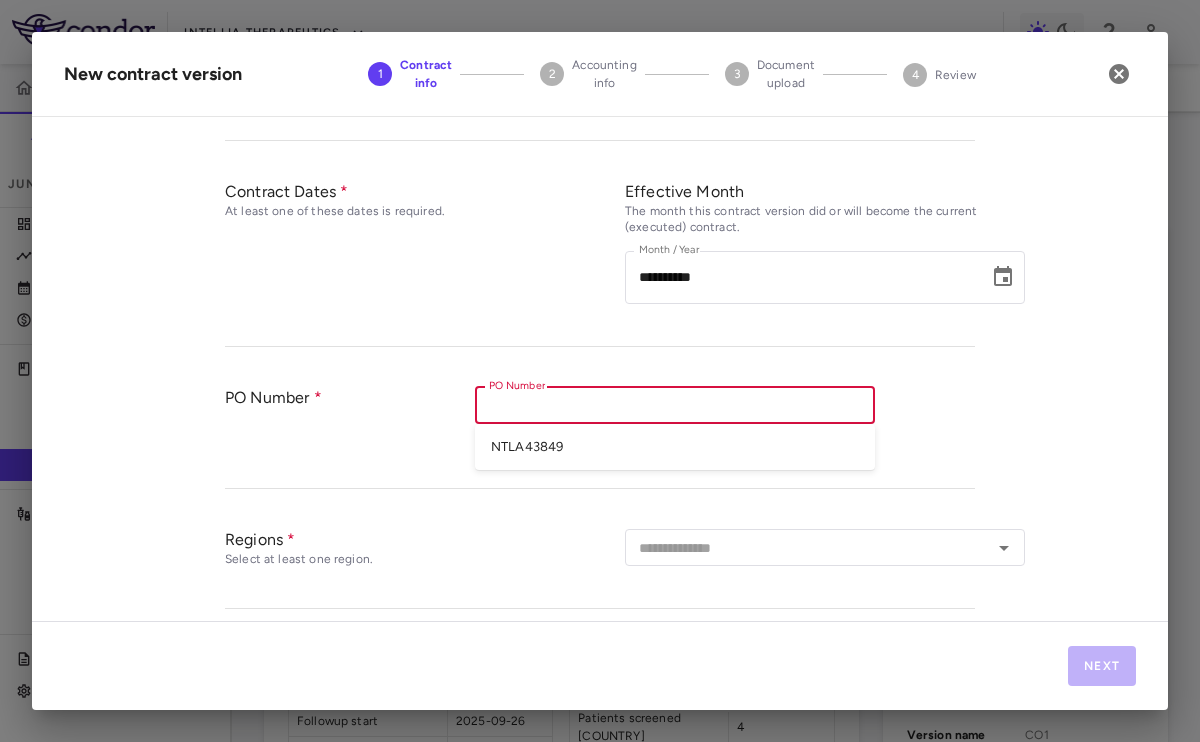 click on "NTLA43849" at bounding box center (675, 447) 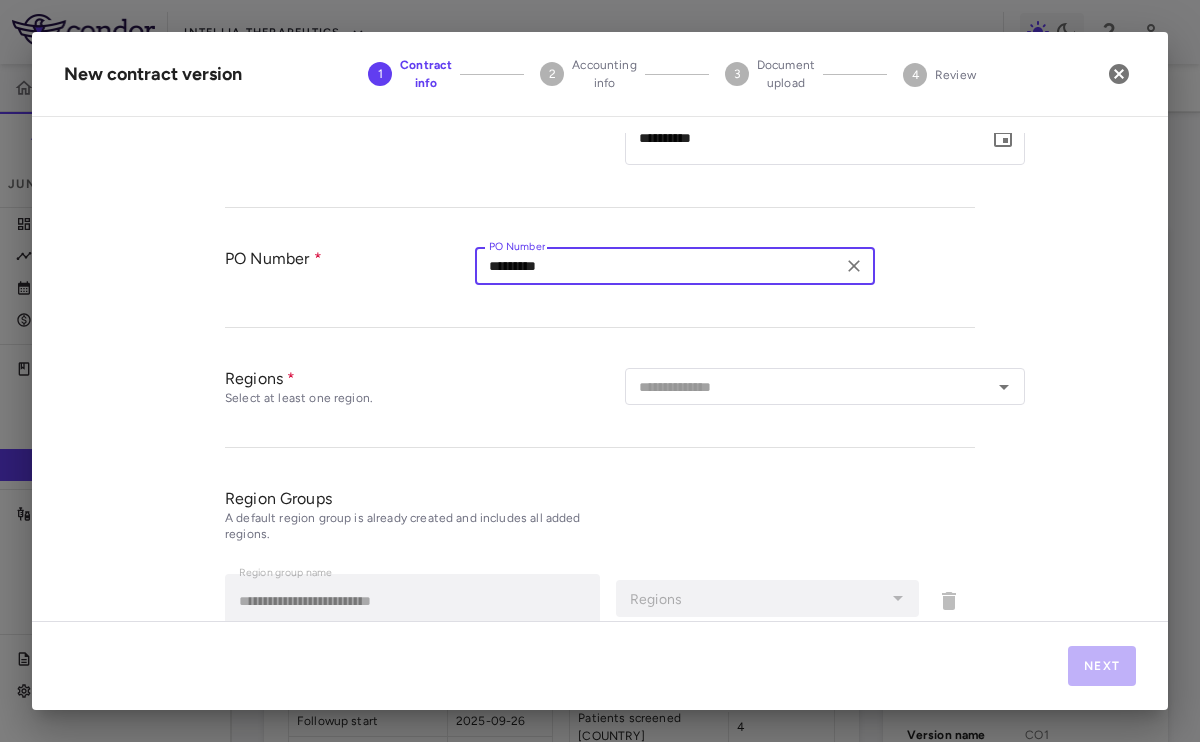 scroll, scrollTop: 614, scrollLeft: 0, axis: vertical 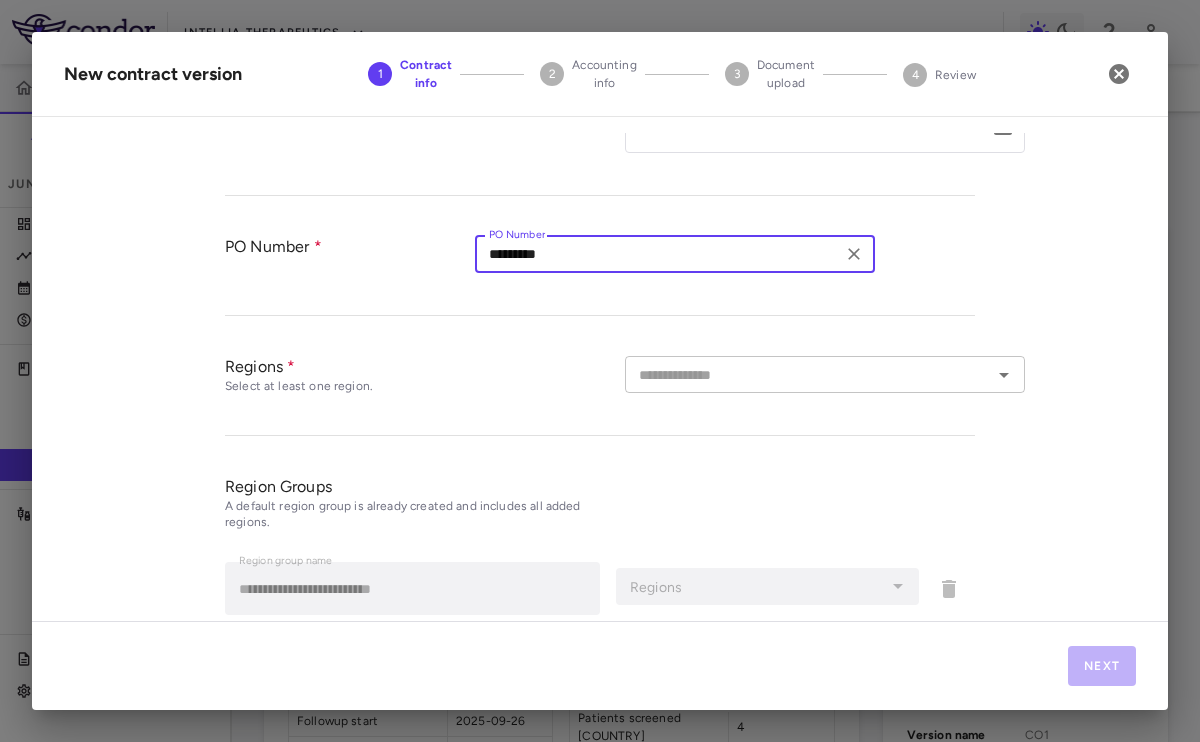 click at bounding box center [808, 374] 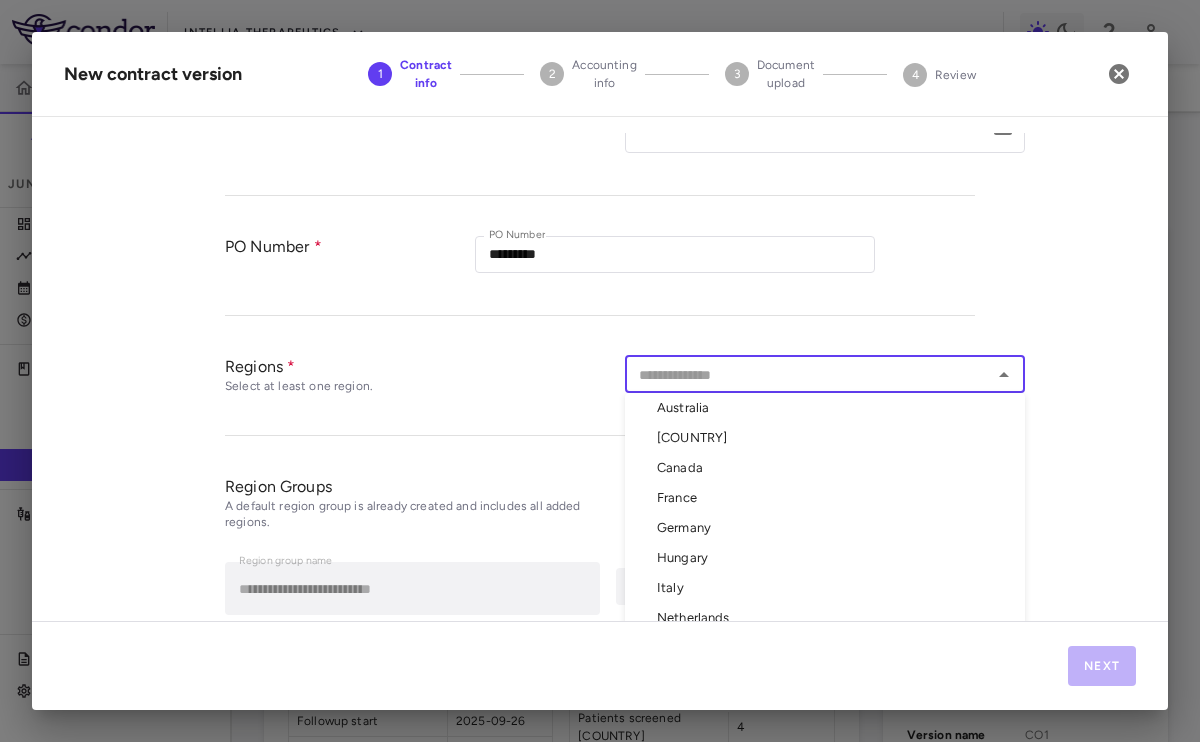 click on "Australia" at bounding box center (825, 408) 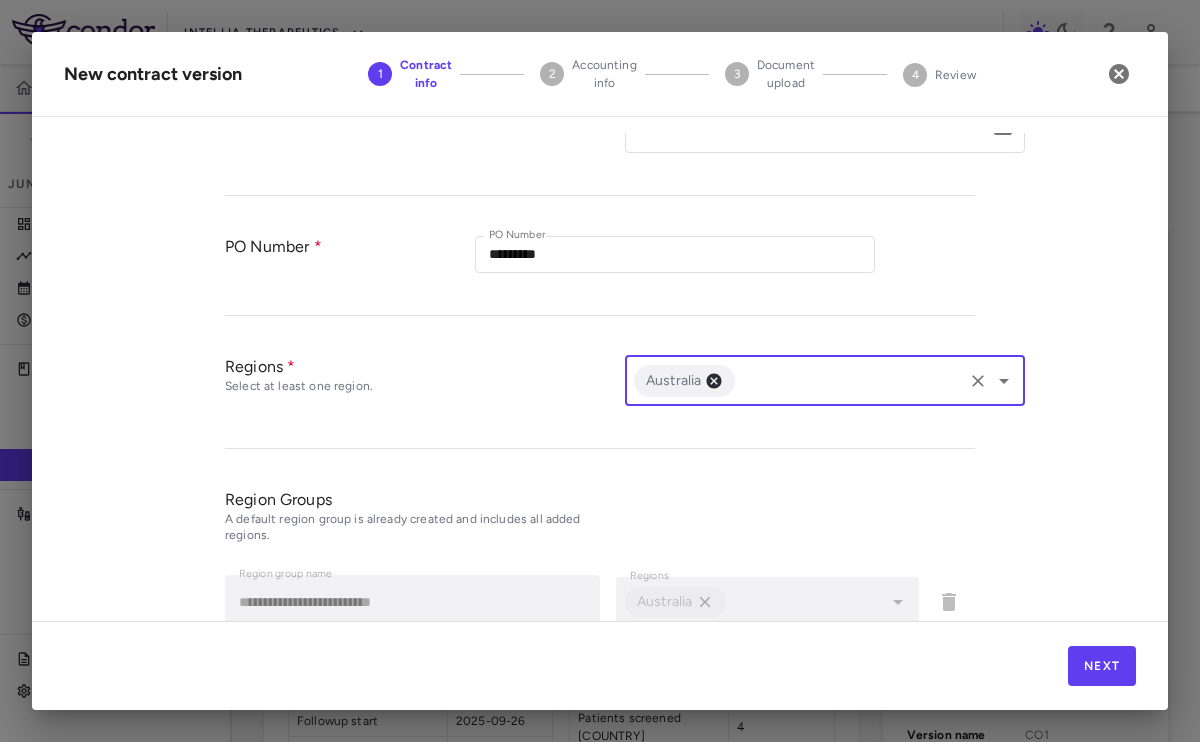 click at bounding box center [849, 380] 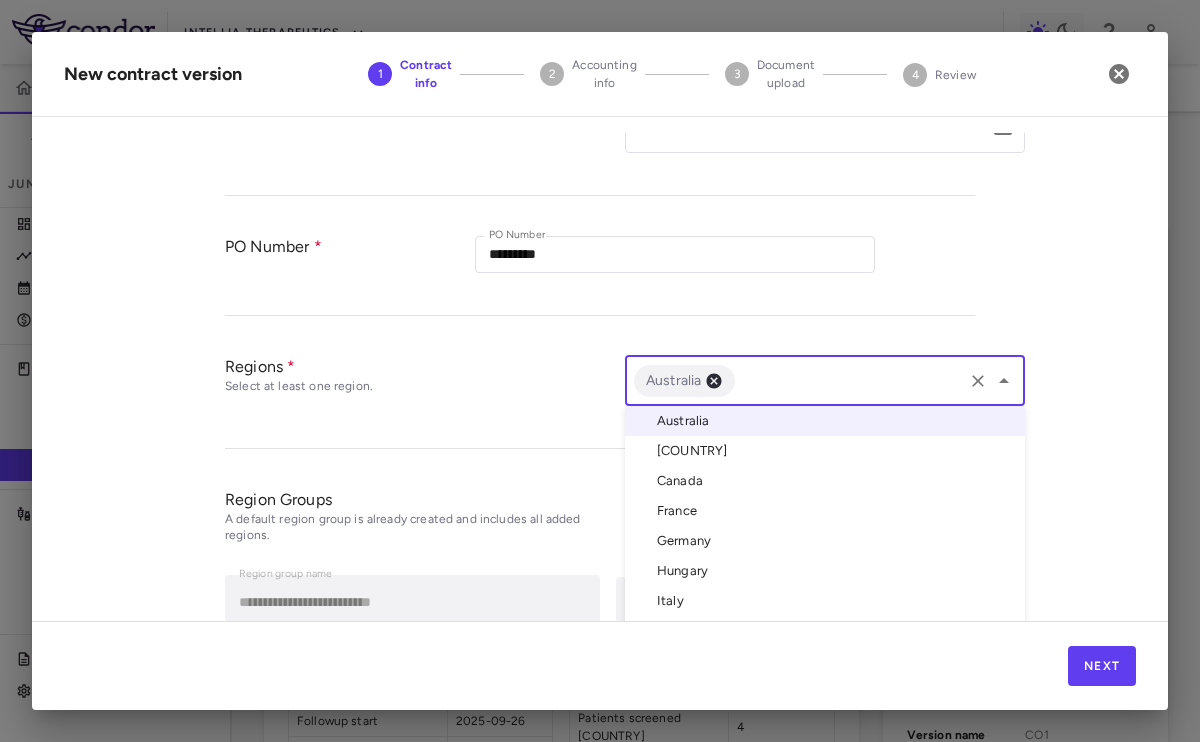 click on "Bulgaria" at bounding box center (825, 451) 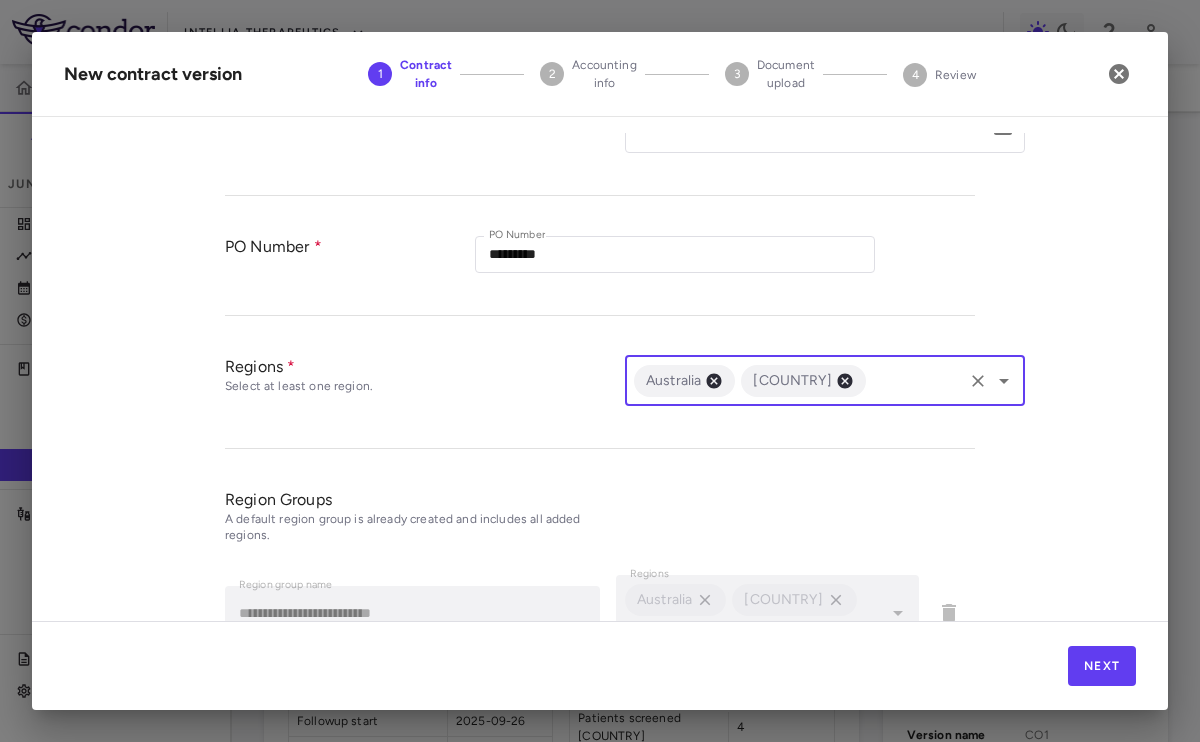 click at bounding box center (914, 380) 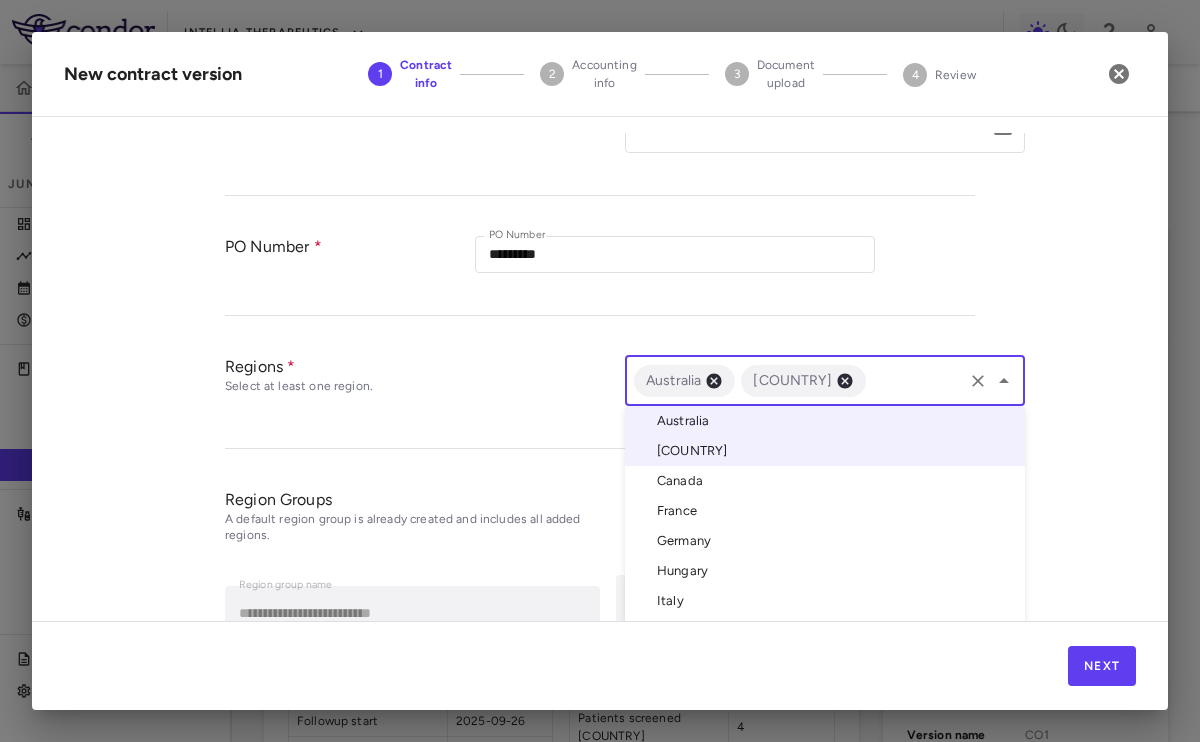 click on "Canada" at bounding box center [825, 481] 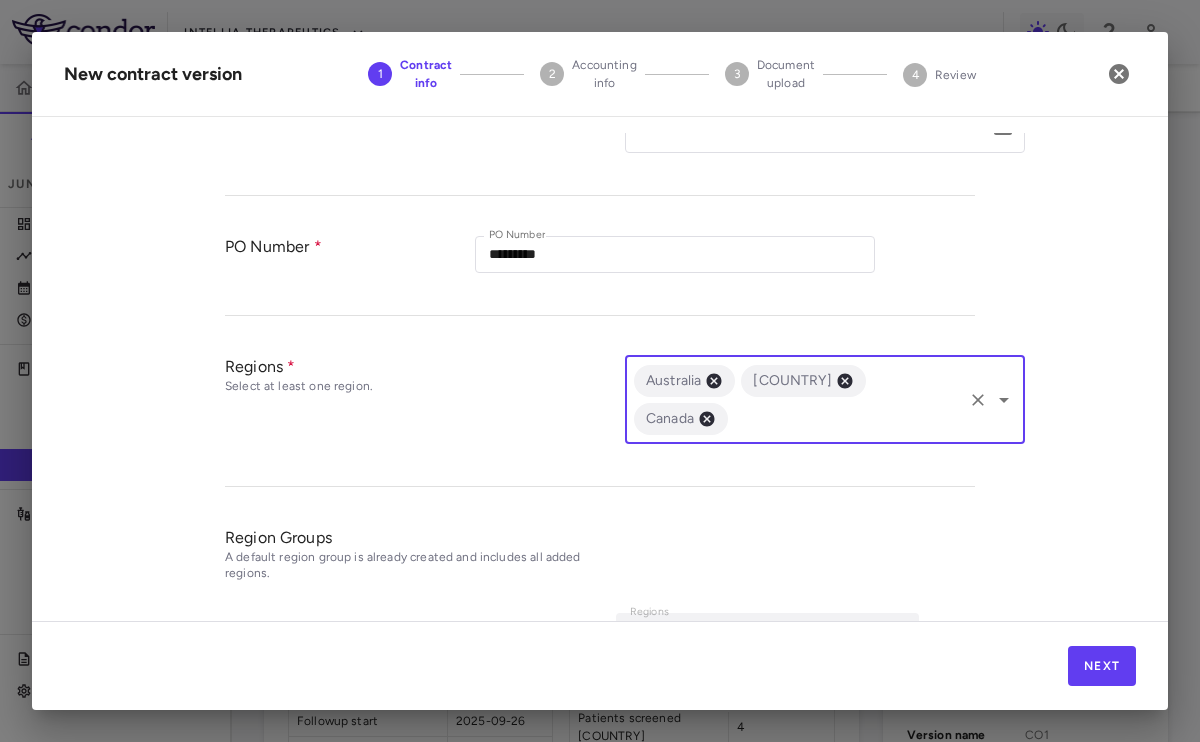 click at bounding box center (845, 418) 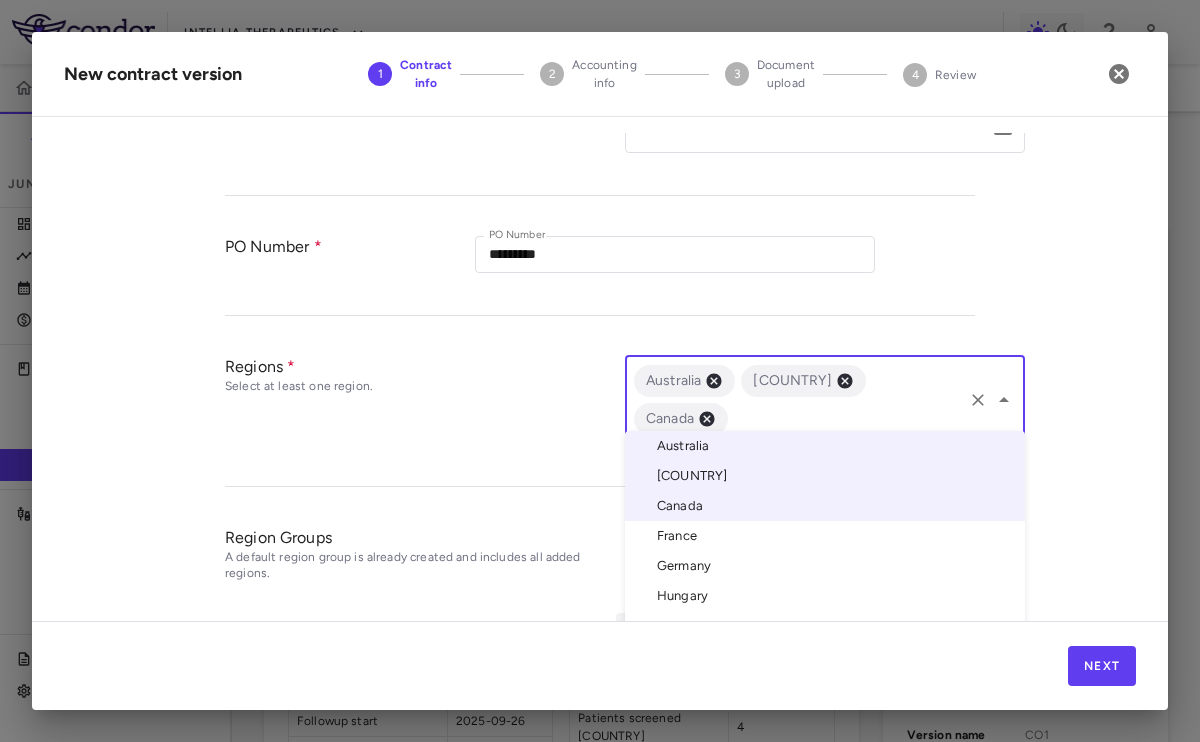 click on "France" at bounding box center (825, 536) 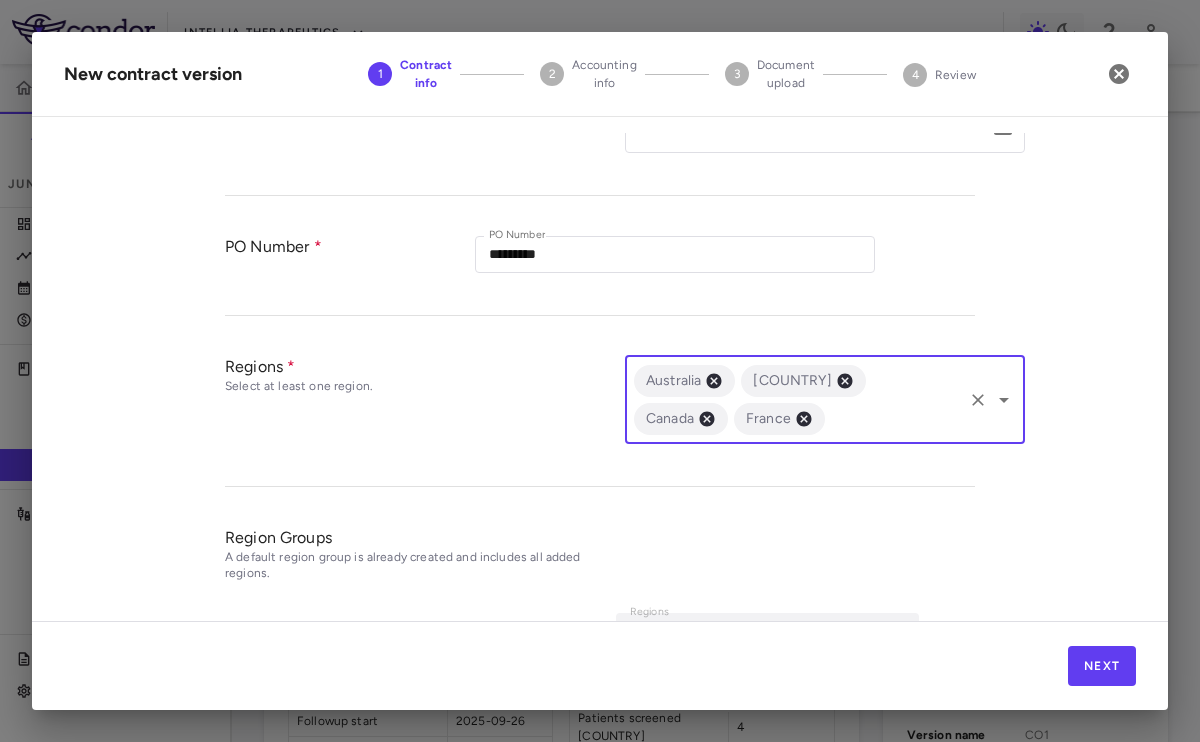 click on "Australia Bulgaria Canada France ​" at bounding box center (825, 411) 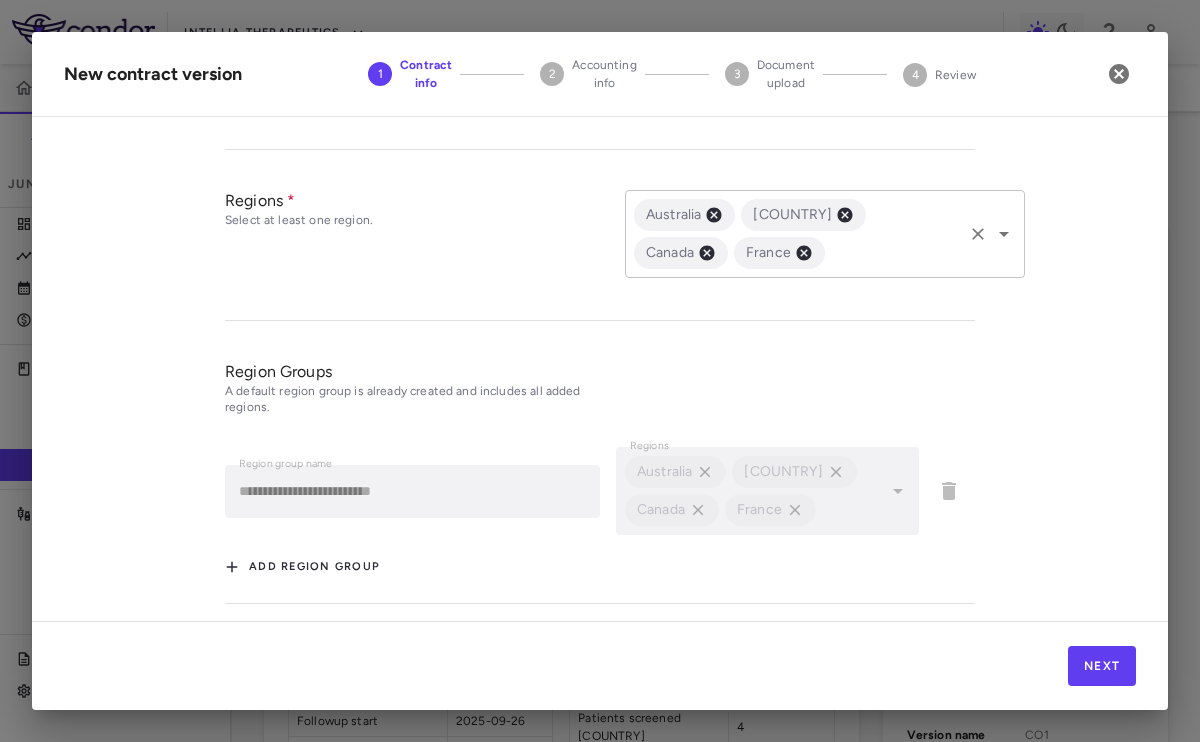 scroll, scrollTop: 791, scrollLeft: 0, axis: vertical 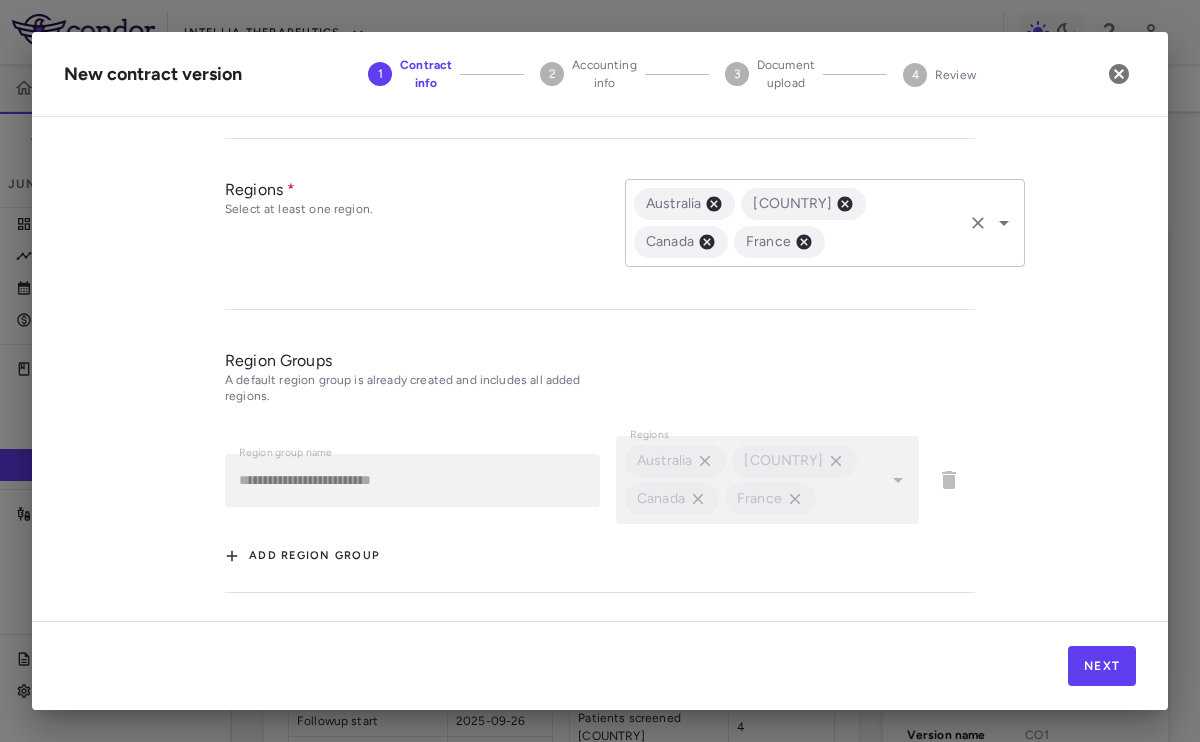 click on "Australia Bulgaria Canada France ​" at bounding box center [825, 223] 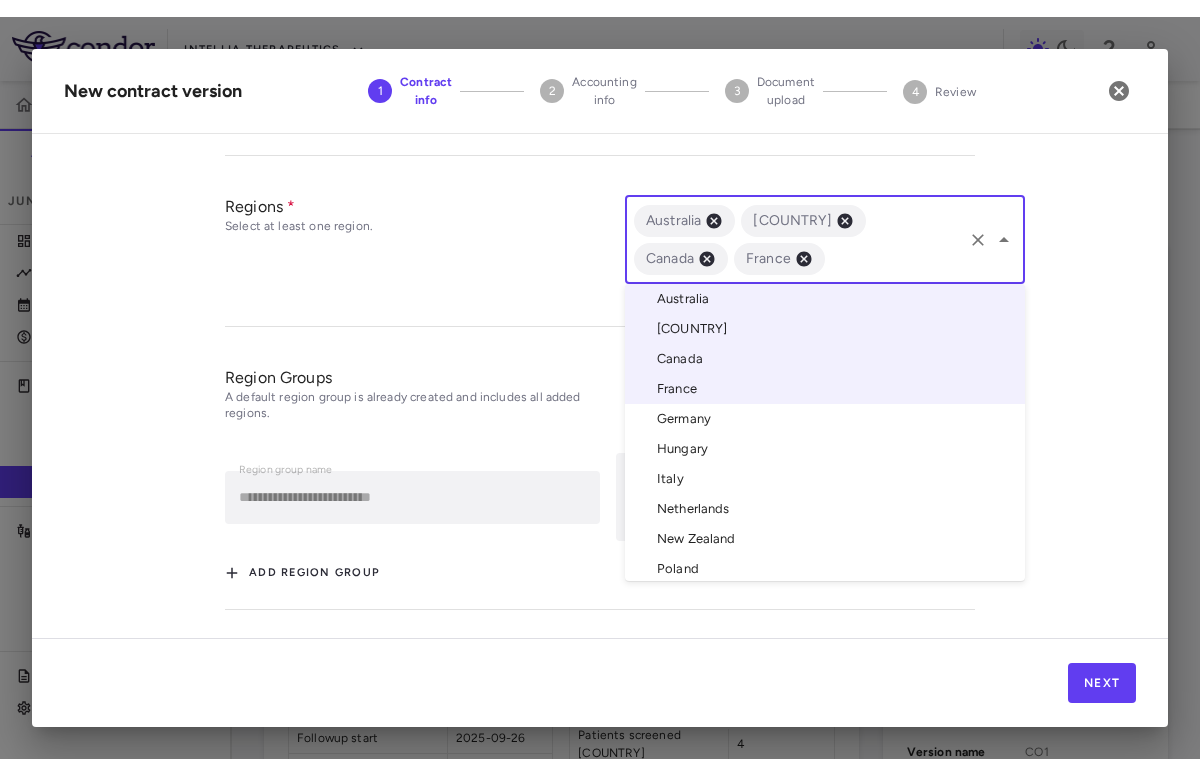 scroll, scrollTop: 202, scrollLeft: 0, axis: vertical 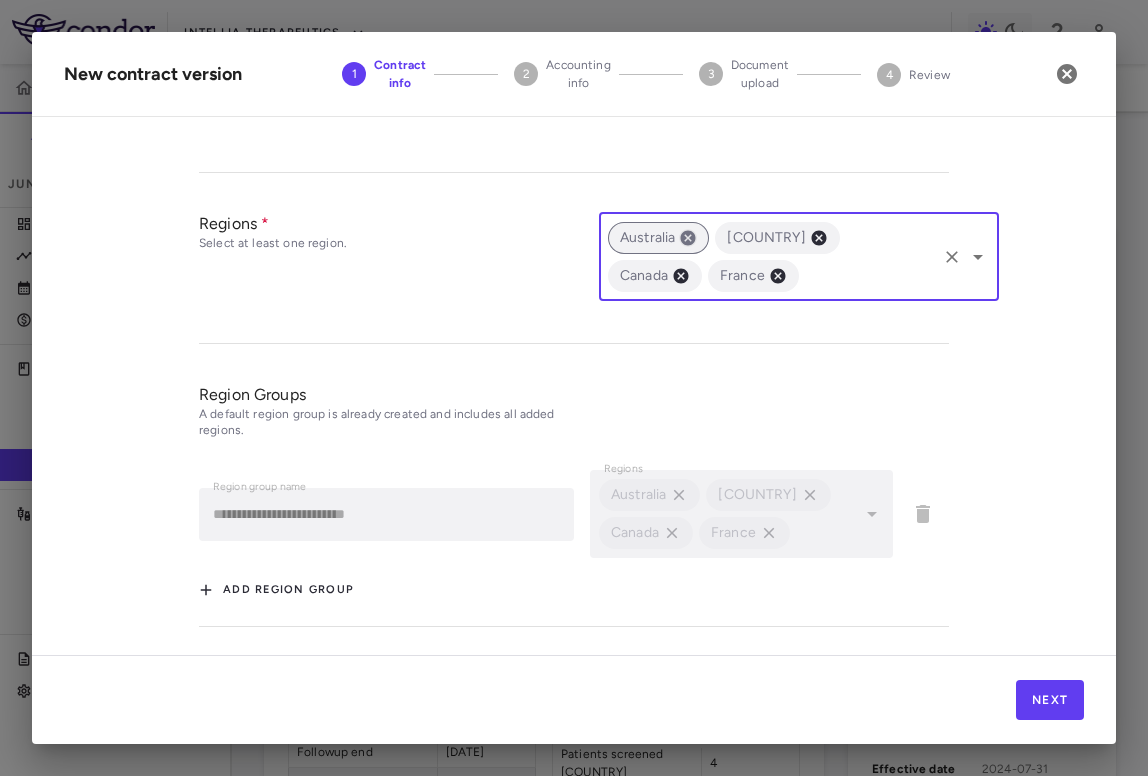 click 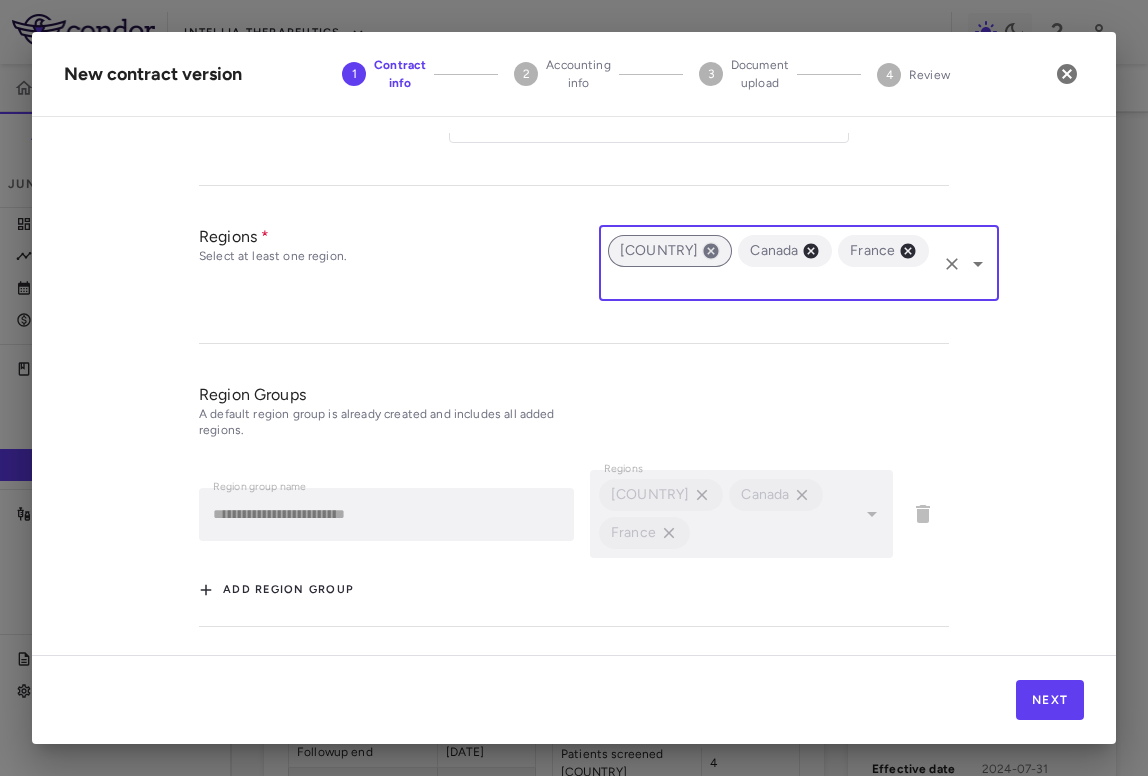 click 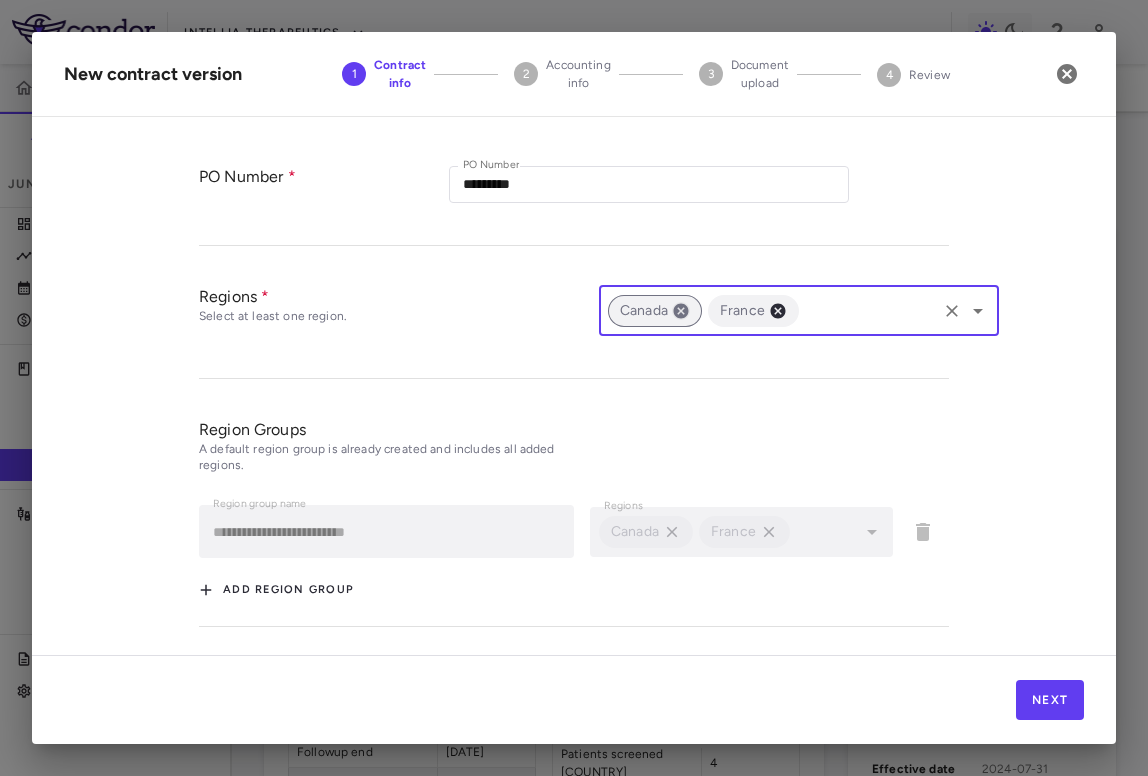 click 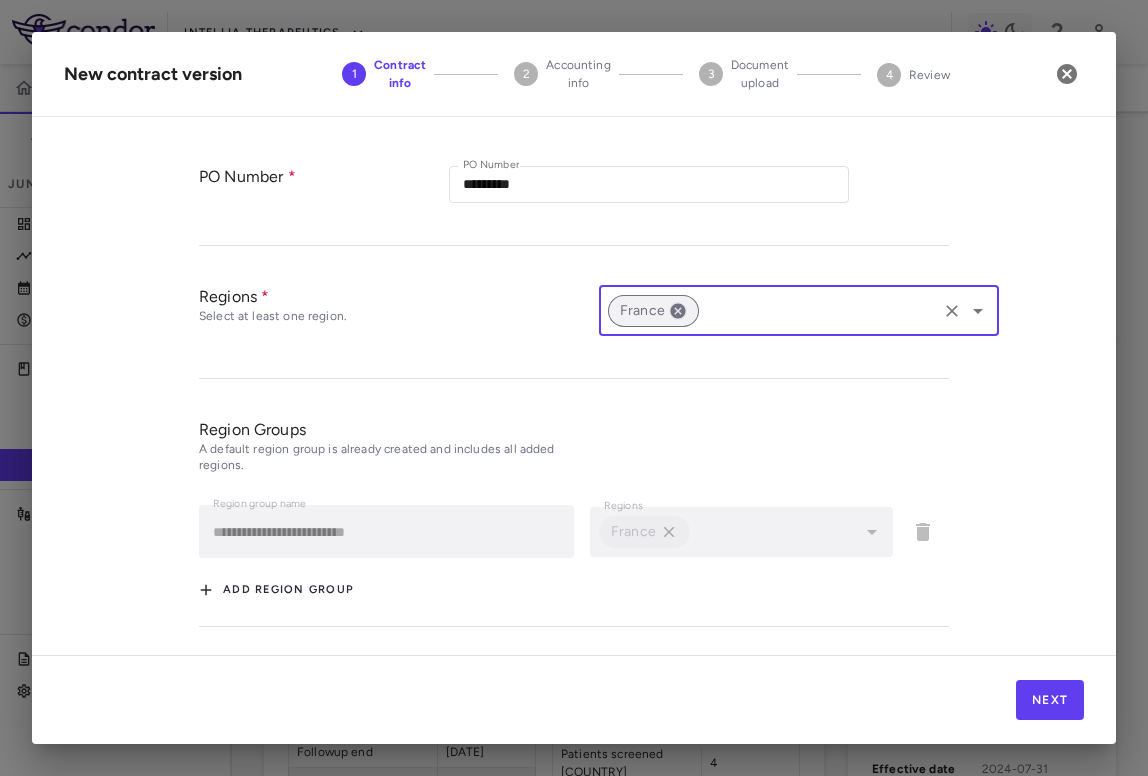 click 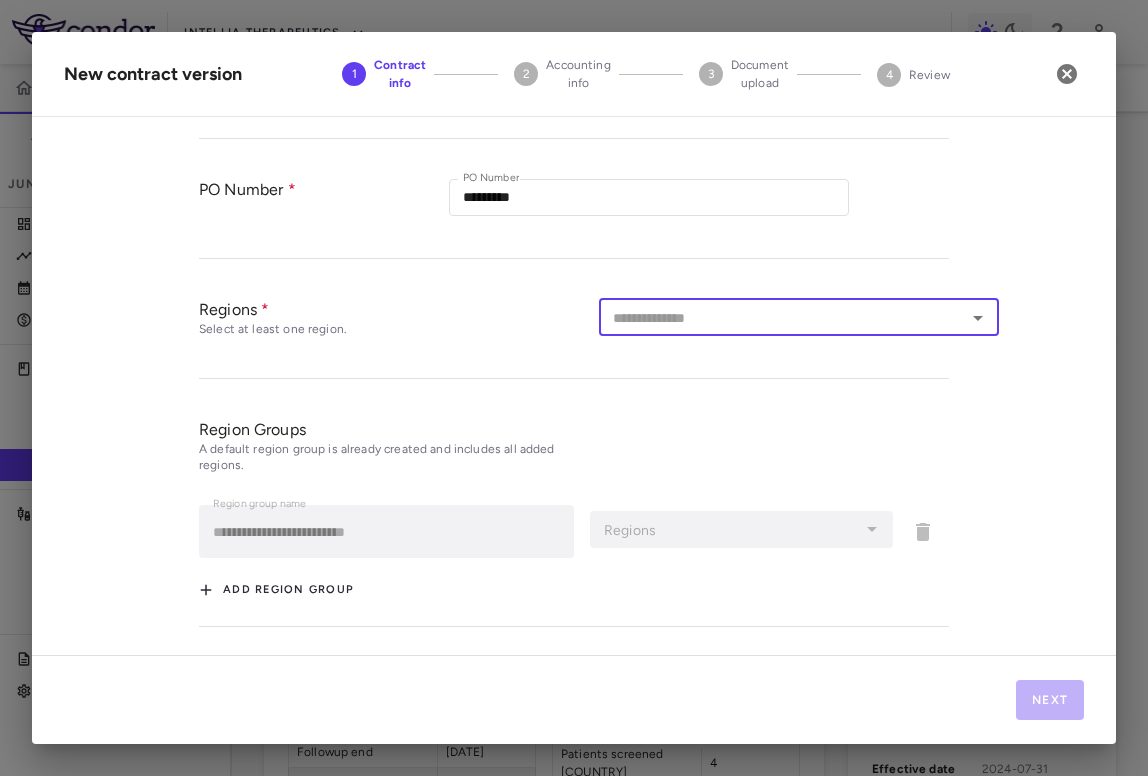 click at bounding box center (782, 317) 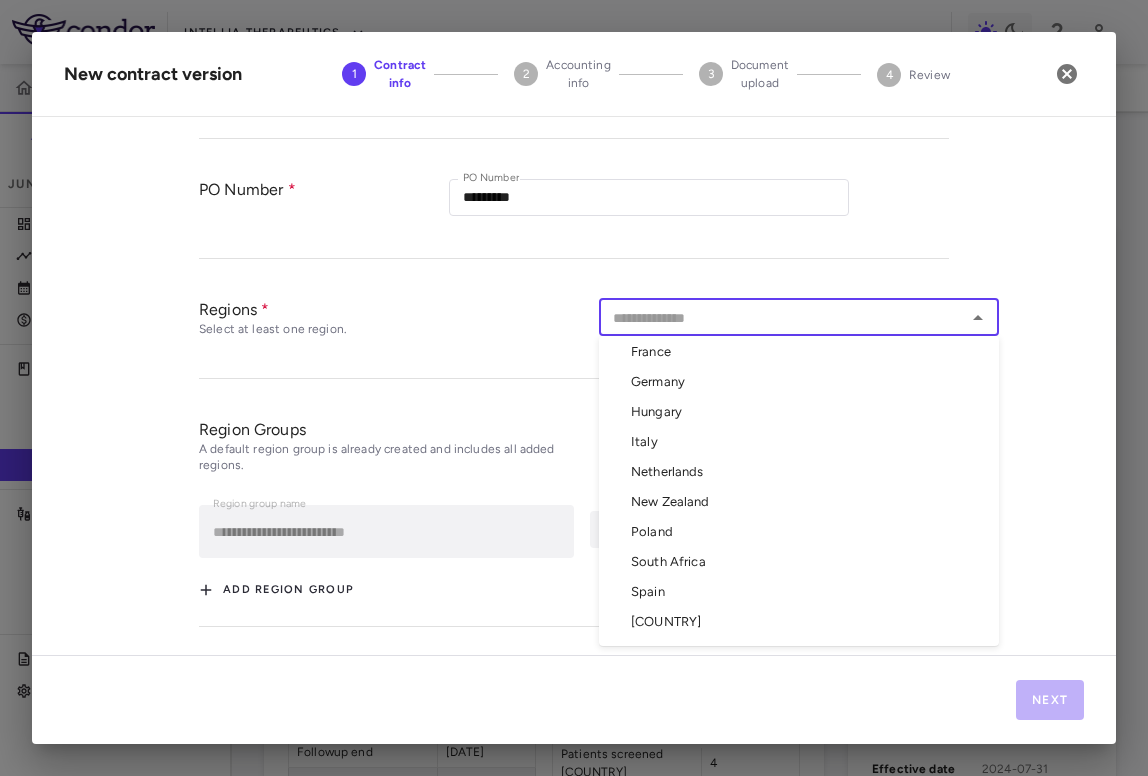 scroll, scrollTop: 136, scrollLeft: 0, axis: vertical 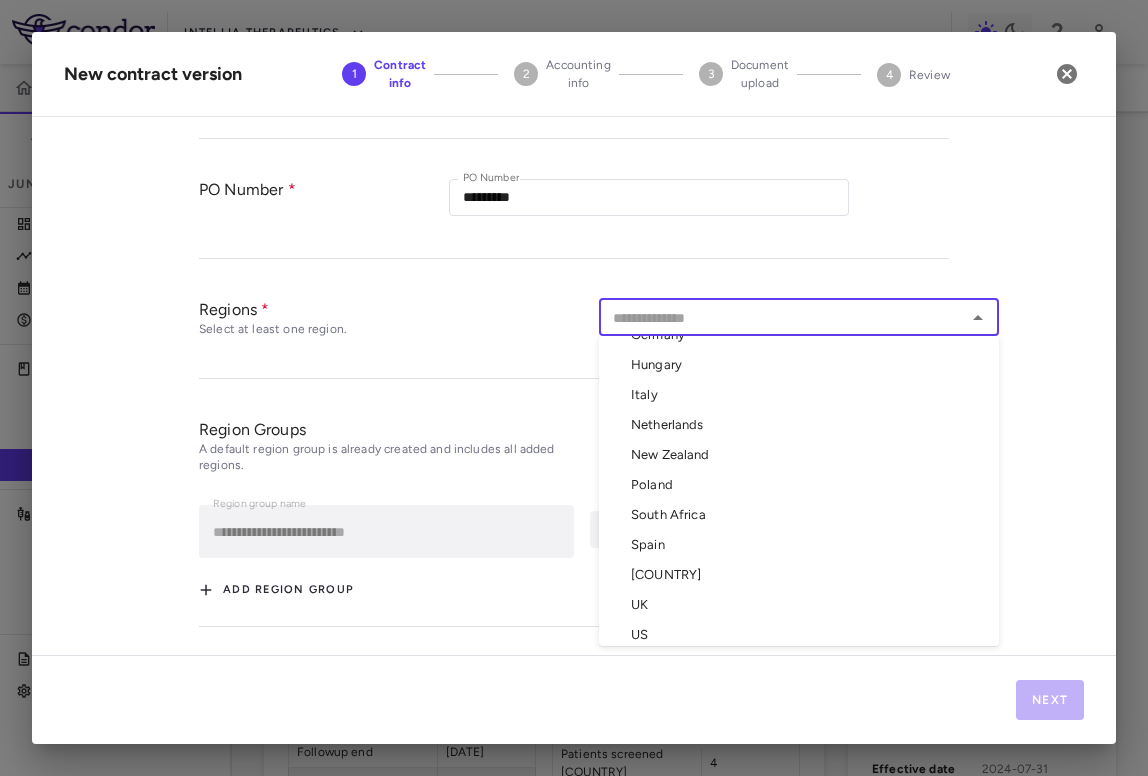 click on "South Africa" at bounding box center (799, 515) 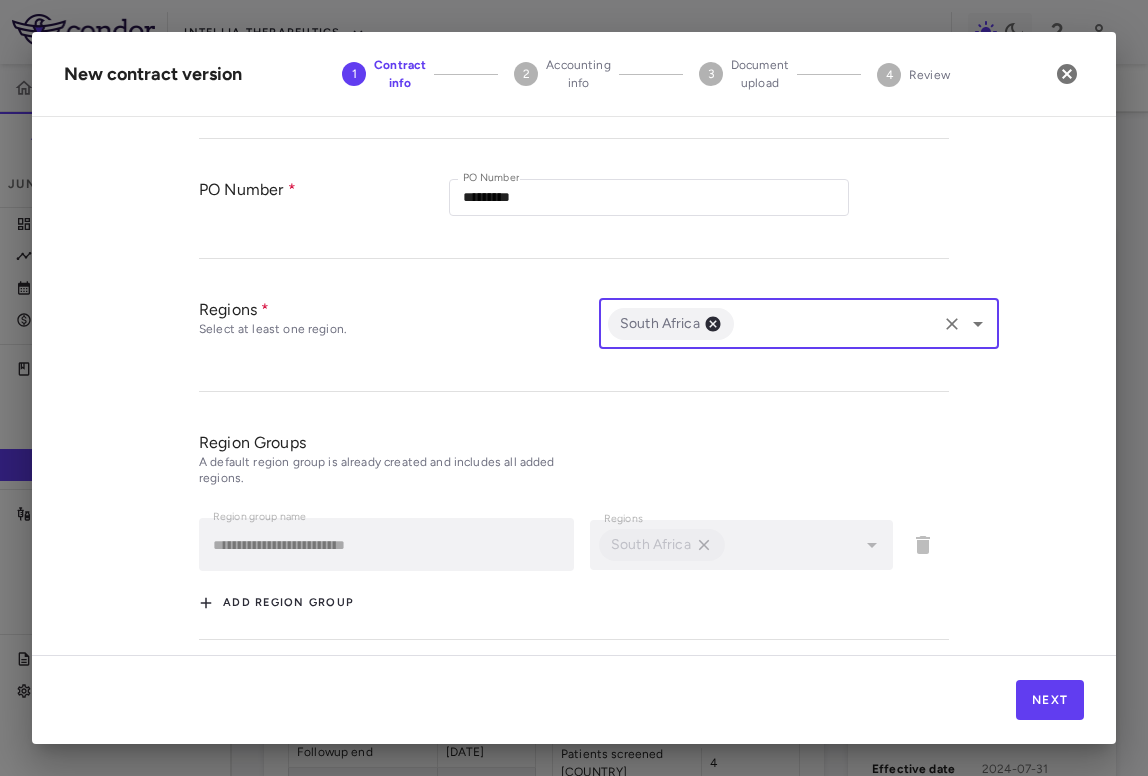 click at bounding box center (835, 323) 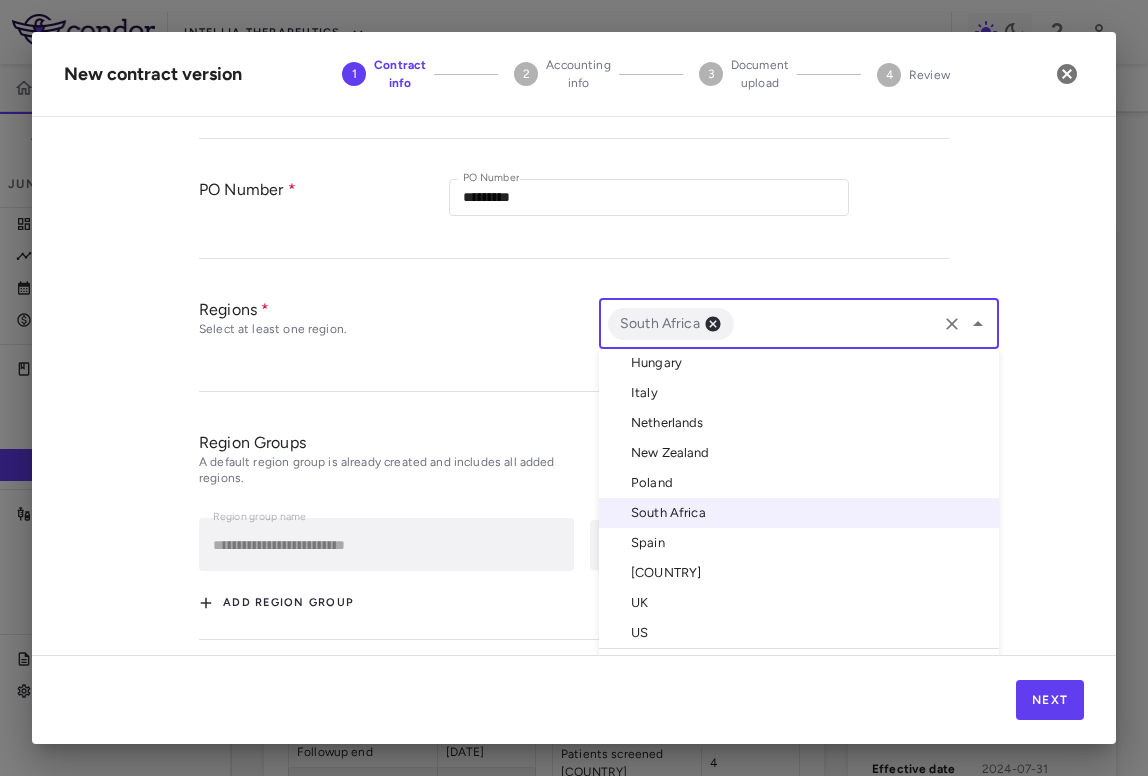 scroll, scrollTop: 188, scrollLeft: 0, axis: vertical 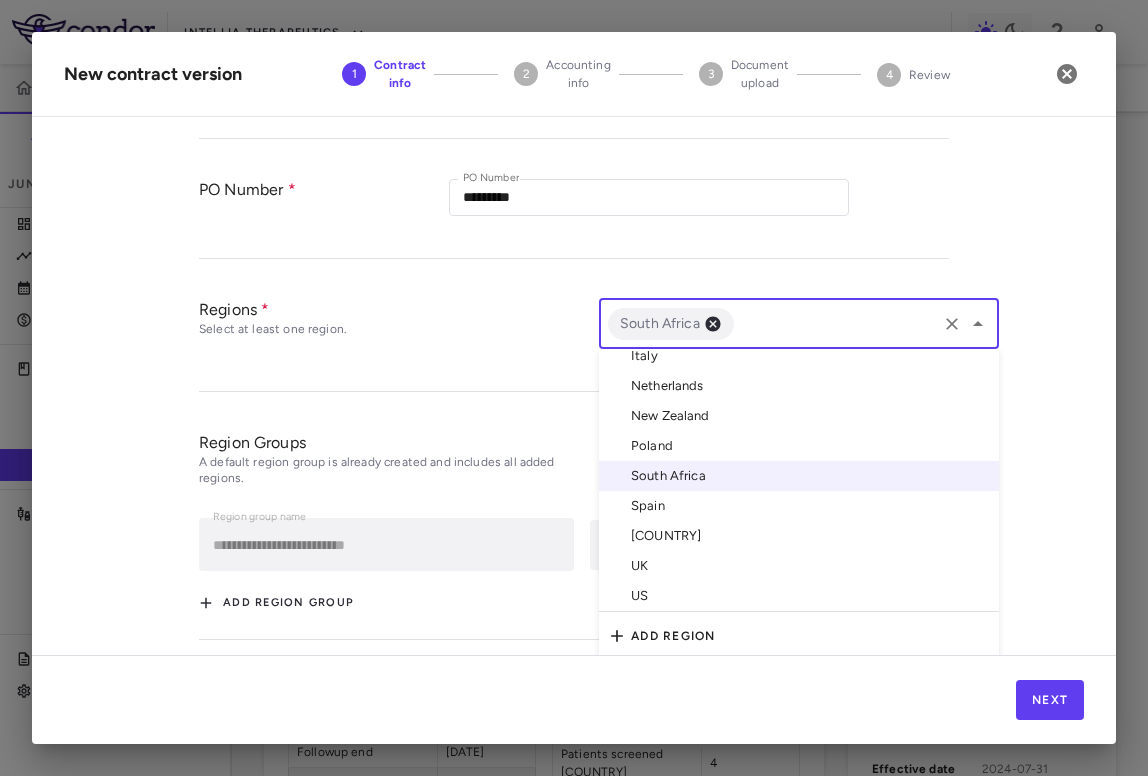 click on "US" at bounding box center (799, 596) 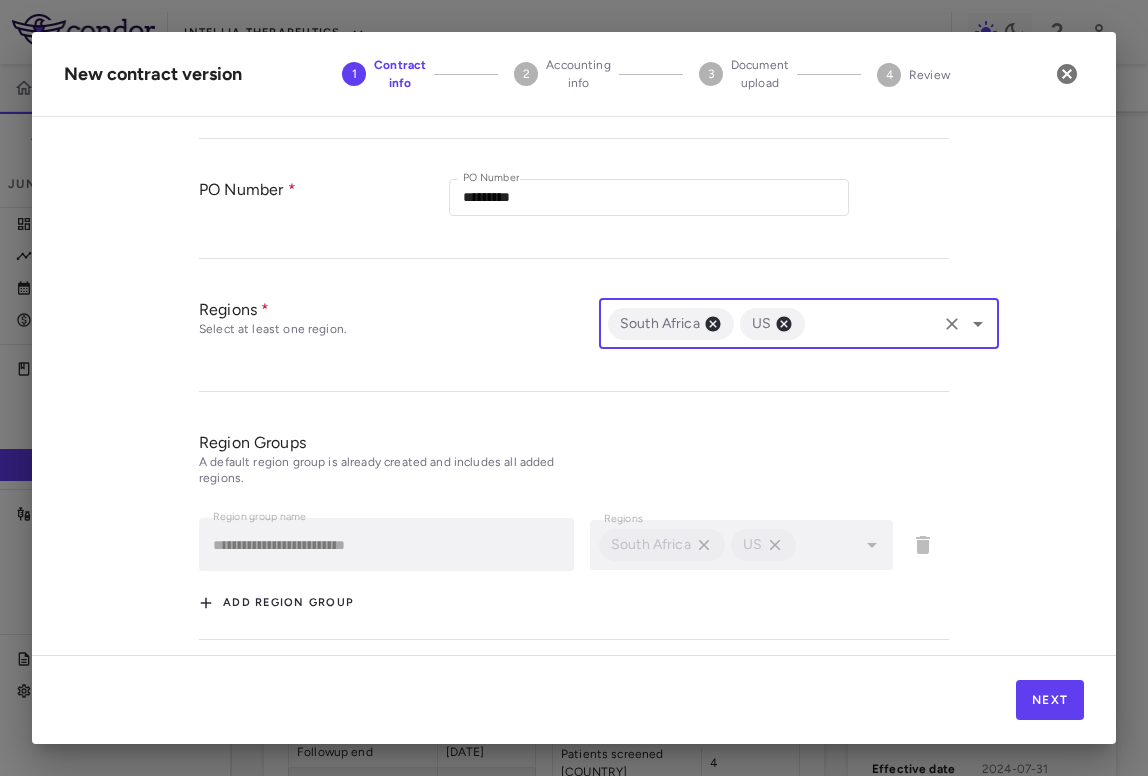click at bounding box center (871, 323) 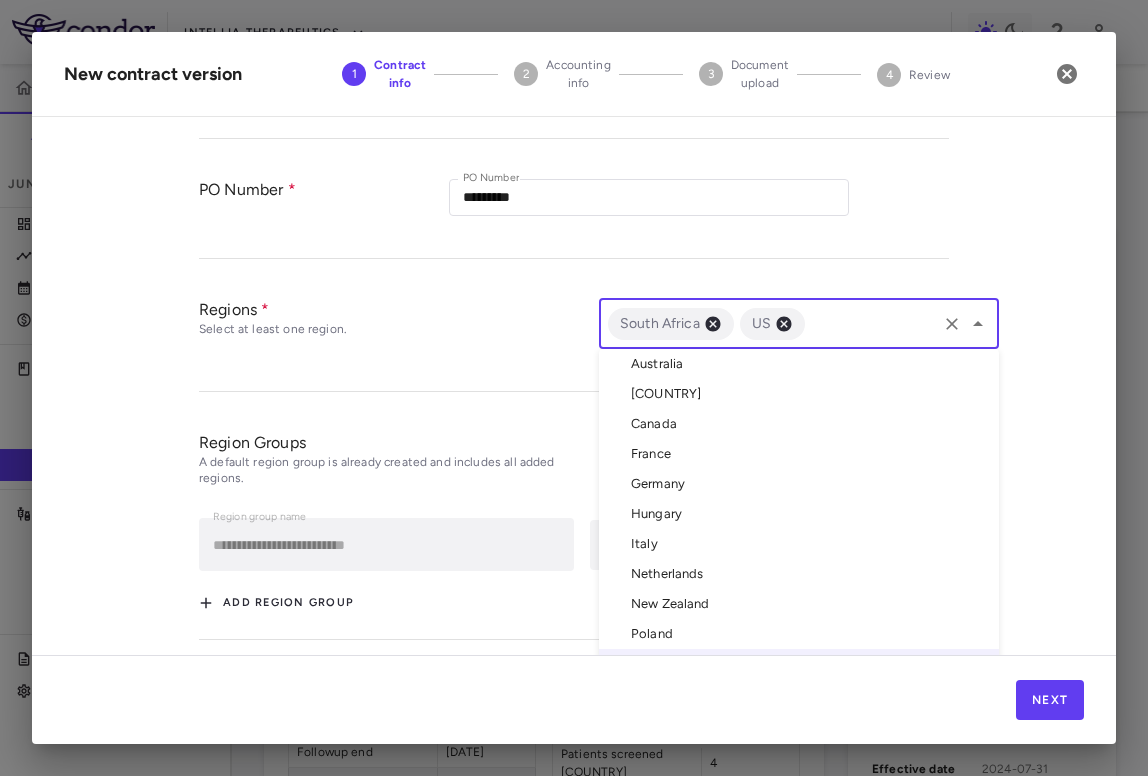 click on "Canada" at bounding box center (799, 424) 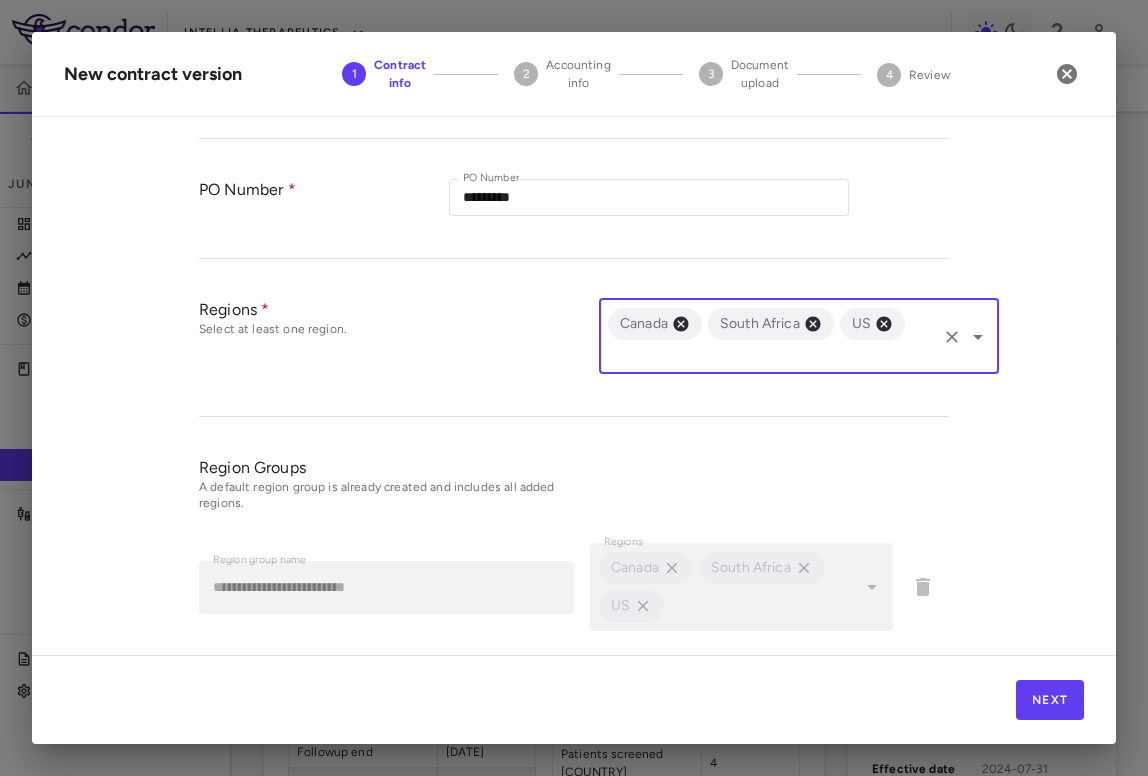 click at bounding box center (769, 355) 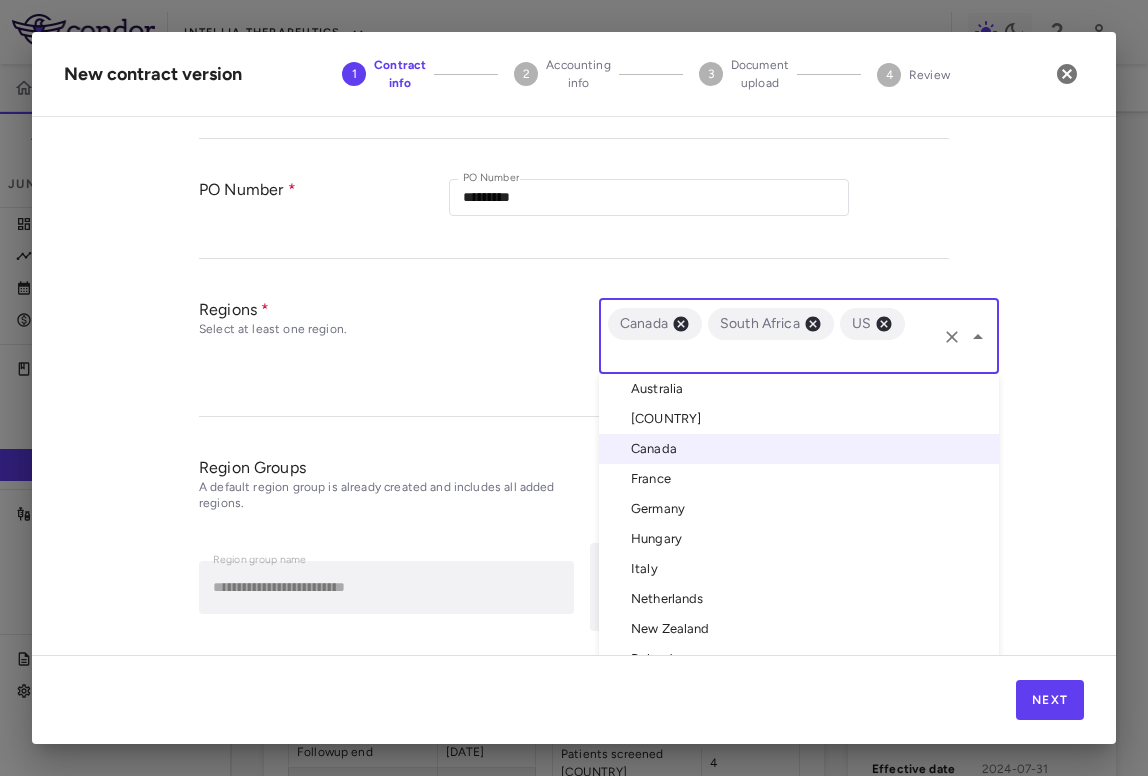 click on "France" at bounding box center [799, 479] 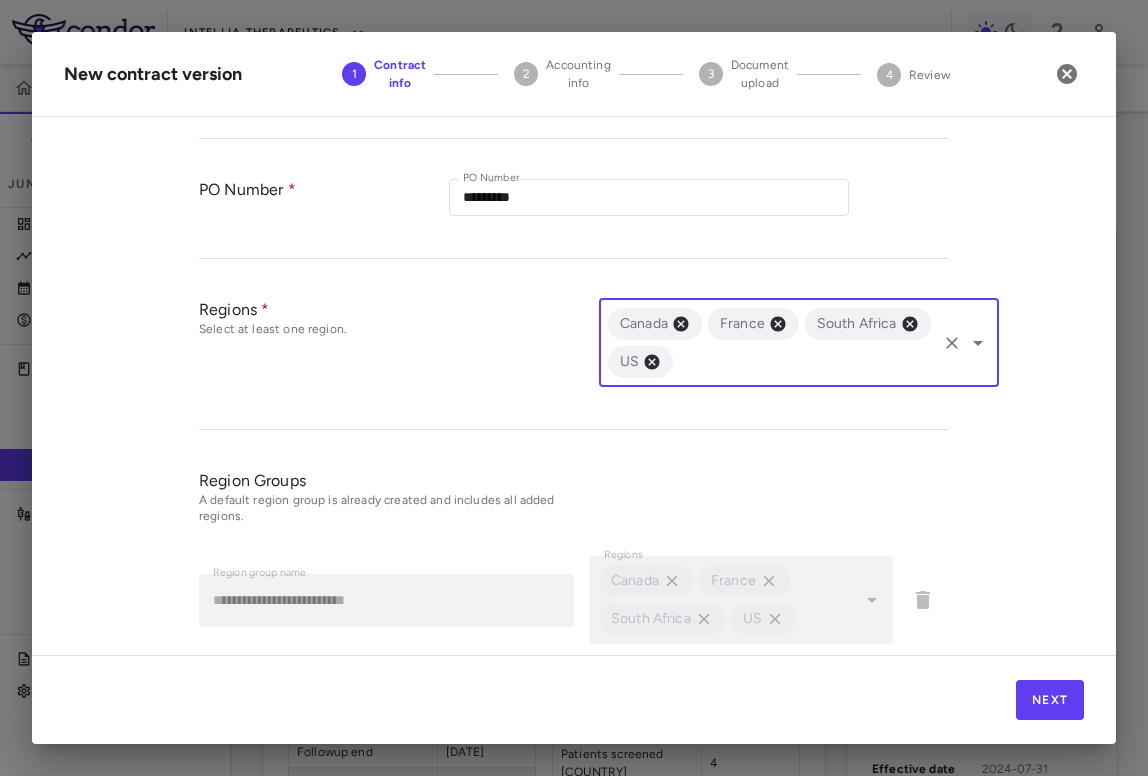 click on "Canada France South Africa US ​" at bounding box center (799, 343) 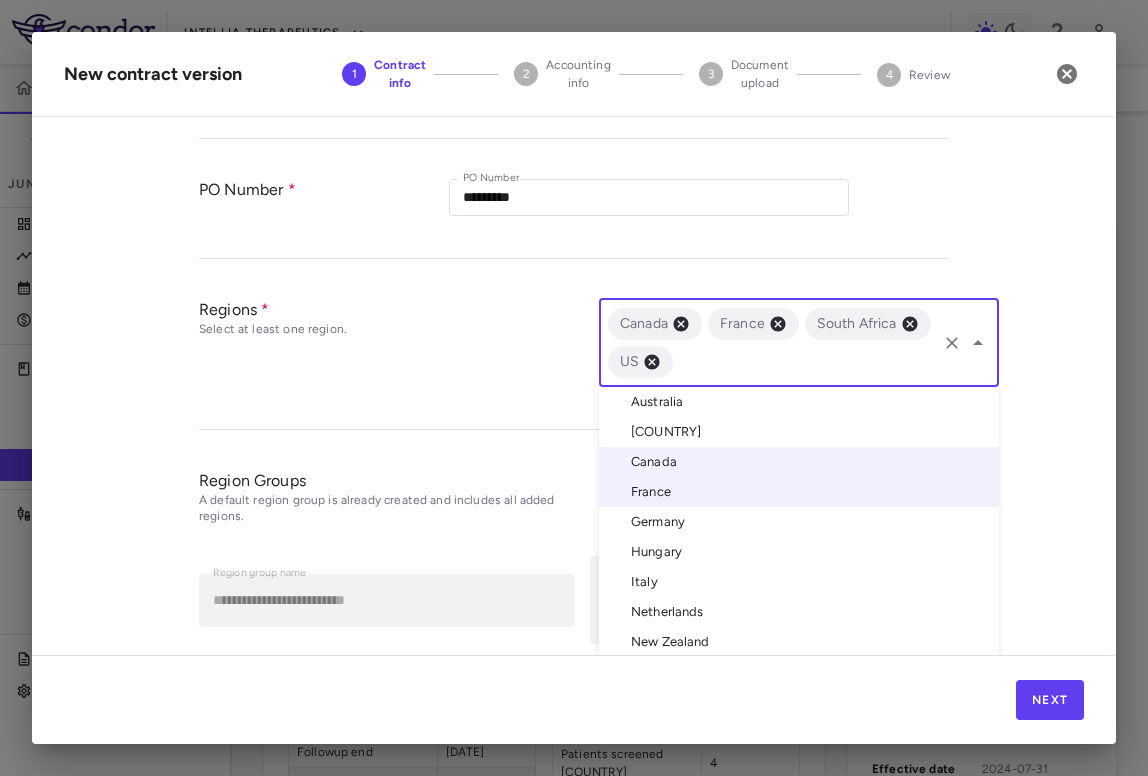 click on "Germany" at bounding box center (799, 522) 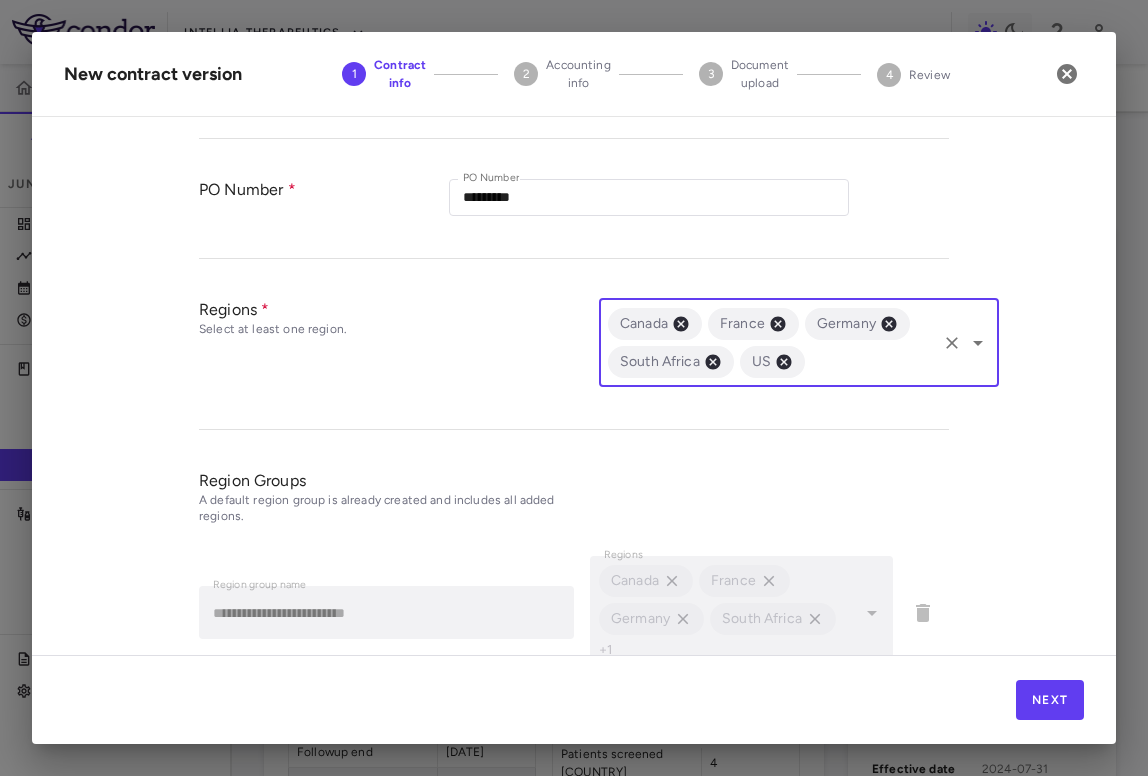 click on "Canada France Germany South Africa US ​" at bounding box center (799, 343) 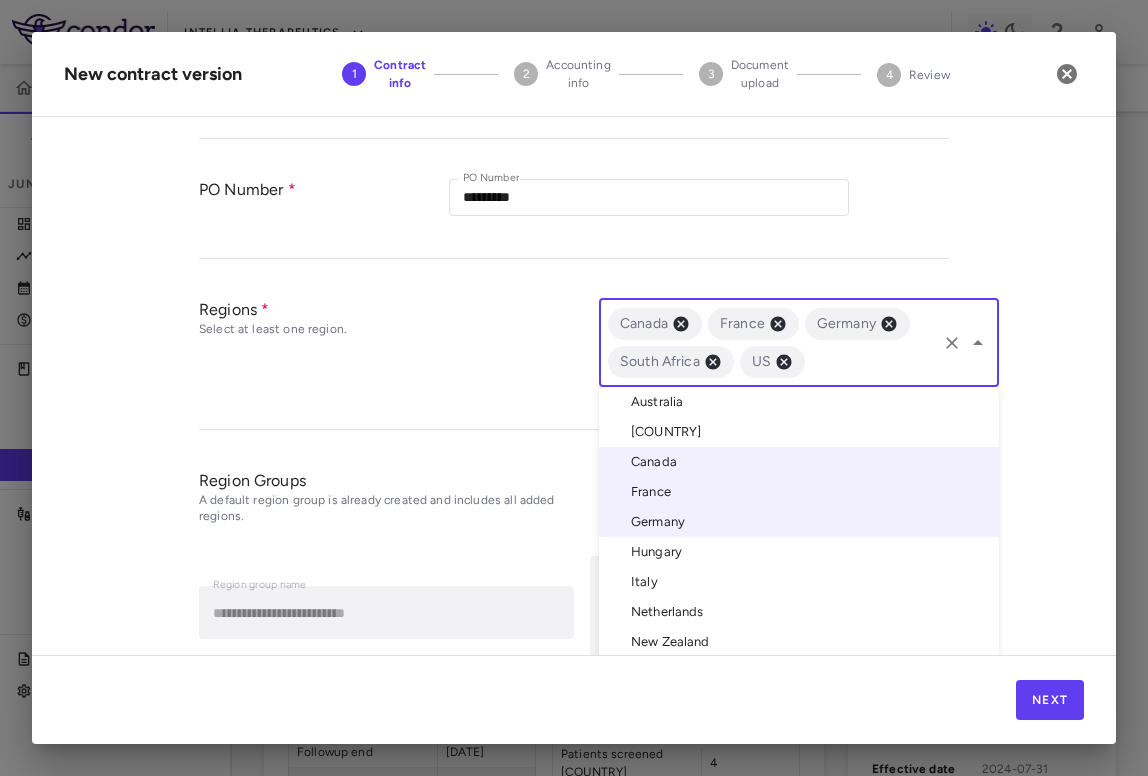 click on "Australia" at bounding box center [799, 402] 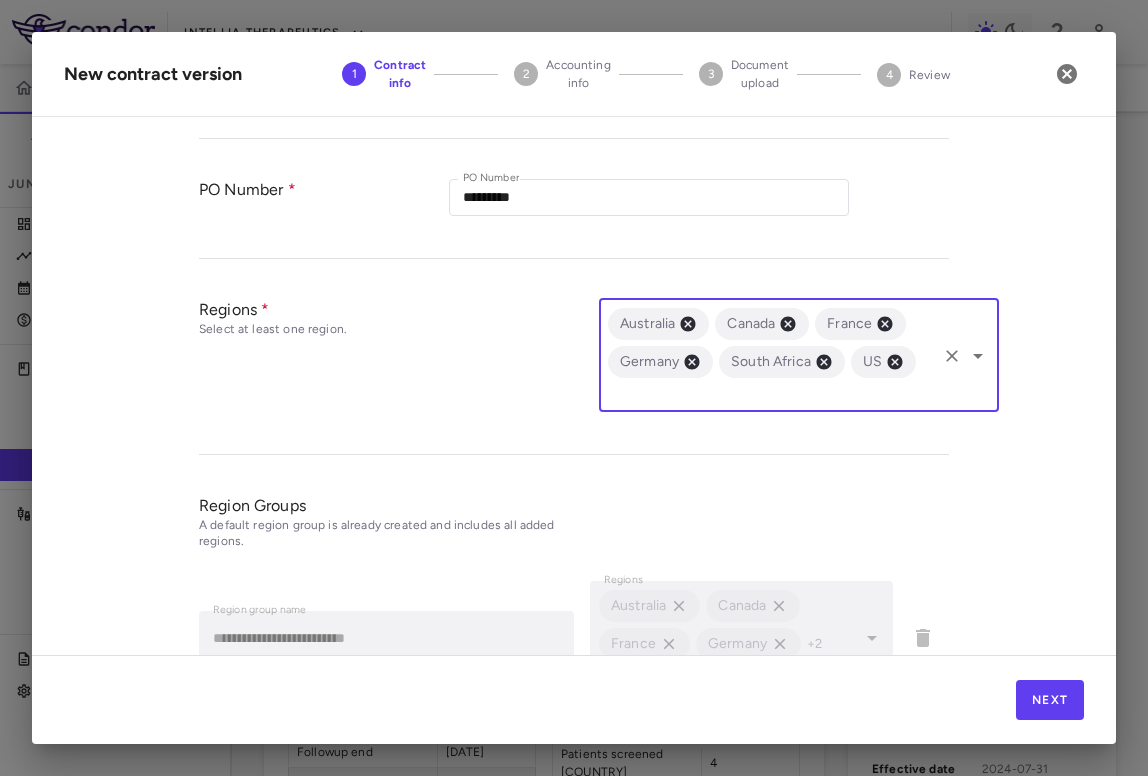 click at bounding box center (769, 393) 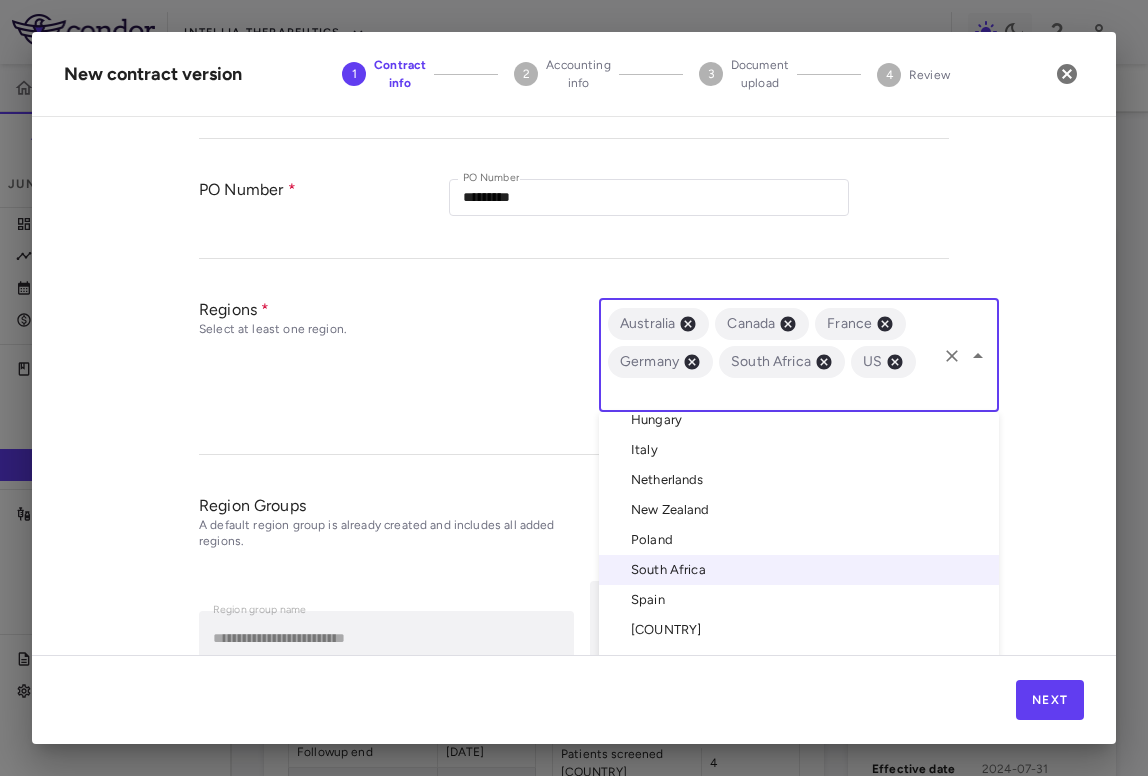 scroll, scrollTop: 188, scrollLeft: 0, axis: vertical 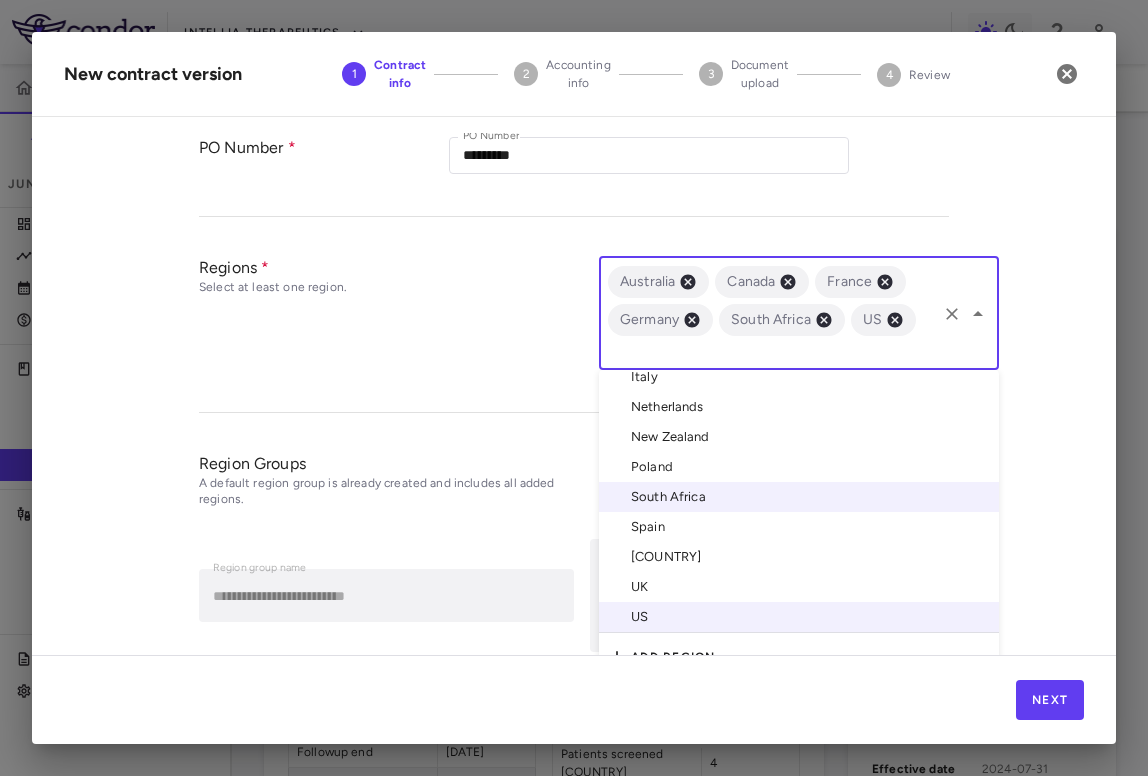 click on "UK" at bounding box center (799, 587) 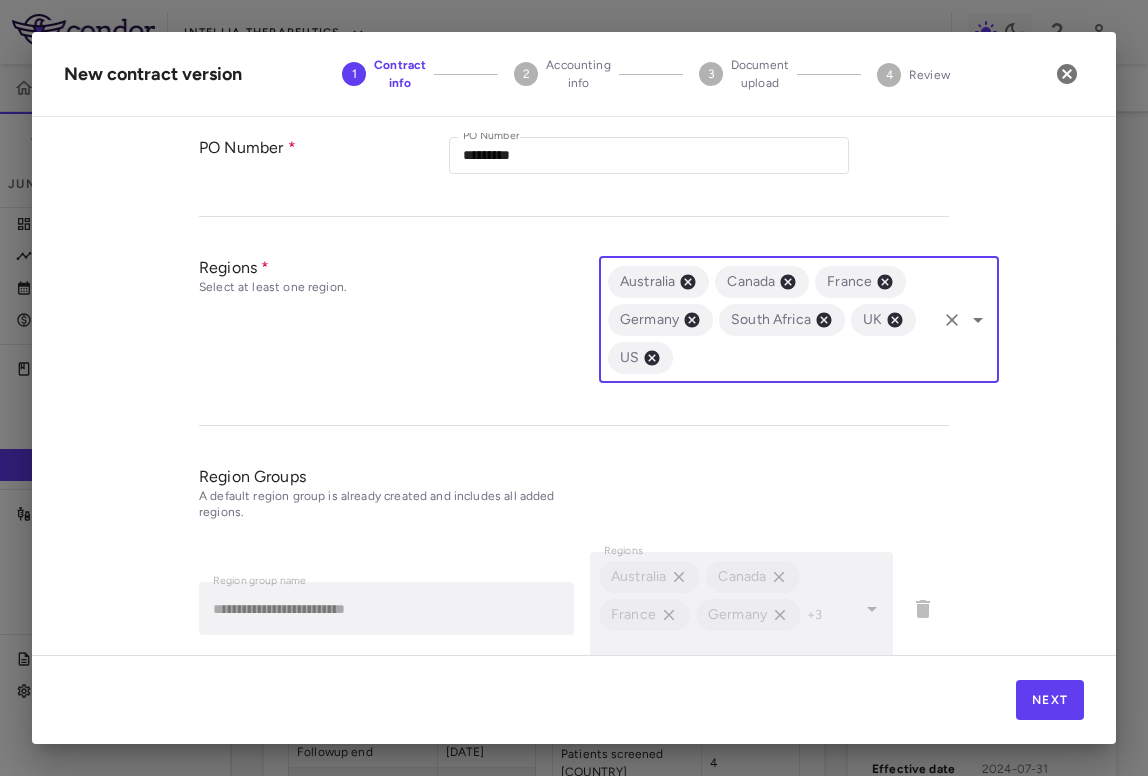 click at bounding box center [805, 357] 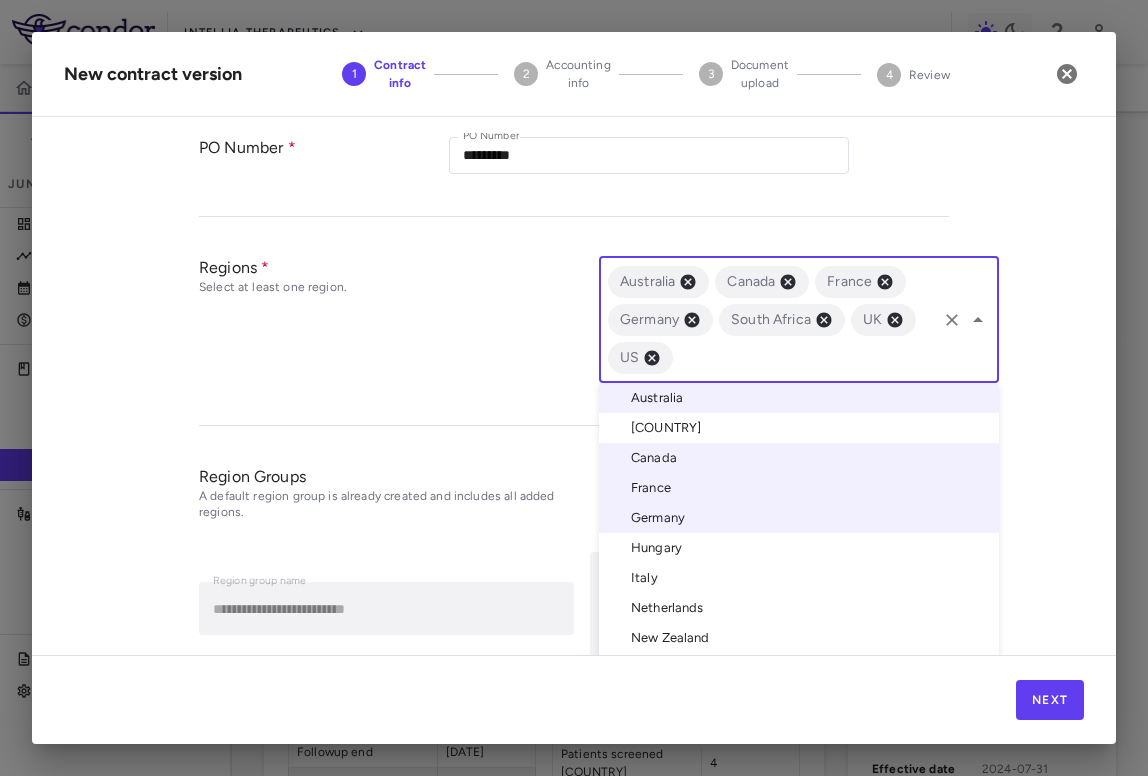 click on "Netherlands" at bounding box center (799, 608) 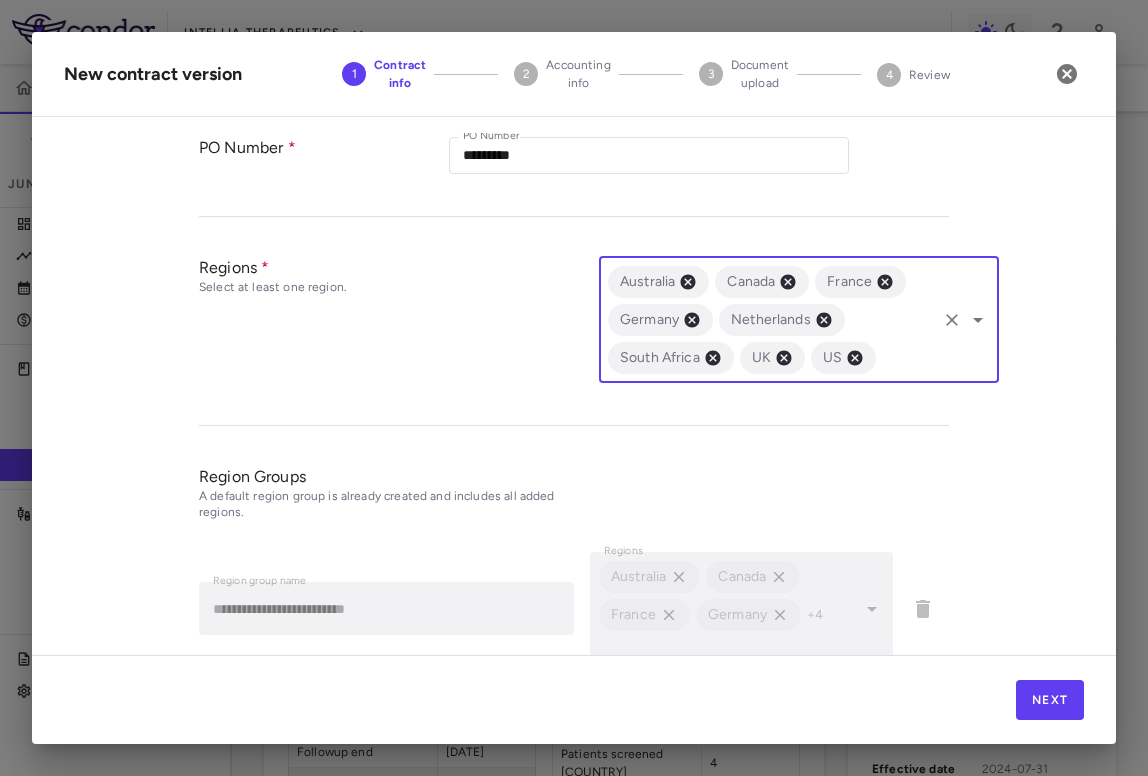 click at bounding box center (906, 357) 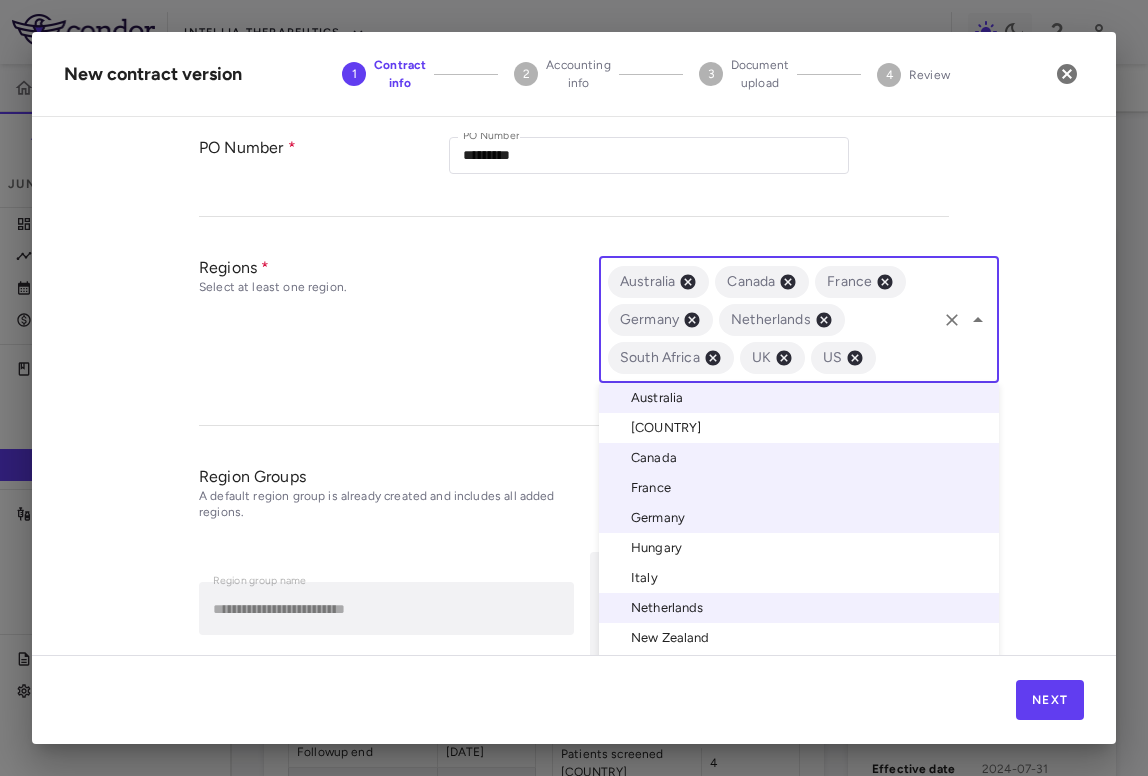 scroll, scrollTop: 23, scrollLeft: 0, axis: vertical 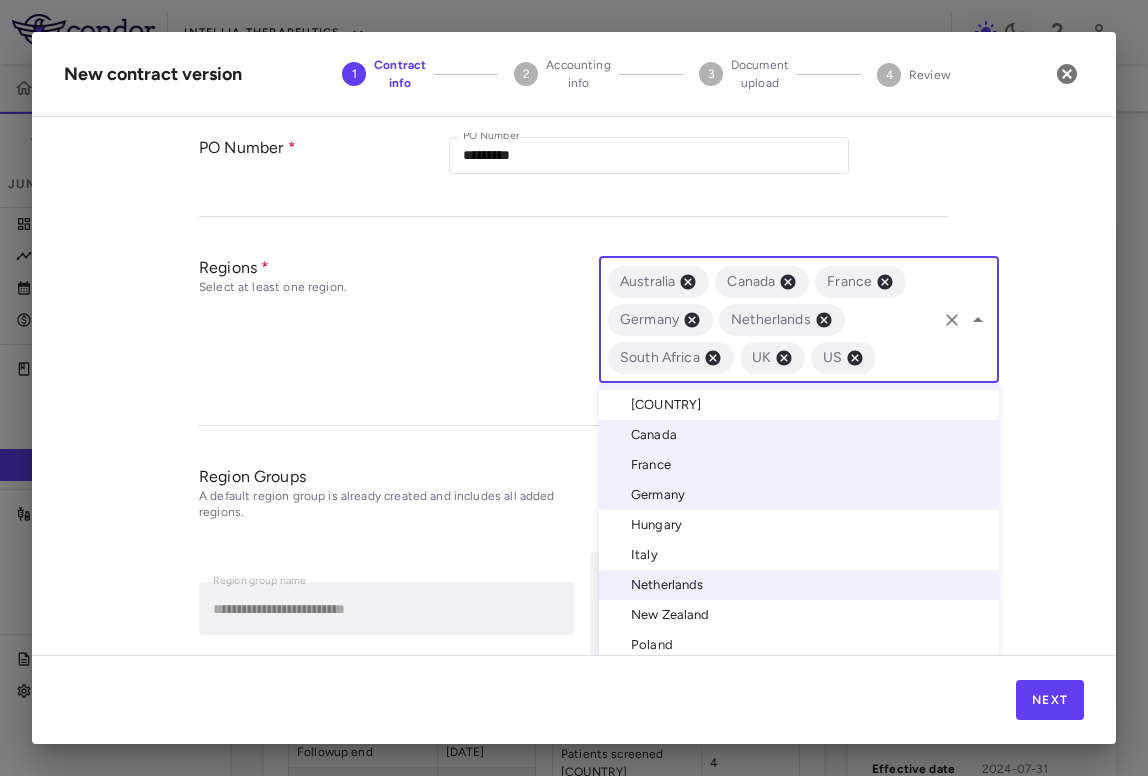 click on "New Zealand" at bounding box center (799, 615) 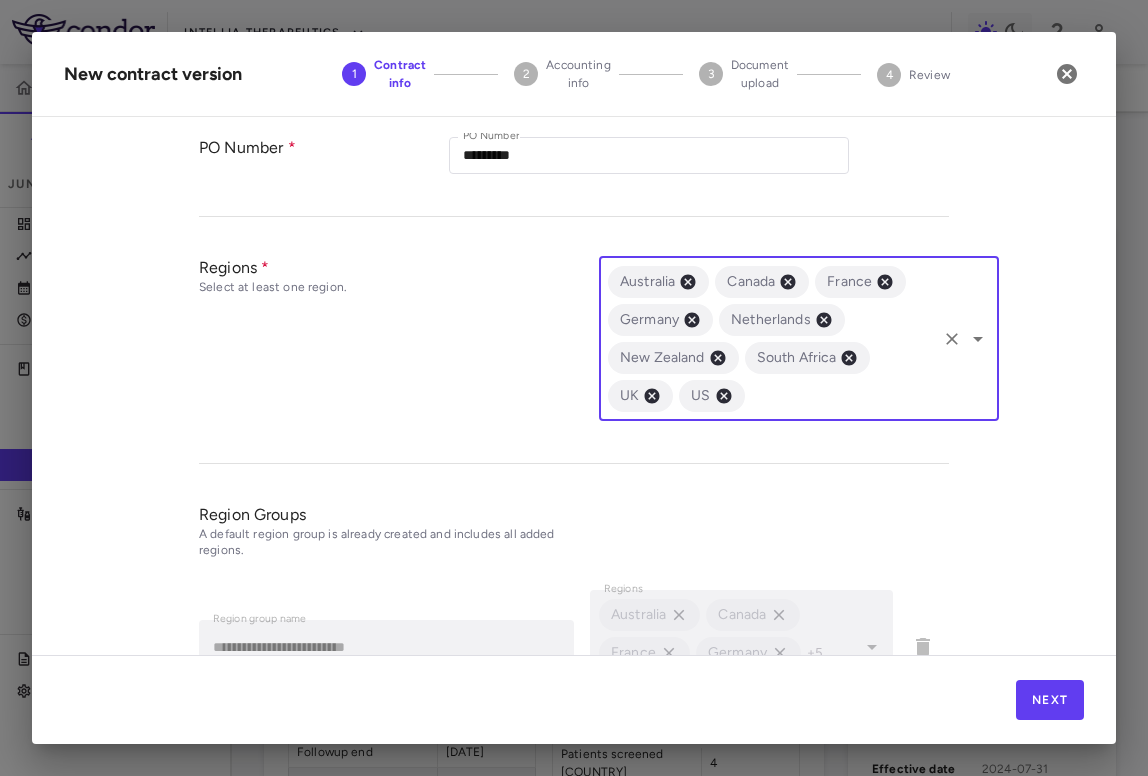 scroll, scrollTop: 858, scrollLeft: 0, axis: vertical 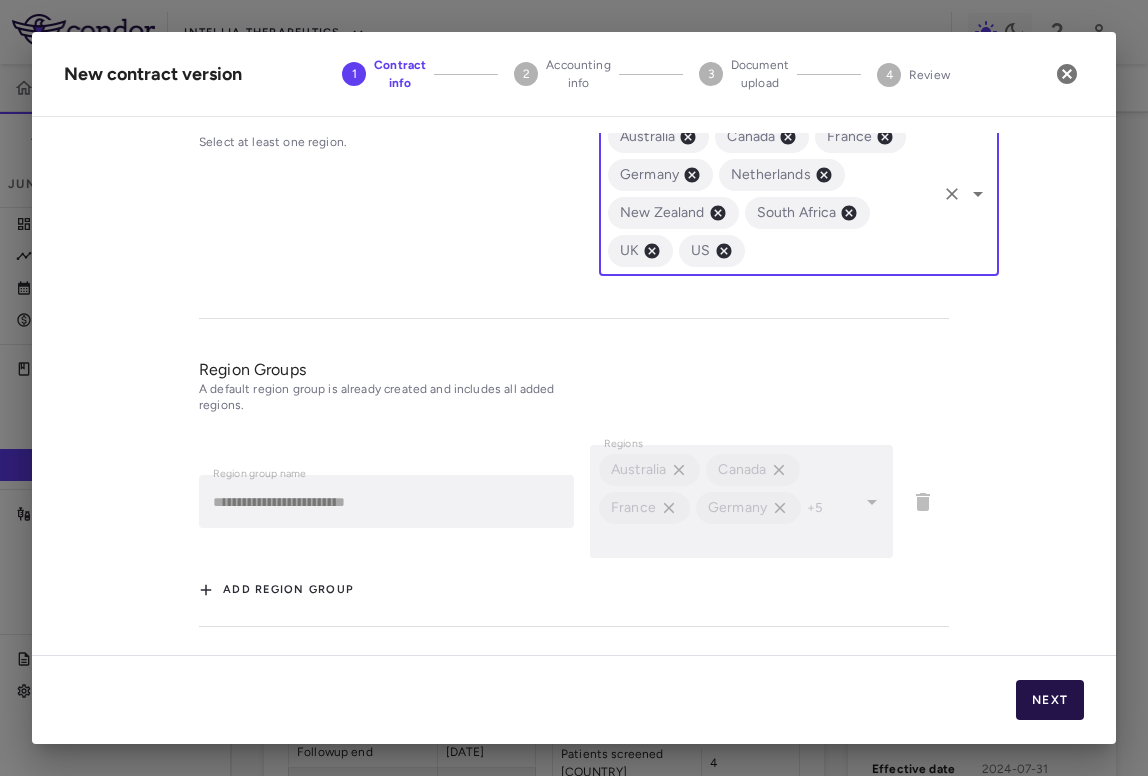 click on "Next" at bounding box center (1050, 700) 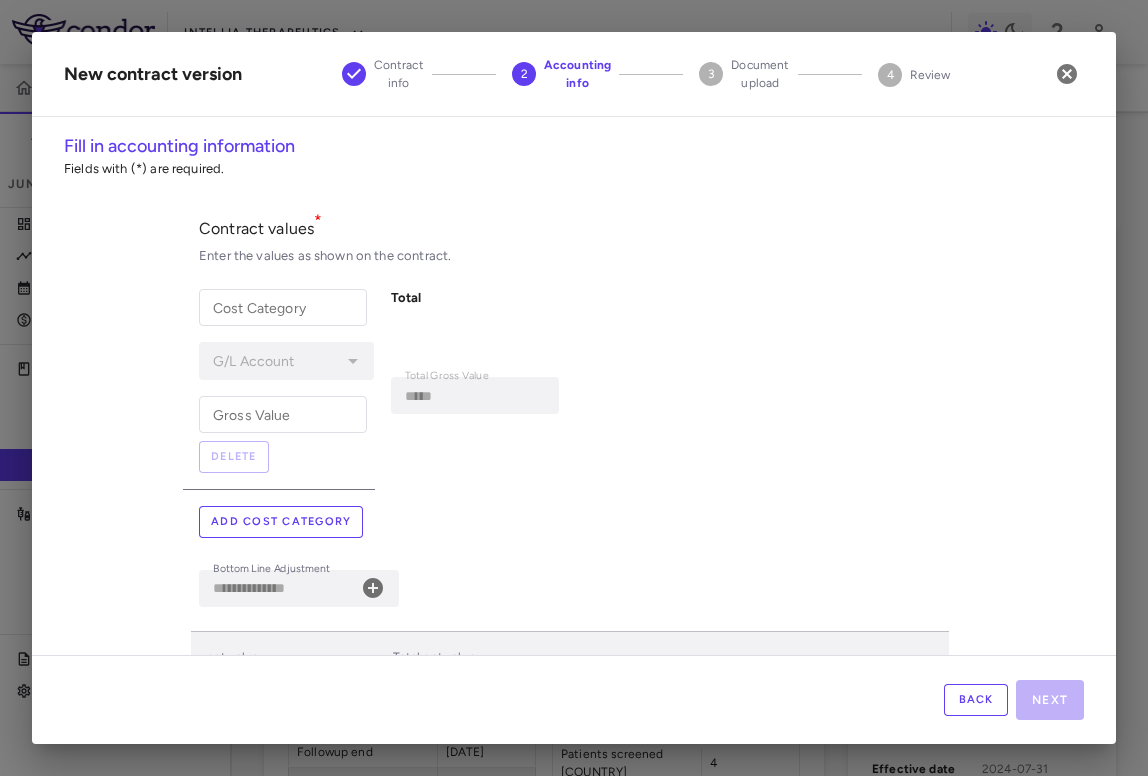 click on "Cost Category" at bounding box center [283, 307] 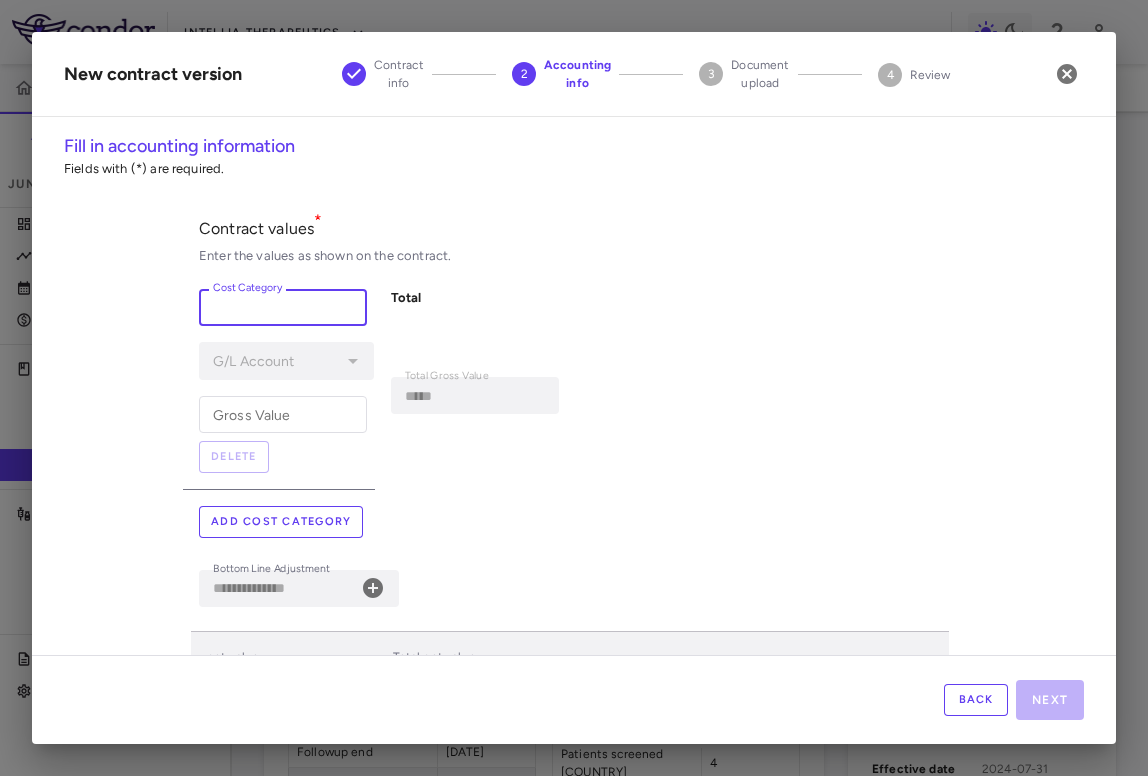 paste on "**********" 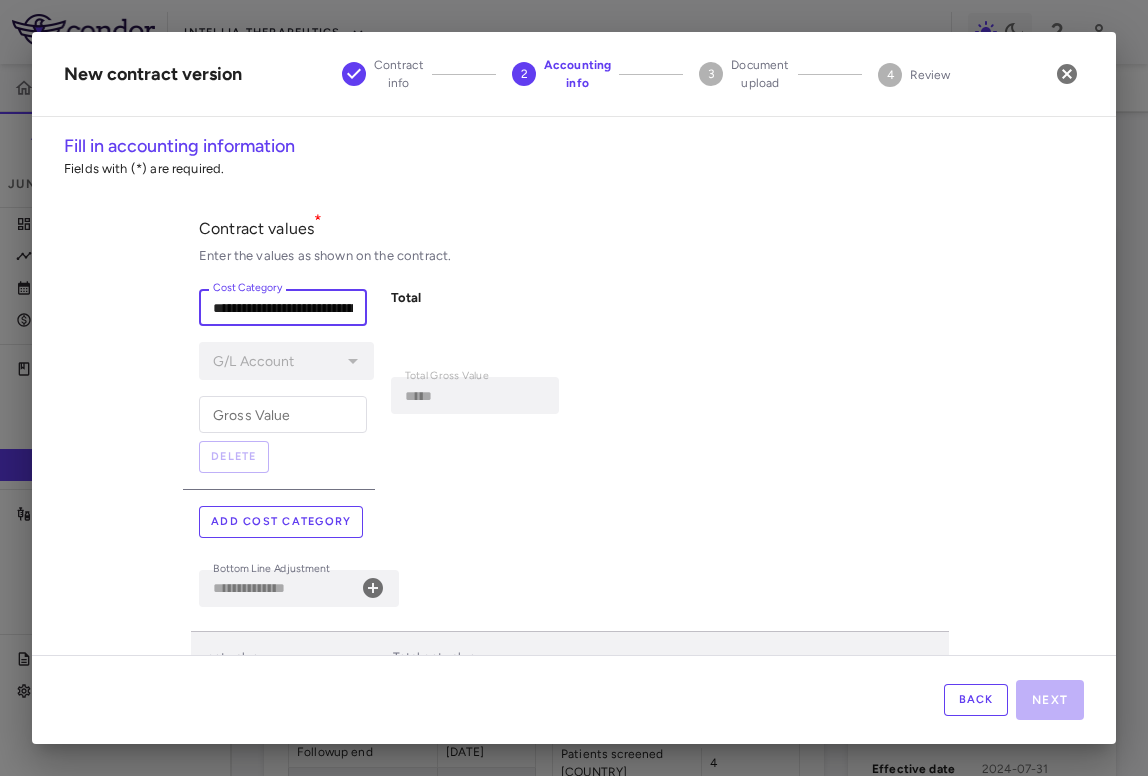 scroll, scrollTop: 0, scrollLeft: 336, axis: horizontal 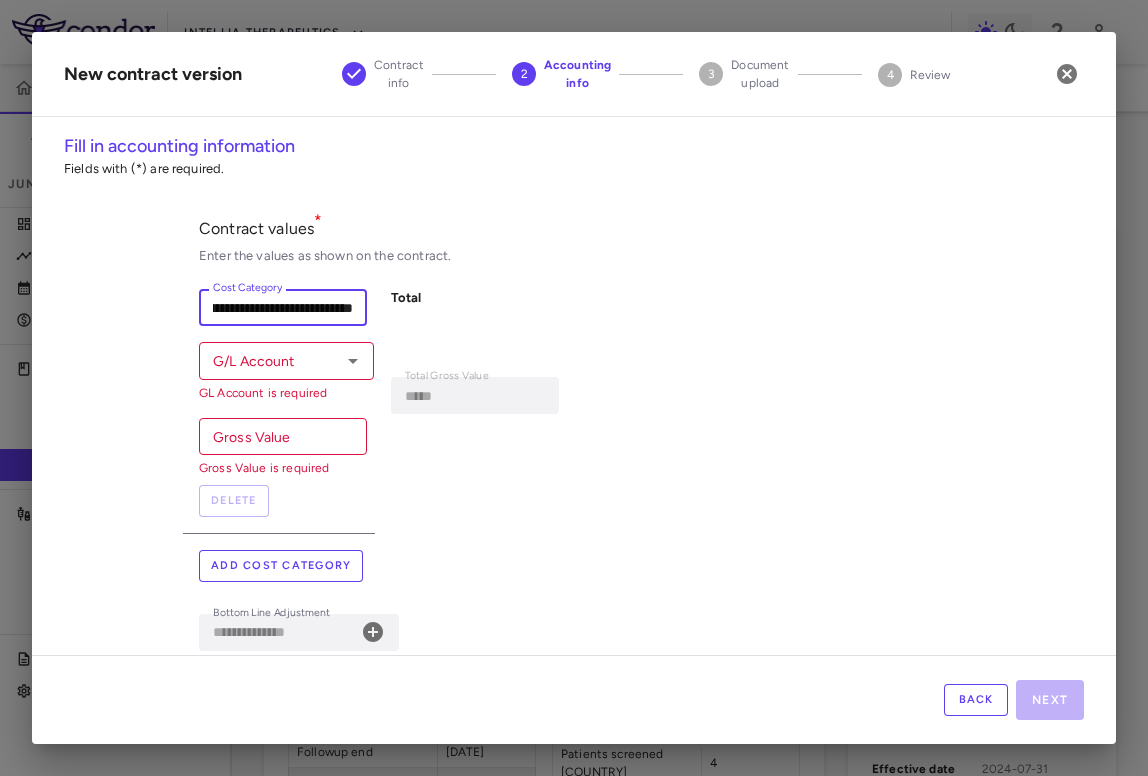 type on "**********" 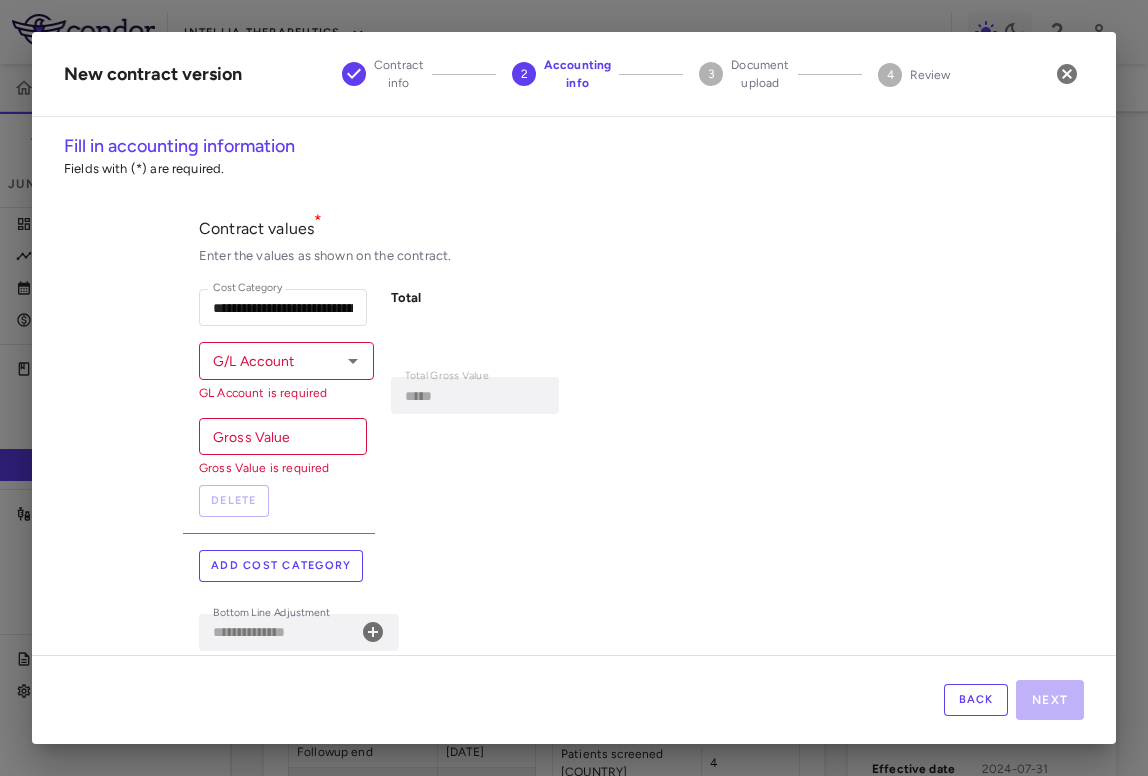 click on "Add cost category" at bounding box center [281, 566] 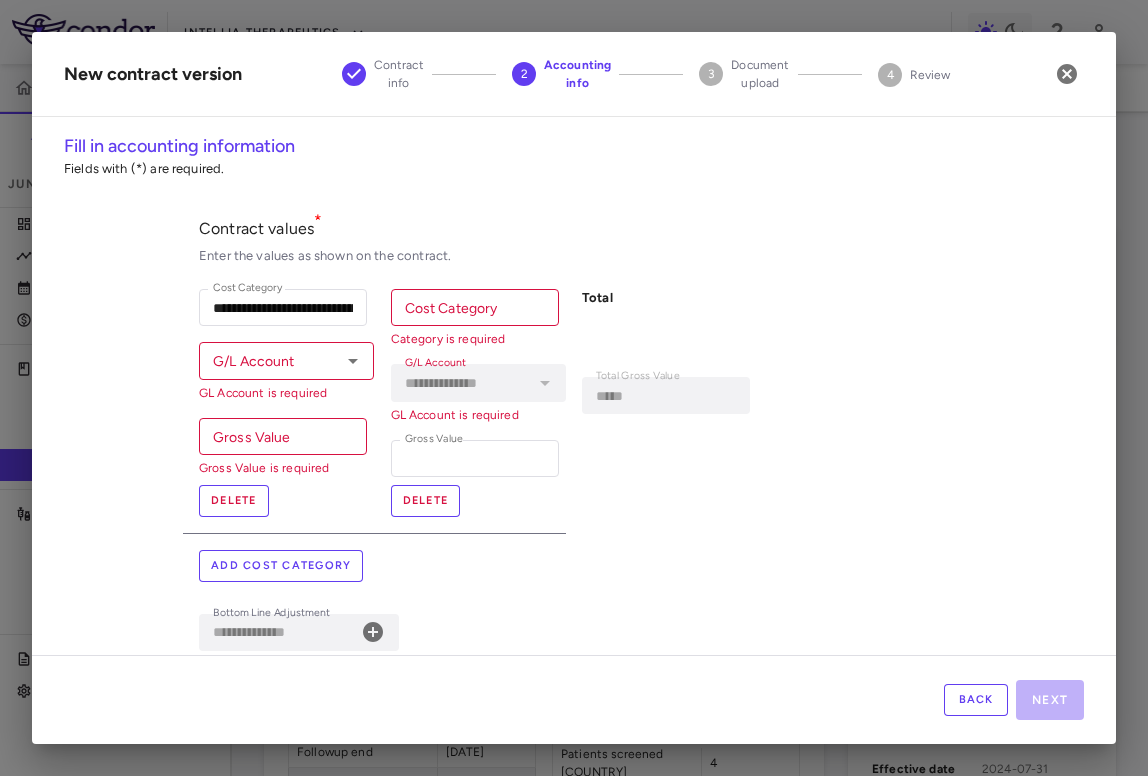 click on "Cost Category" at bounding box center [475, 307] 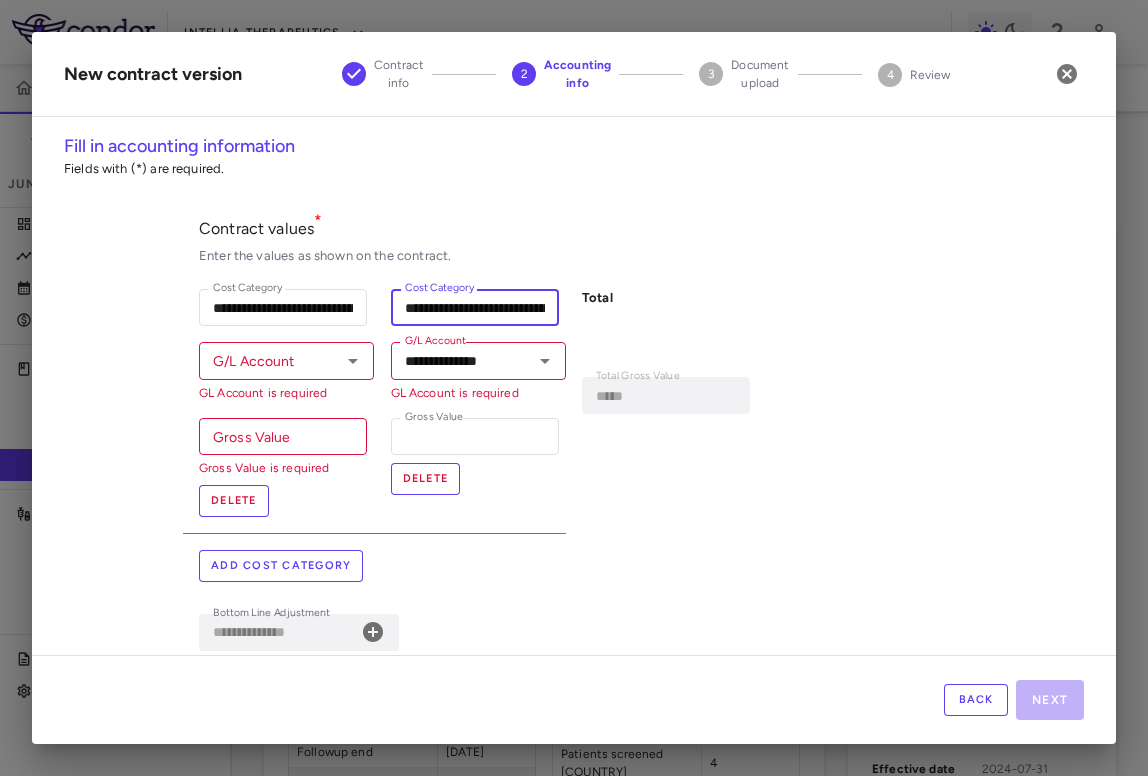 scroll, scrollTop: 0, scrollLeft: 270, axis: horizontal 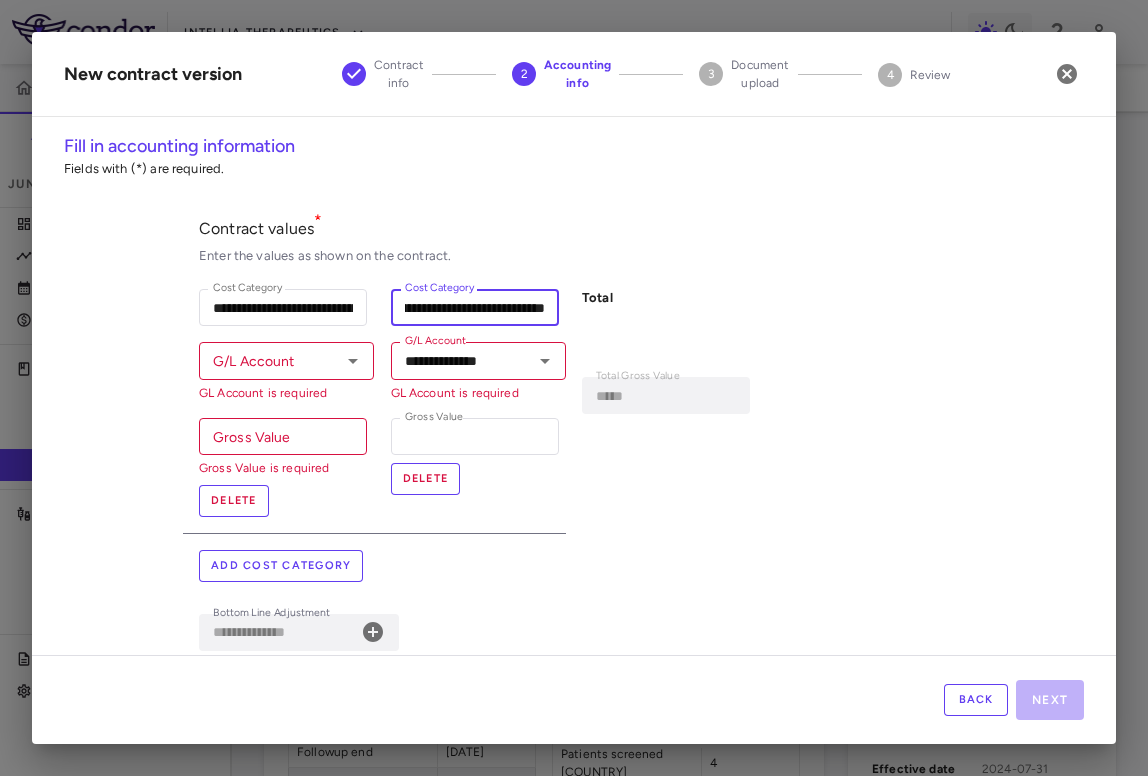 type on "**********" 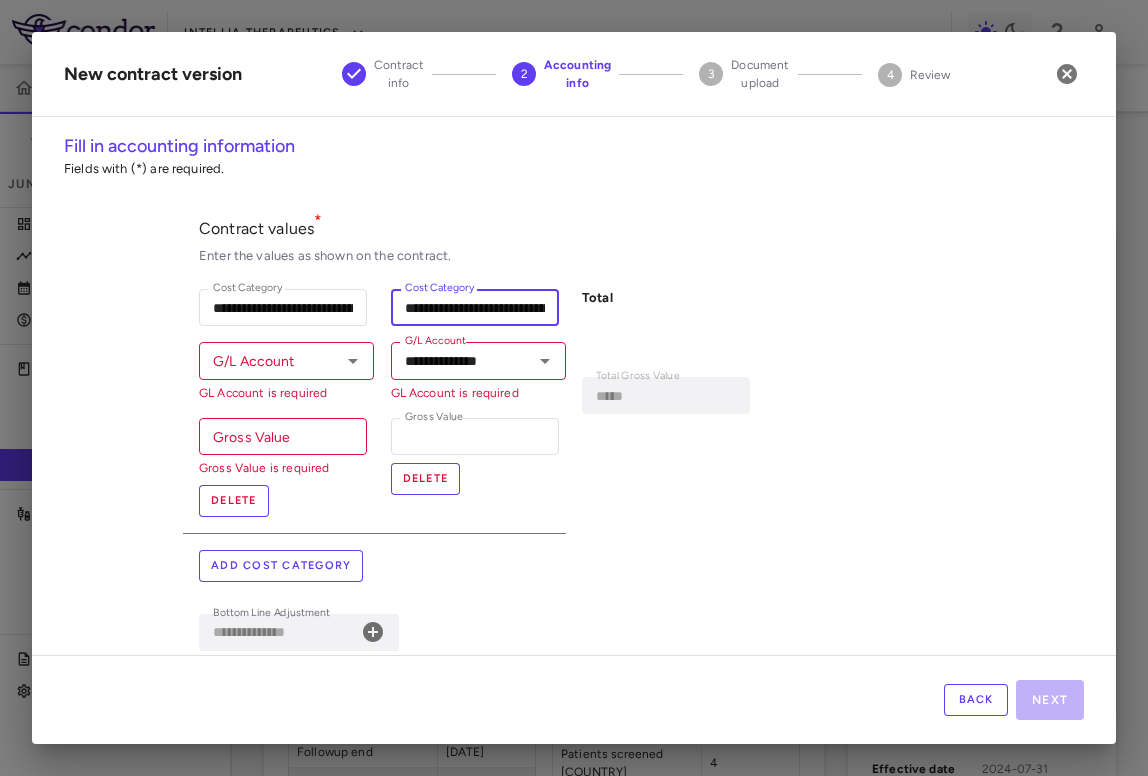 click on "Add cost category" at bounding box center (281, 566) 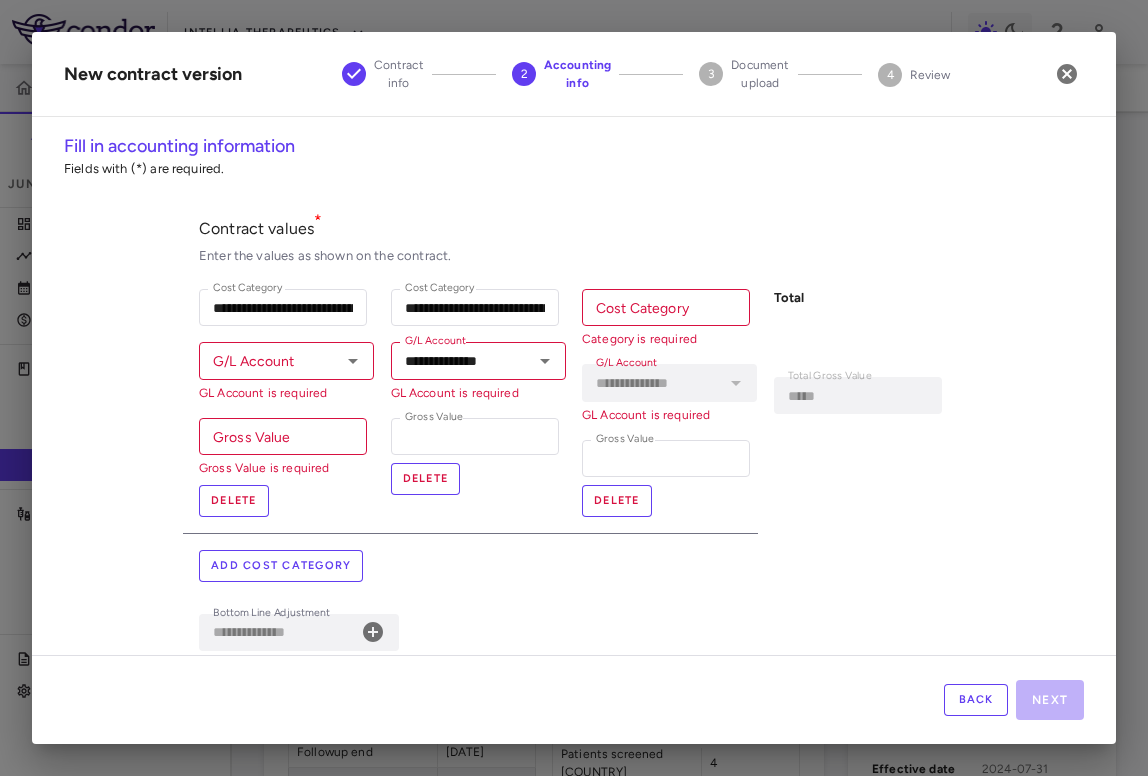 click on "Cost Category" at bounding box center (666, 307) 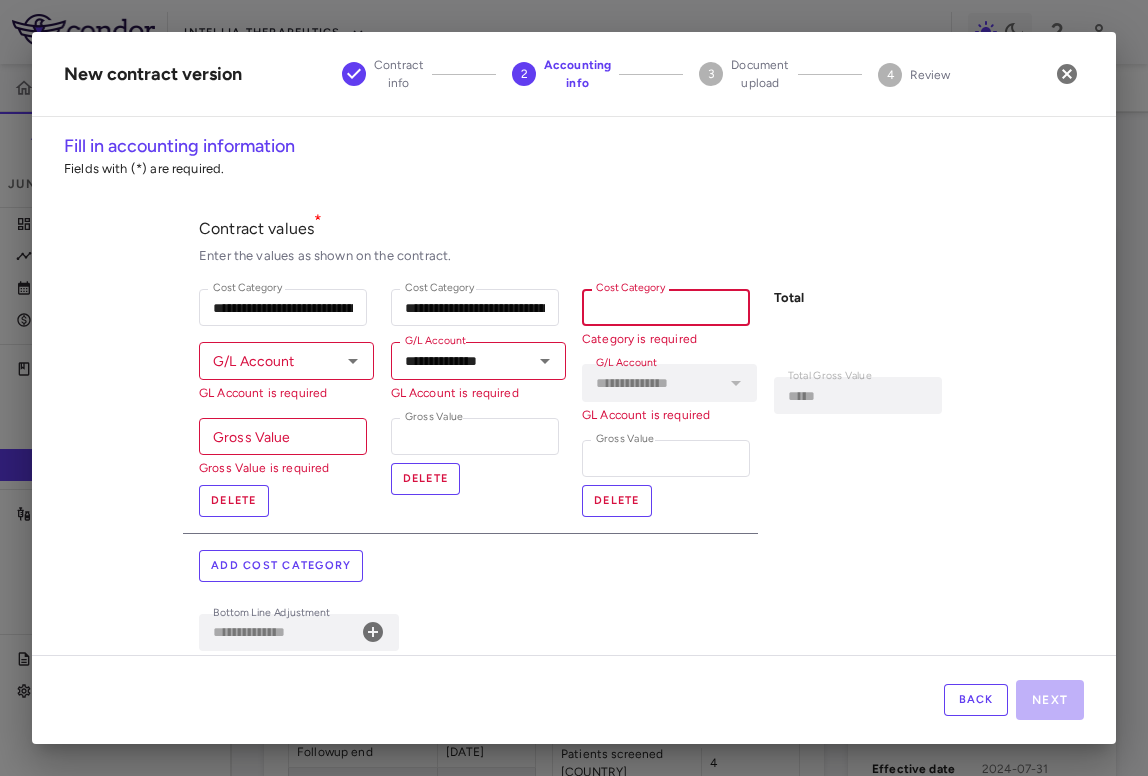 paste on "**********" 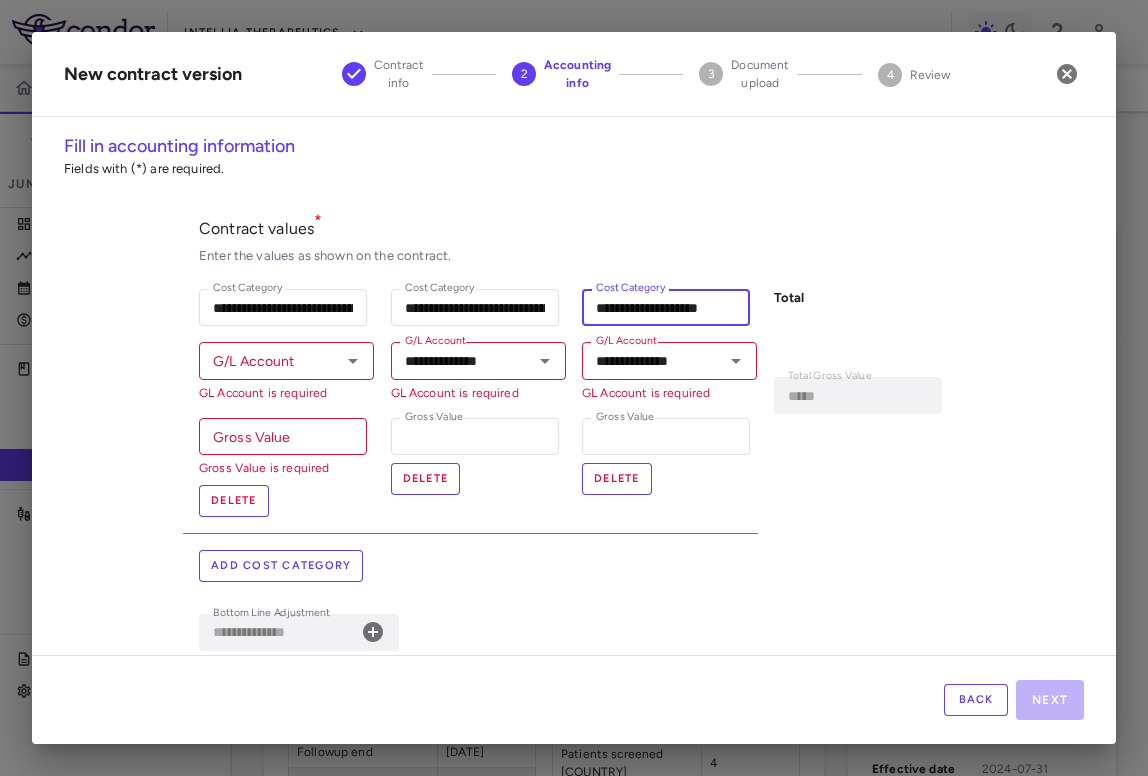 type on "**********" 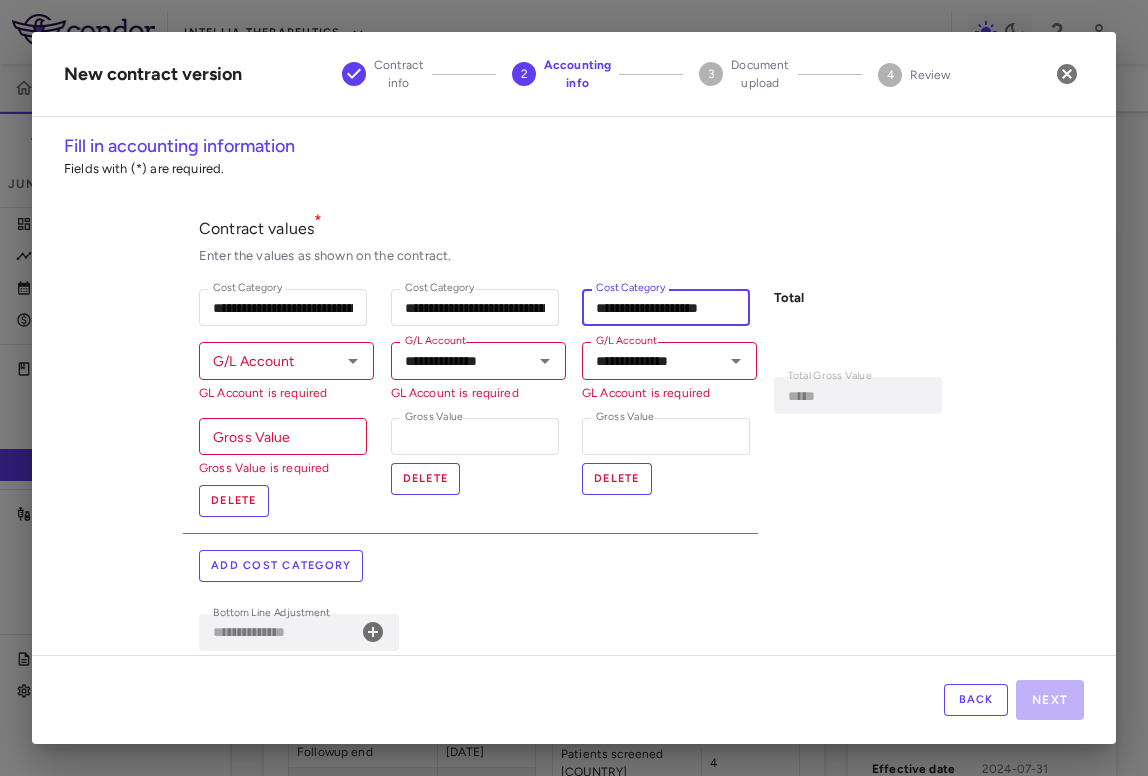 click on "Add cost category" at bounding box center [281, 566] 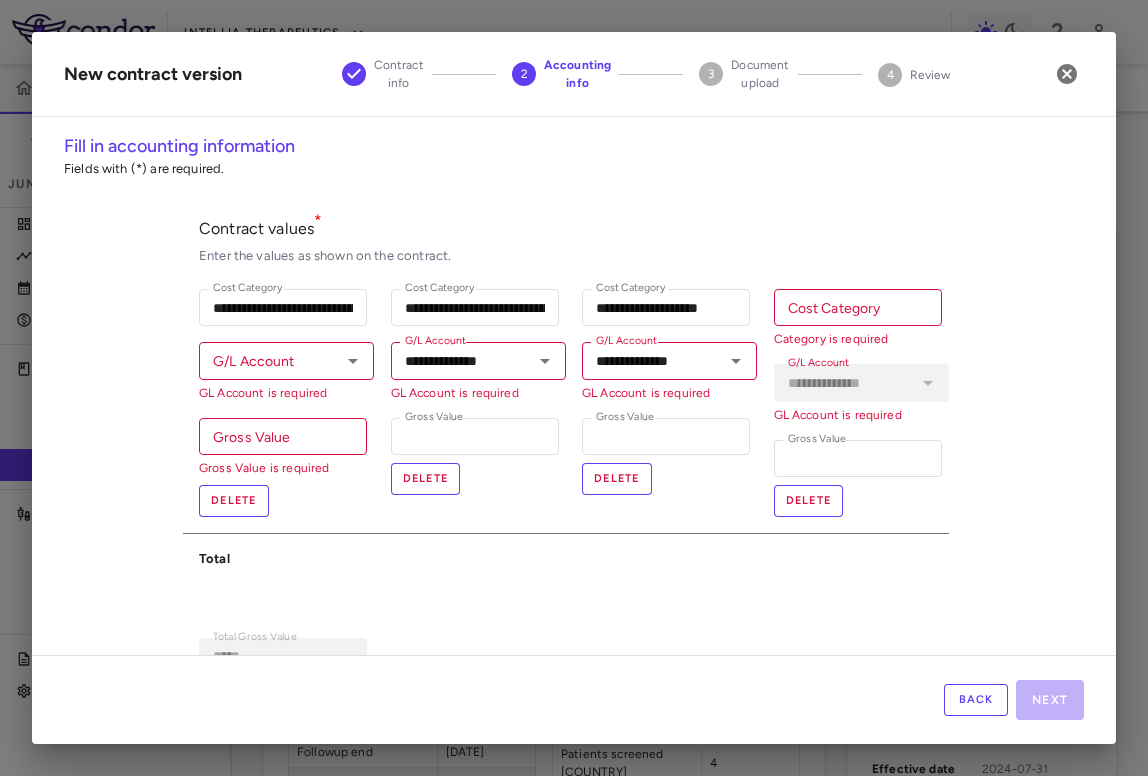 click on "Cost Category" at bounding box center (858, 307) 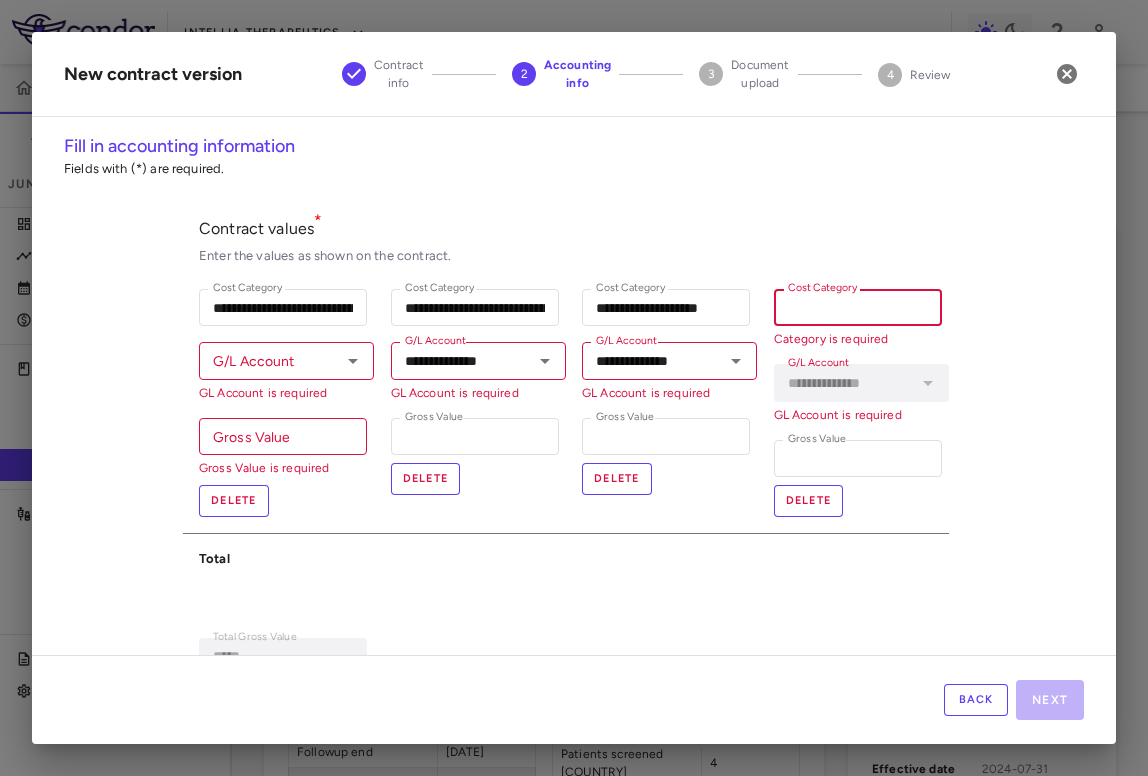 paste on "**********" 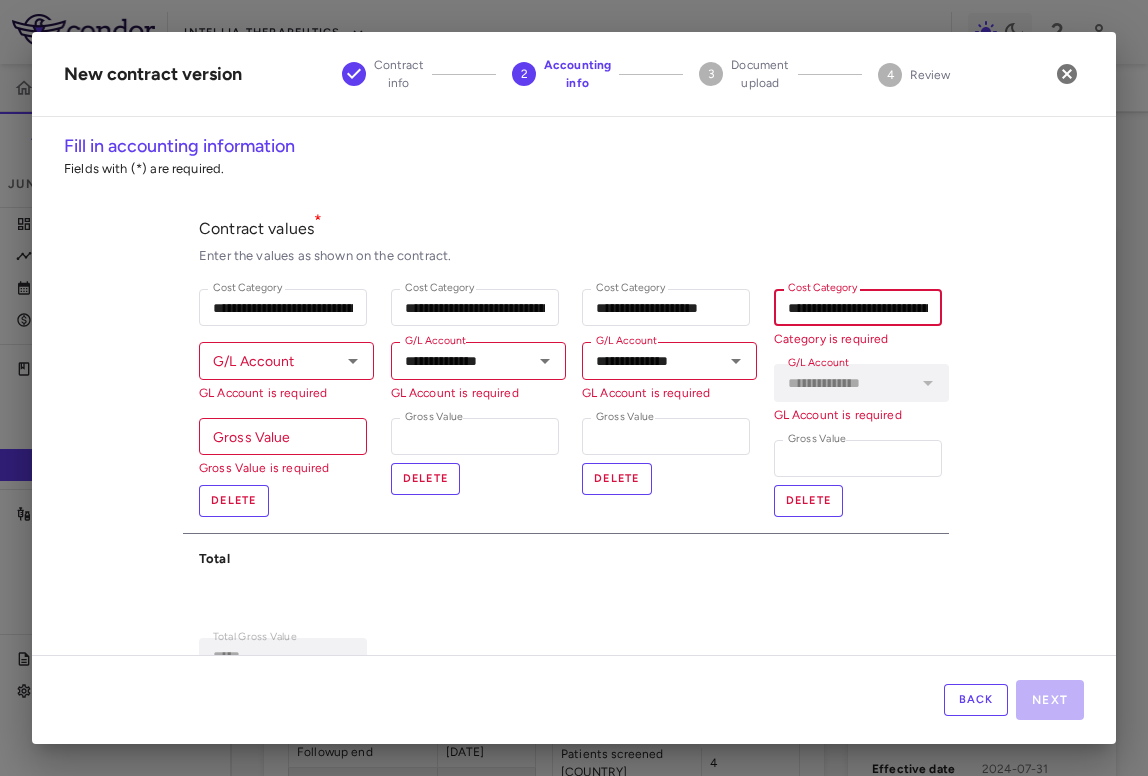 scroll, scrollTop: 0, scrollLeft: 73, axis: horizontal 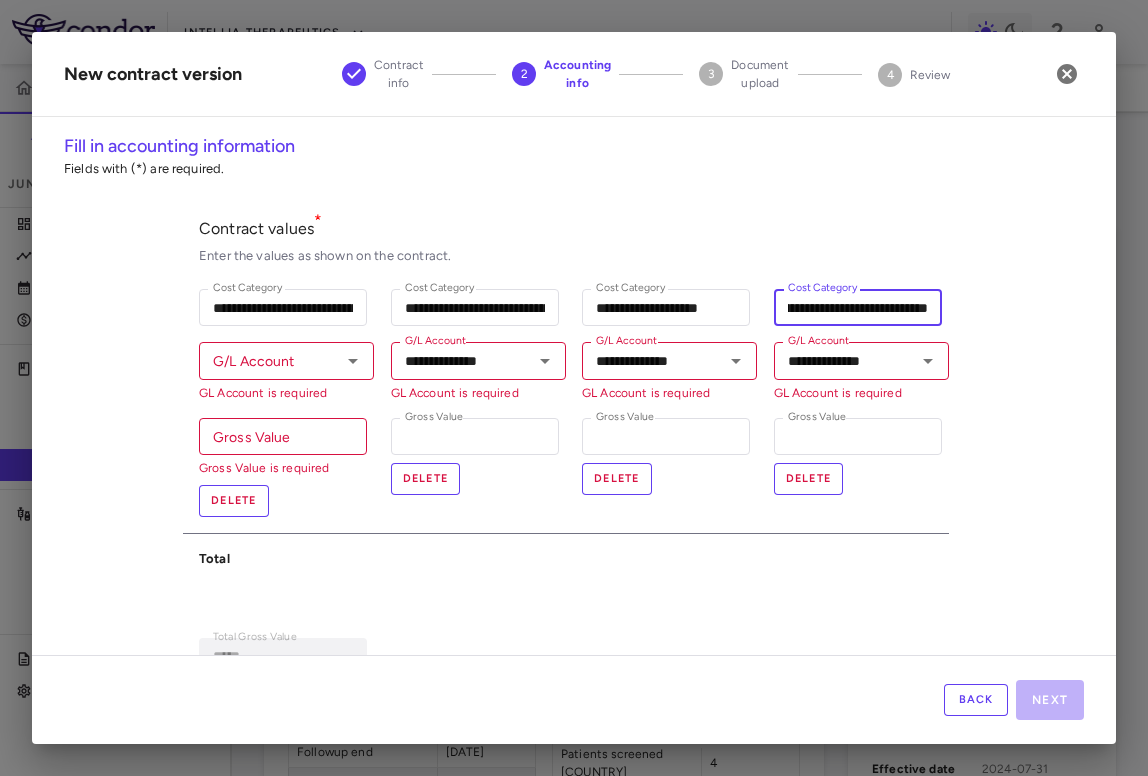 type on "**********" 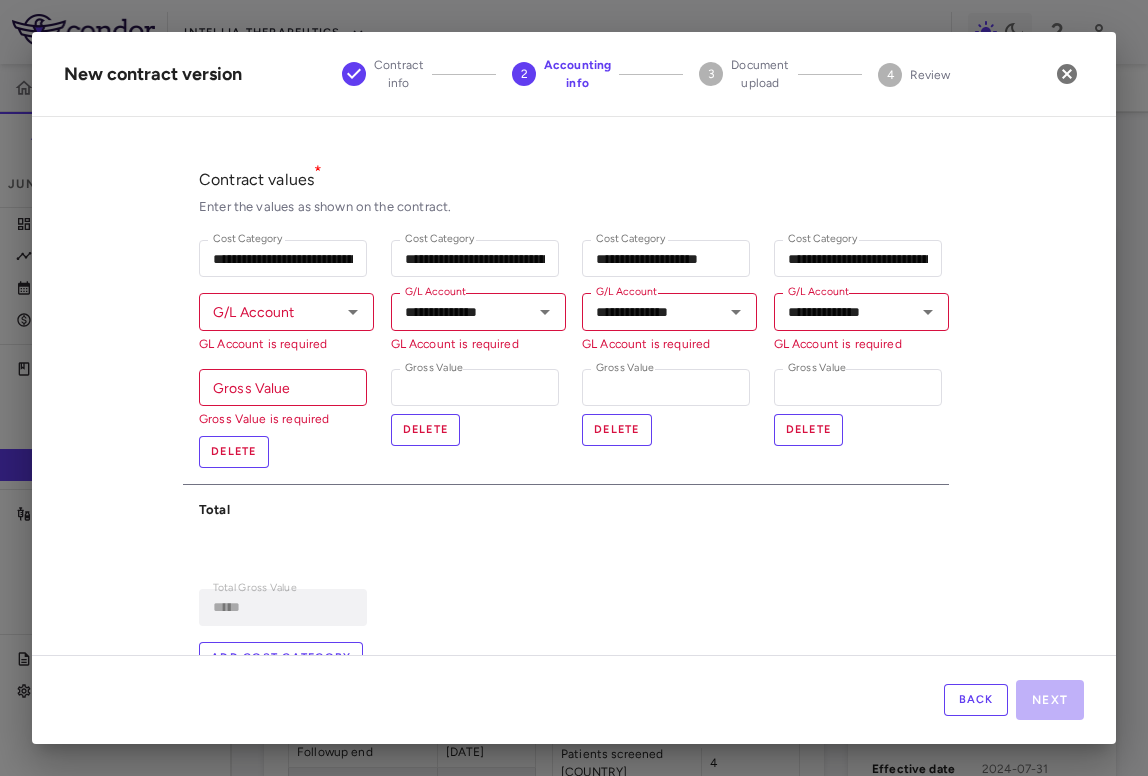 scroll, scrollTop: 103, scrollLeft: 0, axis: vertical 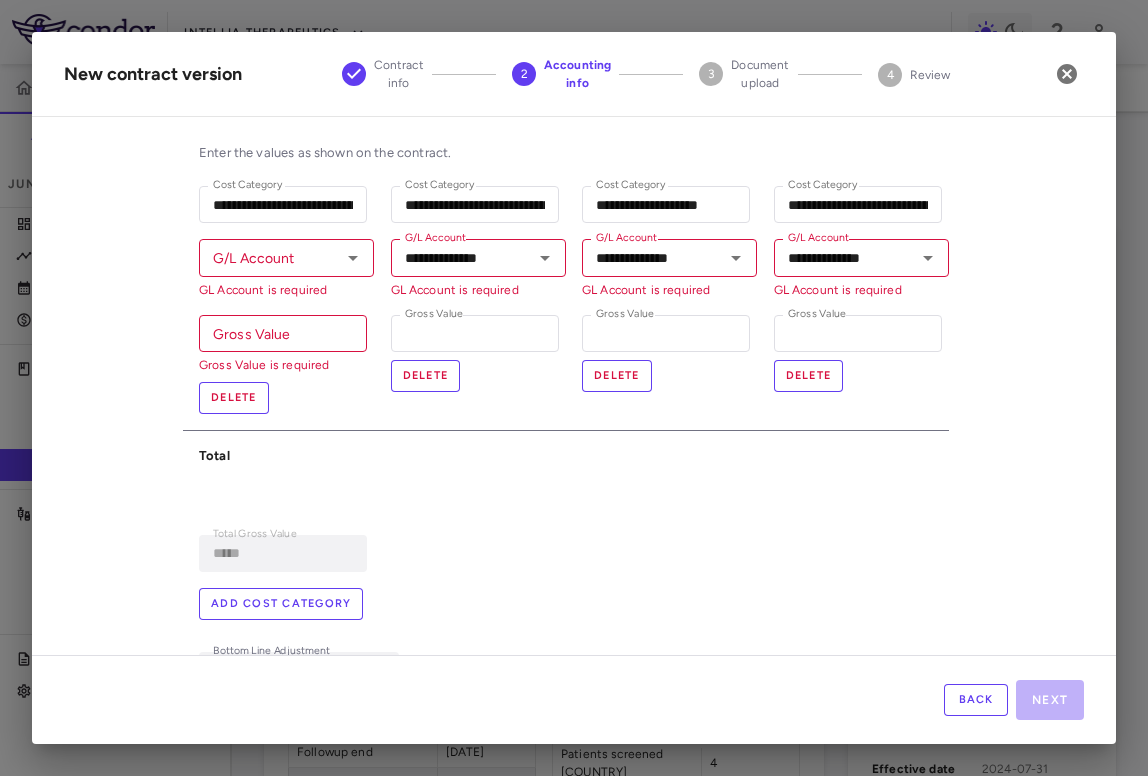 click on "Add cost category" at bounding box center (281, 604) 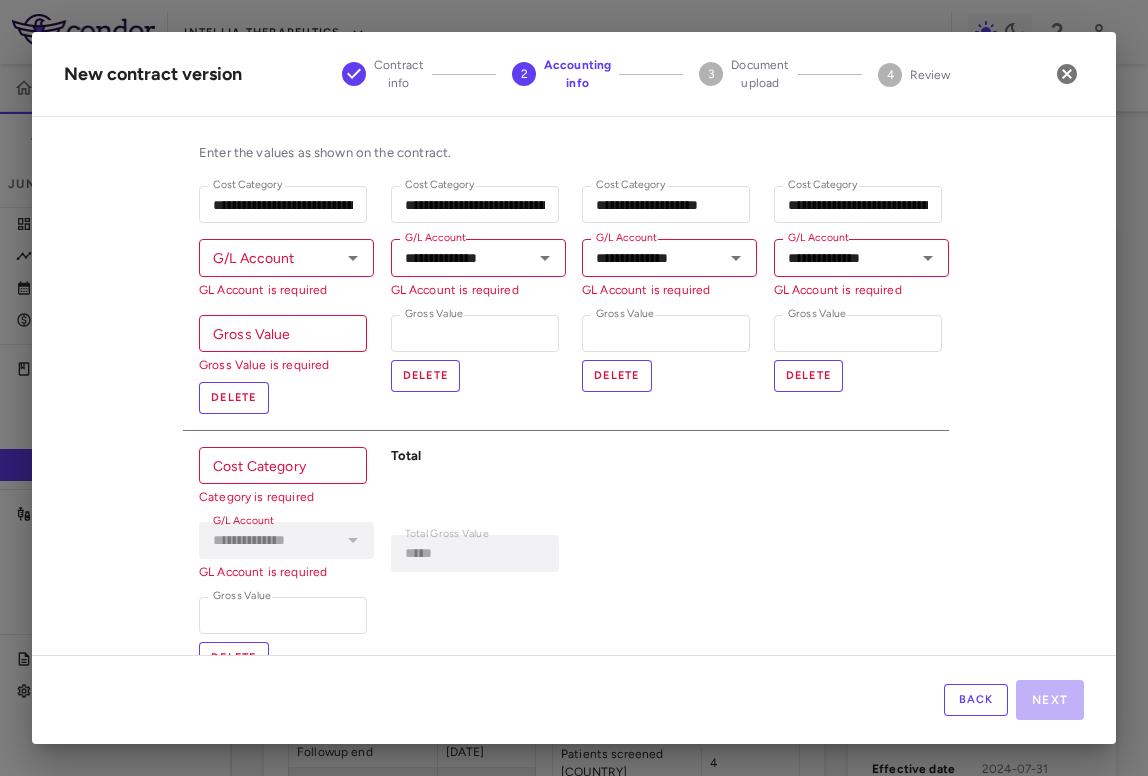 click on "Cost Category" at bounding box center [283, 465] 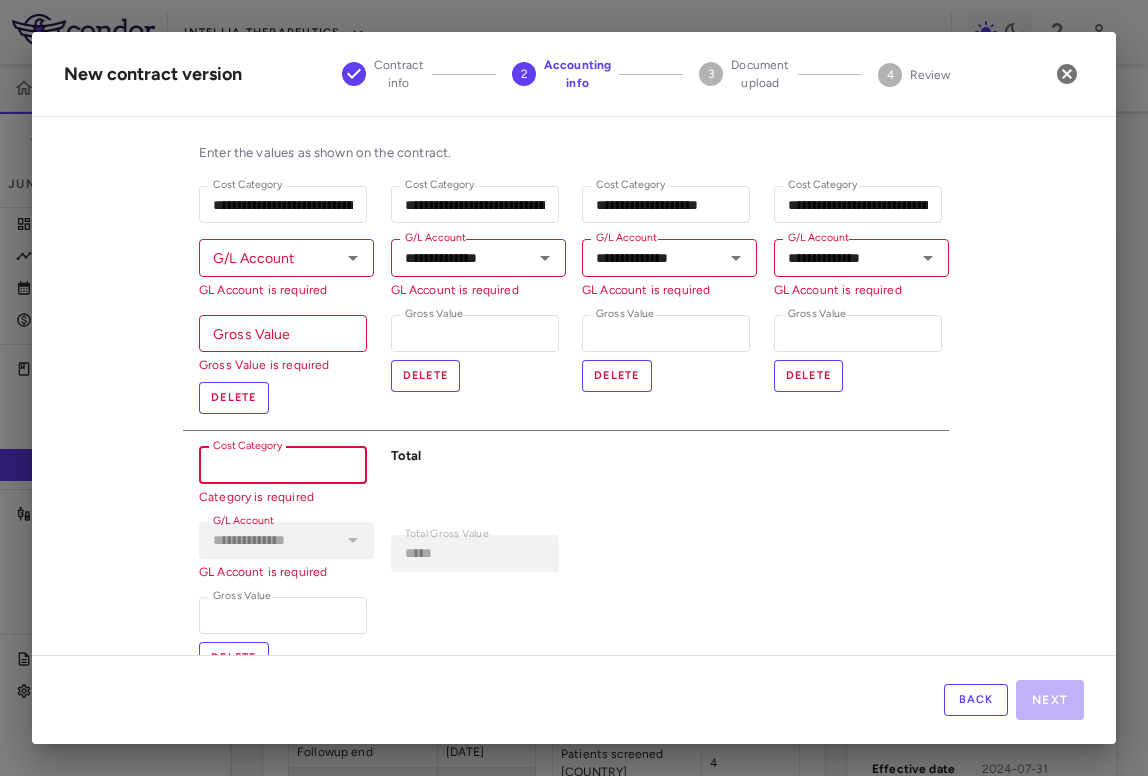 paste on "**********" 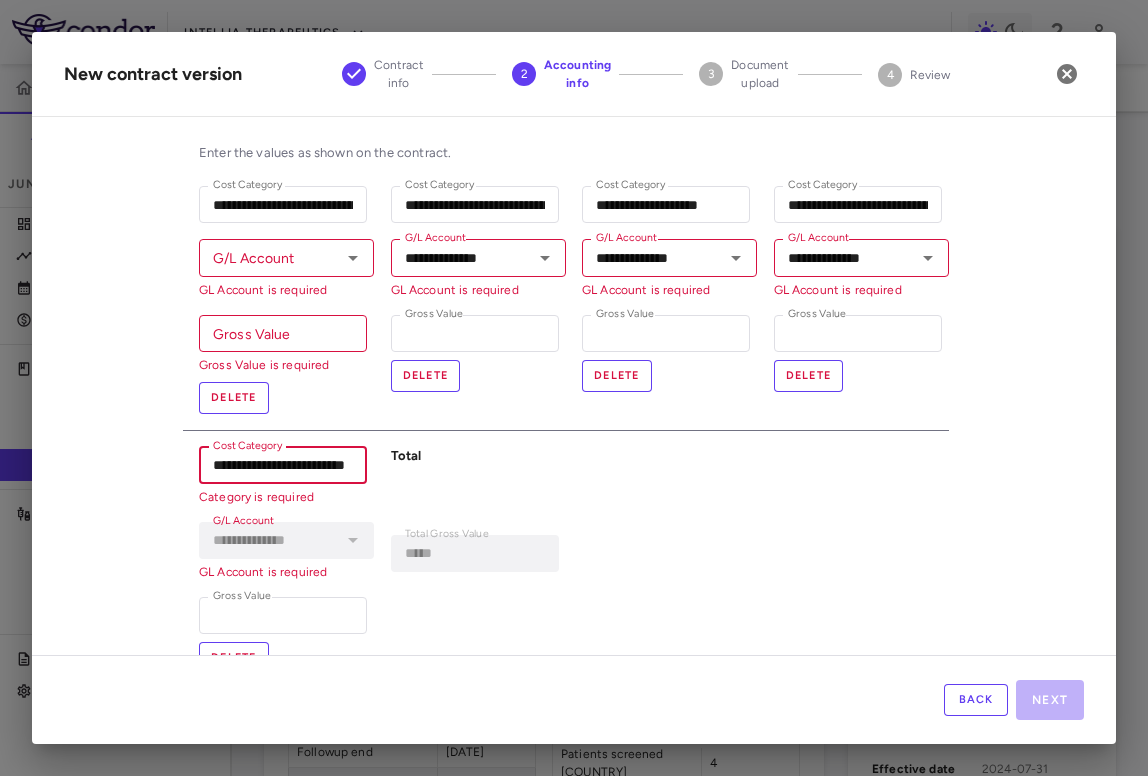 scroll, scrollTop: 0, scrollLeft: 29, axis: horizontal 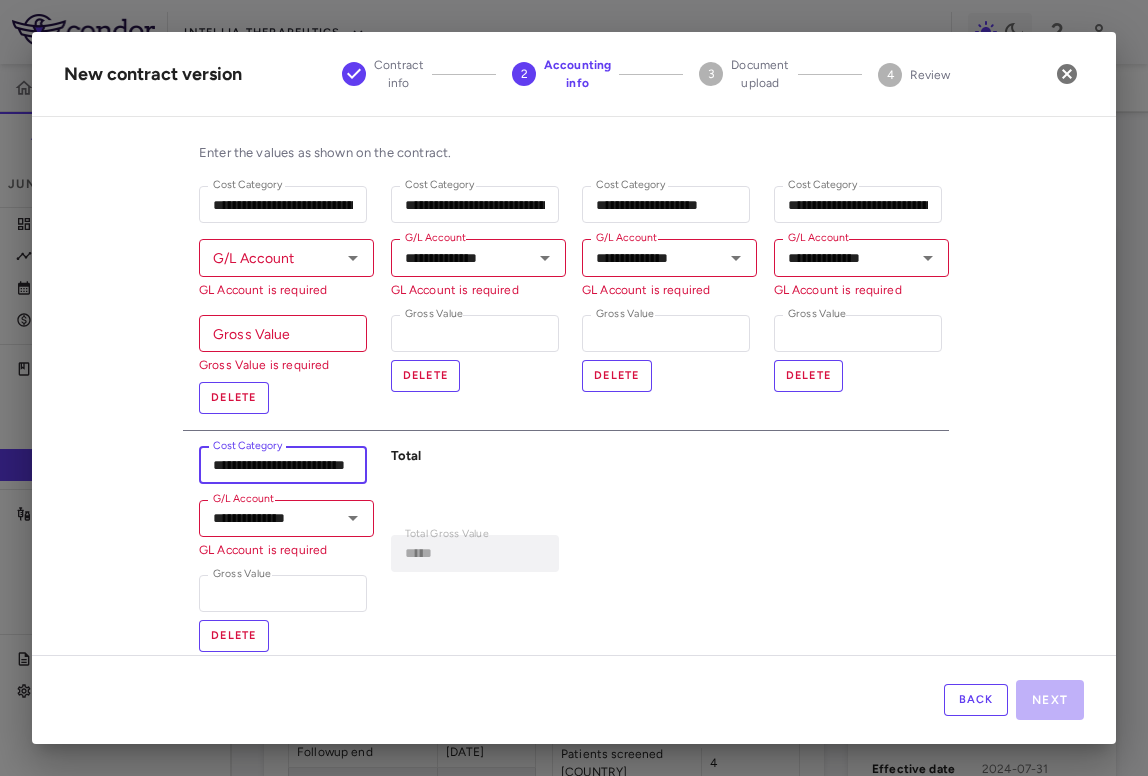 type on "**********" 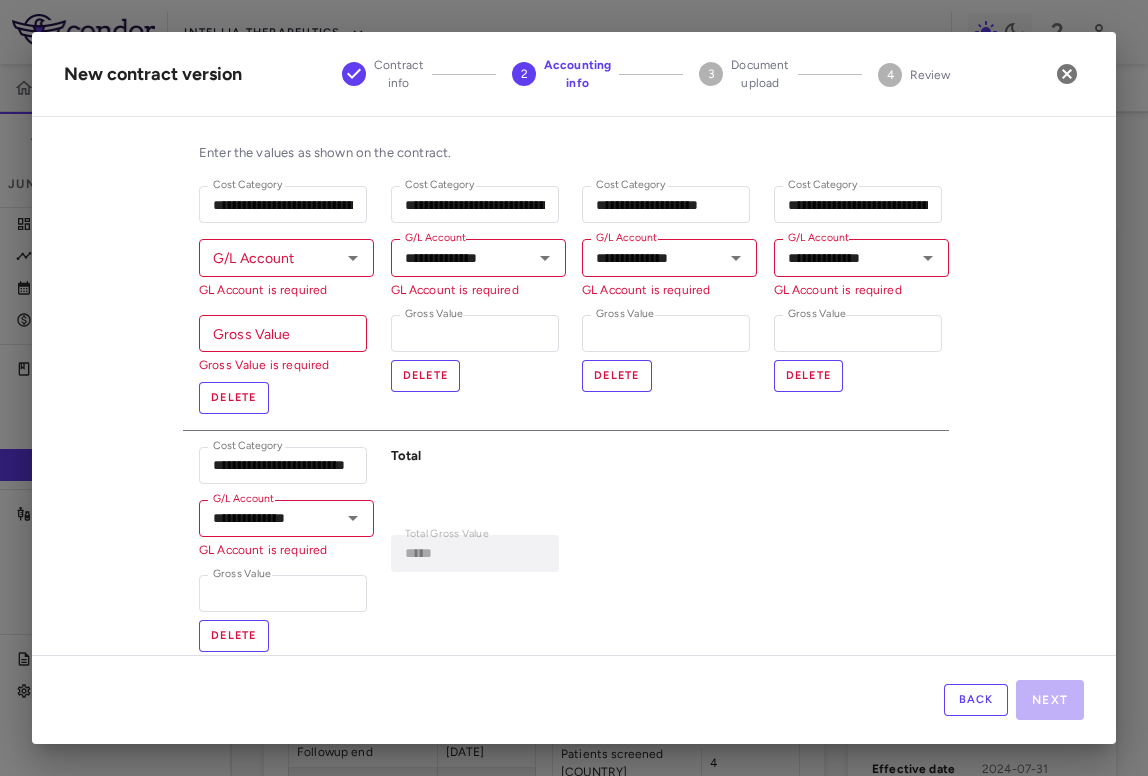 click on "Total" at bounding box center (479, 456) 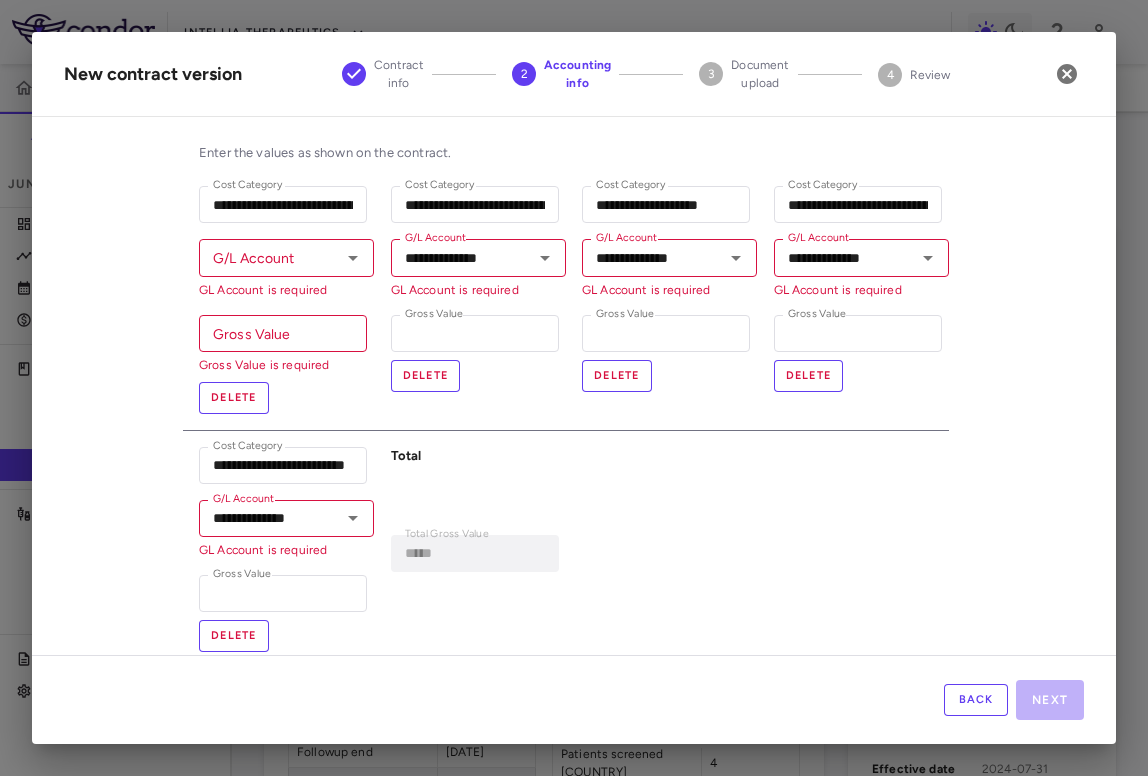 scroll, scrollTop: 0, scrollLeft: 0, axis: both 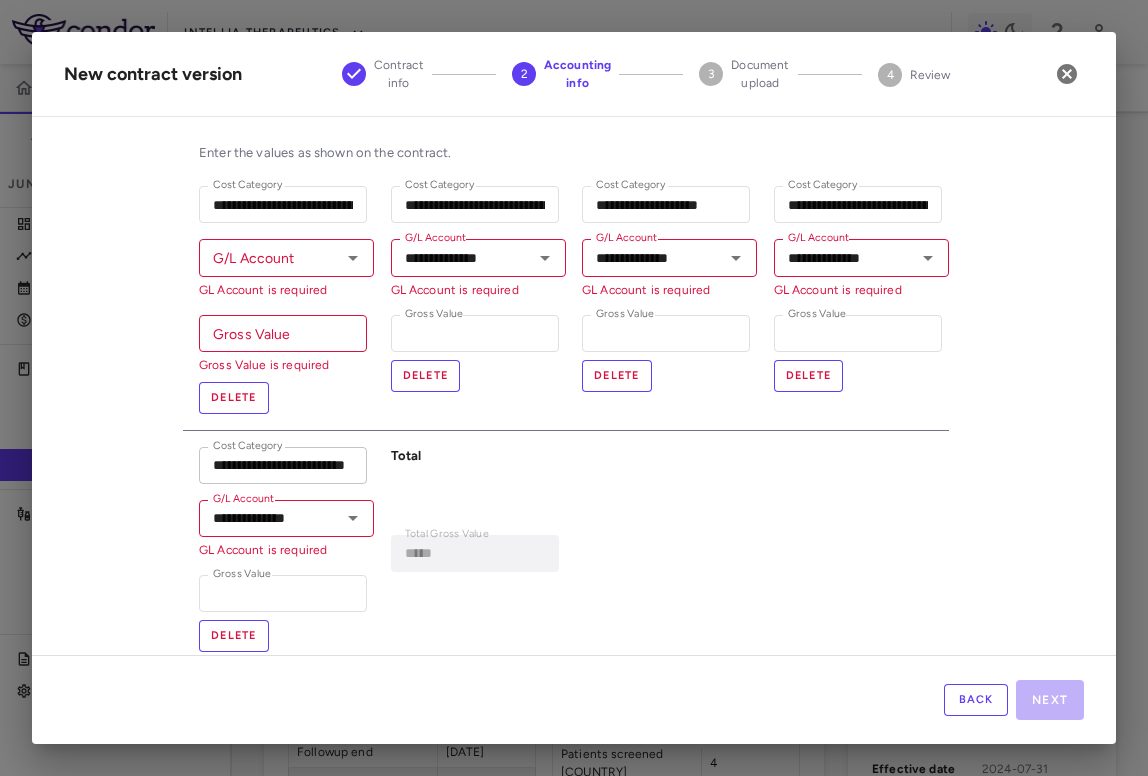 click on "**********" at bounding box center (283, 465) 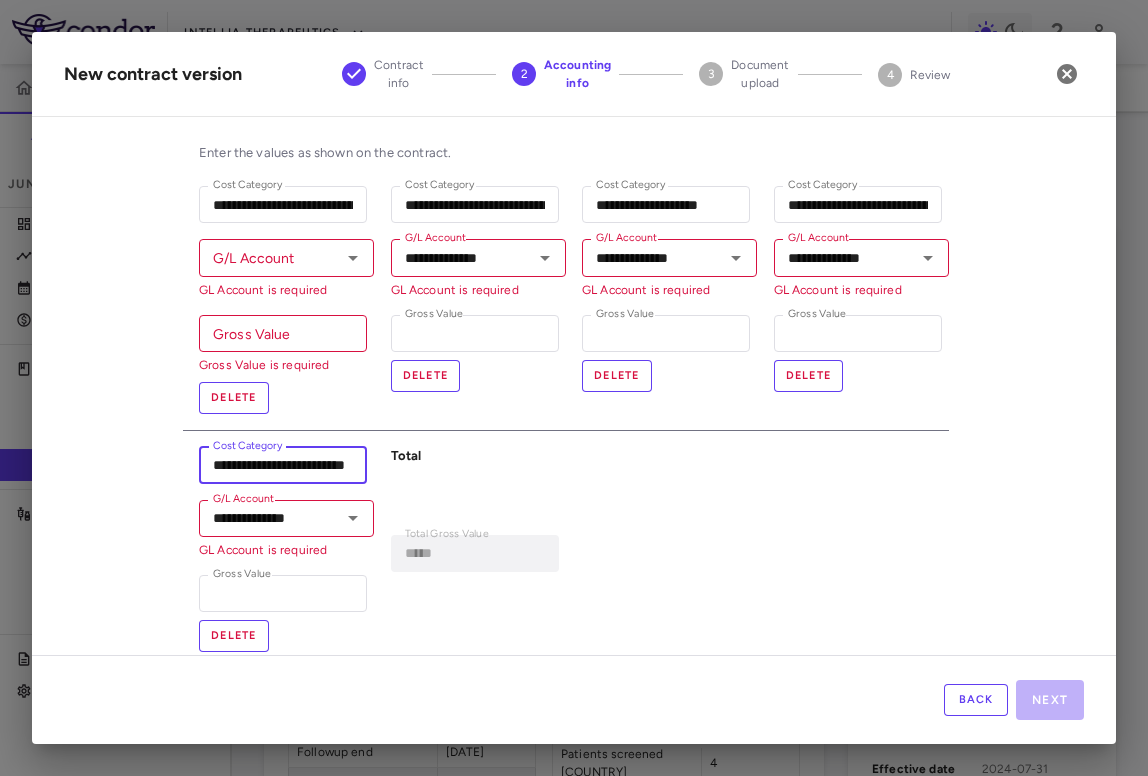 click on "**********" at bounding box center (283, 465) 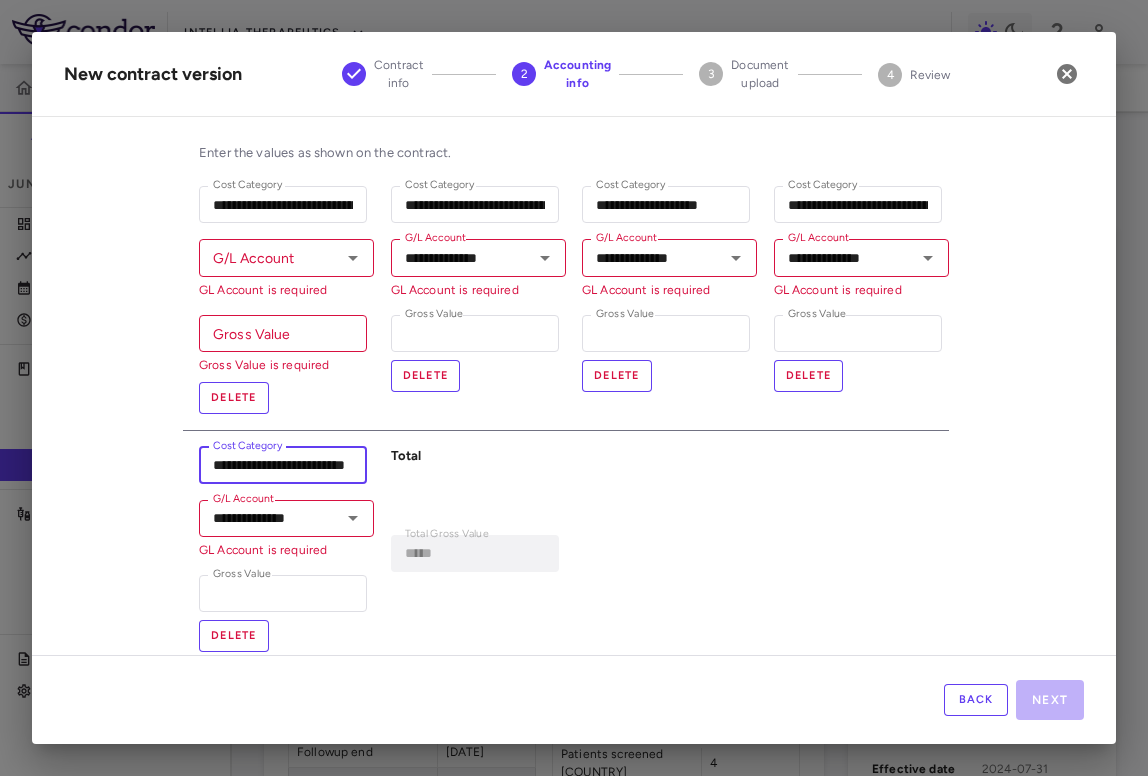 click on "**********" at bounding box center (283, 465) 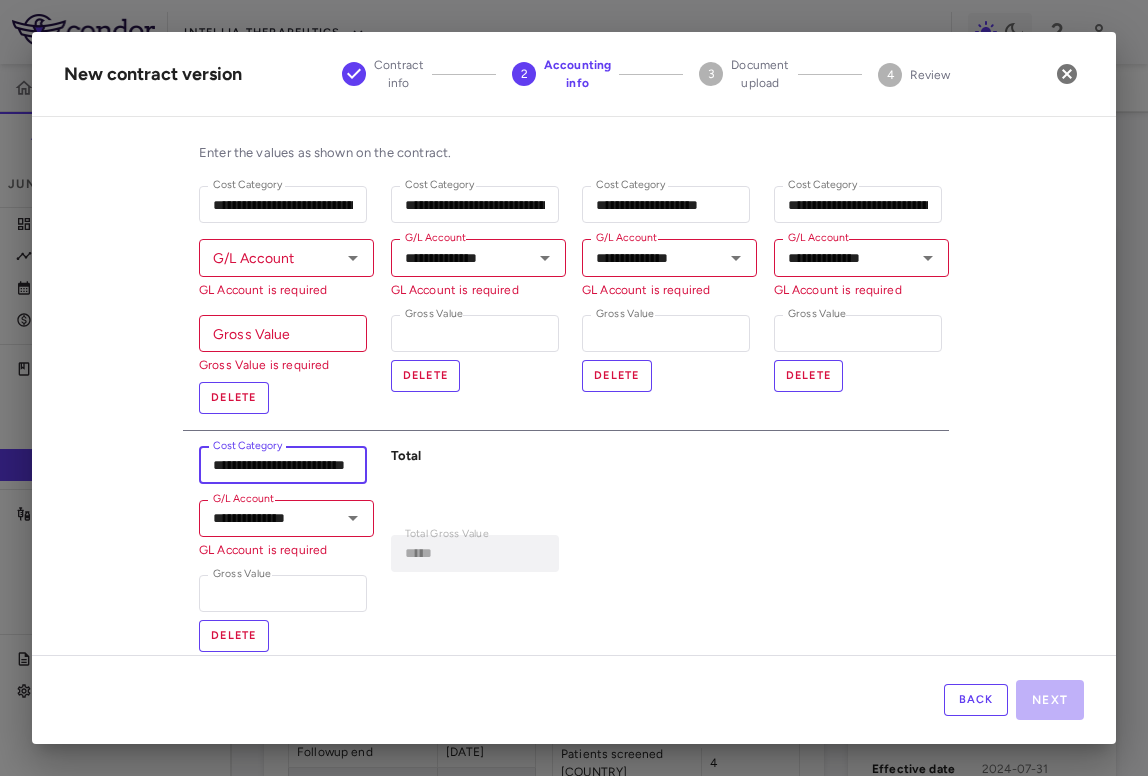 click on "**********" at bounding box center (566, 419) 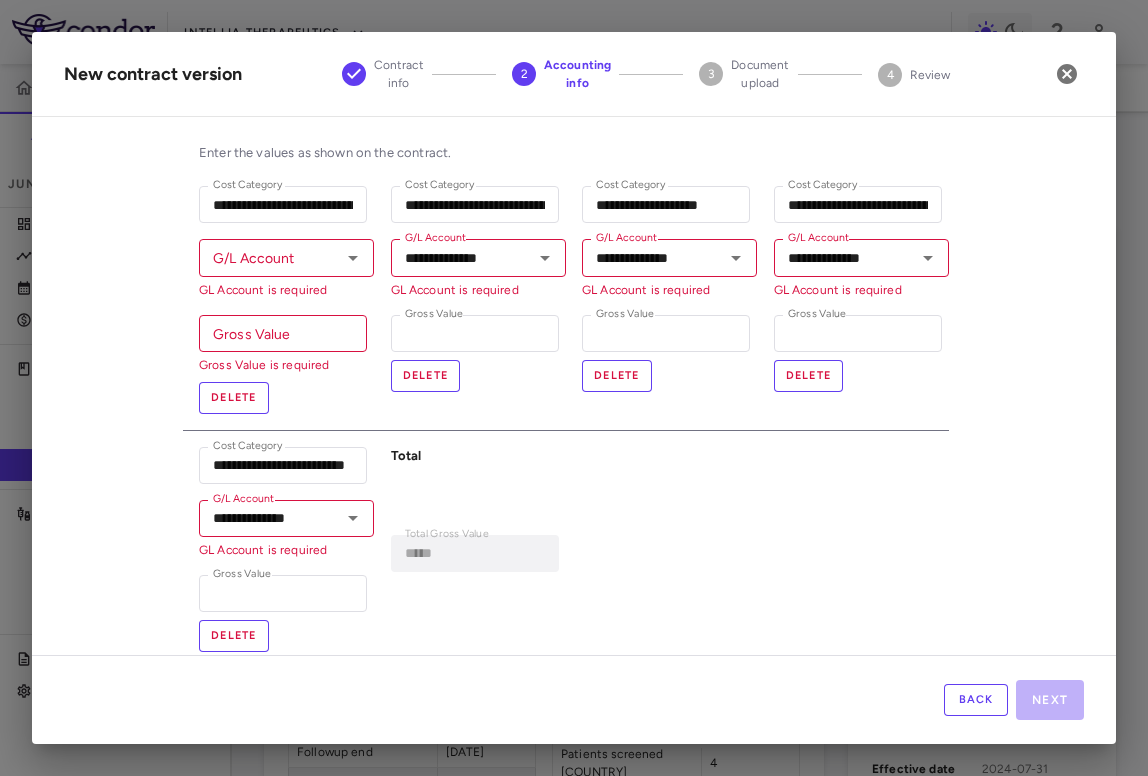 click on "G/L Account G/L Account GL Account is required" at bounding box center (286, 268) 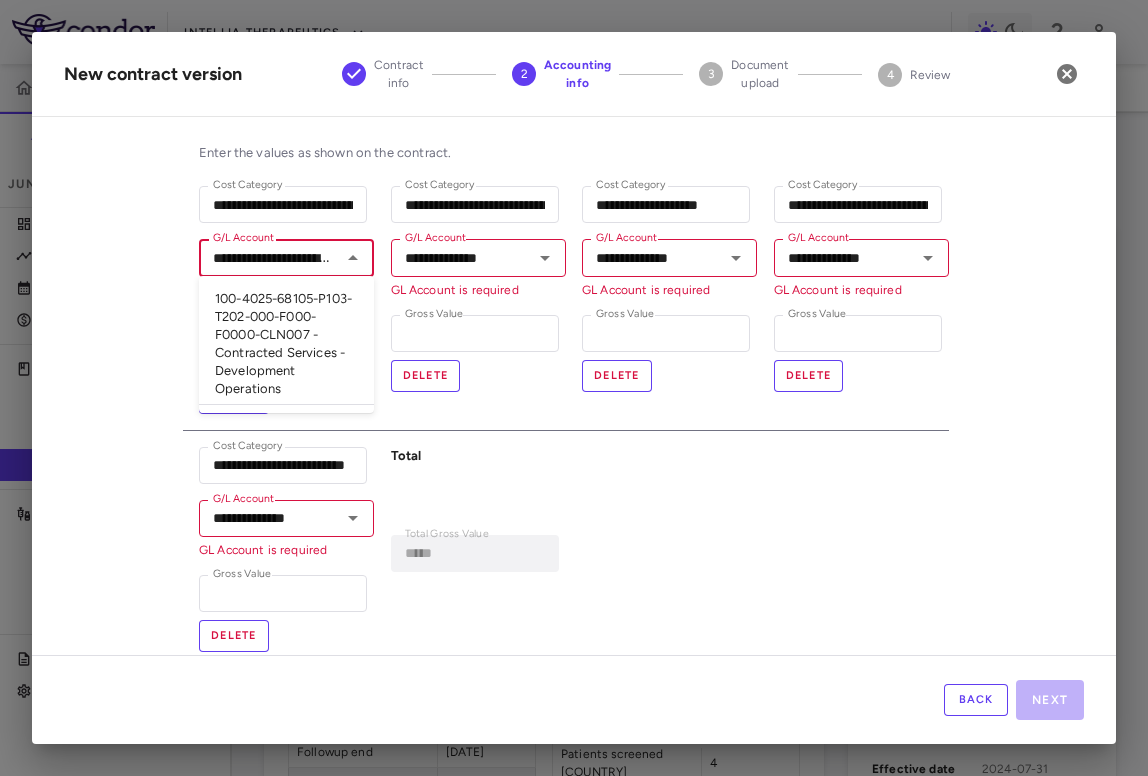 scroll, scrollTop: 0, scrollLeft: 253, axis: horizontal 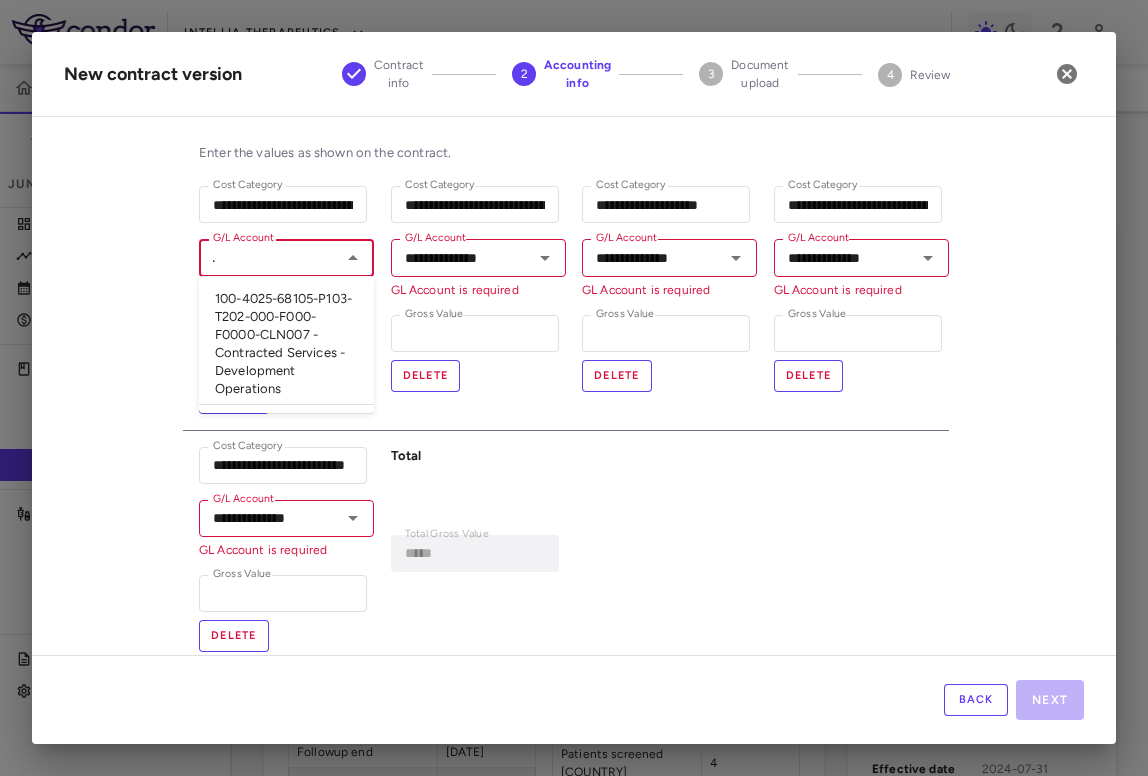 type on "**********" 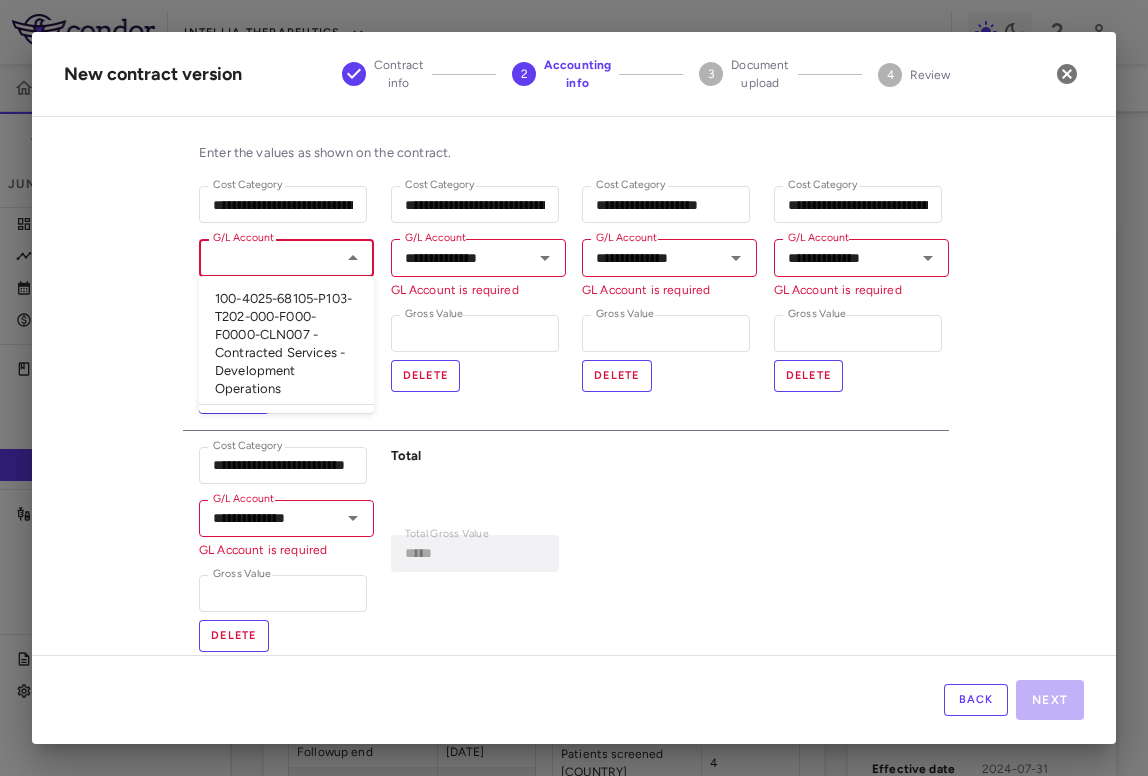 scroll, scrollTop: 0, scrollLeft: 0, axis: both 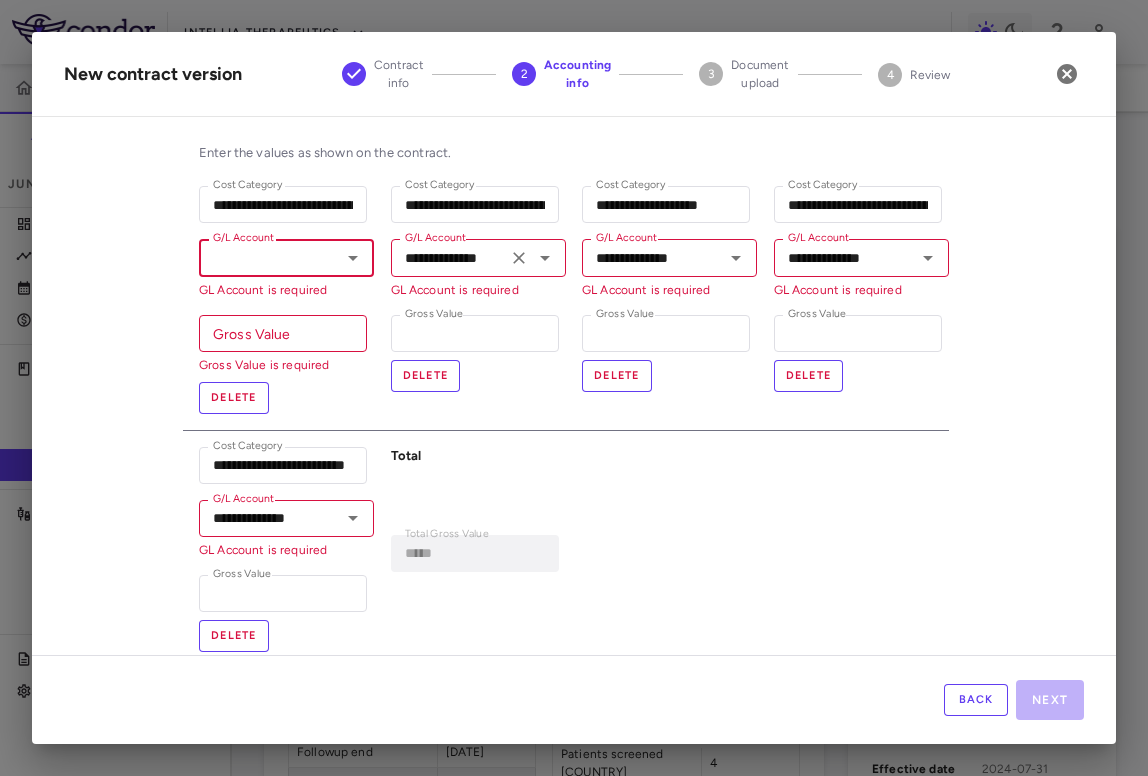 click on "**********" at bounding box center [449, 257] 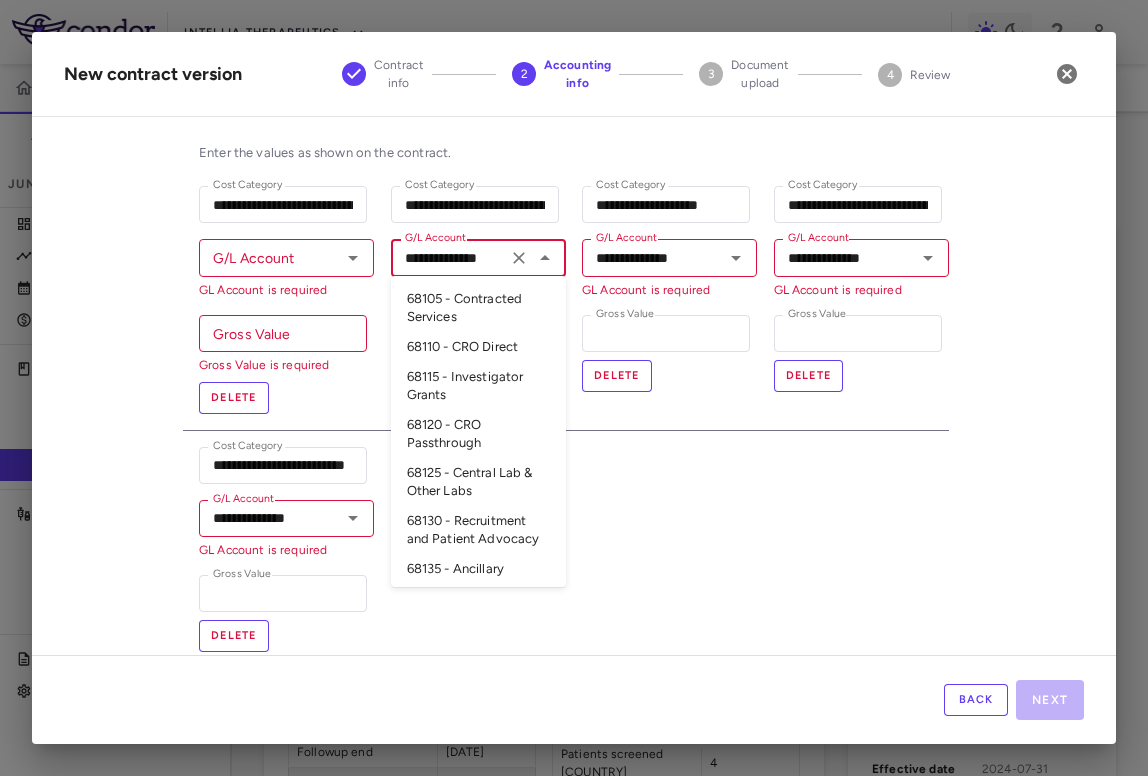 paste on "**********" 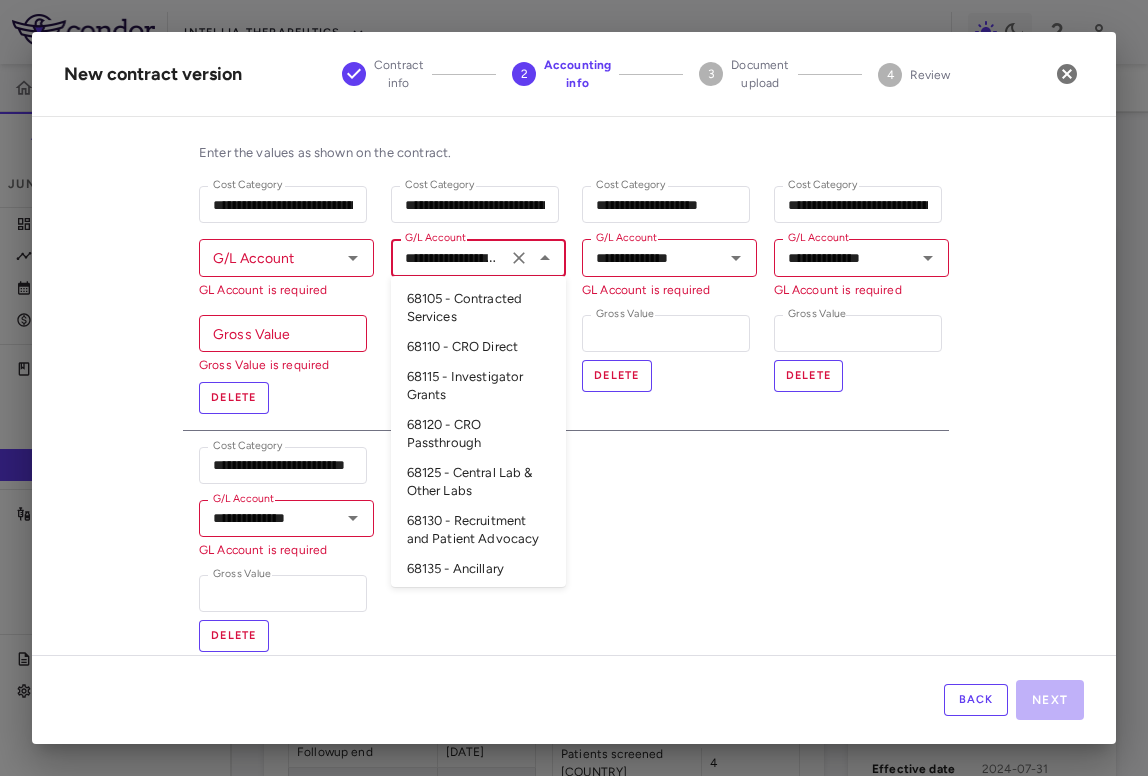 scroll, scrollTop: 0, scrollLeft: 0, axis: both 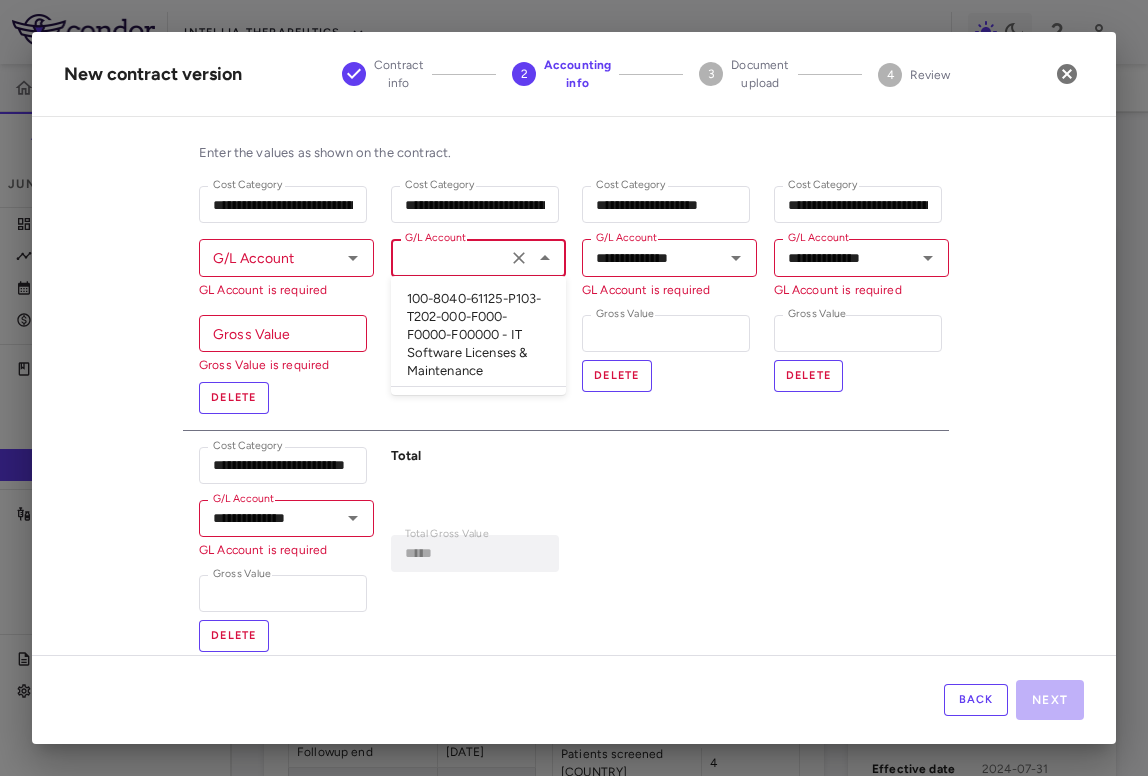 type on "**********" 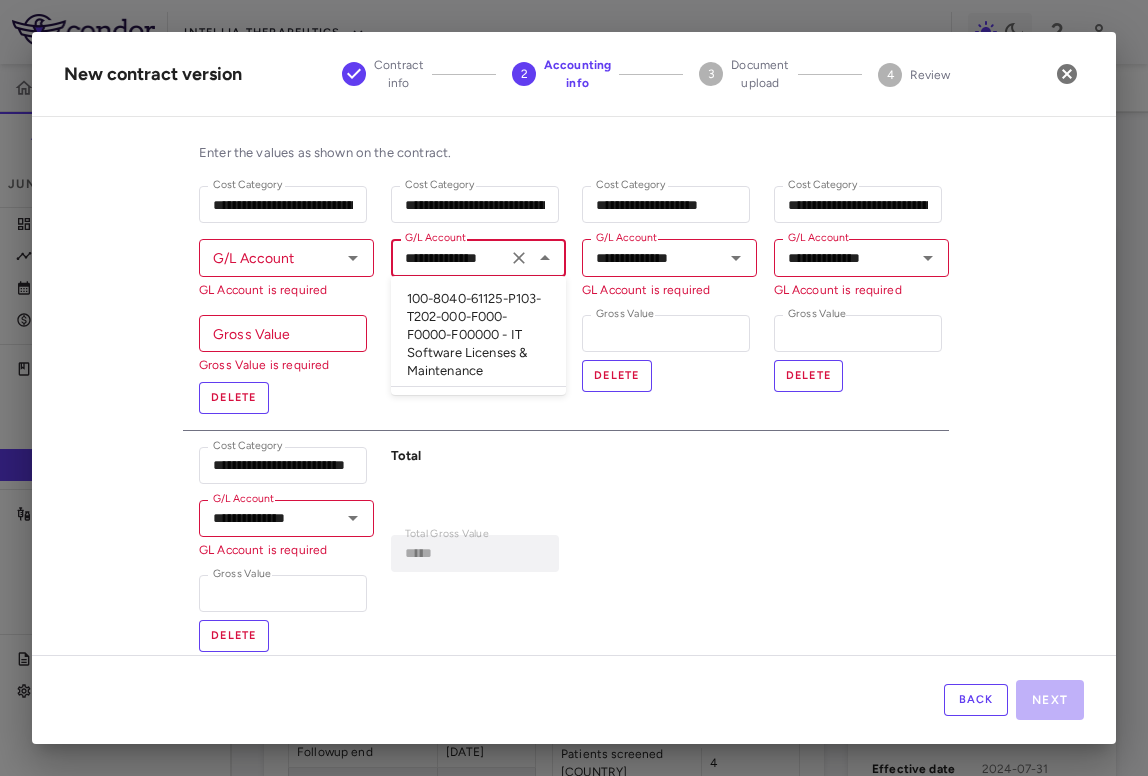 scroll, scrollTop: 0, scrollLeft: 0, axis: both 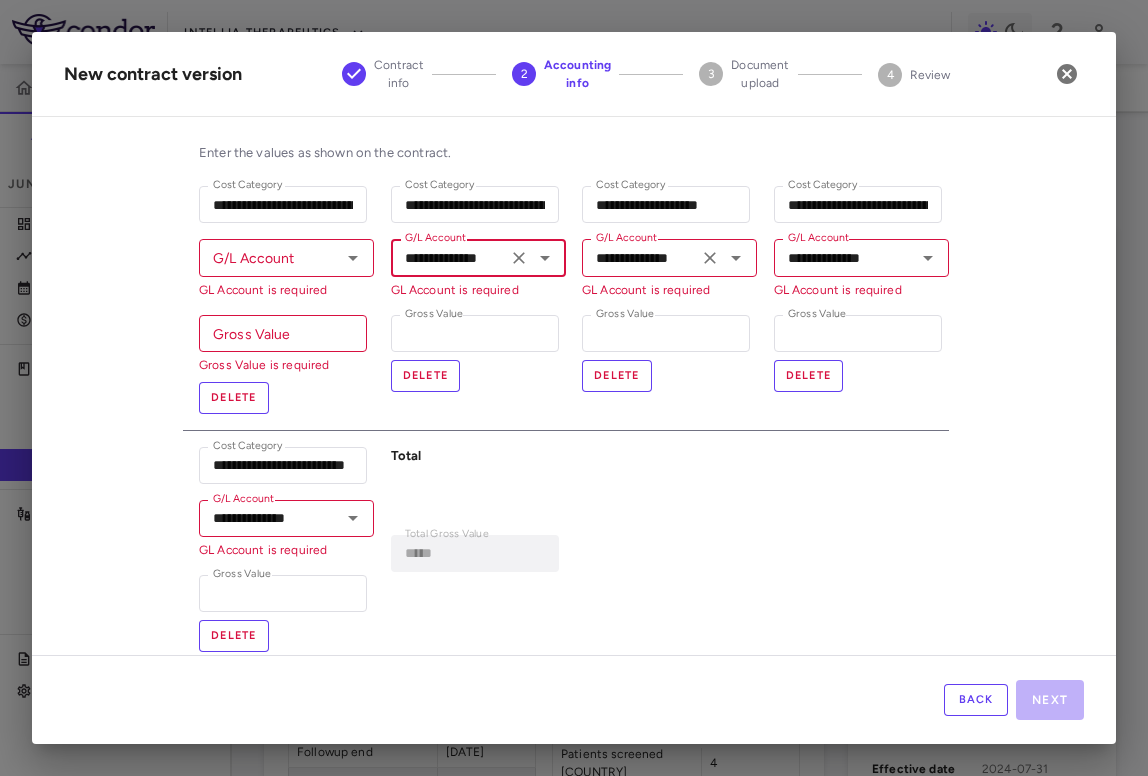 click on "**********" at bounding box center [640, 257] 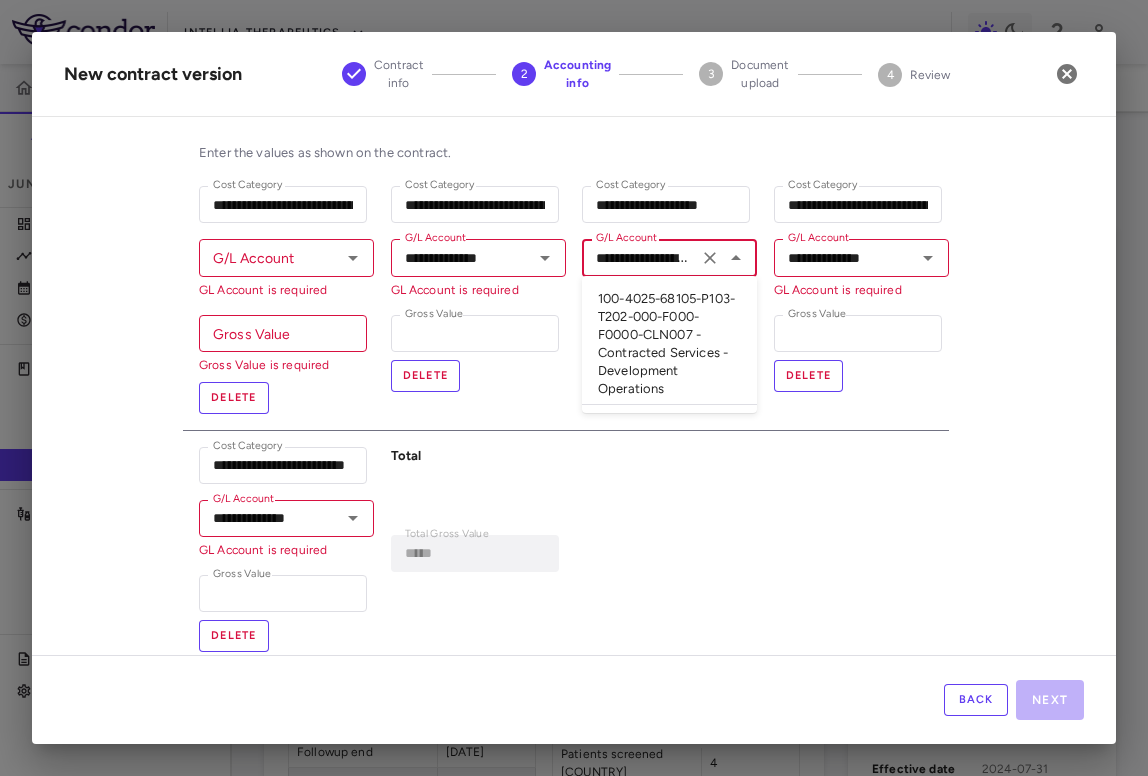 scroll, scrollTop: 0, scrollLeft: 279, axis: horizontal 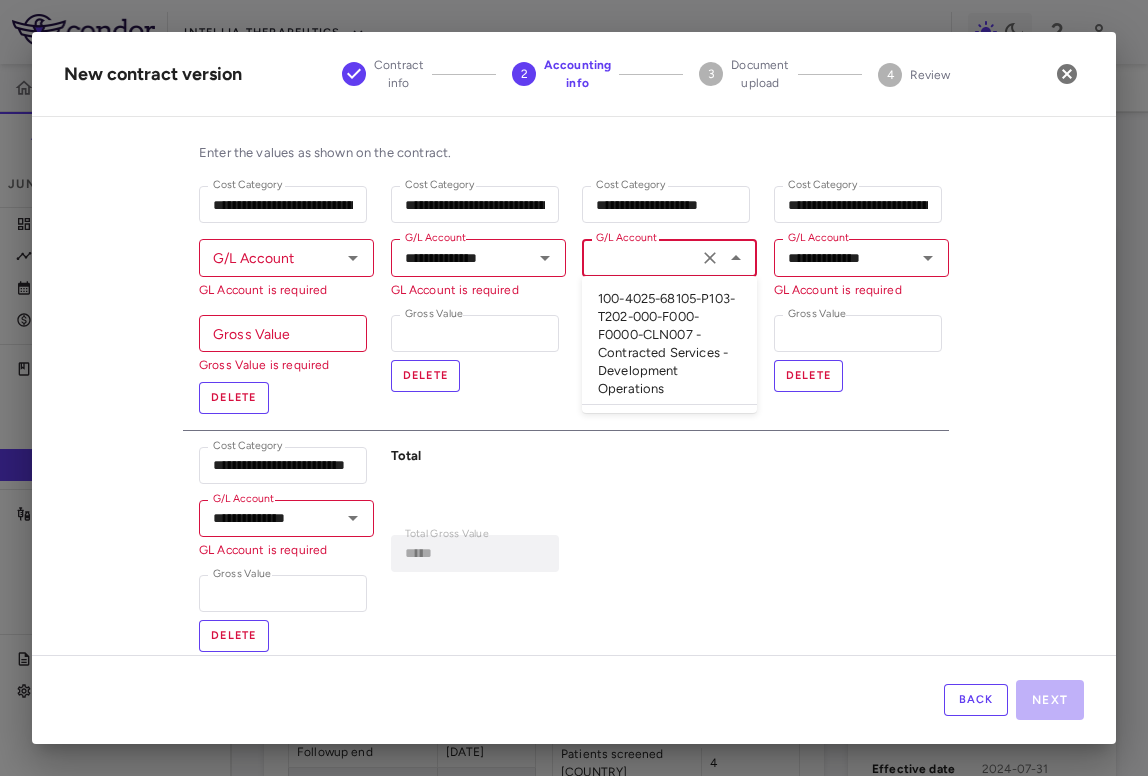 click on "100-4025-68105-P103-T202-000-F000-F0000-CLN007 - Contracted Services - Development Operations" at bounding box center (669, 344) 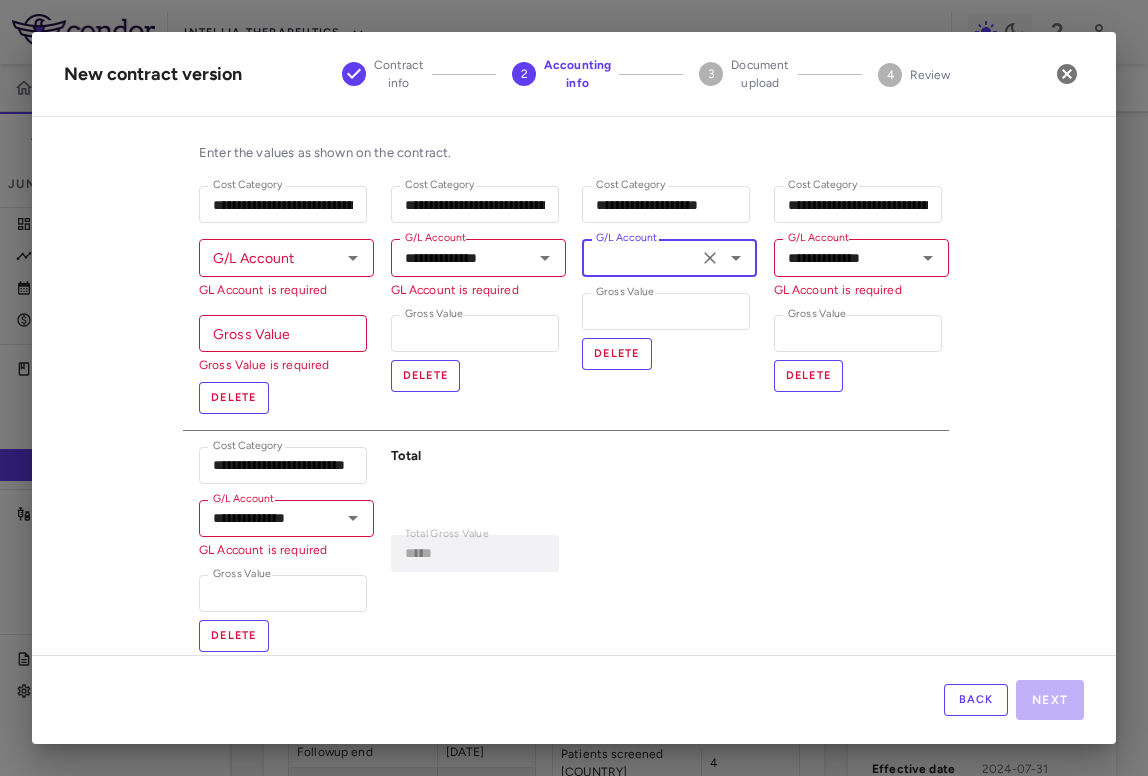 type on "**********" 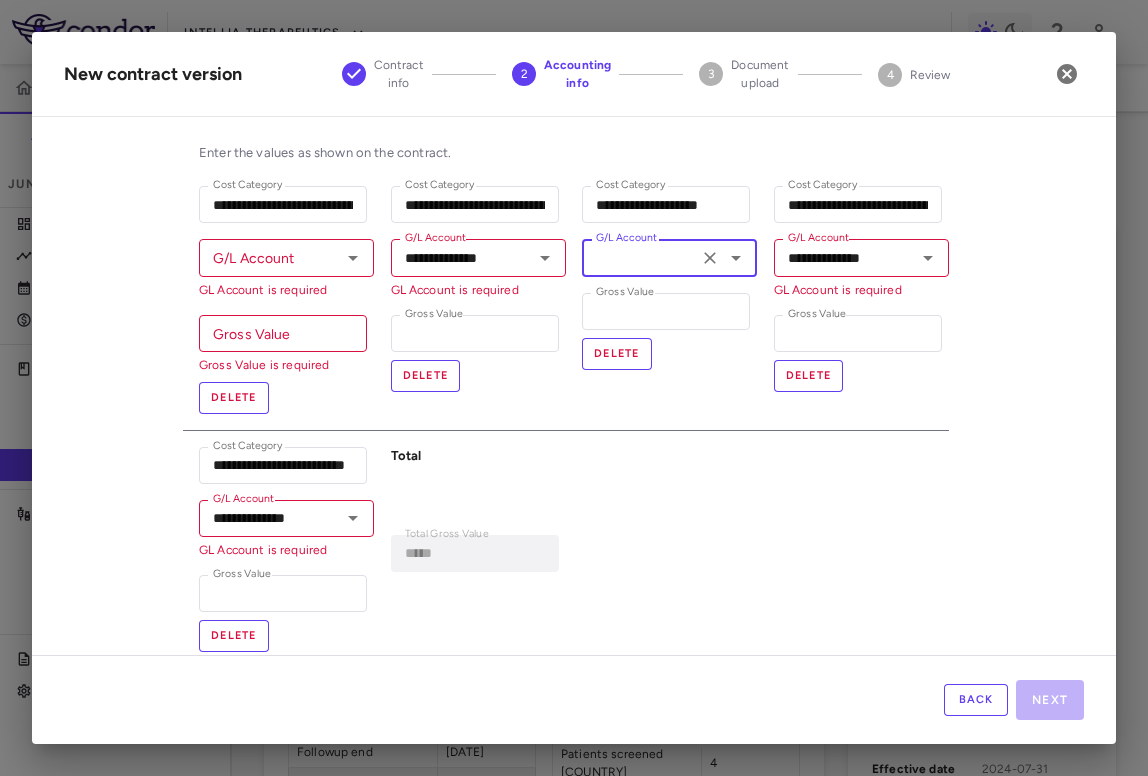 scroll, scrollTop: 0, scrollLeft: 0, axis: both 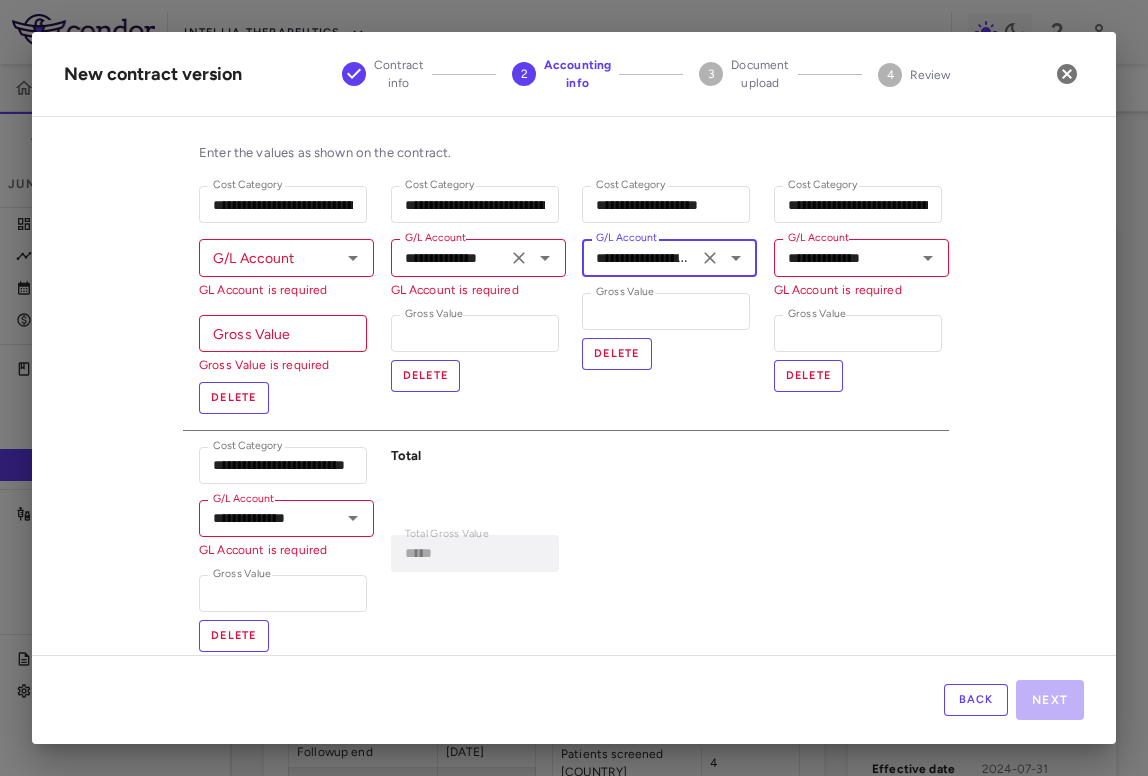 click on "**********" at bounding box center (449, 257) 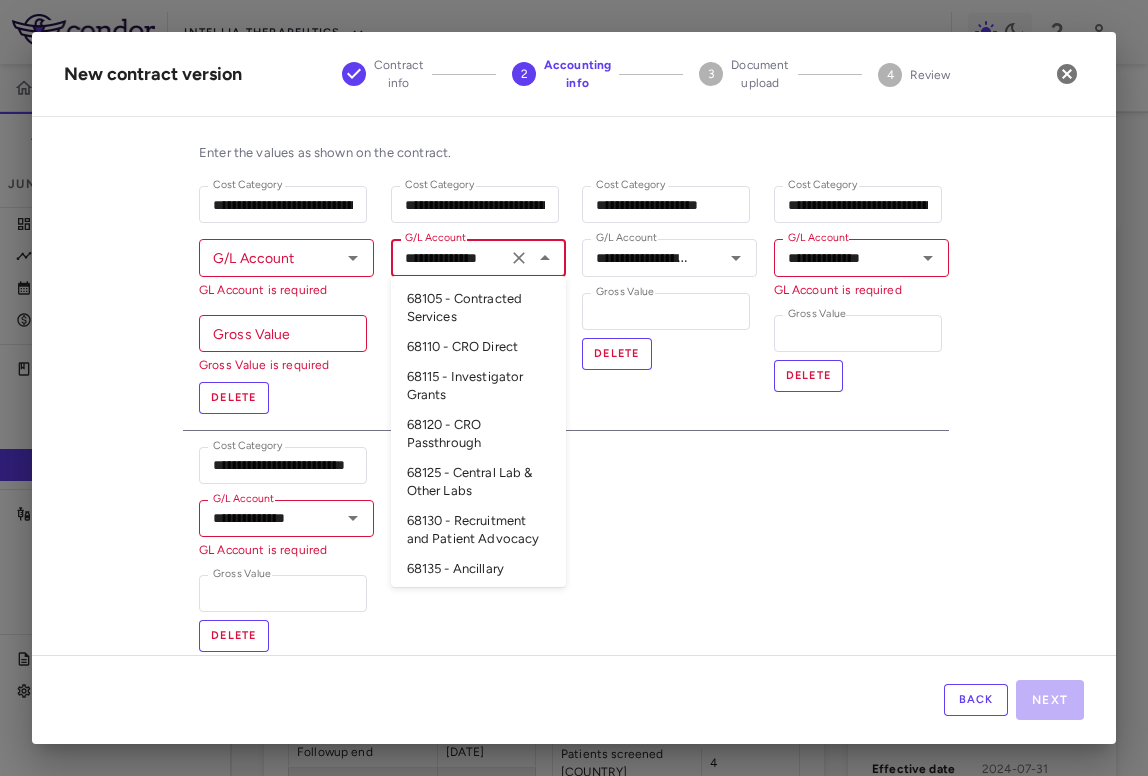 scroll, scrollTop: 4735, scrollLeft: 0, axis: vertical 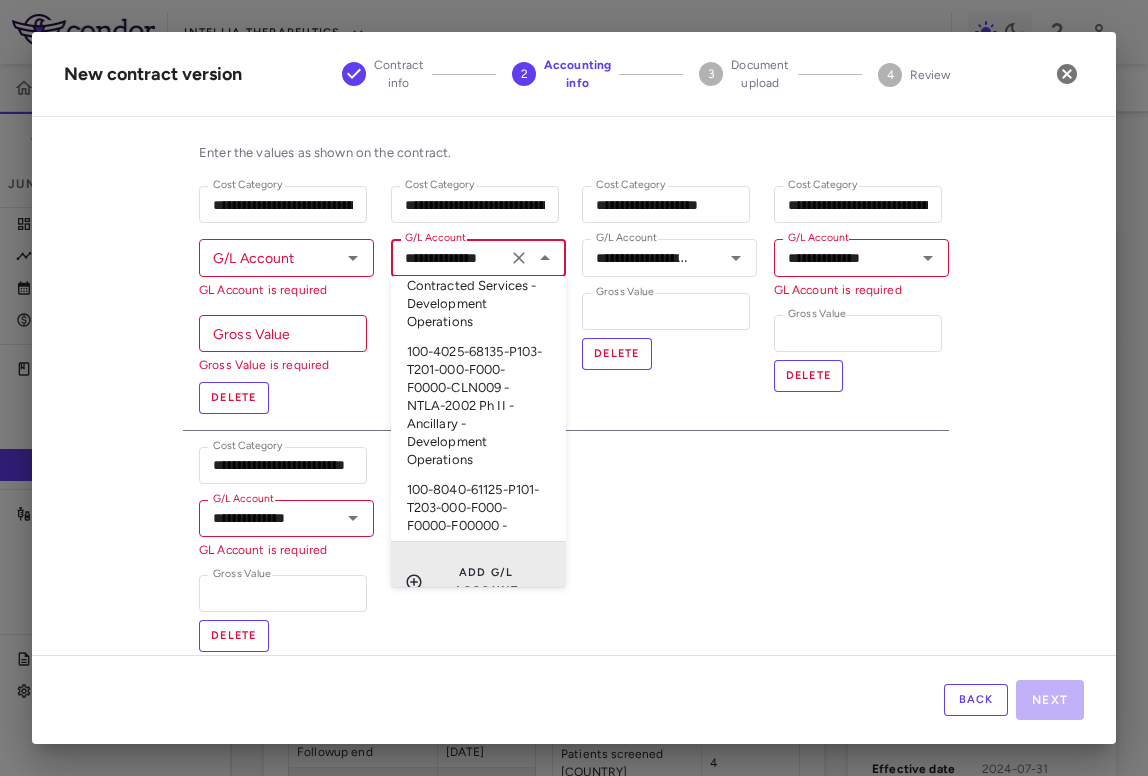 paste on "**********" 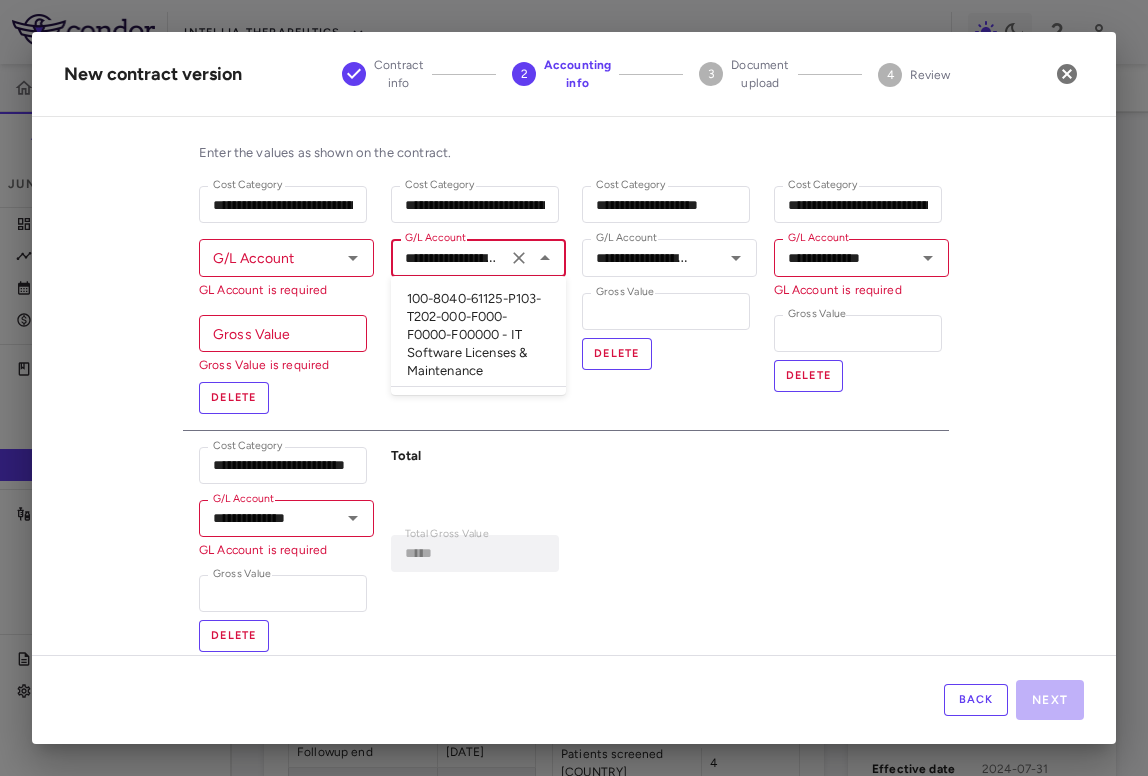scroll, scrollTop: 0, scrollLeft: 276, axis: horizontal 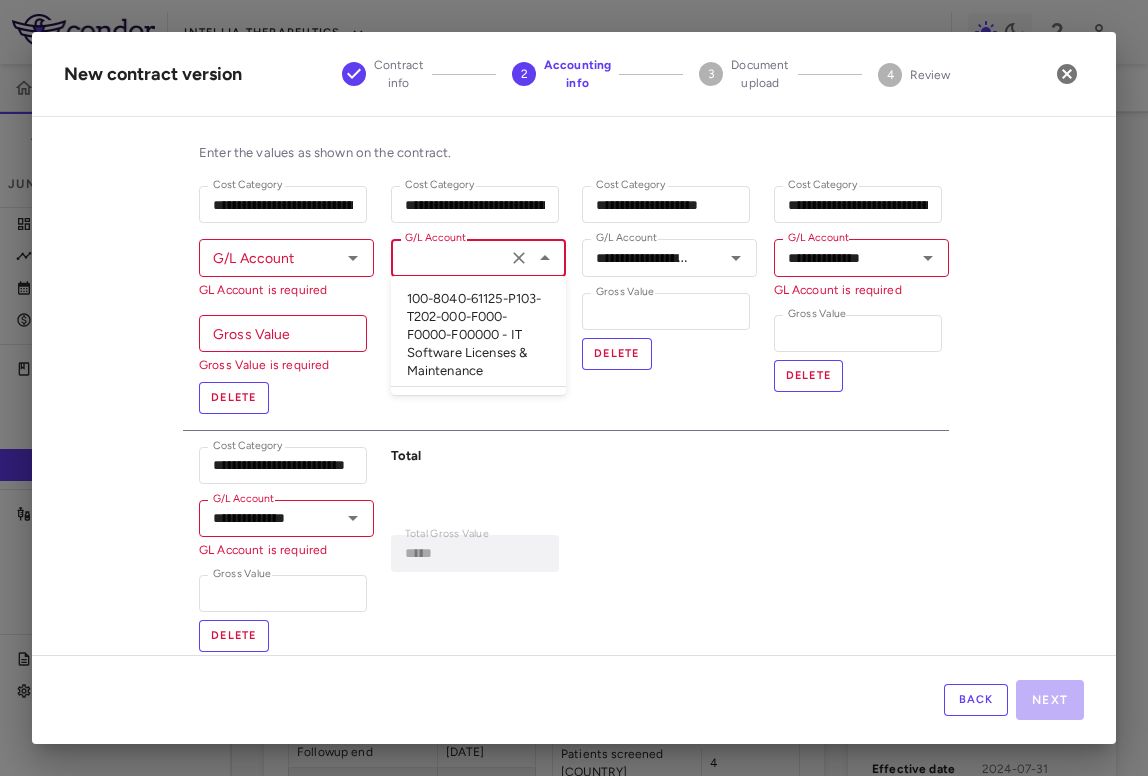 click on "100-8040-61125-P103-T202-000-F000-F0000-F00000 - IT Software Licenses & Maintenance" at bounding box center (478, 335) 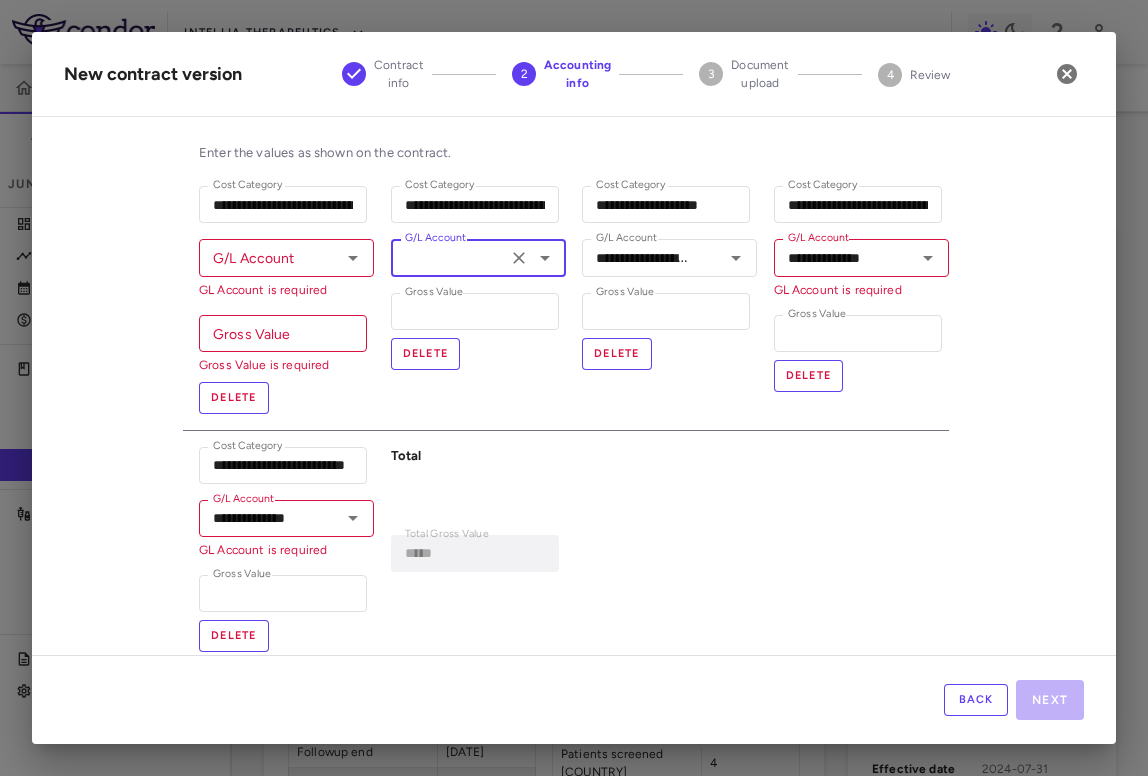 type on "**********" 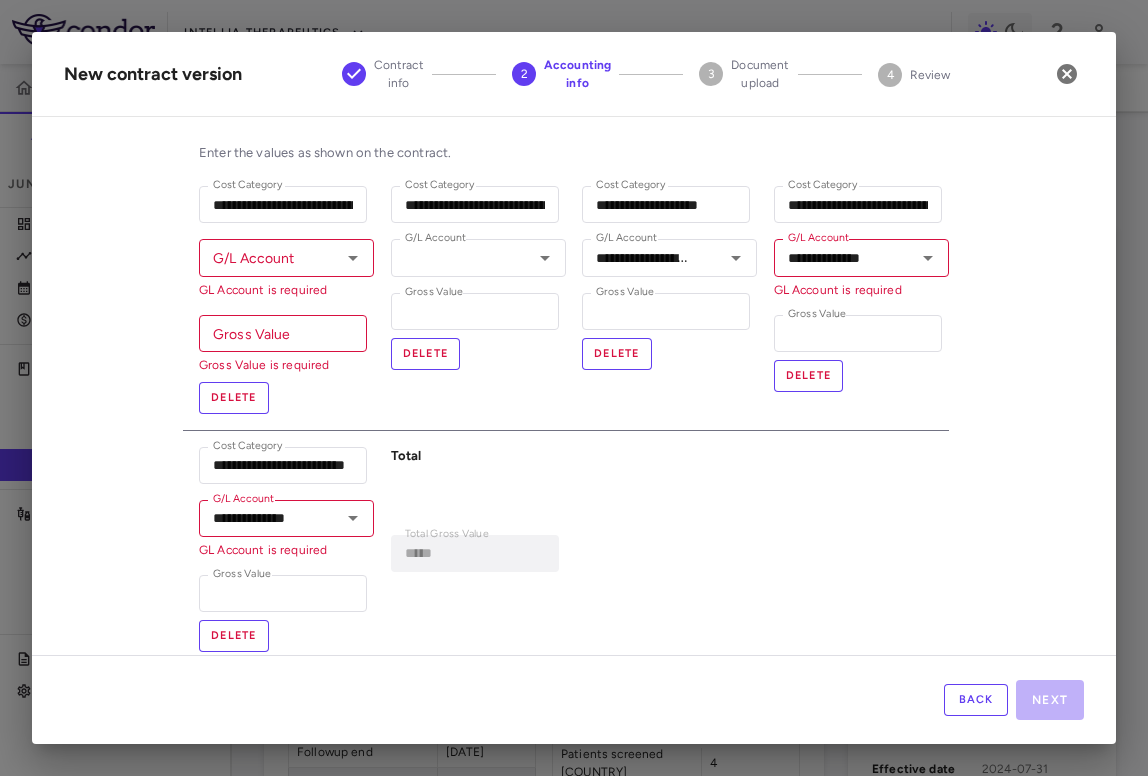 scroll, scrollTop: 0, scrollLeft: 0, axis: both 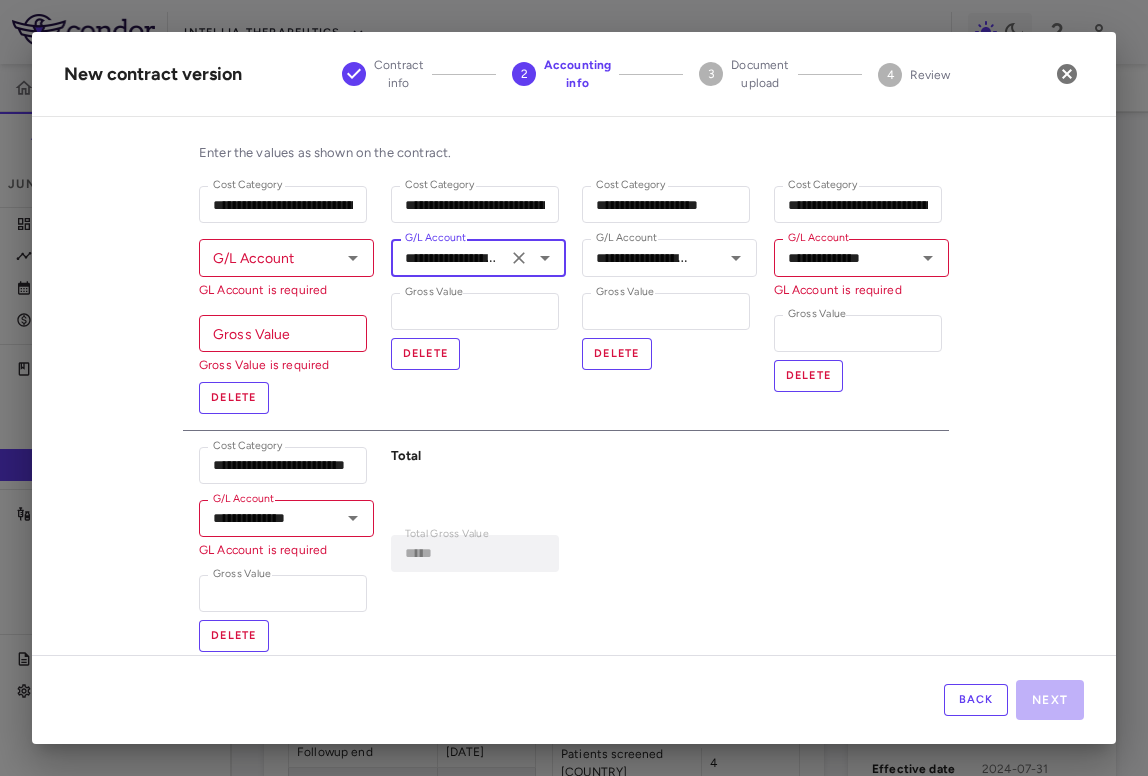 click on "G/L Account" at bounding box center [270, 257] 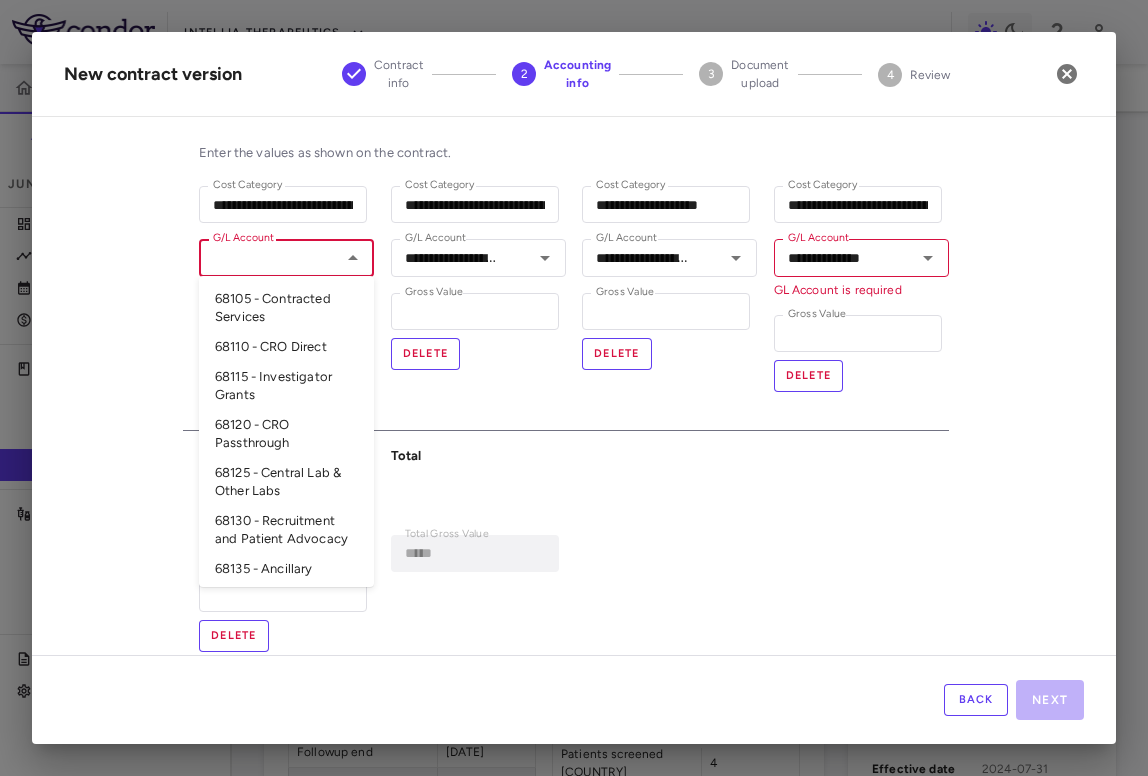 paste on "**********" 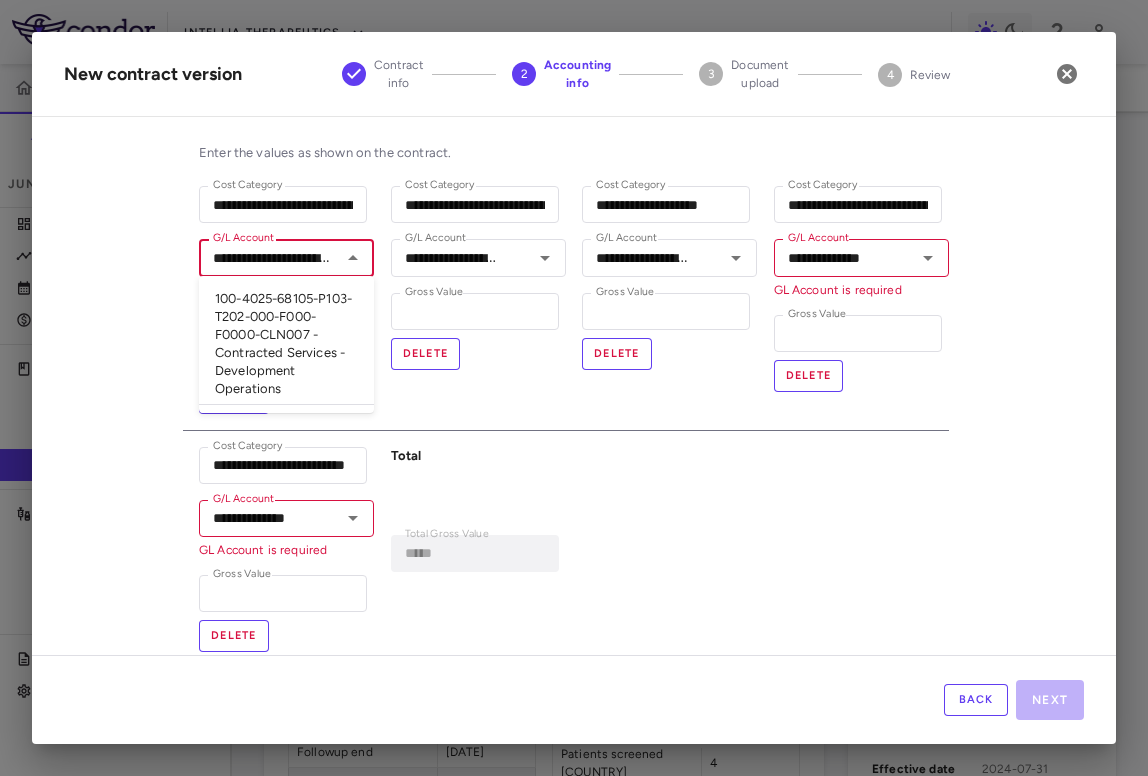 scroll, scrollTop: 0, scrollLeft: 253, axis: horizontal 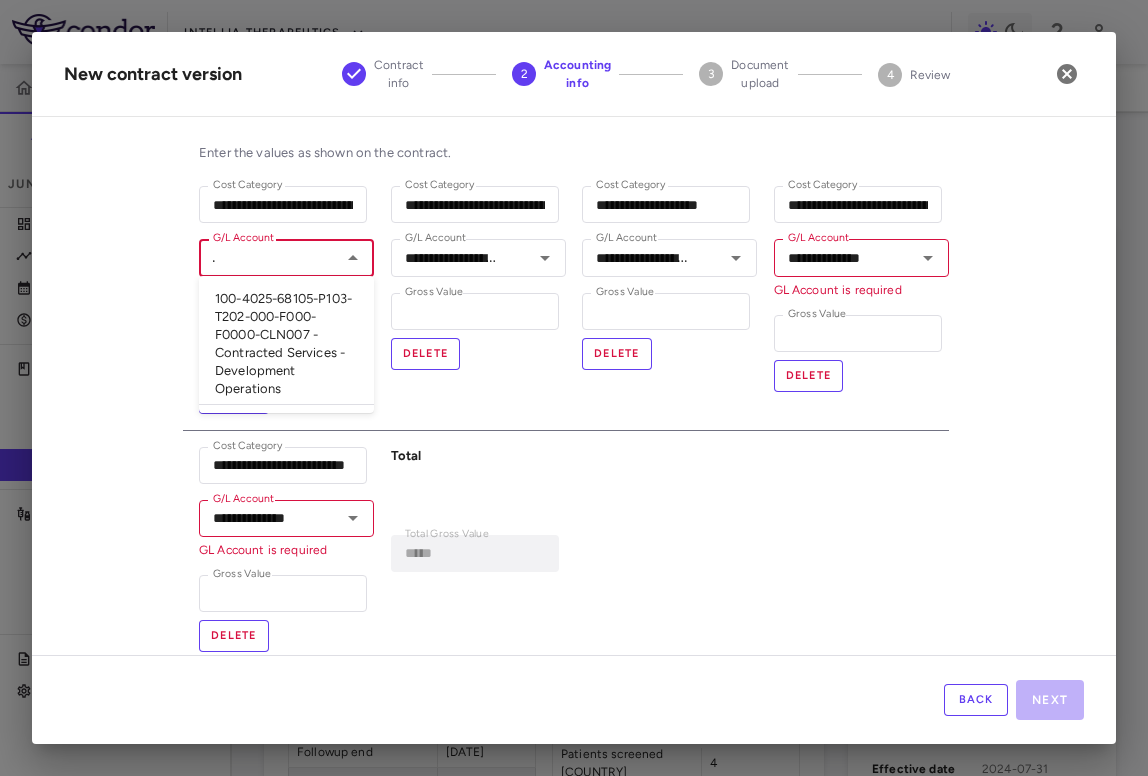 click on "100-4025-68105-P103-T202-000-F000-F0000-CLN007 - Contracted Services - Development Operations" at bounding box center (286, 344) 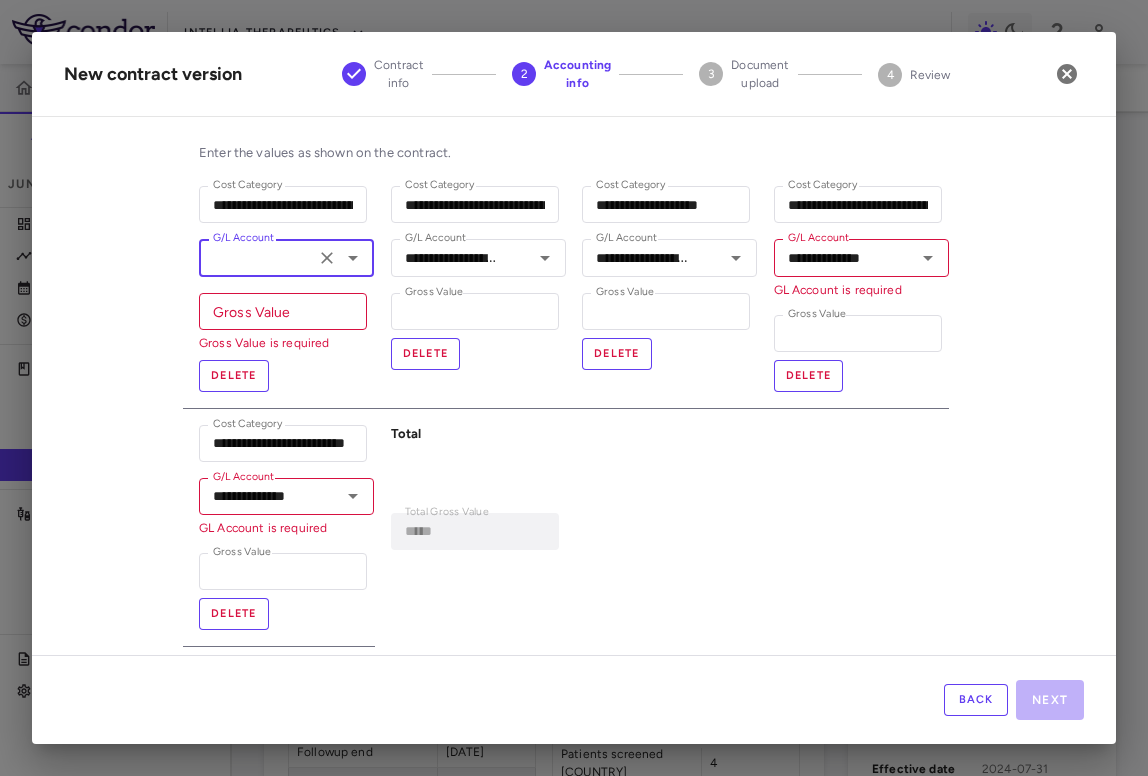 type on "**********" 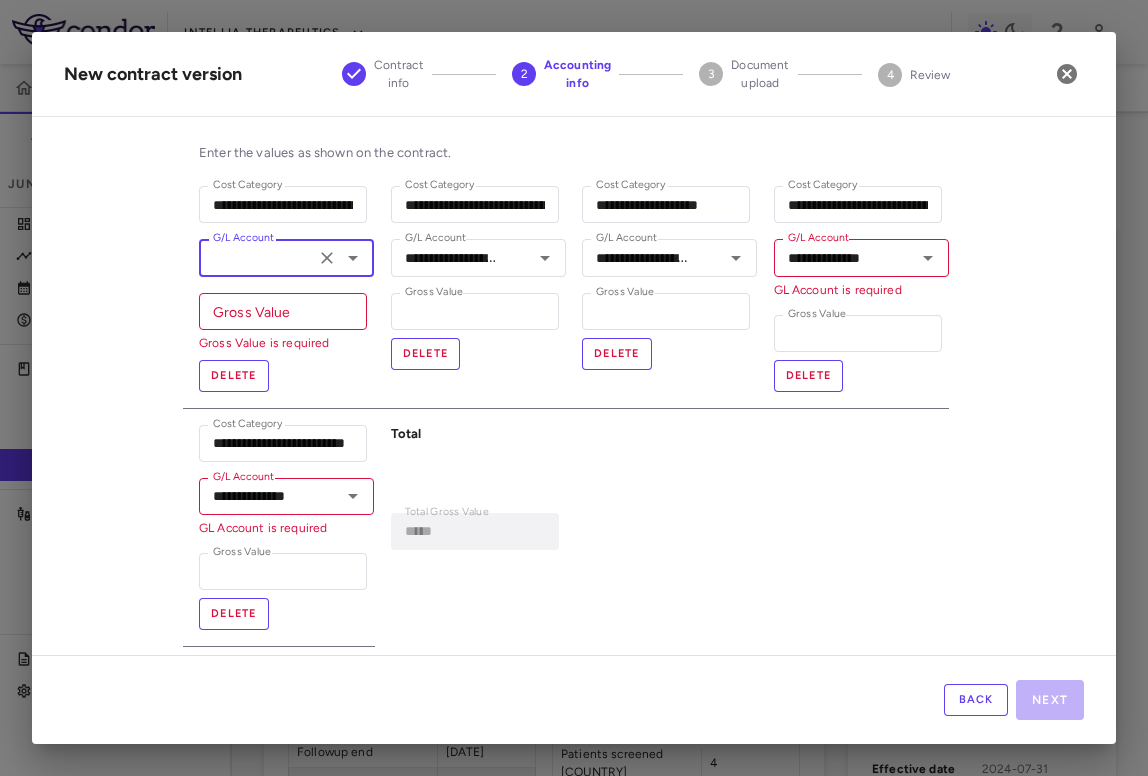 scroll, scrollTop: 0, scrollLeft: 0, axis: both 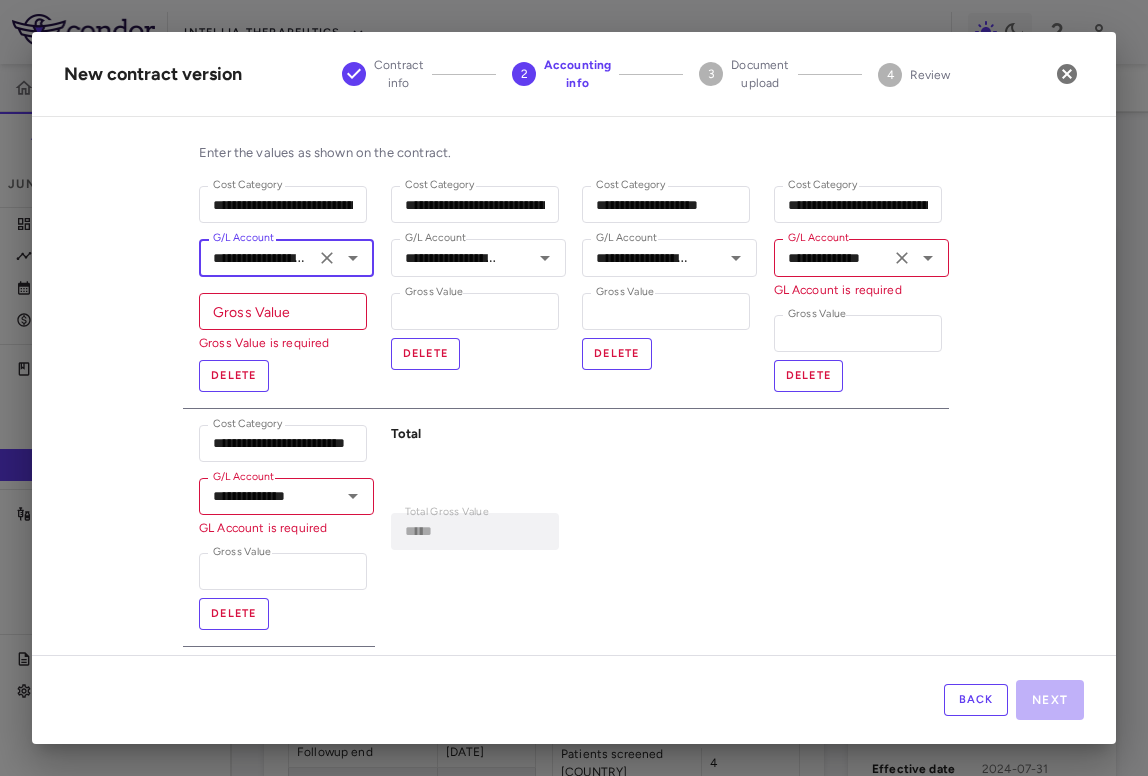 click on "**********" at bounding box center (861, 257) 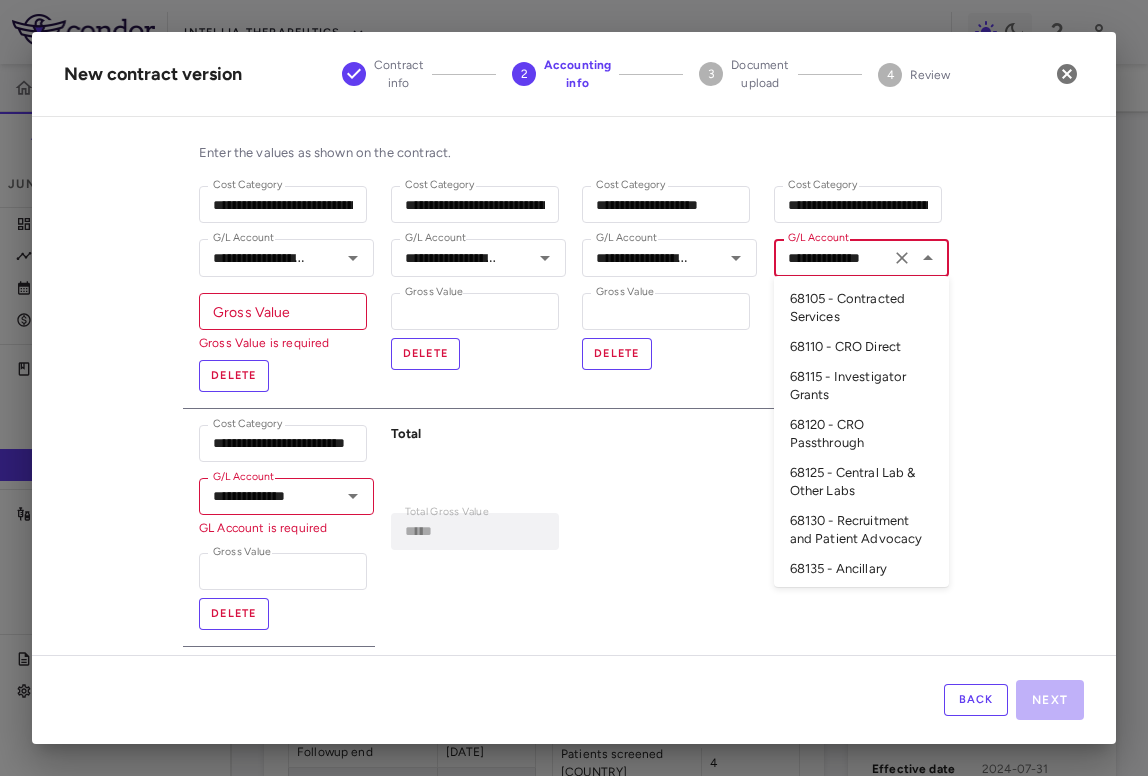 scroll, scrollTop: 0, scrollLeft: 11, axis: horizontal 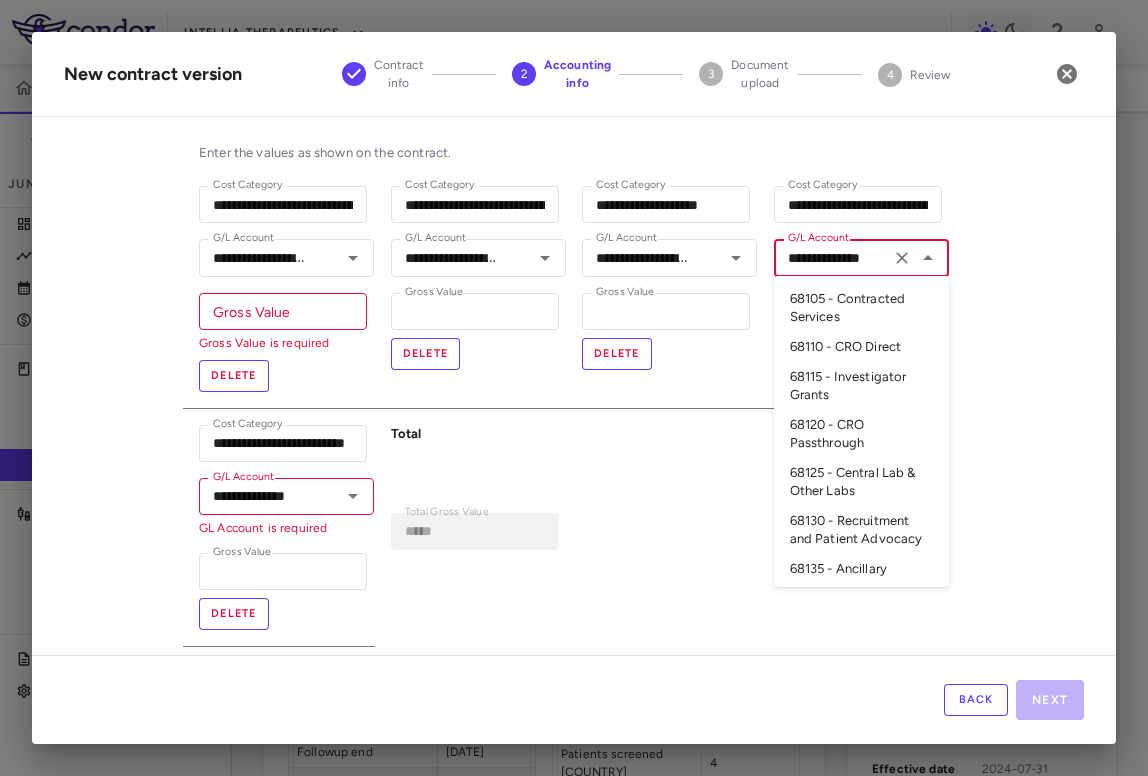 paste on "**********" 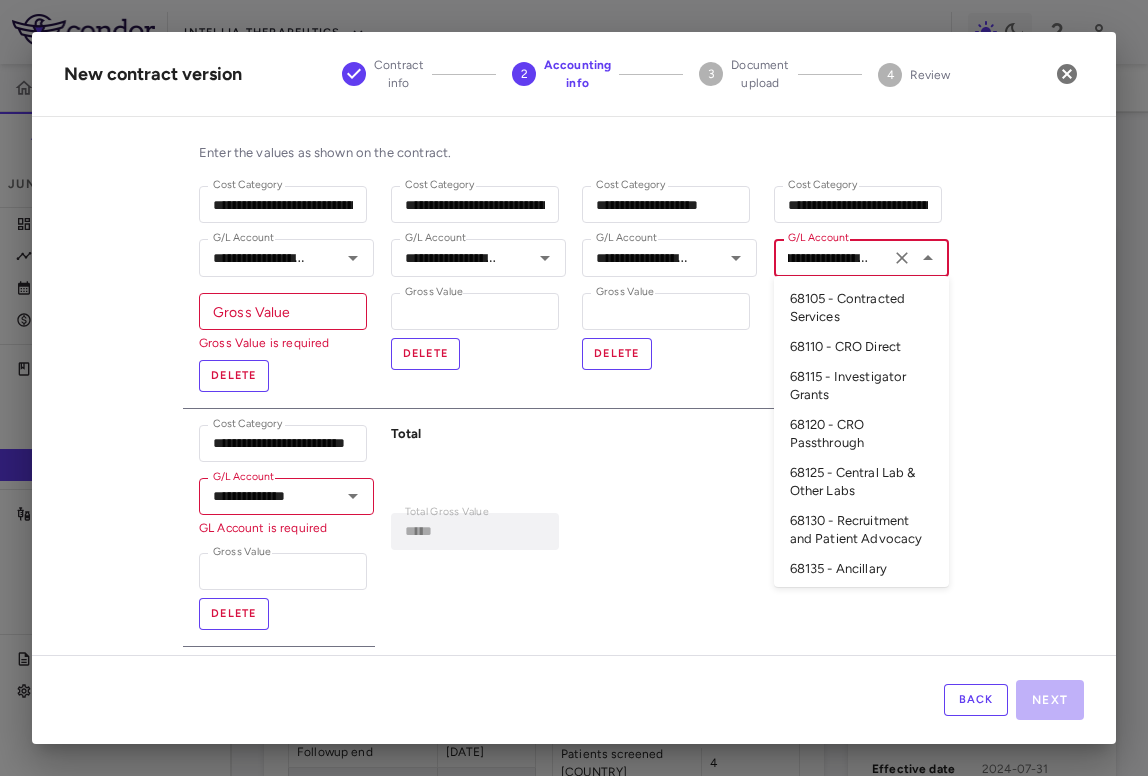 scroll, scrollTop: 0, scrollLeft: 0, axis: both 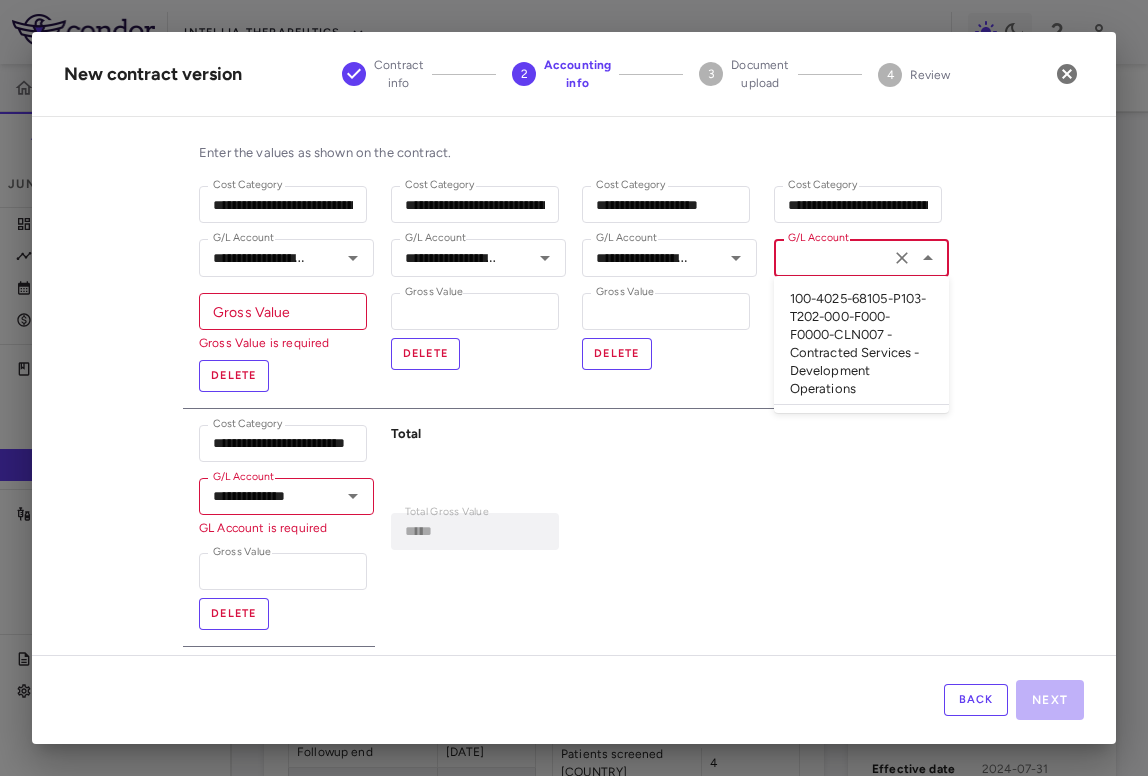 click on "100-4025-68105-P103-T202-000-F000-F0000-CLN007 - Contracted Services - Development Operations" at bounding box center [861, 344] 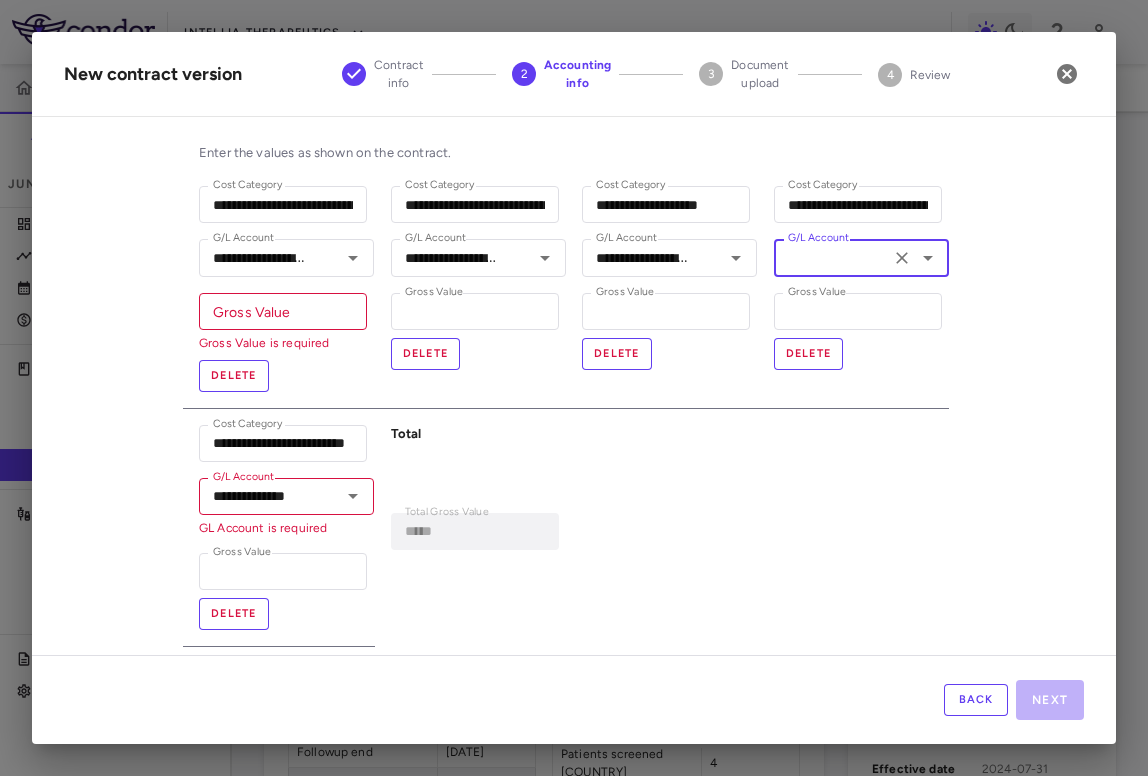 type on "**********" 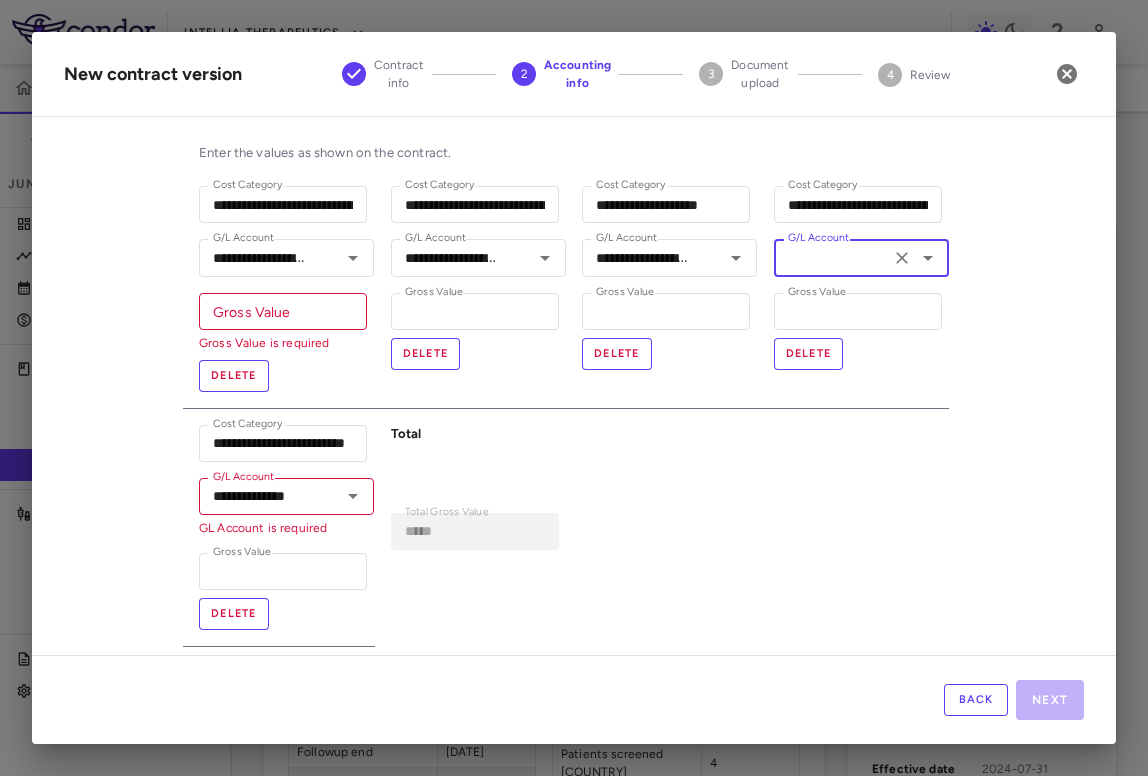 scroll, scrollTop: 0, scrollLeft: 0, axis: both 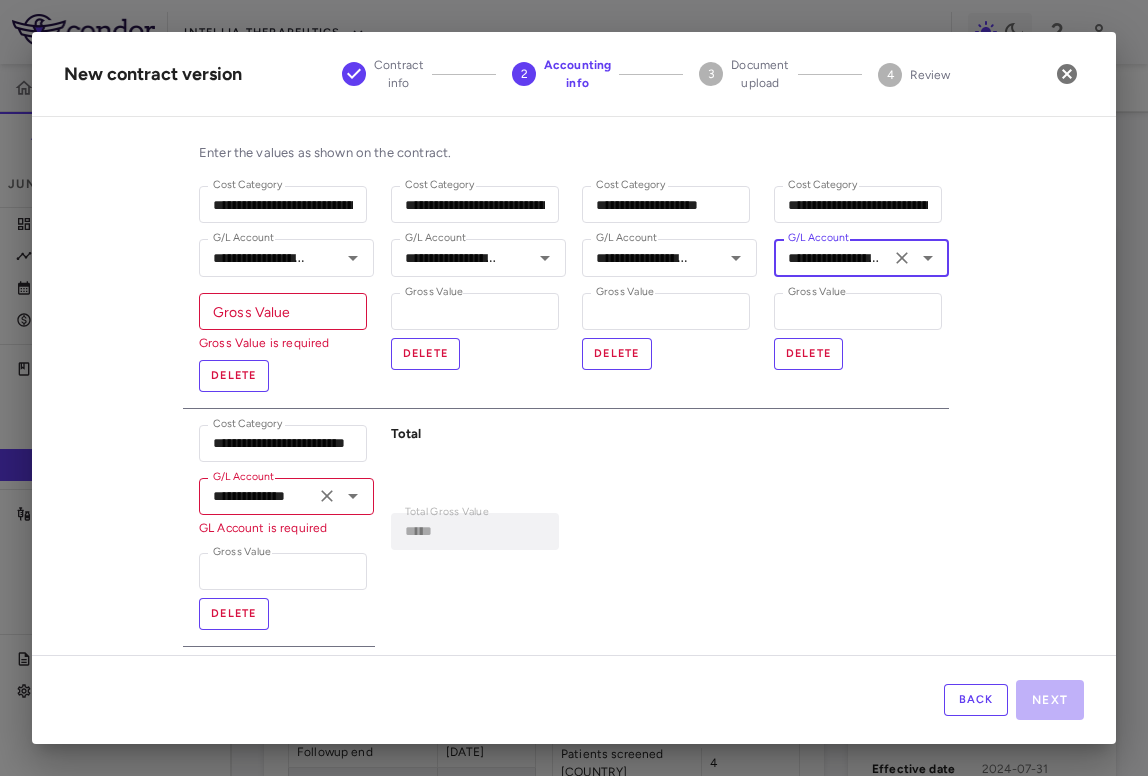 click on "**********" at bounding box center [257, 496] 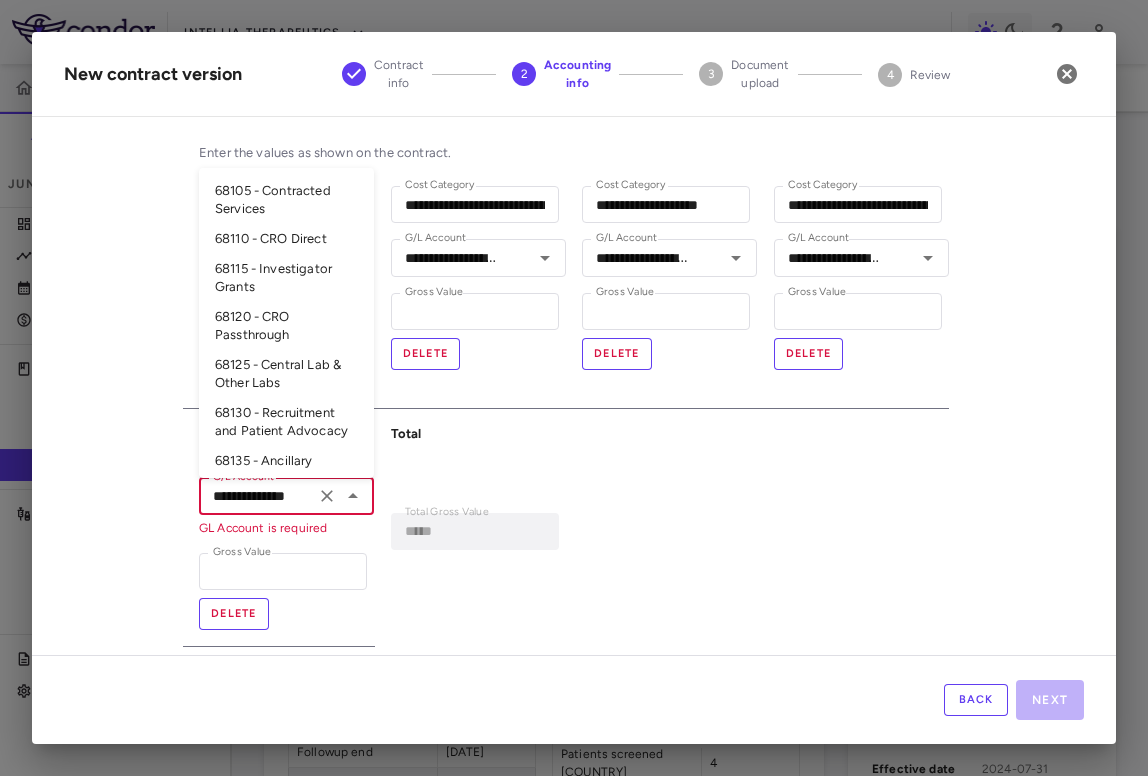 paste on "**********" 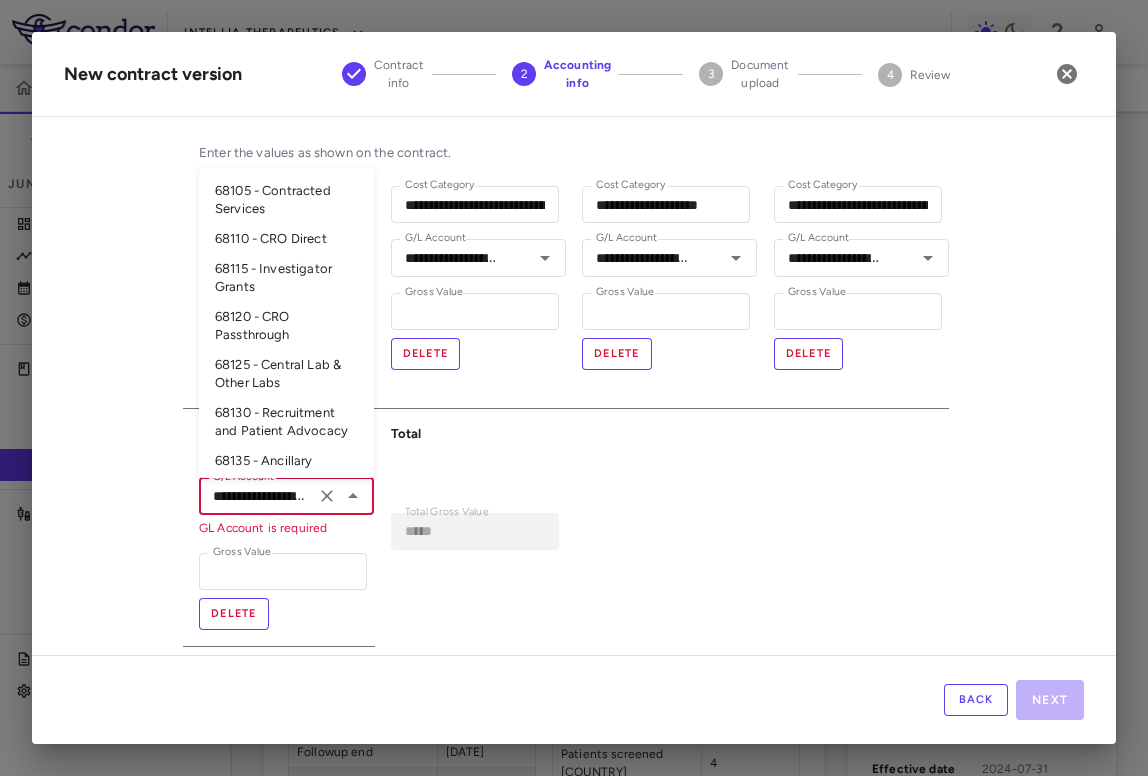 scroll, scrollTop: 0, scrollLeft: 0, axis: both 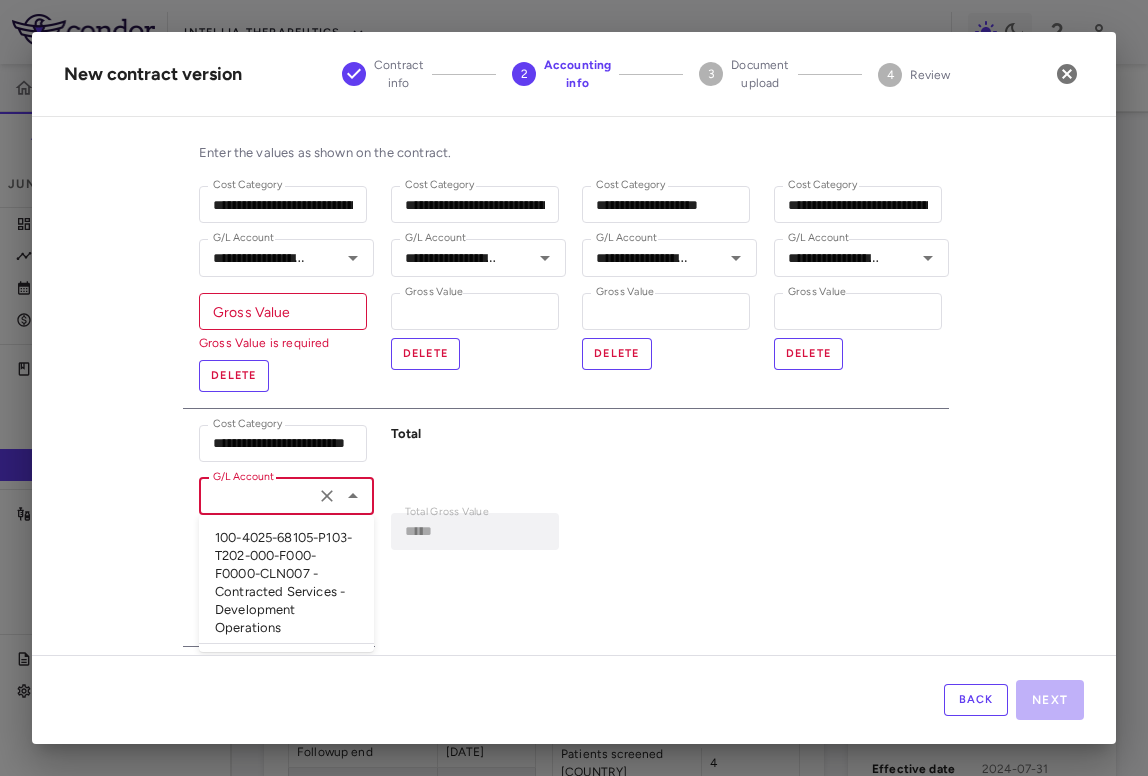 click on "100-4025-68105-P103-T202-000-F000-F0000-CLN007 - Contracted Services - Development Operations" at bounding box center (286, 583) 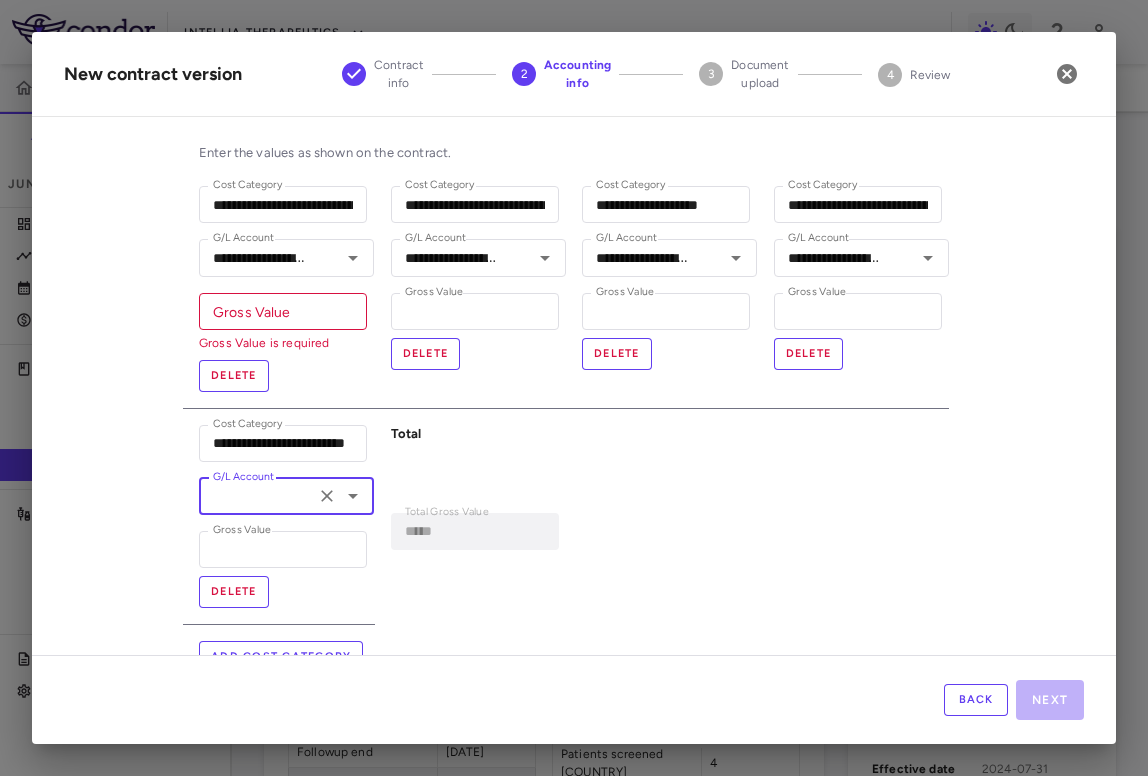 type on "**********" 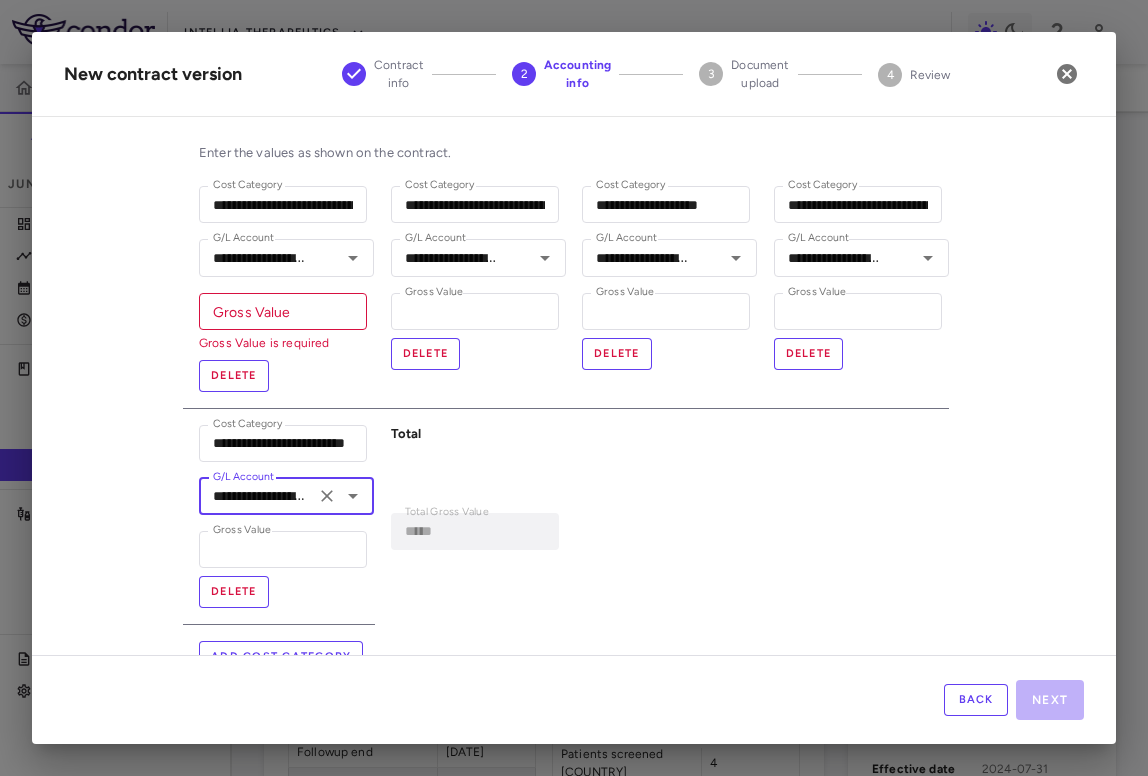 click on "Gross Value" at bounding box center [283, 311] 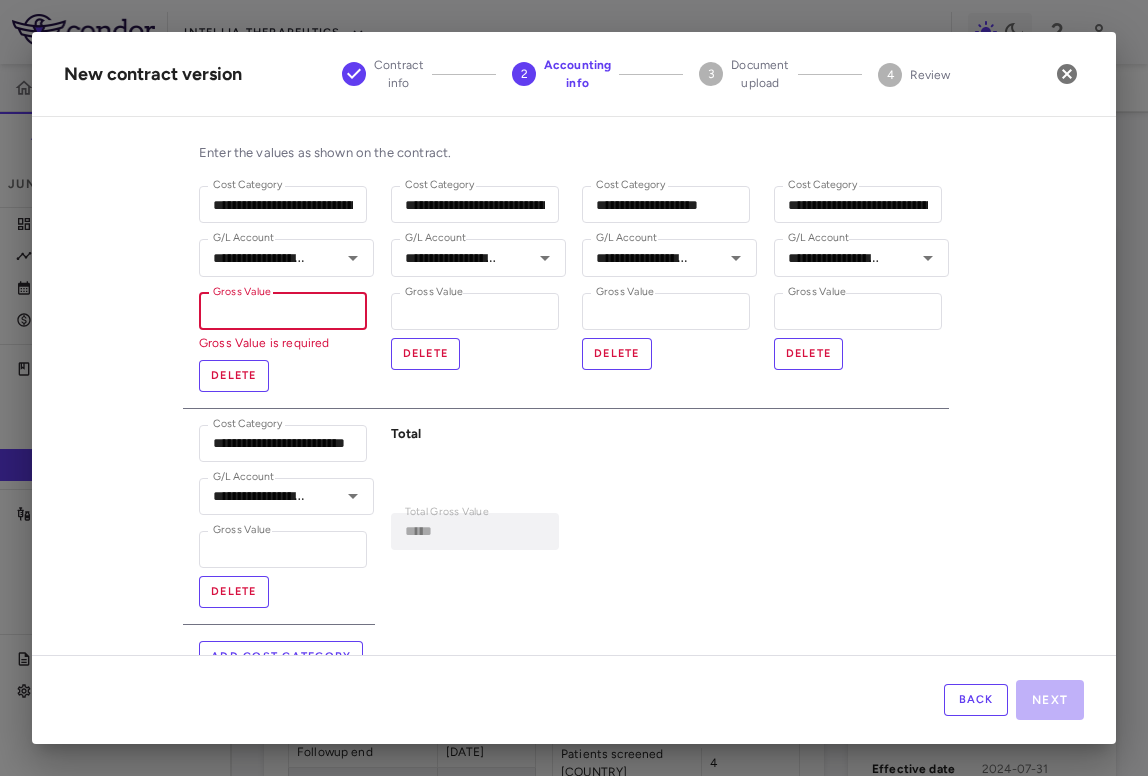 paste on "*****" 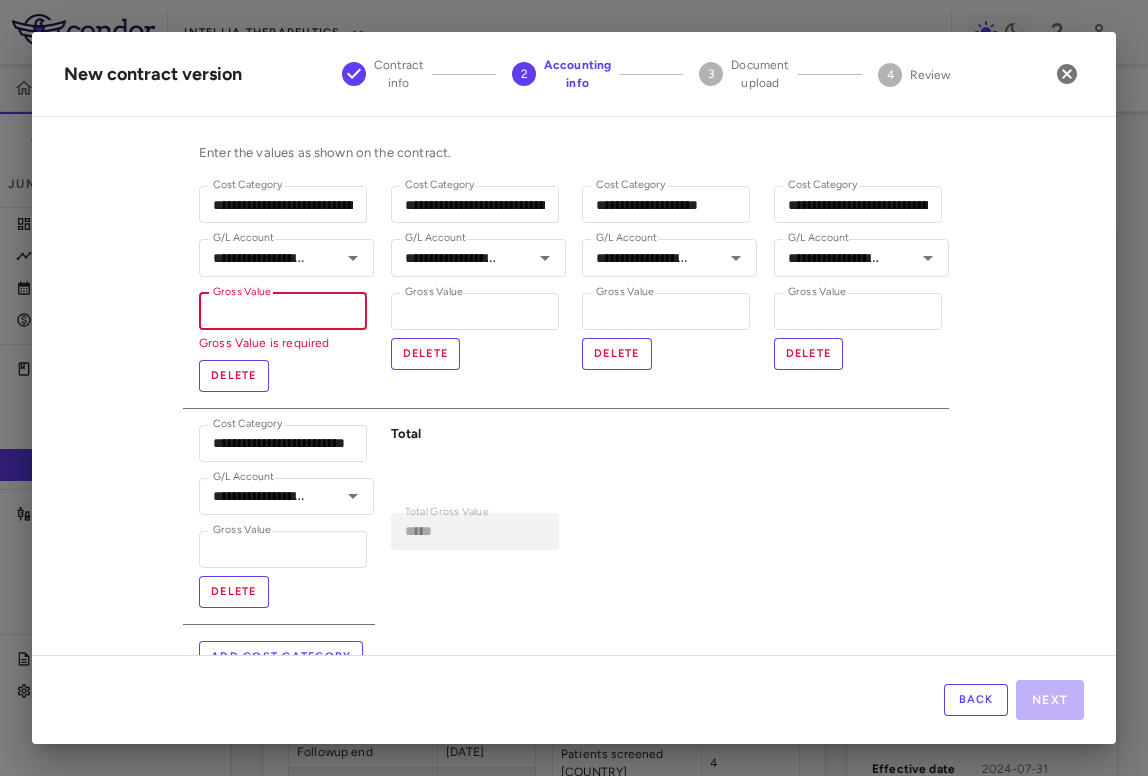 type on "*****" 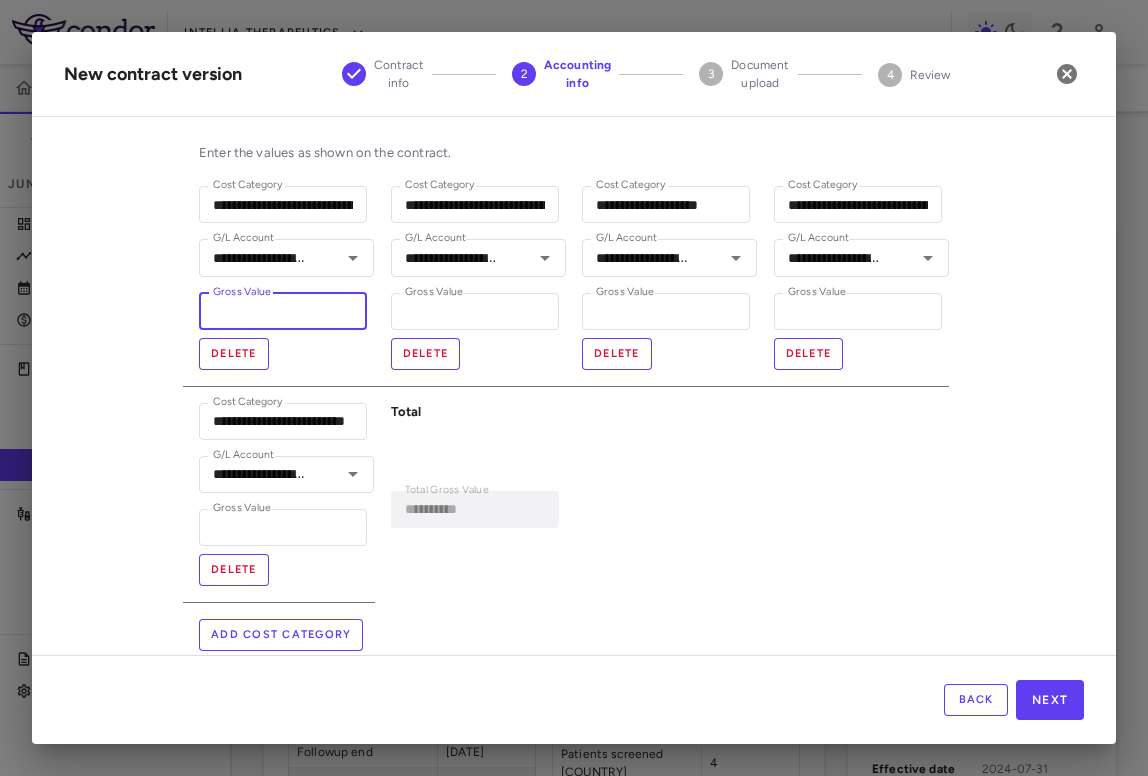 type on "*****" 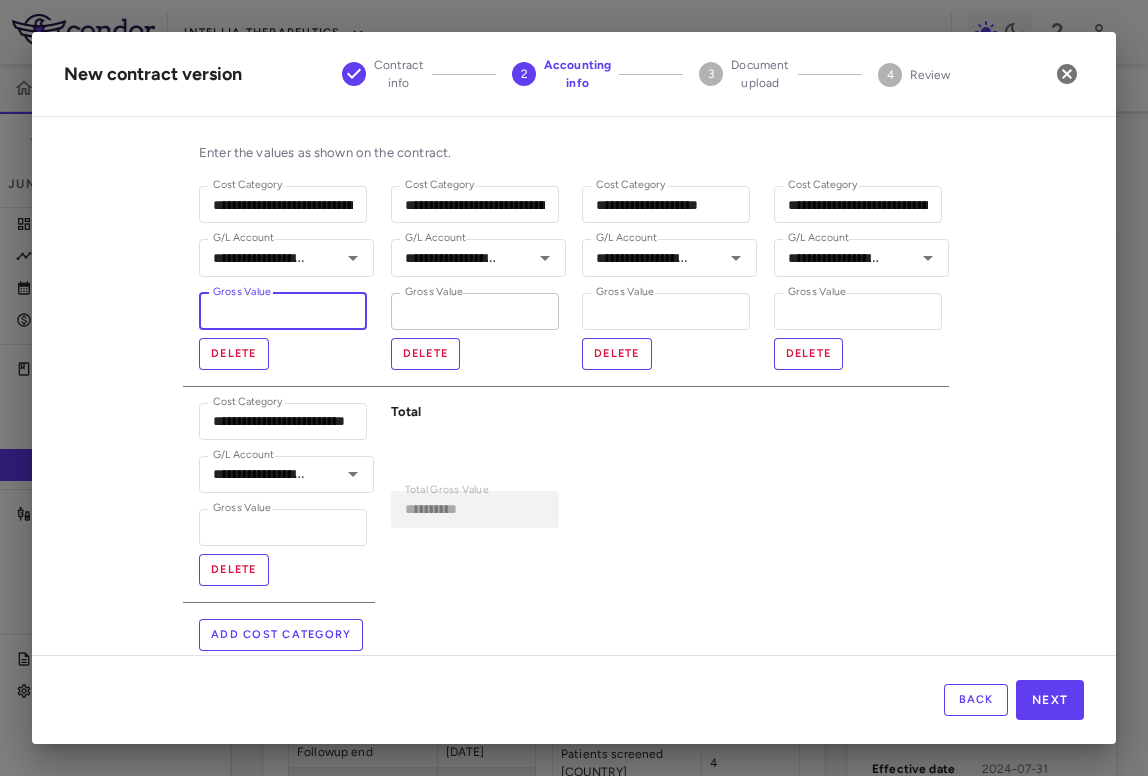 click on "*" at bounding box center (475, 311) 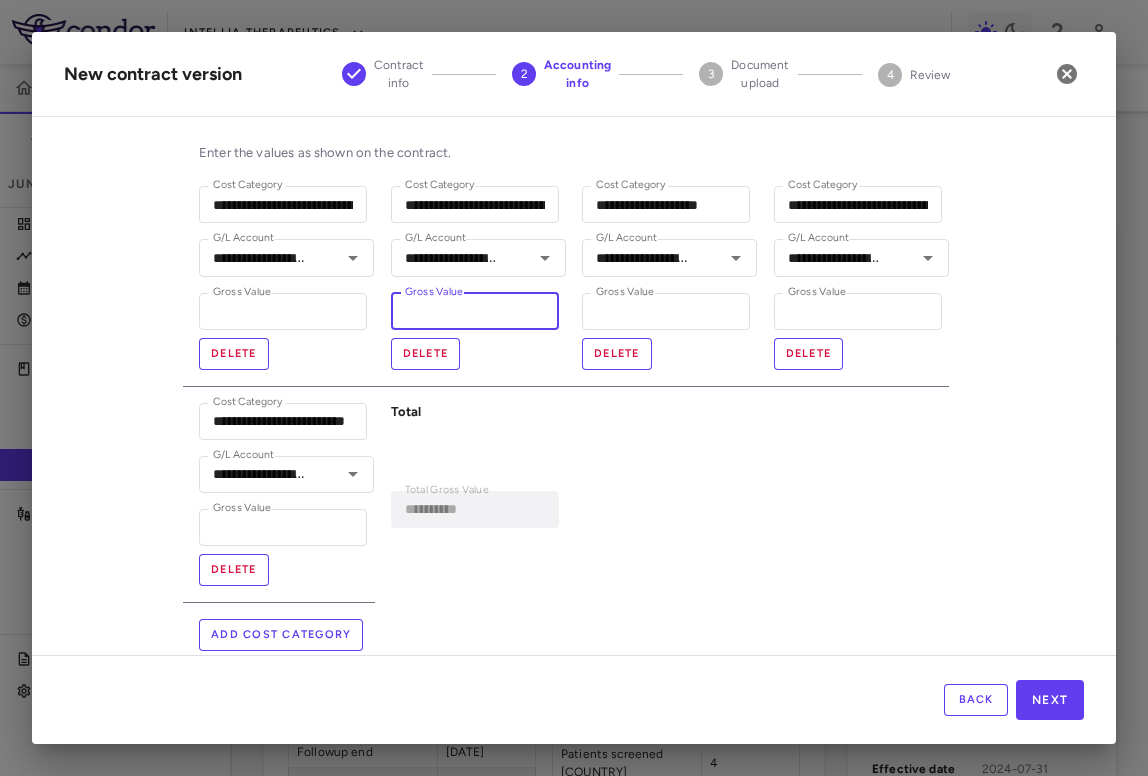 paste on "******" 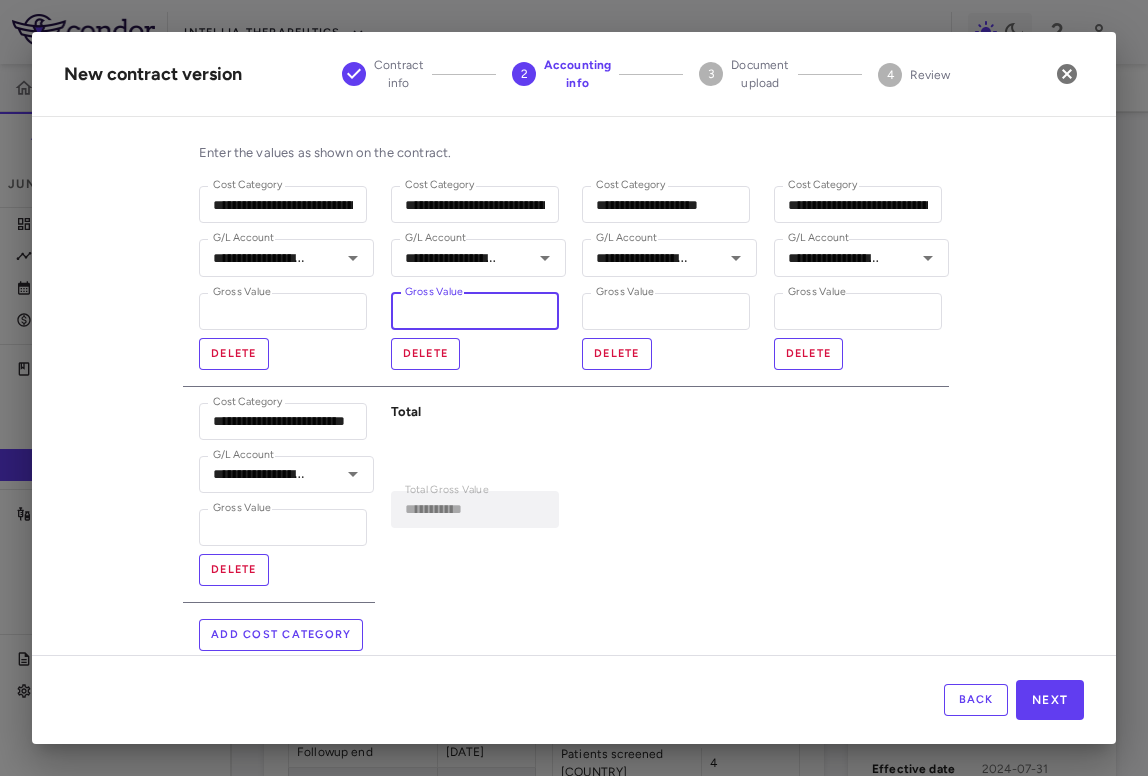 type on "*******" 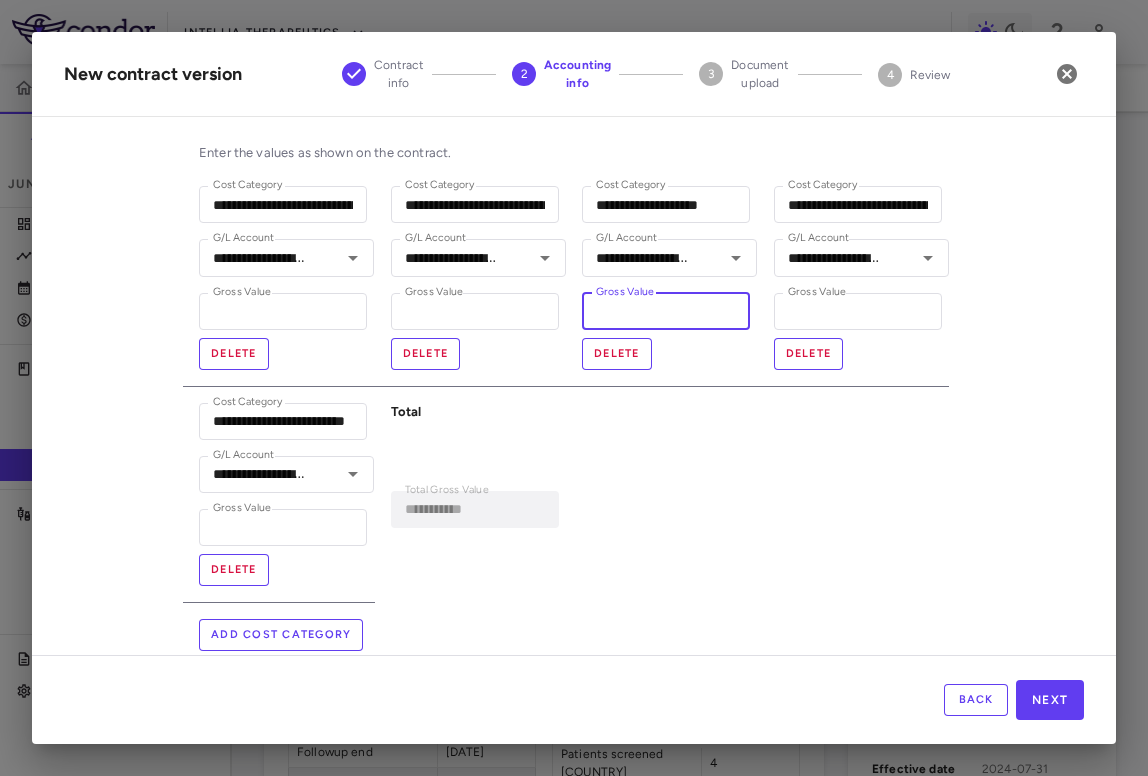 click on "*" at bounding box center [666, 311] 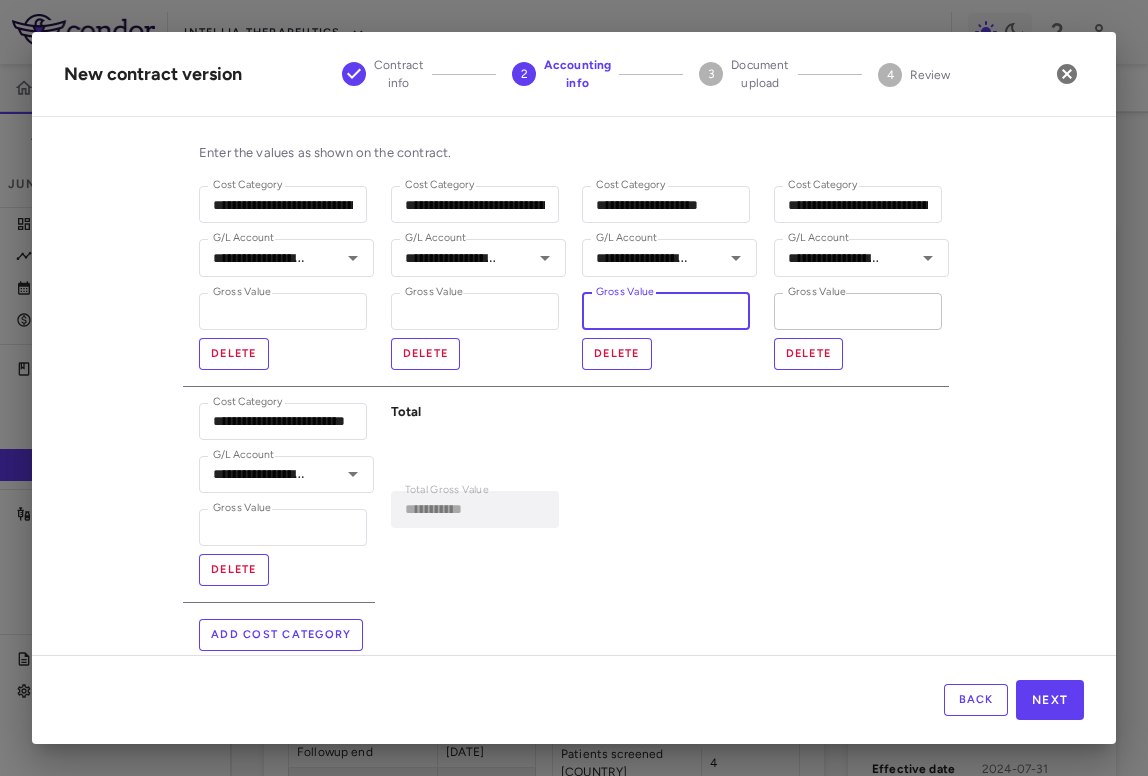 click on "*" at bounding box center [858, 311] 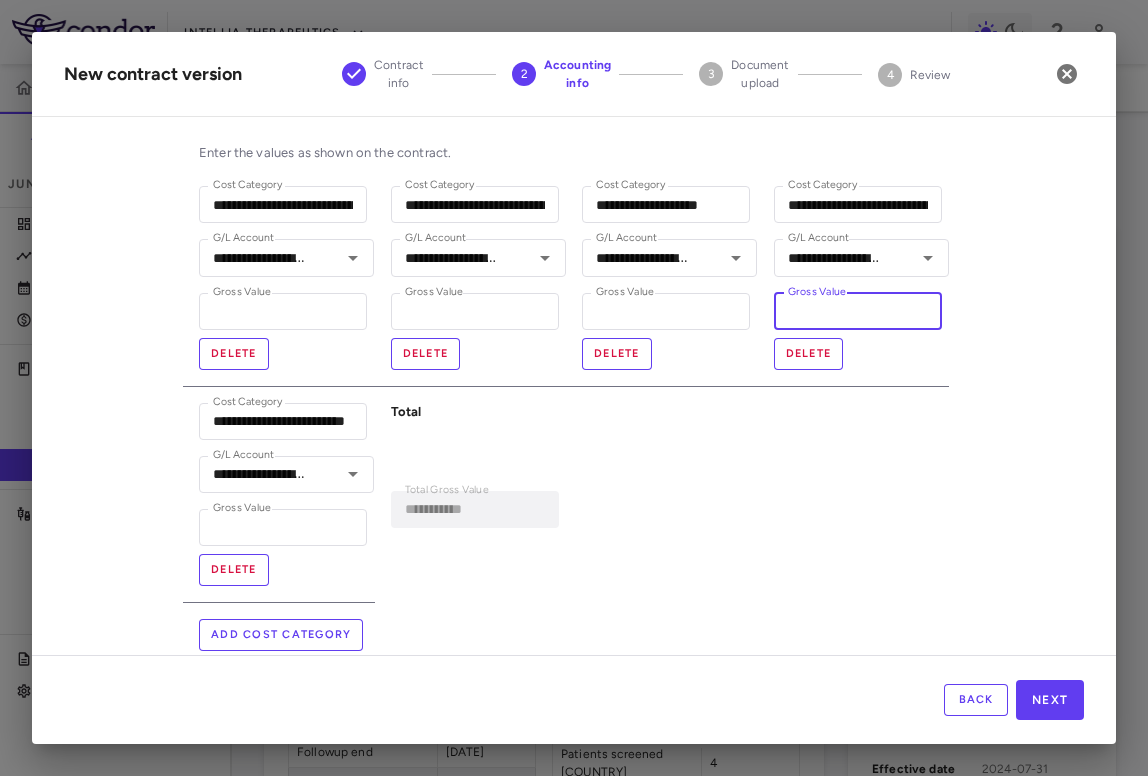 type on "*******" 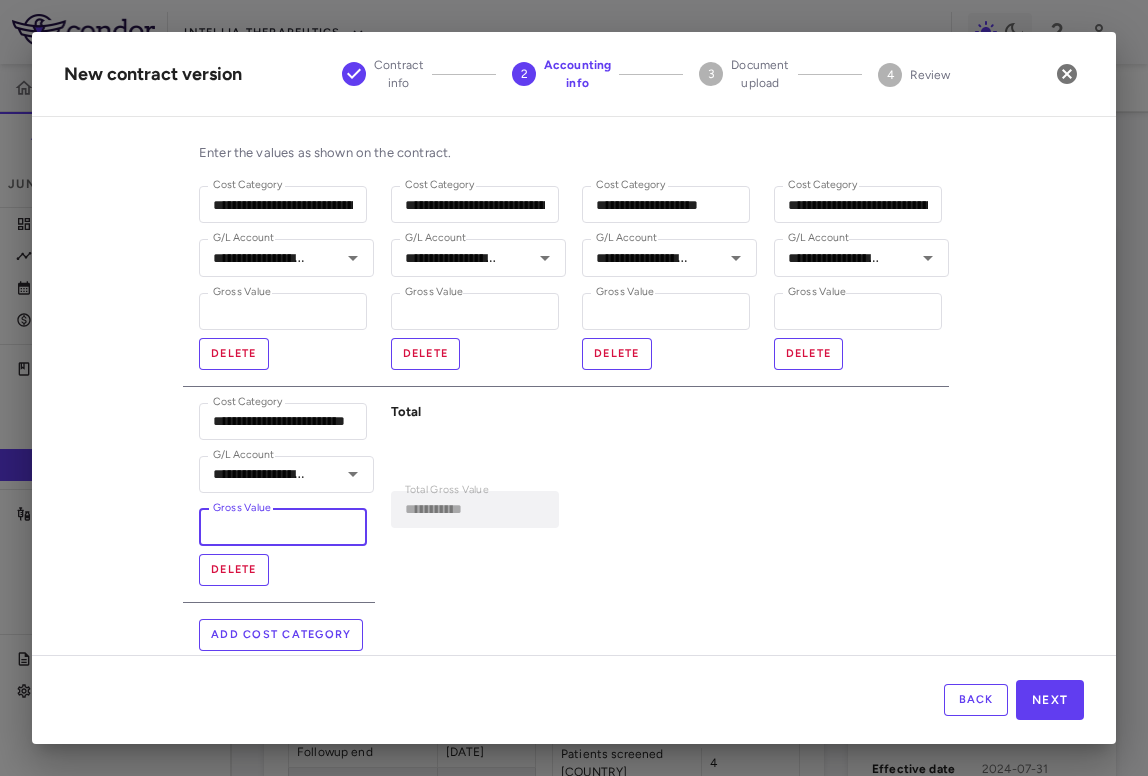 click on "*" at bounding box center (283, 527) 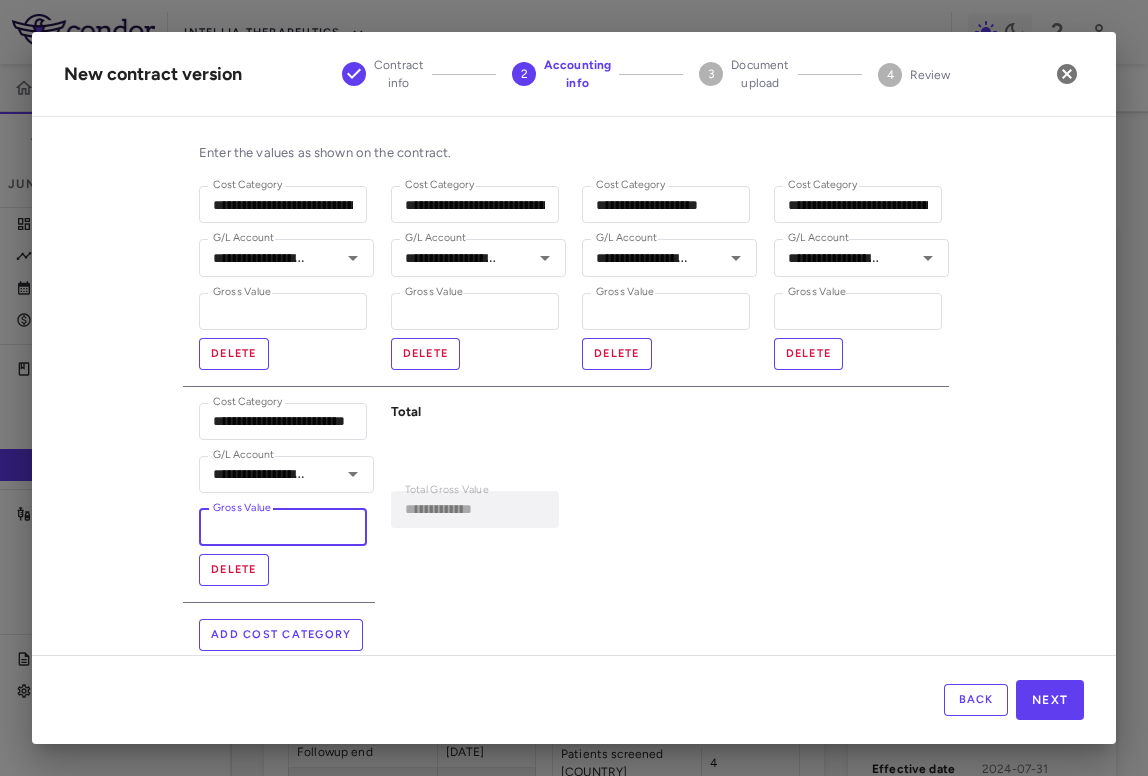 type on "*********" 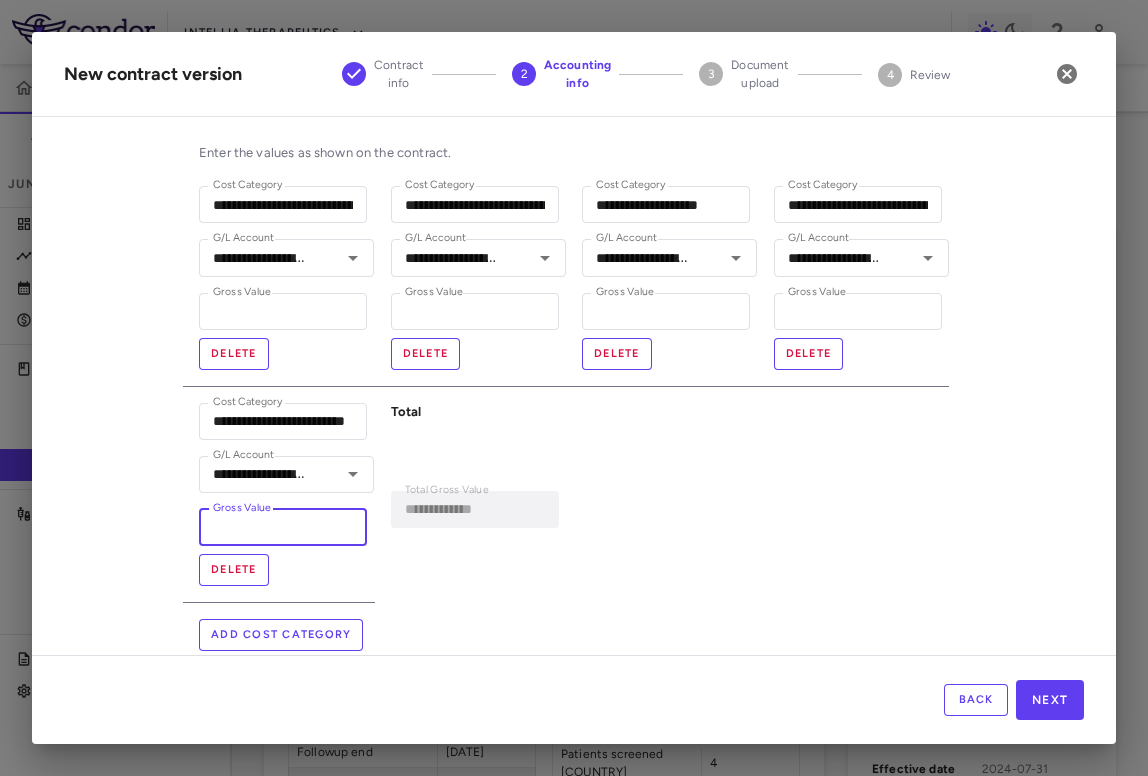 click on "**********" at bounding box center [566, 386] 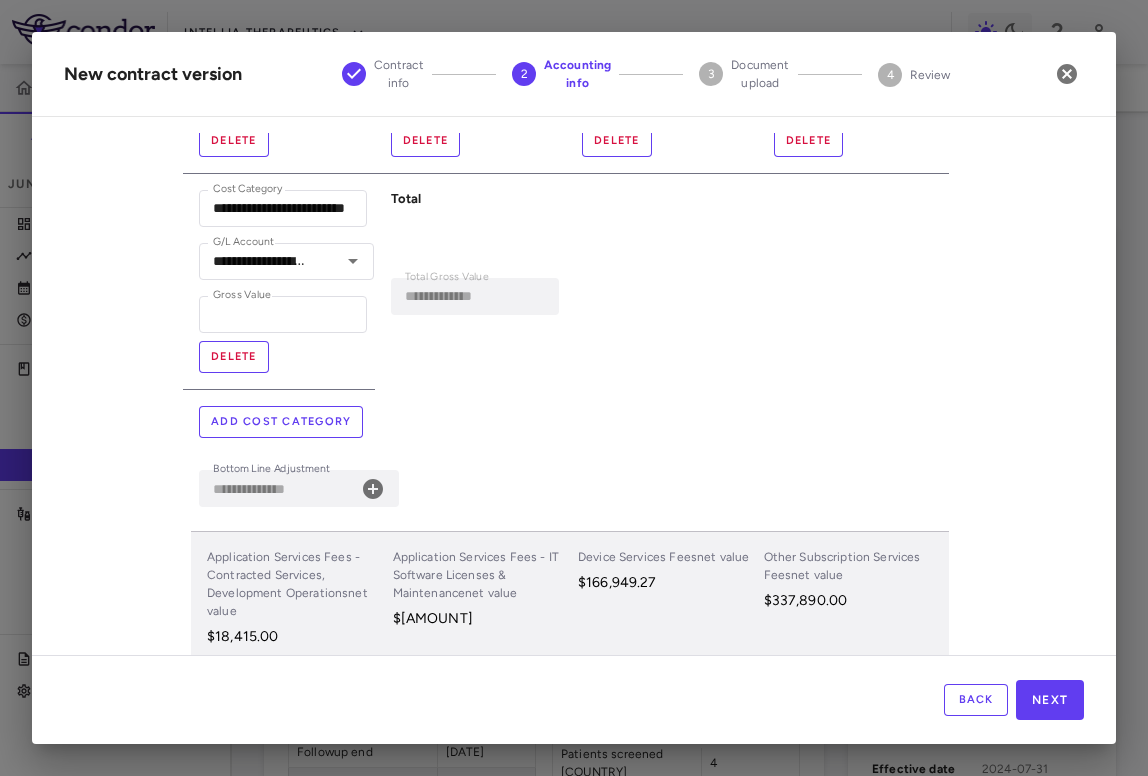 scroll, scrollTop: 321, scrollLeft: 0, axis: vertical 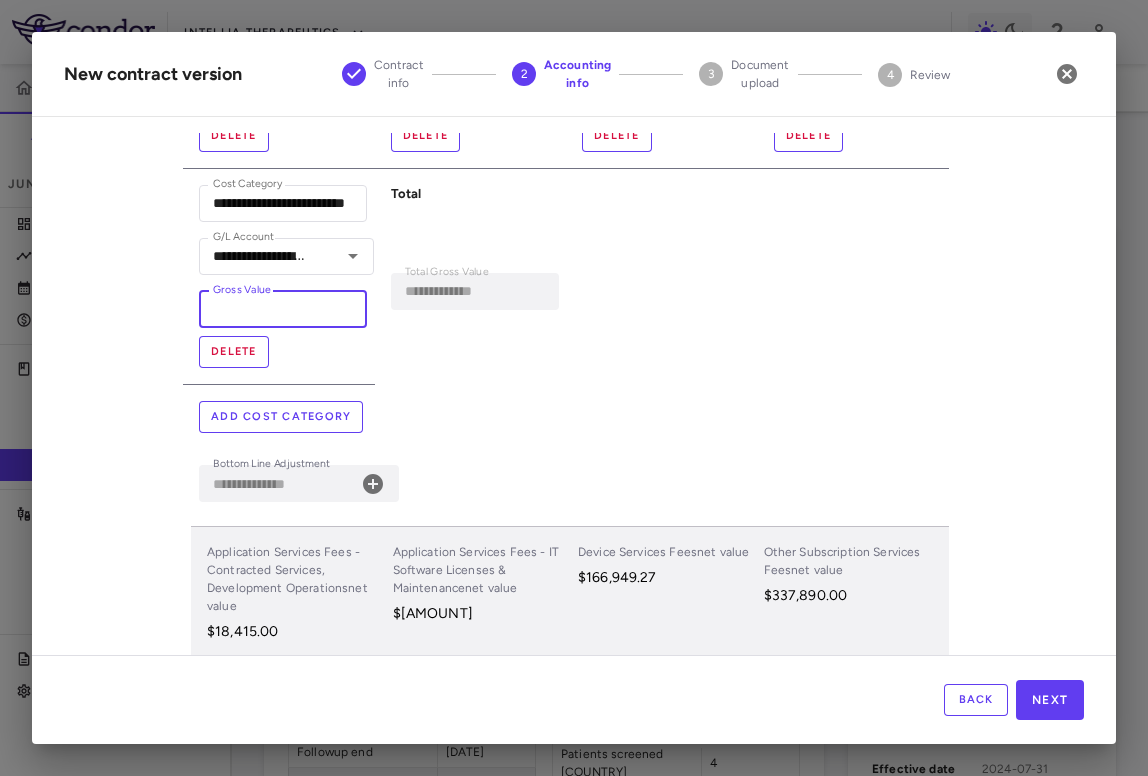 drag, startPoint x: 244, startPoint y: 310, endPoint x: 351, endPoint y: 307, distance: 107.042046 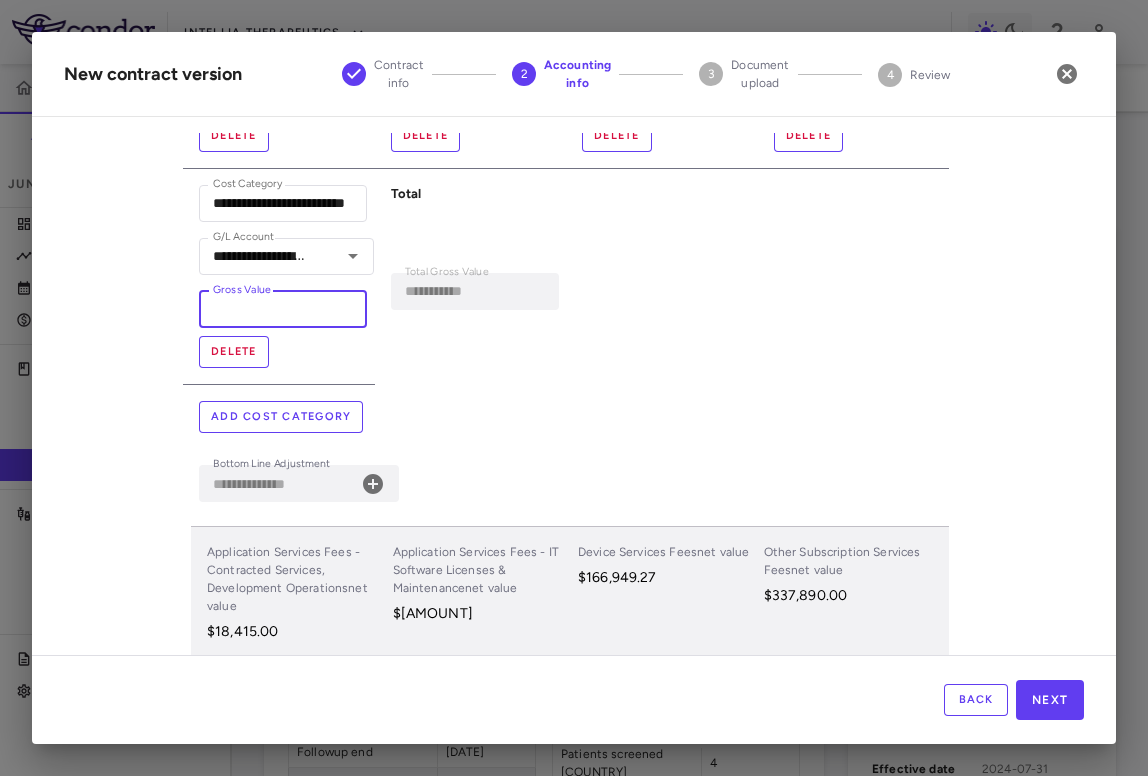 type on "**********" 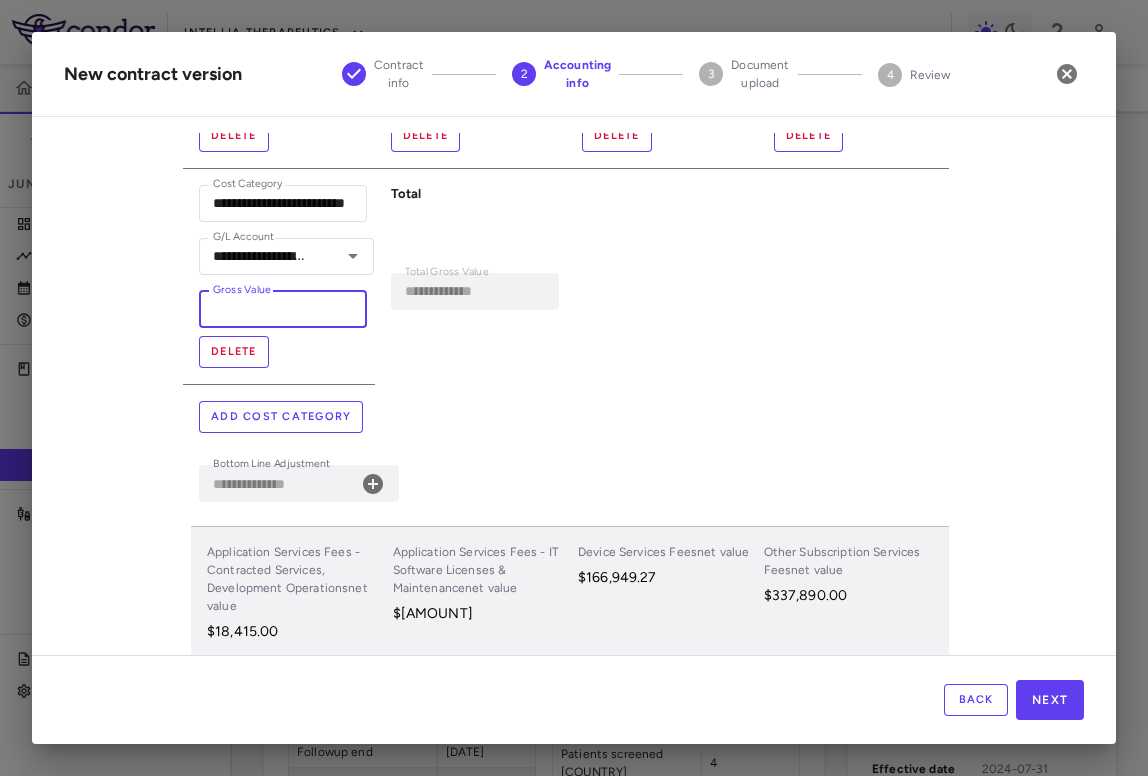 type on "**********" 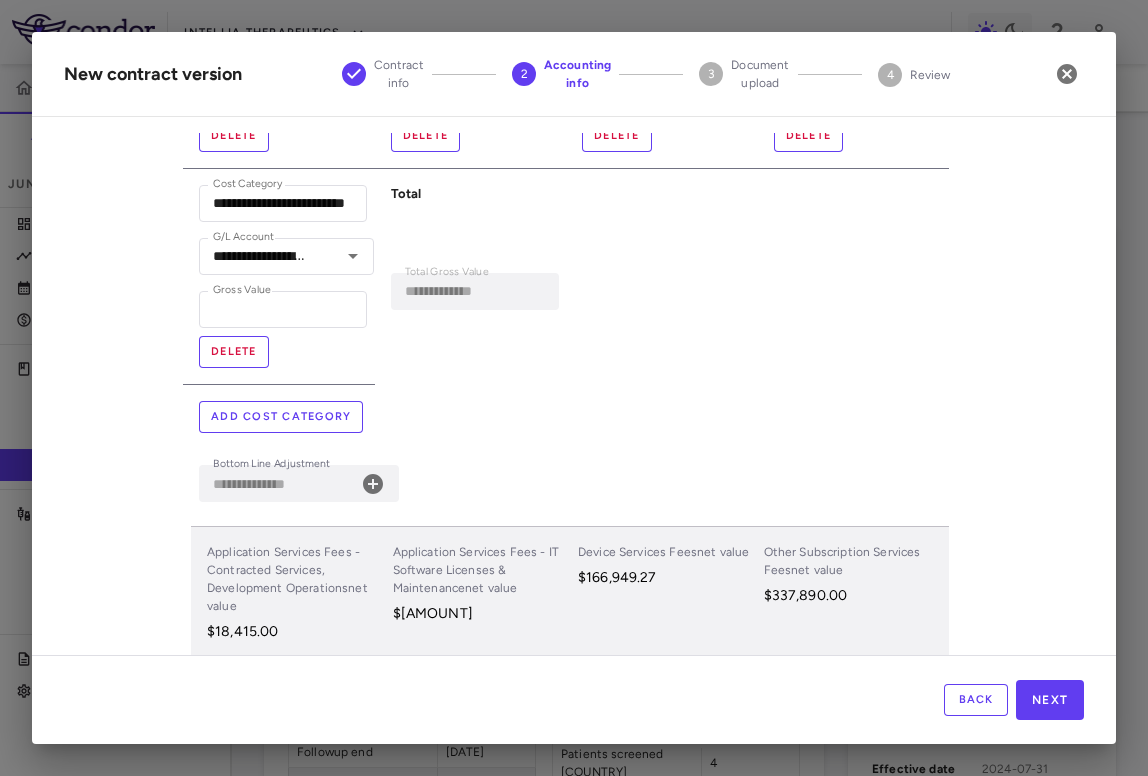 click on "**********" at bounding box center [471, 277] 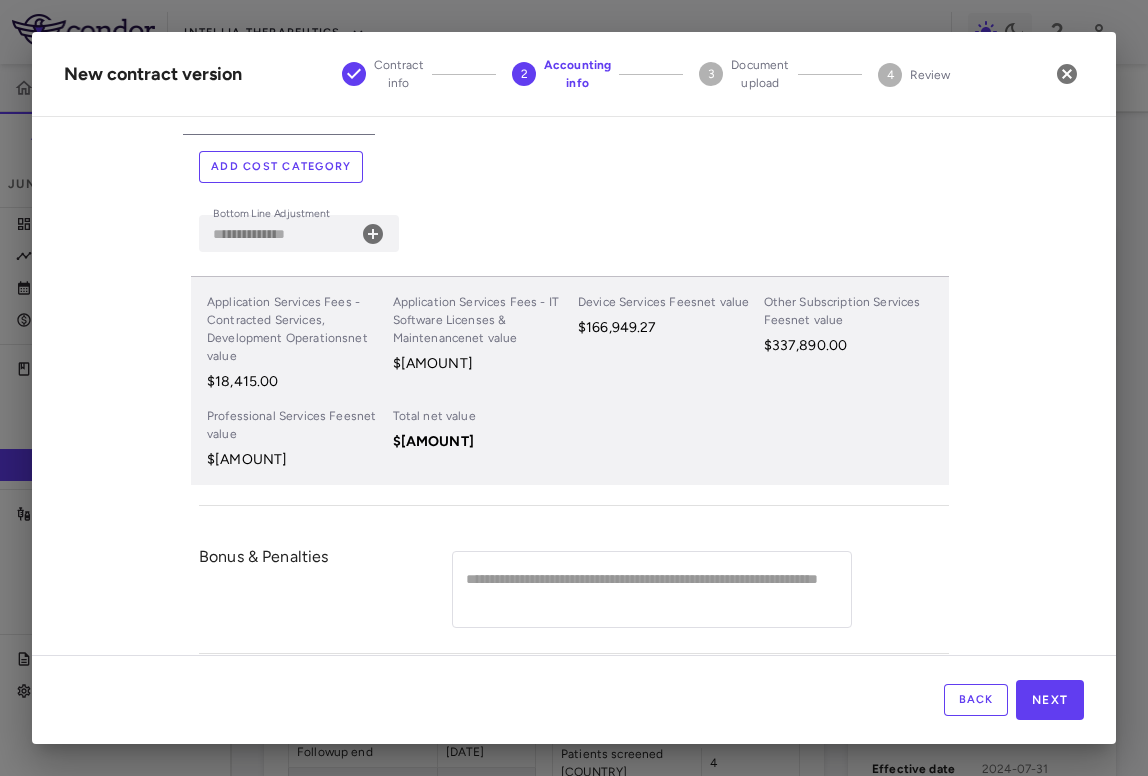 scroll, scrollTop: 577, scrollLeft: 0, axis: vertical 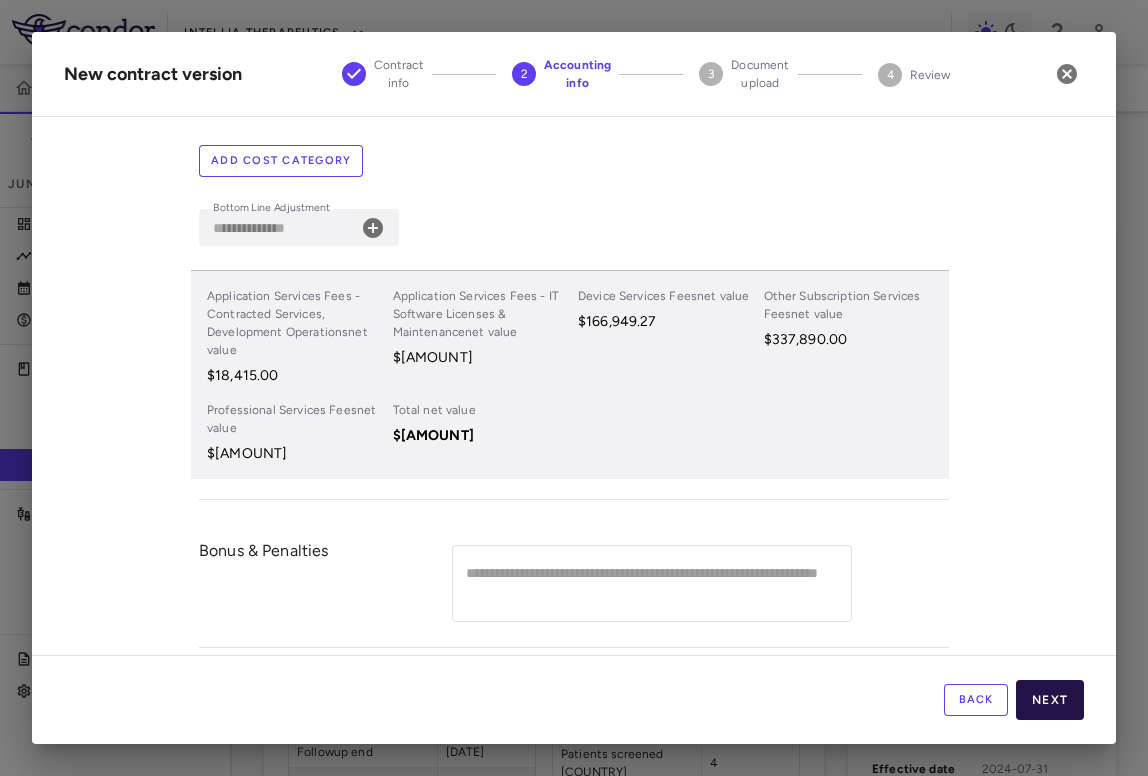click on "Next" at bounding box center (1050, 700) 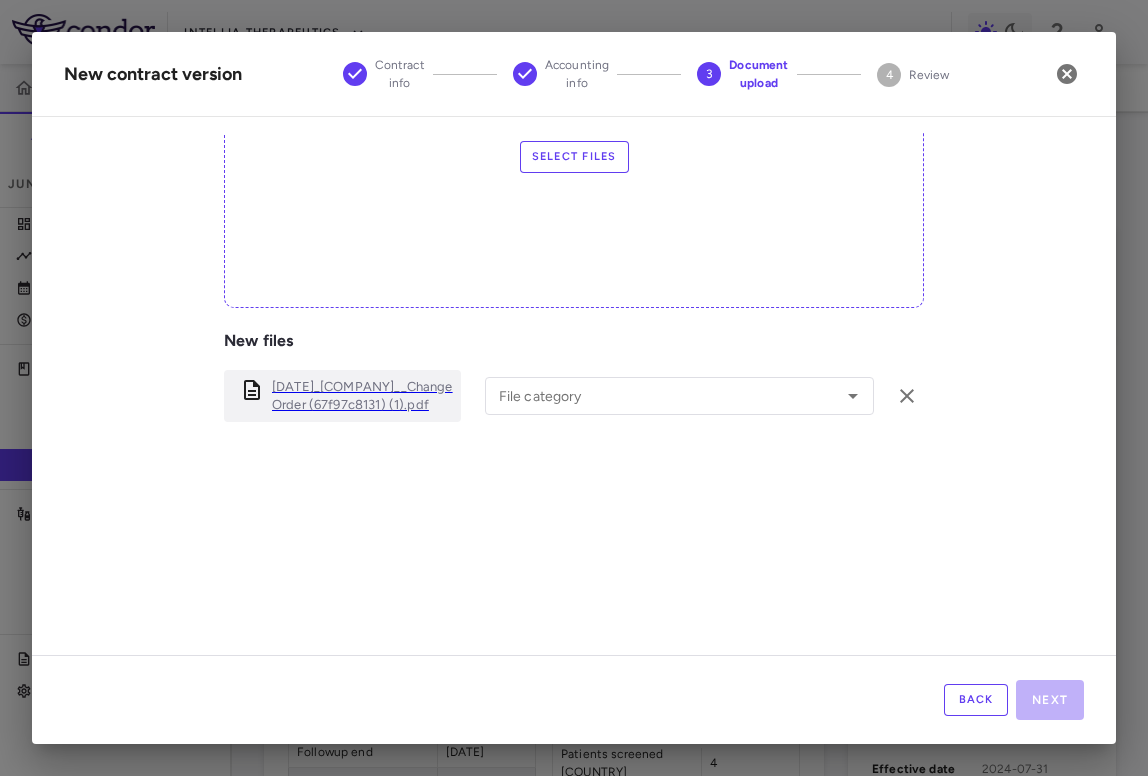 scroll, scrollTop: 410, scrollLeft: 0, axis: vertical 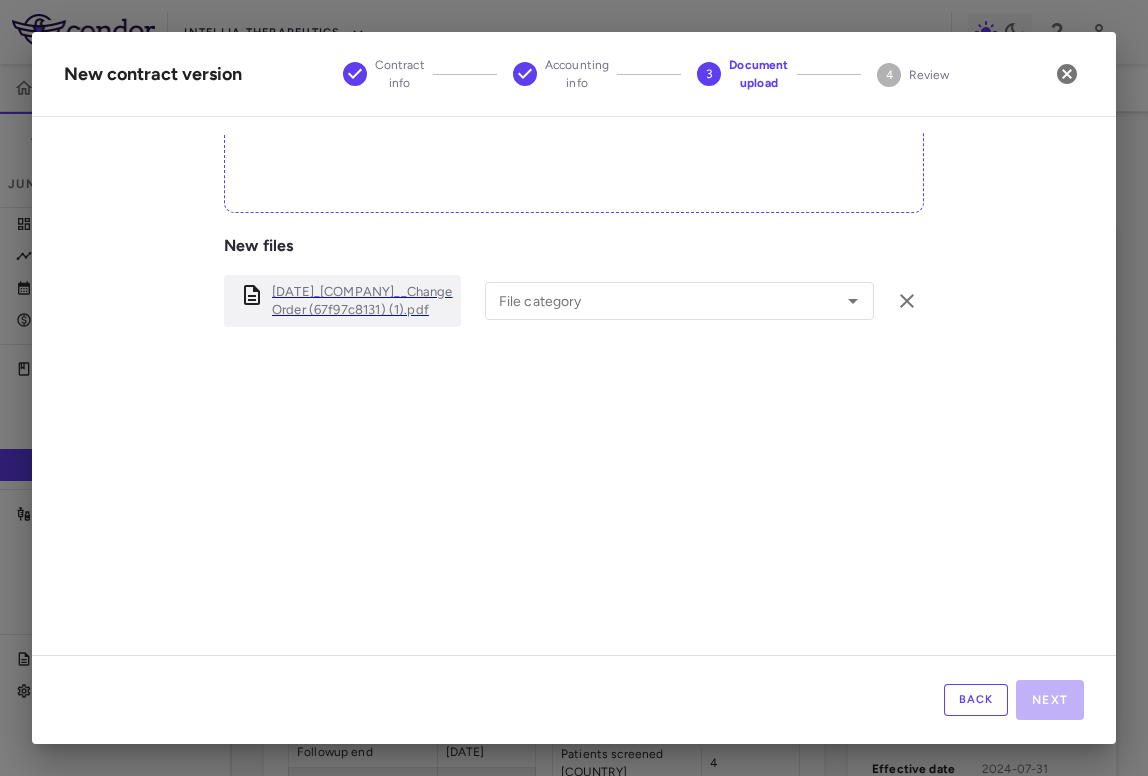 click on "April 14, 2025_Medidata Solutions Inc__Change Order (67f97c8131) (1).pdf File category File category" at bounding box center [574, 301] 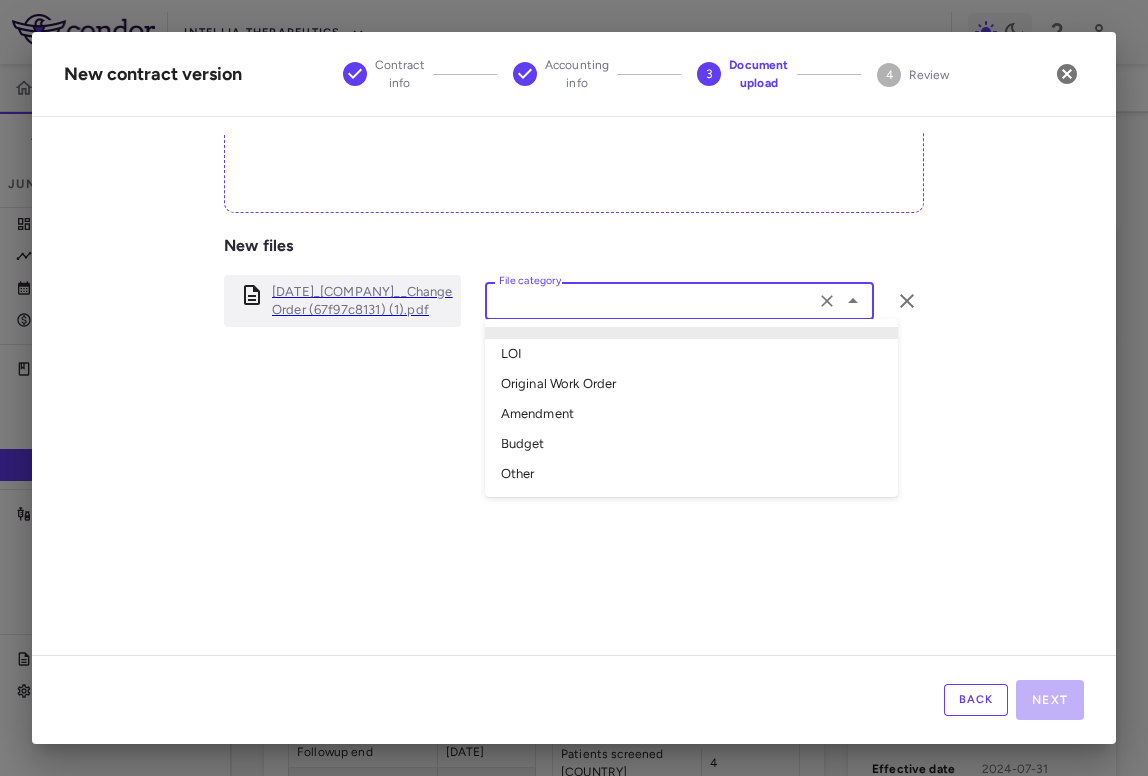 click on "File category" at bounding box center [650, 300] 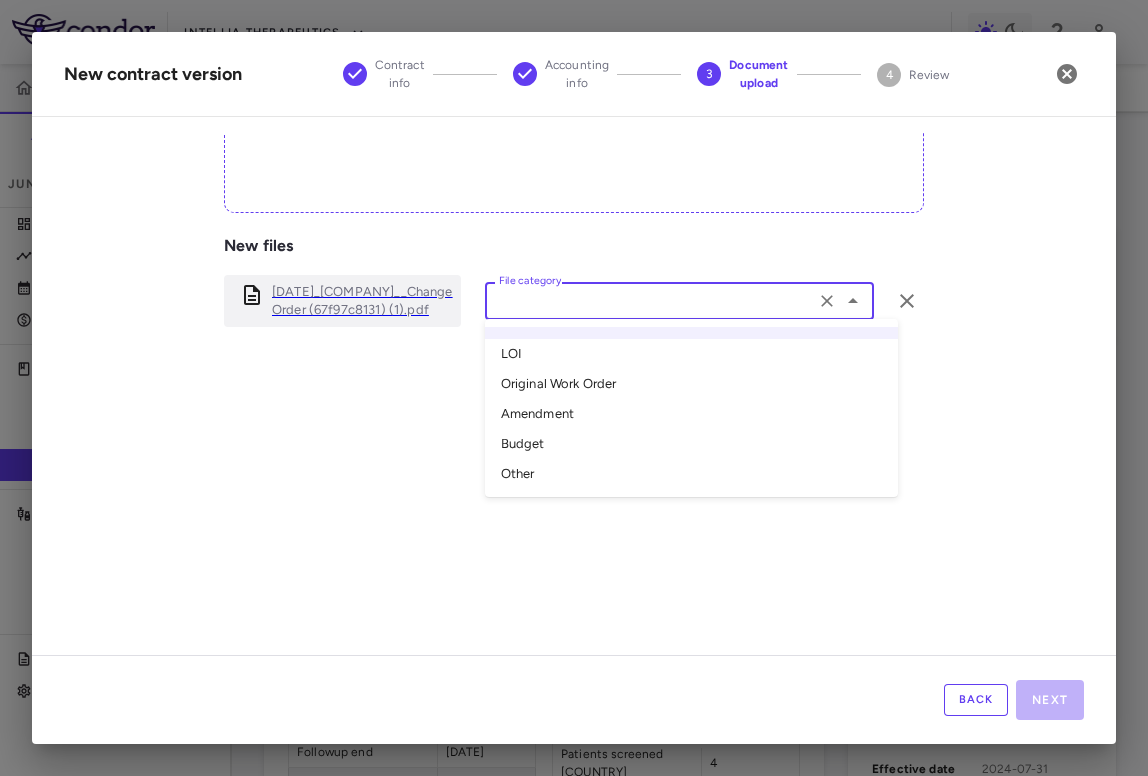 click on "Amendment" at bounding box center [691, 414] 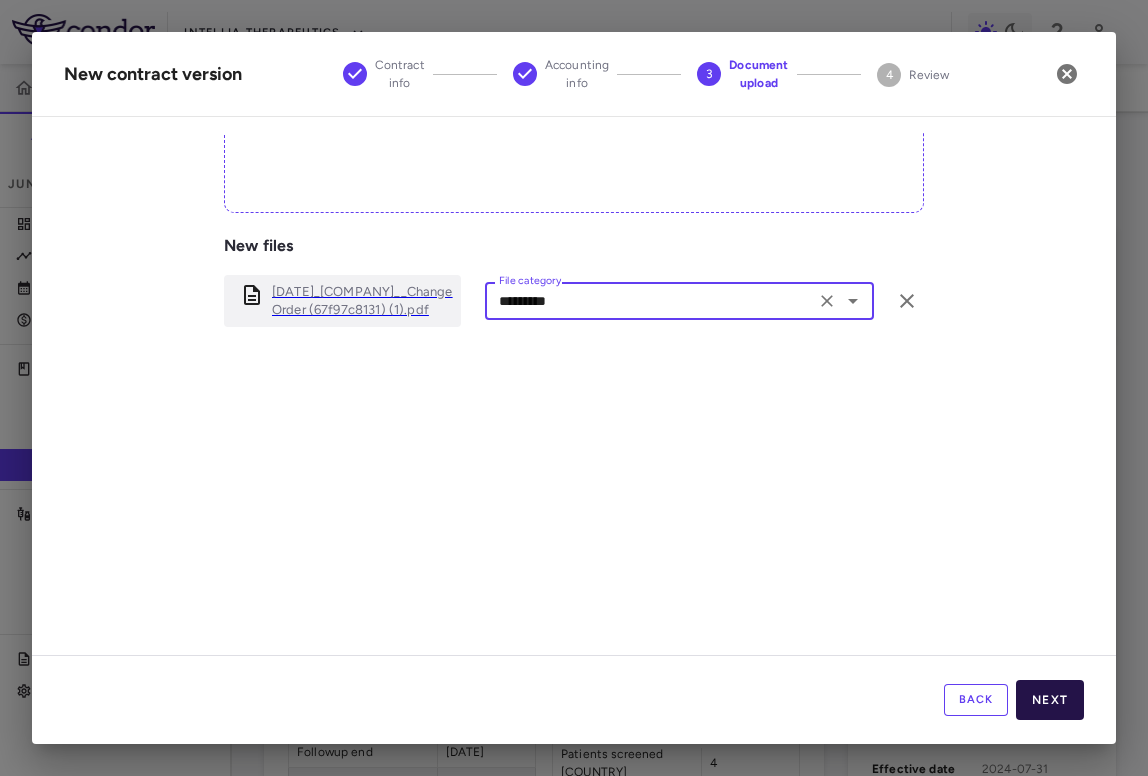 click on "Next" at bounding box center (1050, 700) 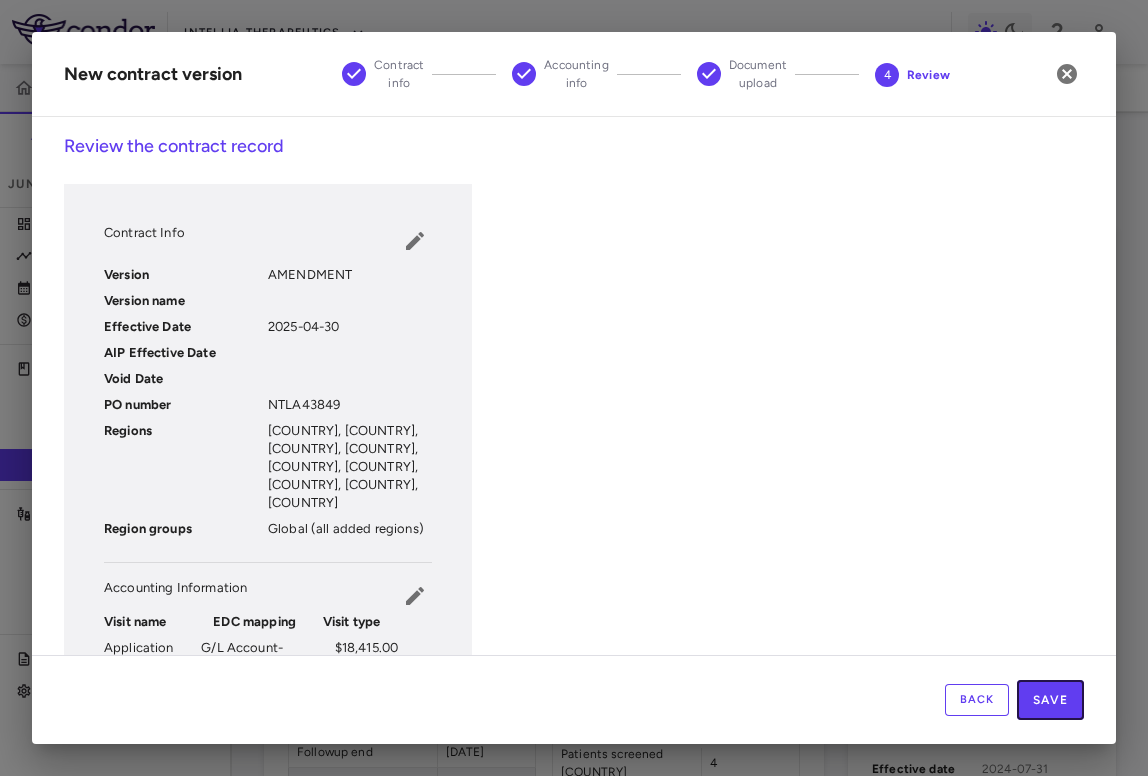 click on "Save" at bounding box center [1050, 700] 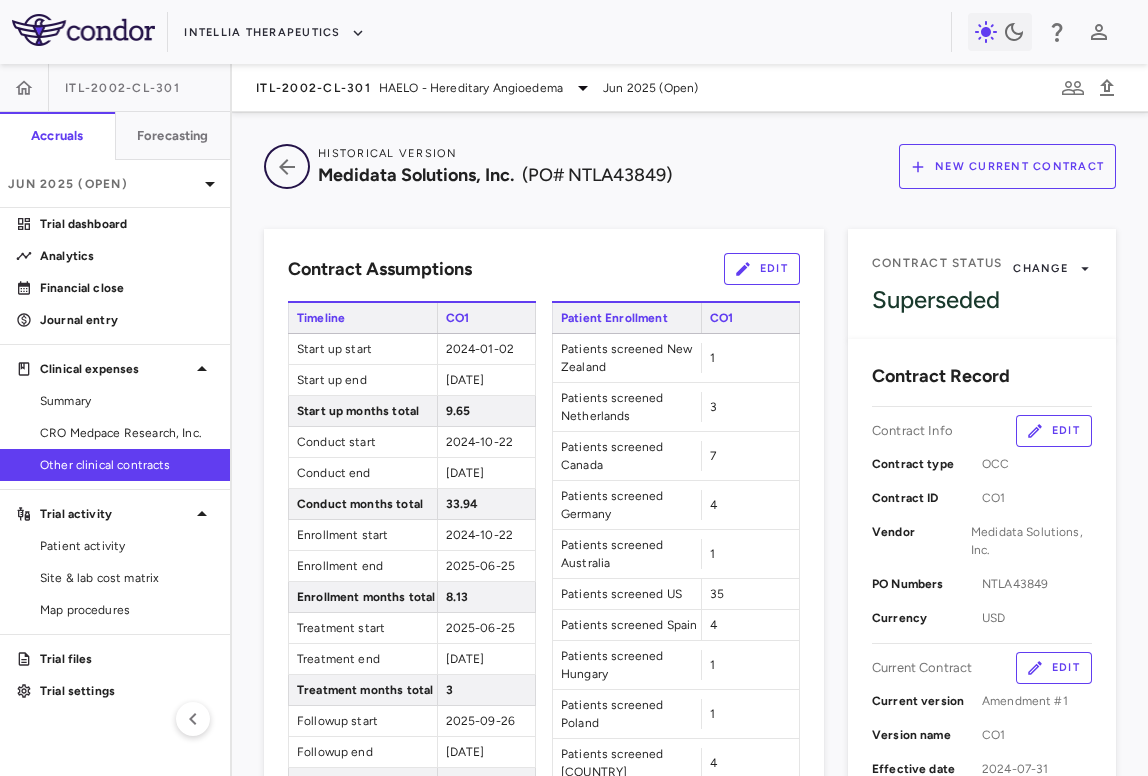 click 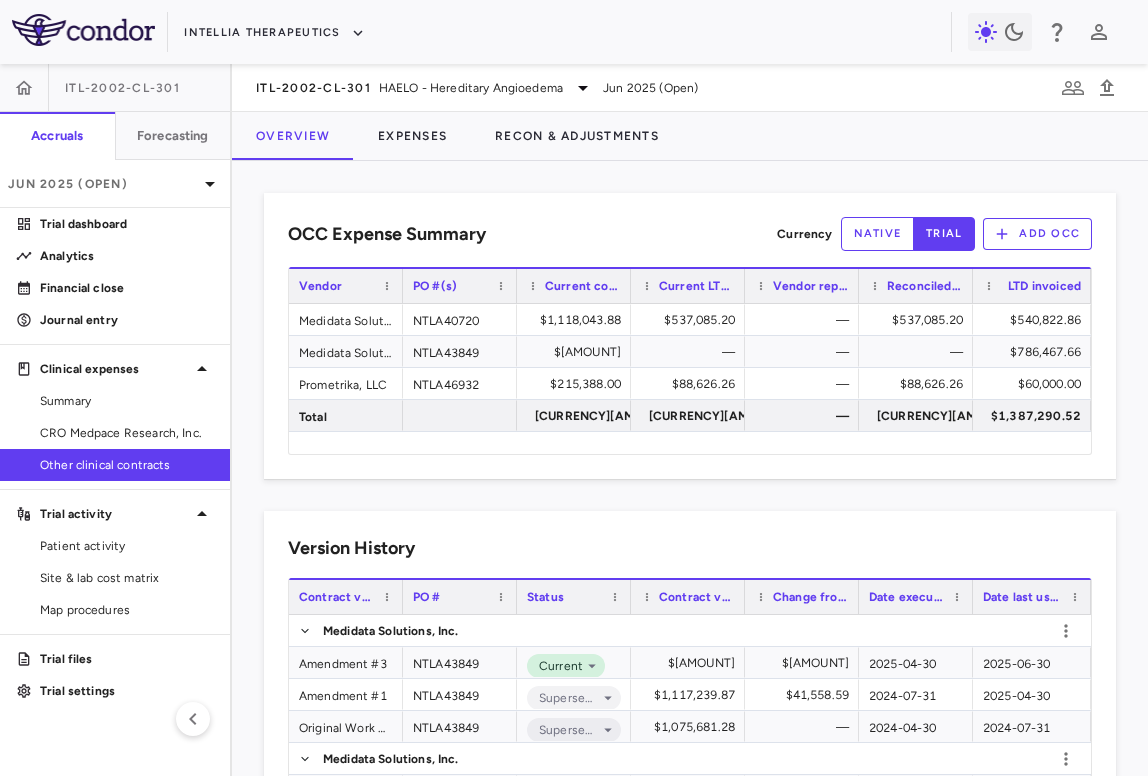 scroll, scrollTop: 184, scrollLeft: 0, axis: vertical 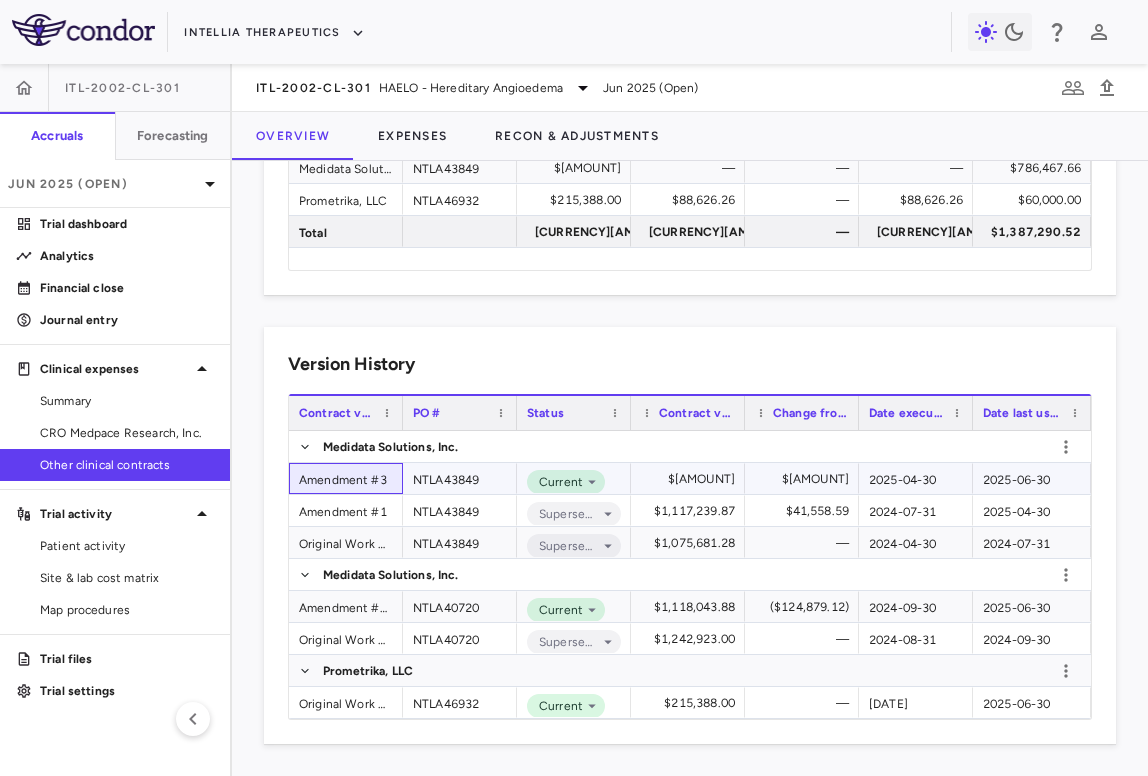 click on "Amendment #3" at bounding box center [346, 478] 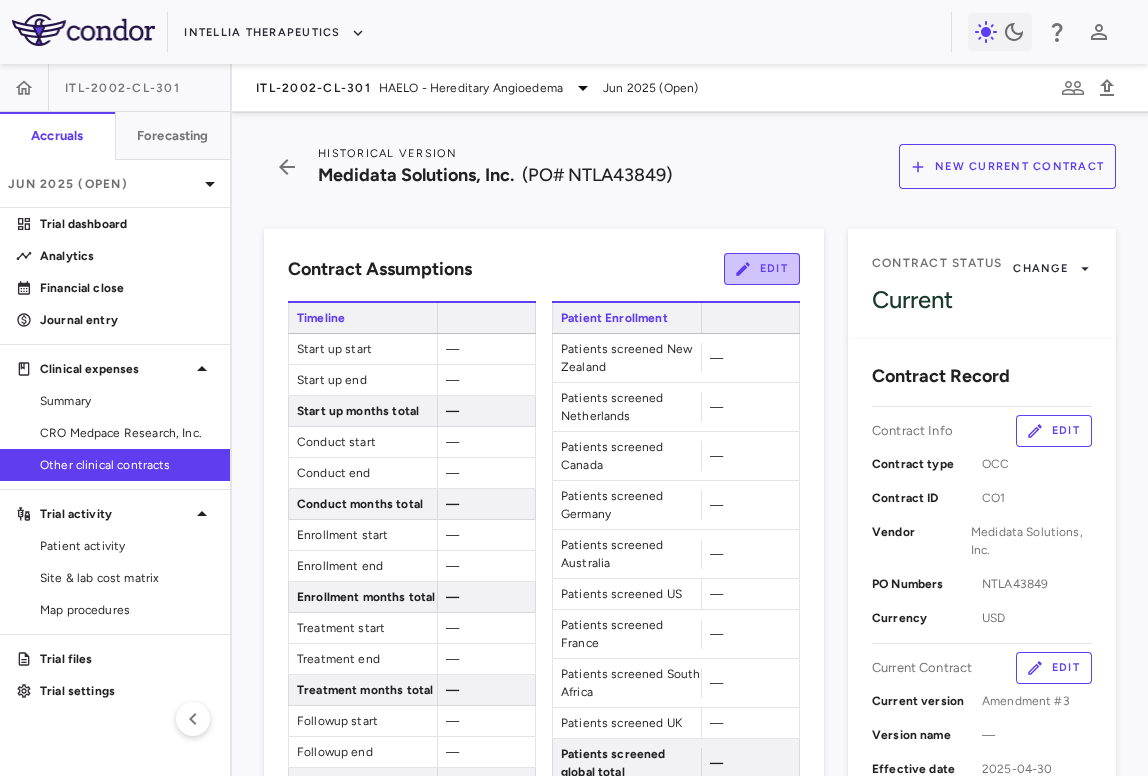 click on "Edit" at bounding box center [762, 269] 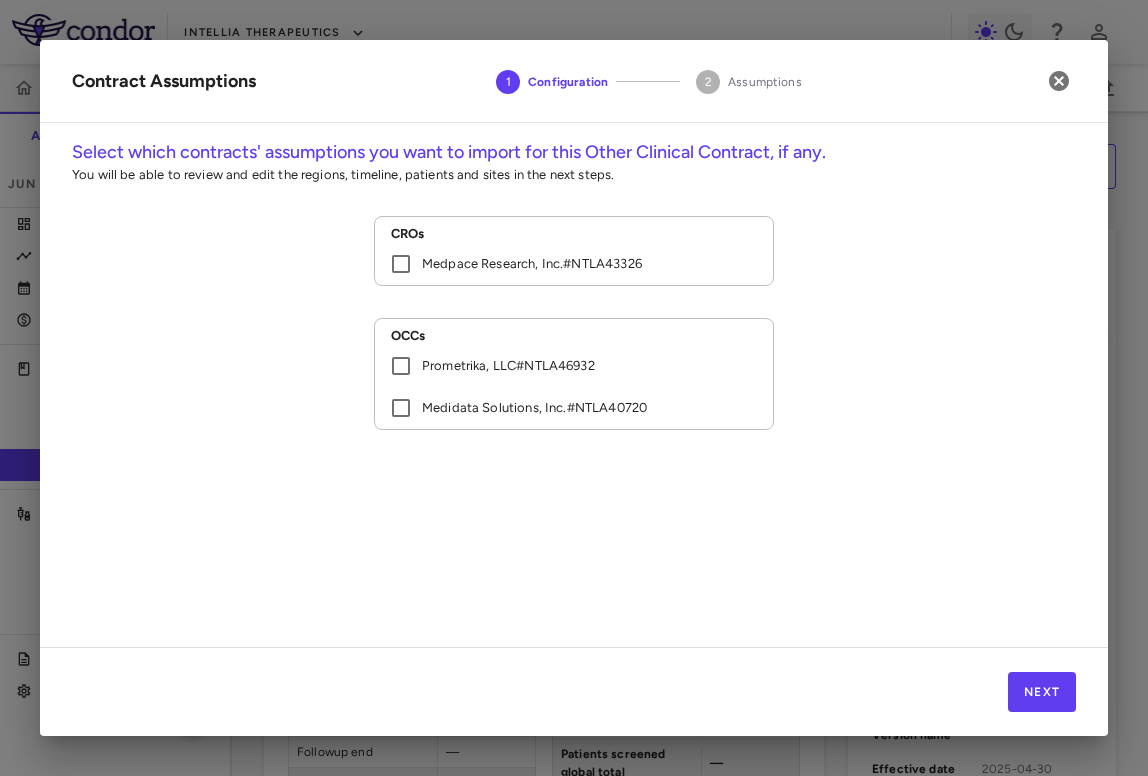 click on "Medpace Research, Inc.  # NTLA43326" at bounding box center (560, 264) 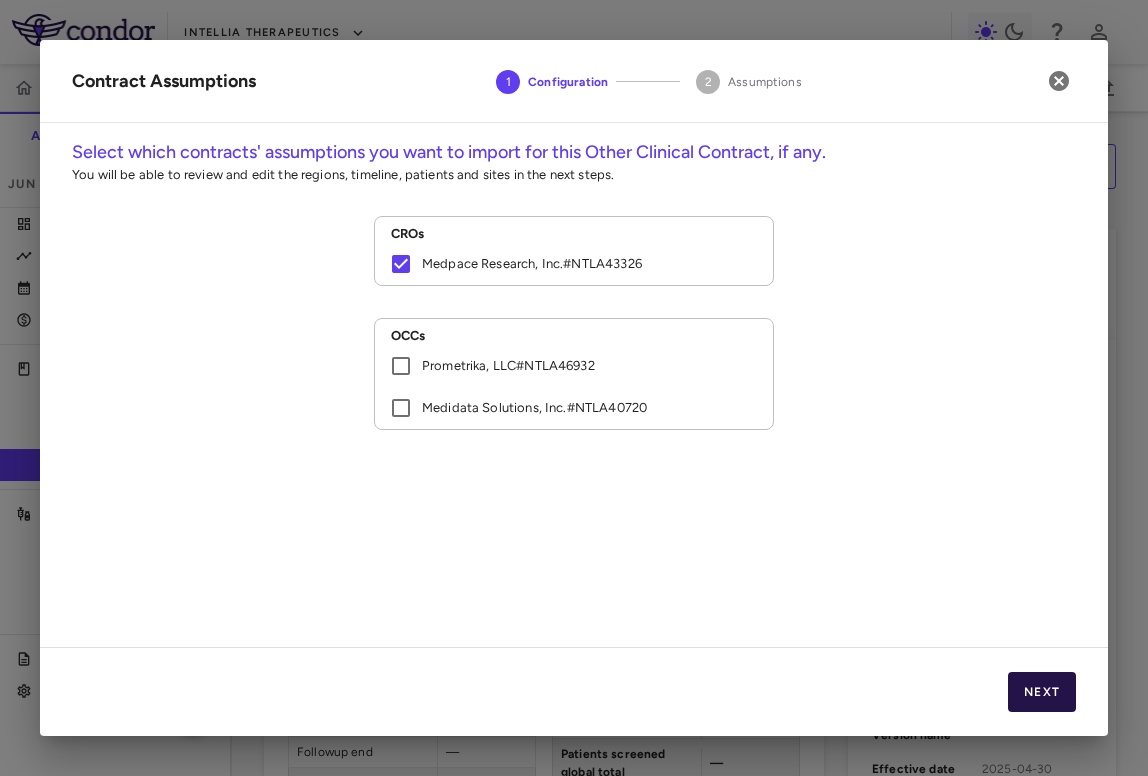 click on "Next" at bounding box center [1042, 692] 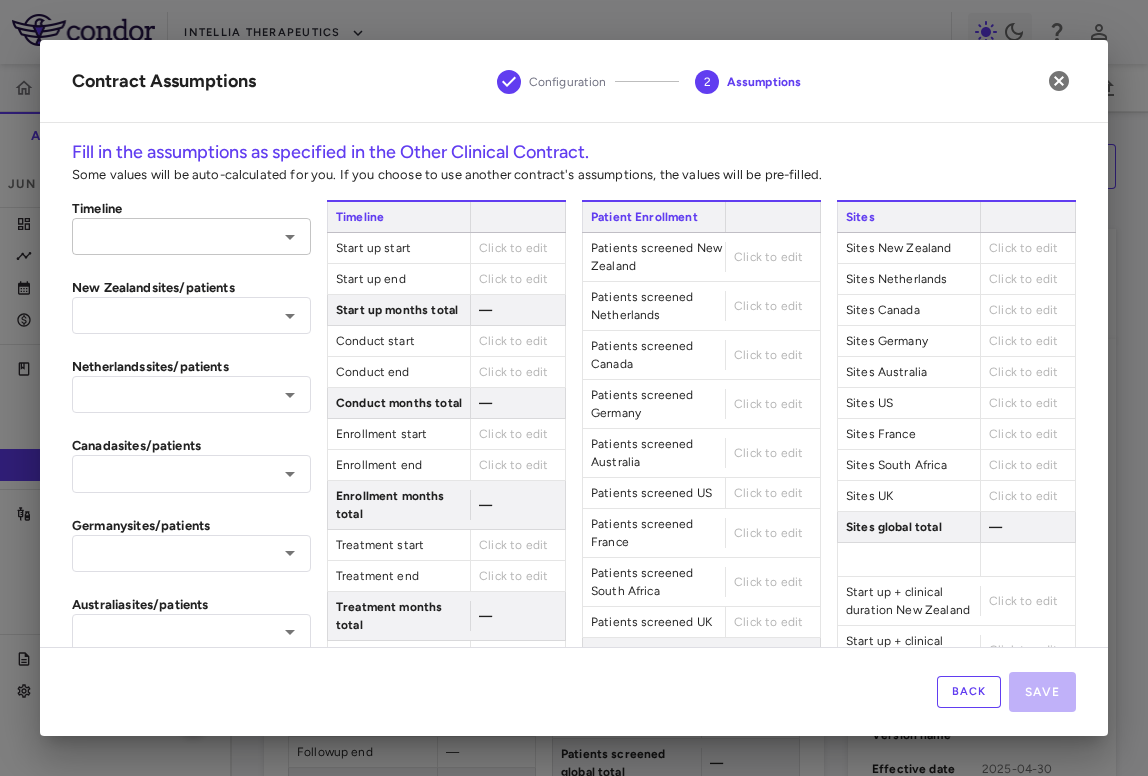 click at bounding box center [175, 236] 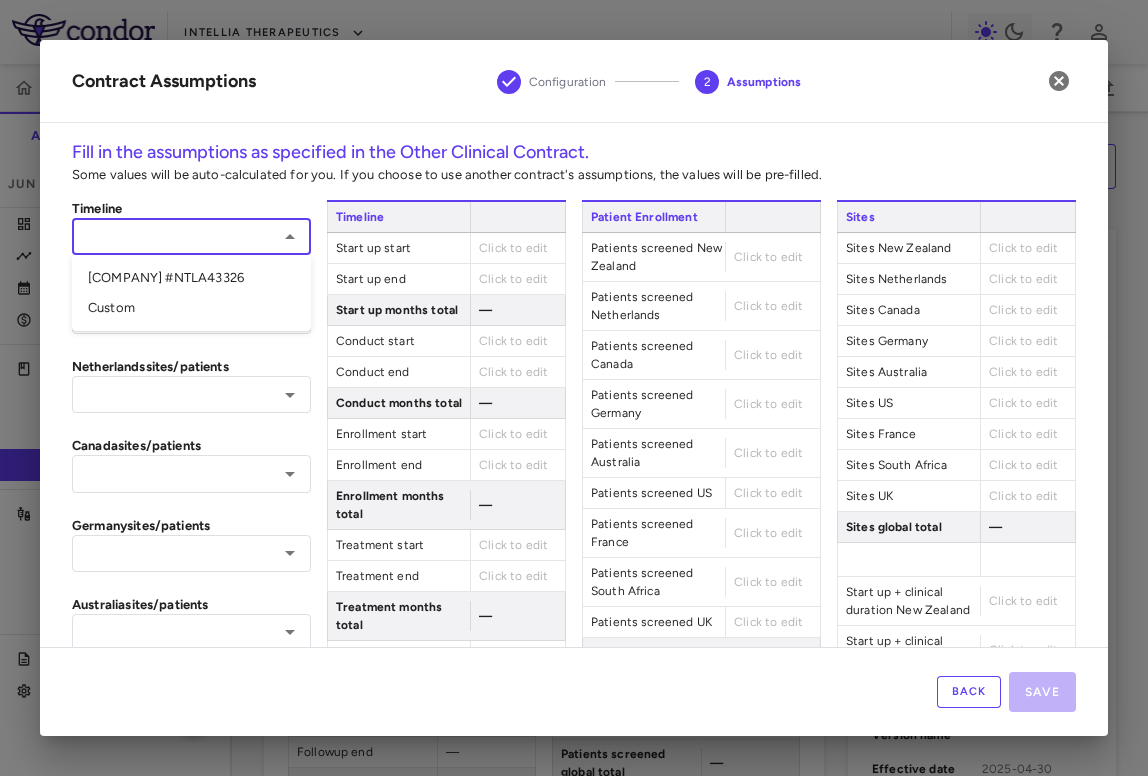 click on "Medpace Research, Inc. #NTLA43326" at bounding box center (191, 278) 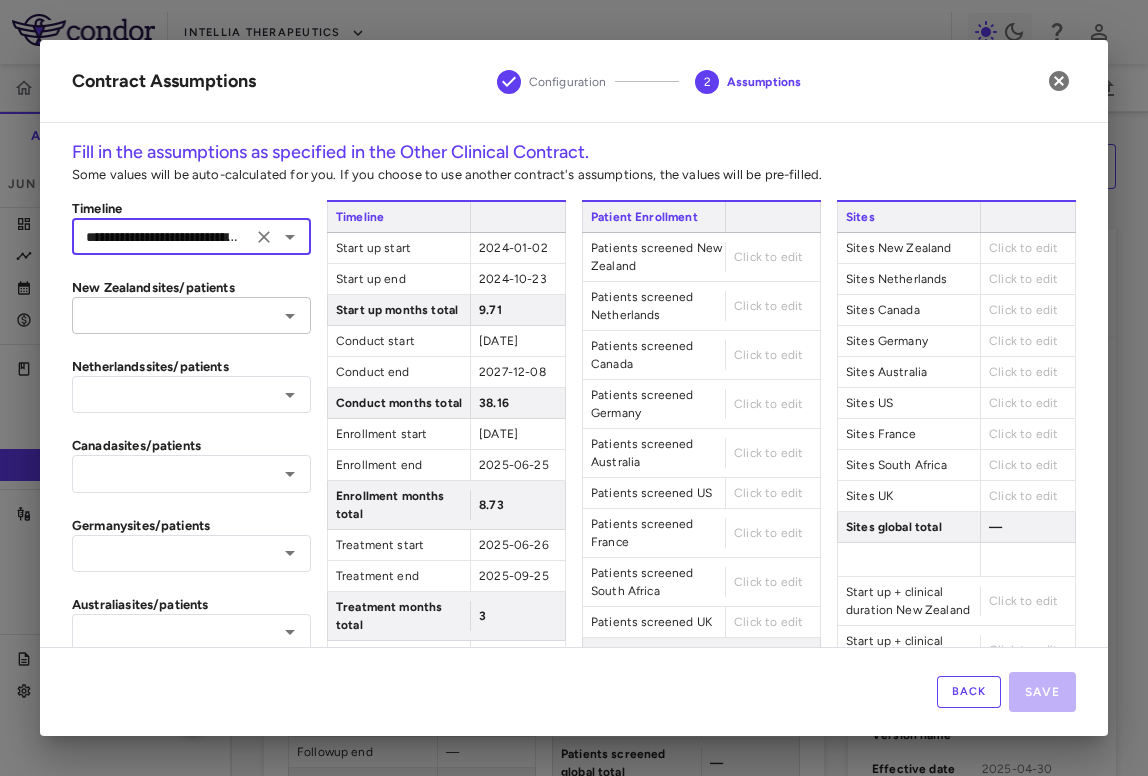 click on "​" at bounding box center (191, 315) 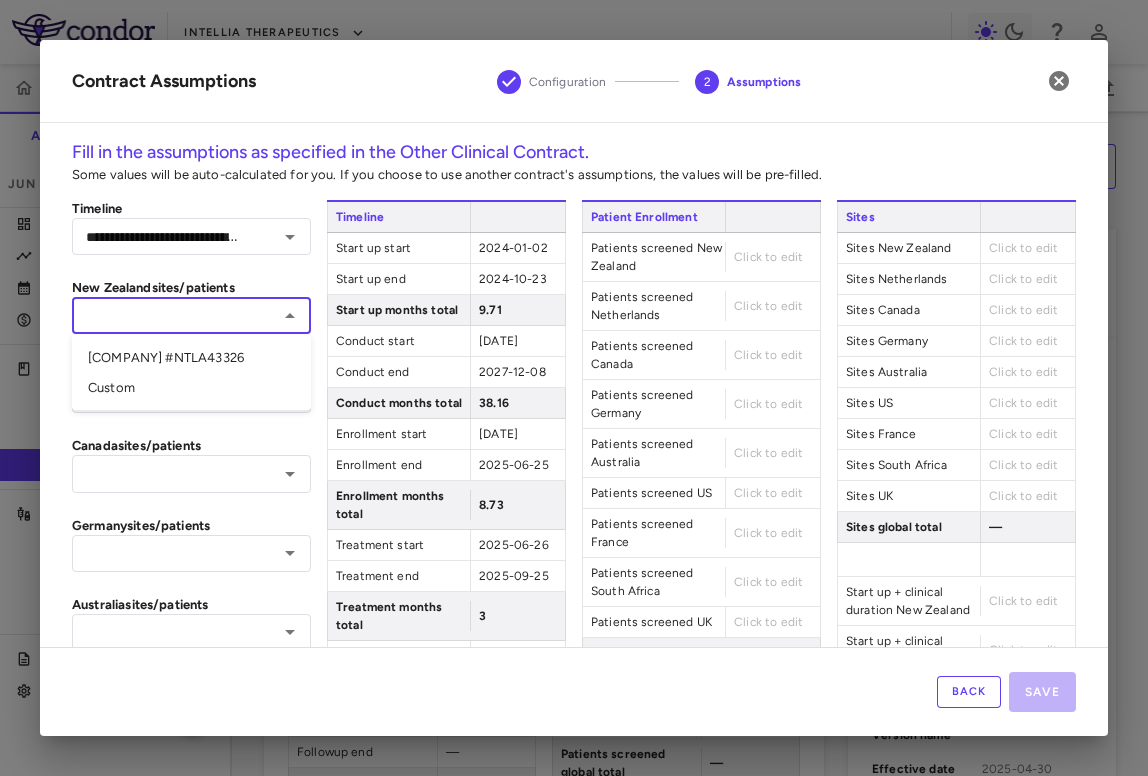 click on "Medpace Research, Inc. #NTLA43326" at bounding box center [191, 358] 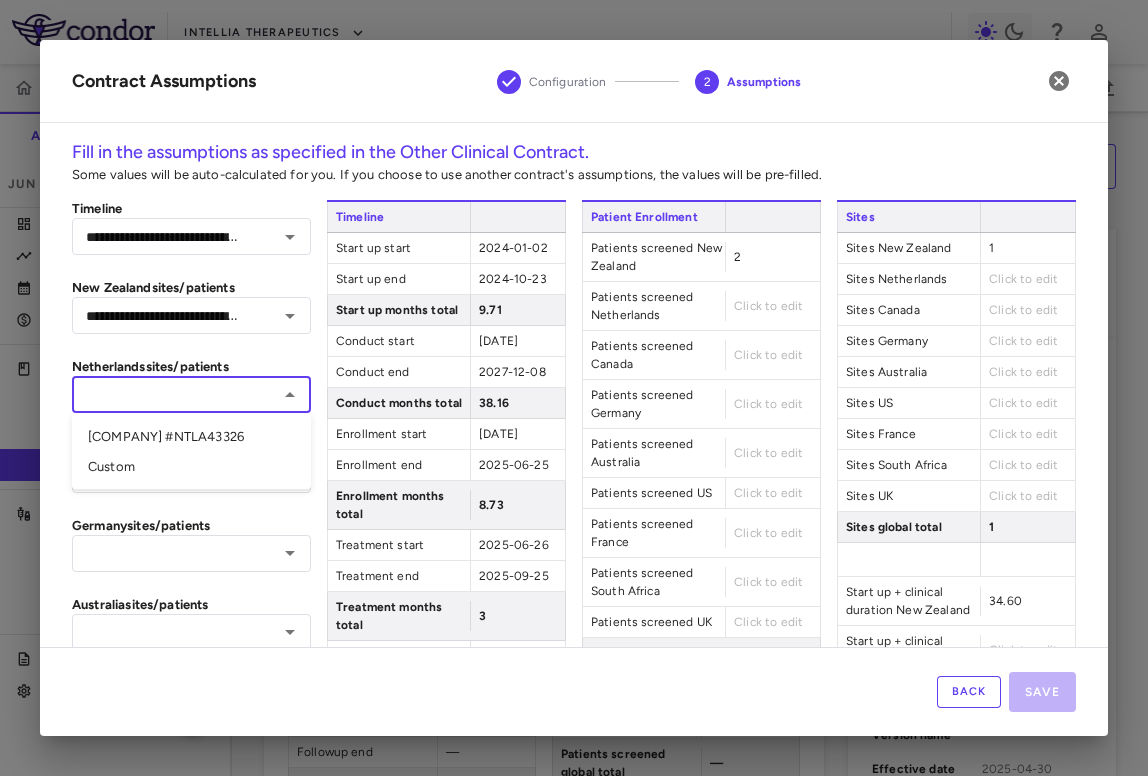 click at bounding box center [175, 394] 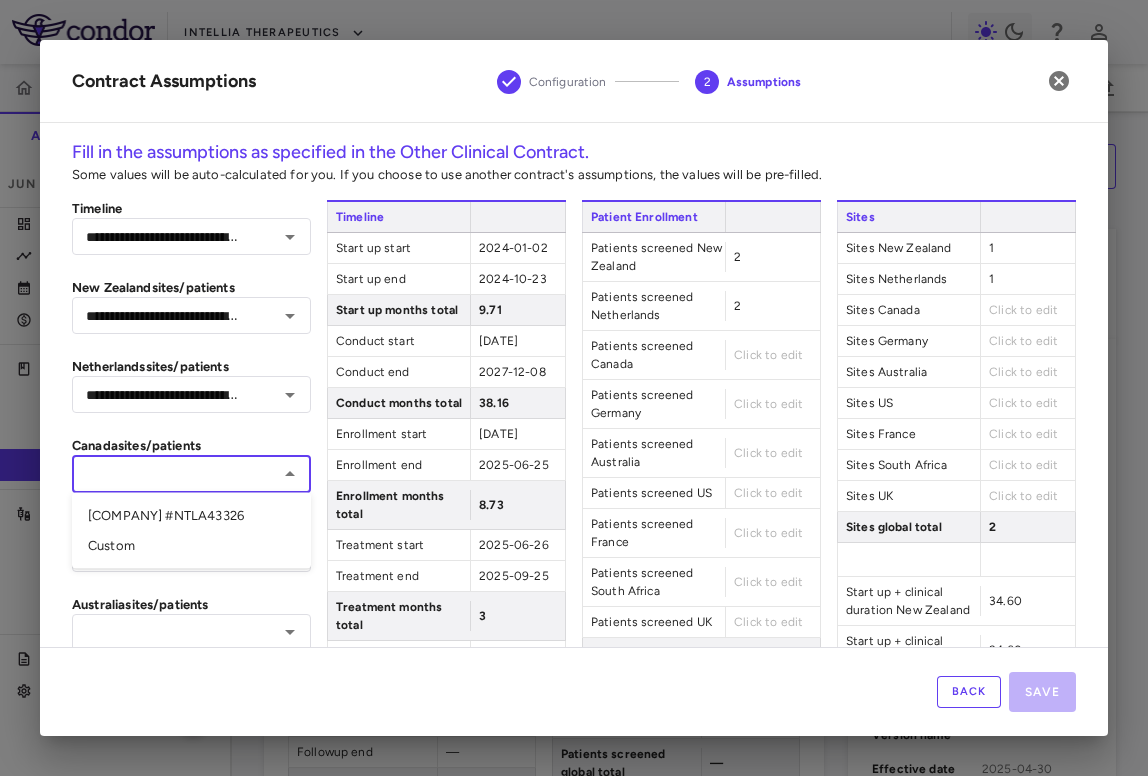 click at bounding box center [175, 473] 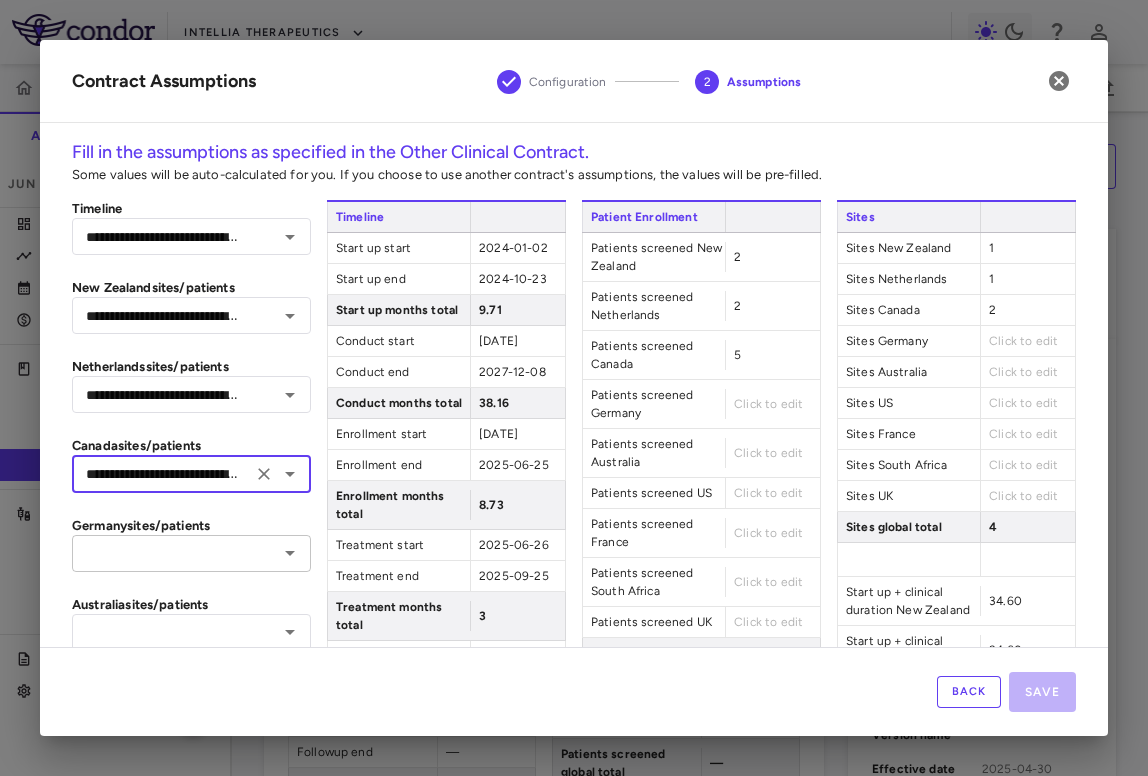 click at bounding box center [175, 553] 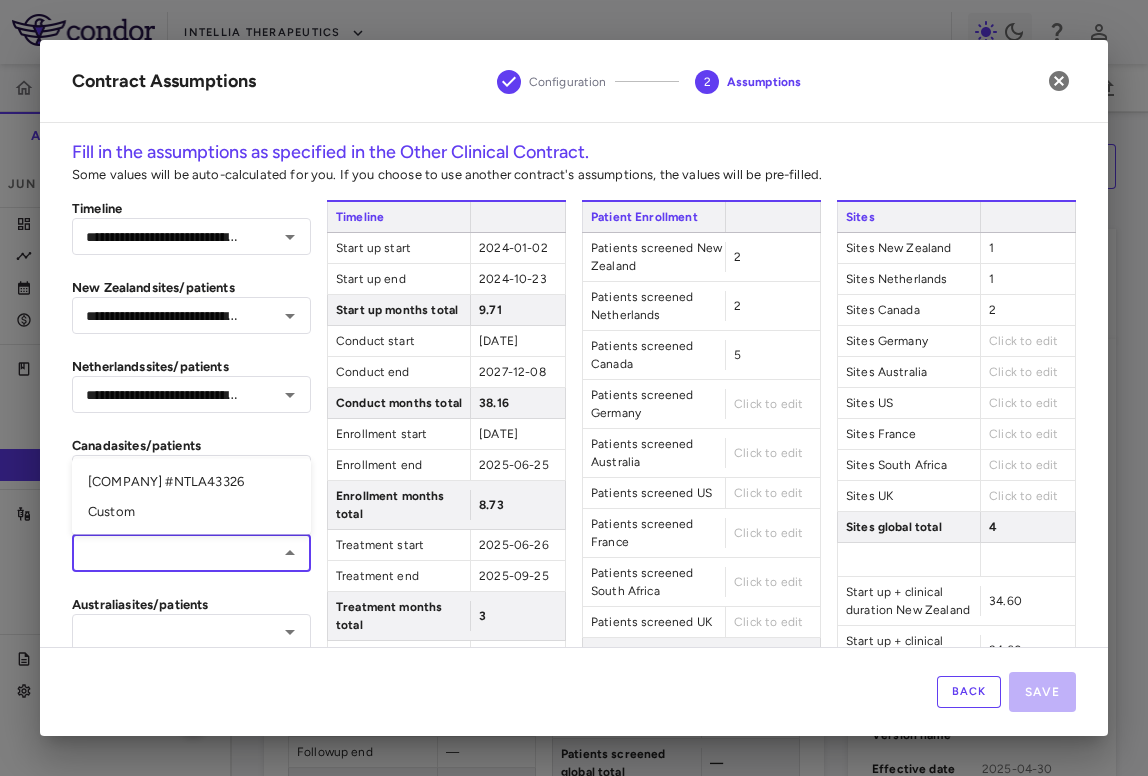 click on "Medpace Research, Inc. #NTLA43326" at bounding box center [191, 482] 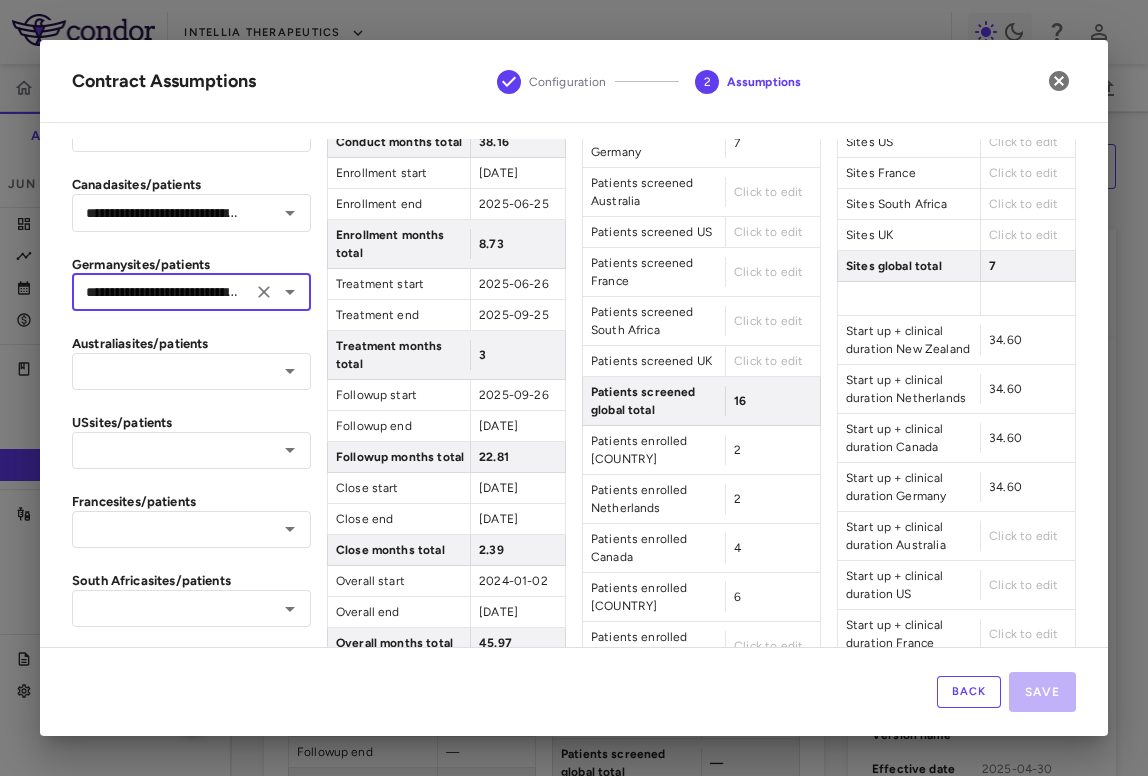 scroll, scrollTop: 329, scrollLeft: 0, axis: vertical 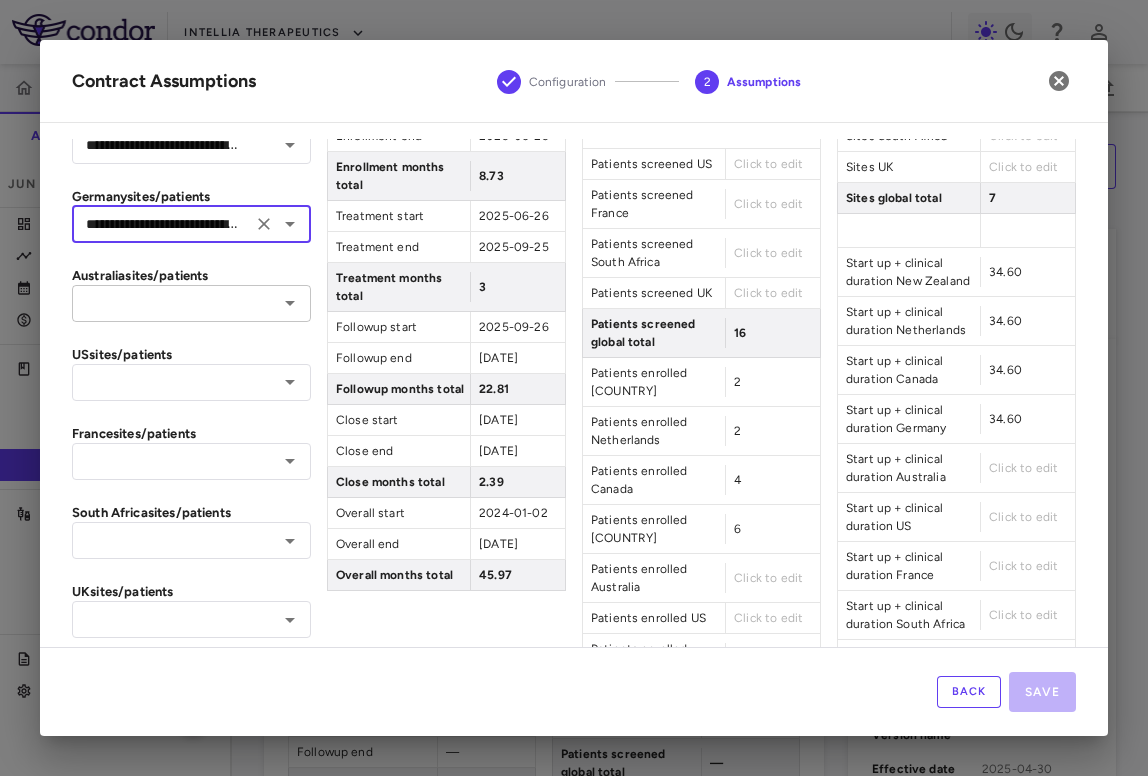 click on "​" at bounding box center (191, 303) 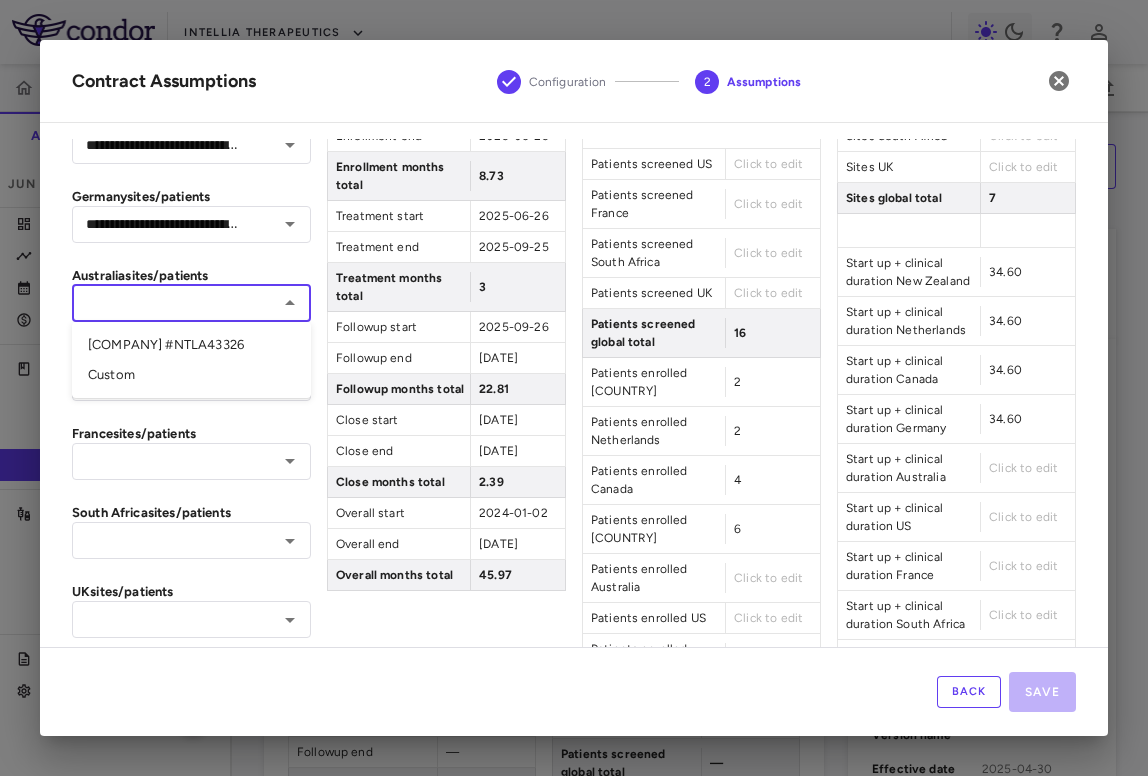 click on "Medpace Research, Inc. #NTLA43326" at bounding box center (191, 345) 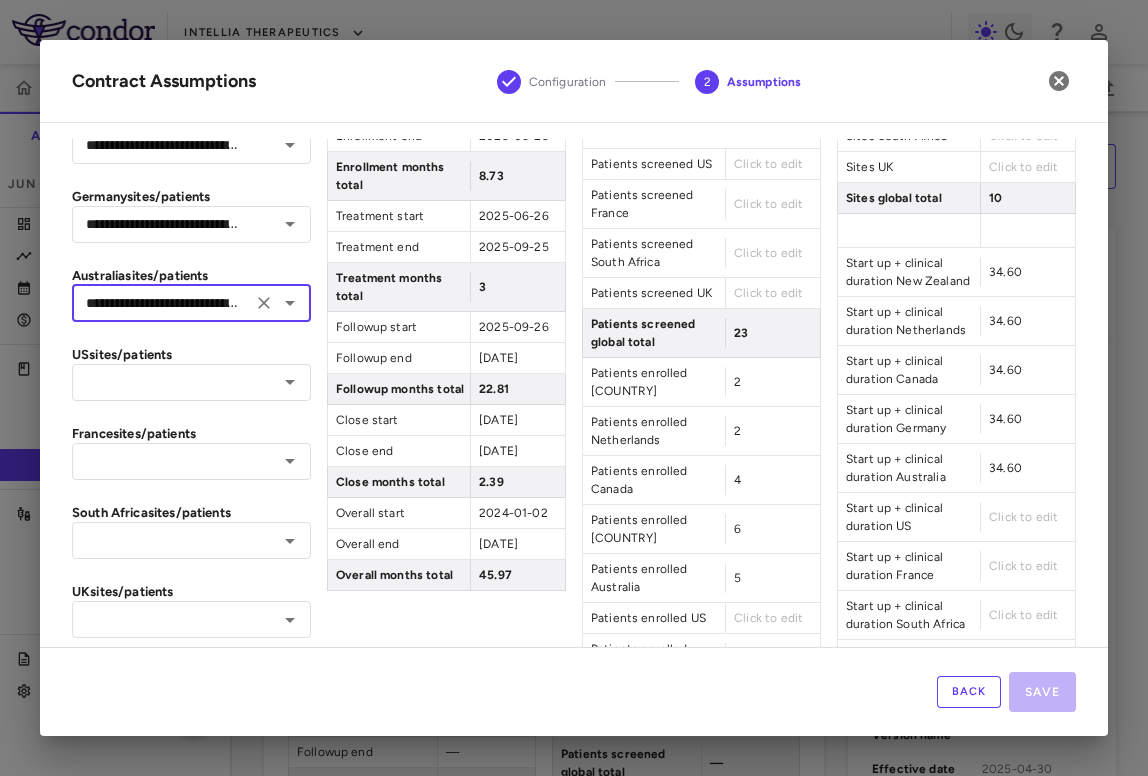 click on "**********" at bounding box center [191, 887] 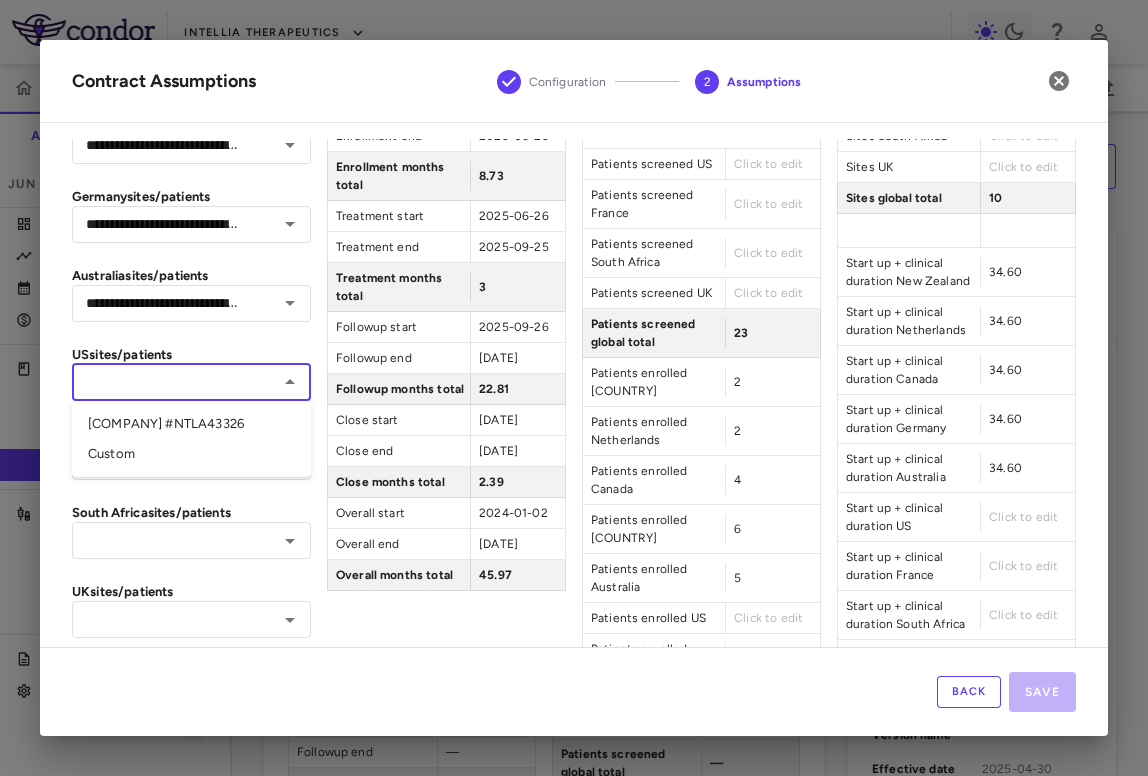 click at bounding box center (175, 382) 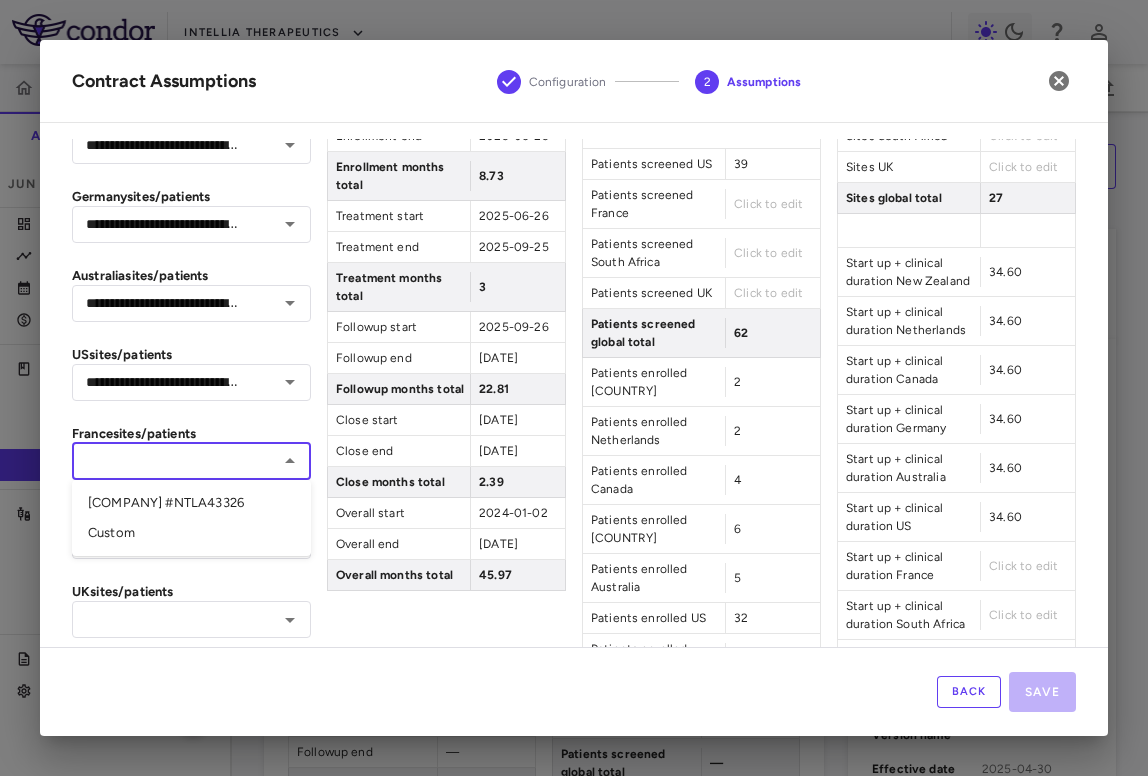 click at bounding box center (175, 461) 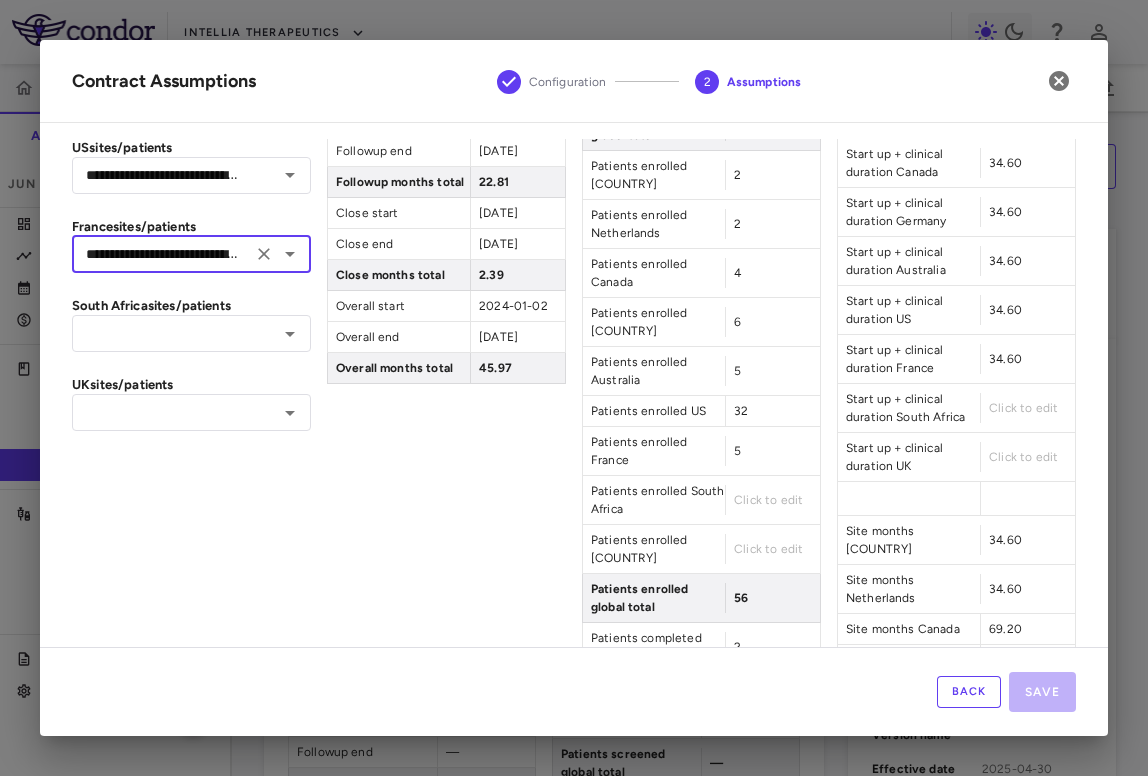 scroll, scrollTop: 556, scrollLeft: 0, axis: vertical 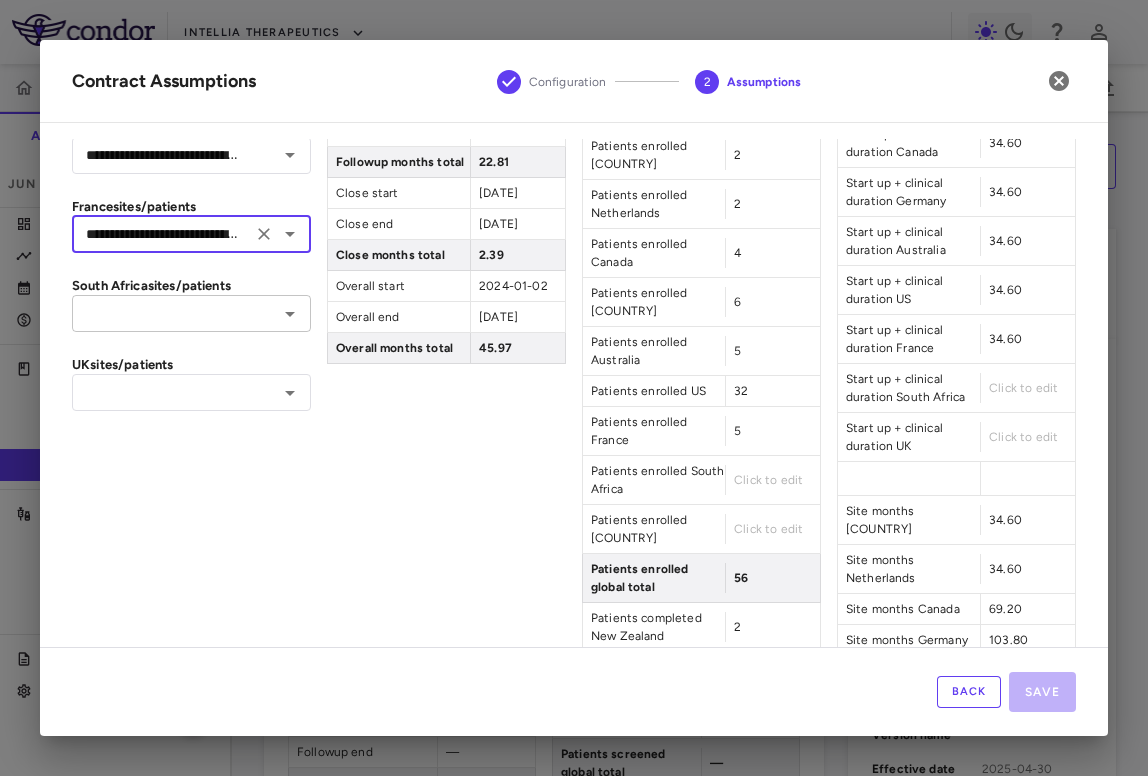 click at bounding box center (175, 313) 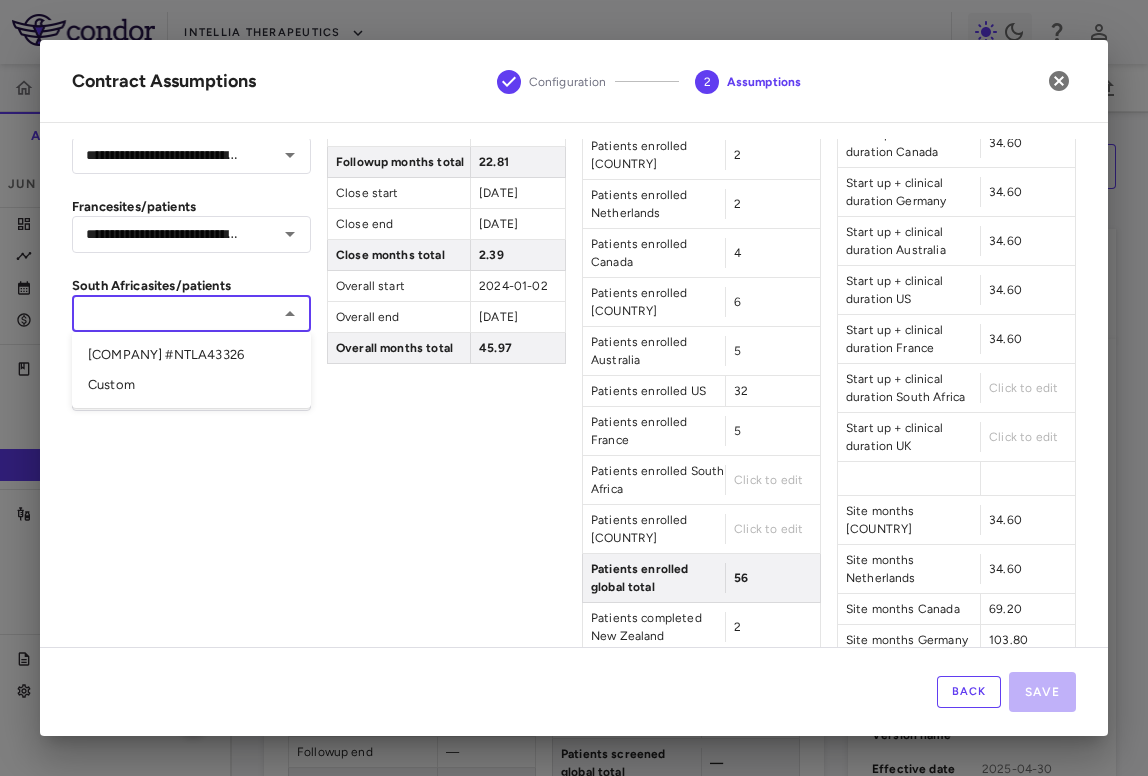click on "Medpace Research, Inc. #NTLA43326" at bounding box center (191, 355) 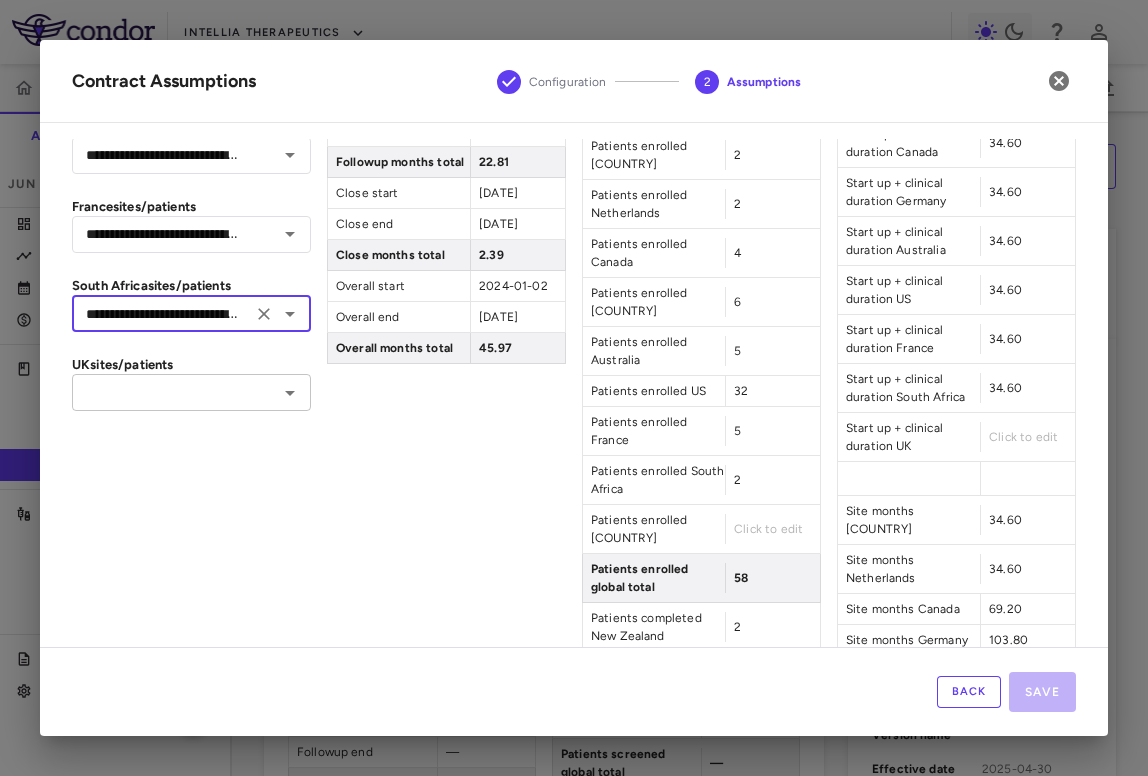 click at bounding box center [175, 392] 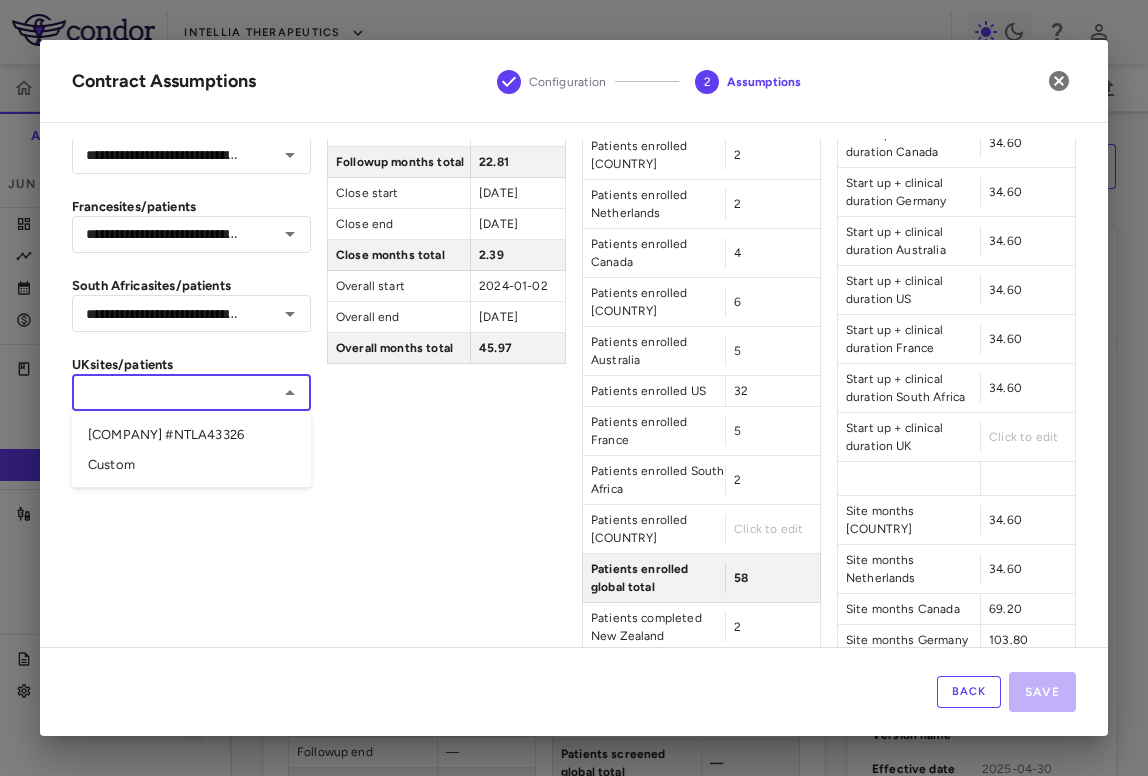 click on "Medpace Research, Inc. #NTLA43326" at bounding box center [191, 435] 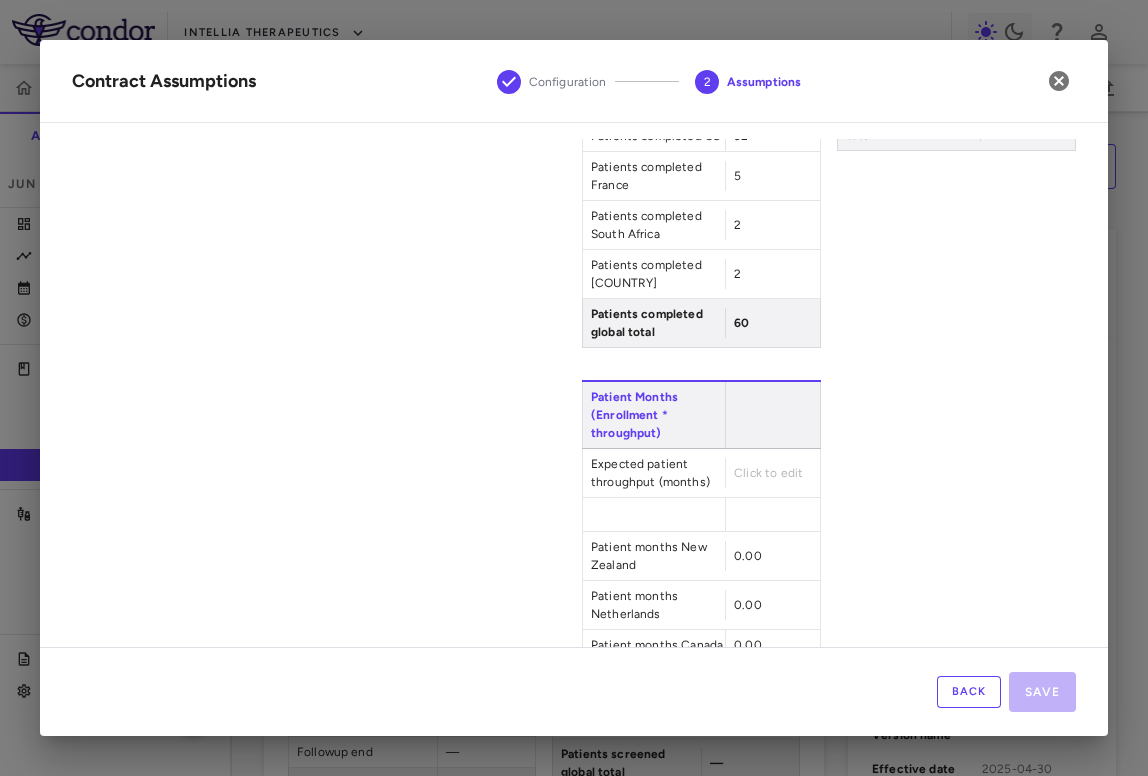 scroll, scrollTop: 1336, scrollLeft: 0, axis: vertical 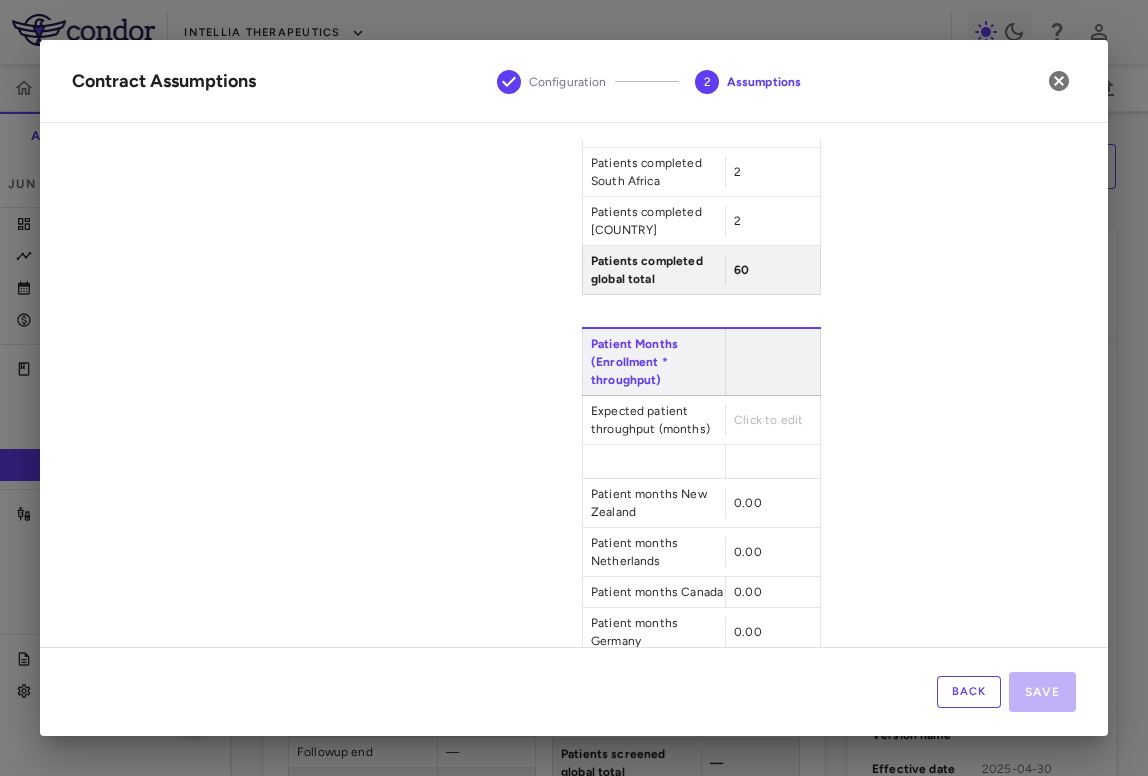 click on "Click to edit" at bounding box center (768, 420) 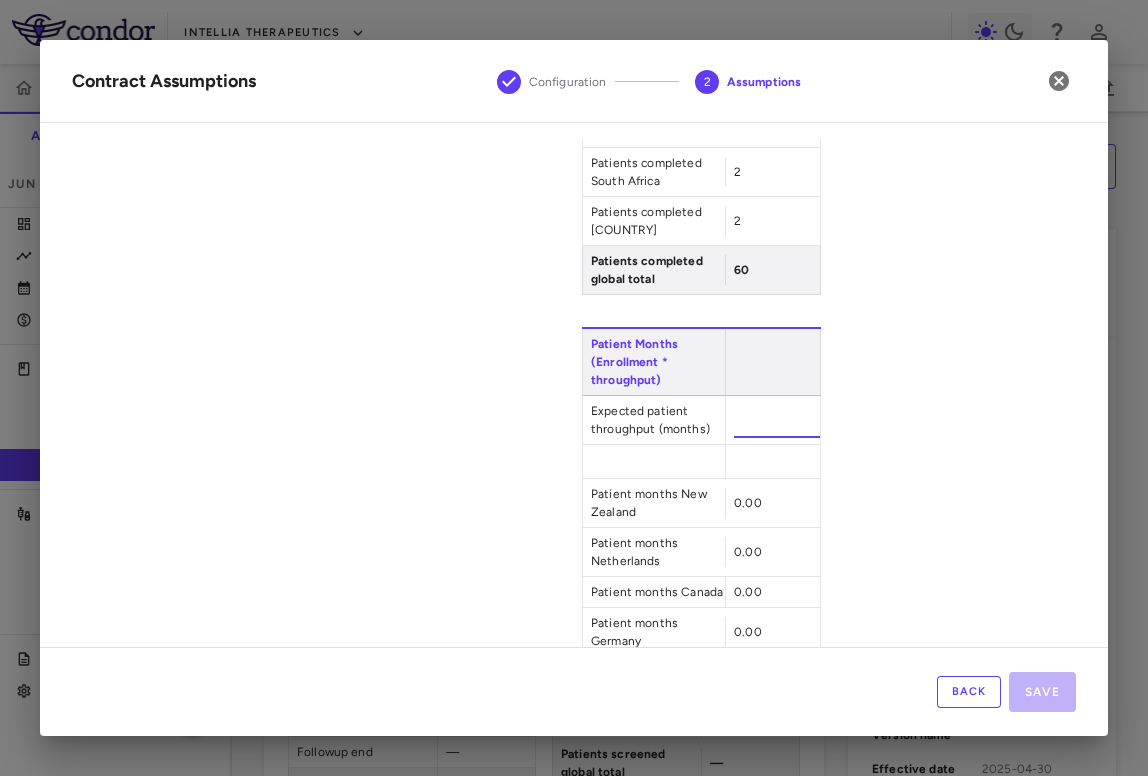type on "**" 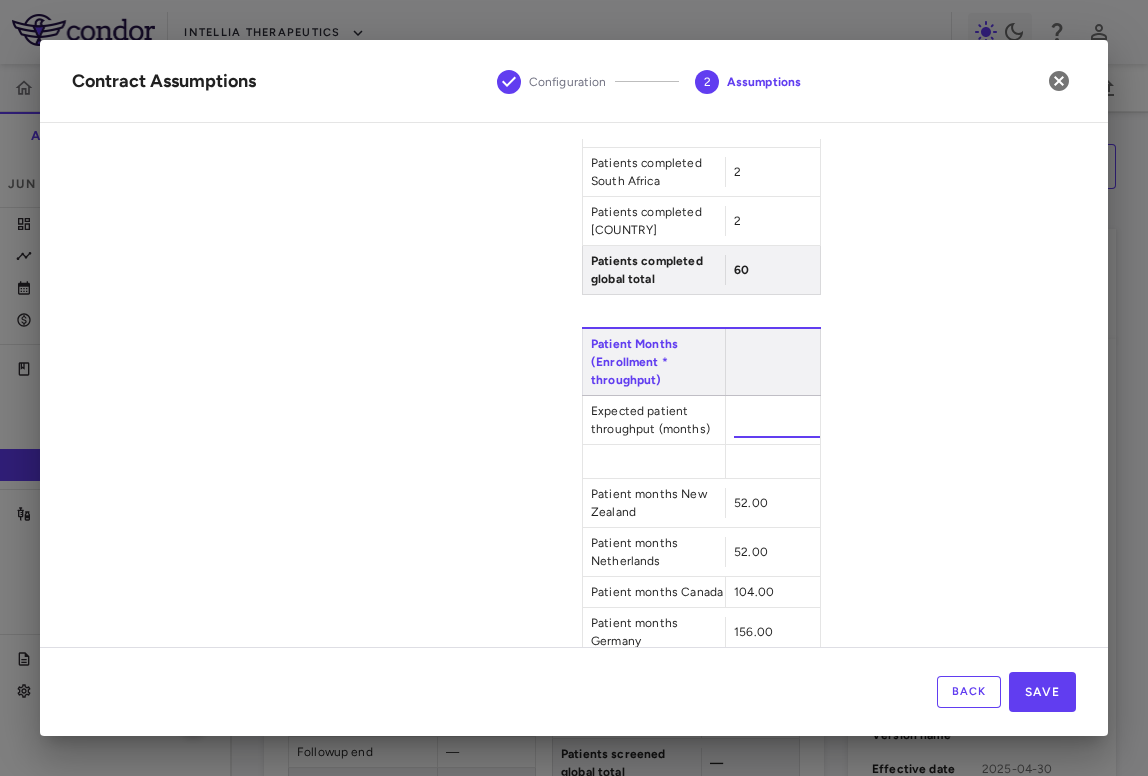 click on "Sites Sites New Zealand 1 Sites Netherlands 1 Sites Canada 2 Sites Germany 3 Sites Australia 3 Sites US 17 Sites France 3 Sites South Africa 1 Sites UK 1 Sites global total 32       Start up + clinical duration New Zealand 34.60 Start up + clinical duration Netherlands 34.60 Start up + clinical duration Canada 34.60 Start up + clinical duration Germany 34.60 Start up + clinical duration Australia 34.60 Start up + clinical duration US 34.60 Start up + clinical duration France 34.60 Start up + clinical duration South Africa 34.60 Start up + clinical duration UK 34.60       Site months New Zealand 34.60 Site months Netherlands 34.60 Site months Canada 69.20 Site months Germany 103.80 Site months Australia 103.80 Site months US 588.20 Site months France 103.80 Site months South Africa 34.60 Site months UK 34.60 Site months global total 1,107.20" at bounding box center (956, -120) 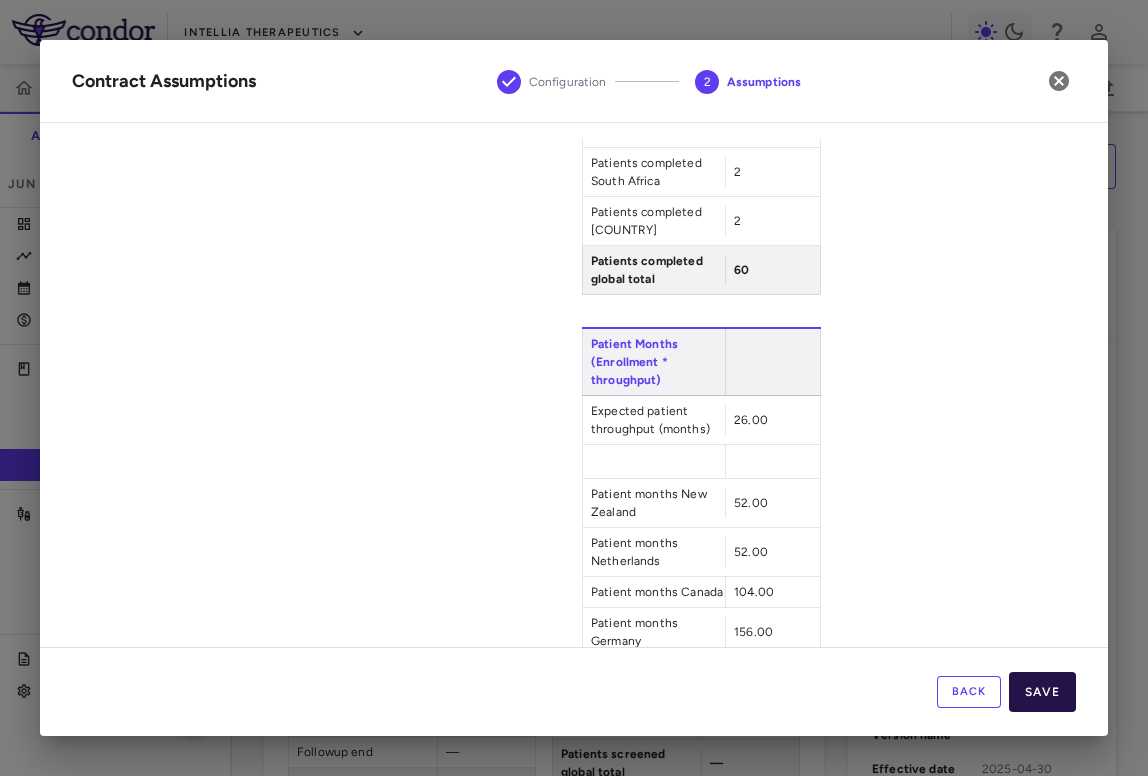 click on "Save" at bounding box center [1042, 692] 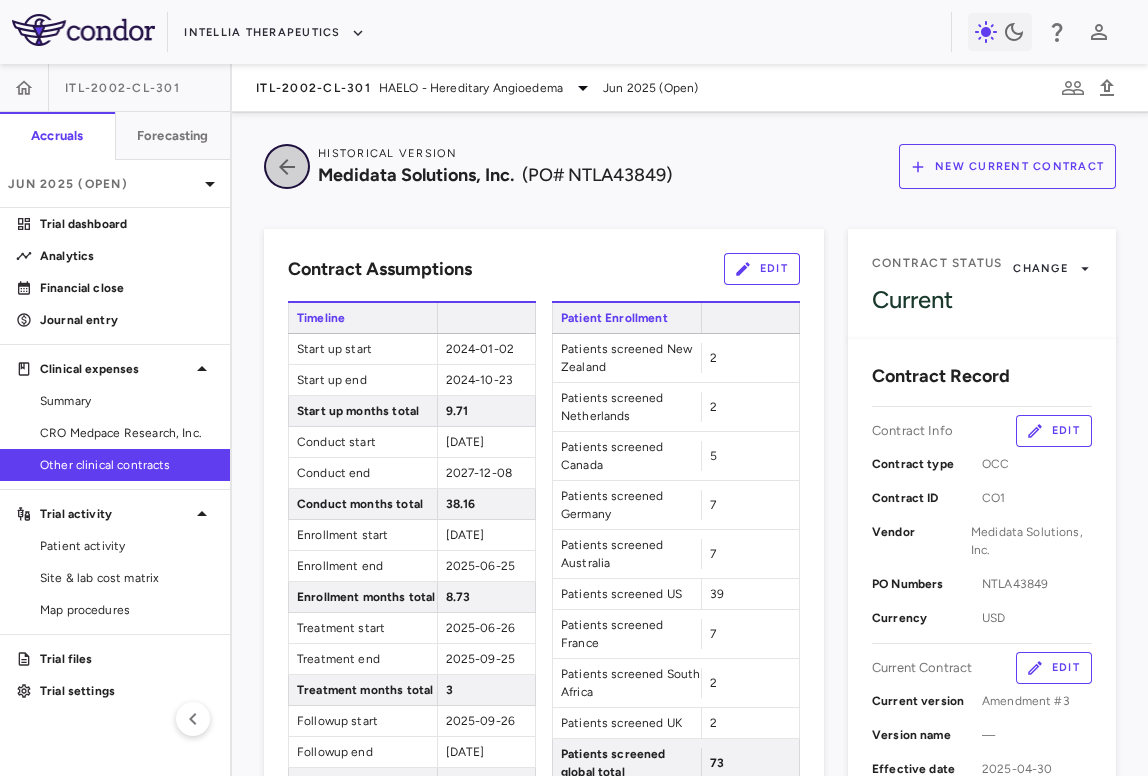 click 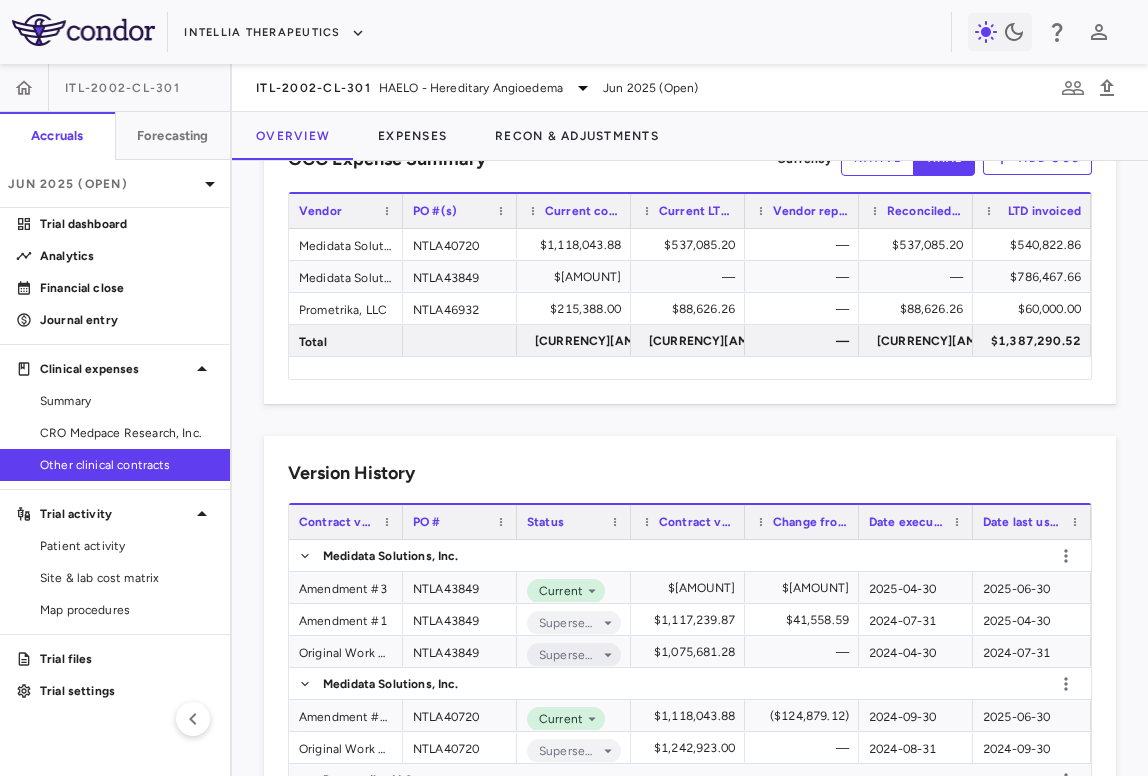 scroll, scrollTop: 99, scrollLeft: 0, axis: vertical 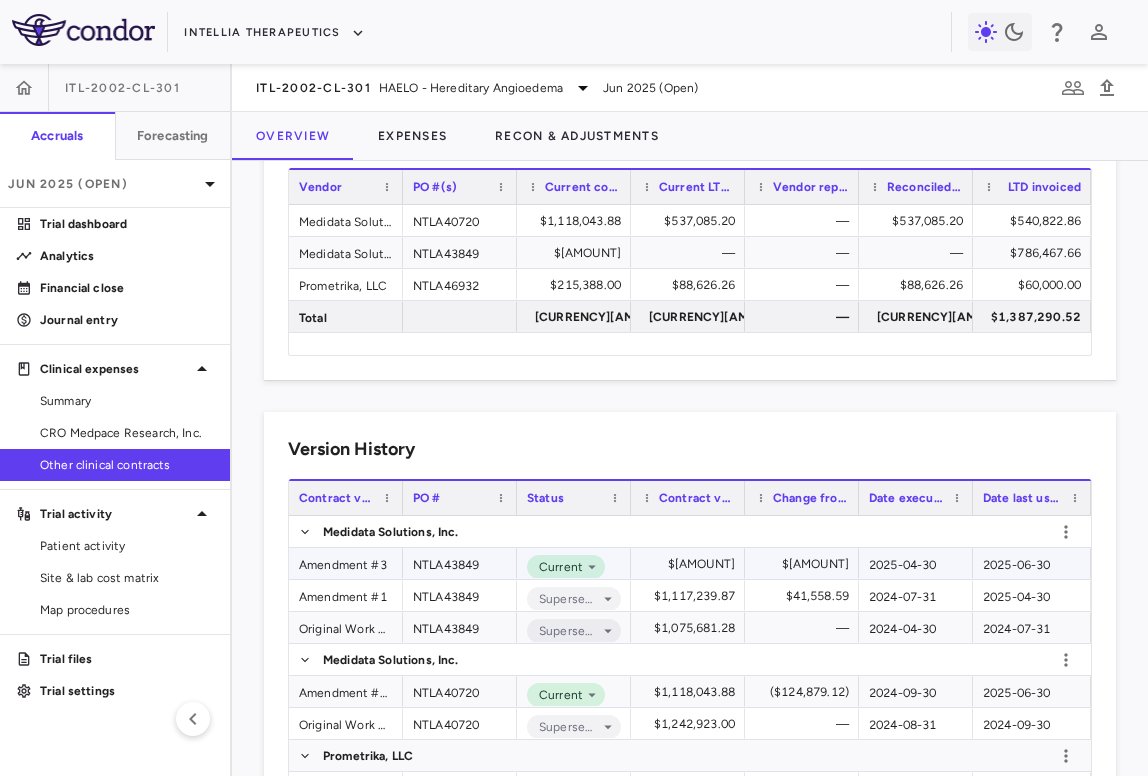 click on "Amendment #3" at bounding box center [346, 563] 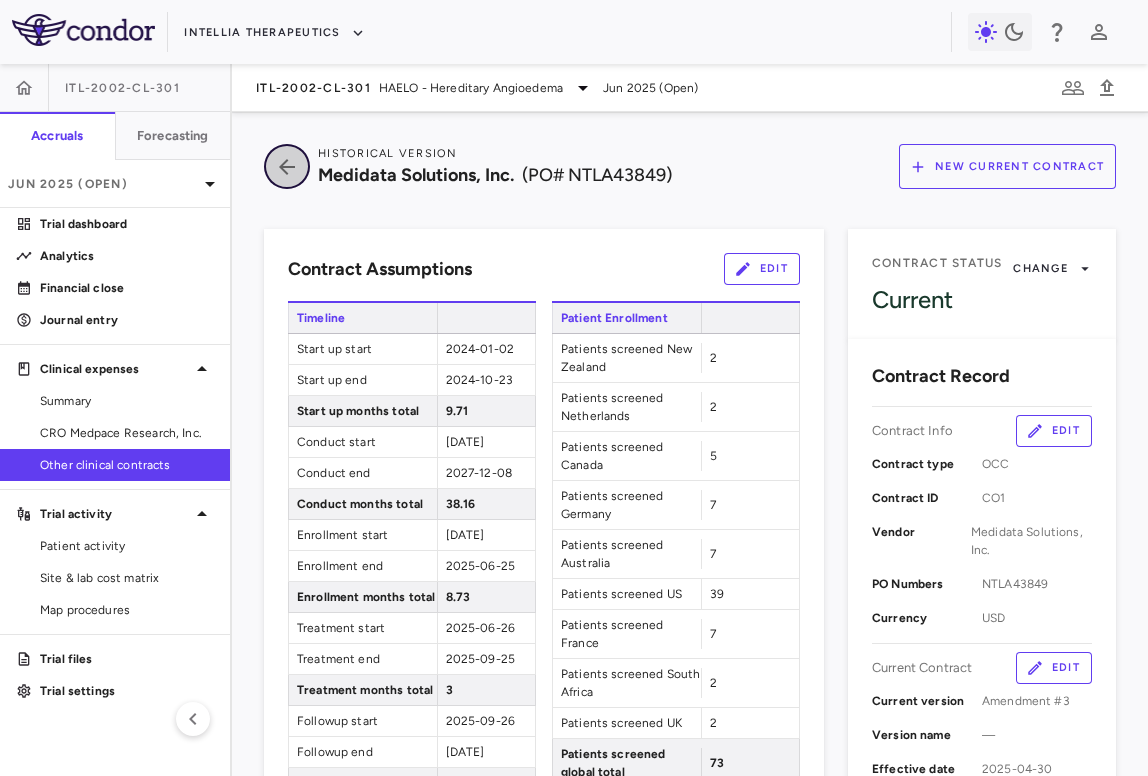 click 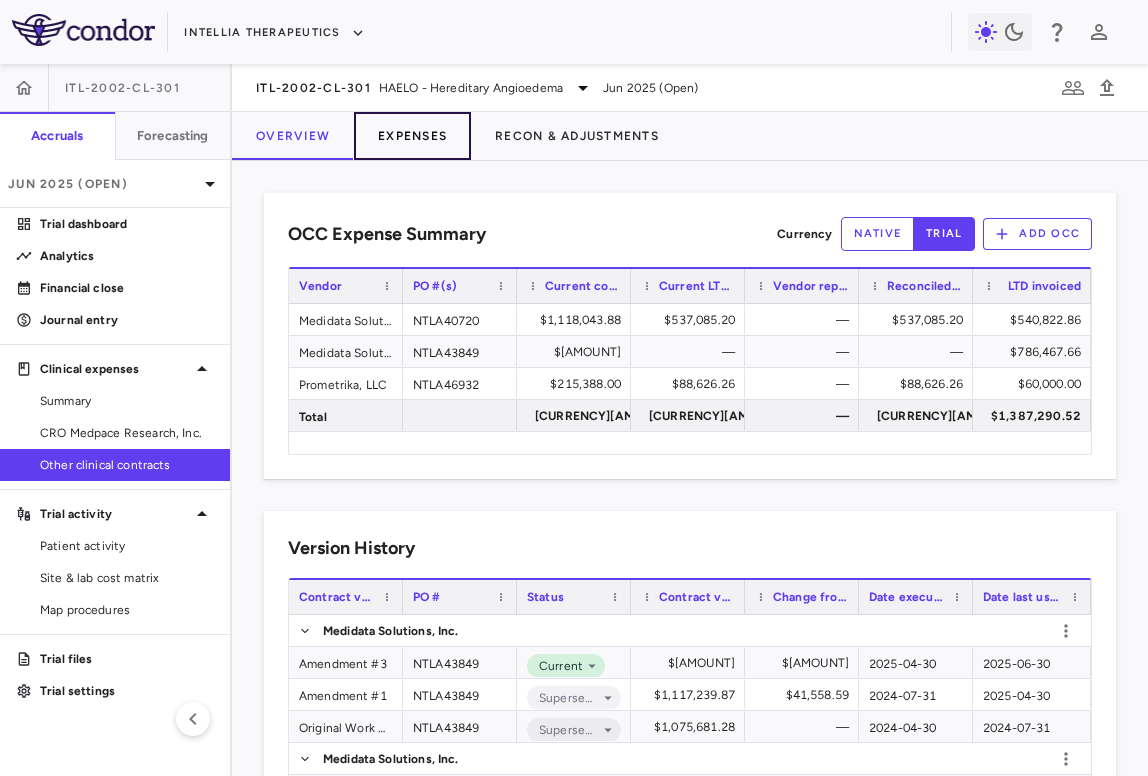 click on "Expenses" at bounding box center [412, 136] 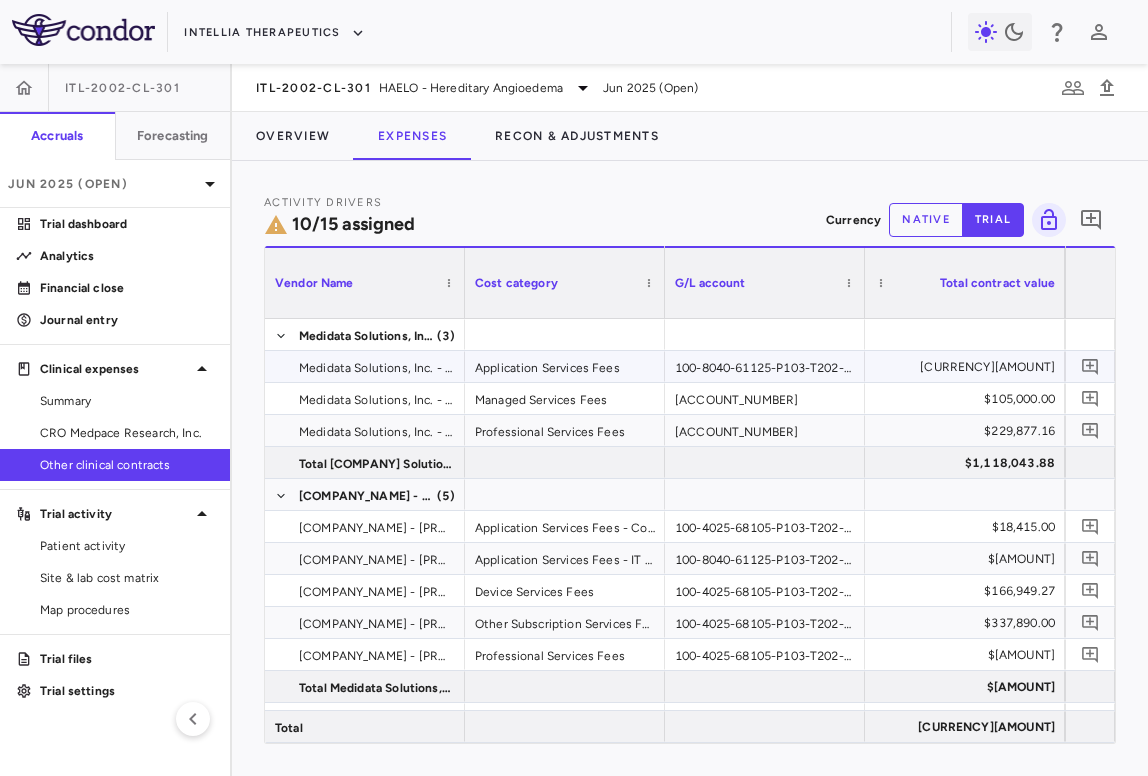 scroll, scrollTop: 0, scrollLeft: 309, axis: horizontal 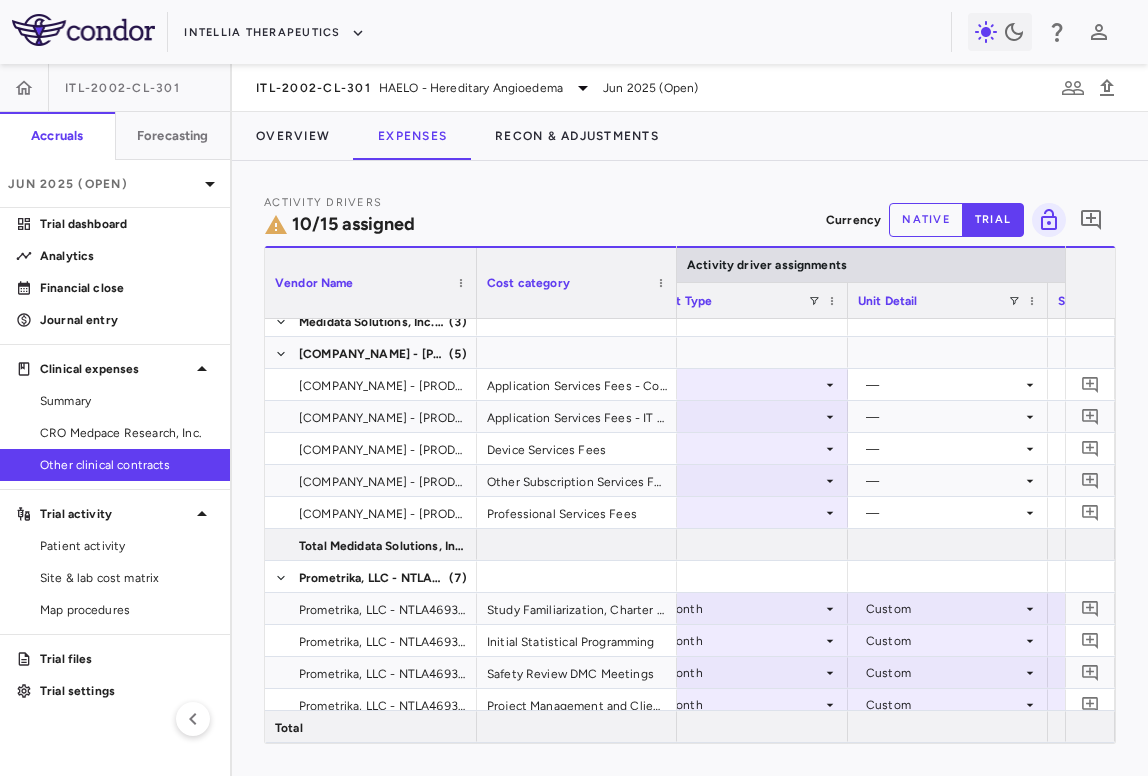 drag, startPoint x: 463, startPoint y: 298, endPoint x: 499, endPoint y: 304, distance: 36.496574 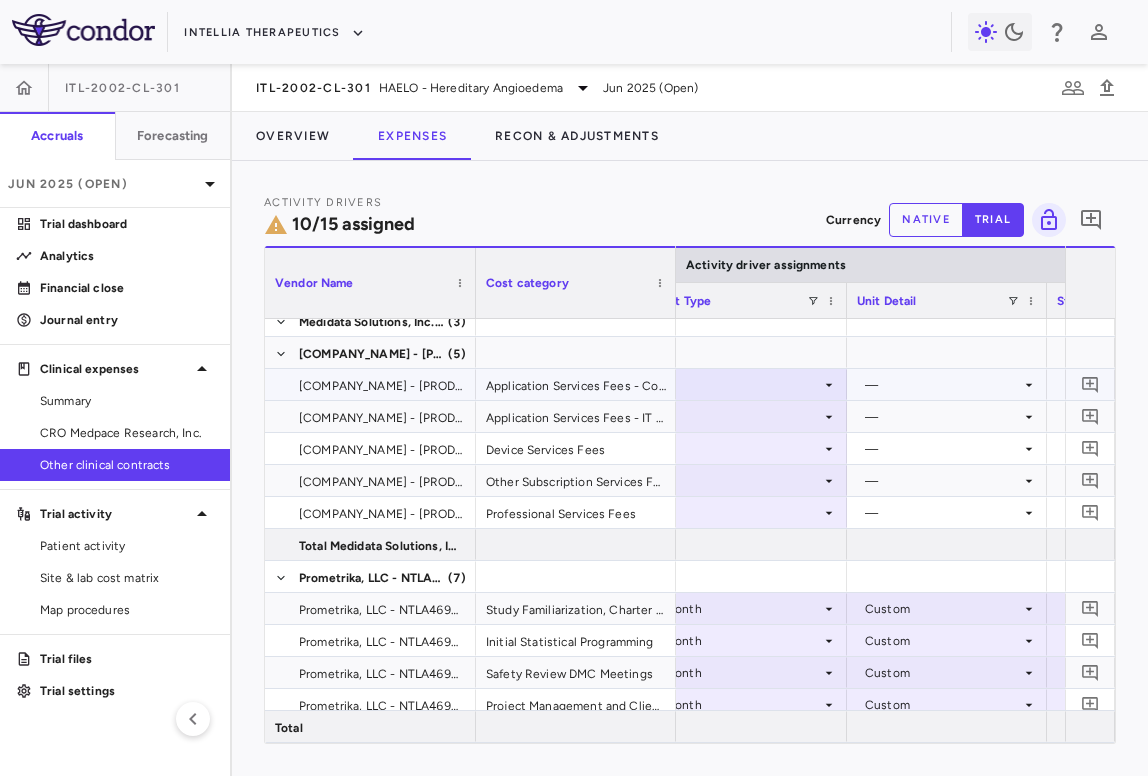 click at bounding box center (747, 384) 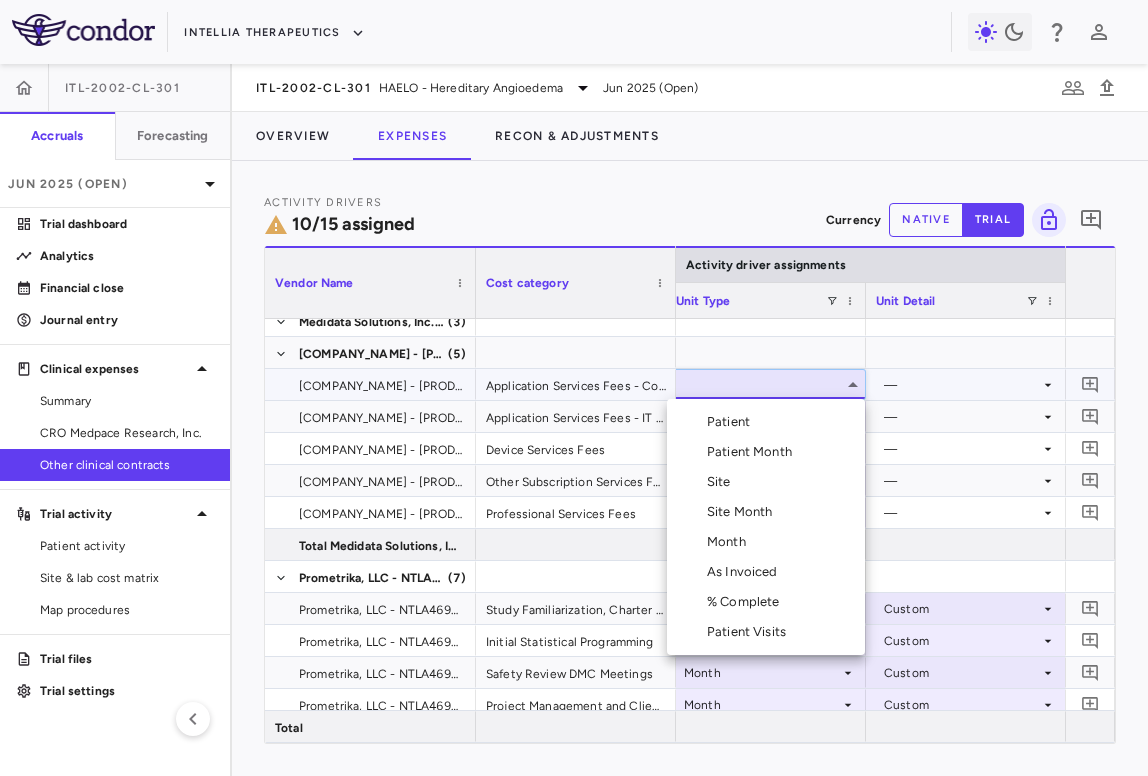 click on "Month" at bounding box center [766, 542] 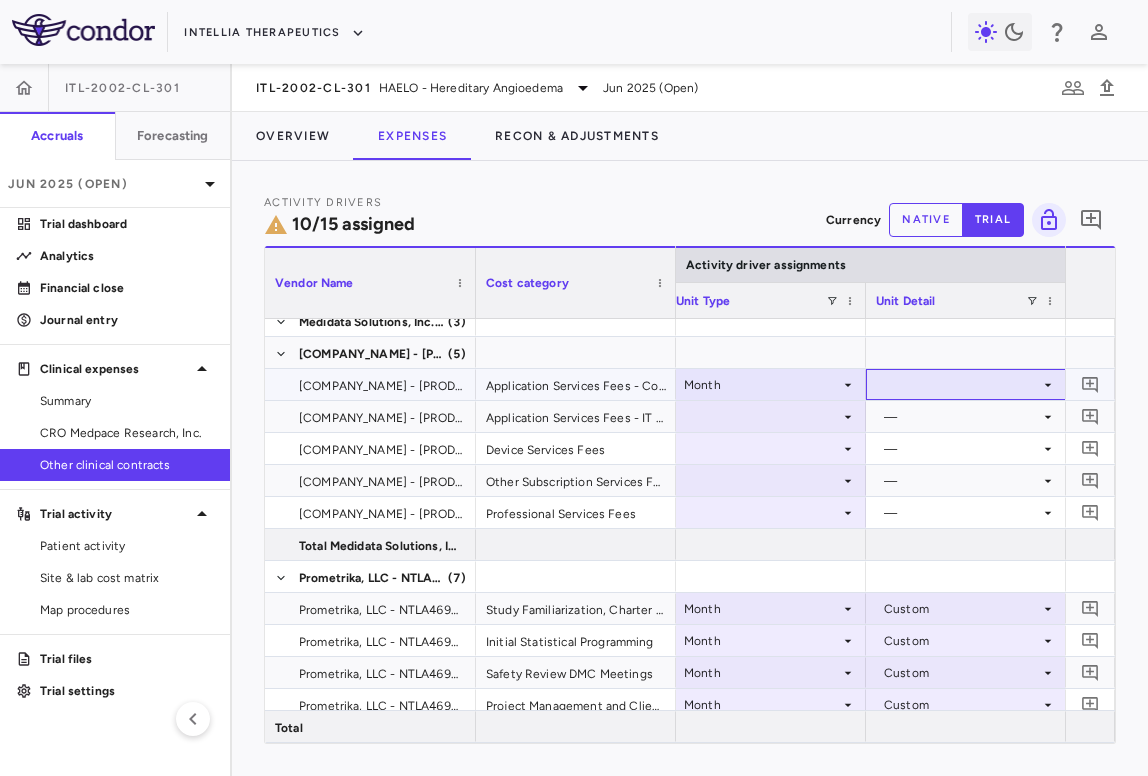 click at bounding box center (966, 384) 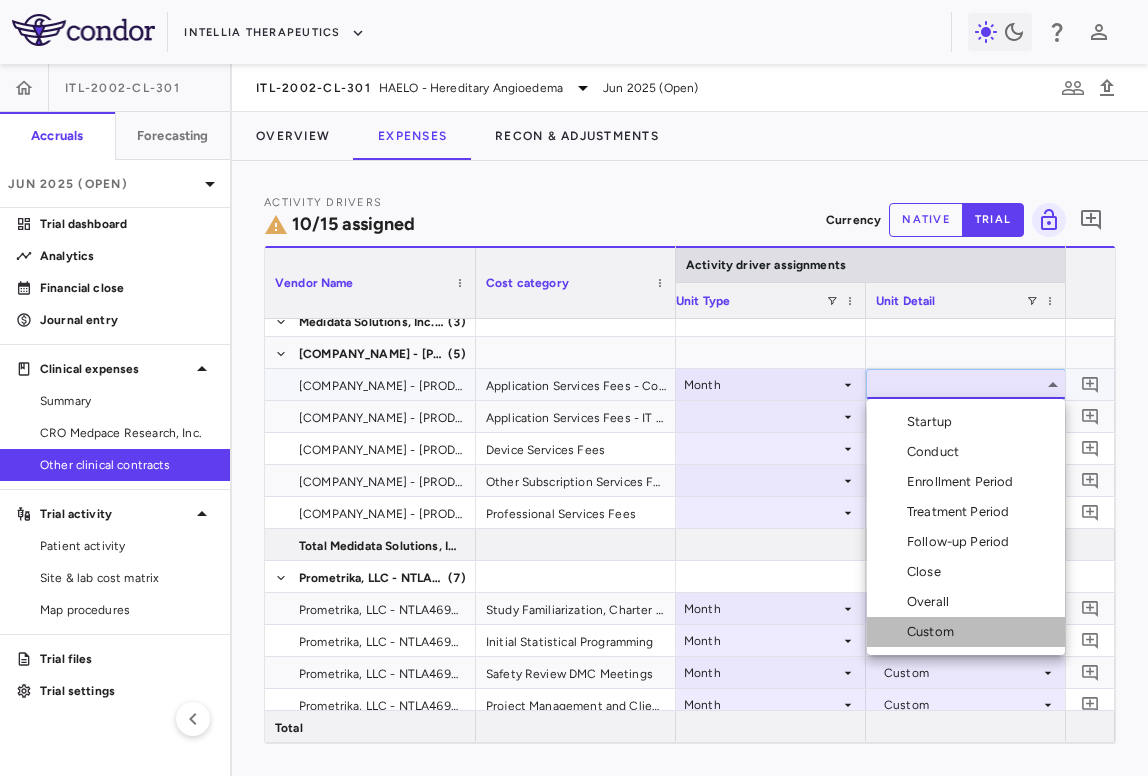 click on "Custom" at bounding box center [934, 632] 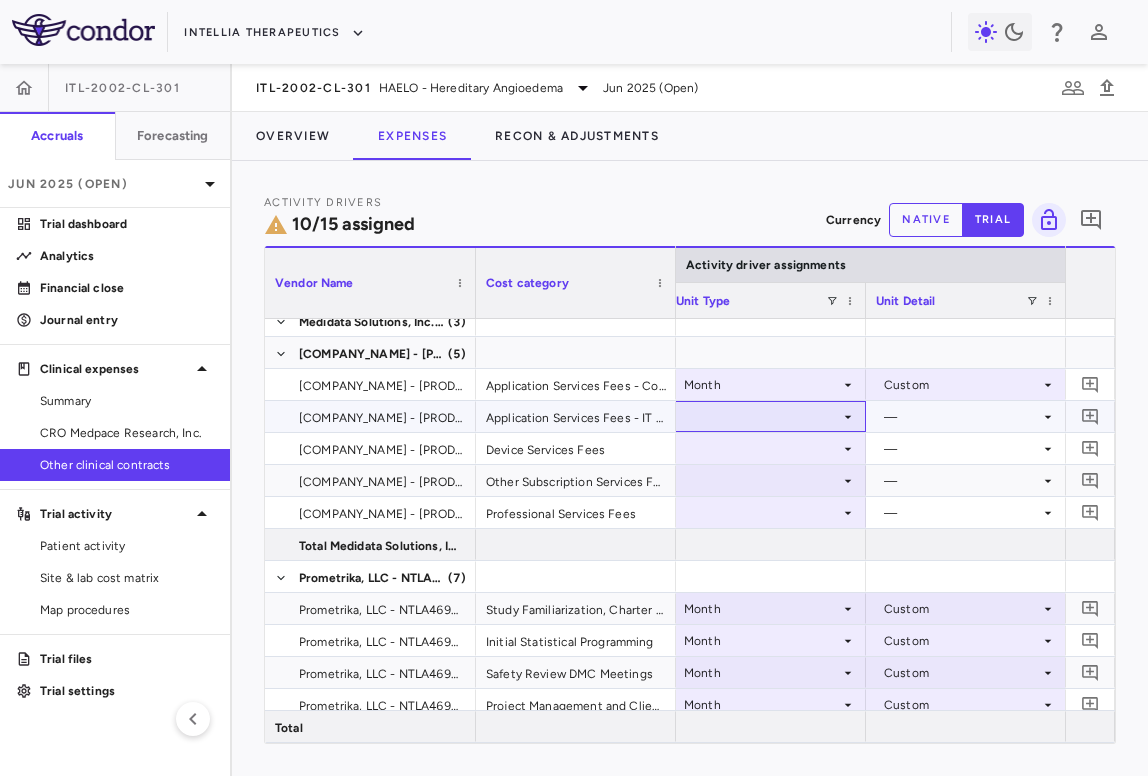 click at bounding box center (766, 416) 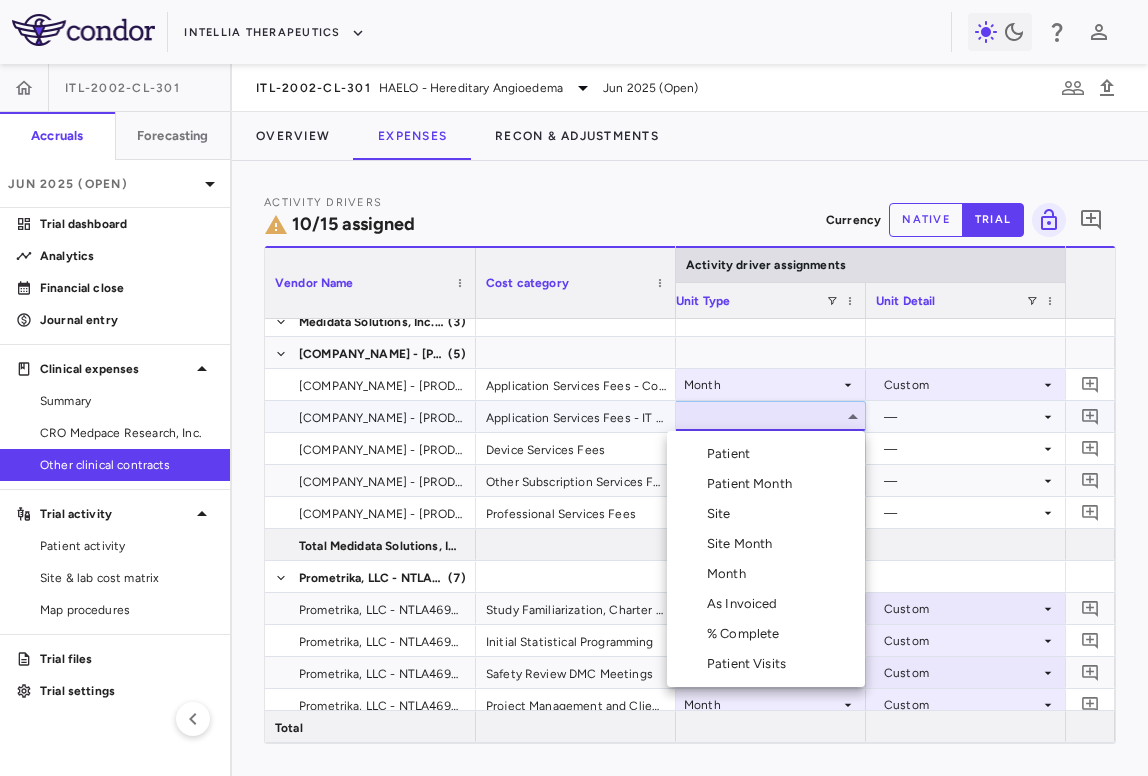 click on "Month" at bounding box center (730, 574) 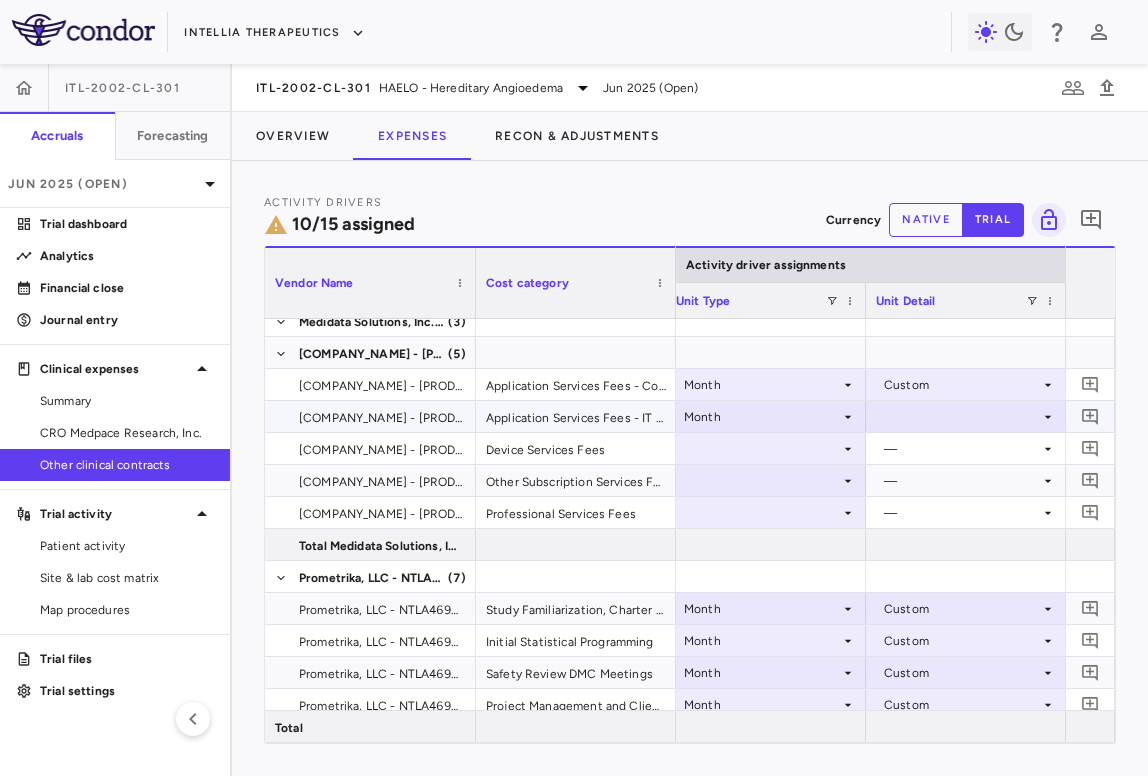 click at bounding box center [966, 416] 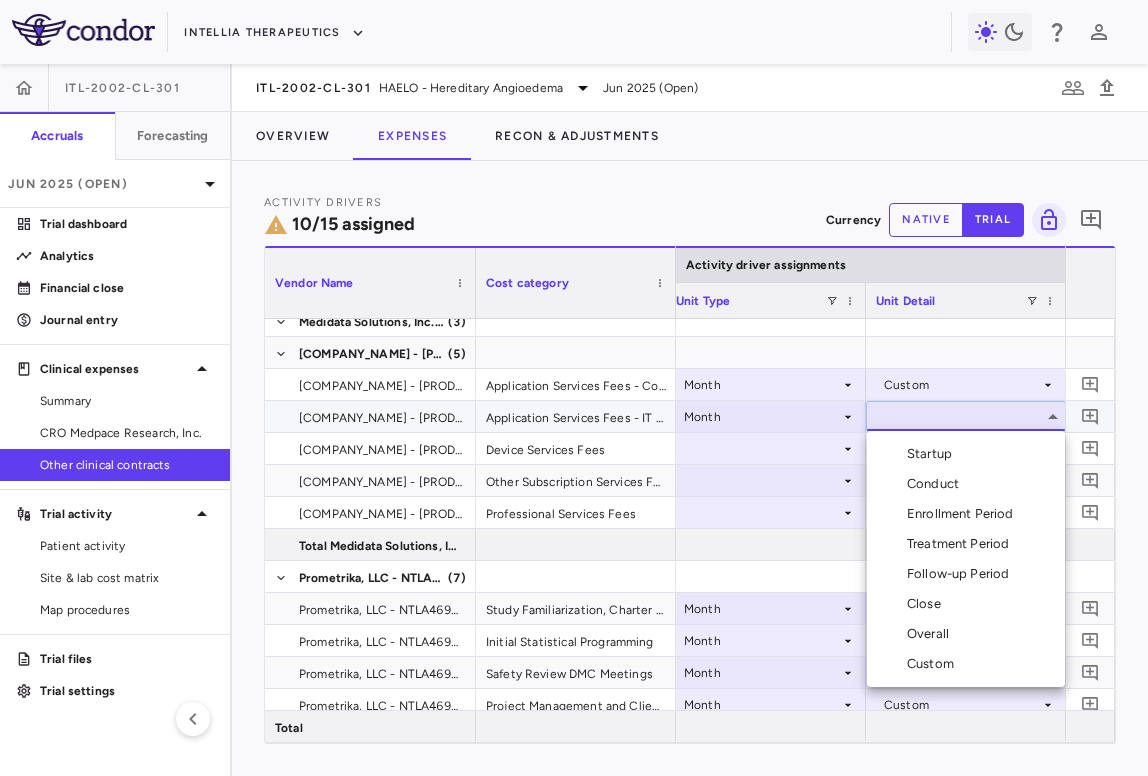 click on "Custom" at bounding box center (966, 664) 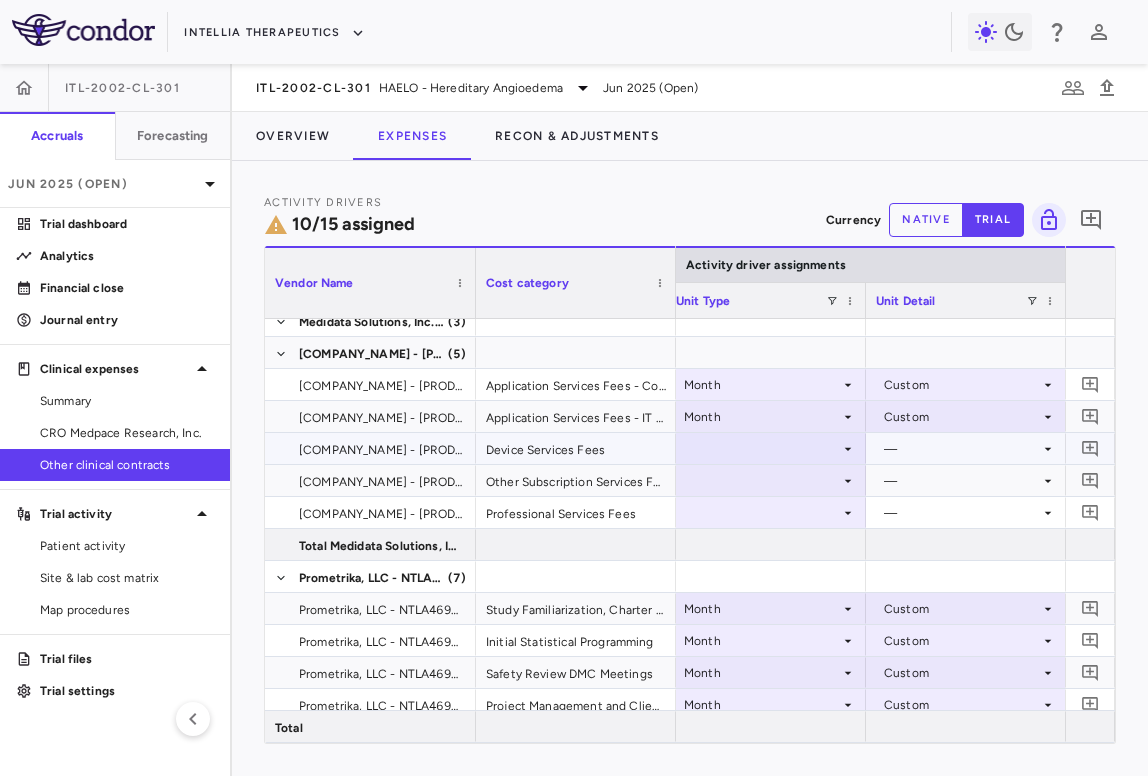 click at bounding box center (766, 448) 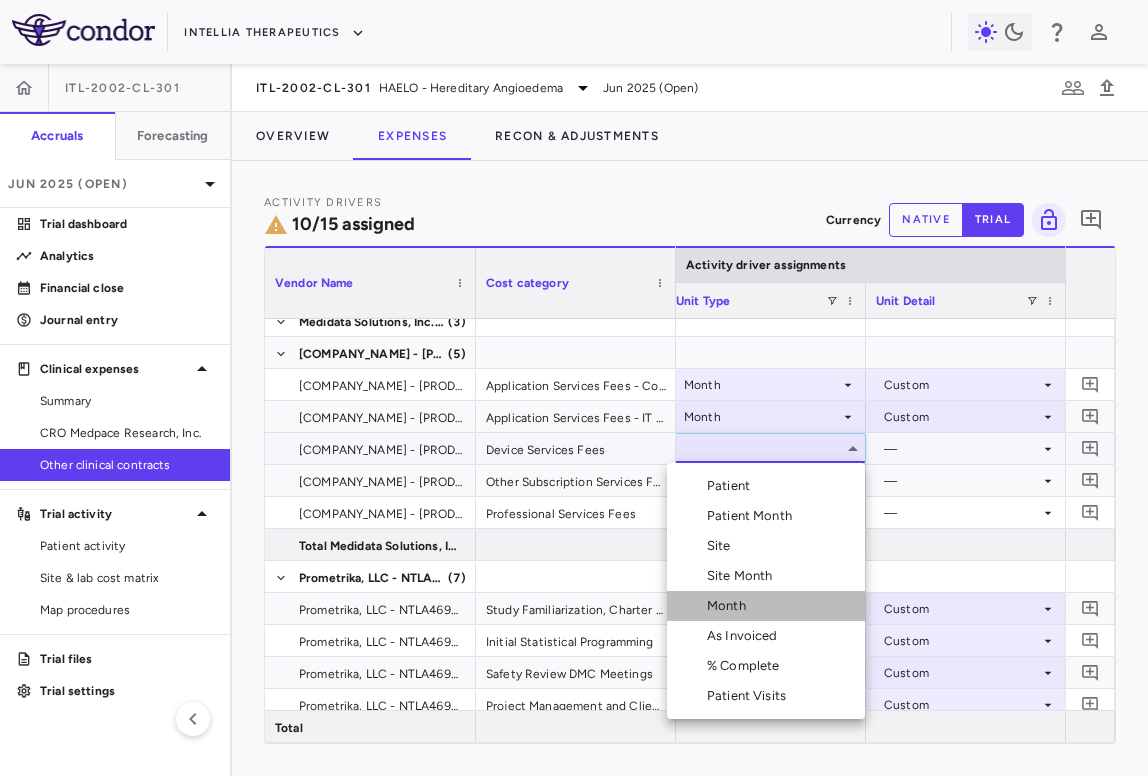 click on "Month" at bounding box center [766, 606] 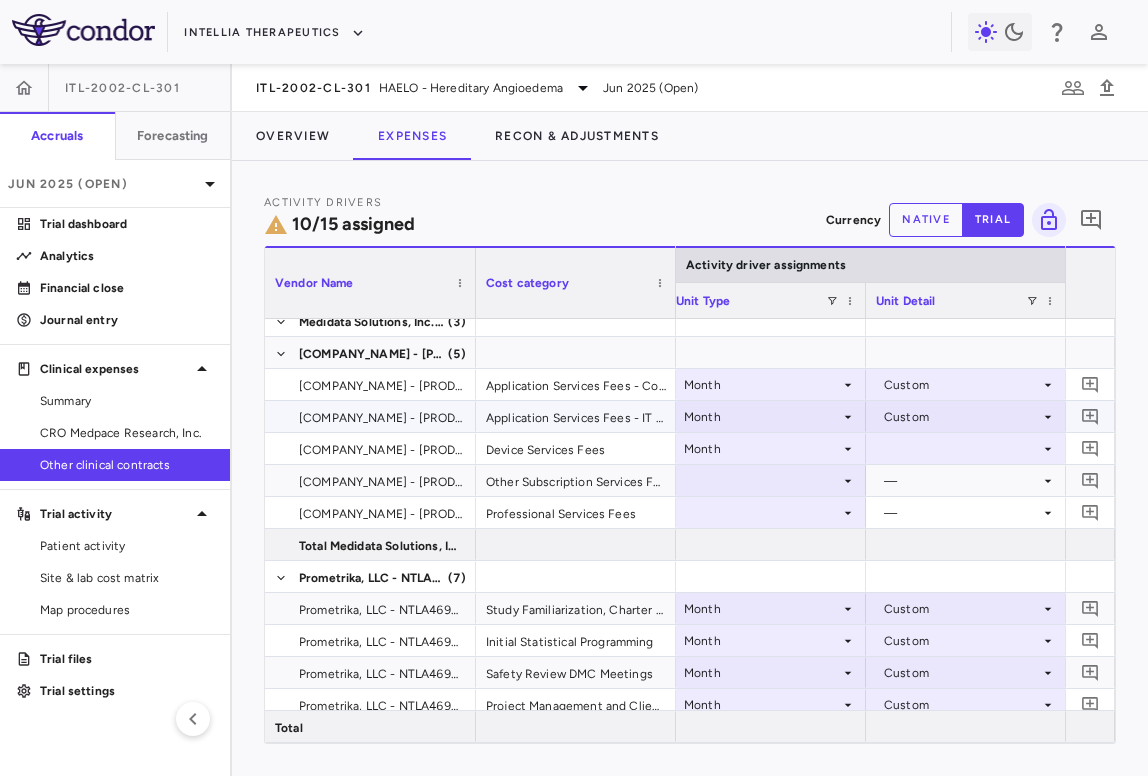 click at bounding box center [966, 448] 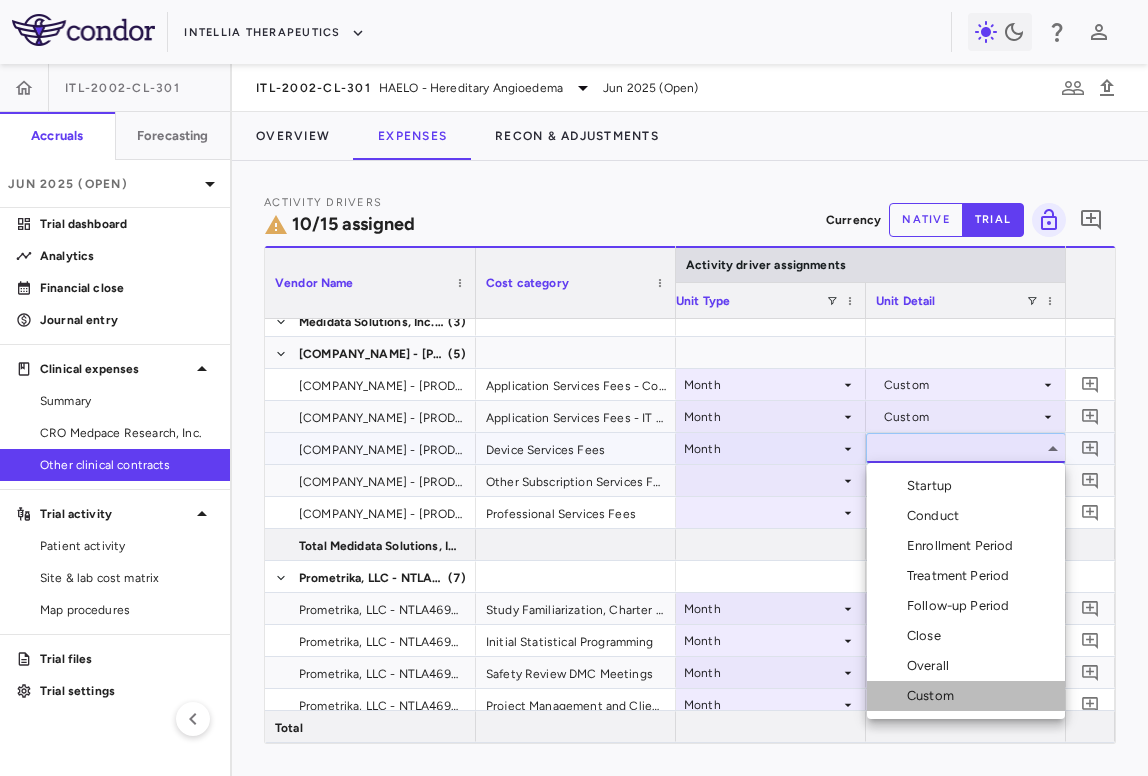 click on "Custom" at bounding box center [934, 696] 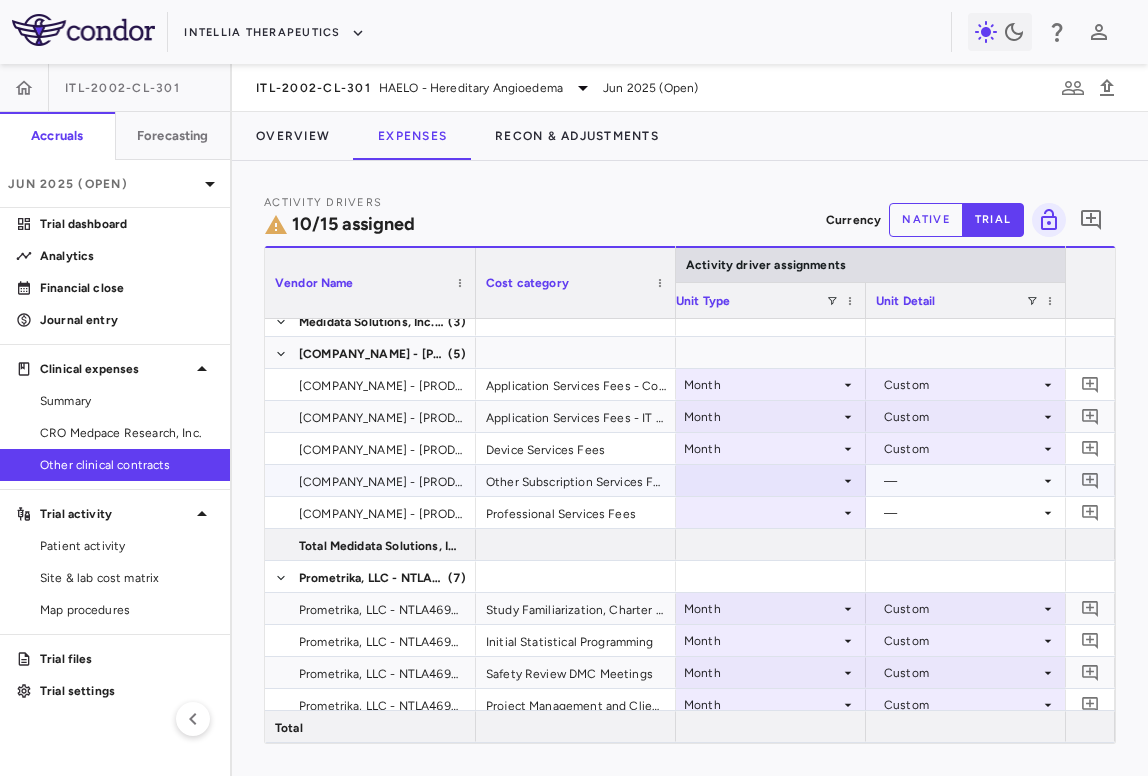 click at bounding box center [766, 480] 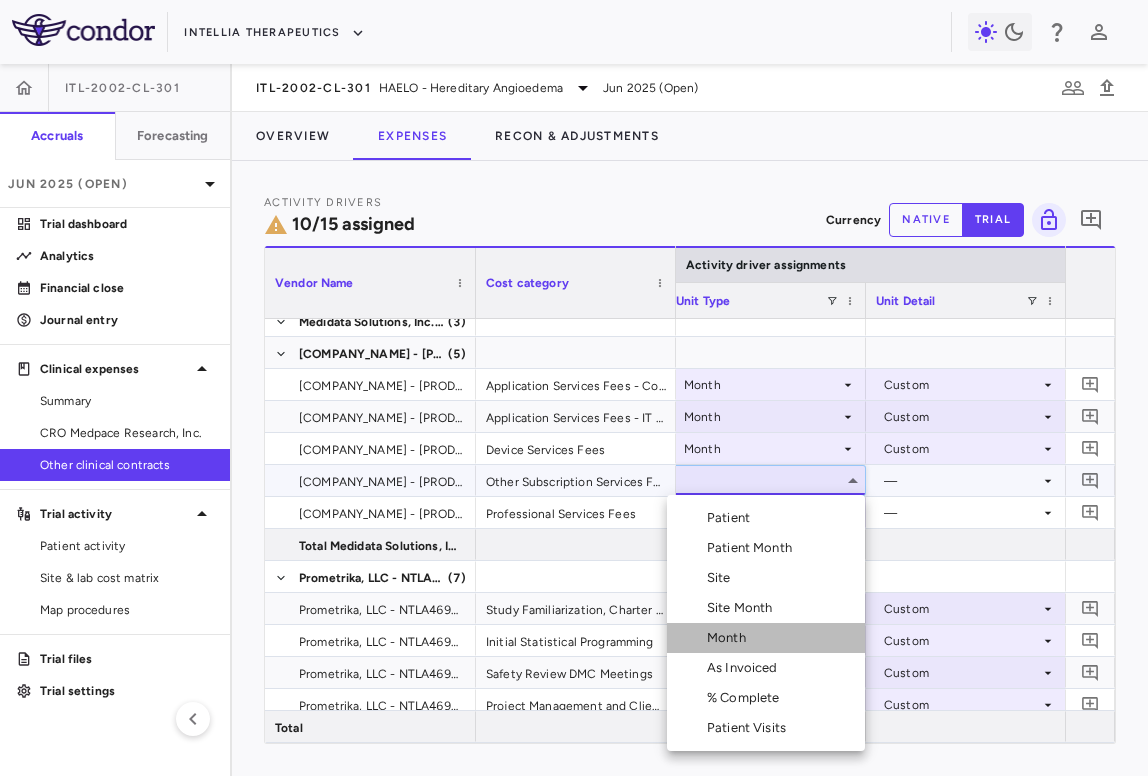 click on "Month" at bounding box center (766, 638) 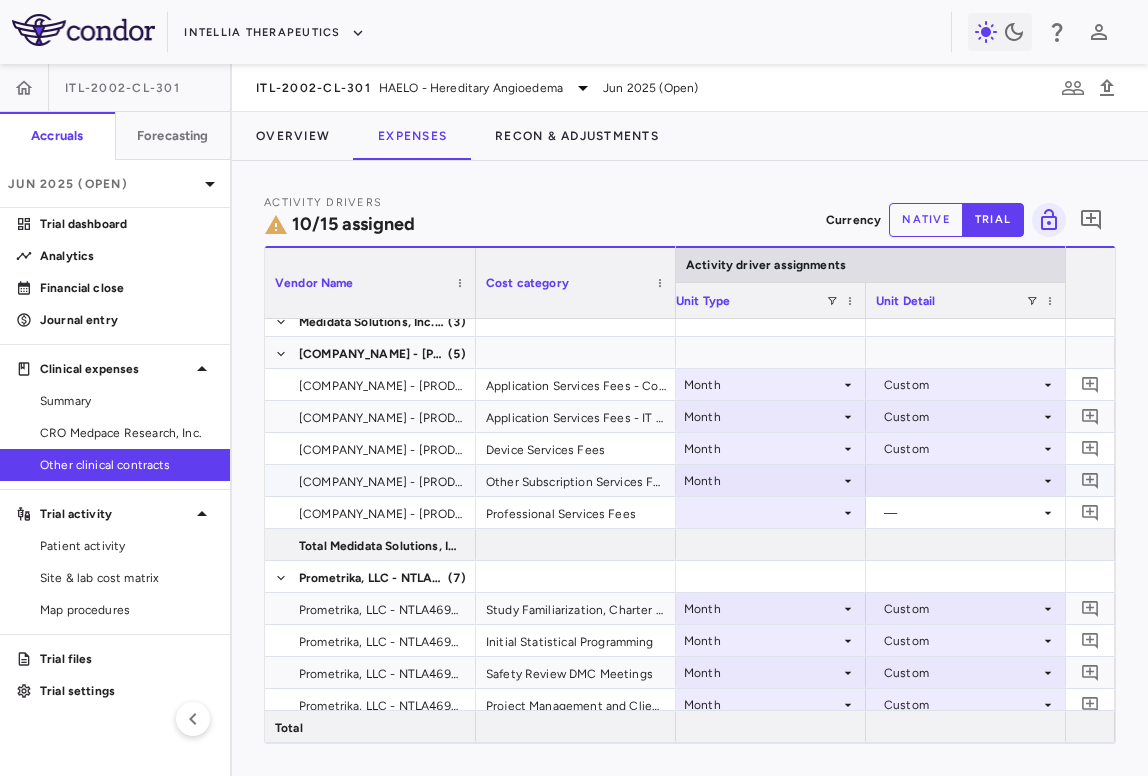 click at bounding box center [966, 480] 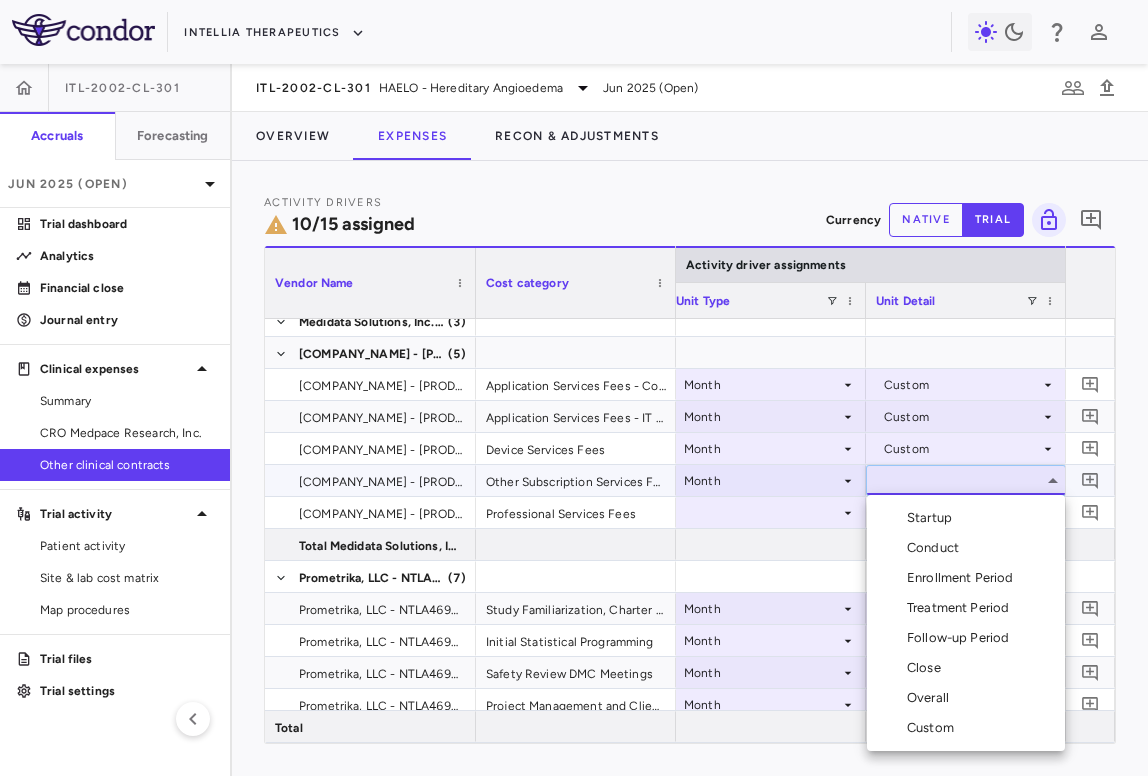 click on "Custom" at bounding box center (934, 728) 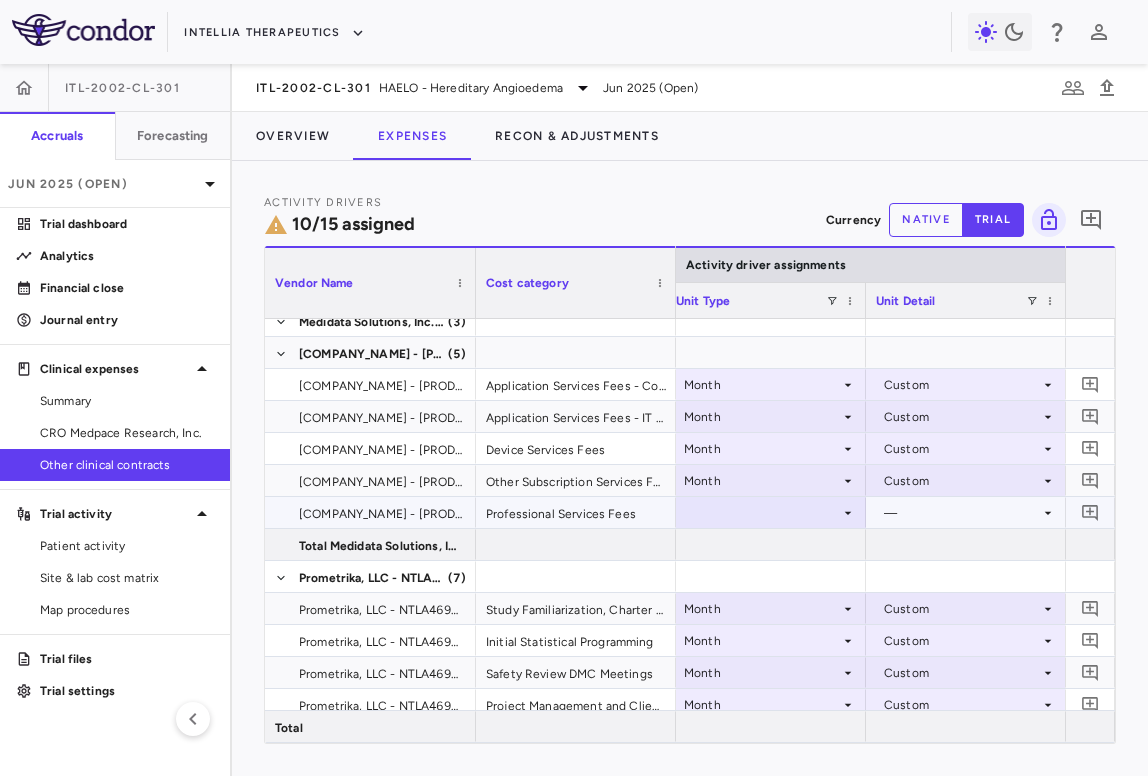click at bounding box center [766, 512] 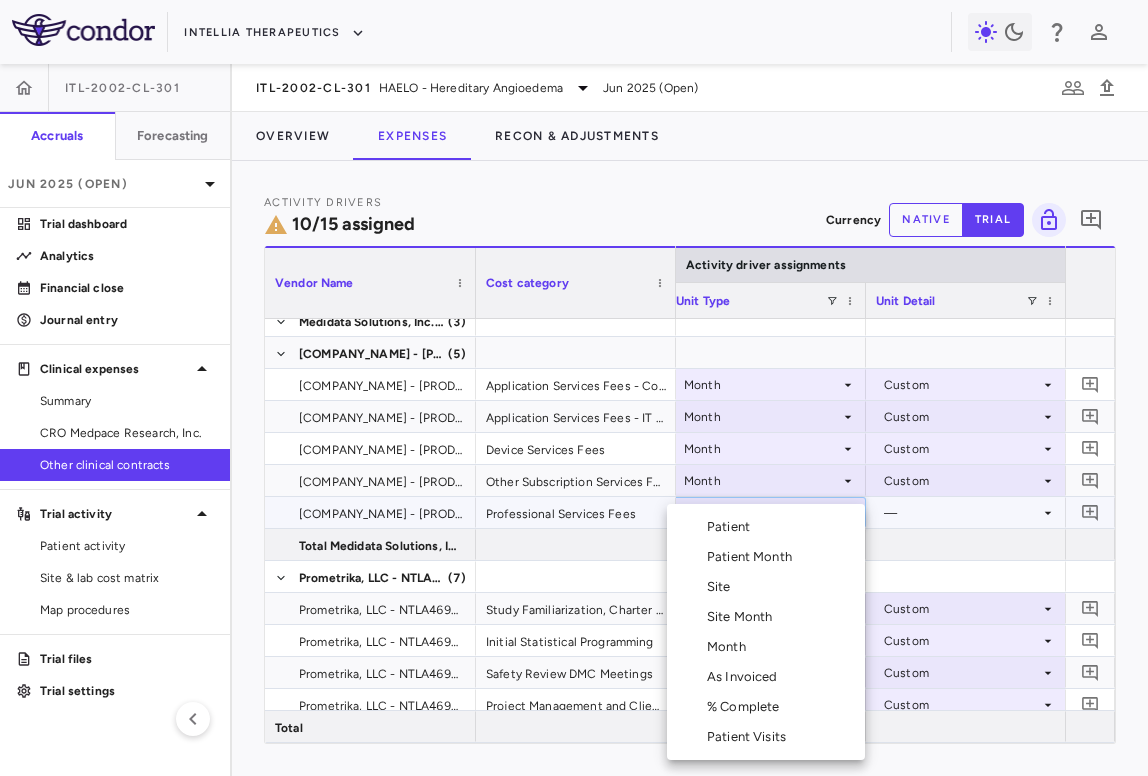 click on "Month" at bounding box center [766, 647] 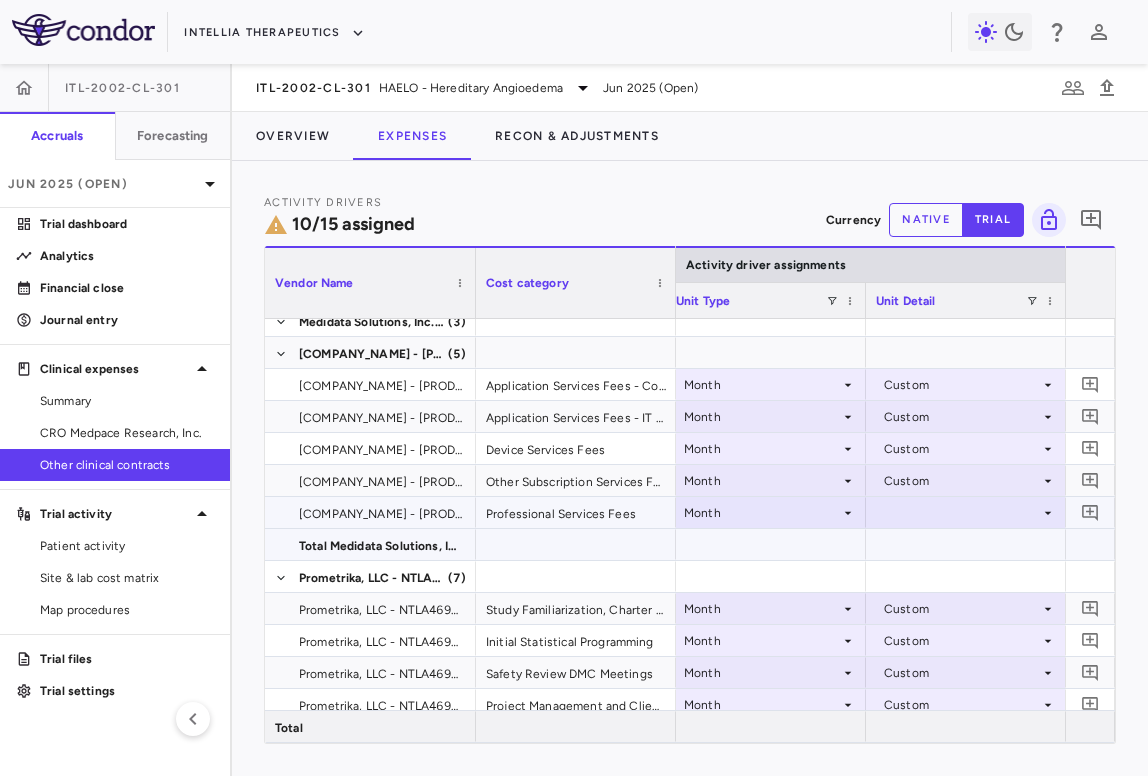 click at bounding box center [966, 544] 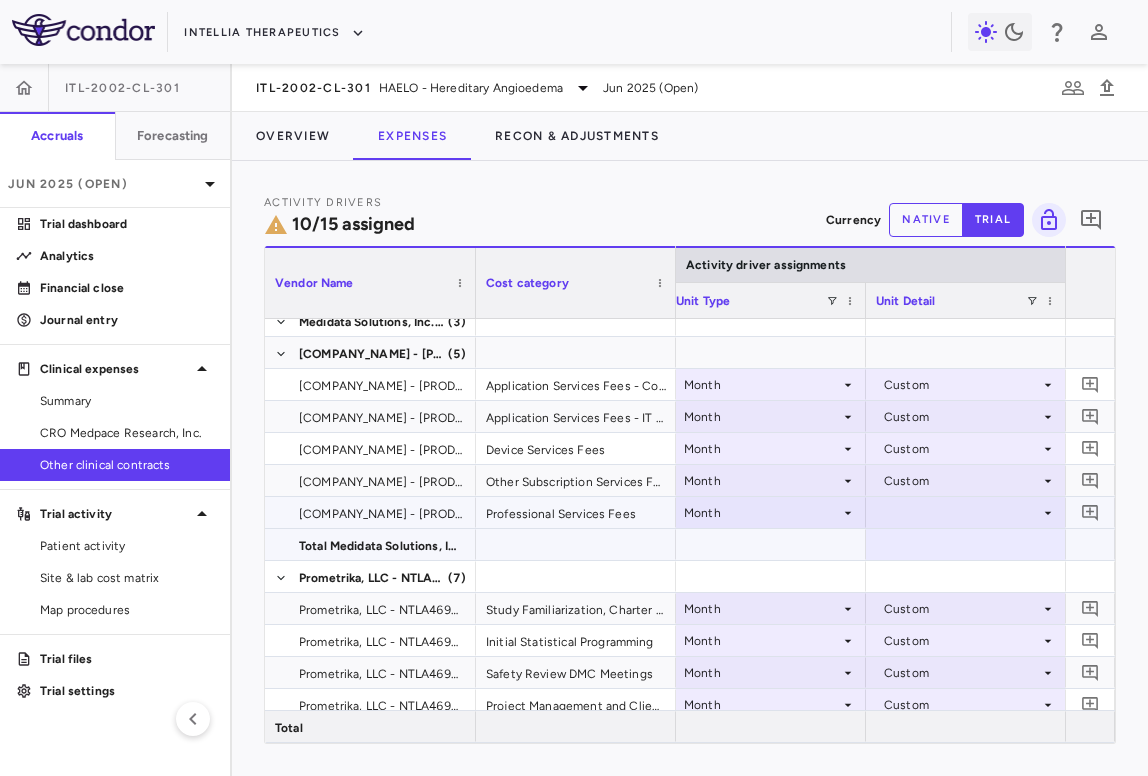 click at bounding box center (966, 512) 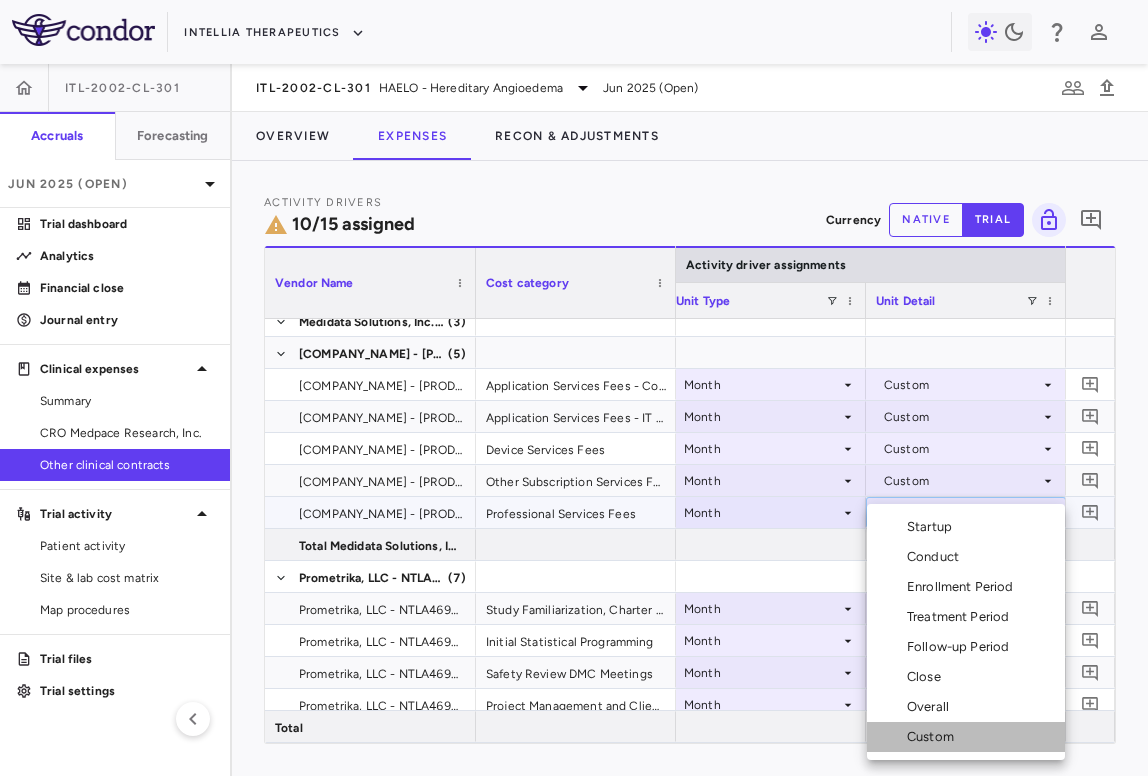 click on "Custom" at bounding box center [934, 737] 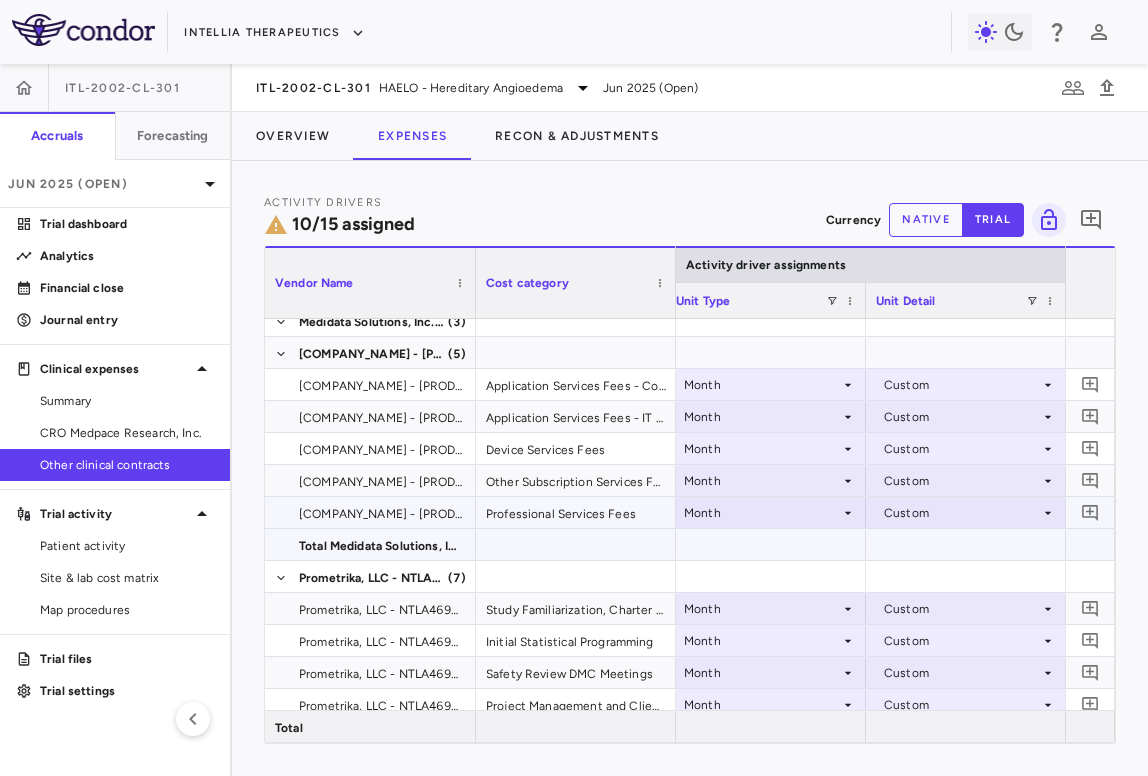scroll, scrollTop: 0, scrollLeft: 493, axis: horizontal 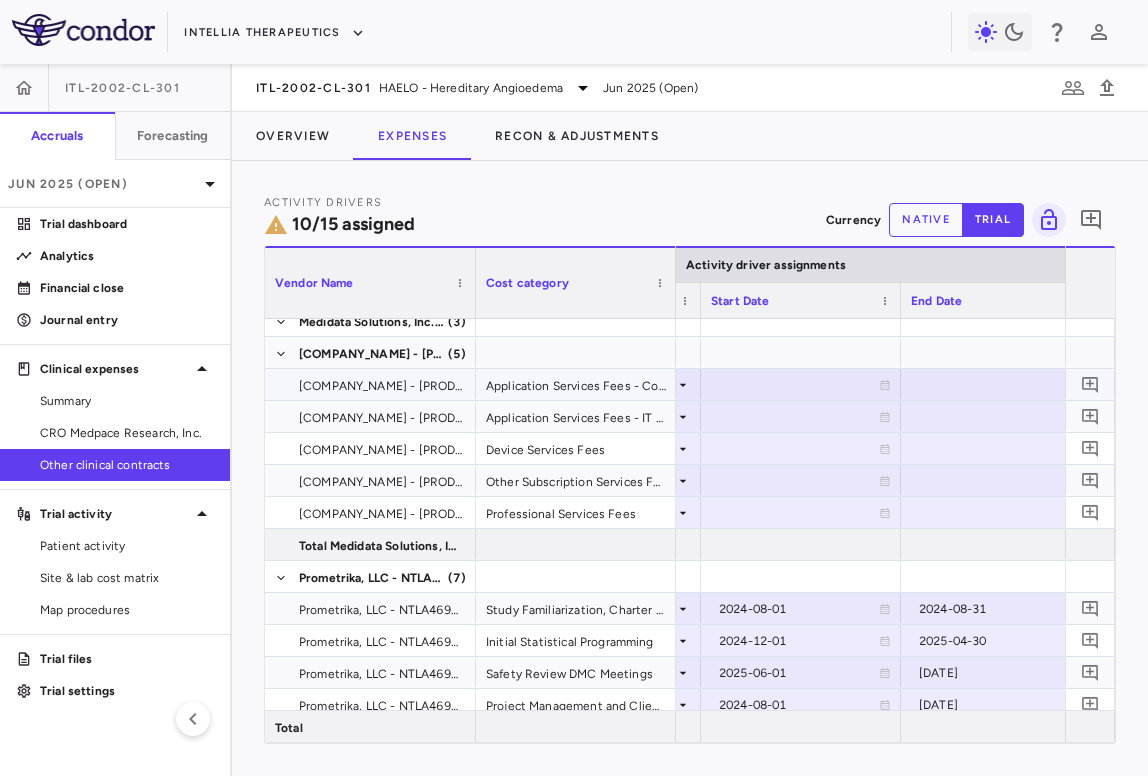 click at bounding box center (801, 384) 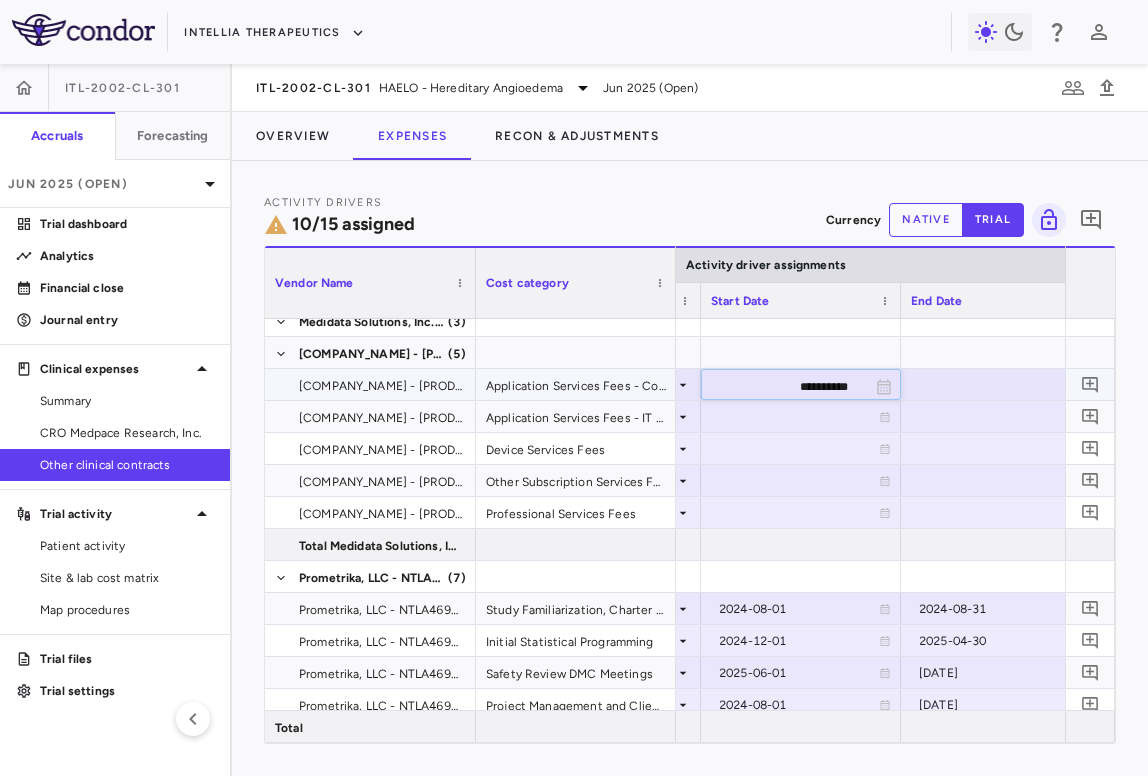 click on "**********" at bounding box center [783, 386] 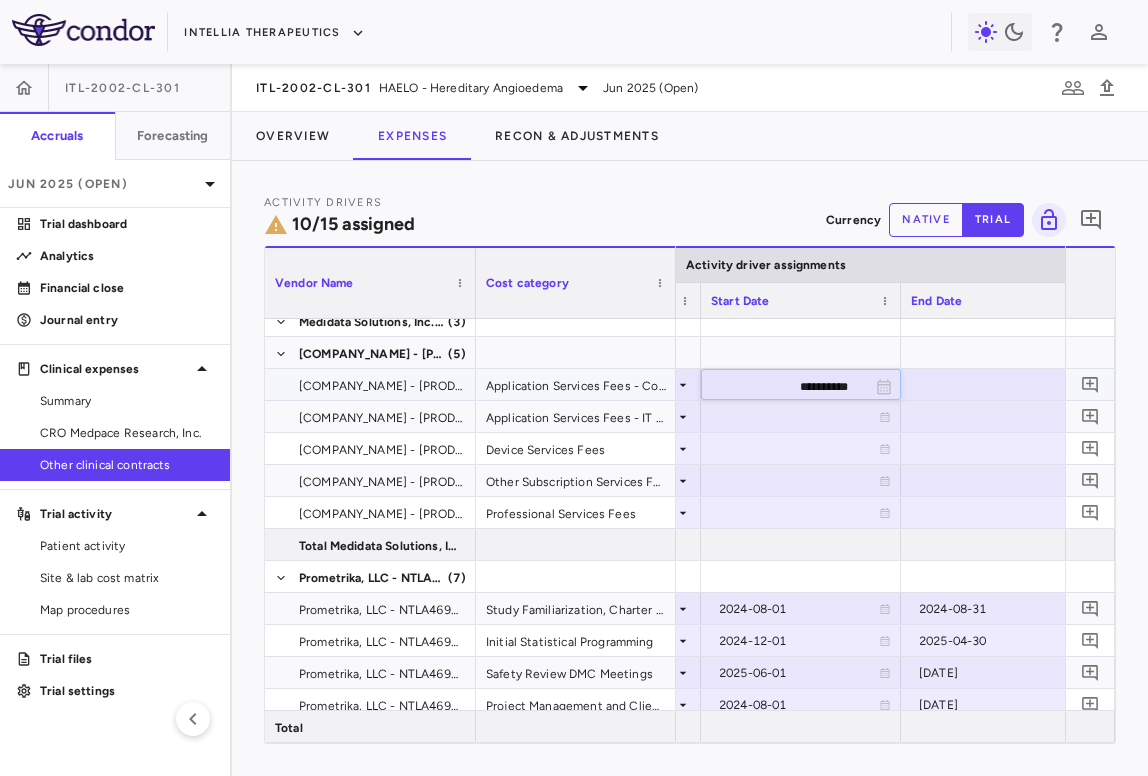type on "**********" 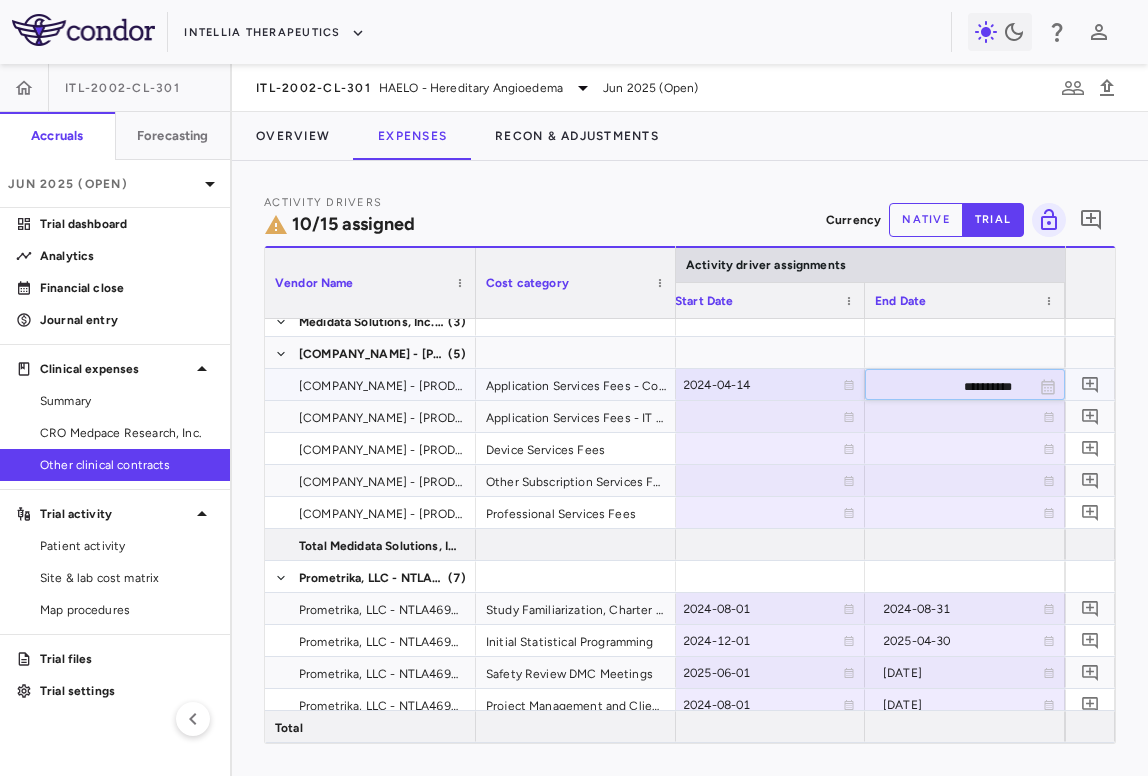 type on "**********" 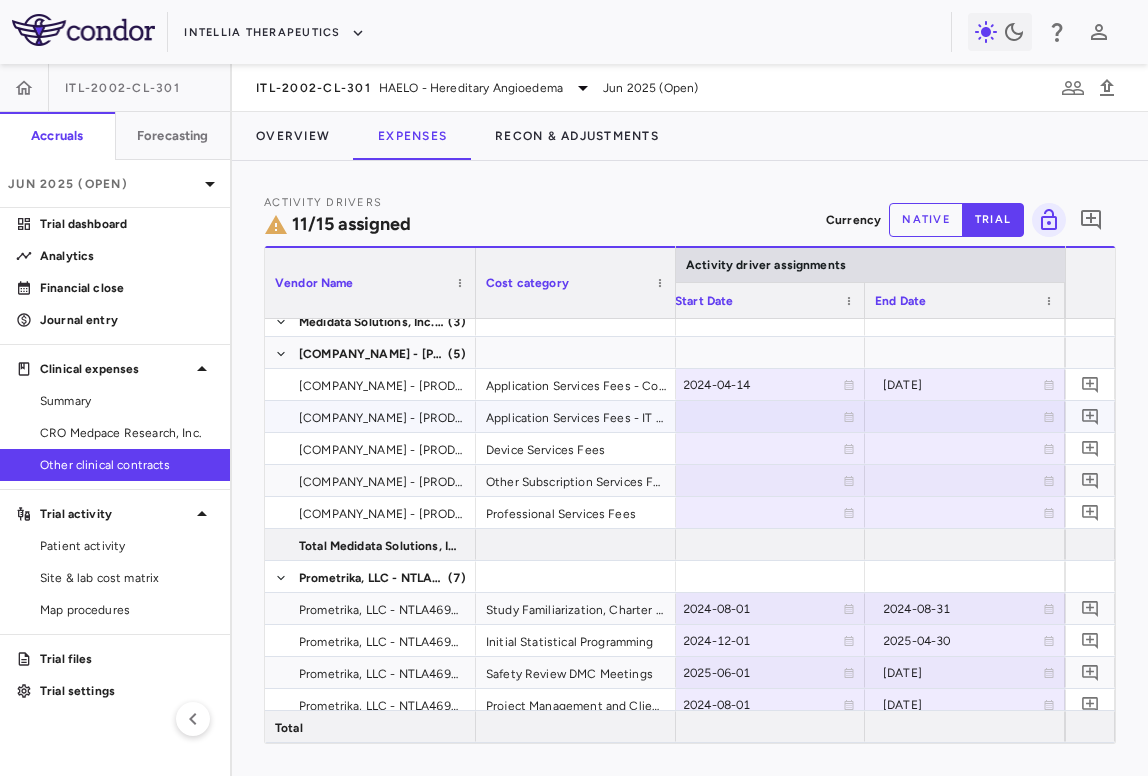 click at bounding box center (765, 416) 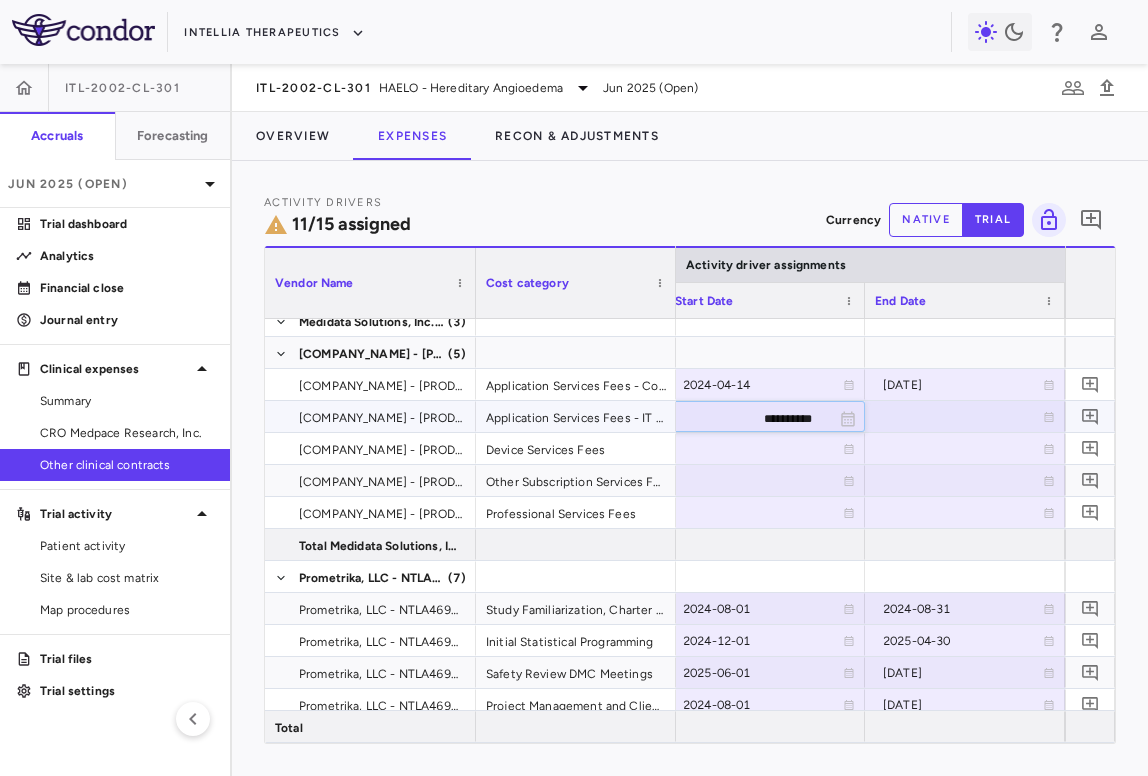 click on "**********" at bounding box center [747, 418] 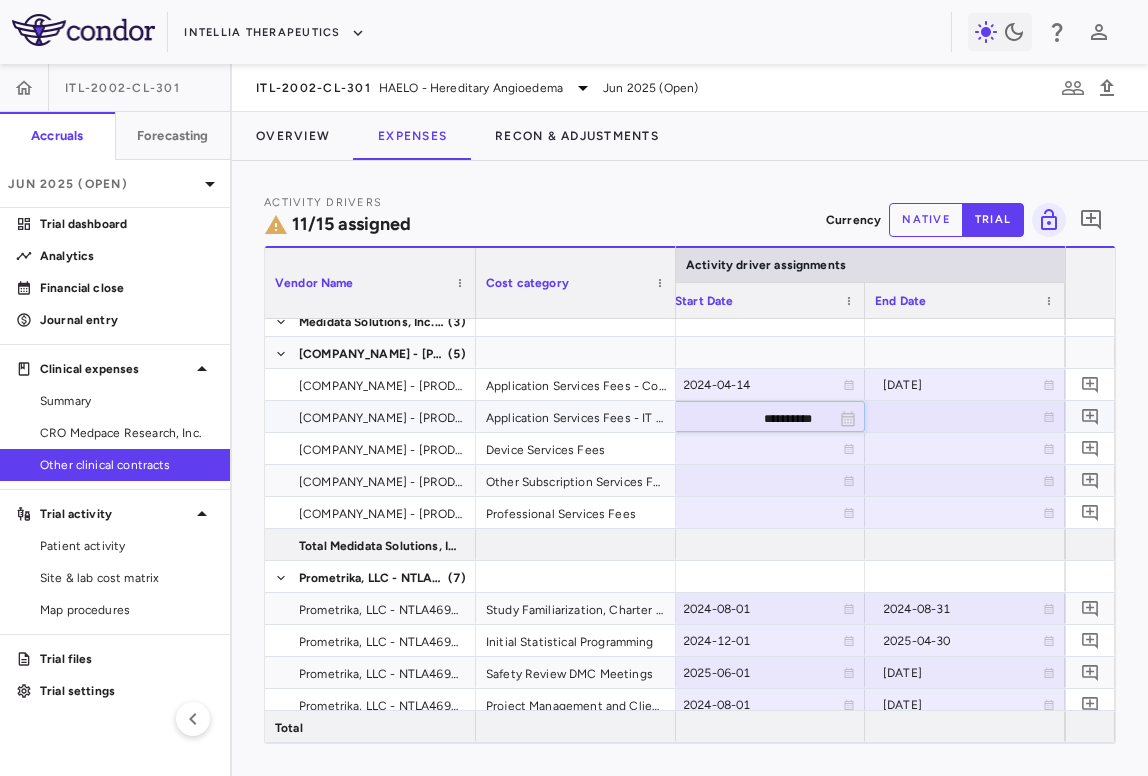 type on "**********" 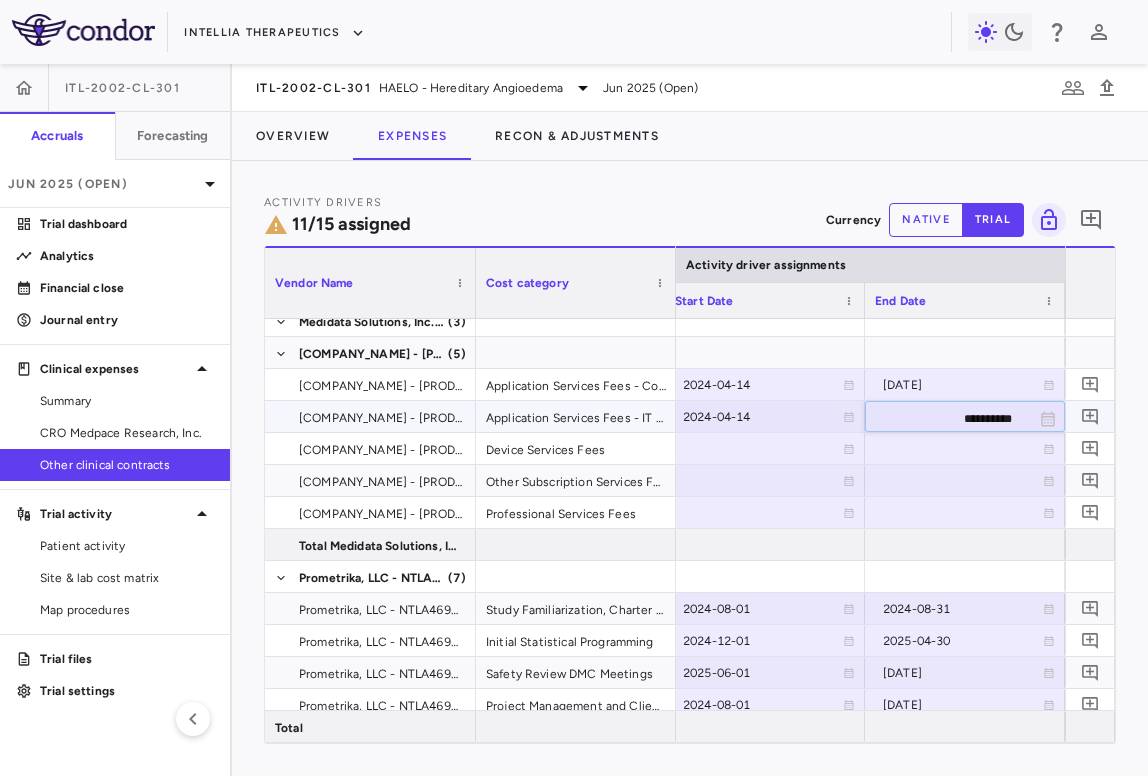 type on "**********" 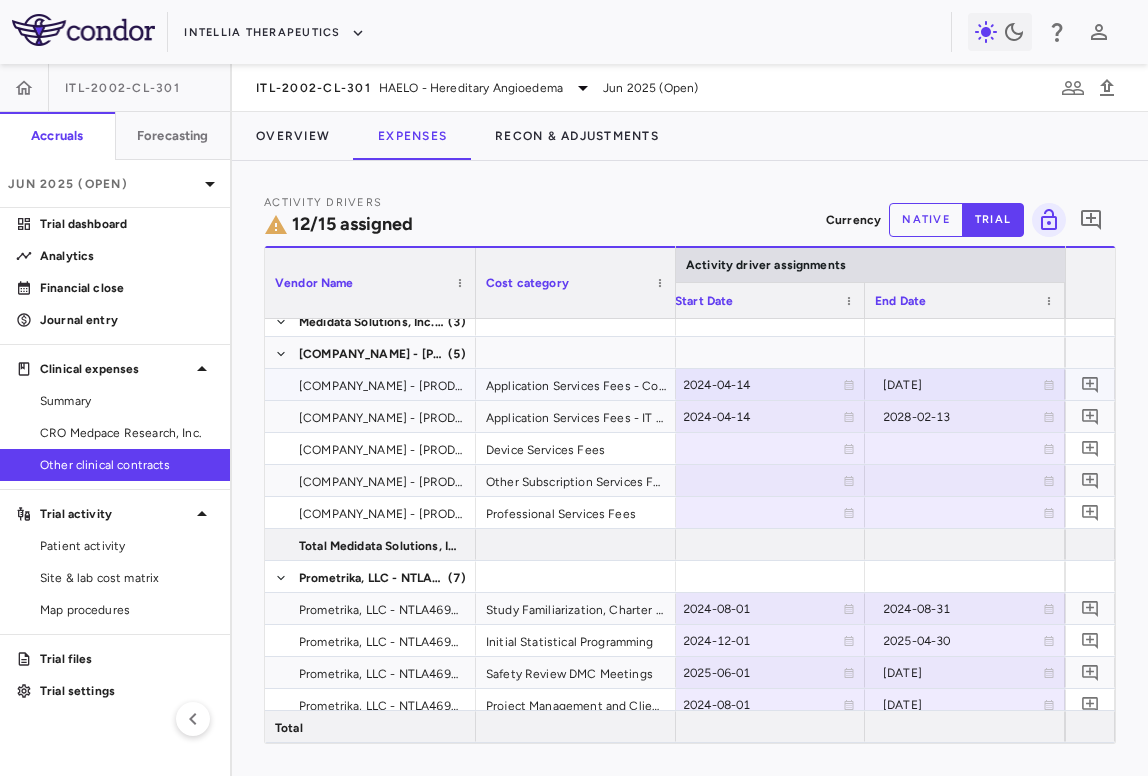 click on "2028-02-12" at bounding box center (963, 385) 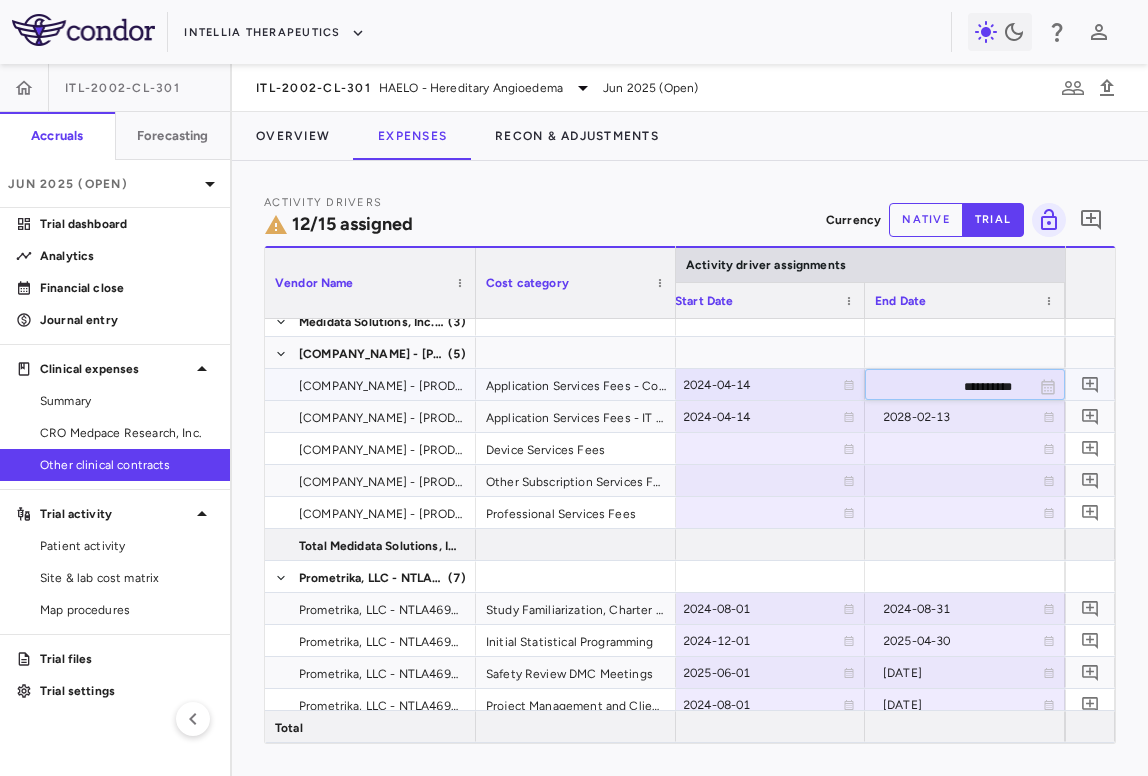 click on "**********" at bounding box center (947, 386) 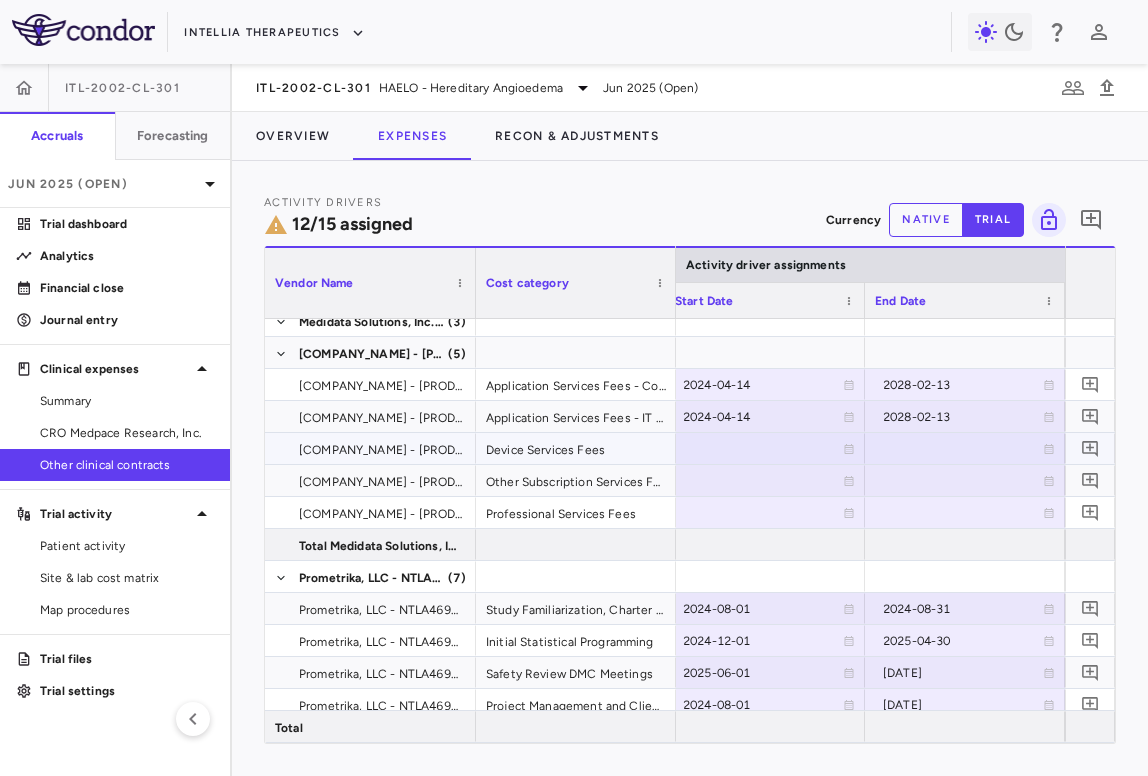 click at bounding box center [765, 448] 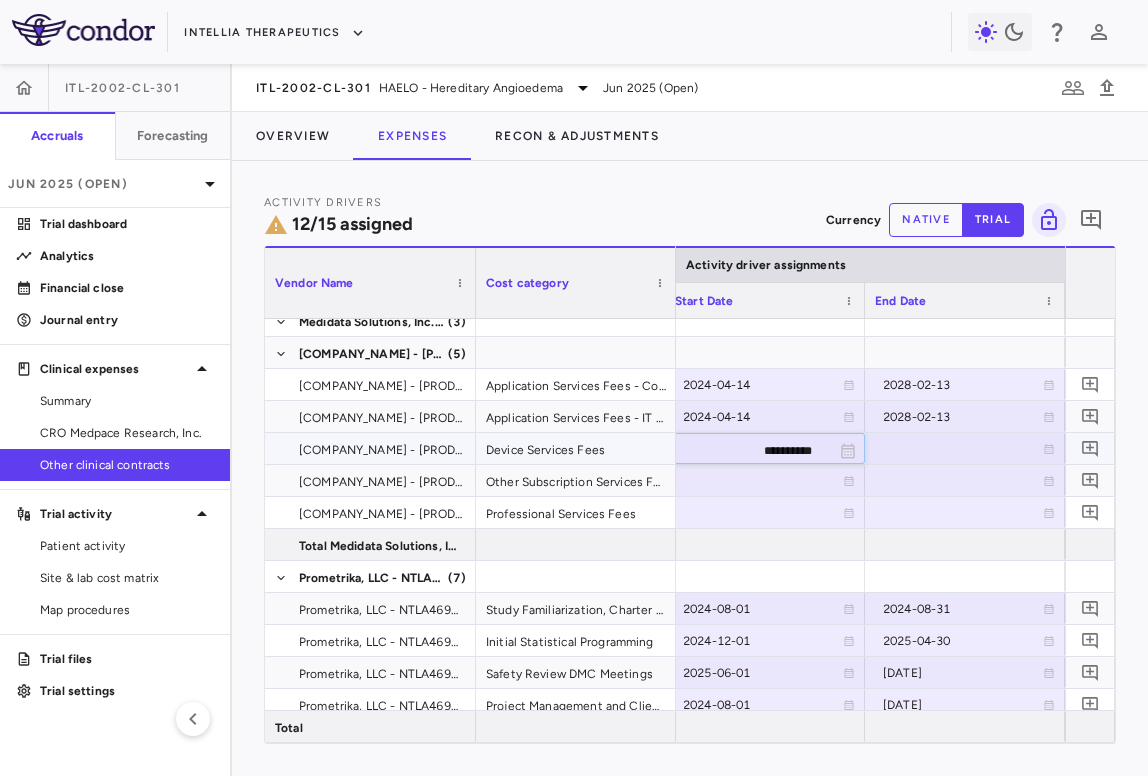 click on "**********" at bounding box center [747, 450] 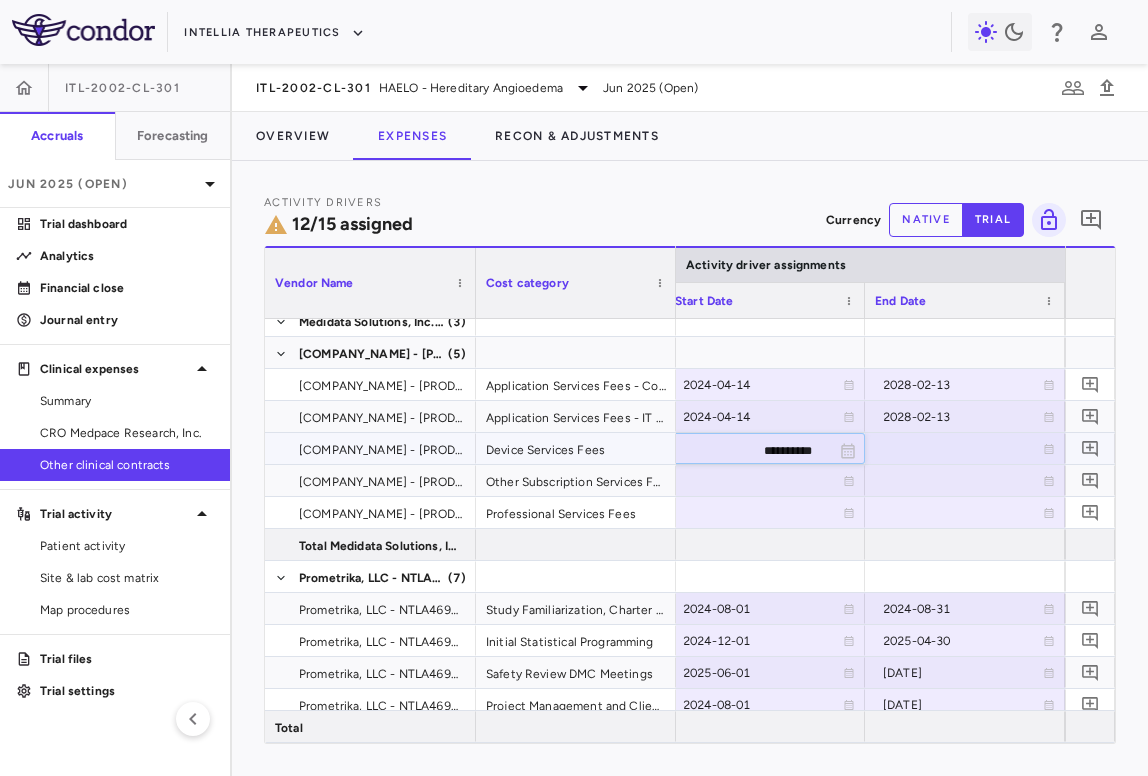 type on "**********" 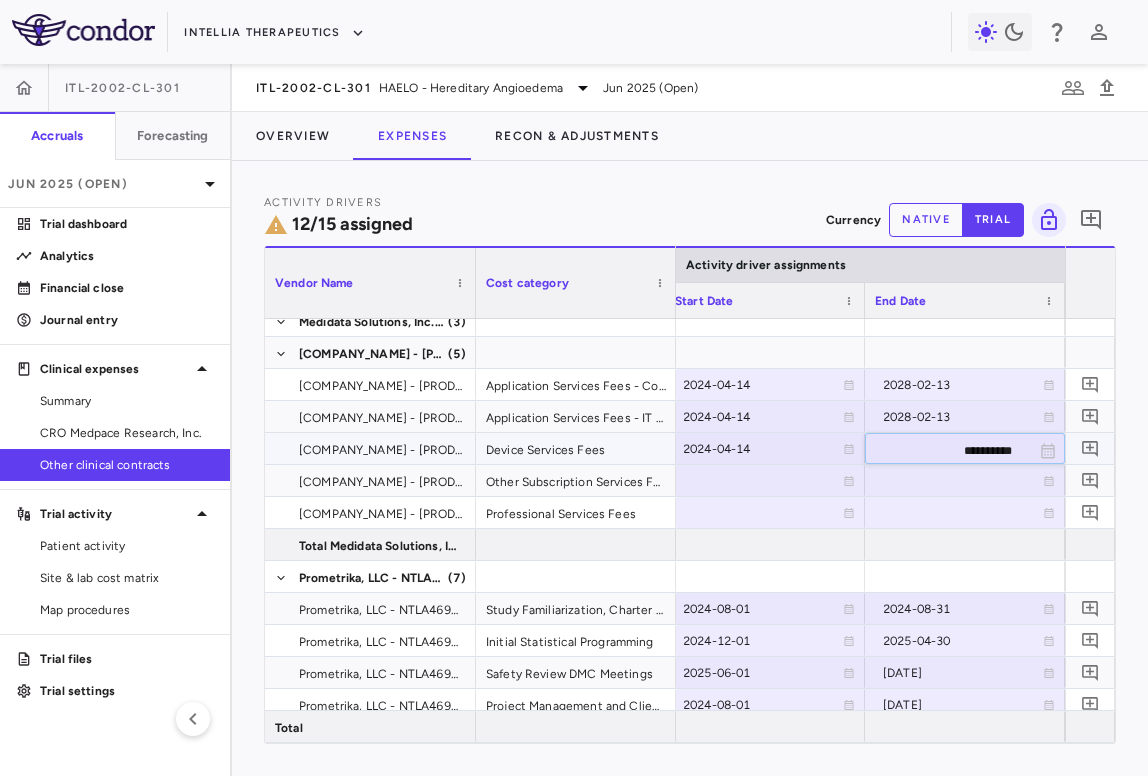 type on "**********" 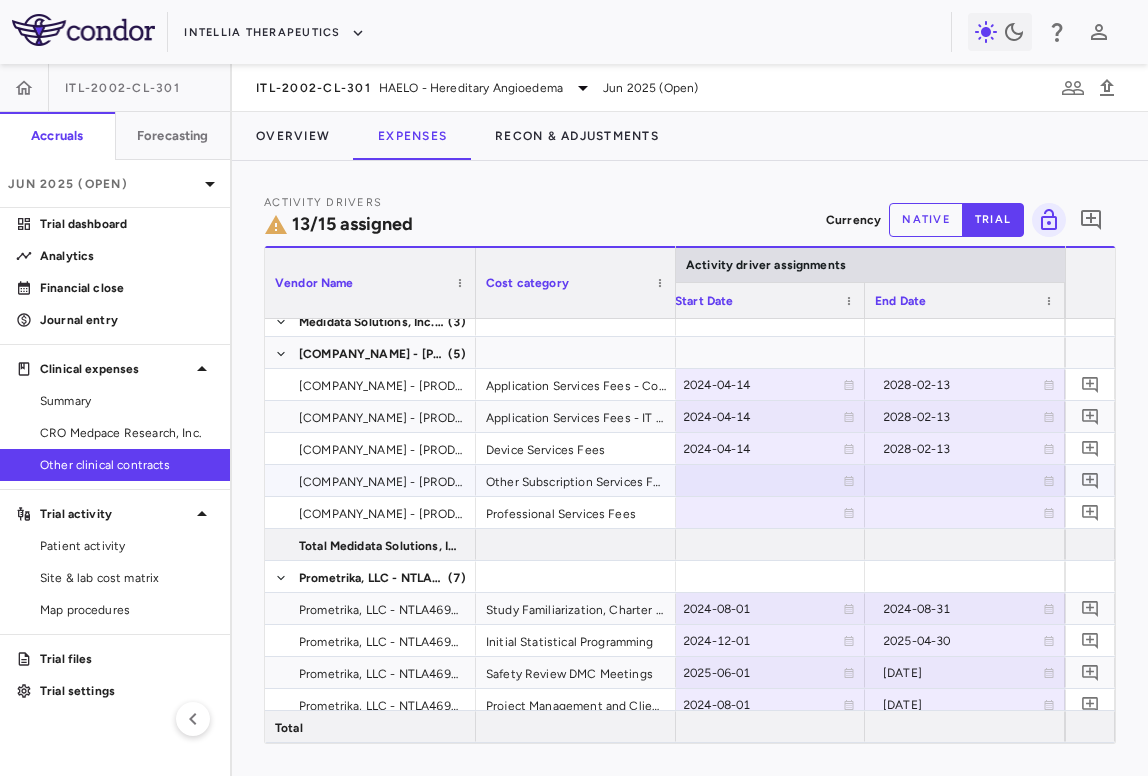 click at bounding box center (765, 480) 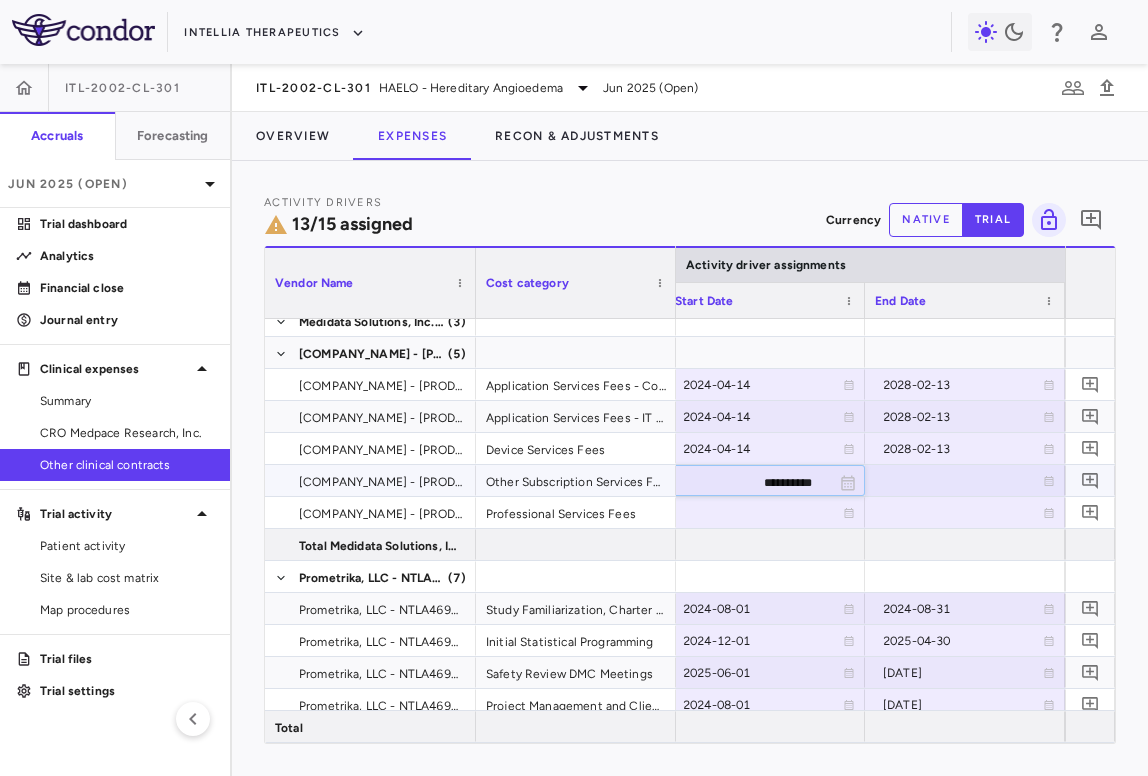 click on "**********" at bounding box center [747, 482] 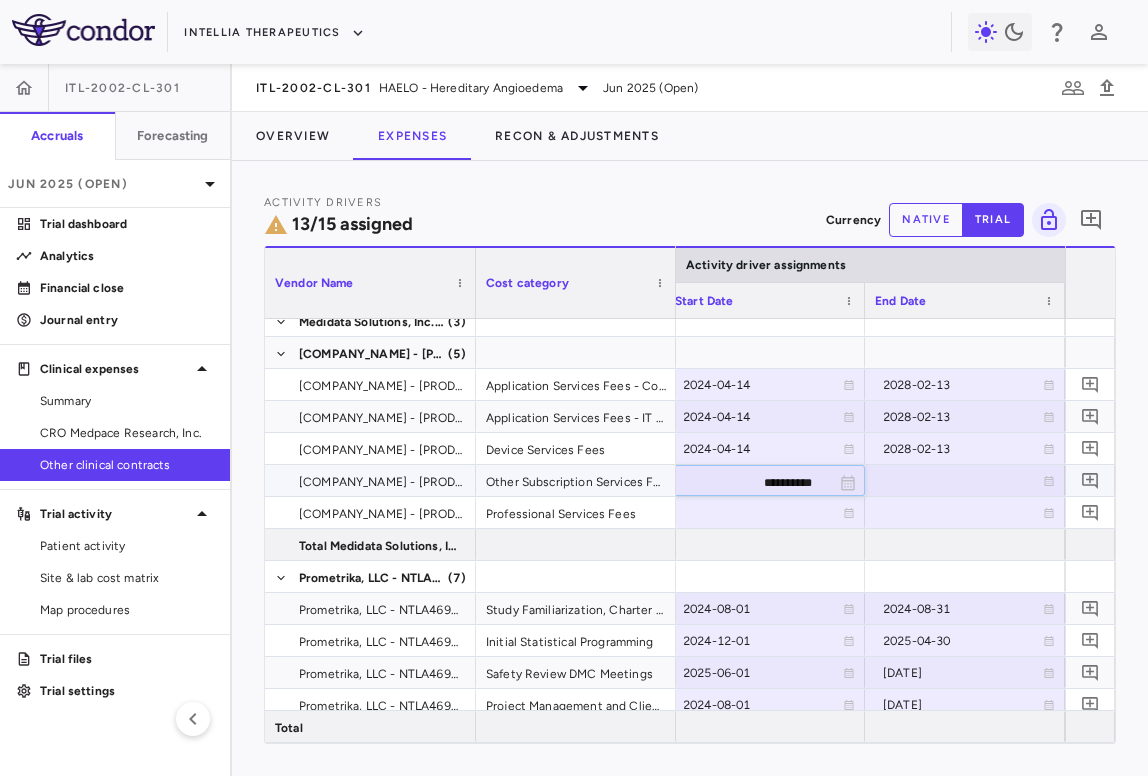 type on "**********" 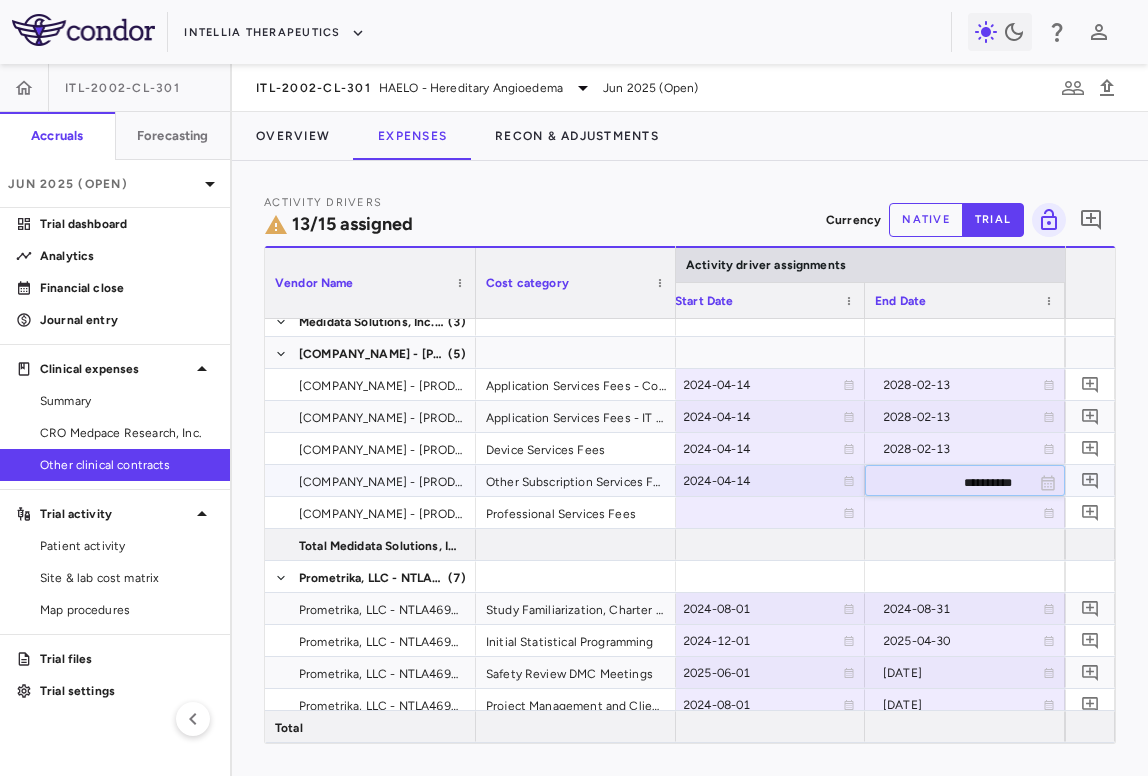 type on "**********" 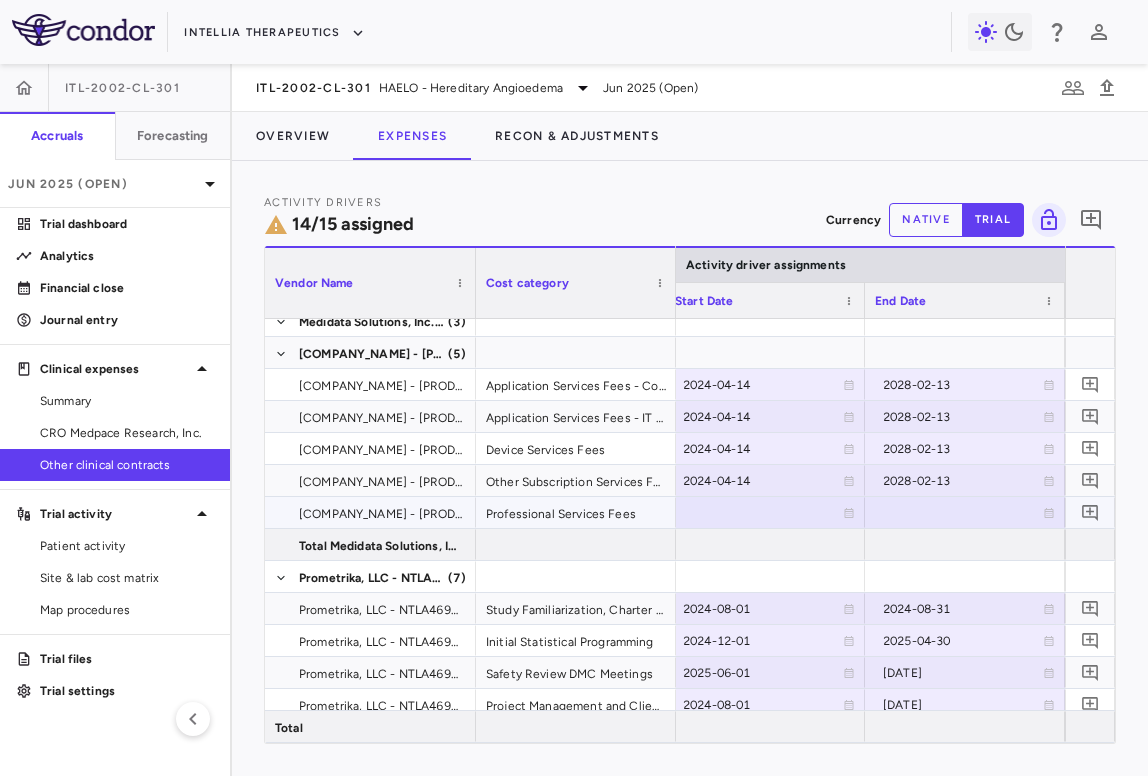 click at bounding box center (765, 512) 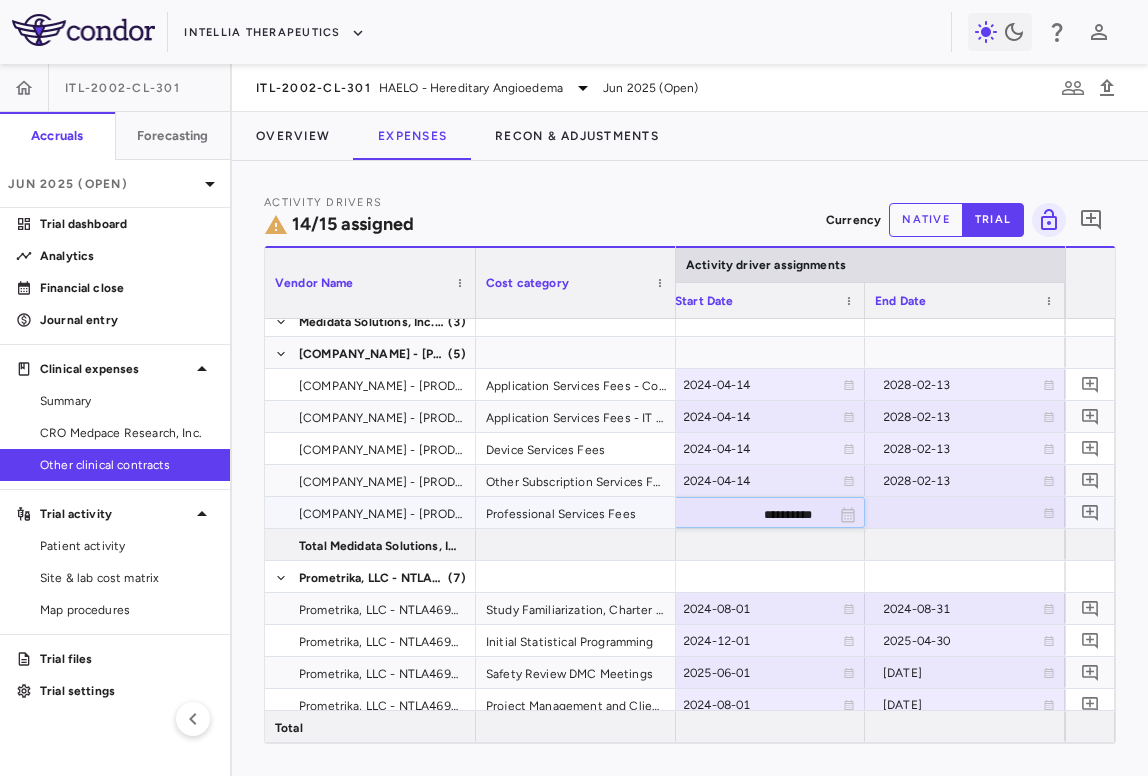 click on "**********" at bounding box center (747, 514) 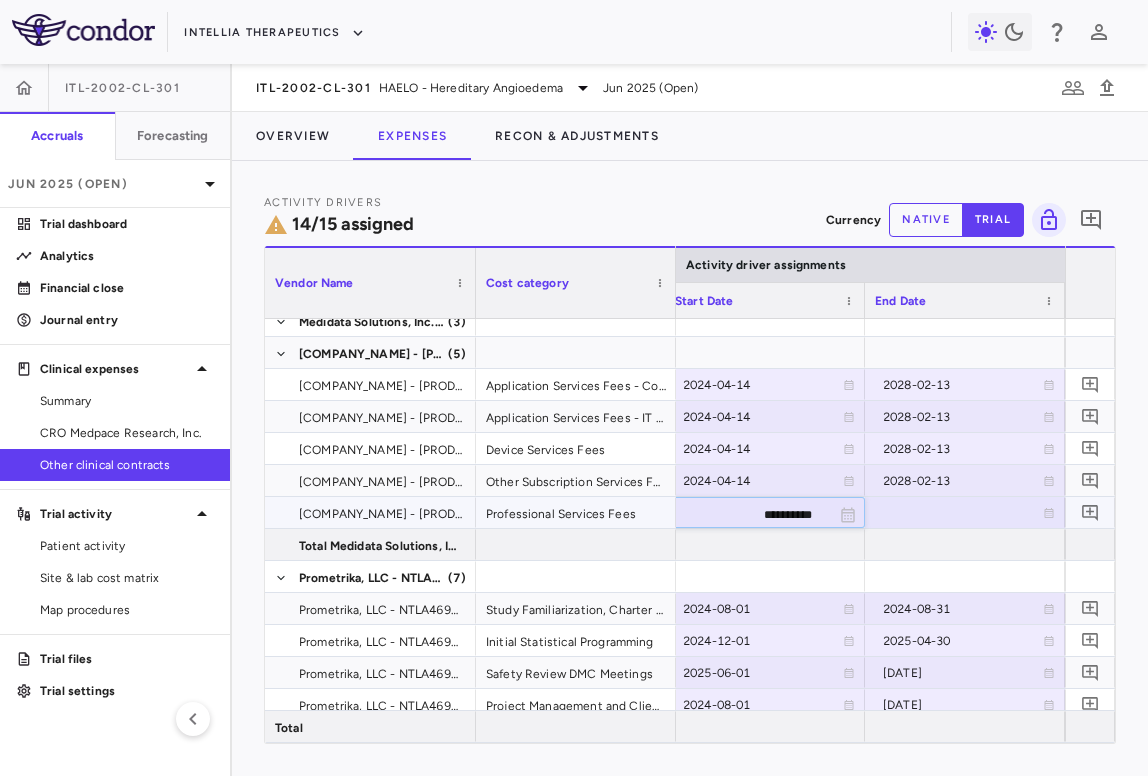type on "**********" 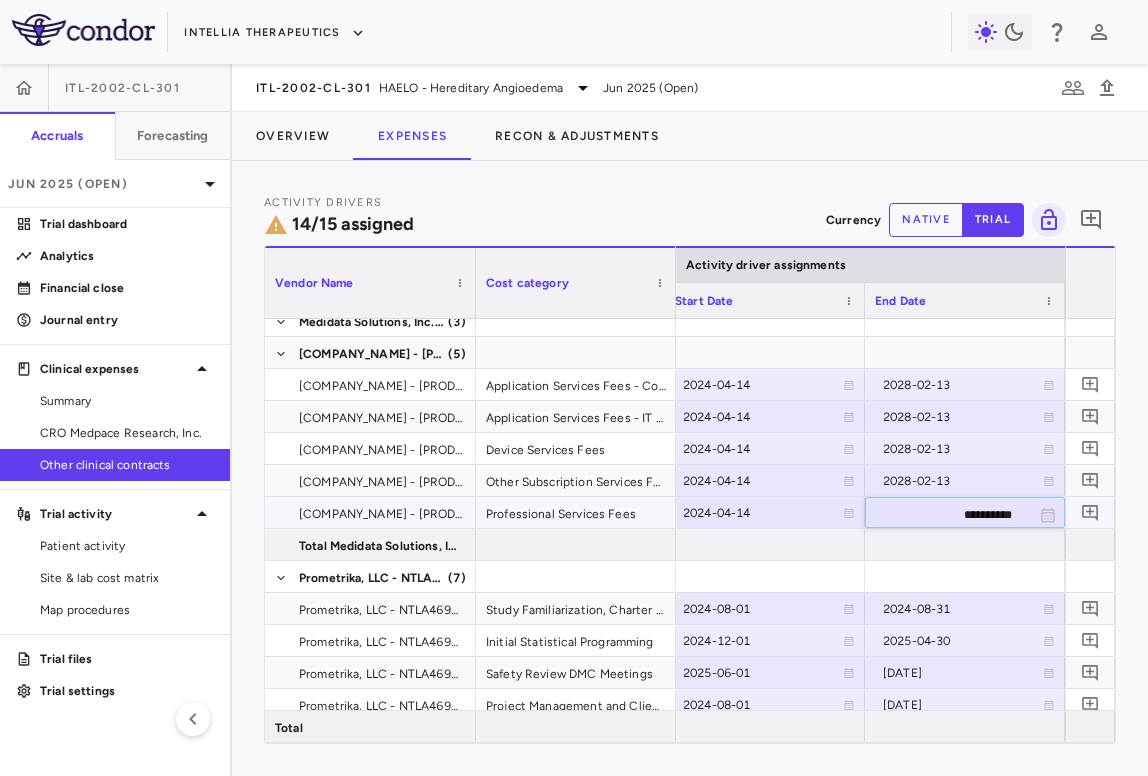 type on "**********" 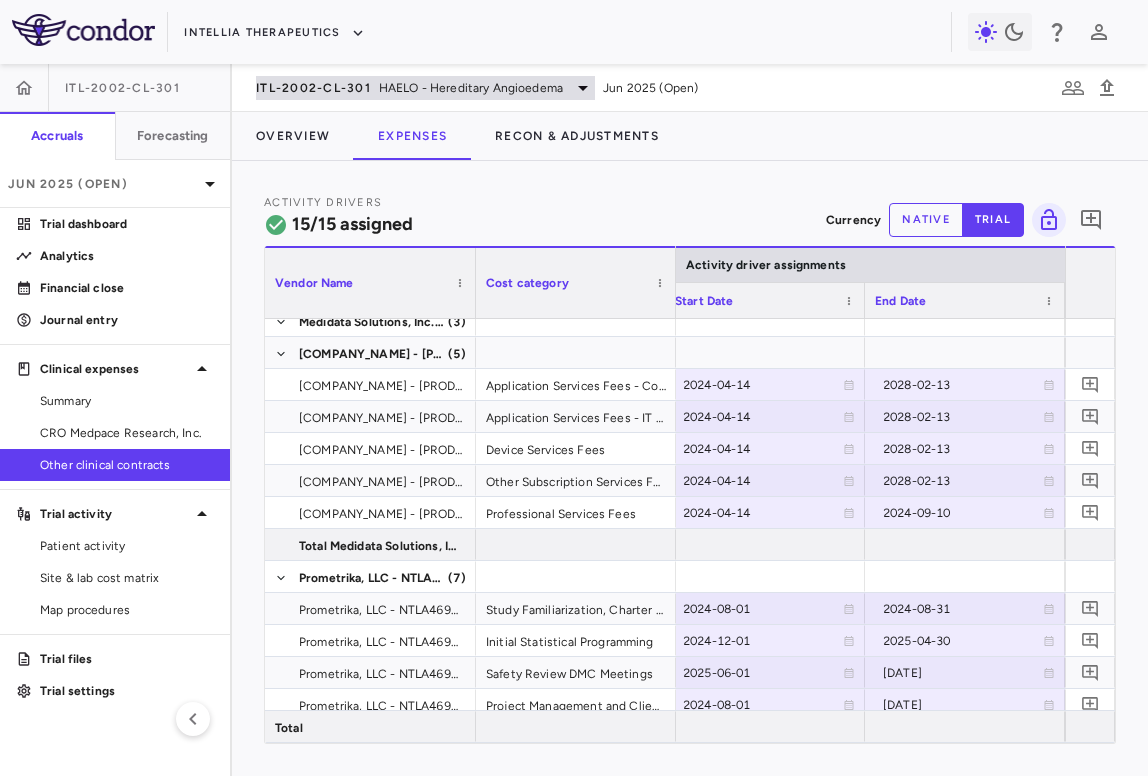 click on "ITL-2002-CL-301" at bounding box center [313, 88] 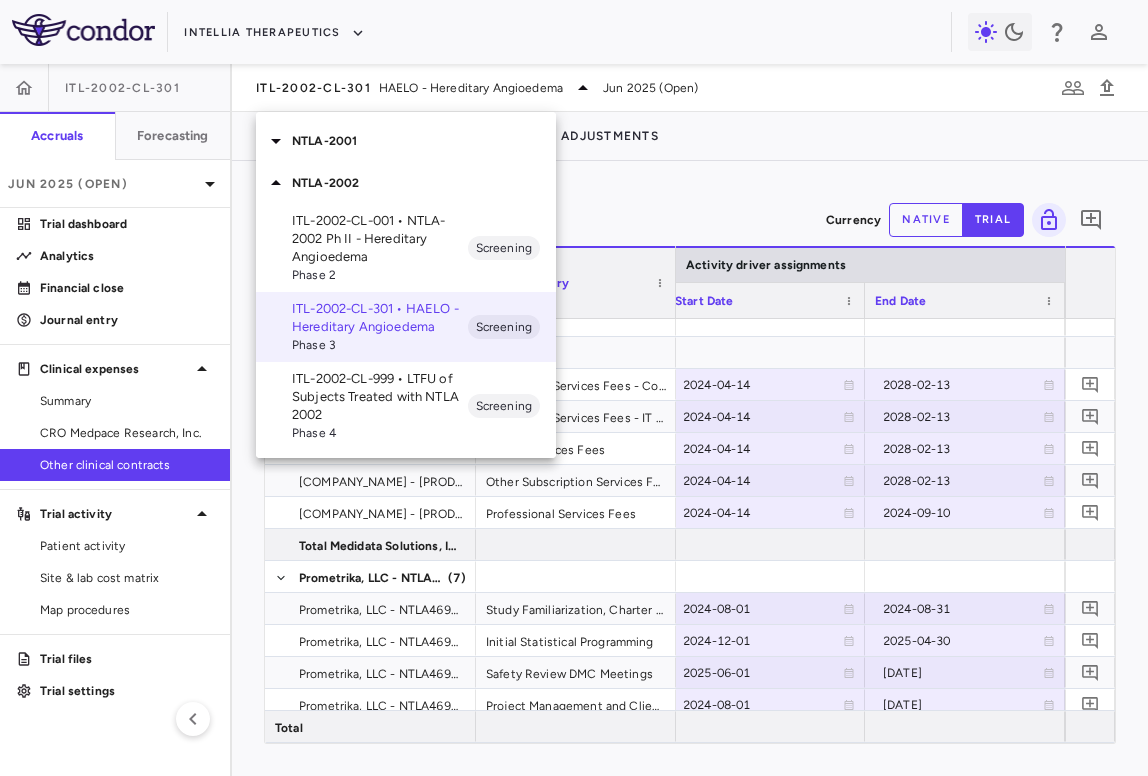 click on "NTLA-2001" at bounding box center [424, 141] 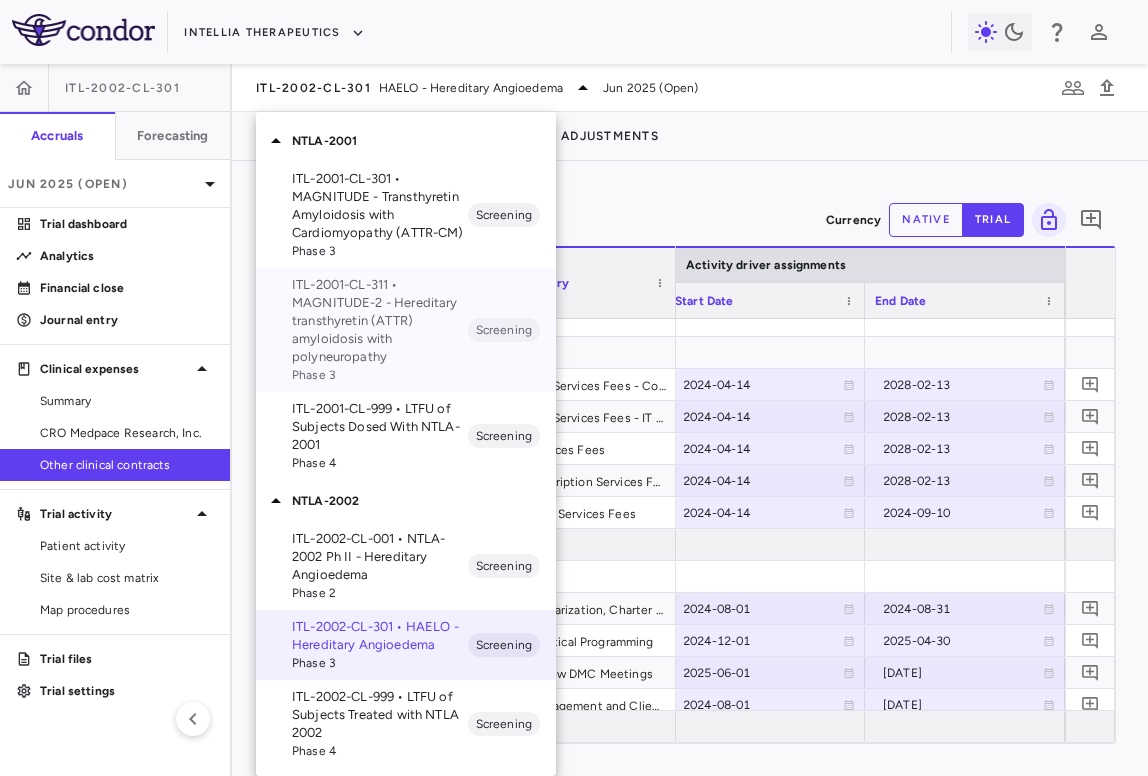 click on "ITL-2001-CL-311 • MAGNITUDE-2 - Hereditary transthyretin (ATTR) amyloidosis with polyneuropathy" at bounding box center [380, 321] 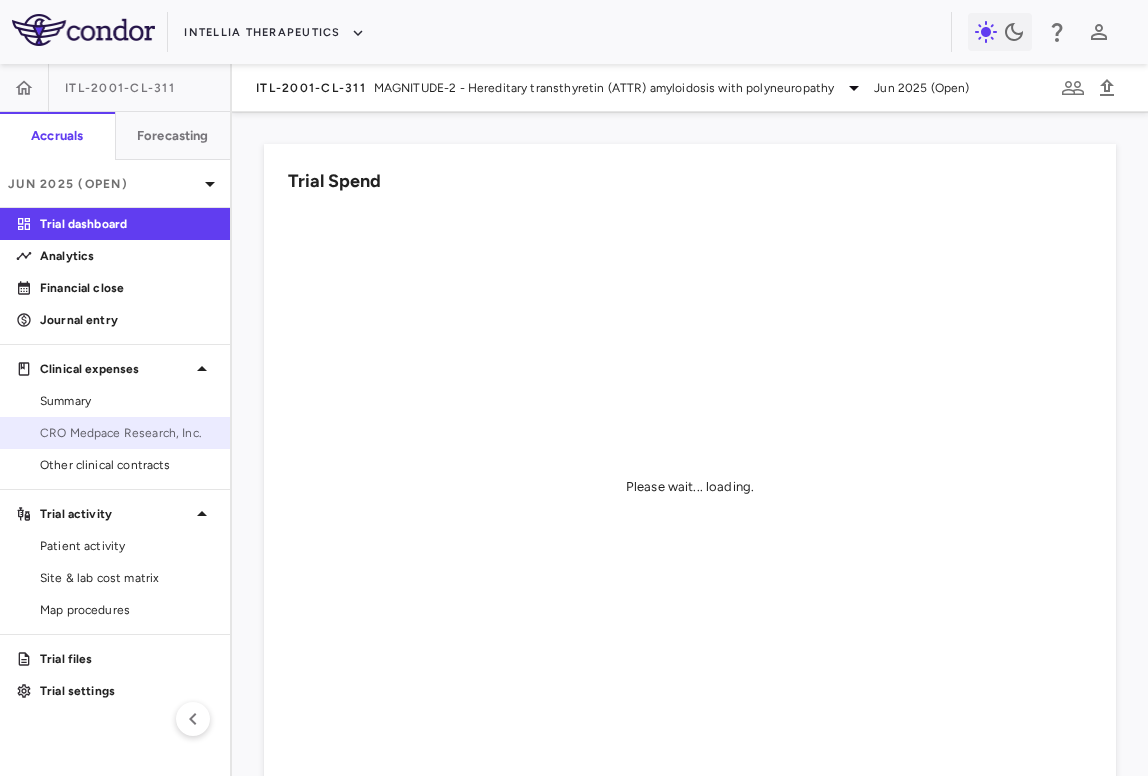 click on "CRO Medpace Research, Inc." at bounding box center [127, 433] 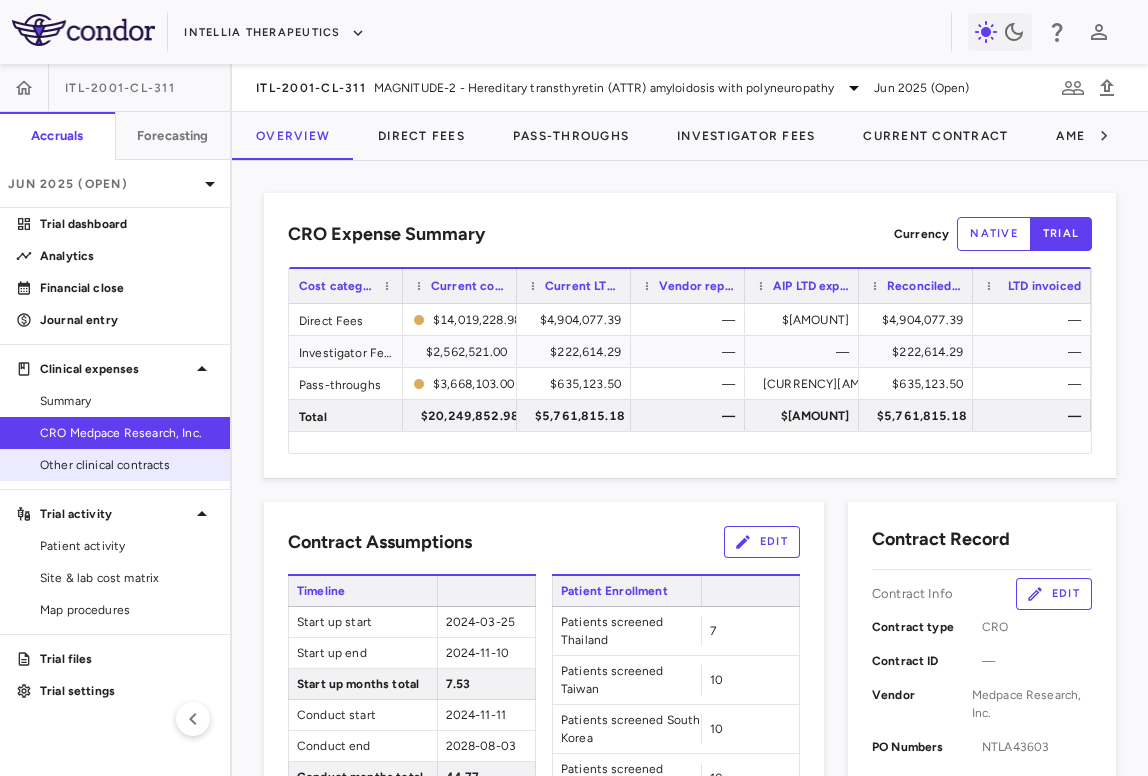 click on "Other clinical contracts" at bounding box center (127, 465) 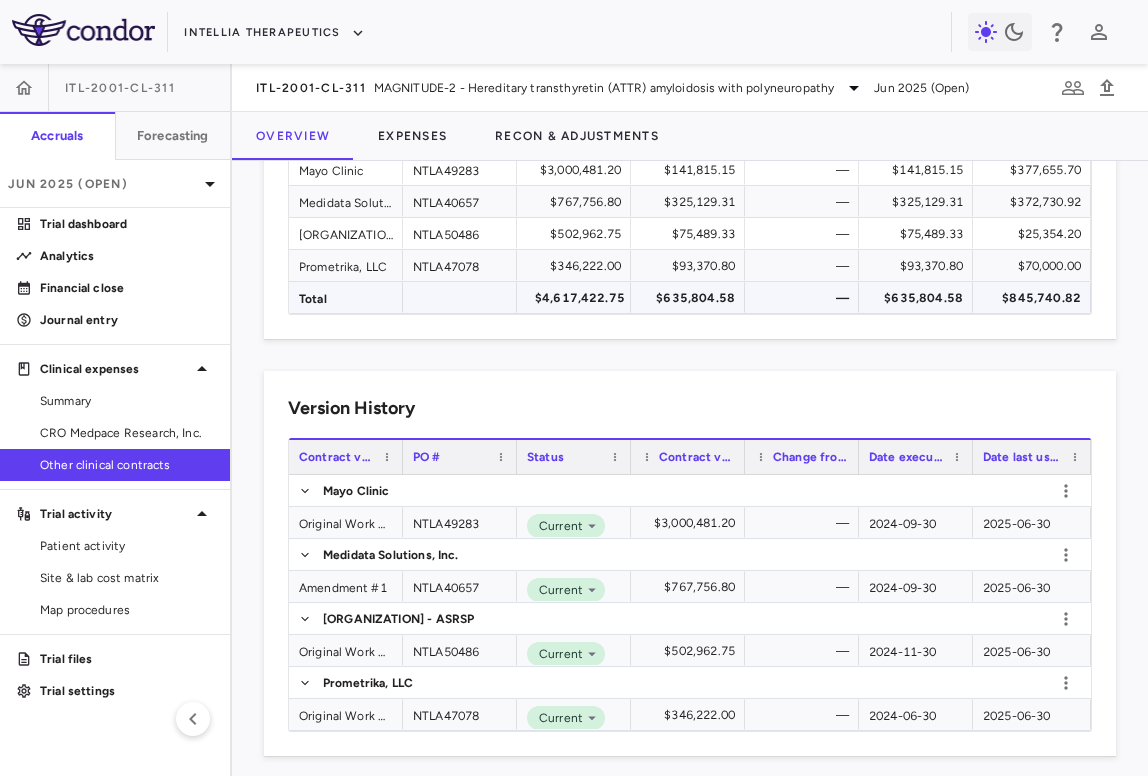 scroll, scrollTop: 162, scrollLeft: 0, axis: vertical 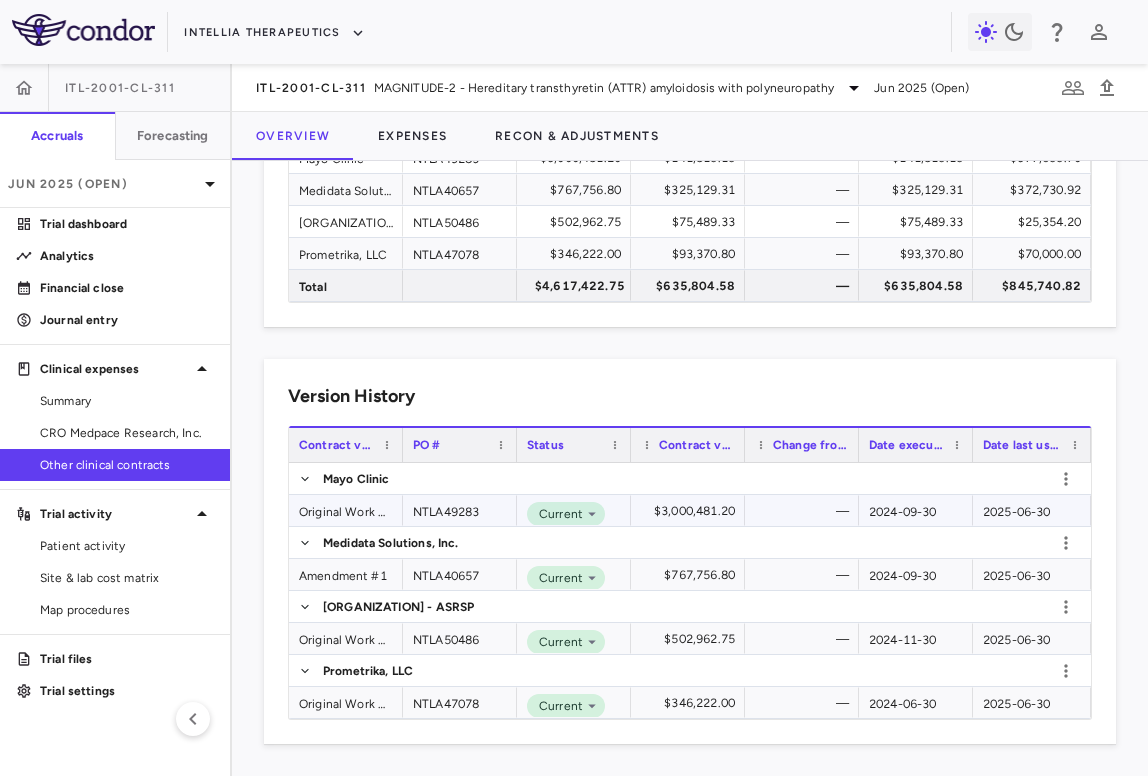 click on "Original Work Order" at bounding box center [346, 510] 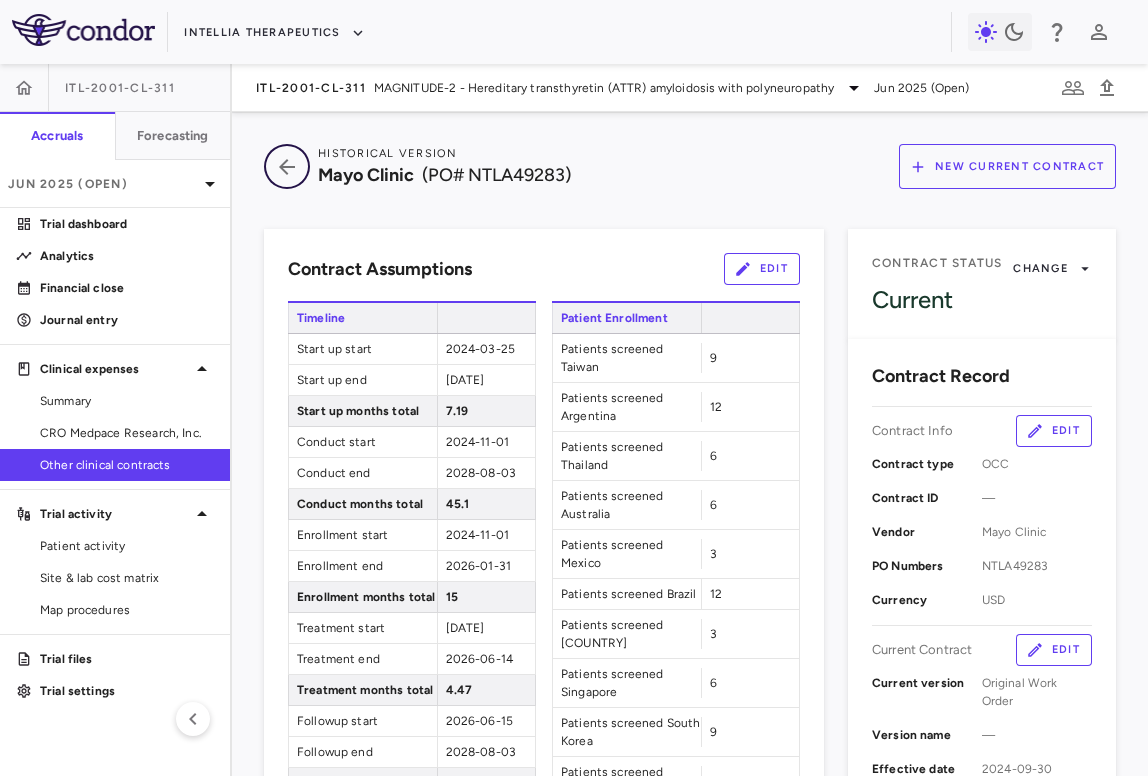 click 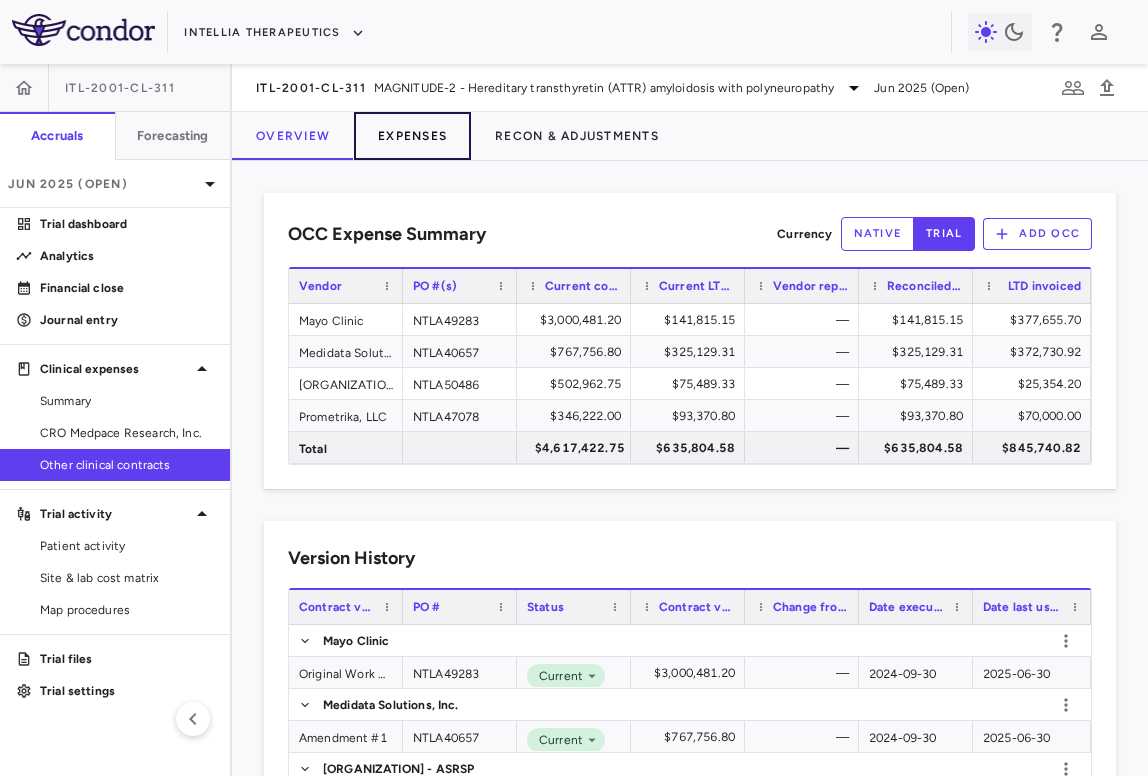 click on "Expenses" at bounding box center (412, 136) 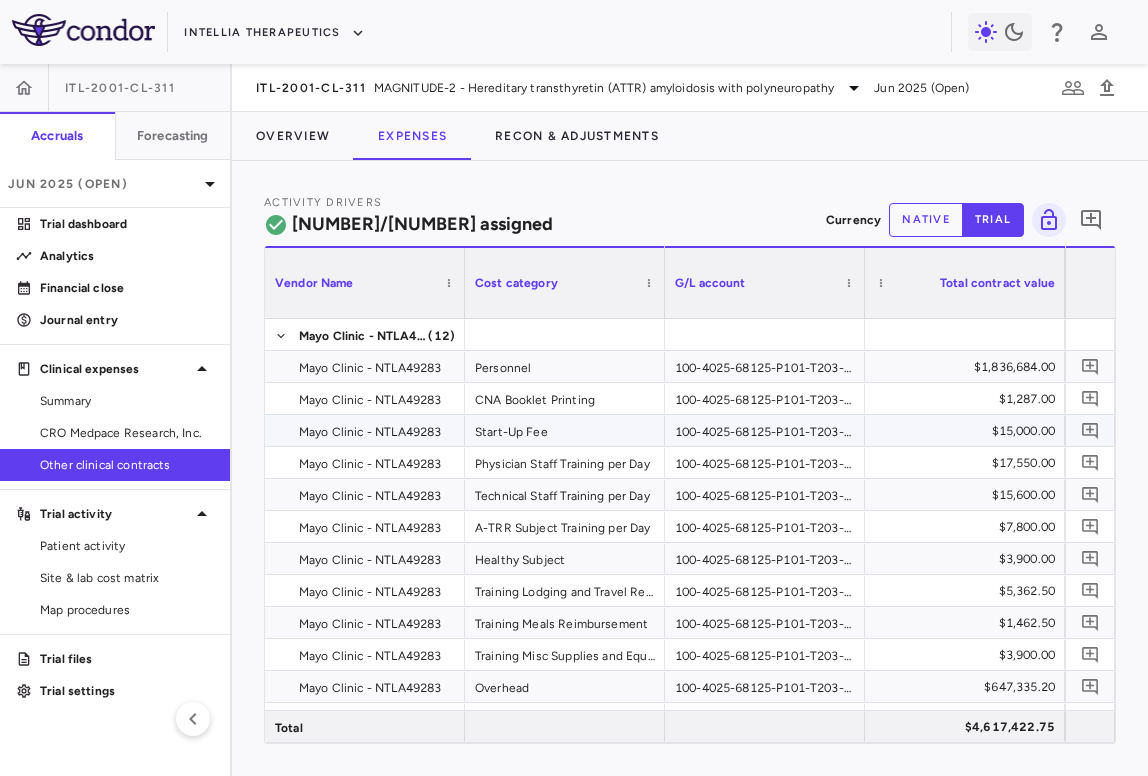 scroll, scrollTop: 0, scrollLeft: 231, axis: horizontal 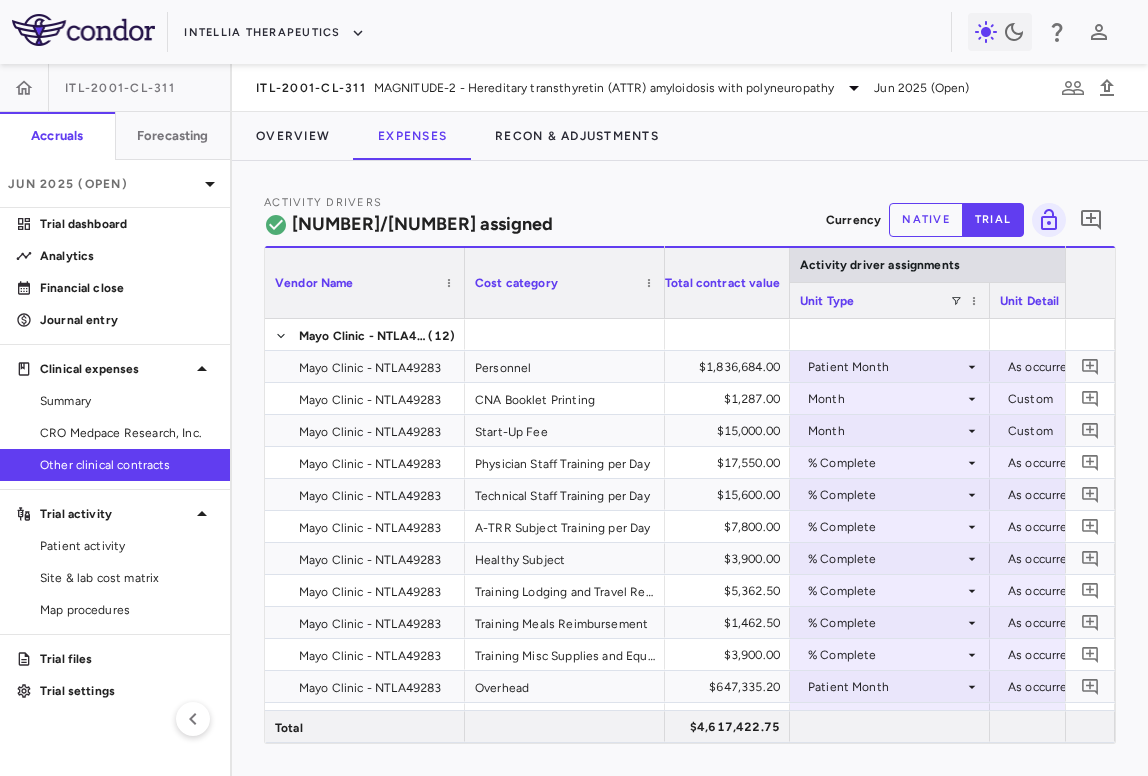 click on "Other clinical contracts" at bounding box center (127, 465) 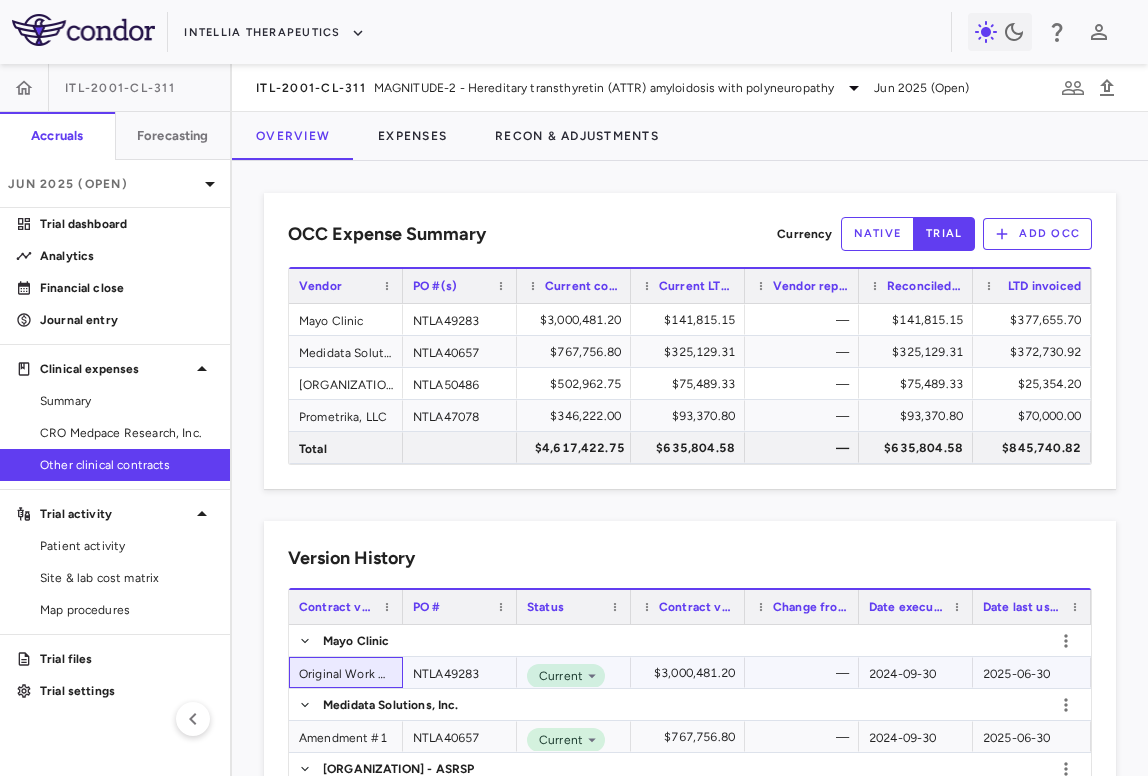 click on "Original Work Order" at bounding box center [346, 672] 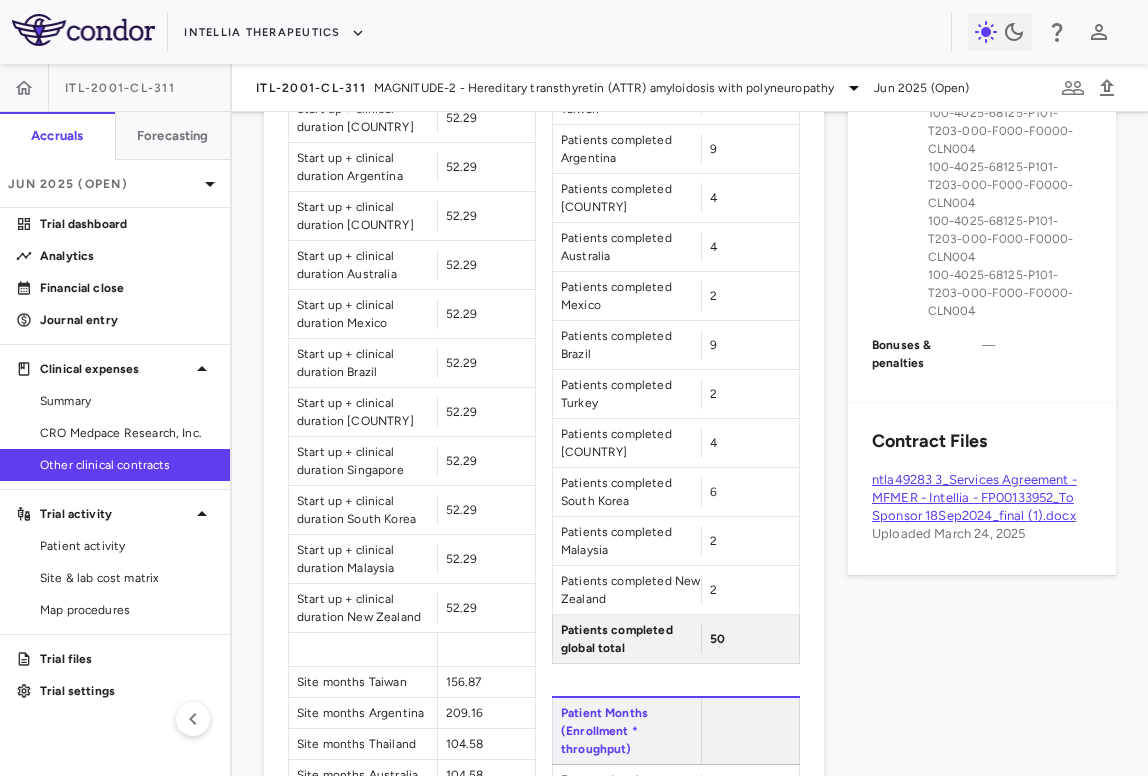 scroll, scrollTop: 1270, scrollLeft: 0, axis: vertical 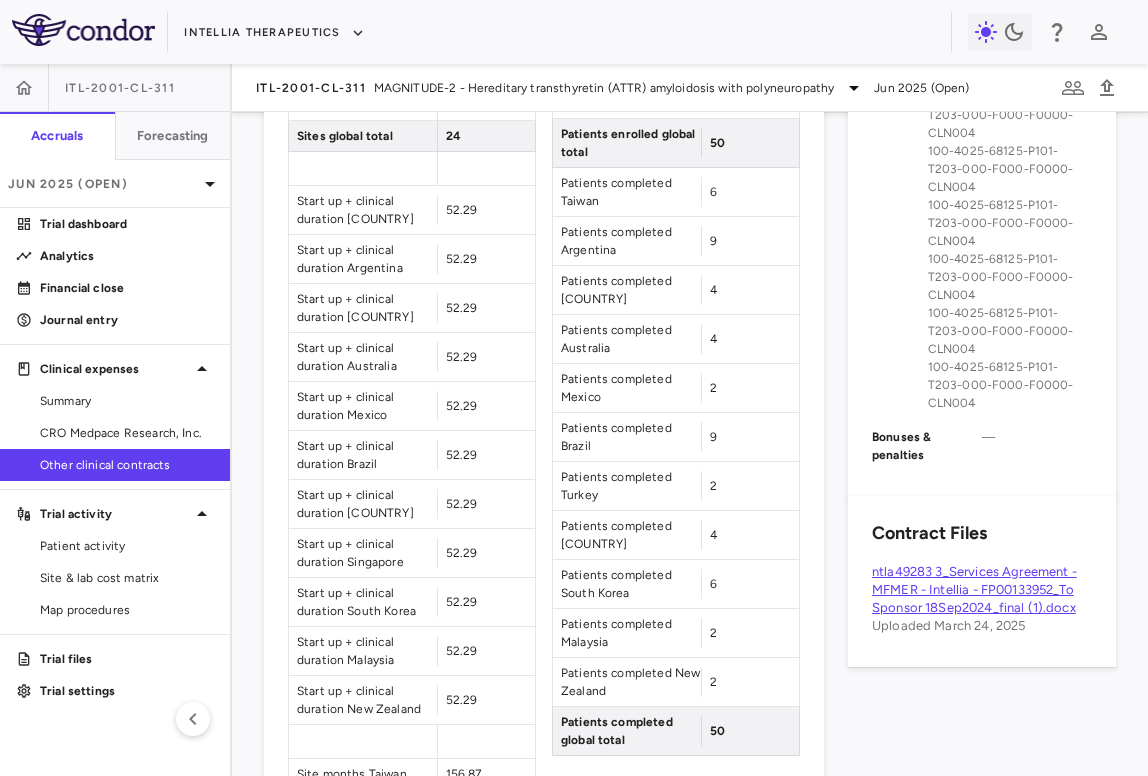 click on "ntla49283 3_Services Agreement - MFMER - Intellia - FP00133952_To Sponsor 18Sep2024_final (1).docx" at bounding box center [974, 589] 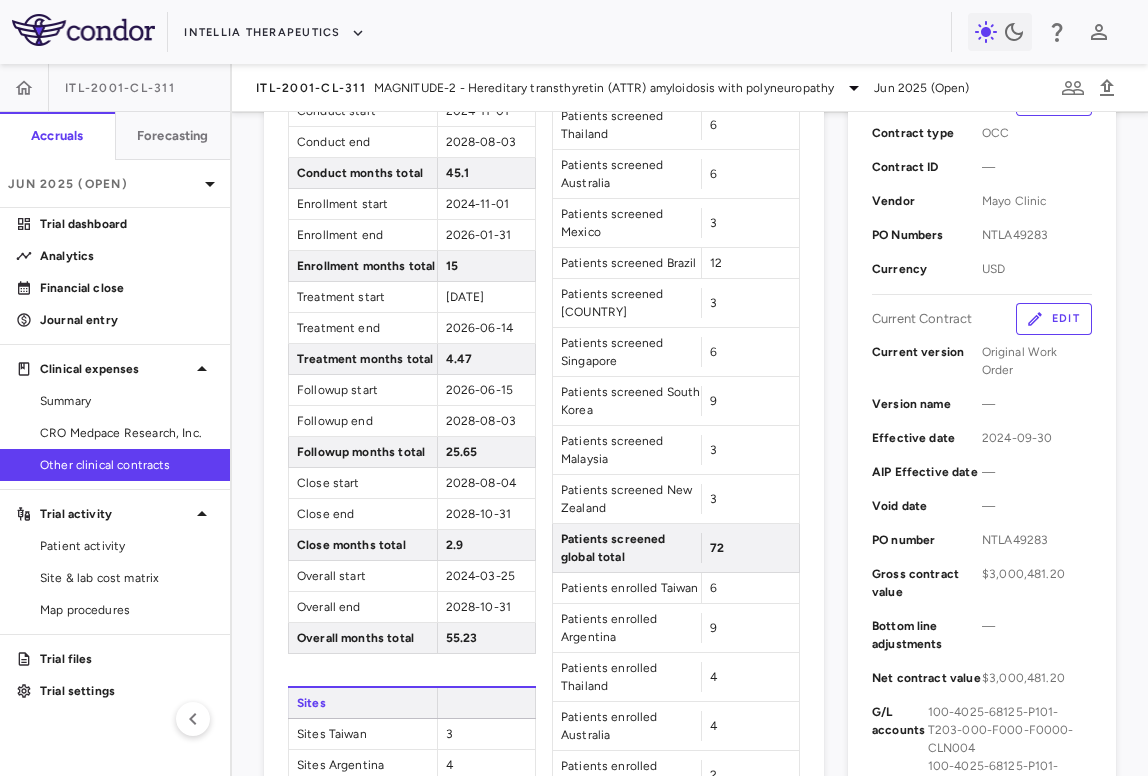 scroll, scrollTop: 0, scrollLeft: 0, axis: both 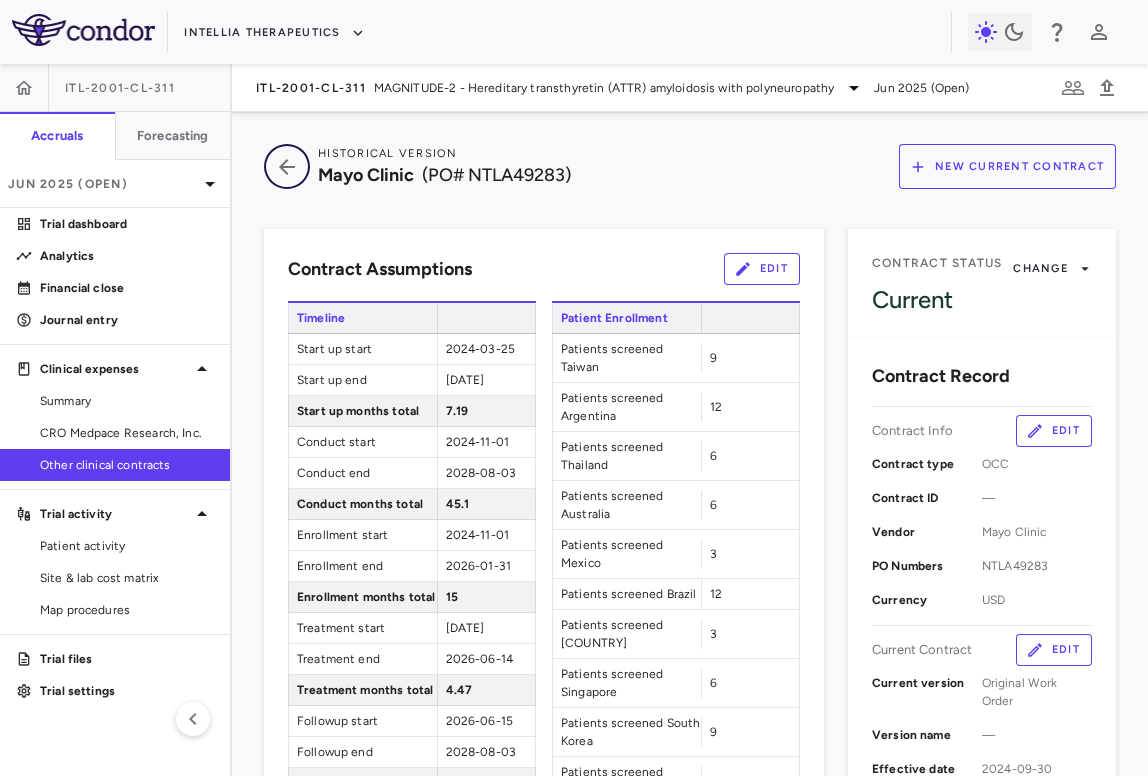 click 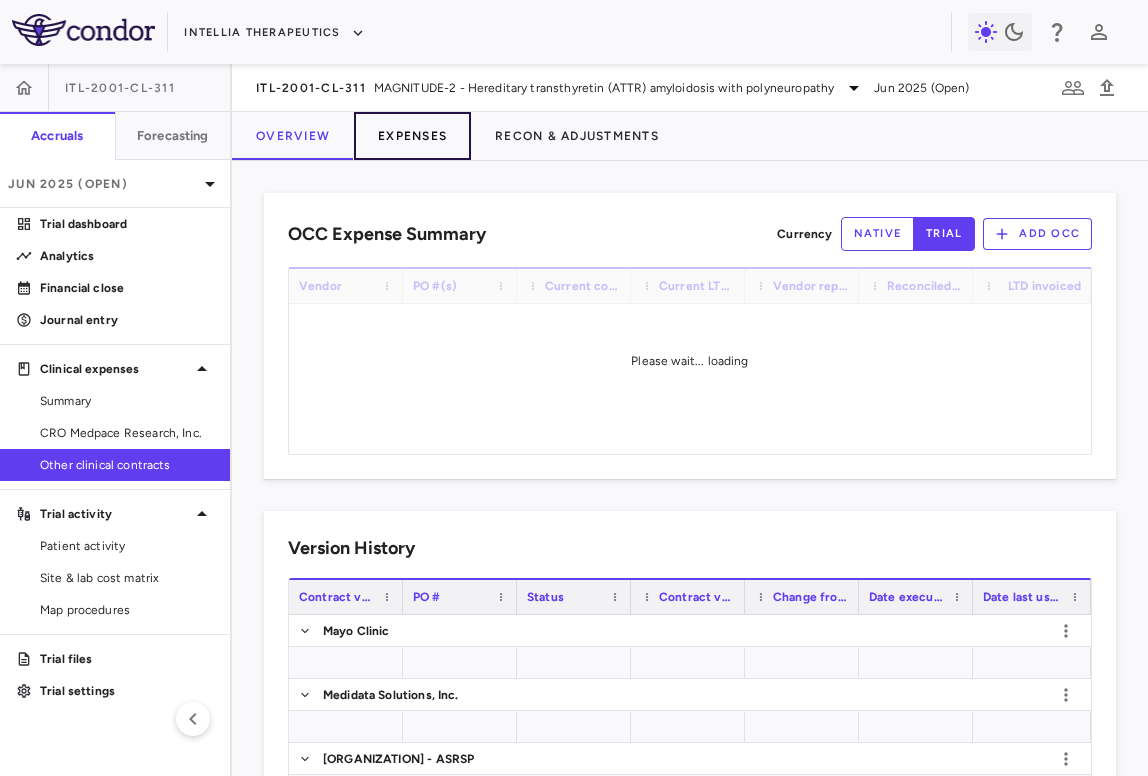 click on "Expenses" at bounding box center [412, 136] 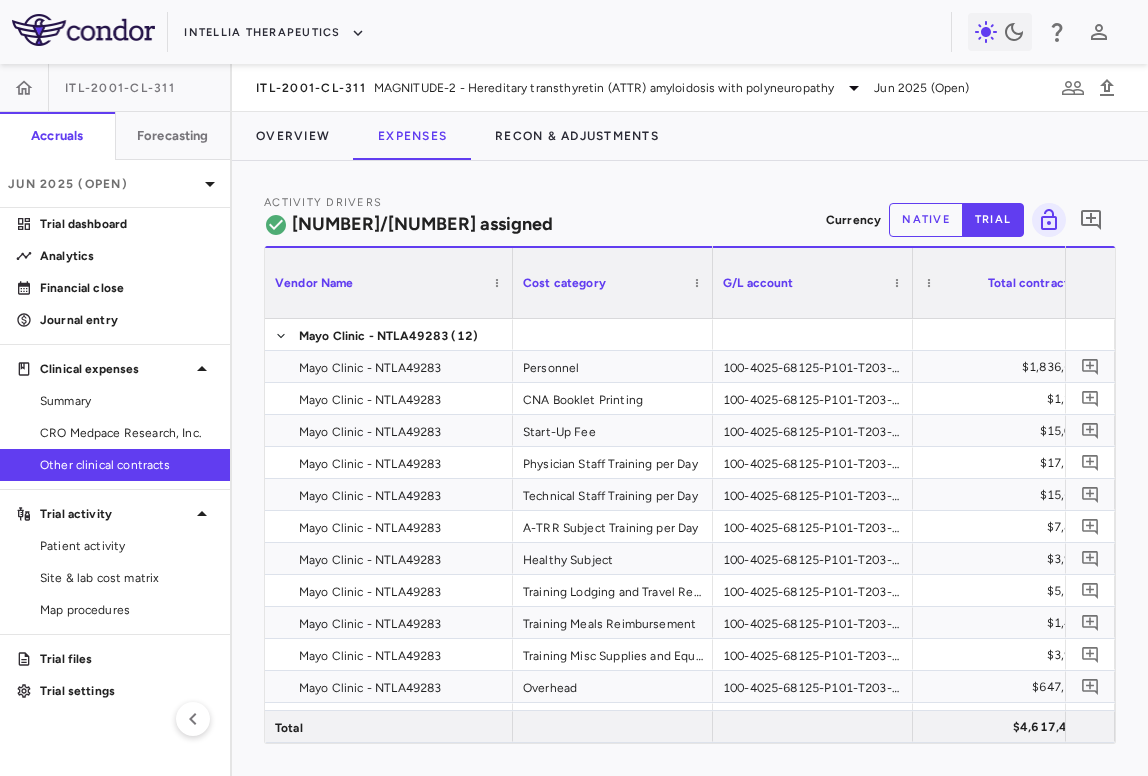drag, startPoint x: 463, startPoint y: 304, endPoint x: 511, endPoint y: 301, distance: 48.09366 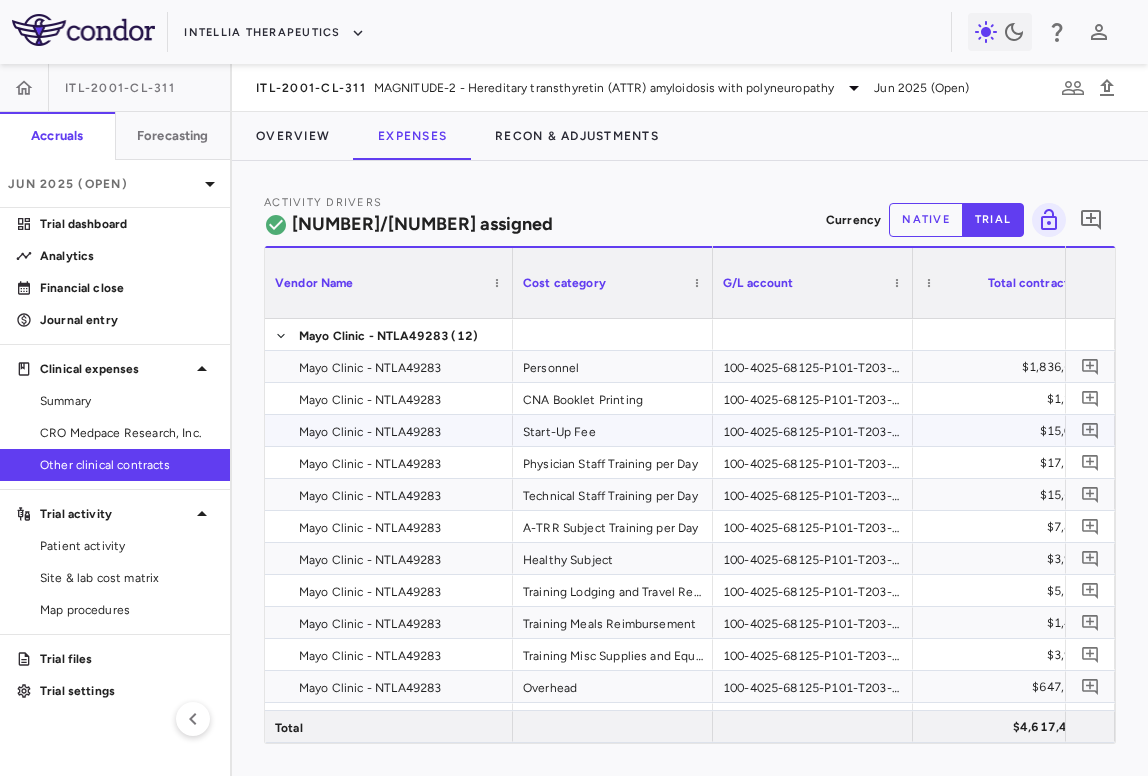 scroll, scrollTop: 0, scrollLeft: 24, axis: horizontal 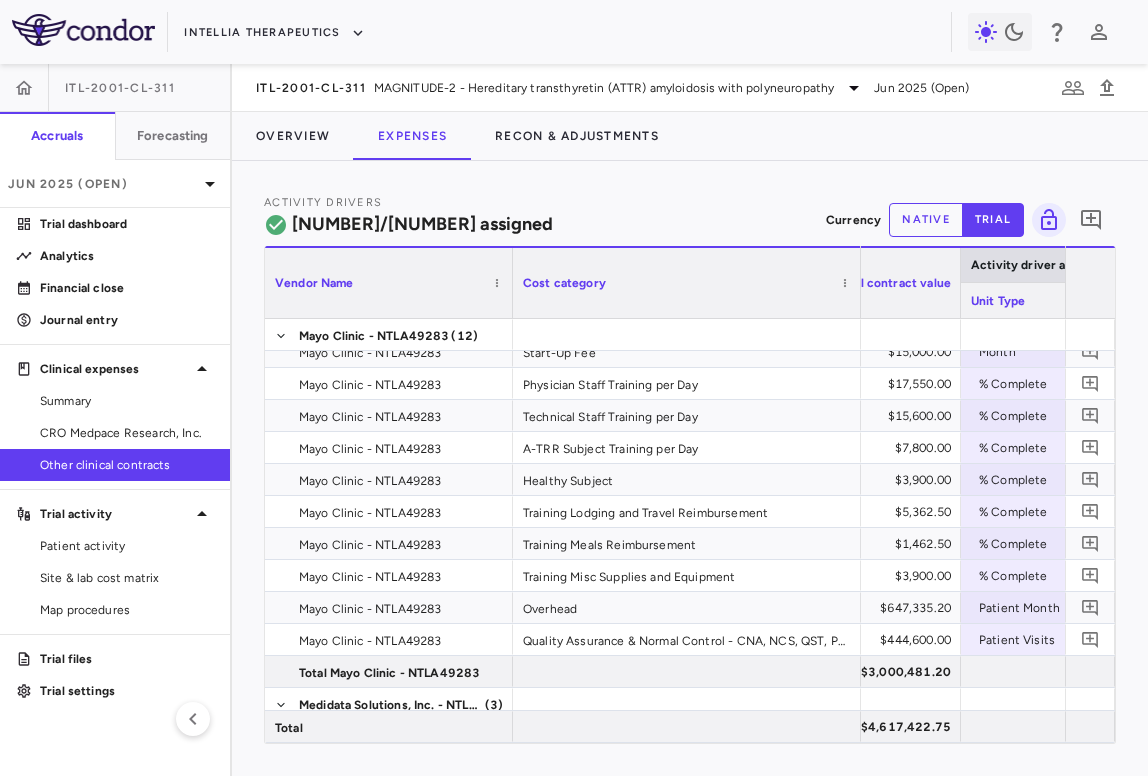 drag, startPoint x: 710, startPoint y: 300, endPoint x: 858, endPoint y: 307, distance: 148.16545 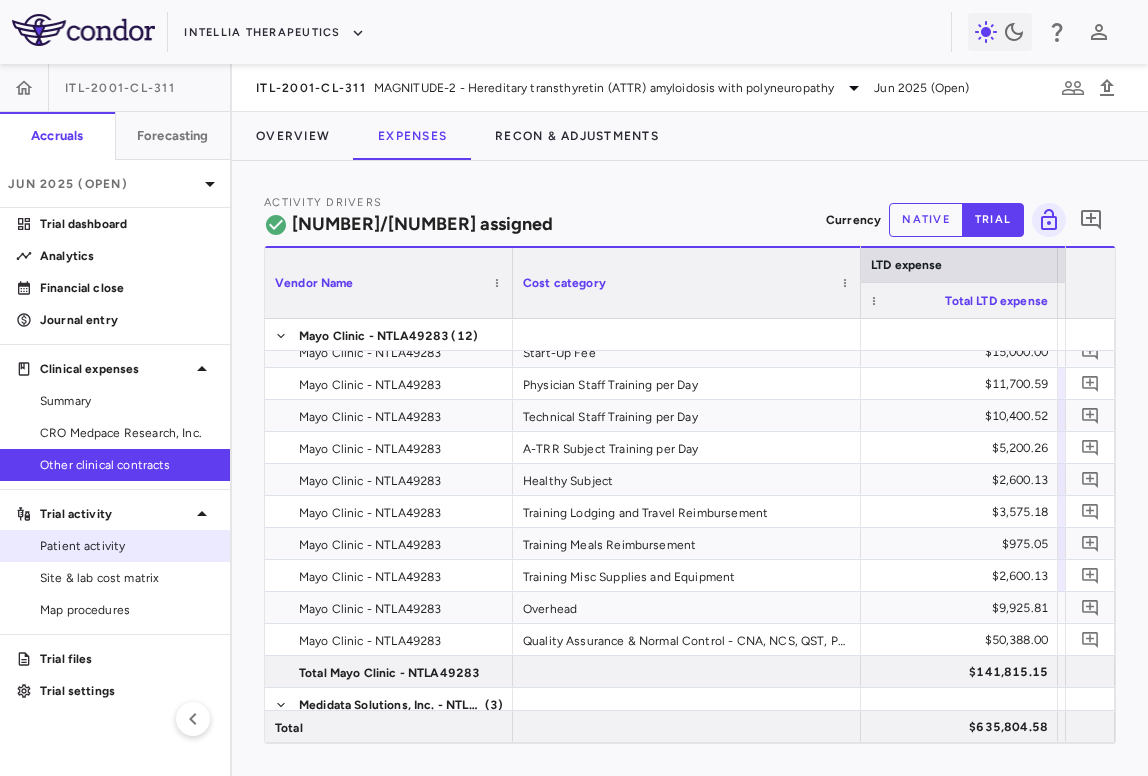 click on "Patient activity" at bounding box center [115, 546] 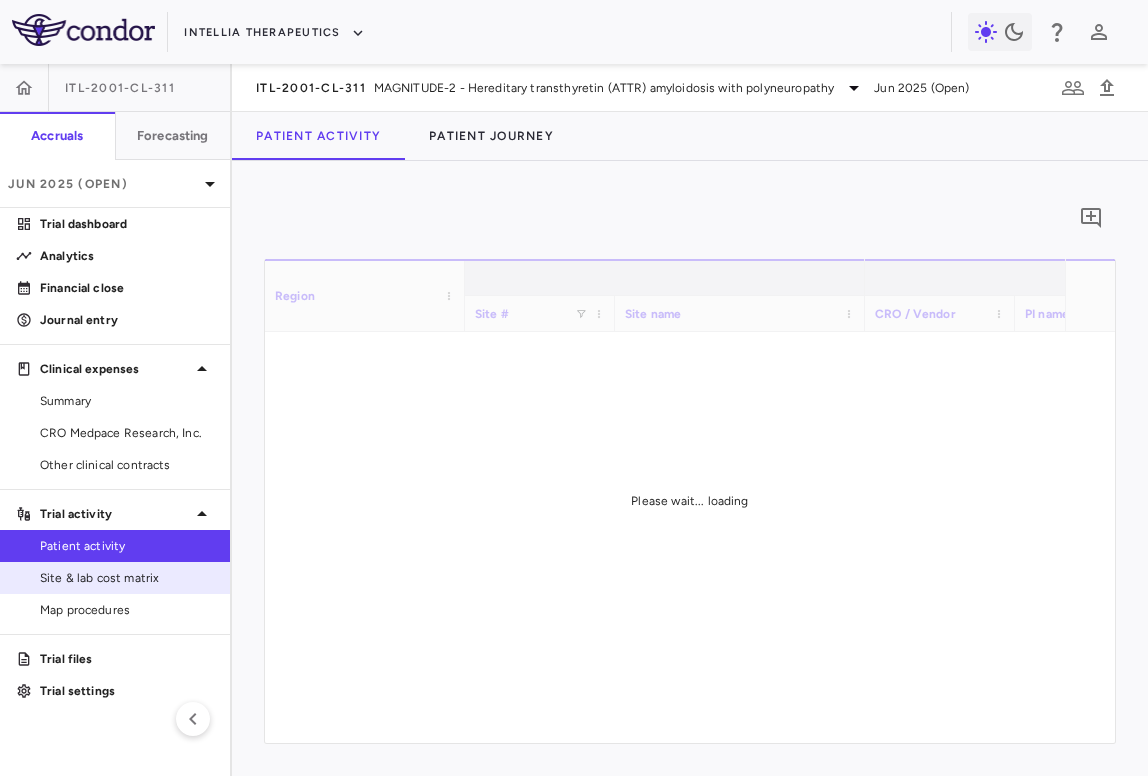 click on "Site & lab cost matrix" at bounding box center (127, 578) 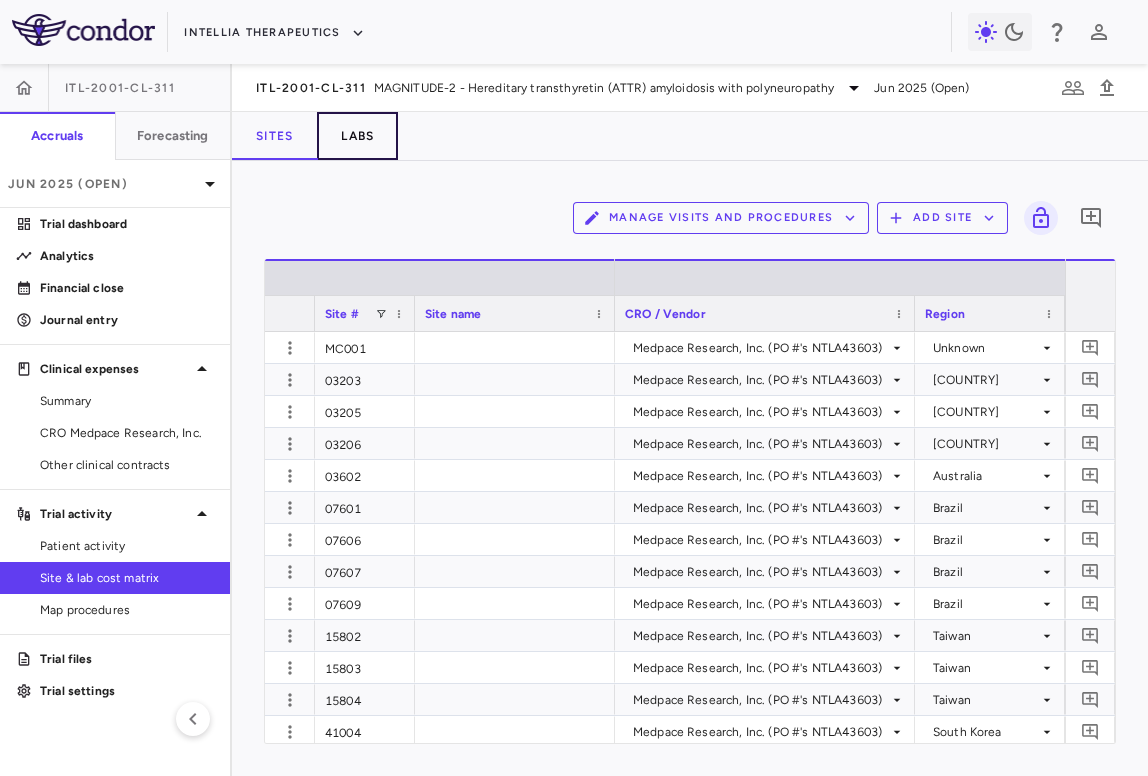 click on "Labs" at bounding box center [357, 136] 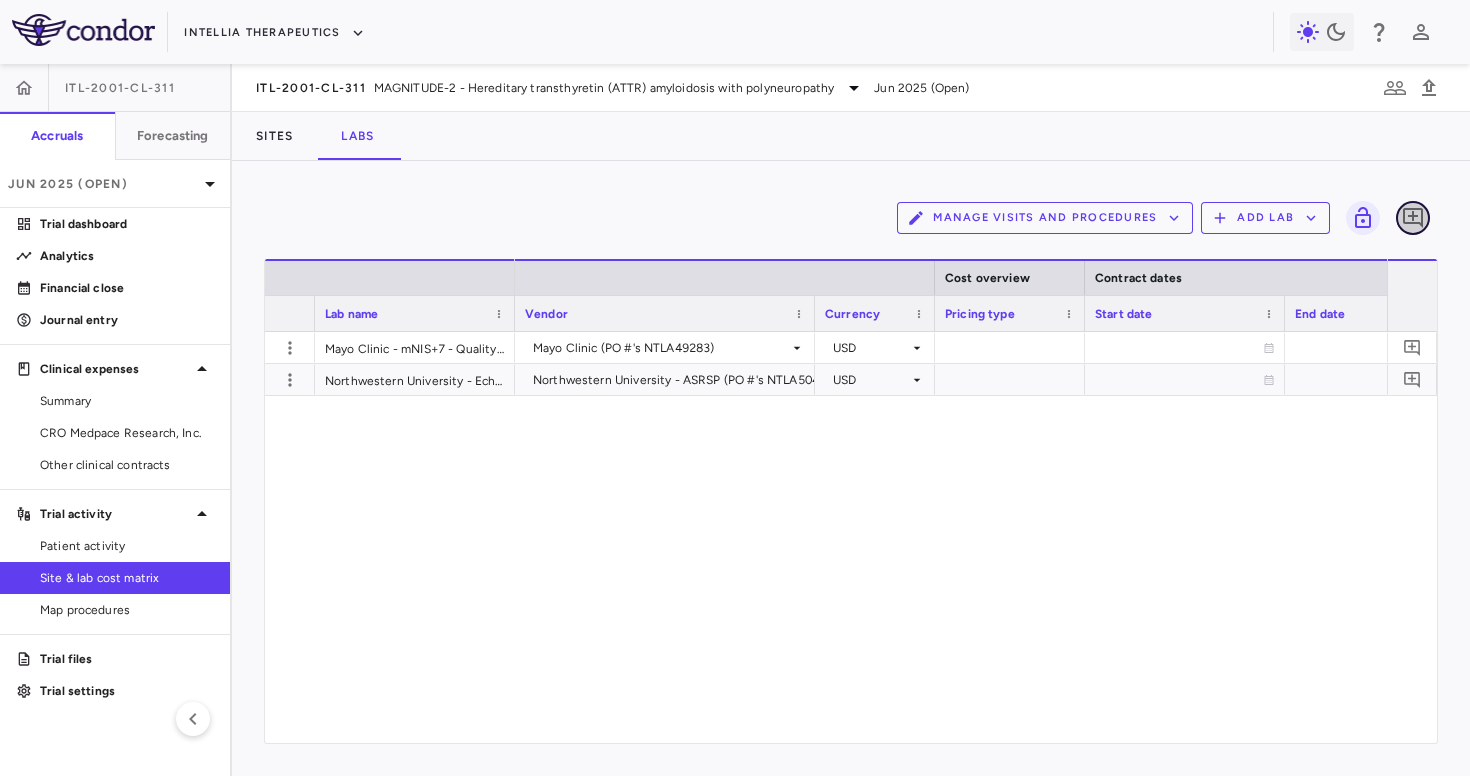 click 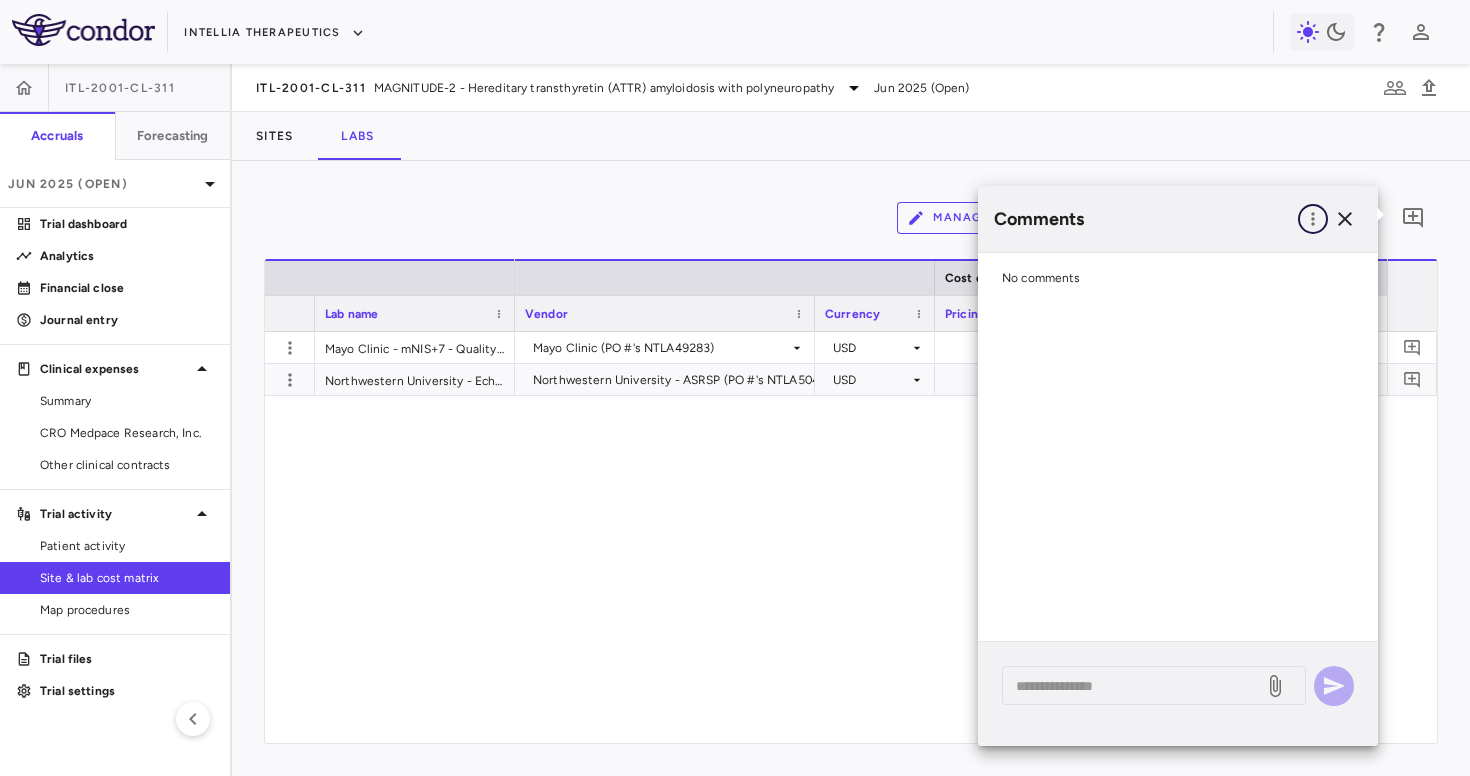 click 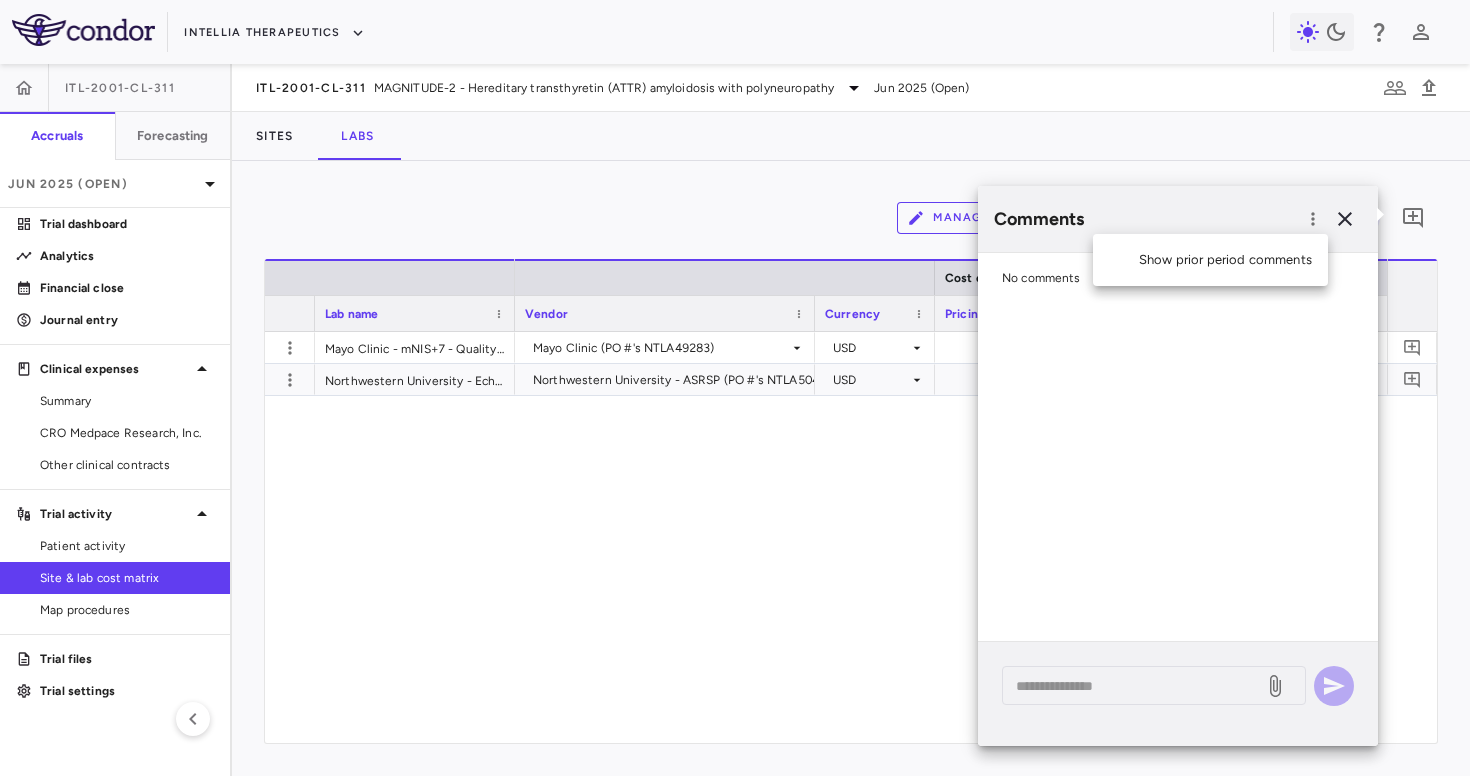 click on "Show prior period comments" at bounding box center [1210, 260] 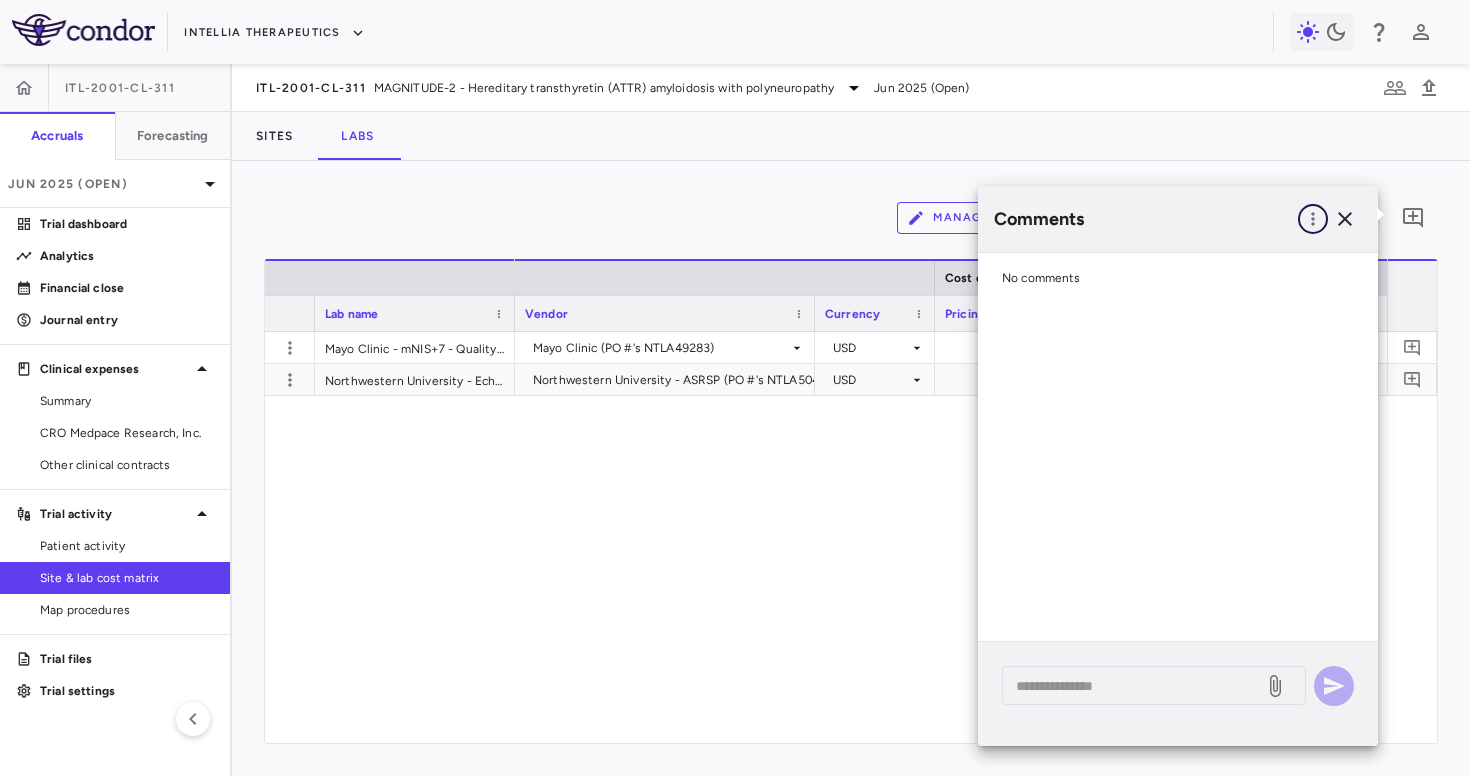 click 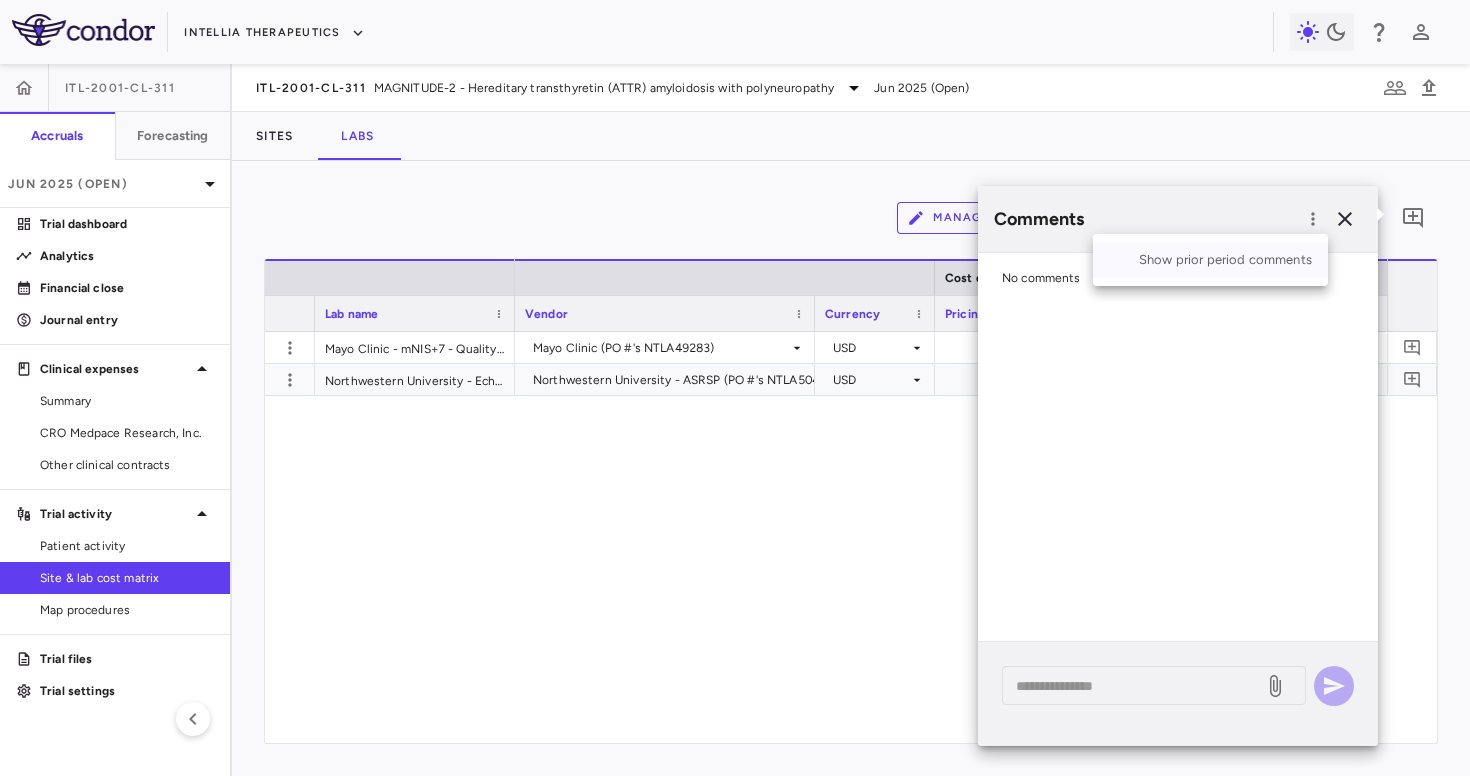 click on "Show prior period comments" at bounding box center [1210, 260] 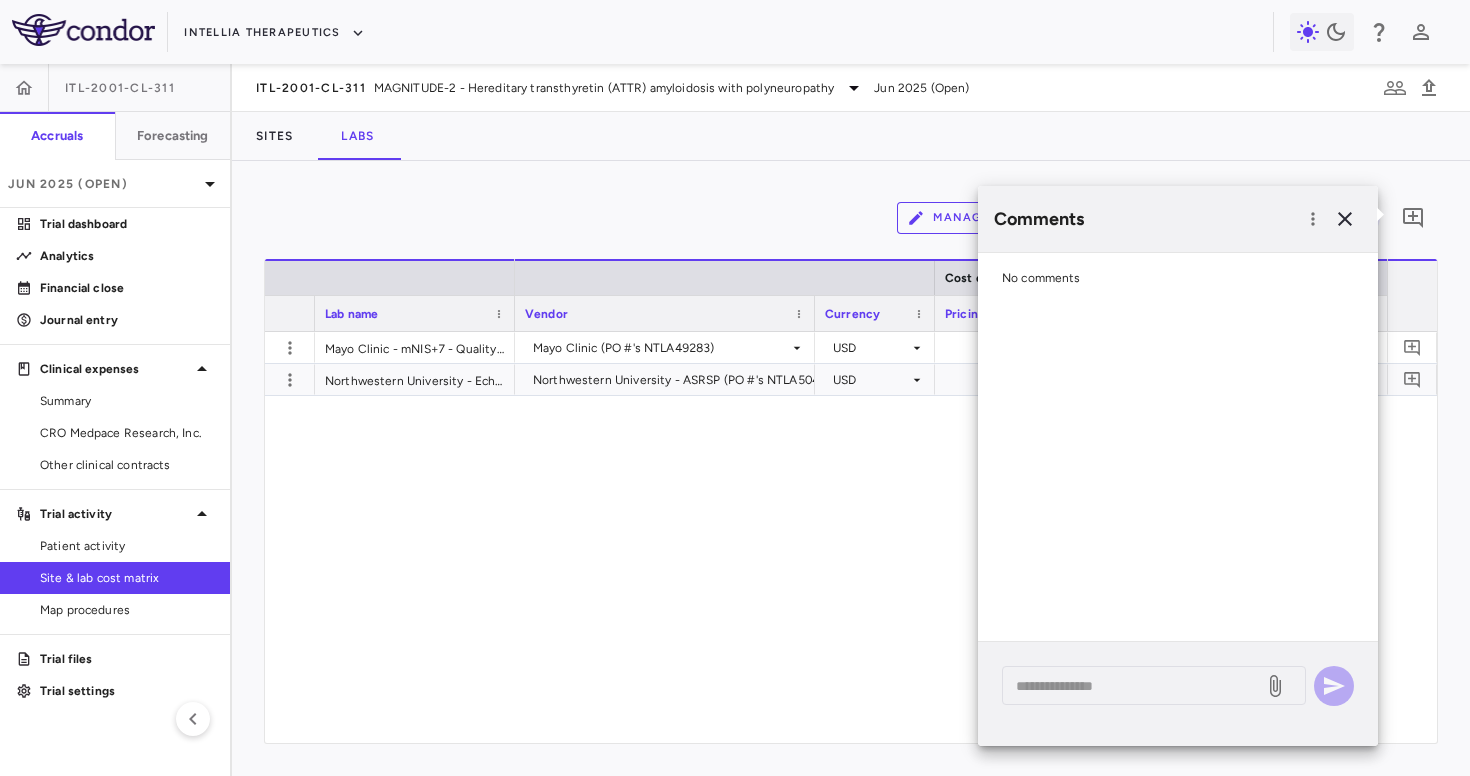 click on "Mayo Clinic (PO #'s NTLA49283) USD $1,482.00 Northwestern University - ASRSP (PO #'s NTLA50486) USD" at bounding box center [951, 537] 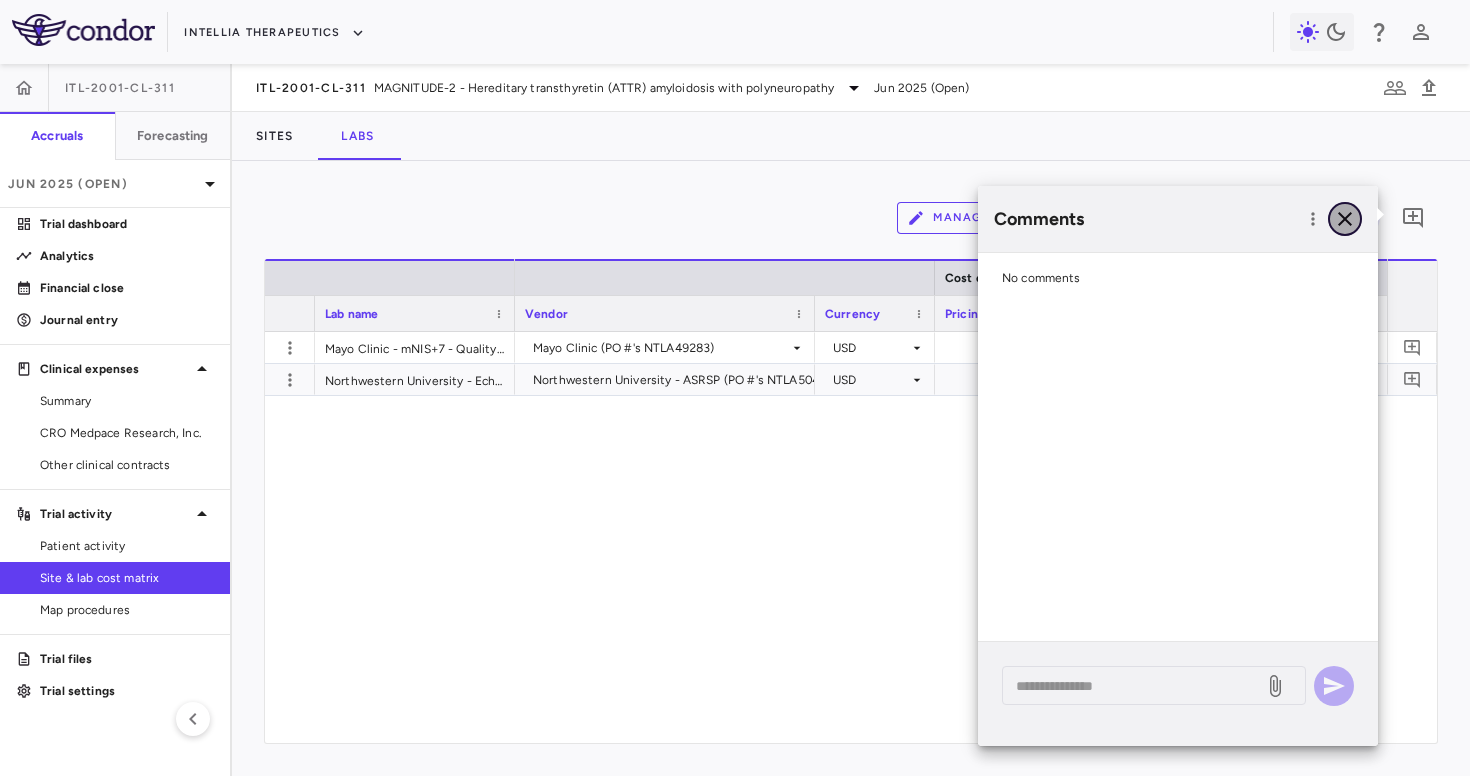 click 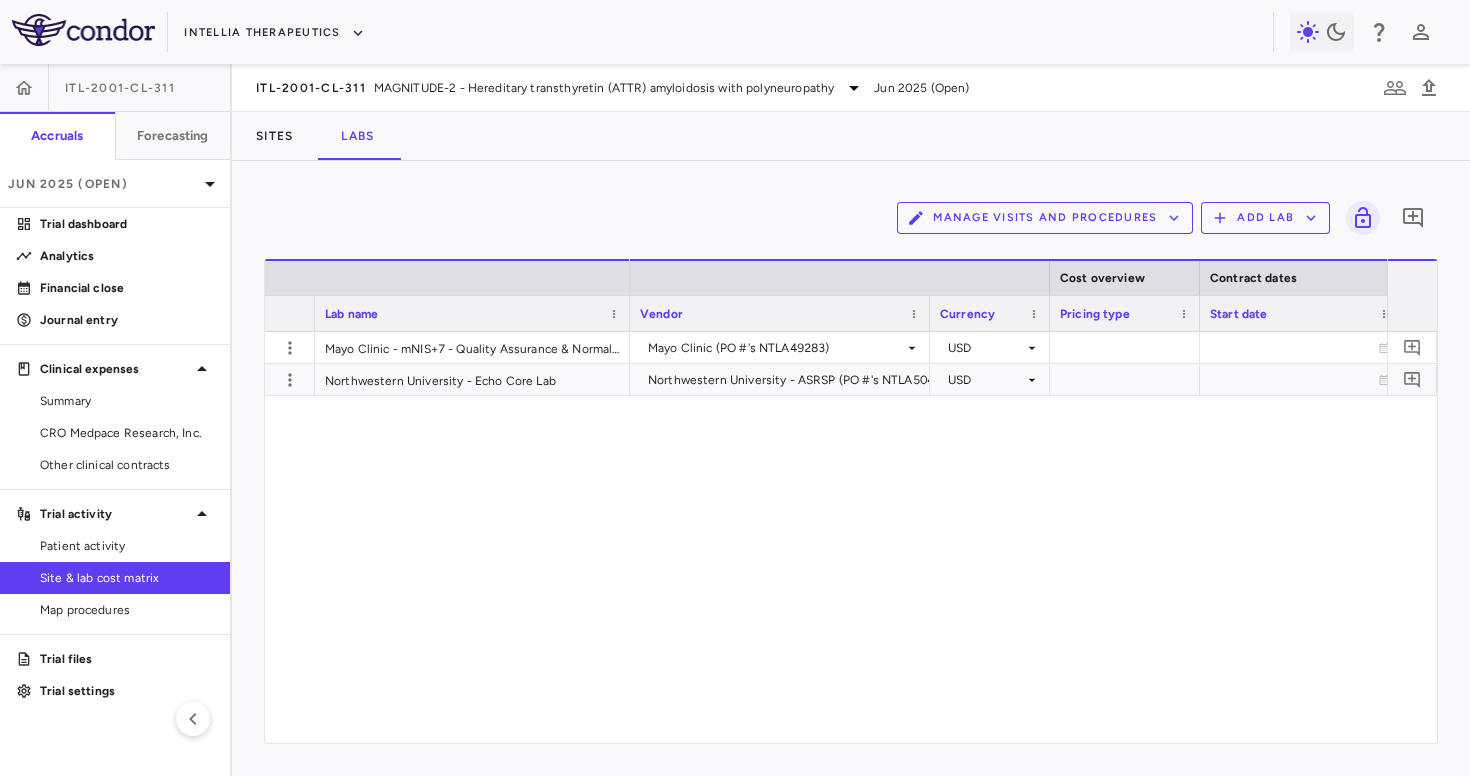 drag, startPoint x: 510, startPoint y: 320, endPoint x: 625, endPoint y: 321, distance: 115.00435 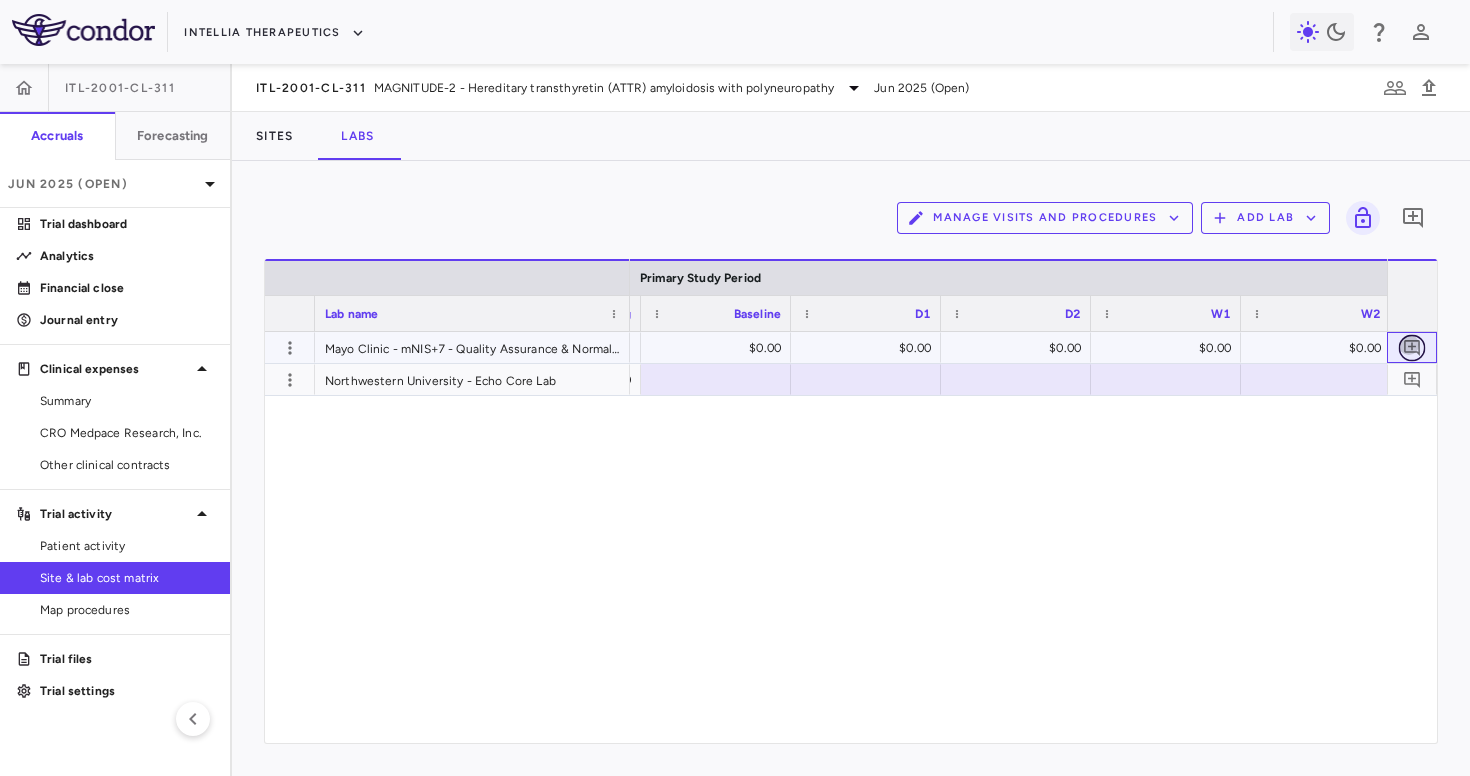 click 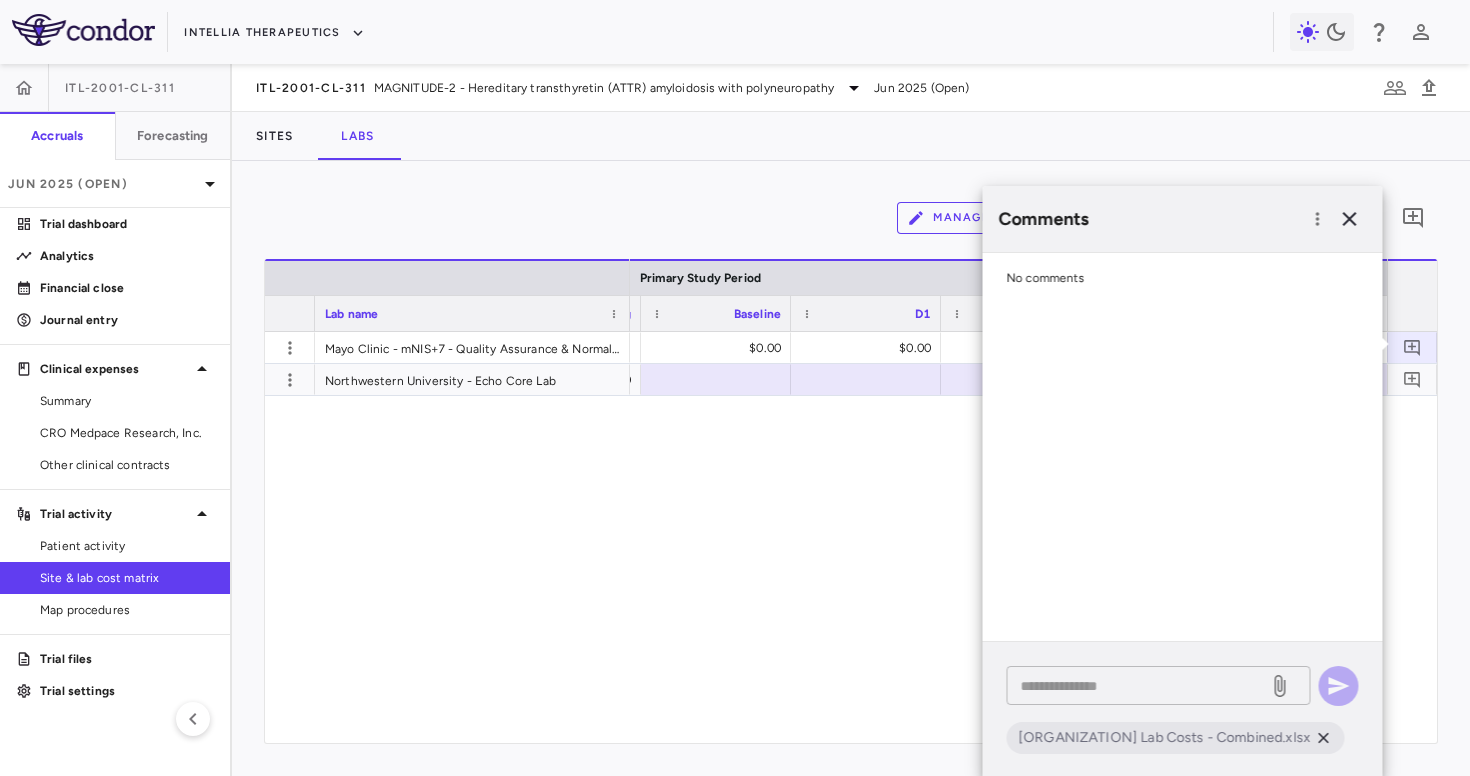 click on "* ​" at bounding box center (1159, 685) 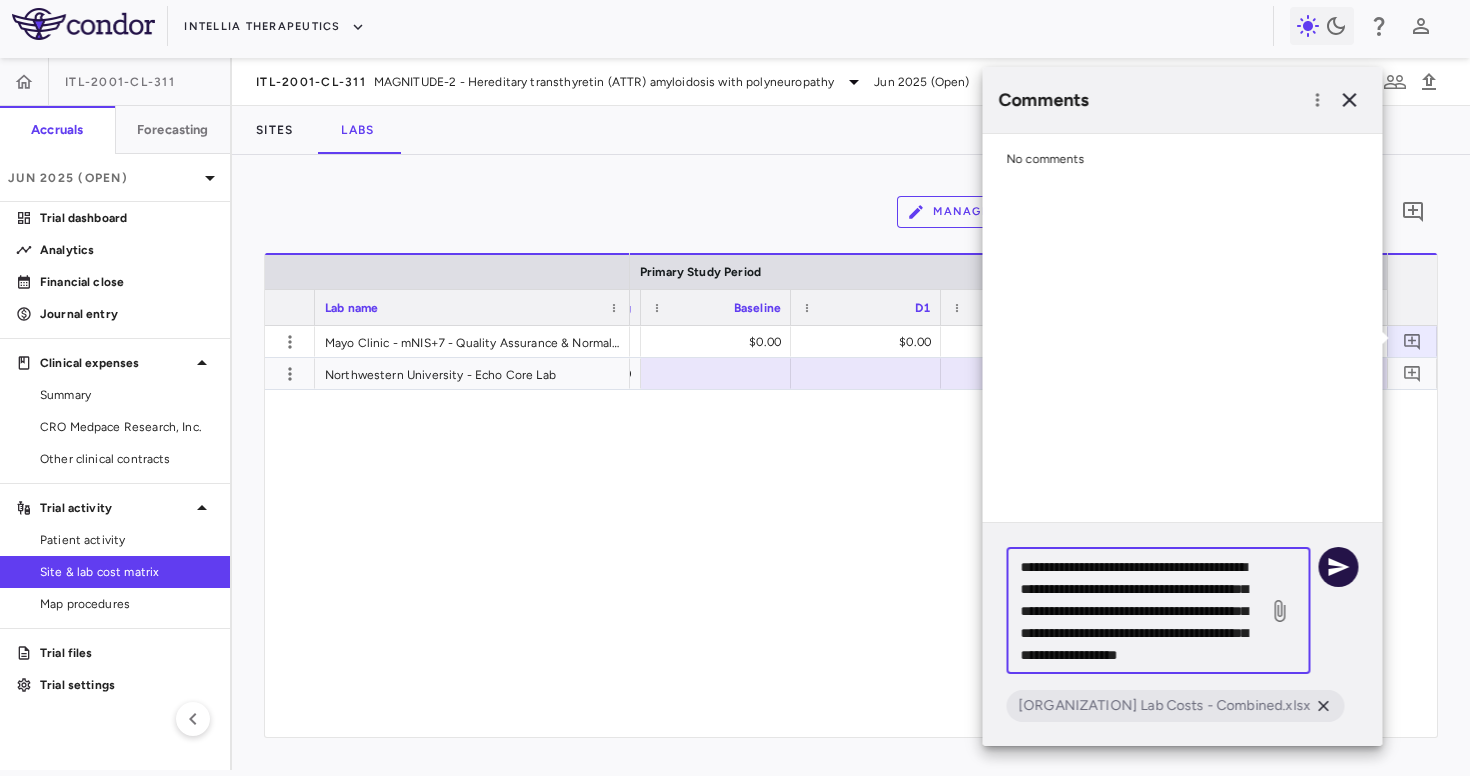 type on "**********" 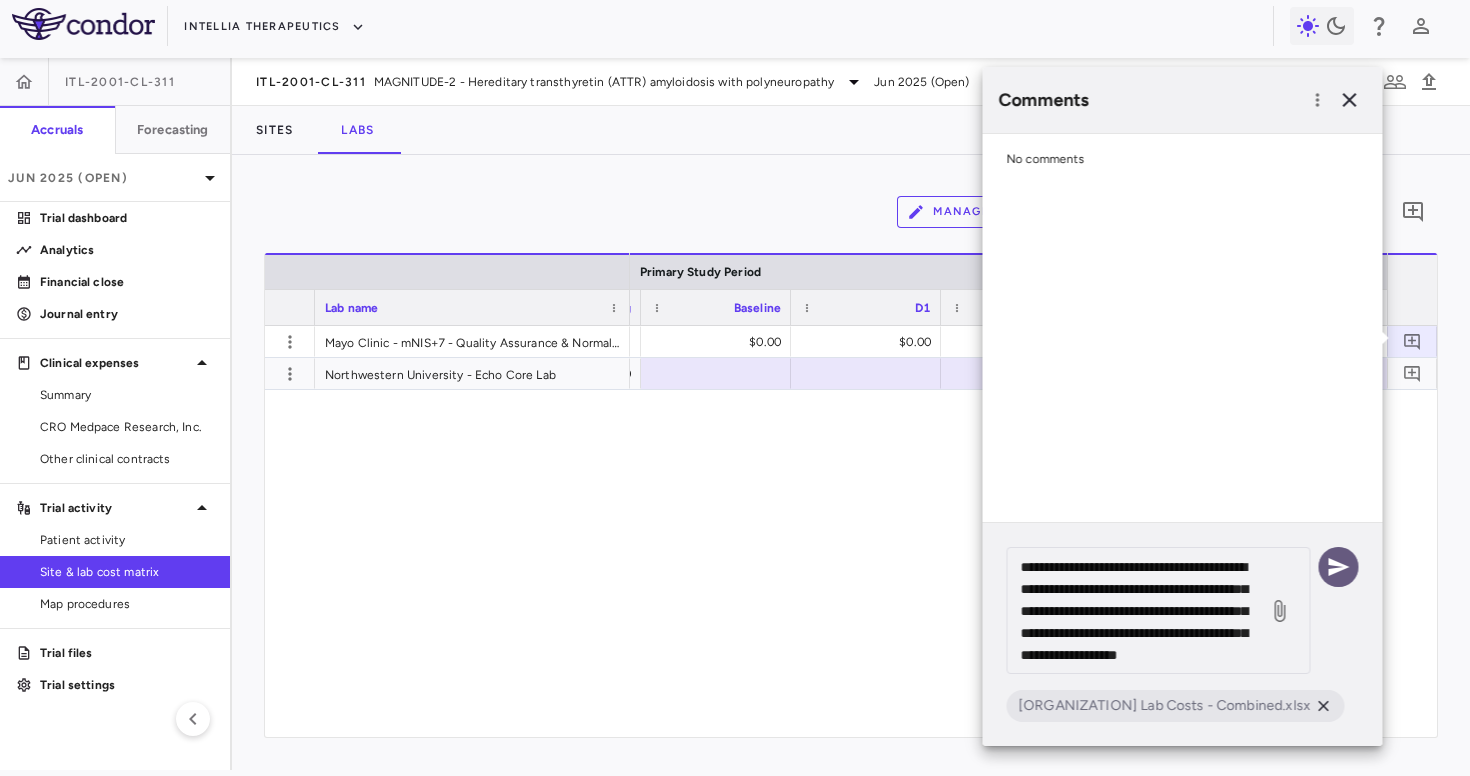 click 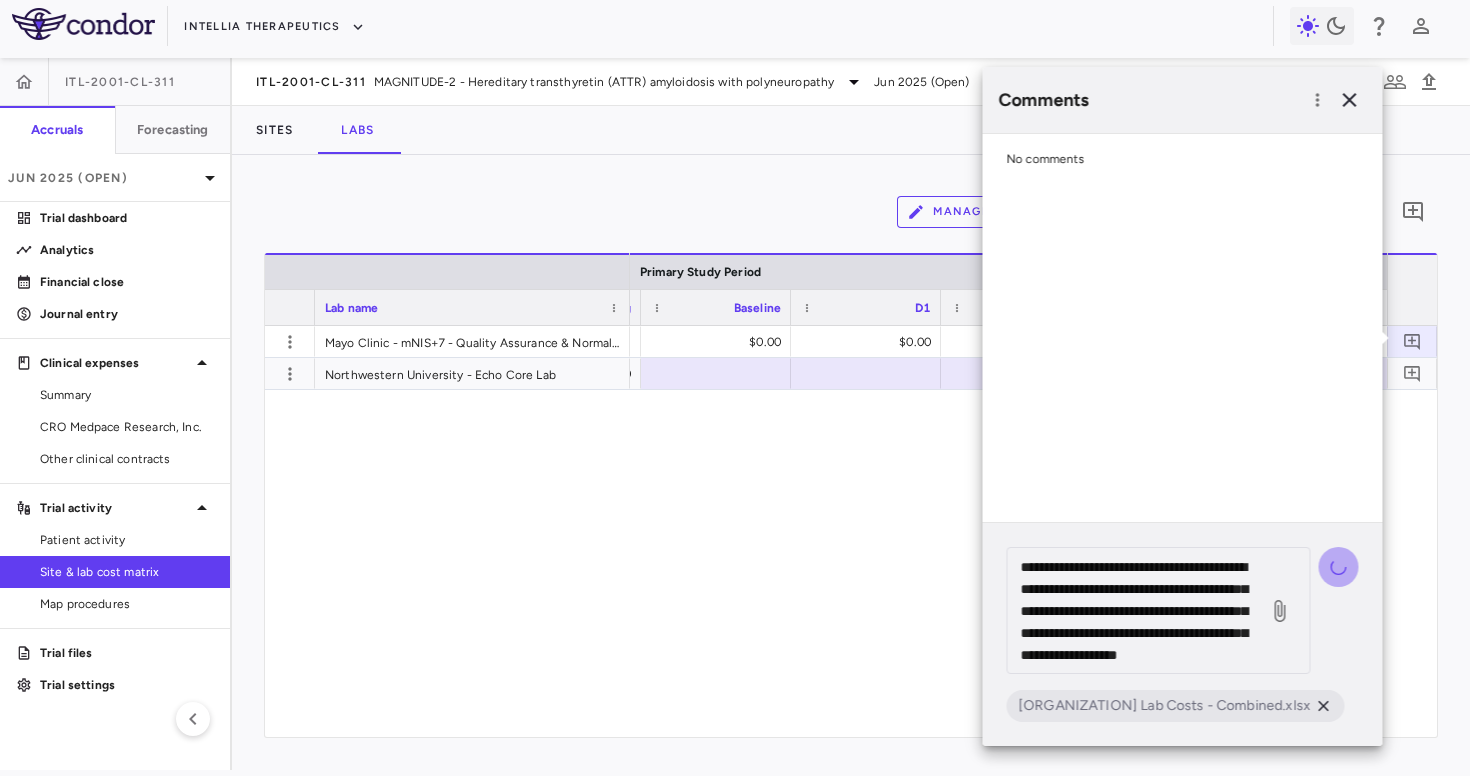 type 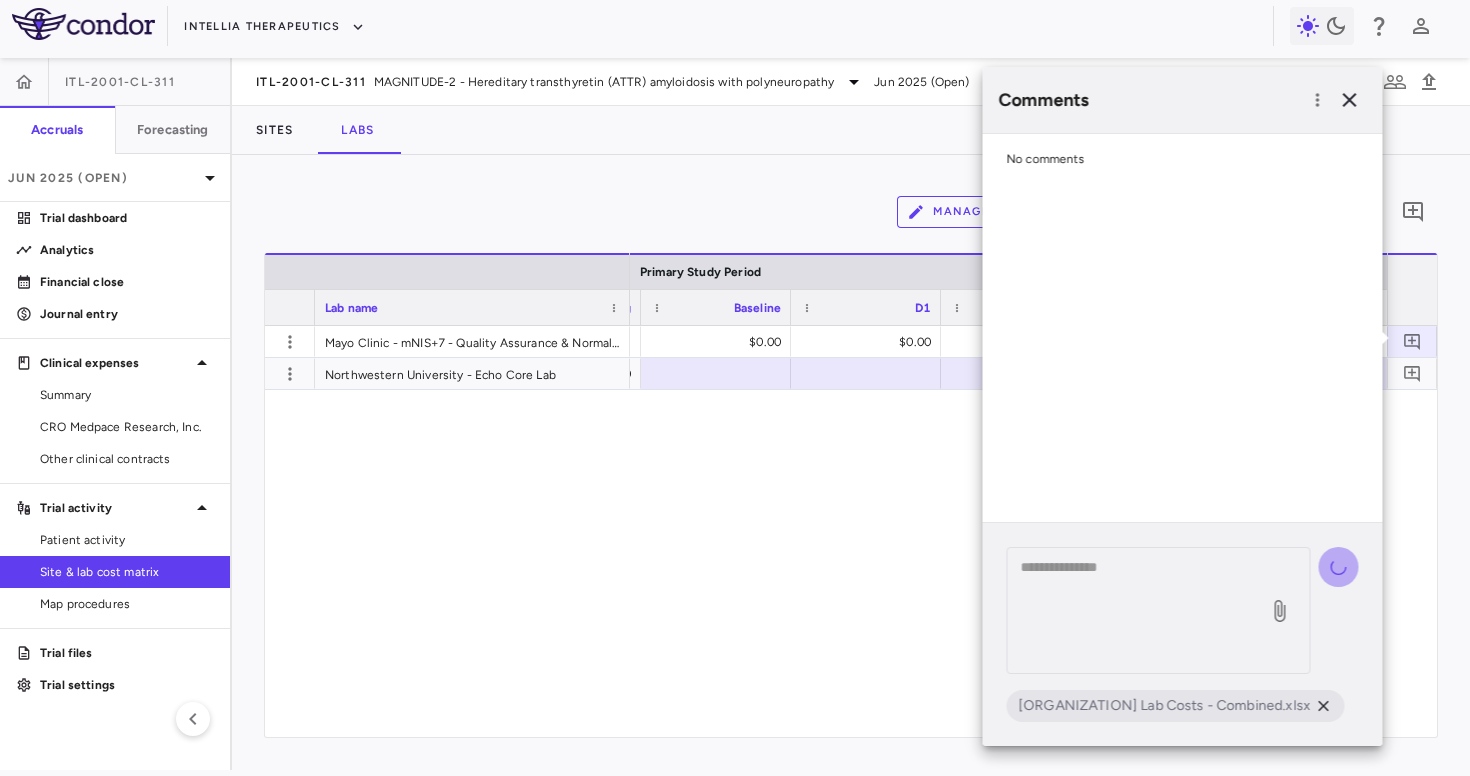 scroll, scrollTop: 0, scrollLeft: 0, axis: both 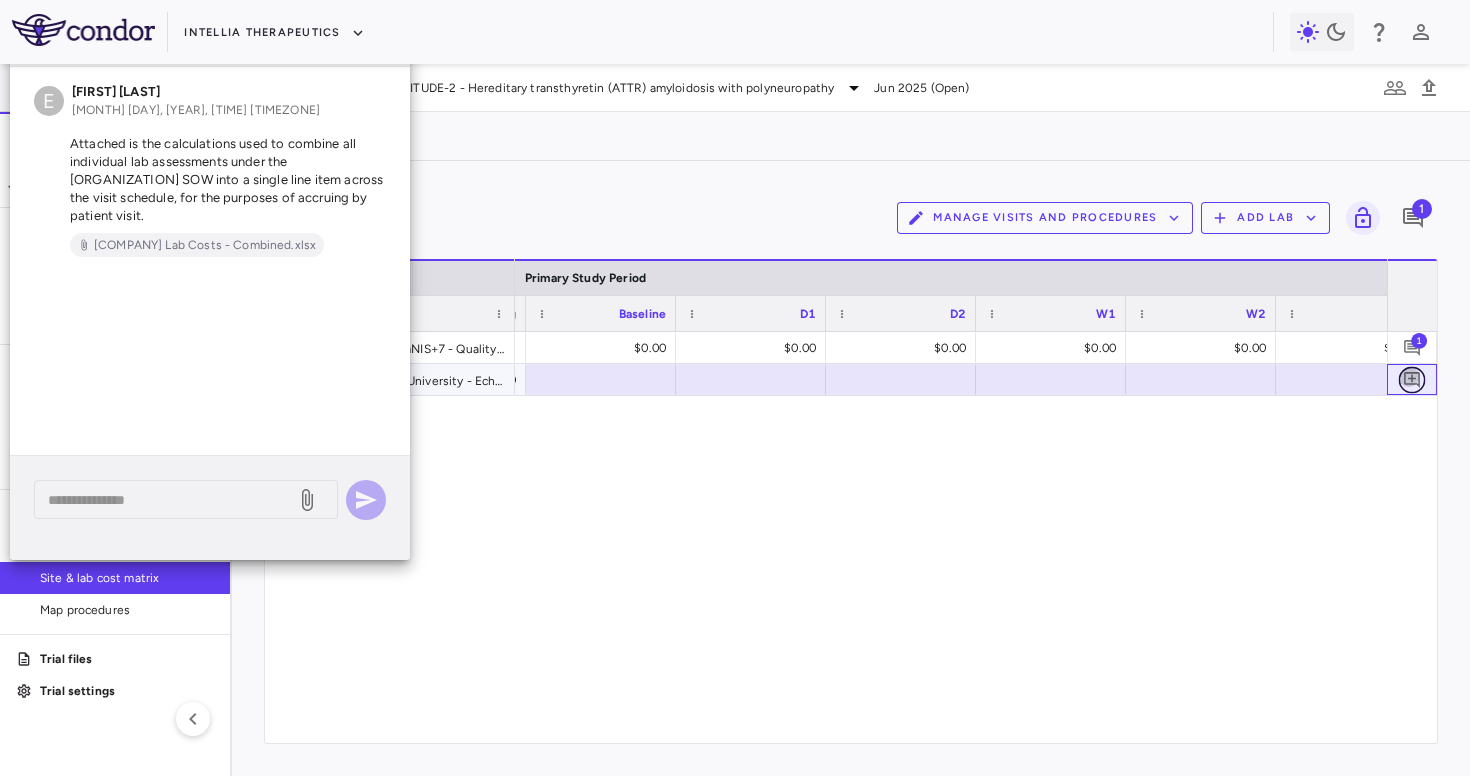 click 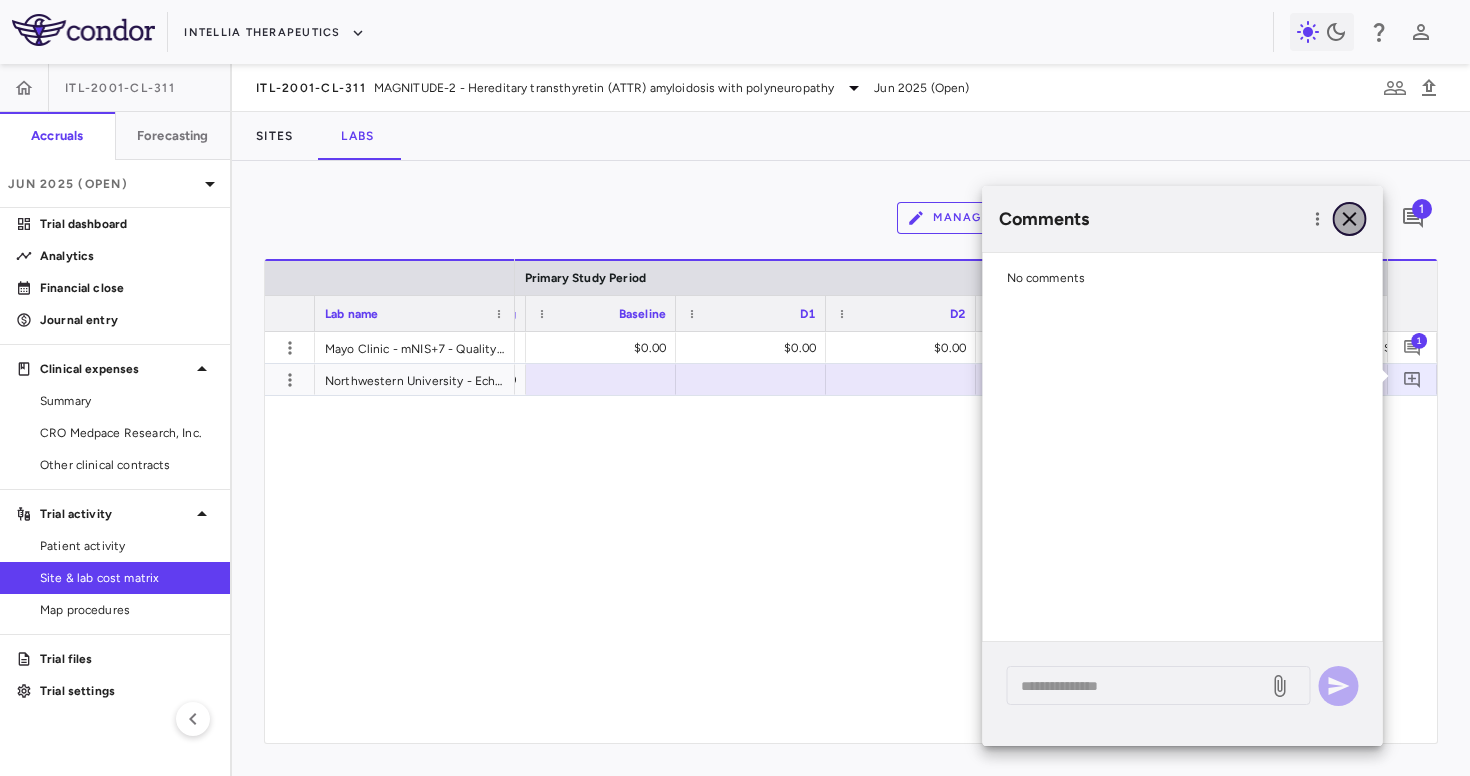 click 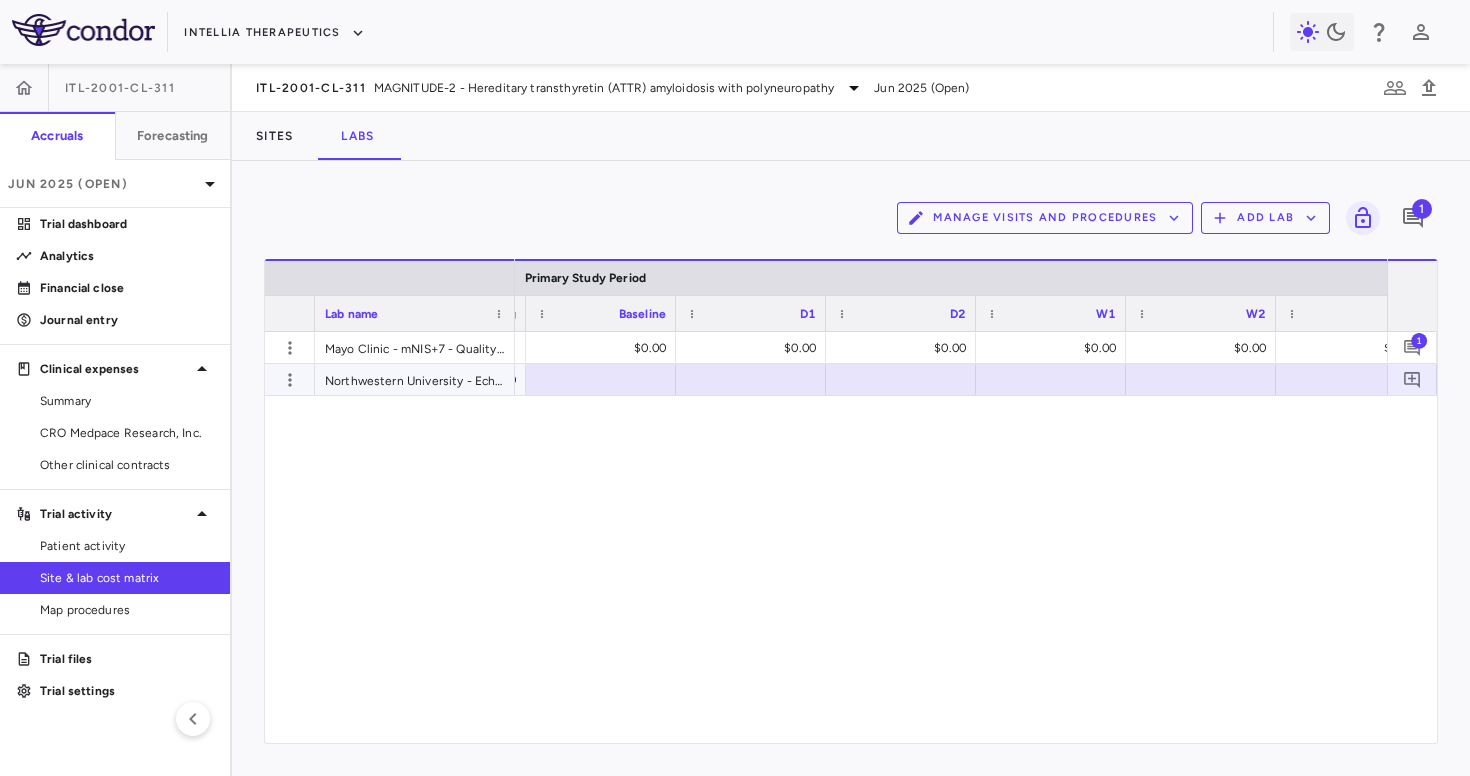 scroll, scrollTop: 0, scrollLeft: 1277, axis: horizontal 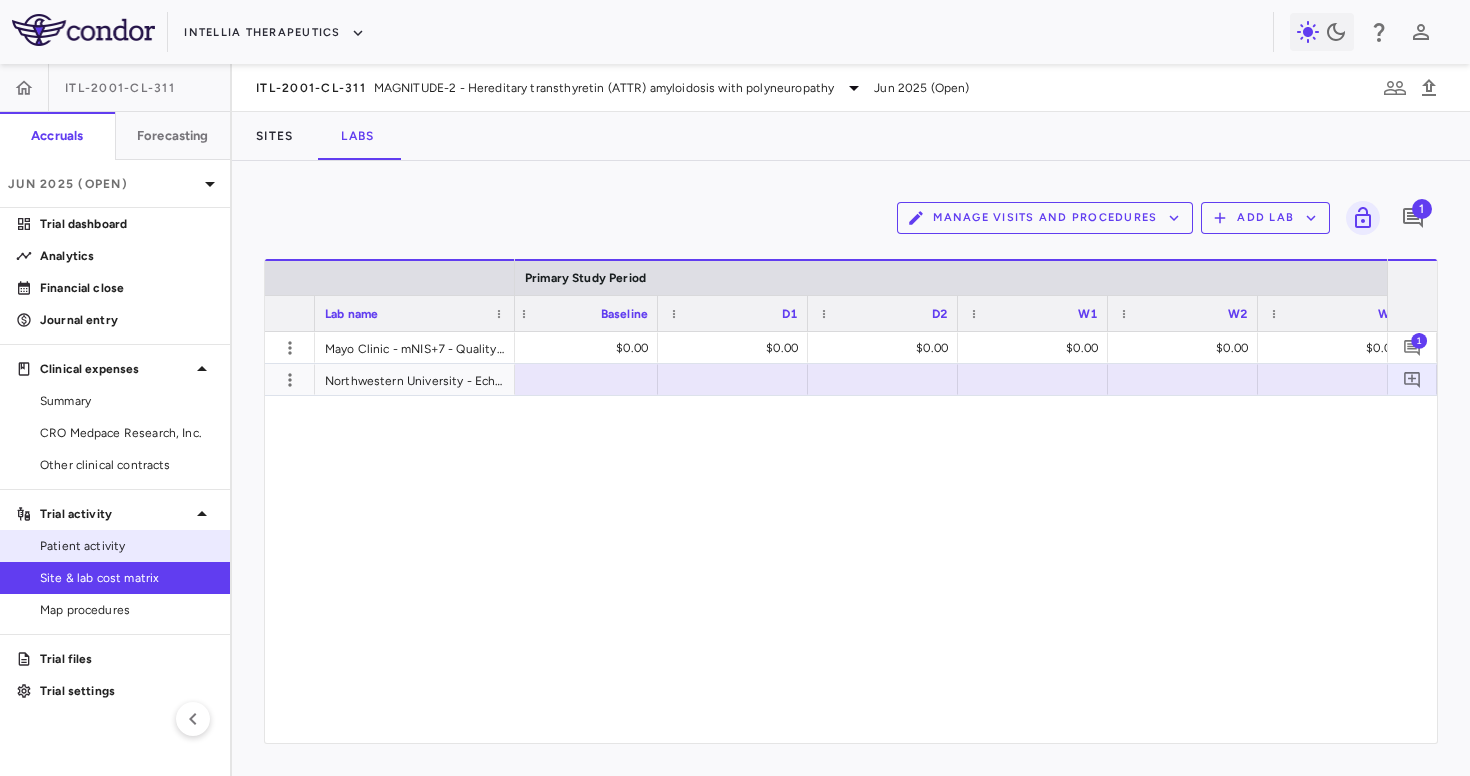 click on "Patient activity" at bounding box center [127, 546] 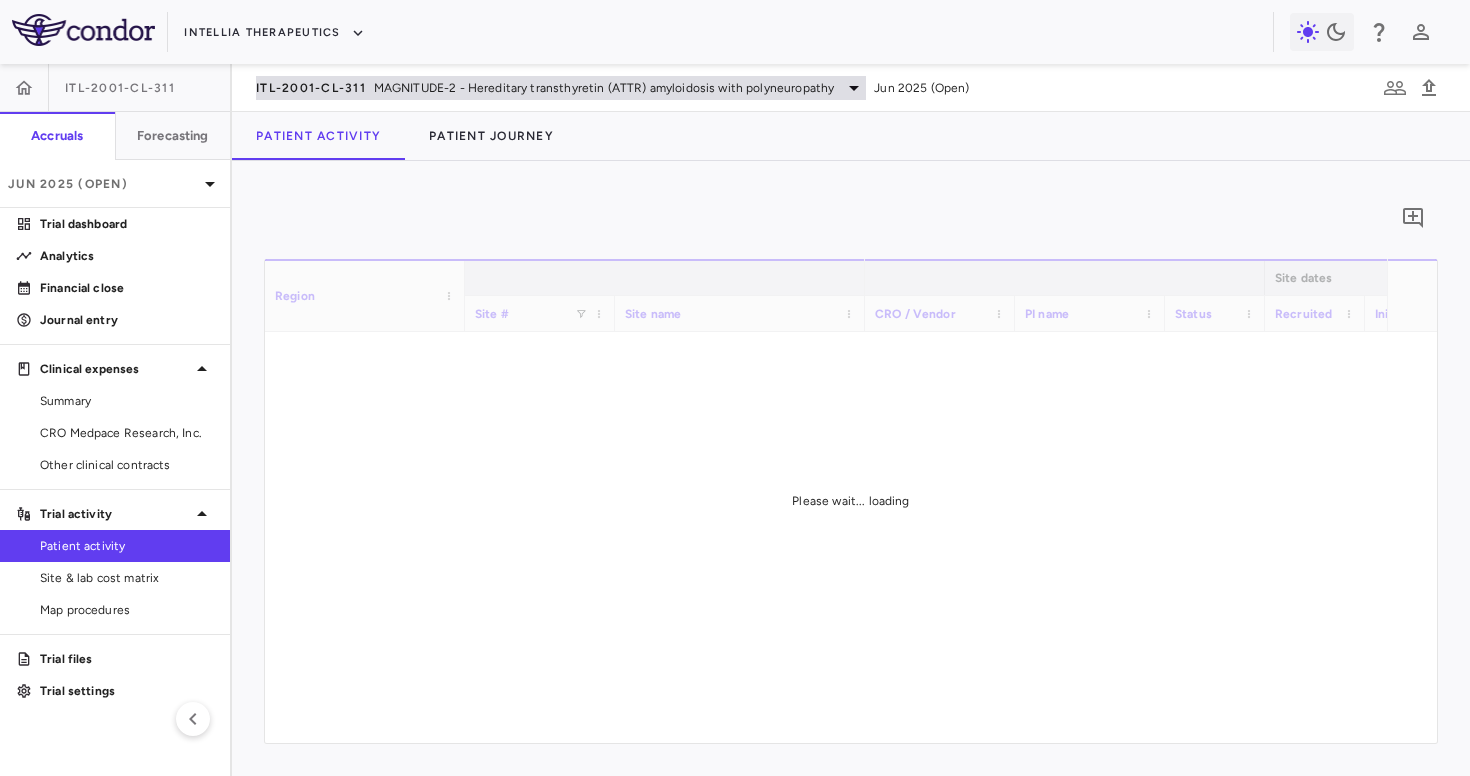 click on "MAGNITUDE-2 - Hereditary transthyretin (ATTR) amyloidosis with polyneuropathy" at bounding box center (604, 88) 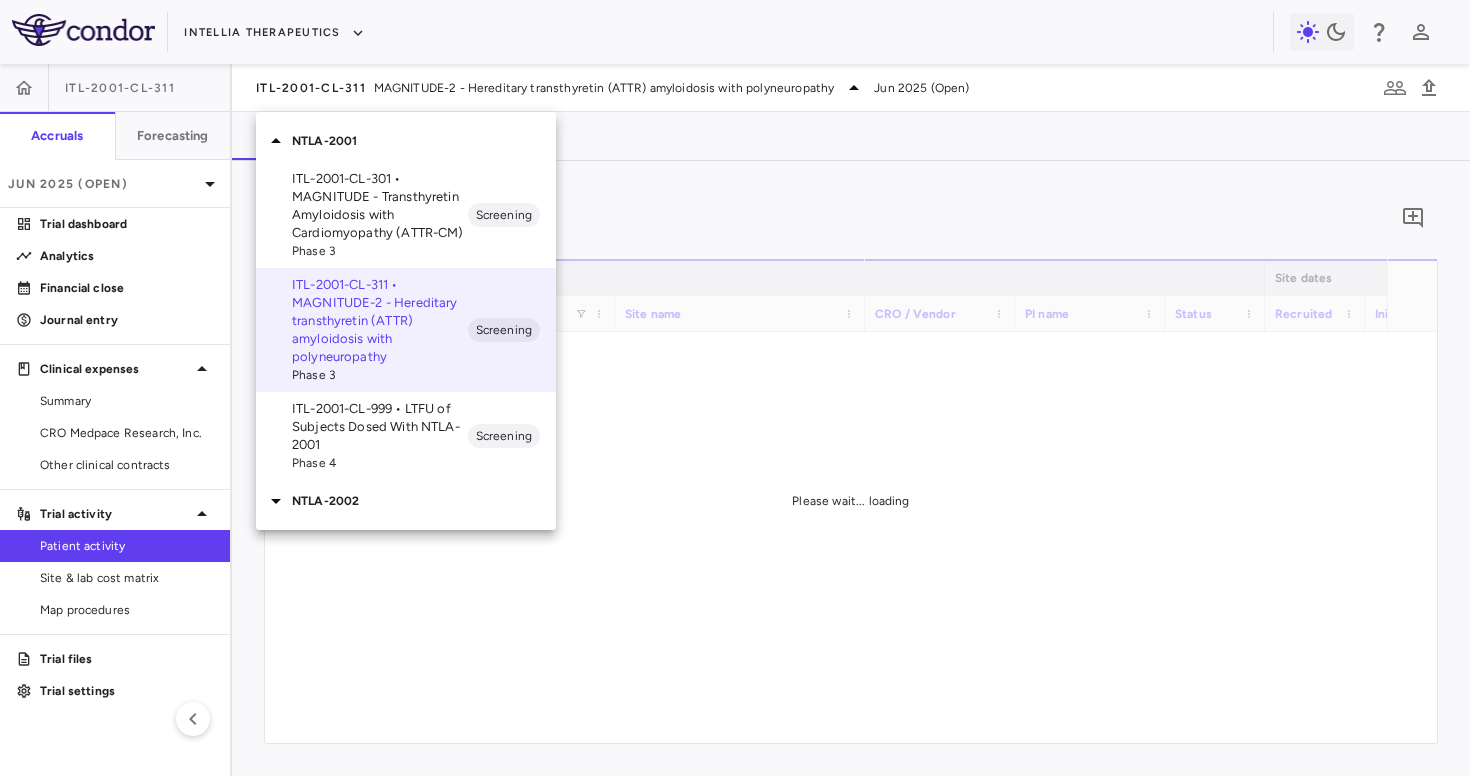 click on "ITL-2001-CL-301 • MAGNITUDE - Transthyretin Amyloidosis with Cardiomyopathy (ATTR-CM)" at bounding box center (380, 206) 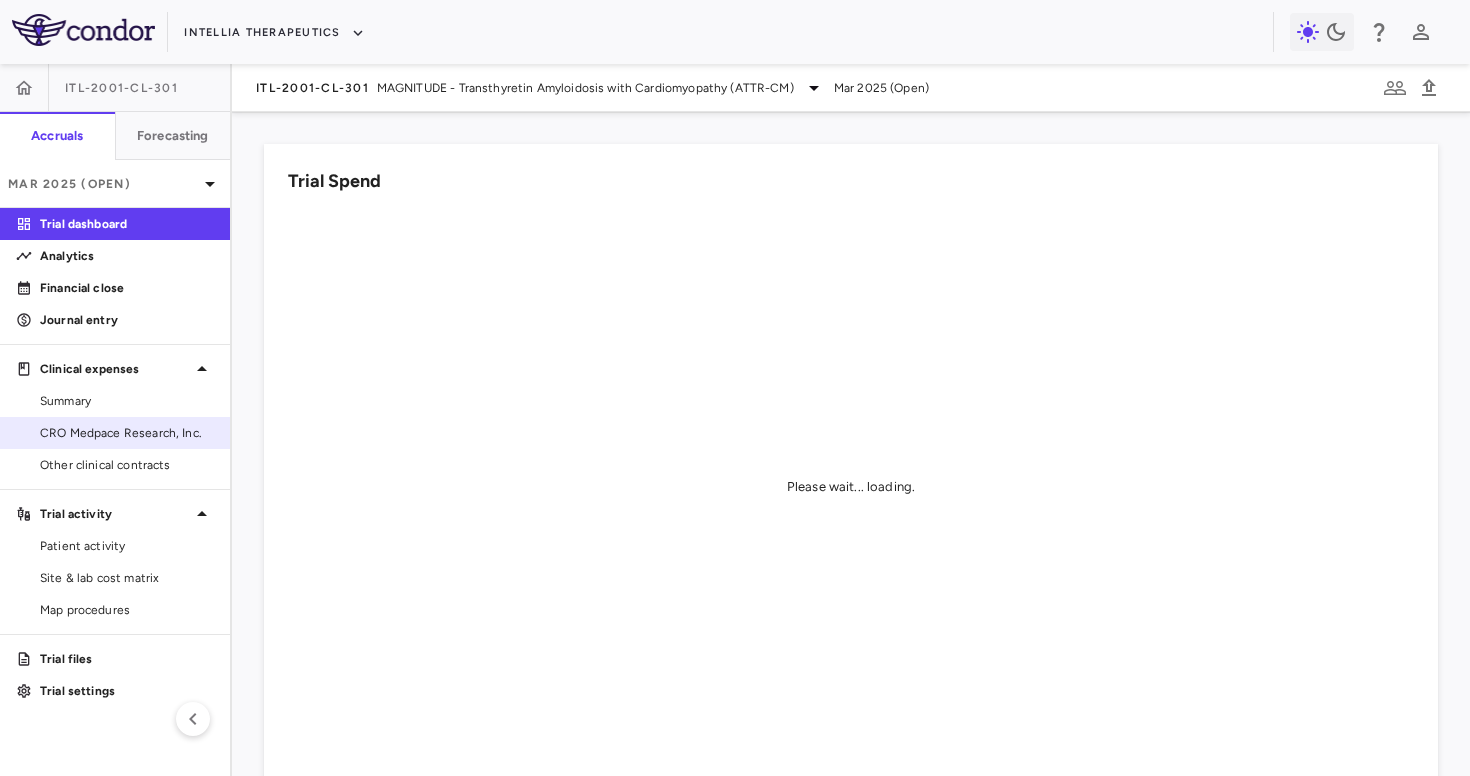 click on "CRO Medpace Research, Inc." at bounding box center [115, 433] 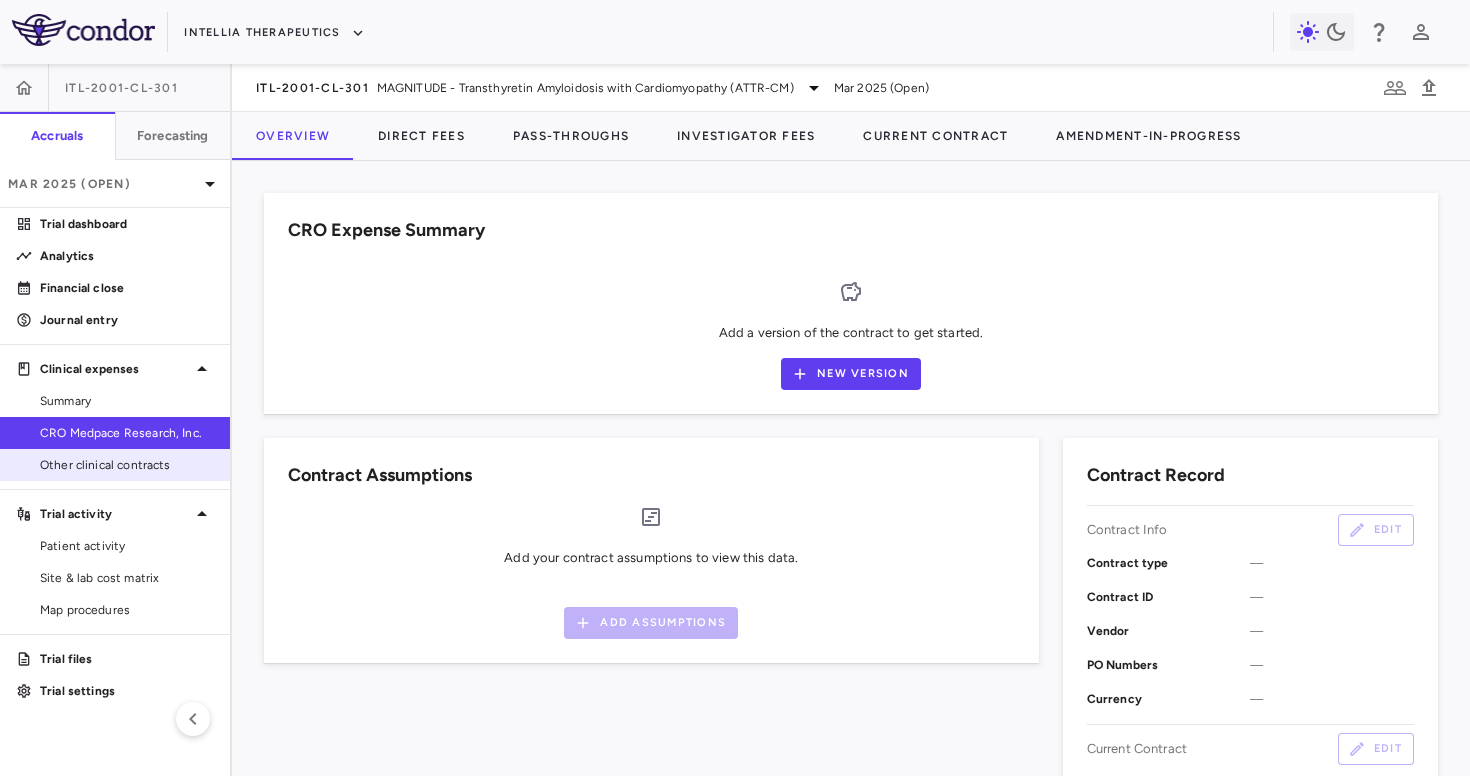 click on "Other clinical contracts" at bounding box center [127, 465] 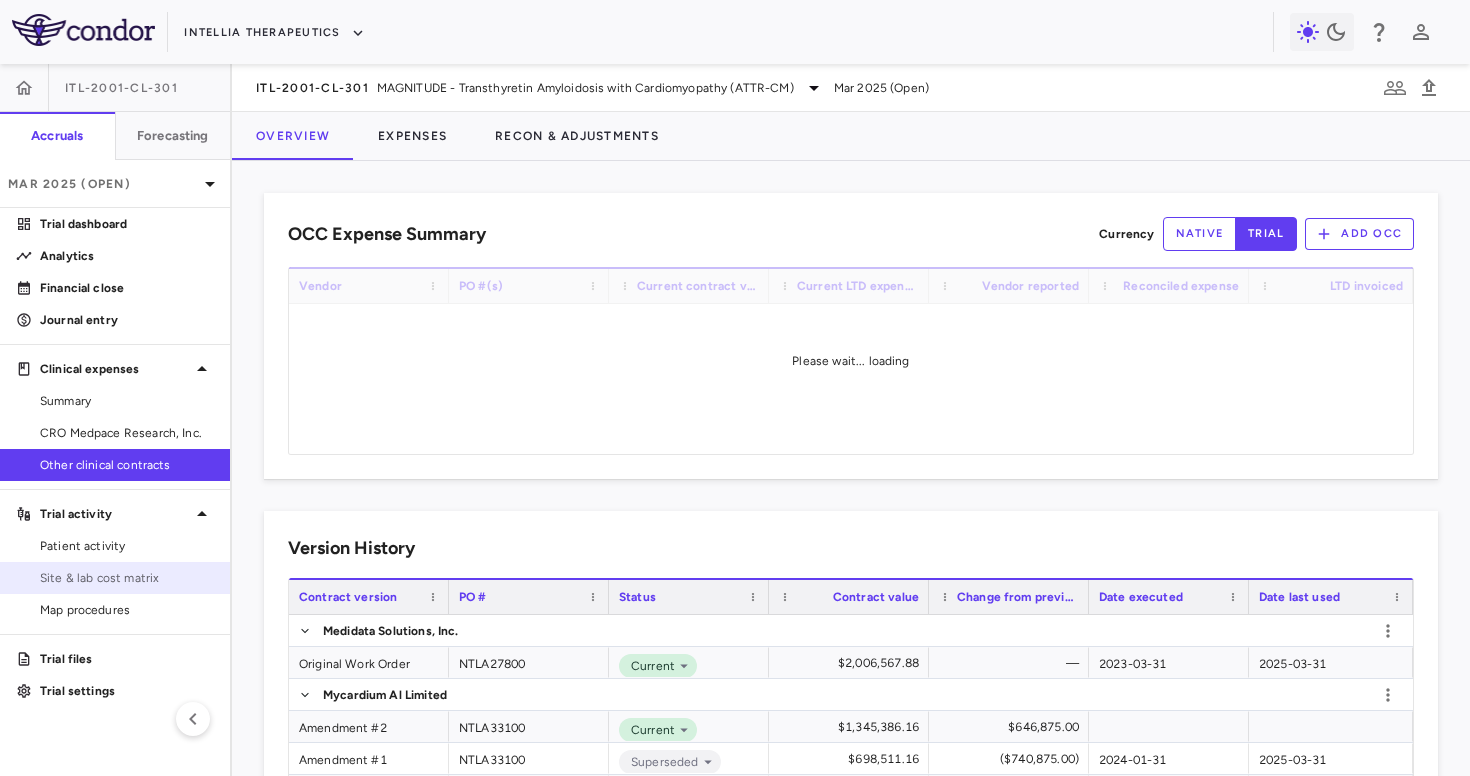click on "Site & lab cost matrix" at bounding box center [127, 578] 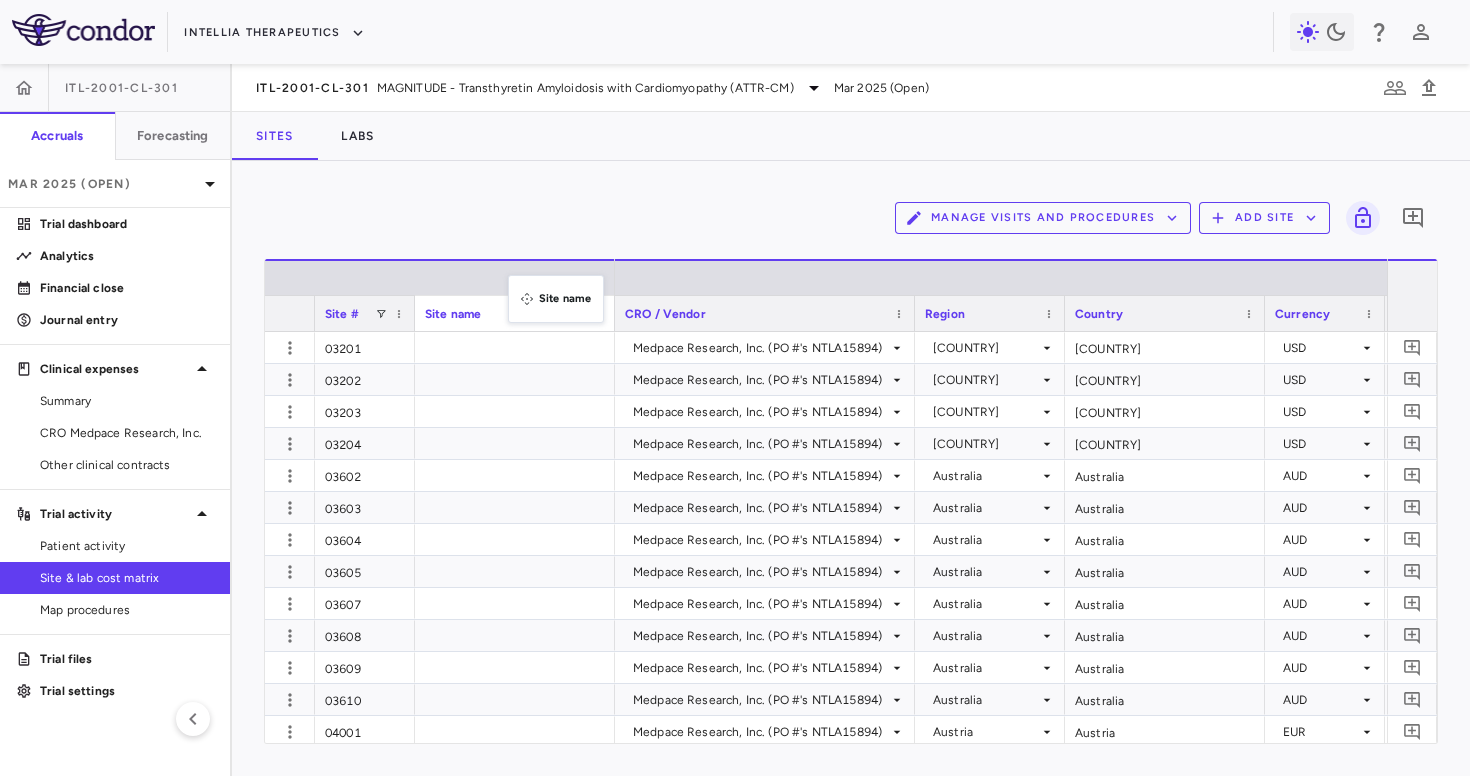 drag, startPoint x: 518, startPoint y: 309, endPoint x: 518, endPoint y: 224, distance: 85 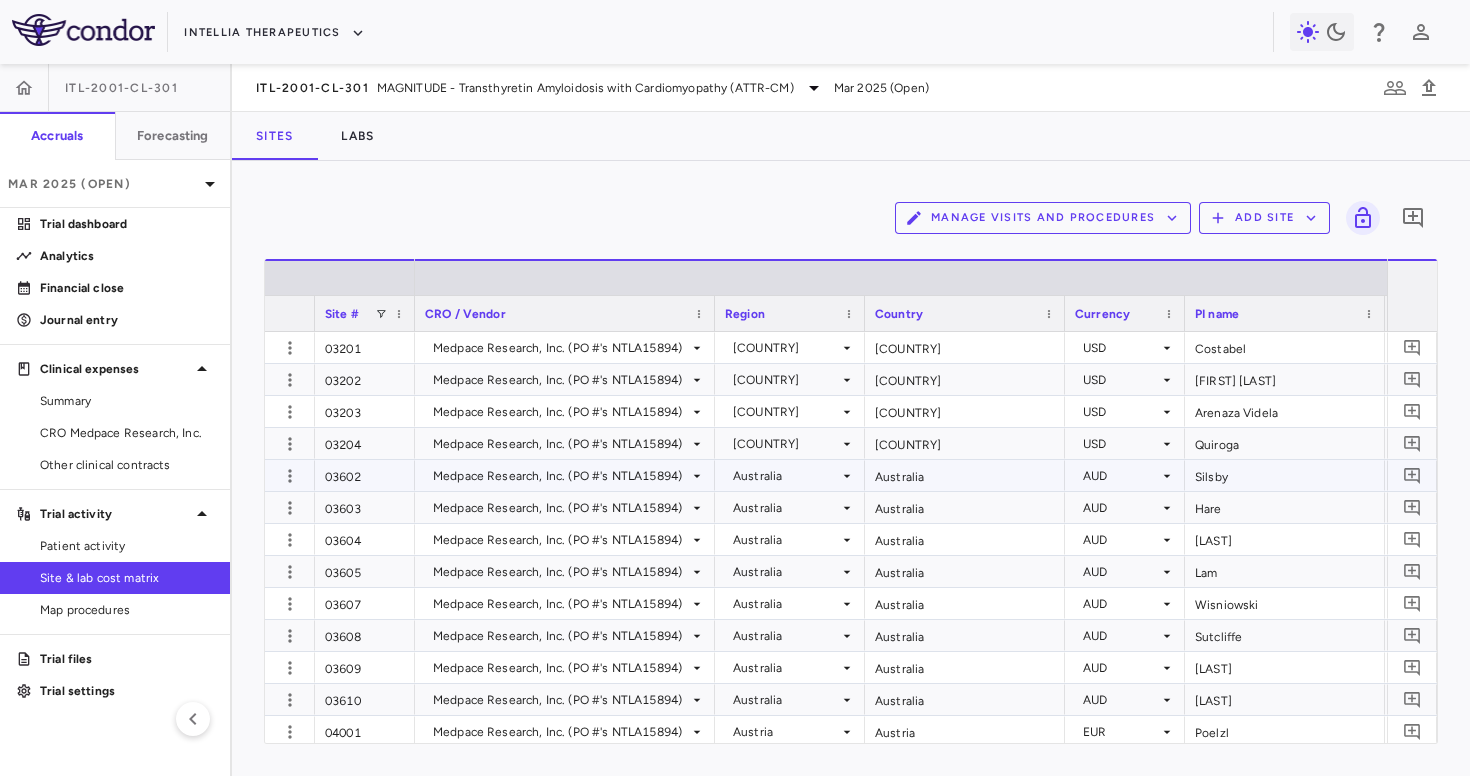 scroll, scrollTop: 0, scrollLeft: 217, axis: horizontal 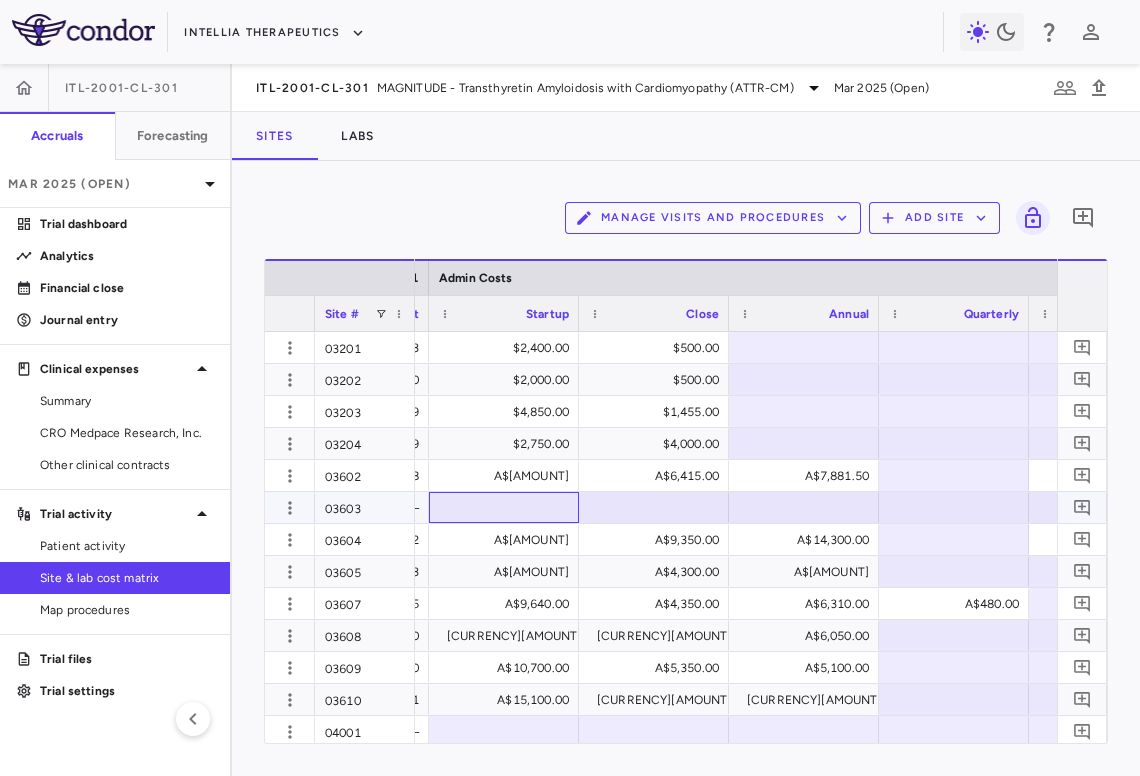 click at bounding box center [504, 507] 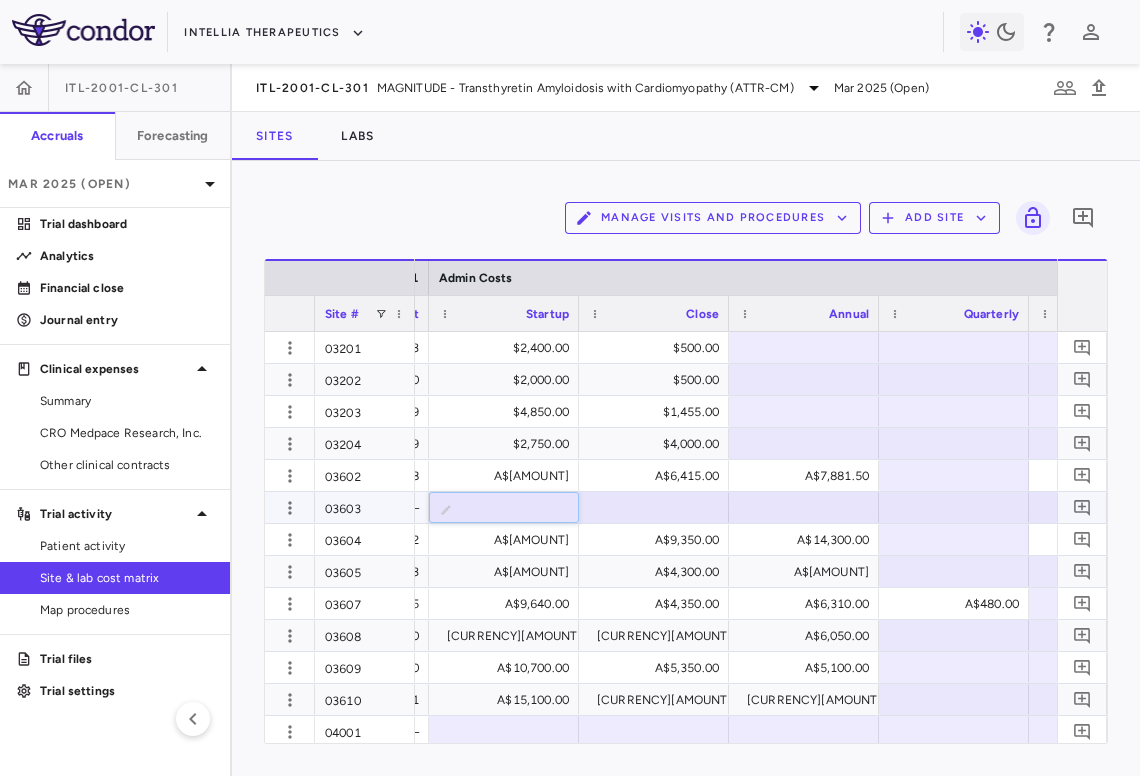 type on "****" 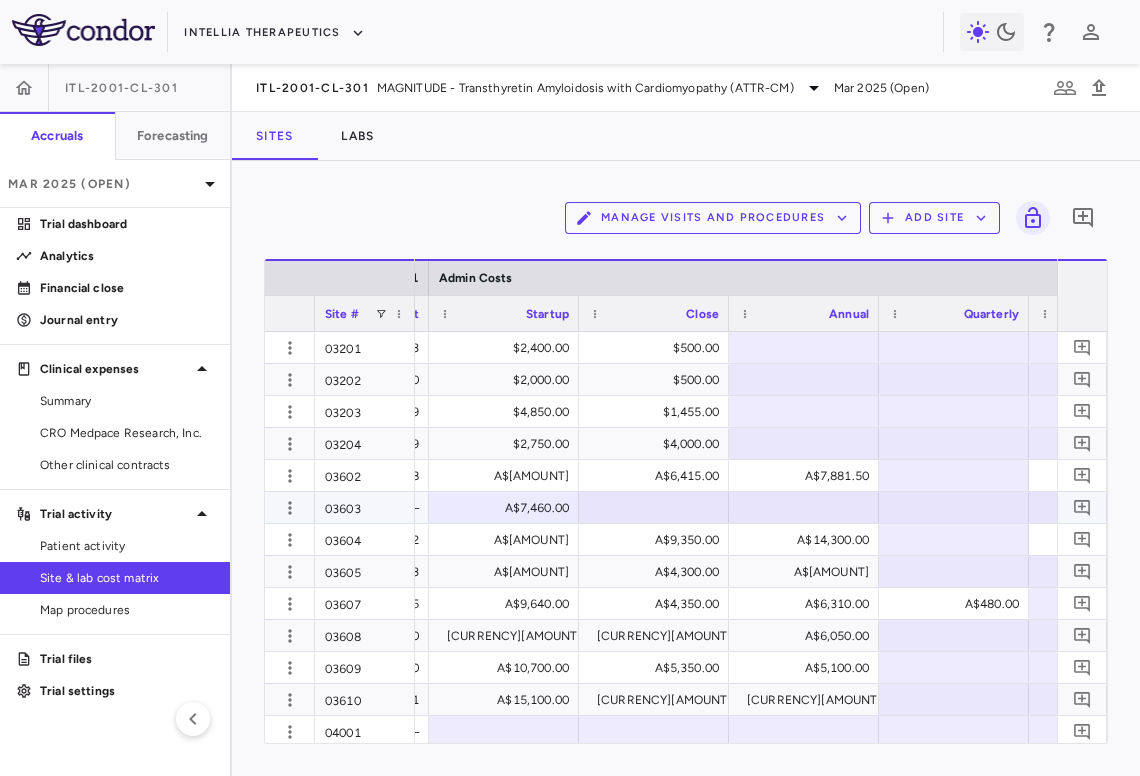 click at bounding box center [654, 507] 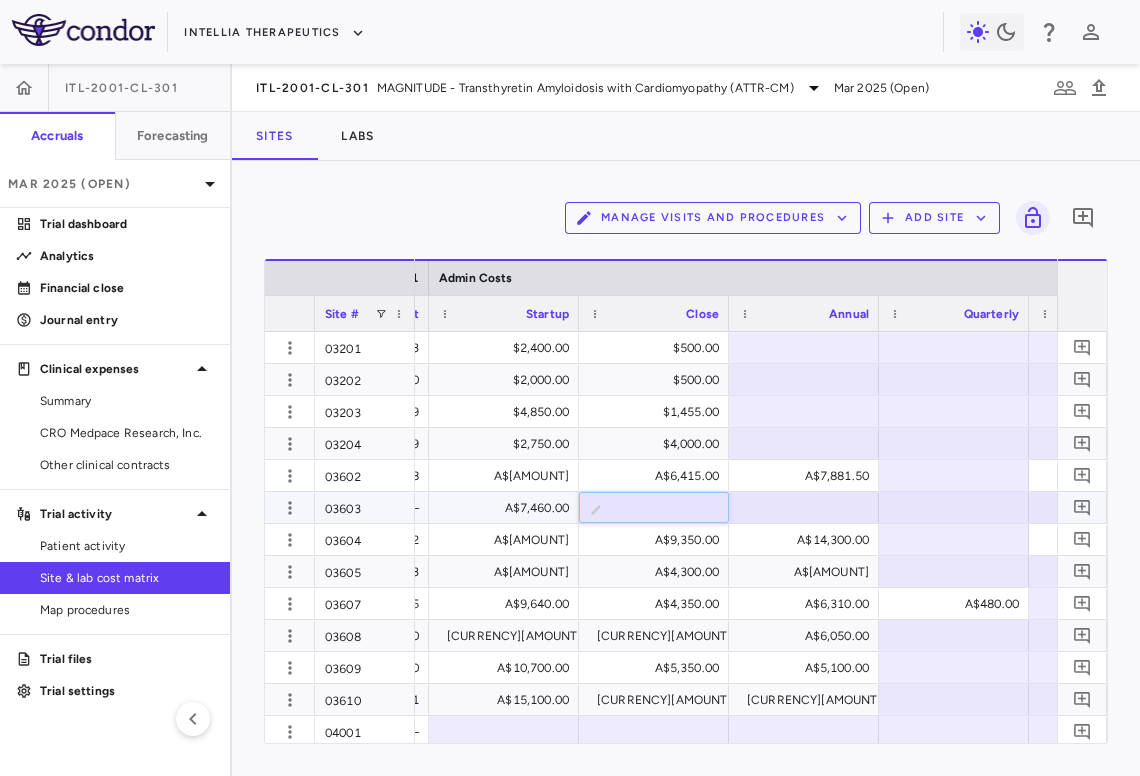 type on "****" 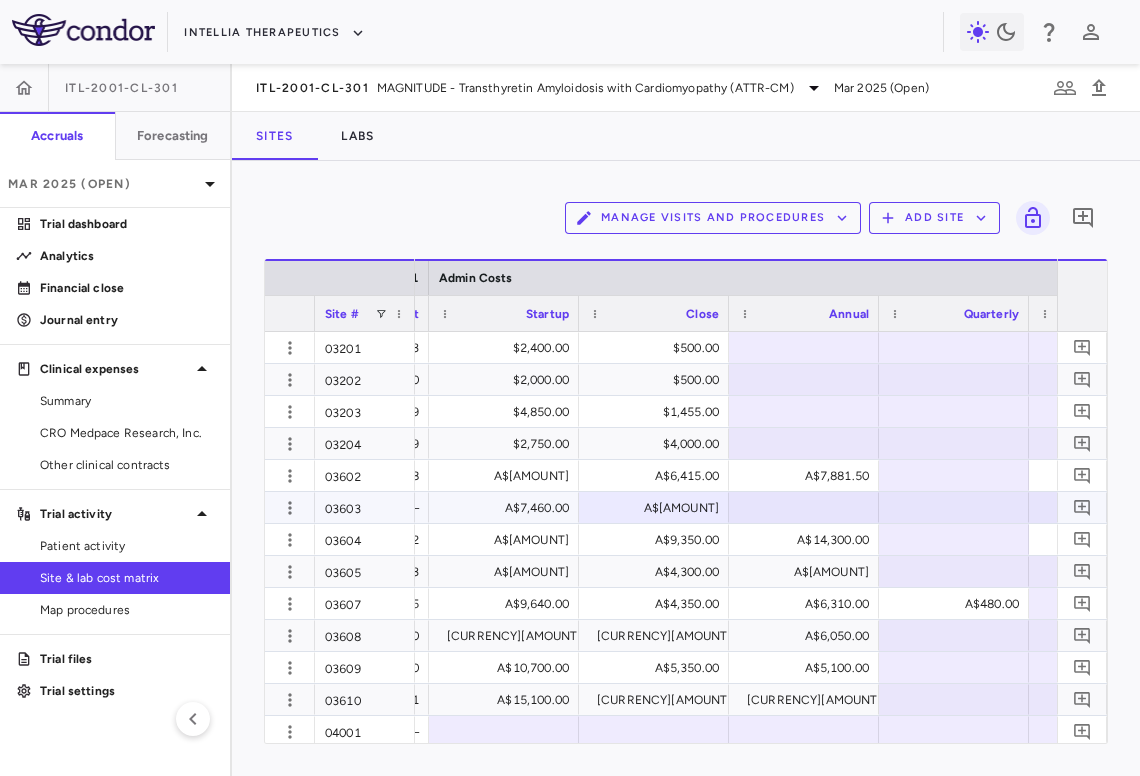 click at bounding box center [804, 507] 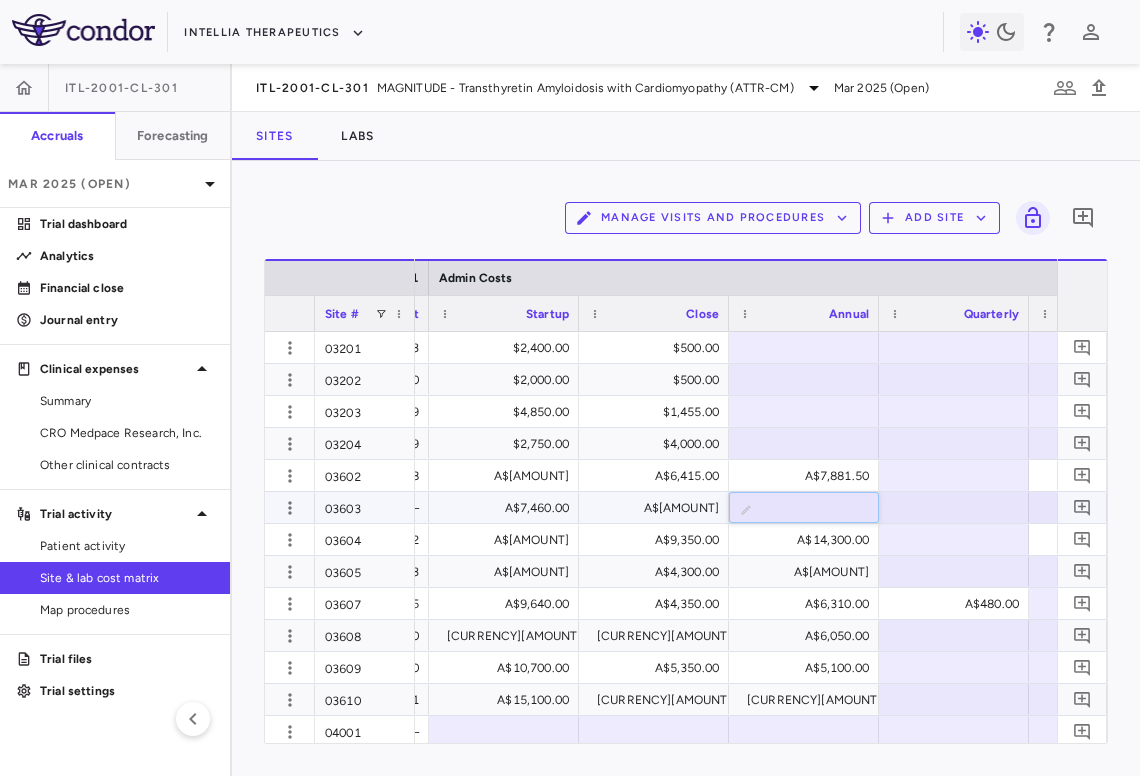 type on "****" 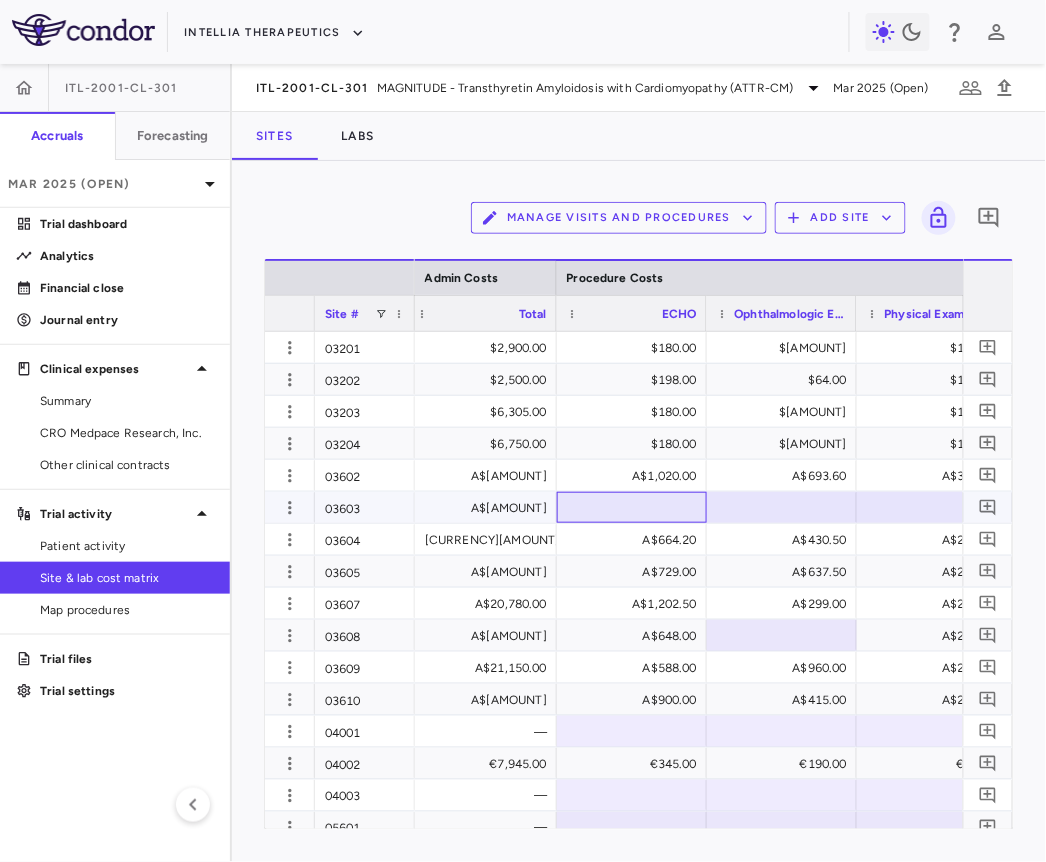 click at bounding box center [632, 507] 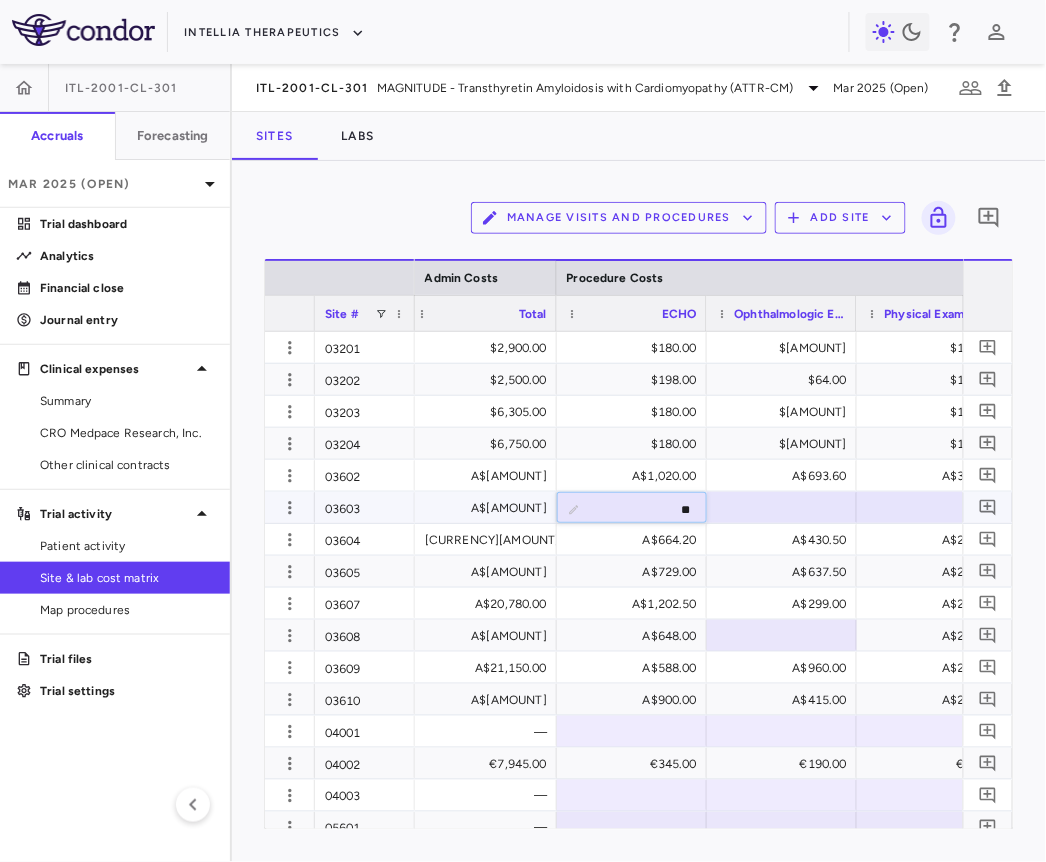 type on "***" 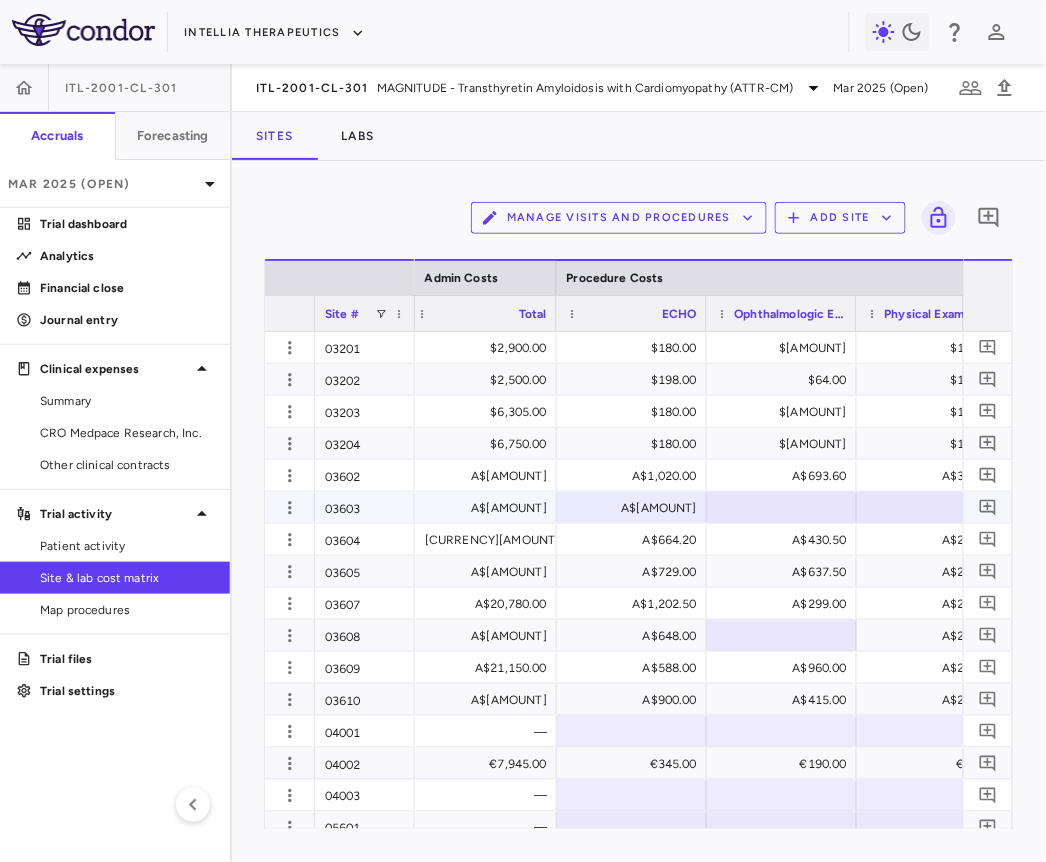 click on "A$500.00" at bounding box center [636, 508] 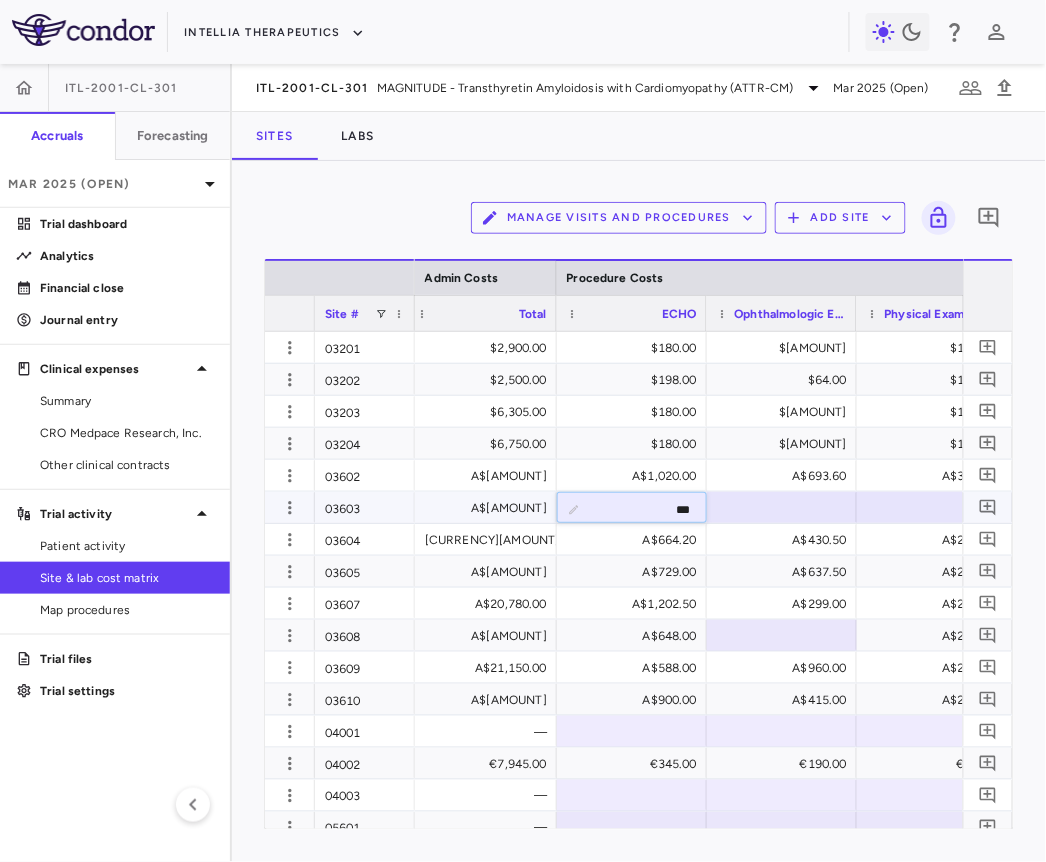click on "***" at bounding box center [647, 509] 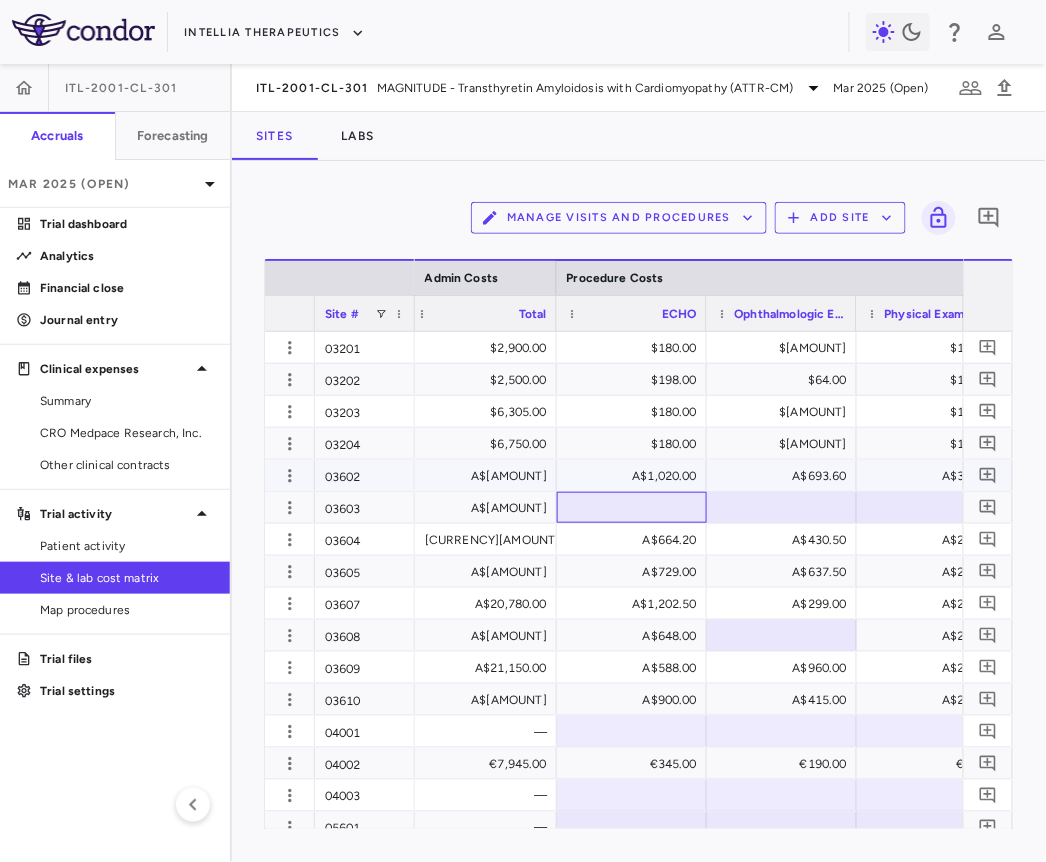 scroll, scrollTop: 0, scrollLeft: 6765, axis: horizontal 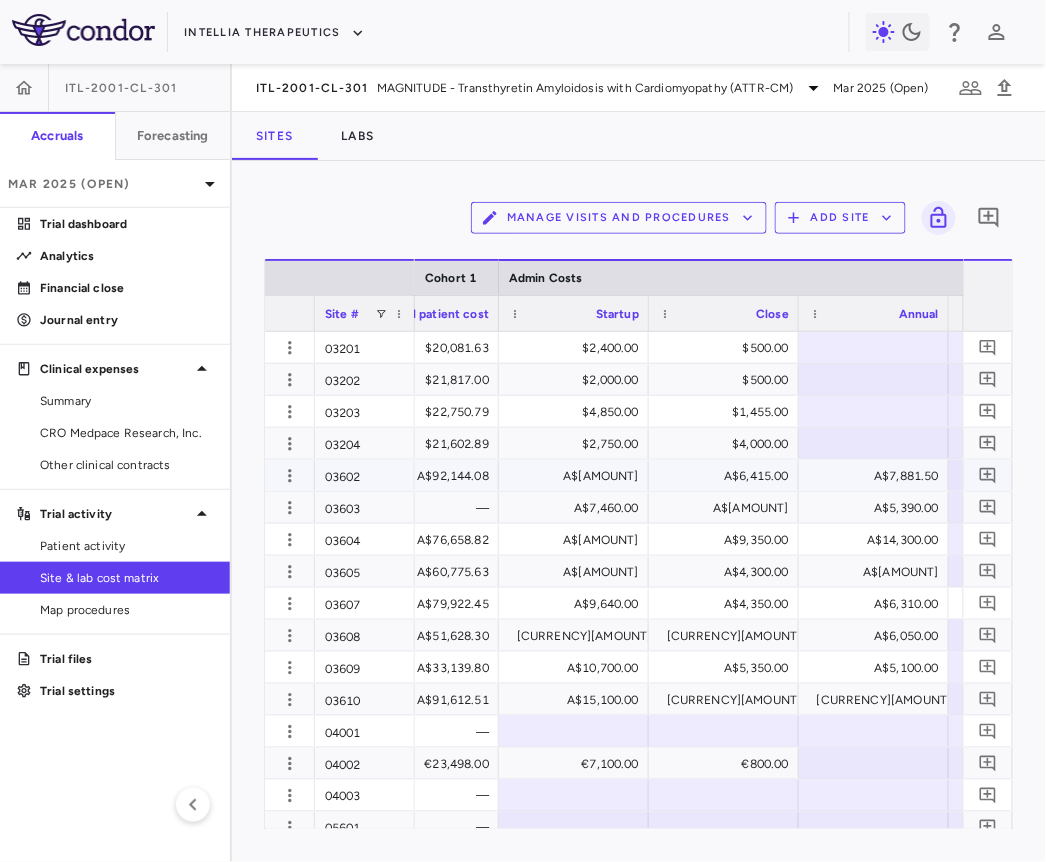 click on "A$7,460.00" at bounding box center [578, 508] 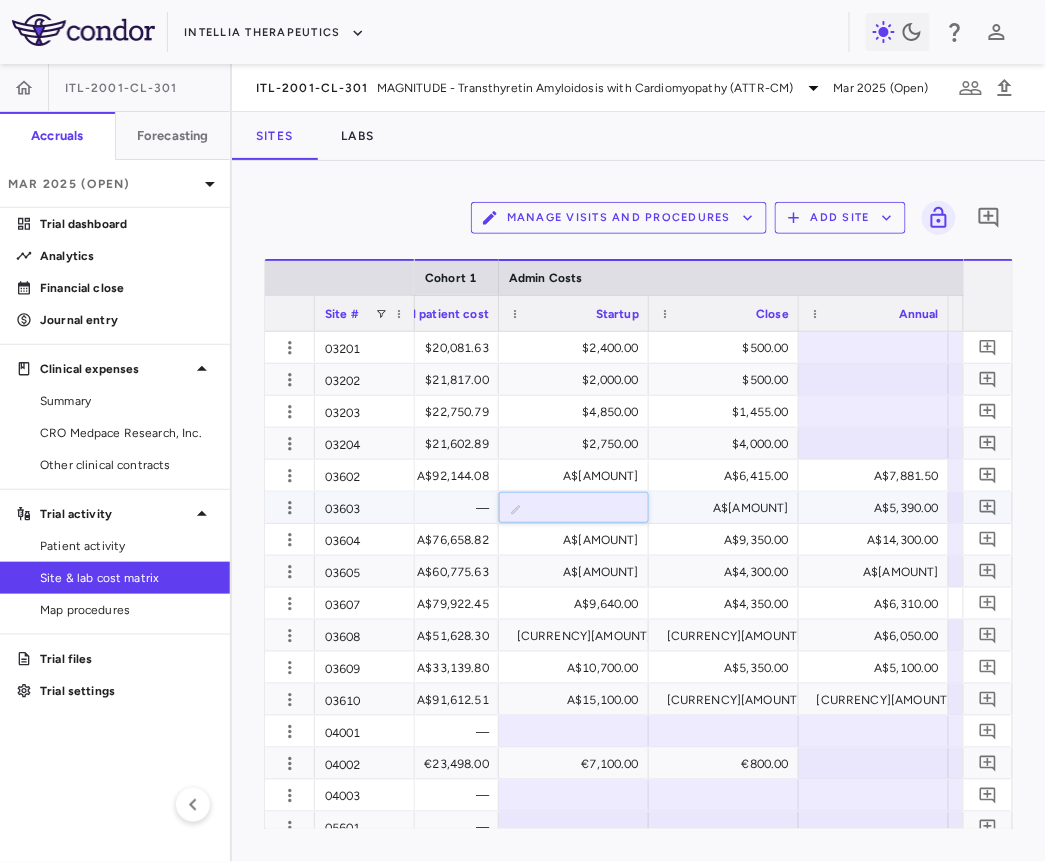 click on "****" at bounding box center (589, 509) 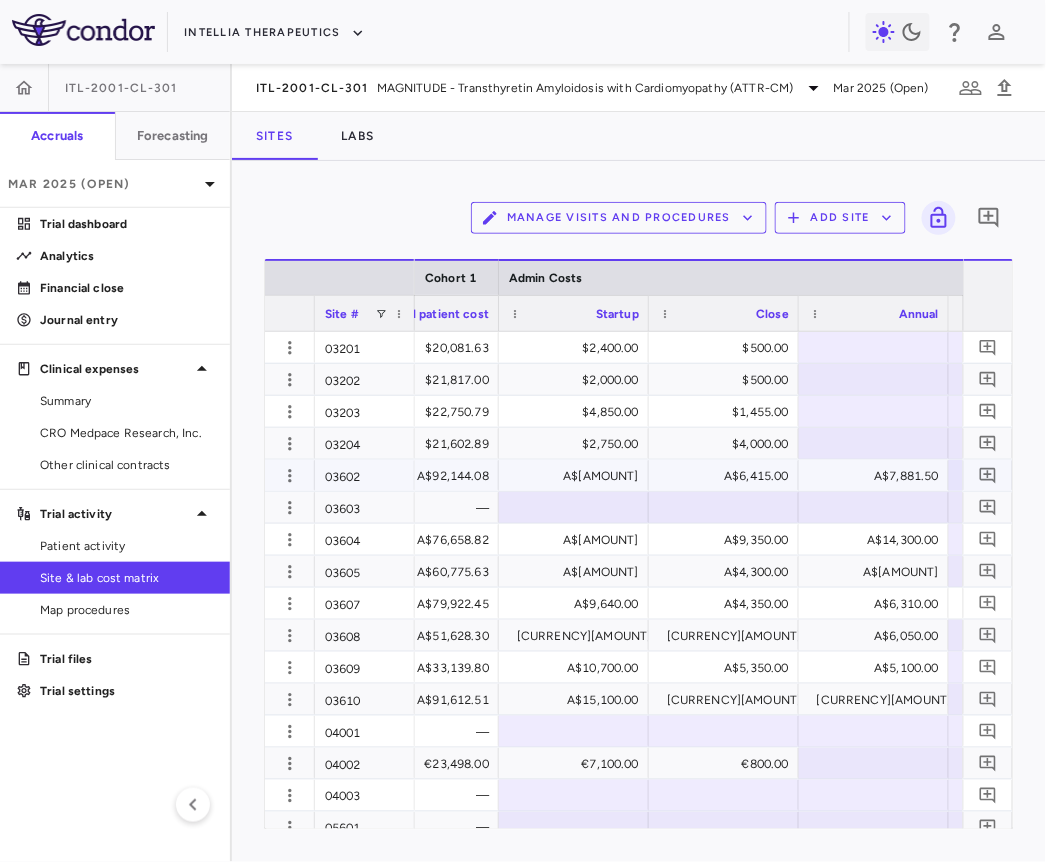 scroll, scrollTop: 0, scrollLeft: 6500, axis: horizontal 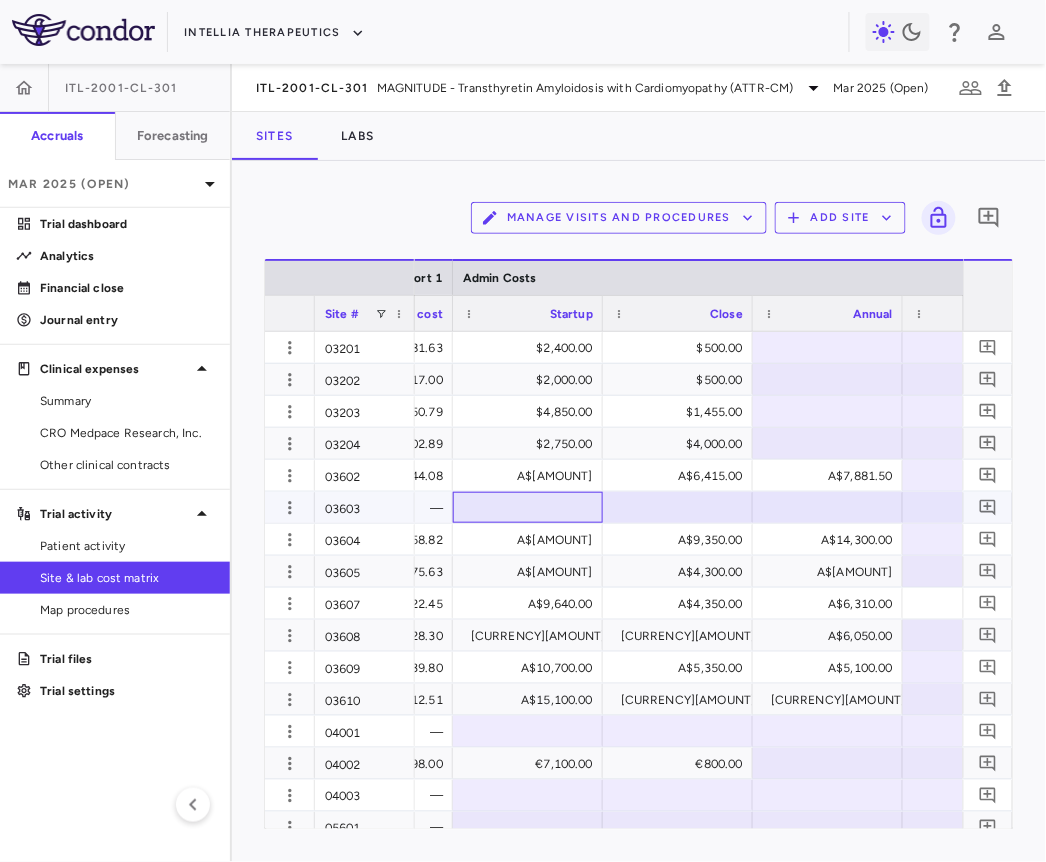 click at bounding box center (528, 507) 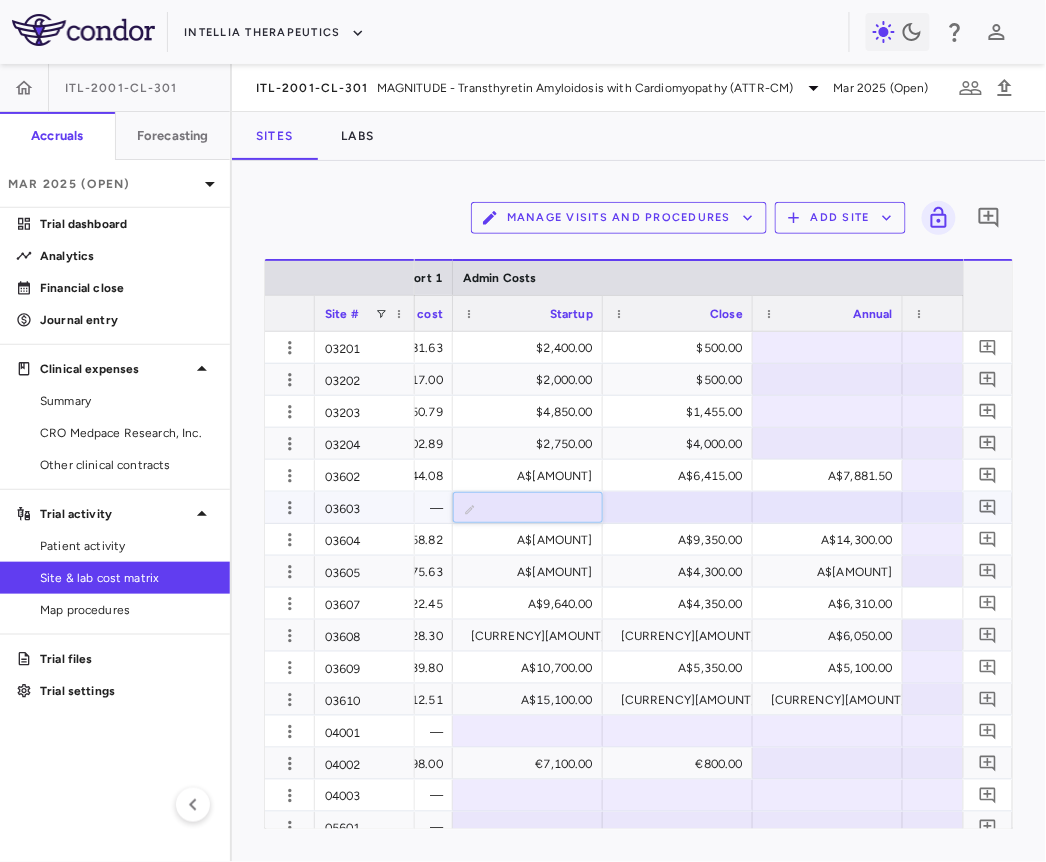 type on "*****" 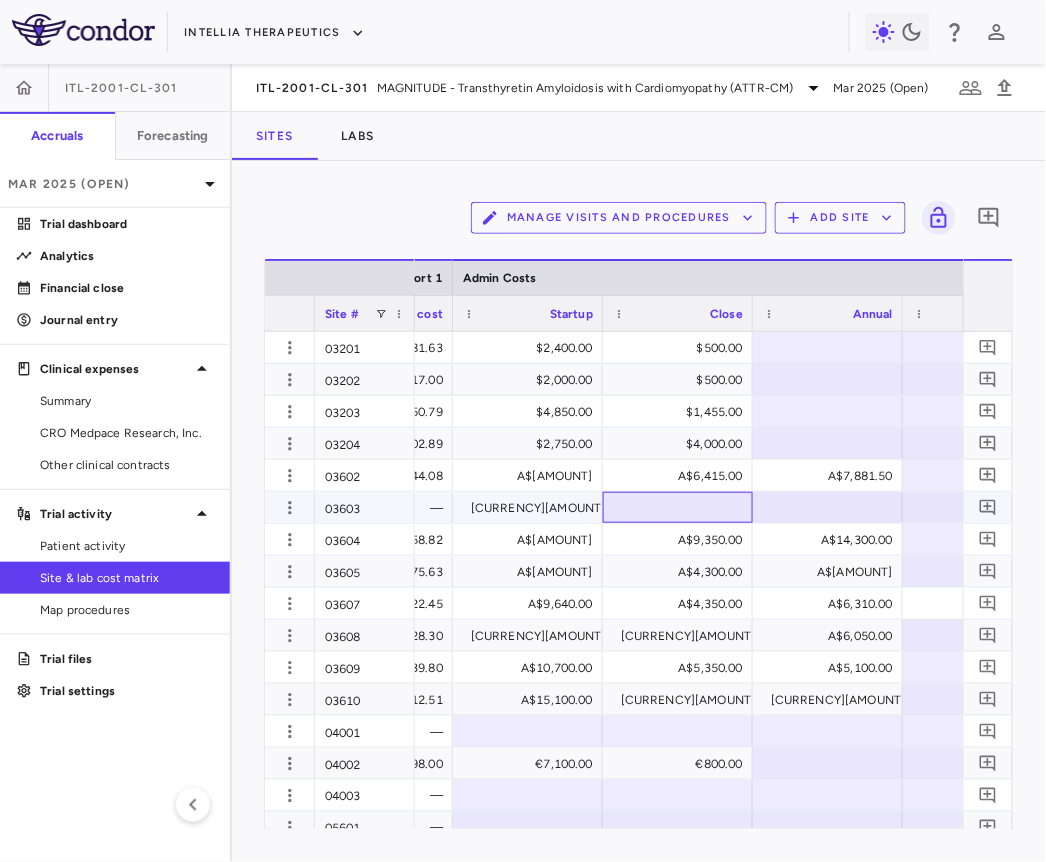 click at bounding box center (678, 507) 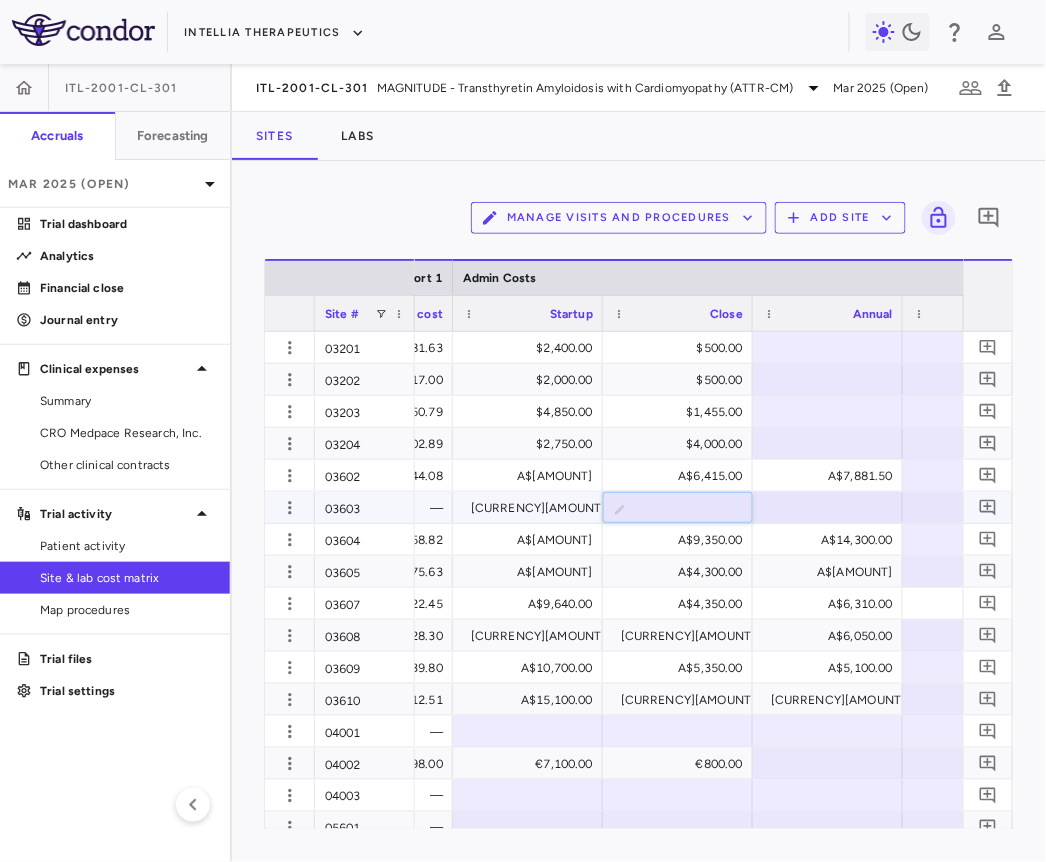 type on "****" 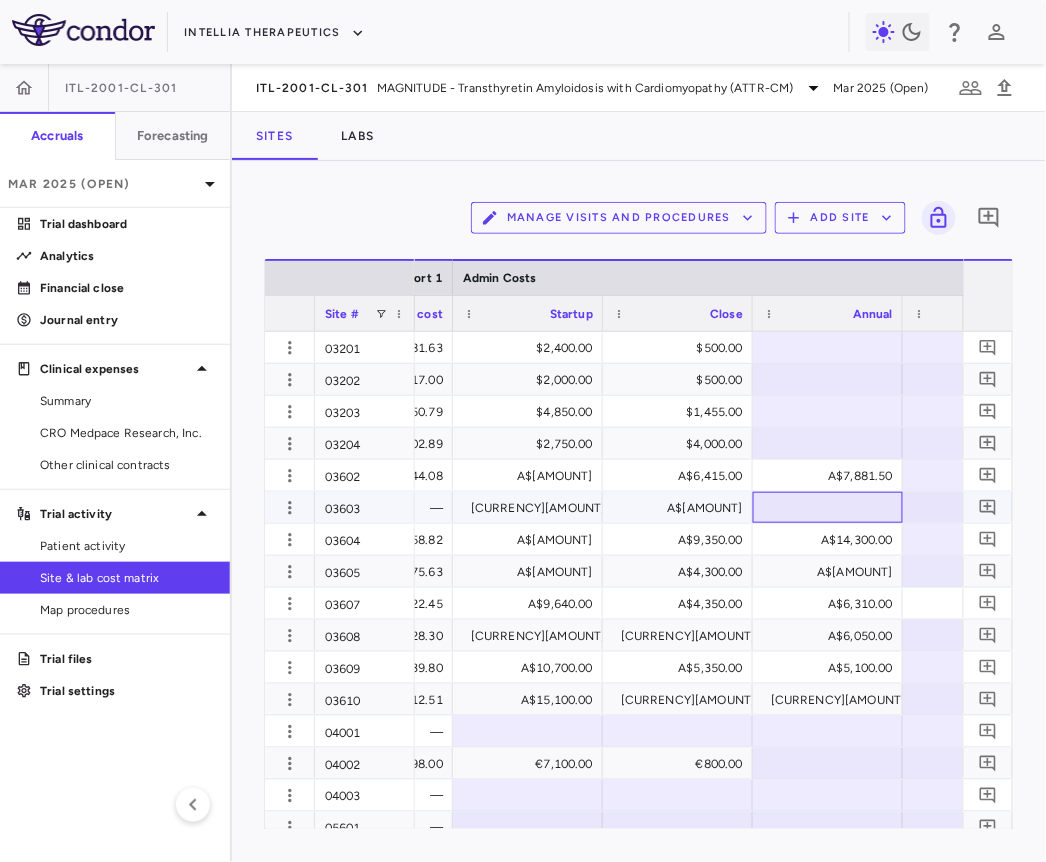 click at bounding box center (828, 507) 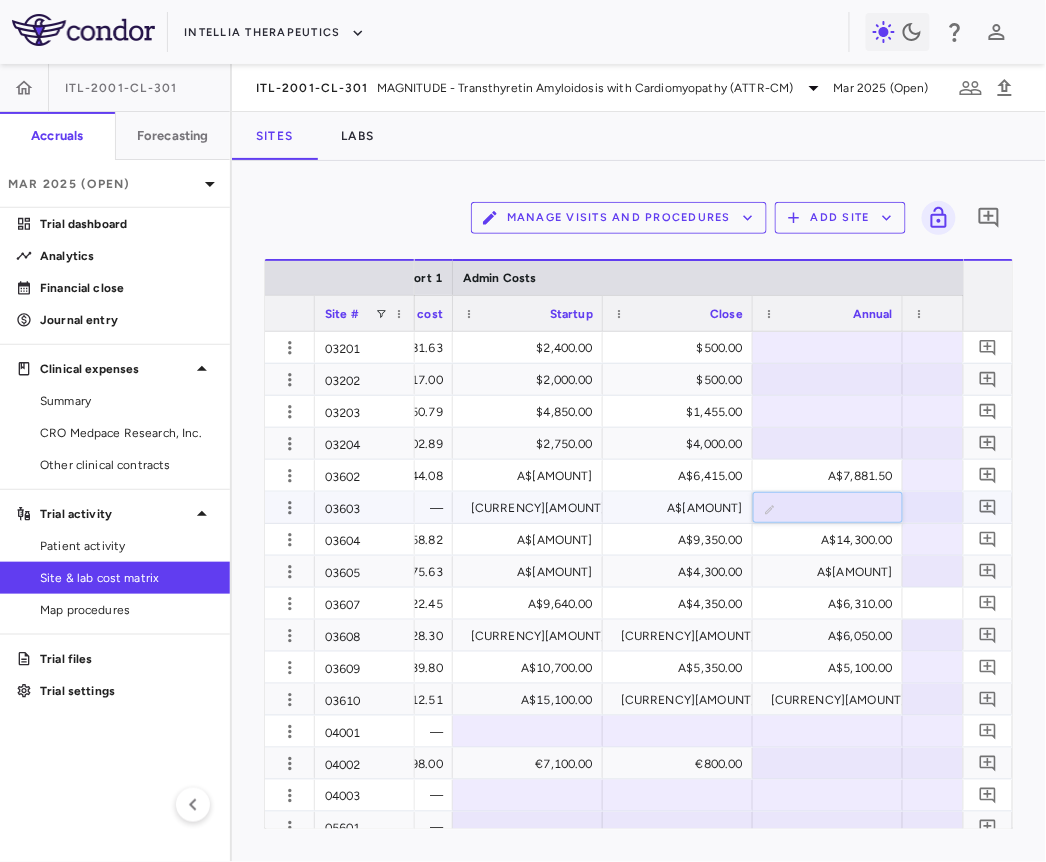 type on "****" 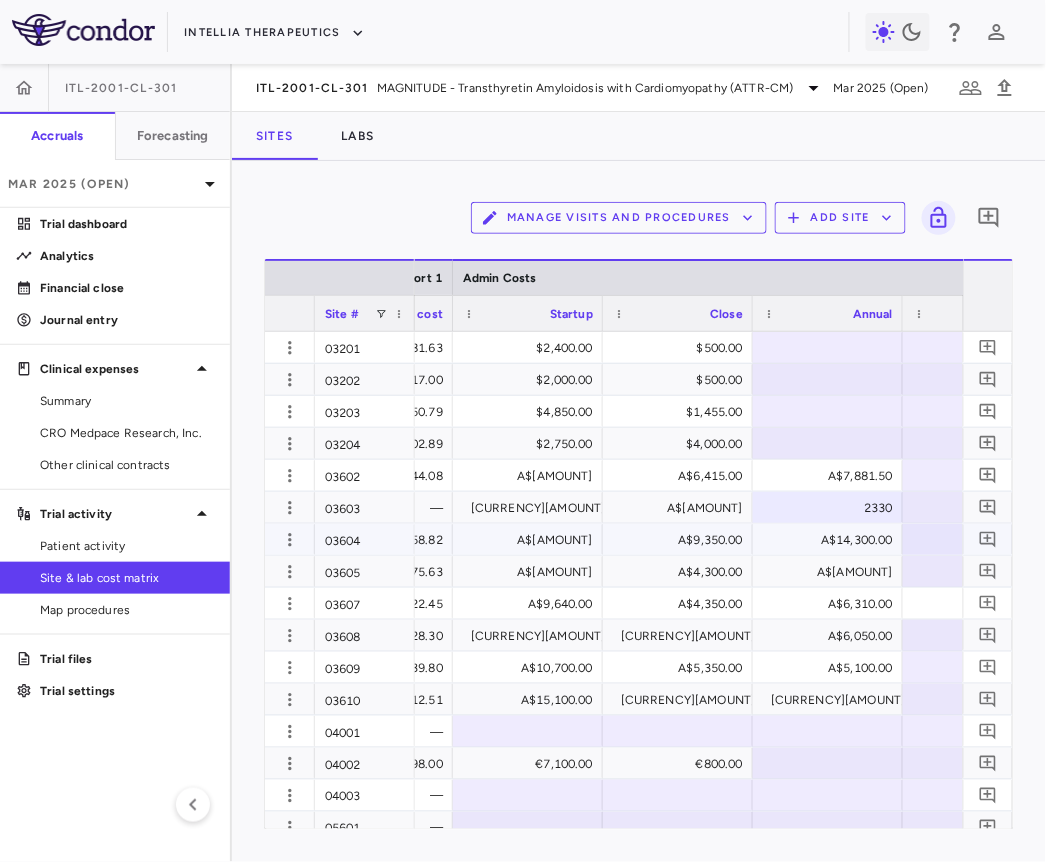 scroll, scrollTop: 0, scrollLeft: 6542, axis: horizontal 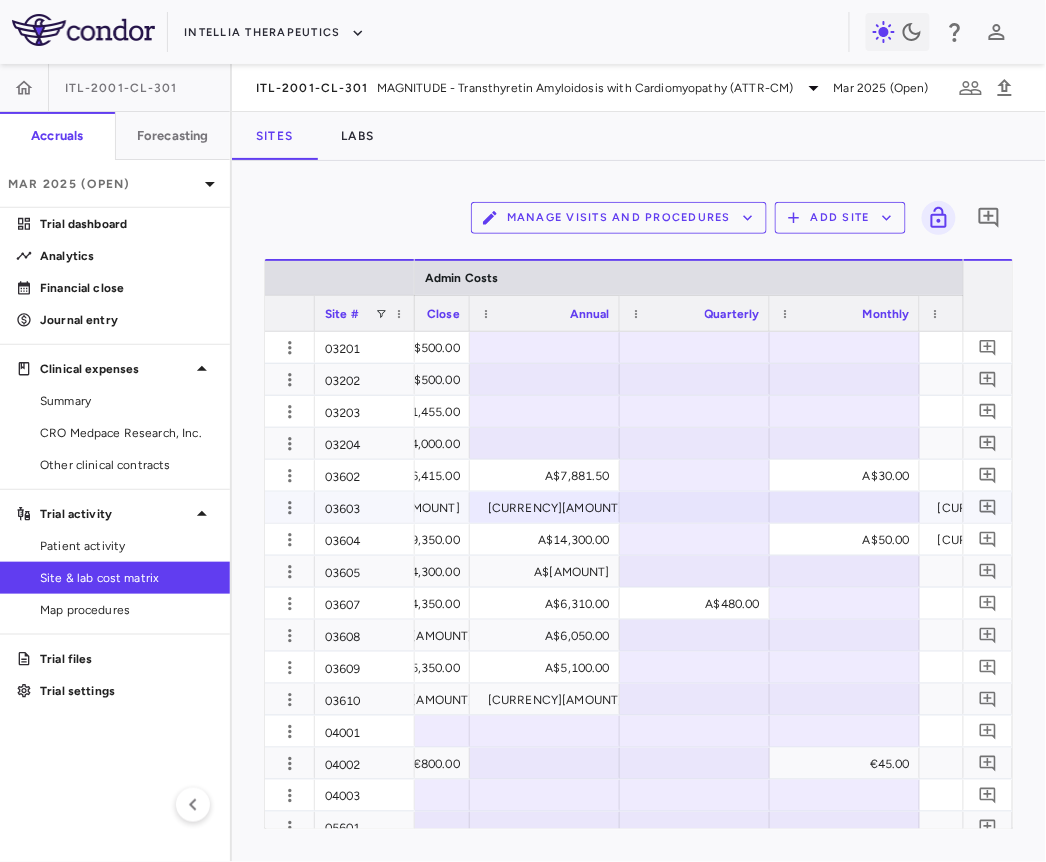 click at bounding box center [695, 507] 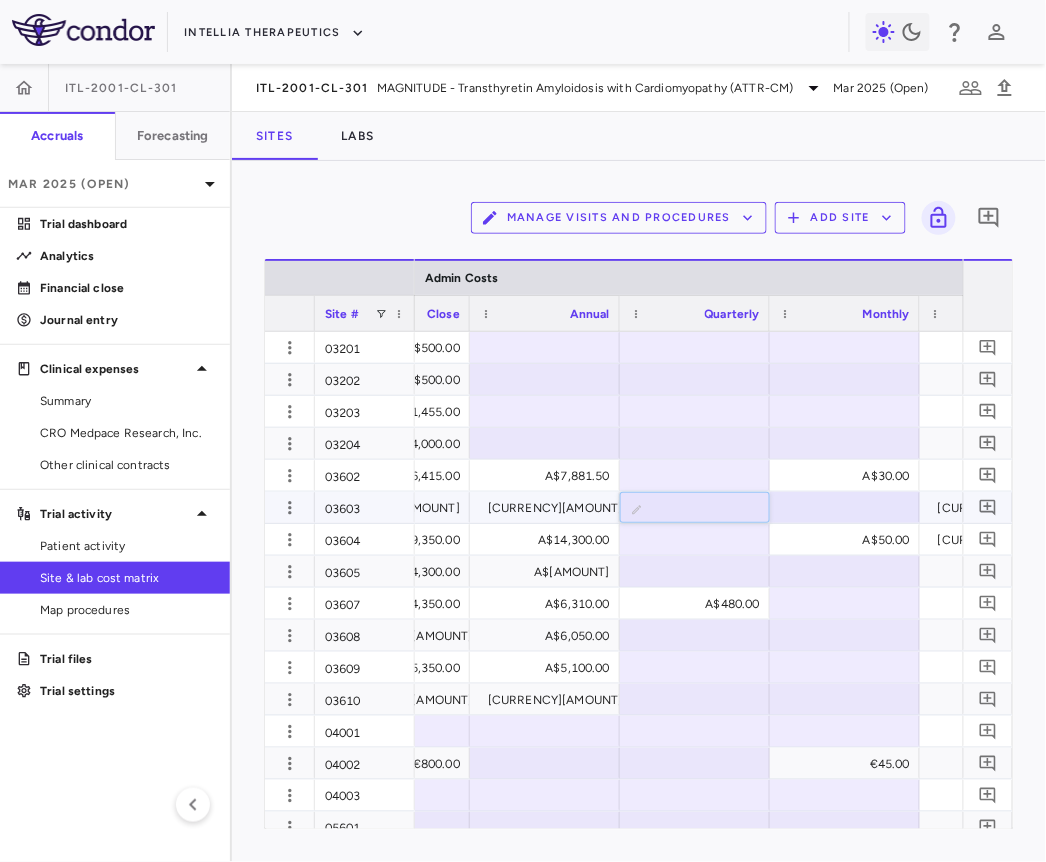 type on "****" 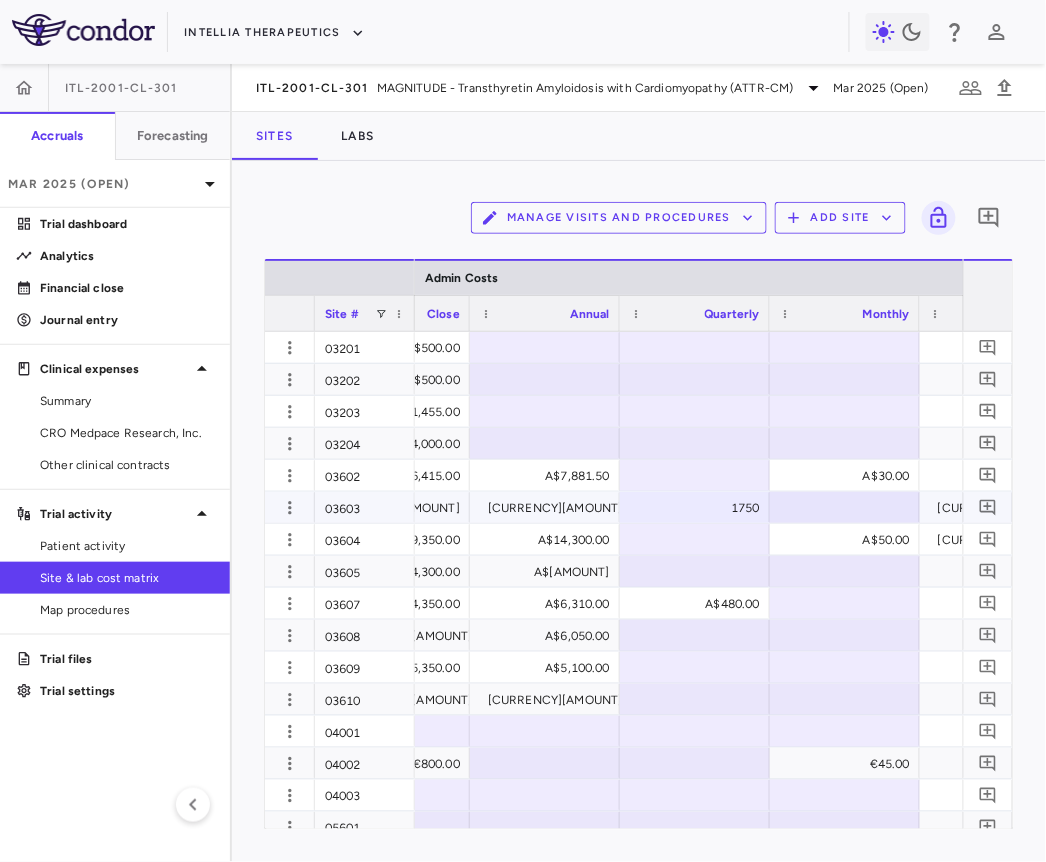 click at bounding box center [845, 507] 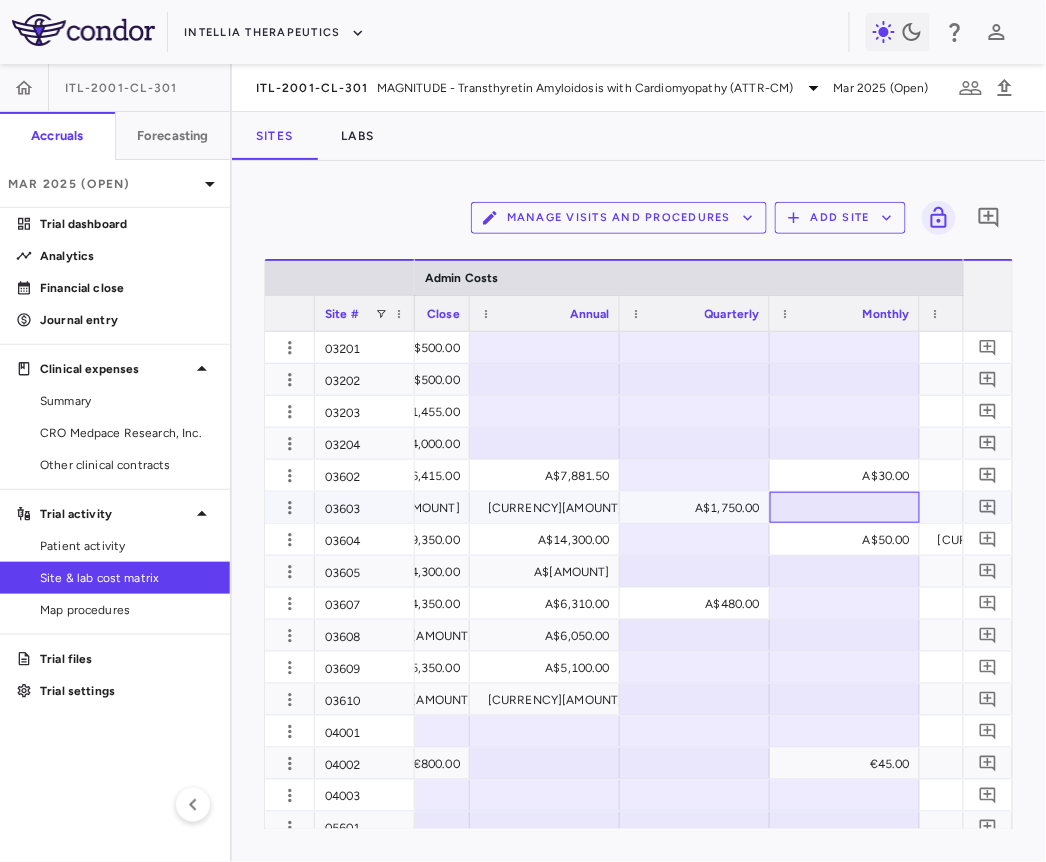 click at bounding box center [845, 507] 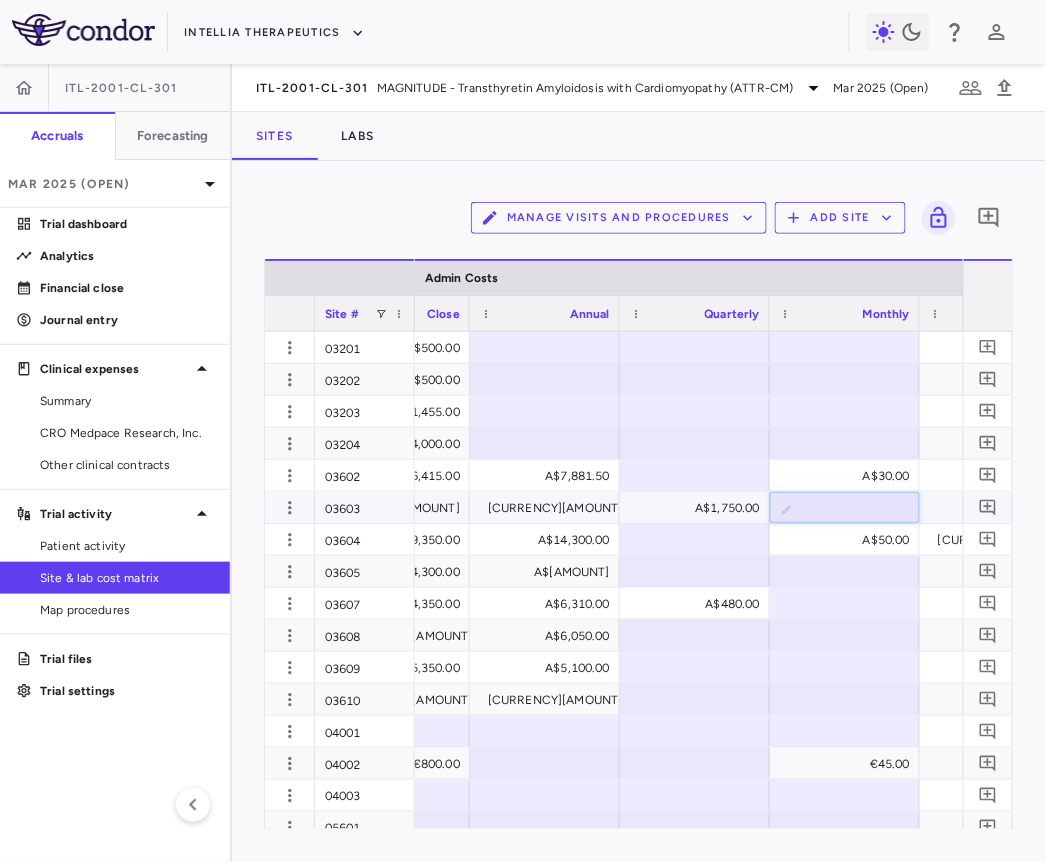 type on "***" 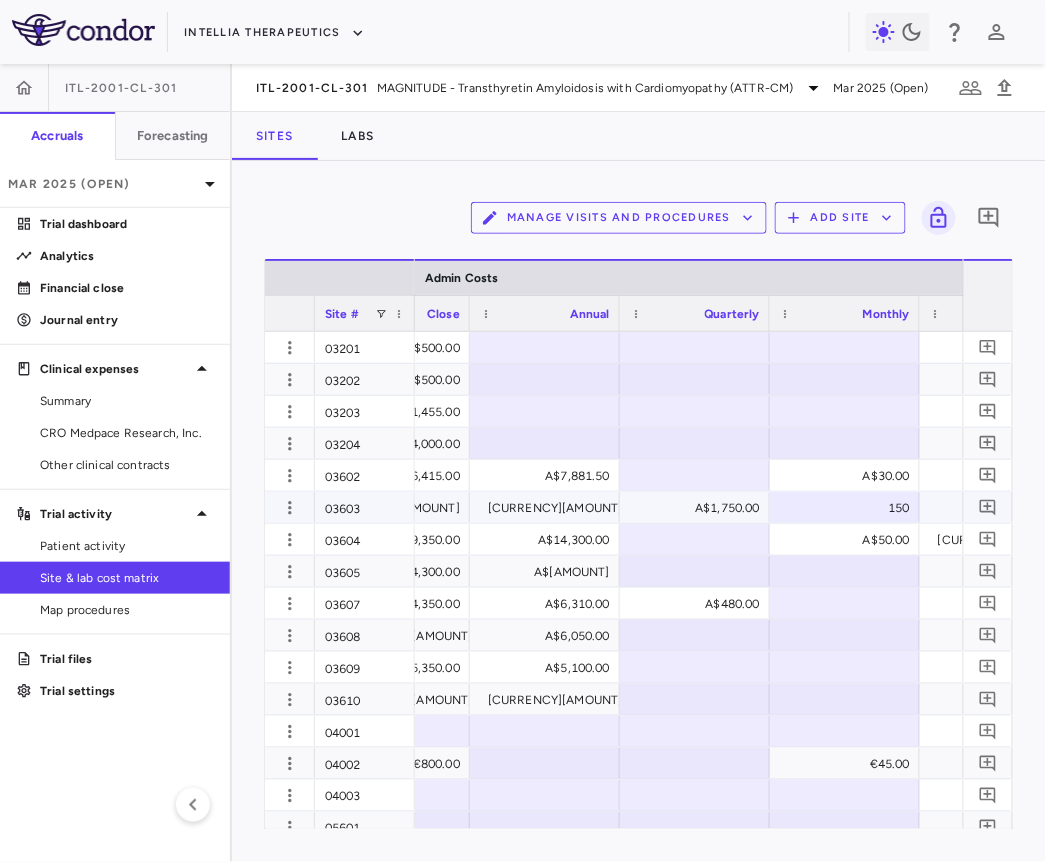 scroll, scrollTop: 0, scrollLeft: 6788, axis: horizontal 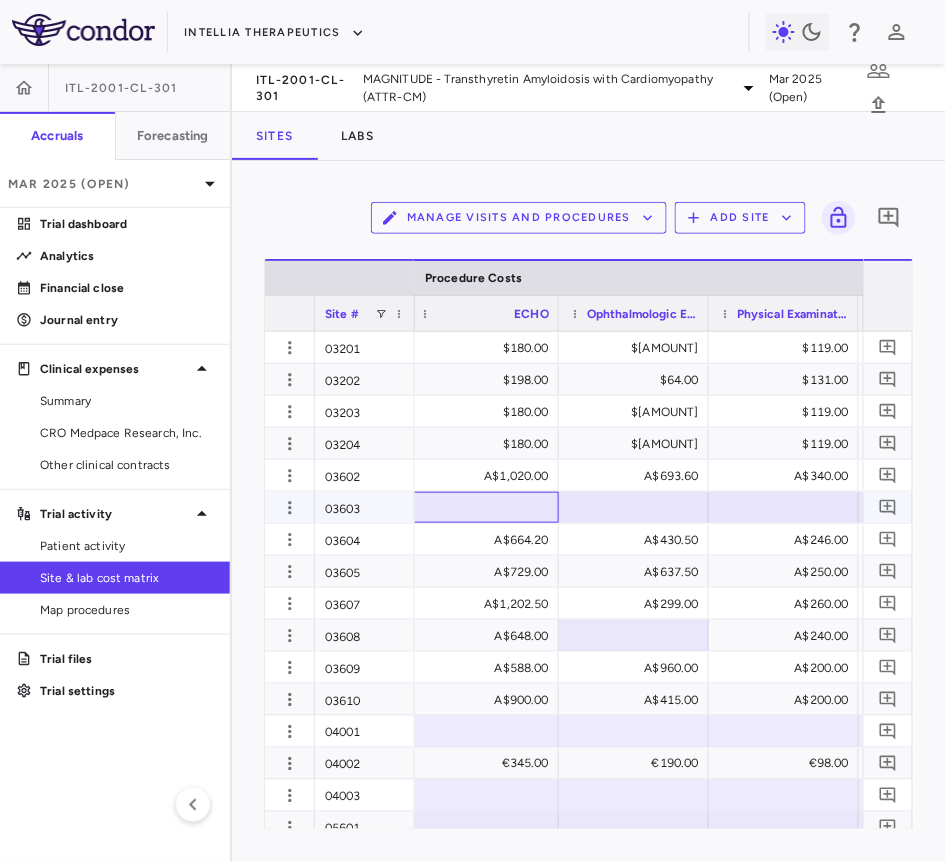 click at bounding box center (484, 507) 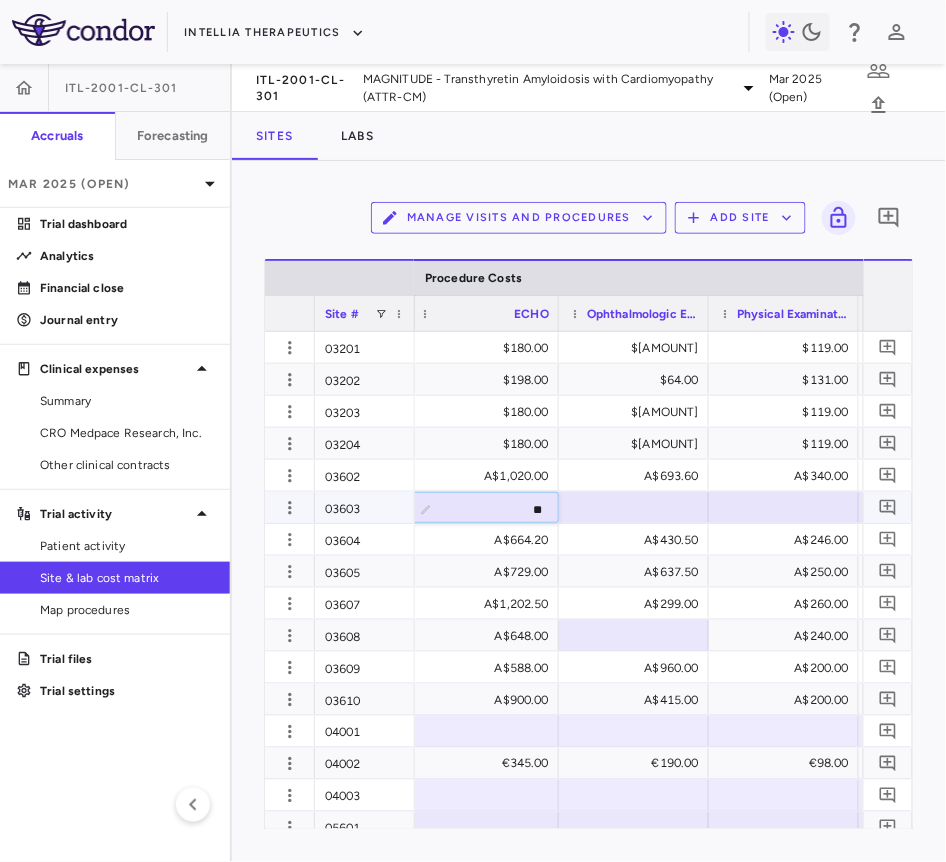 type on "***" 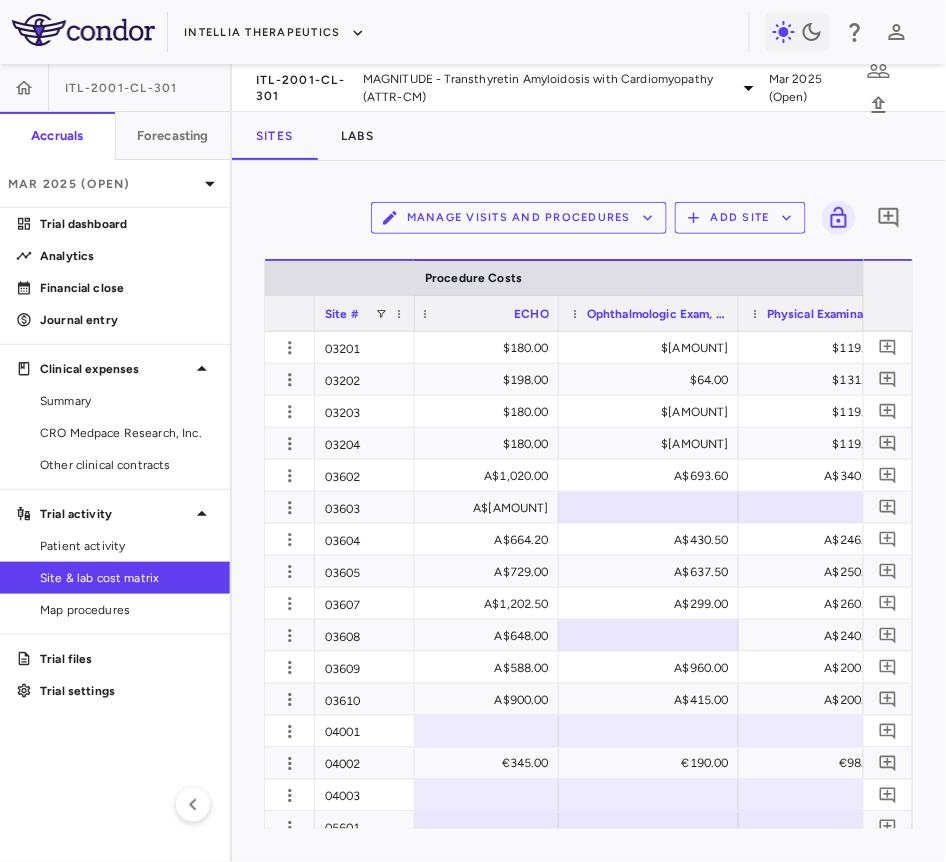 drag, startPoint x: 706, startPoint y: 312, endPoint x: 752, endPoint y: 325, distance: 47.801674 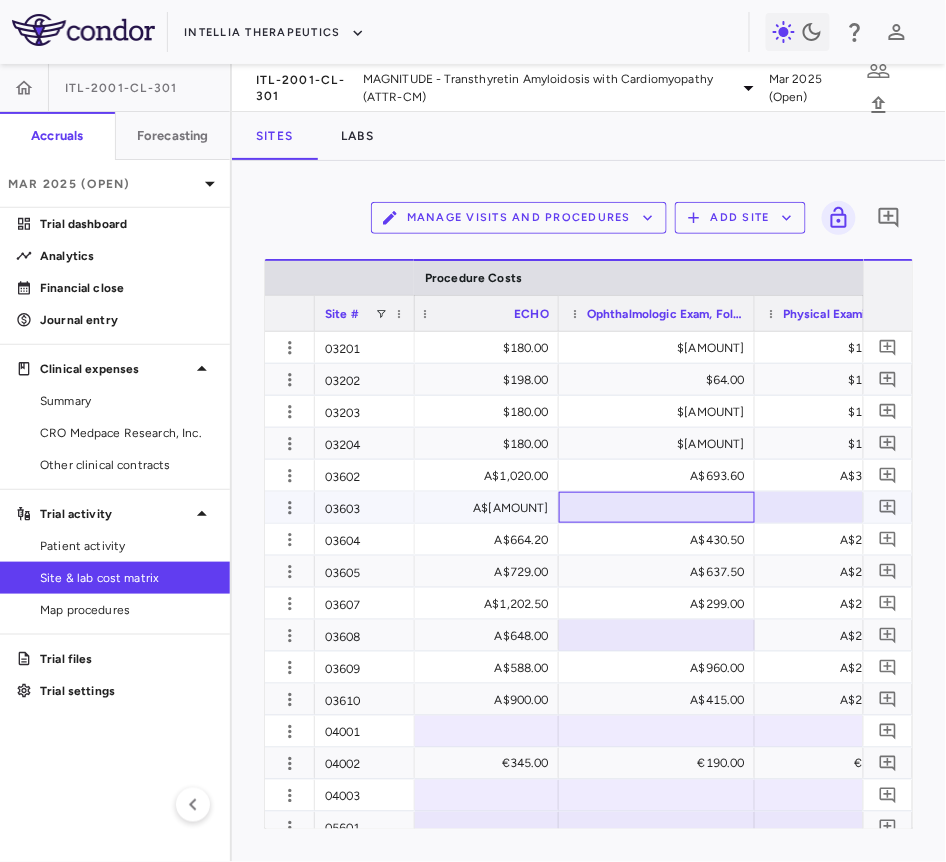 click at bounding box center [657, 507] 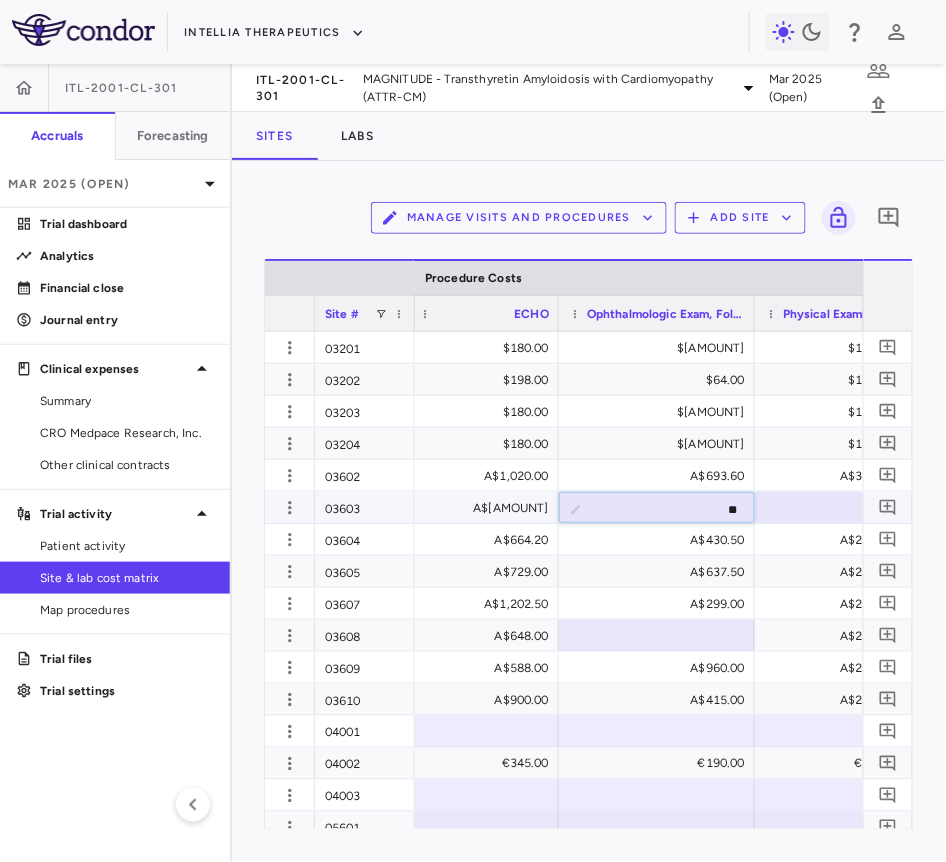 type on "***" 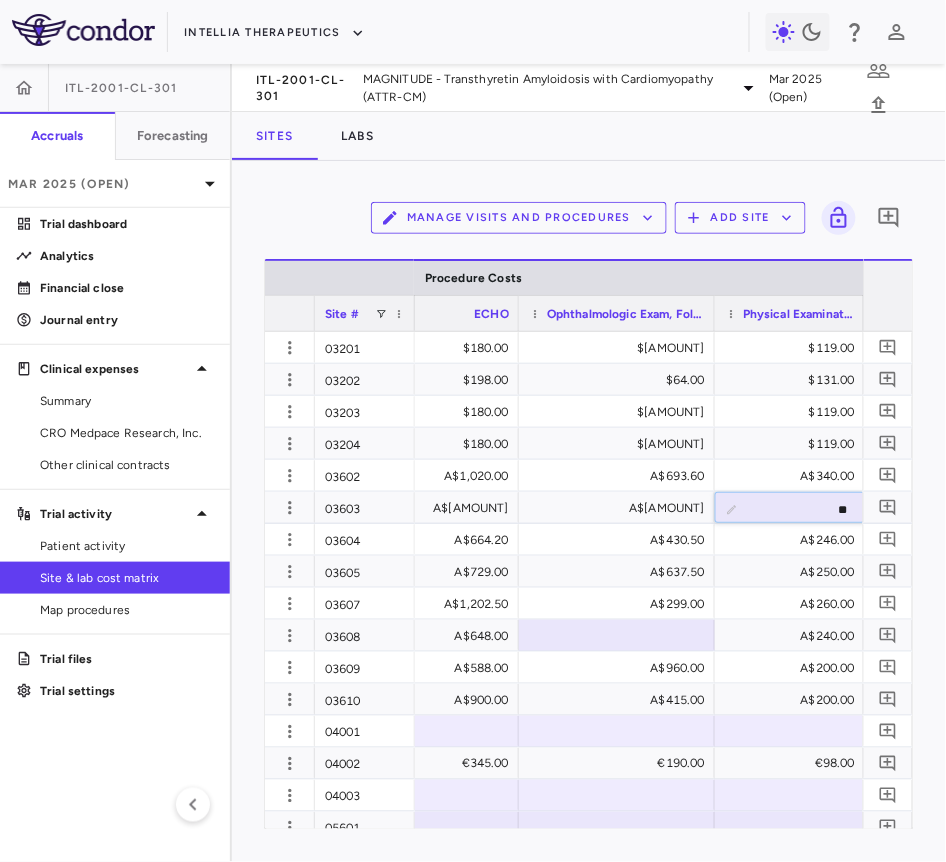 type on "***" 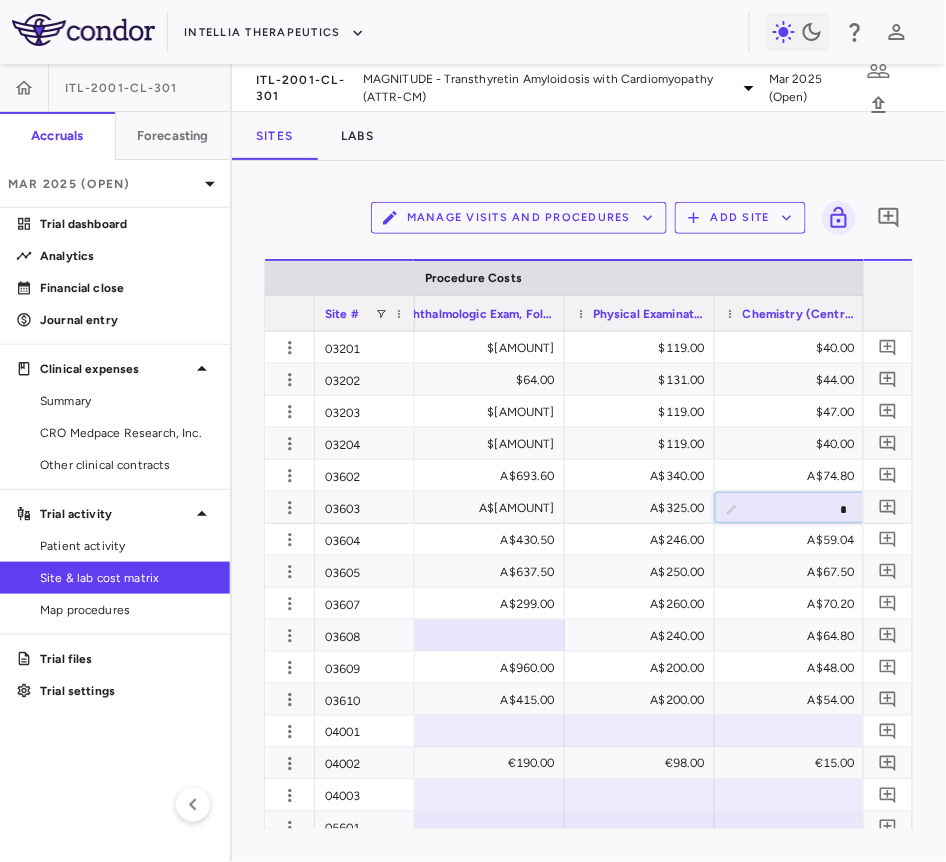 type on "**" 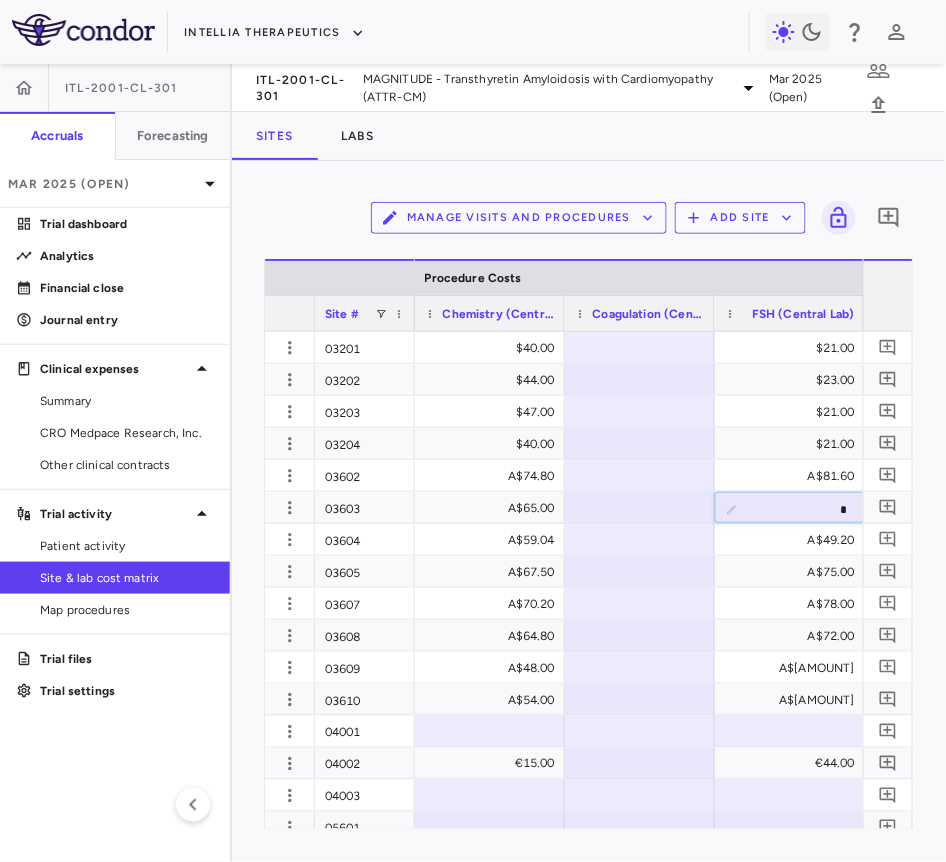 type on "**" 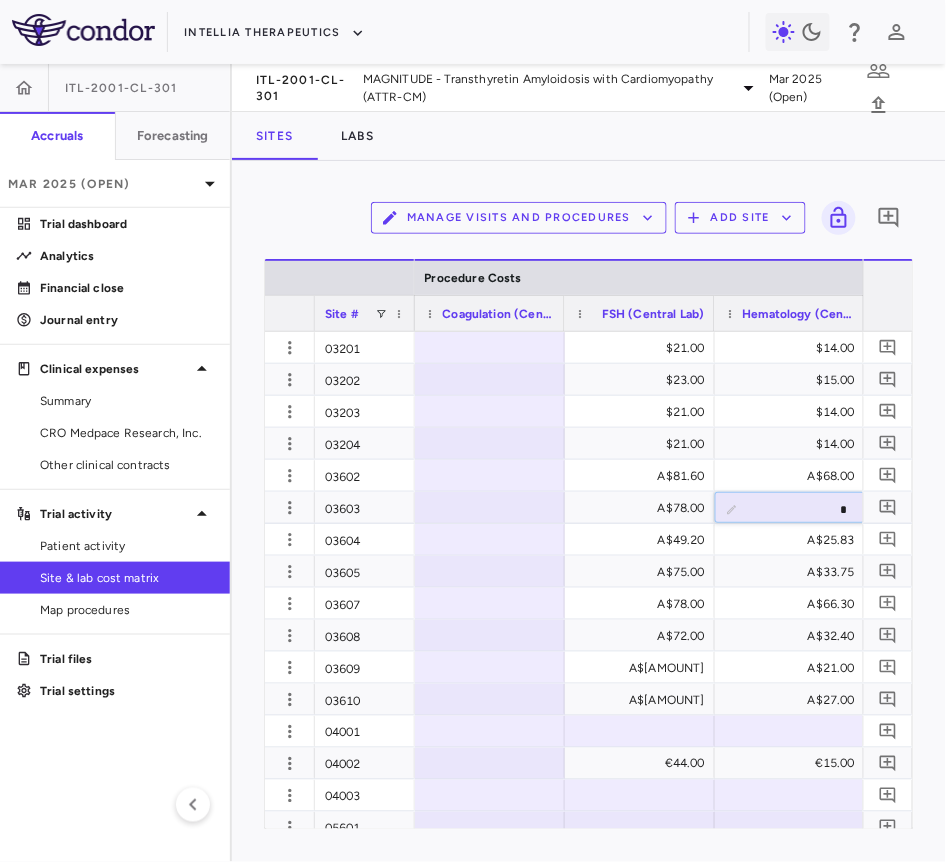 type on "**" 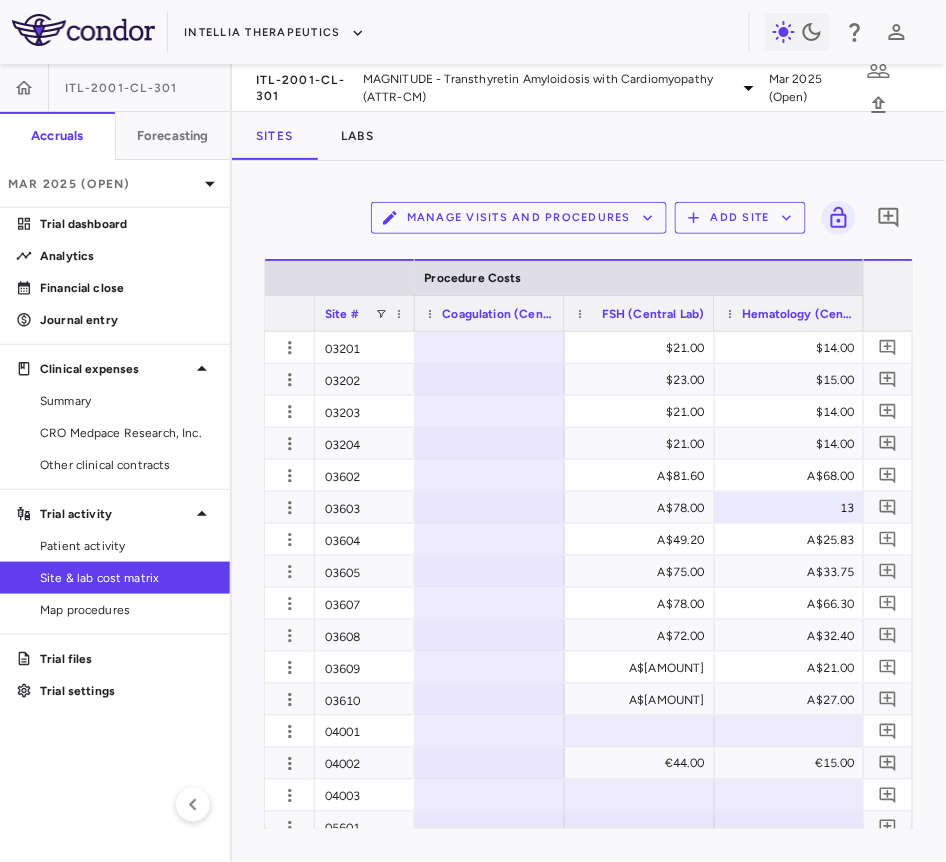 scroll, scrollTop: 0, scrollLeft: 8166, axis: horizontal 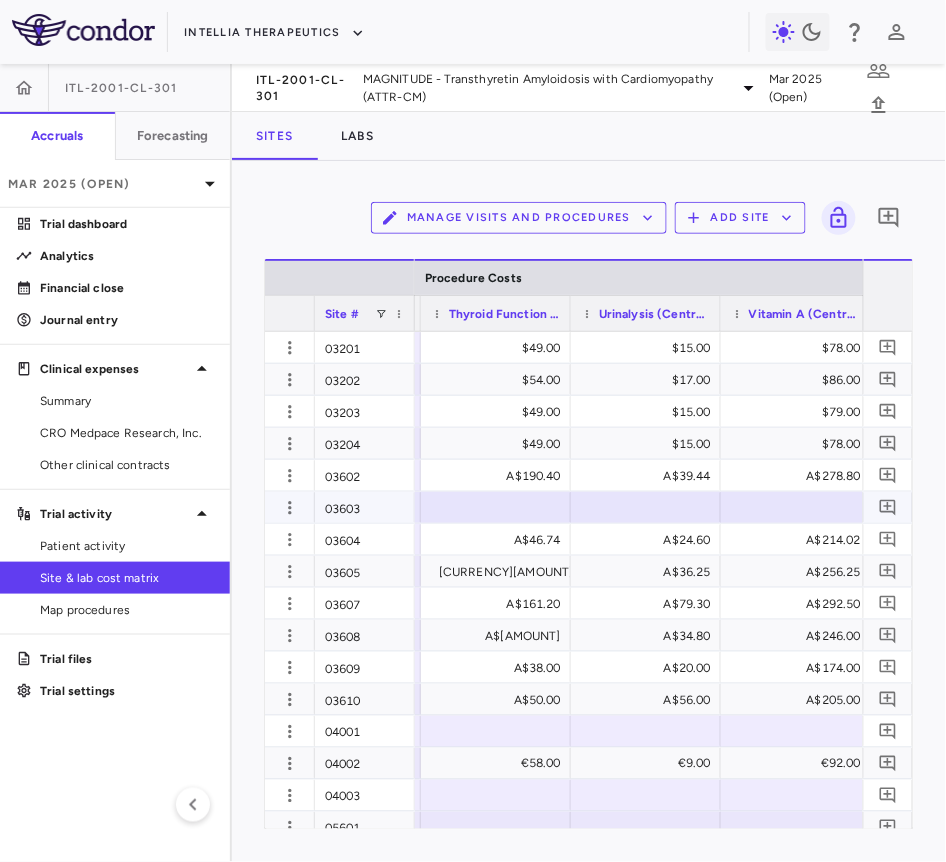 click at bounding box center [496, 507] 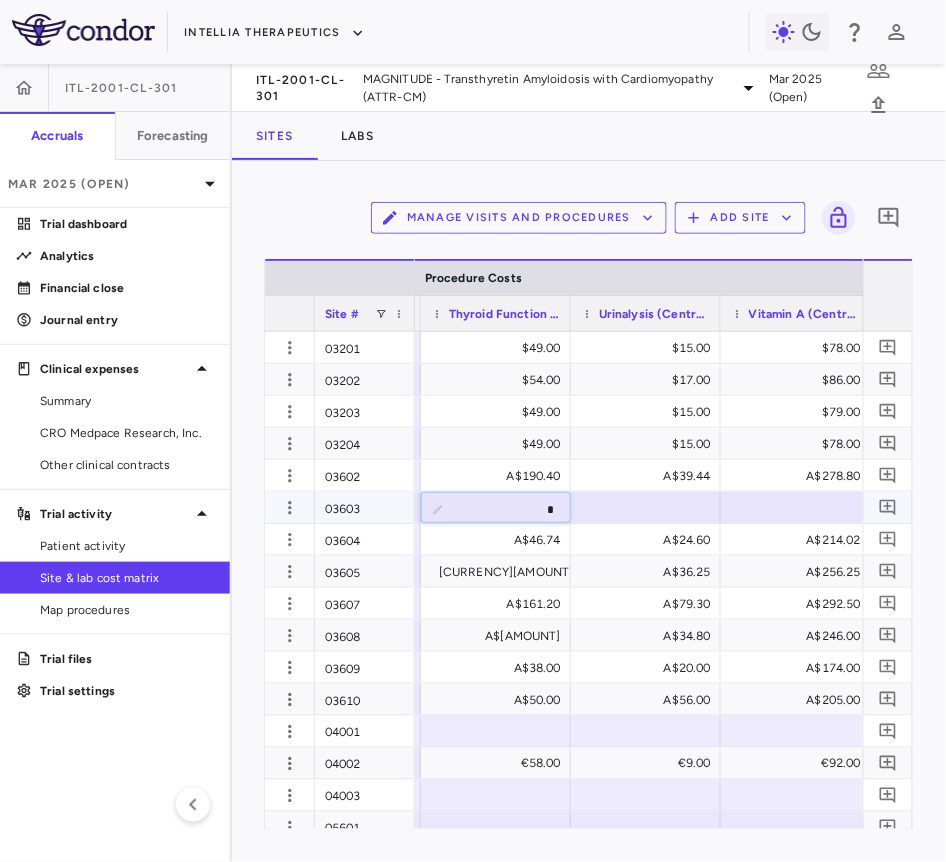 type on "**" 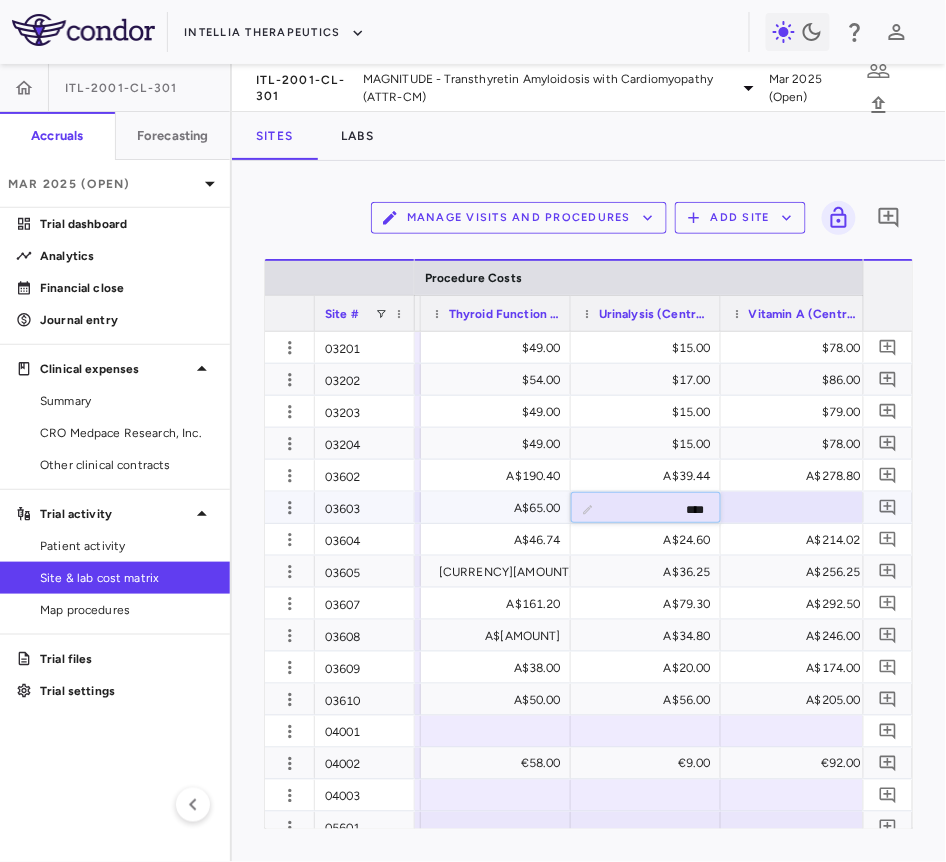 type on "*****" 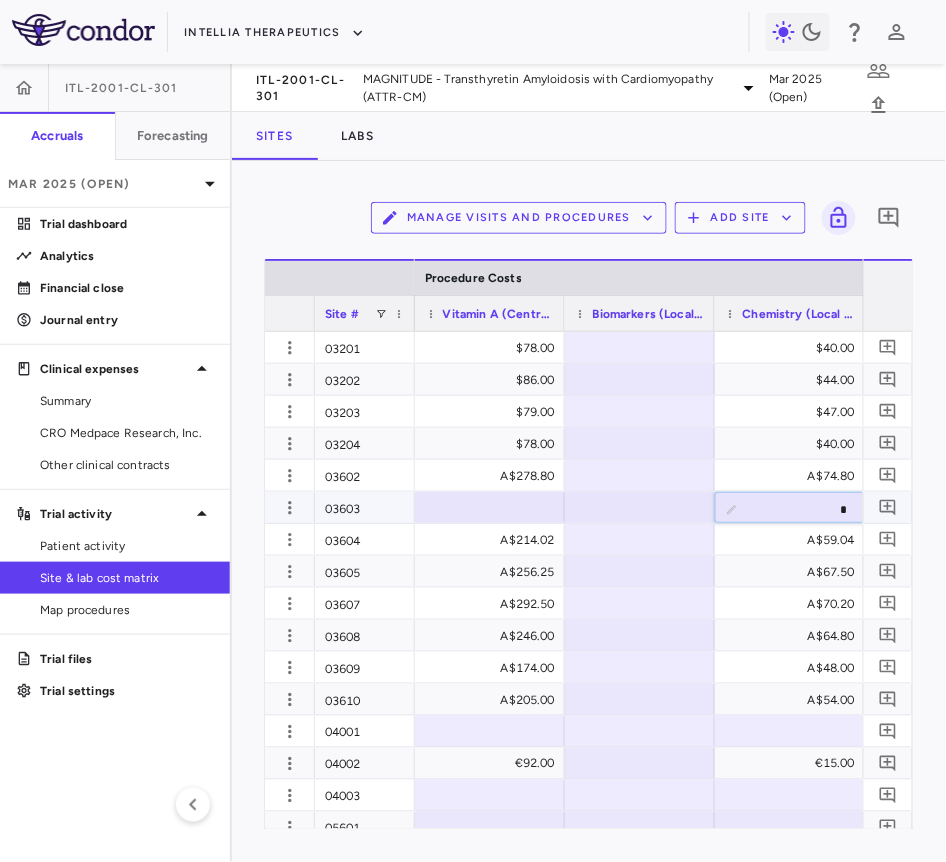 type on "**" 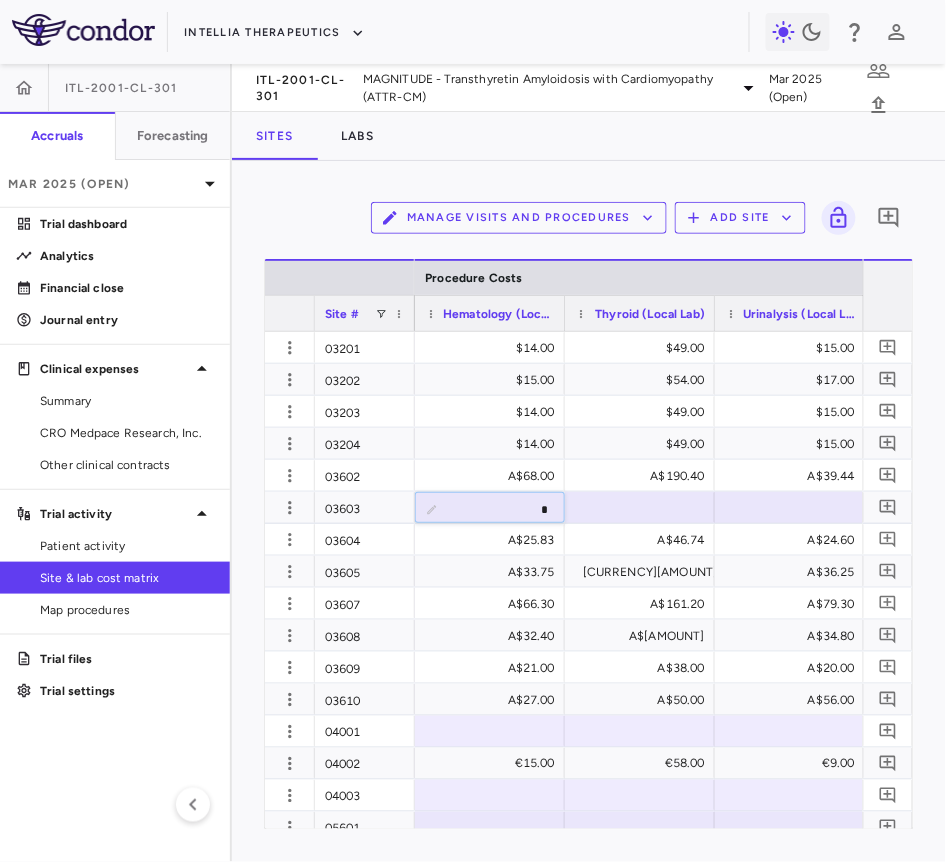 type on "**" 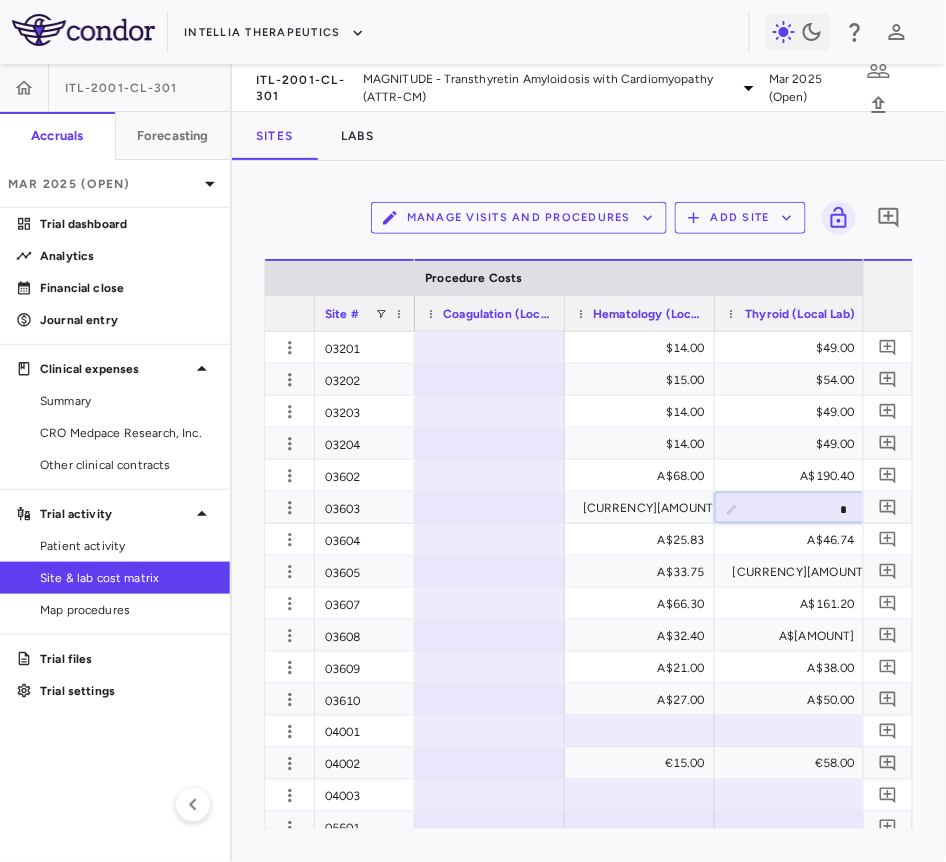 type on "**" 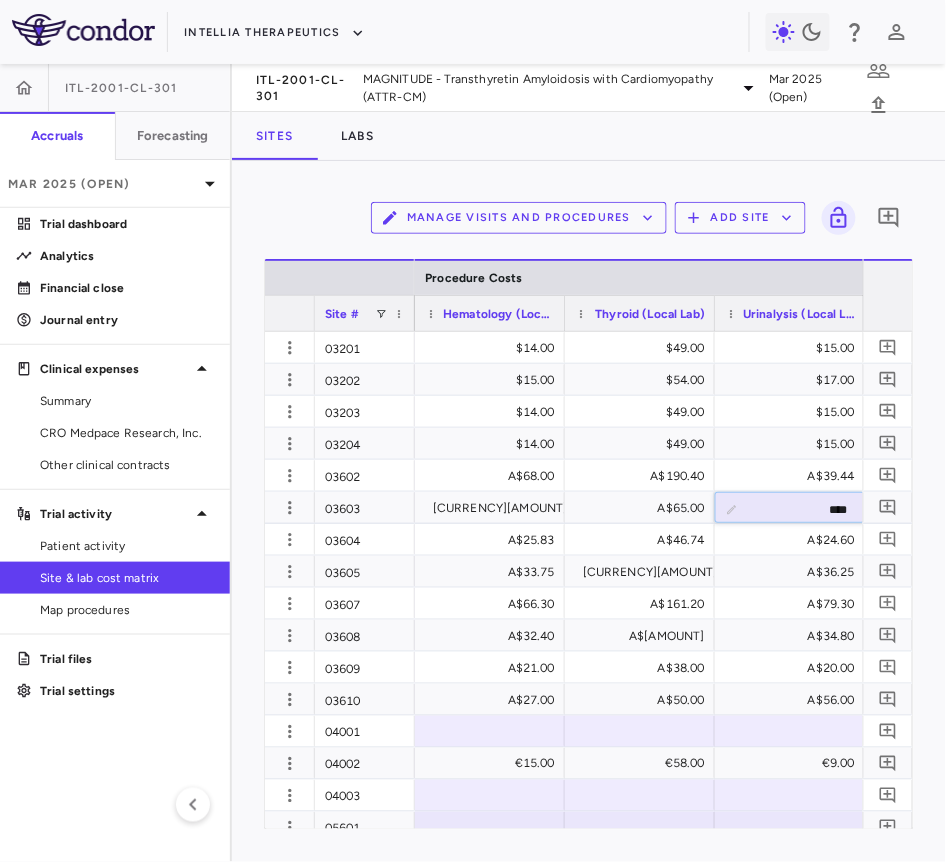 type on "*****" 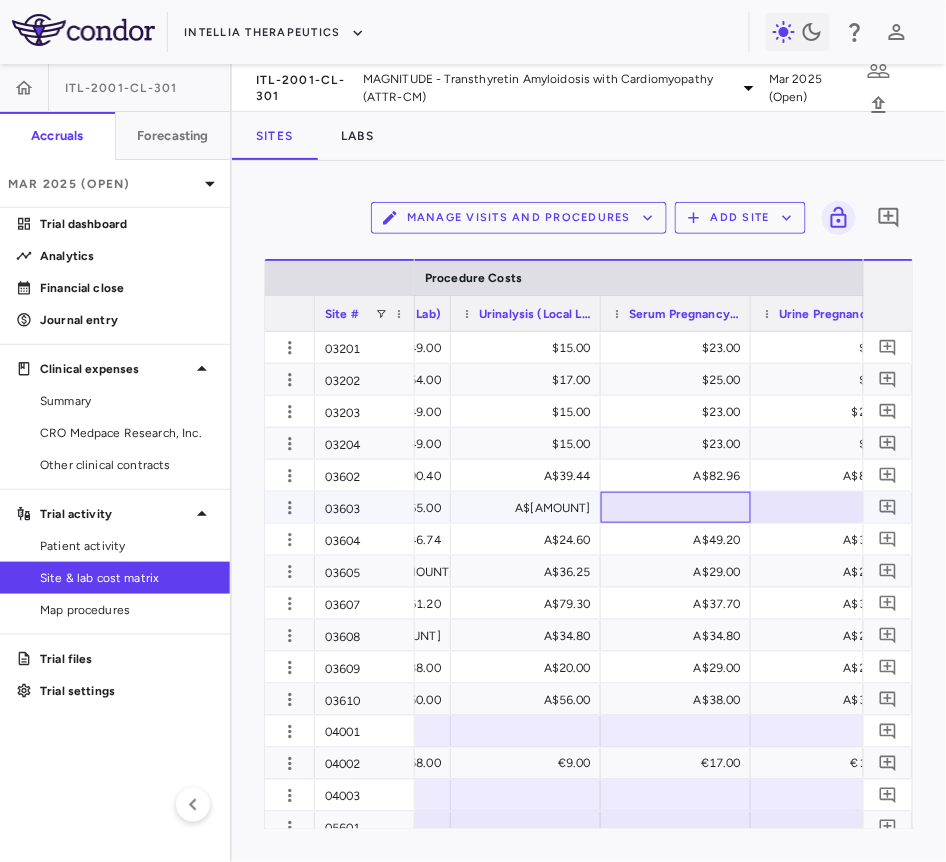 click at bounding box center (676, 507) 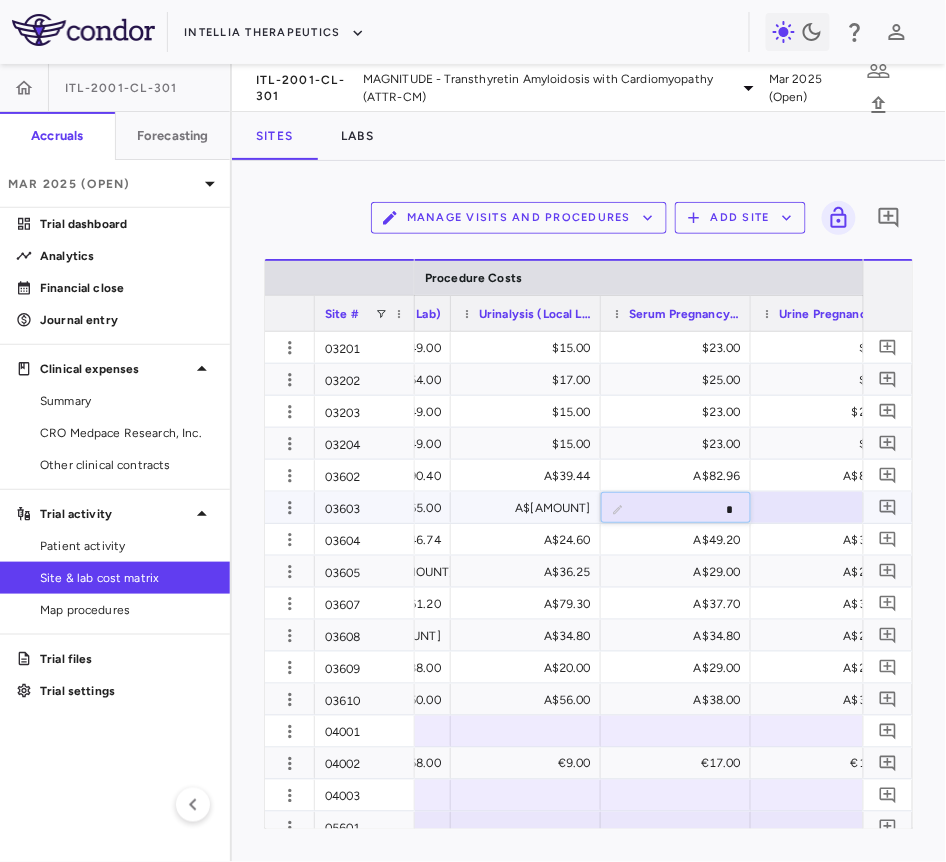 type on "**" 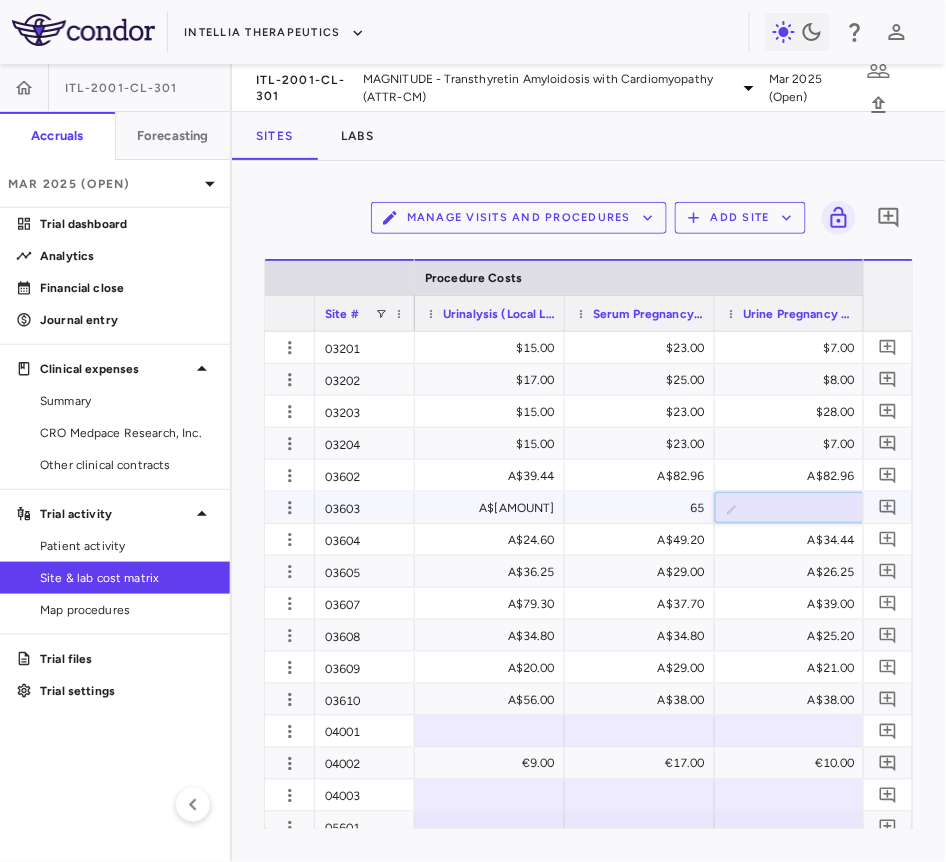 type on "*" 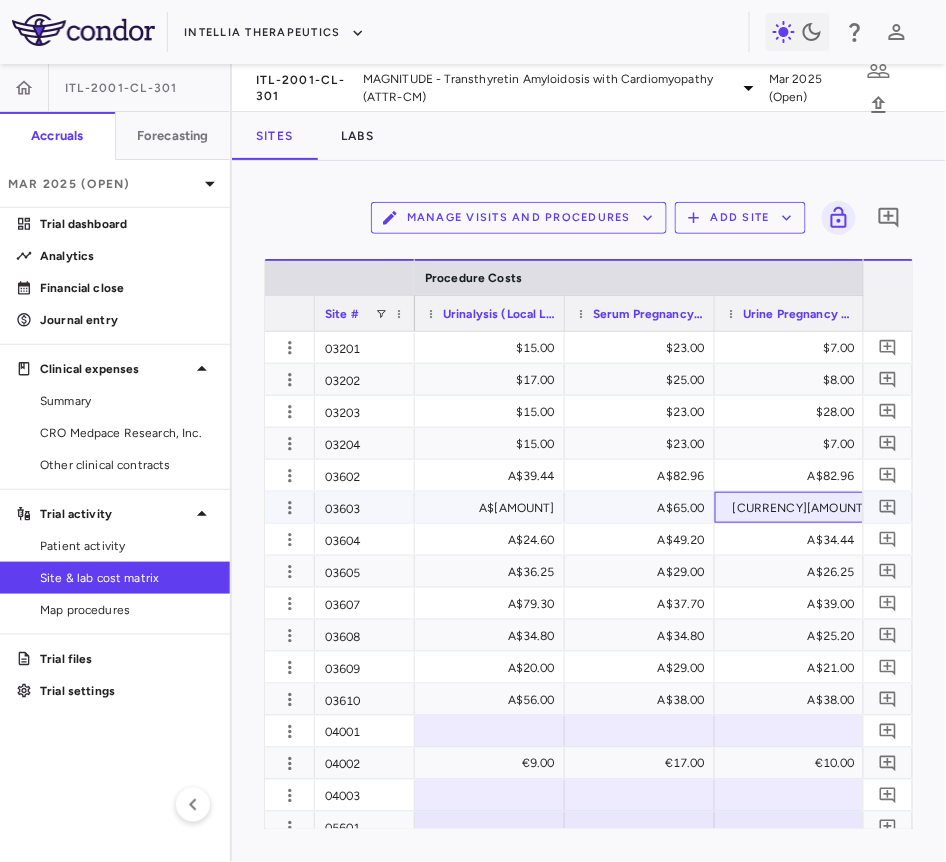 click on "A$4.00" at bounding box center [800, 508] 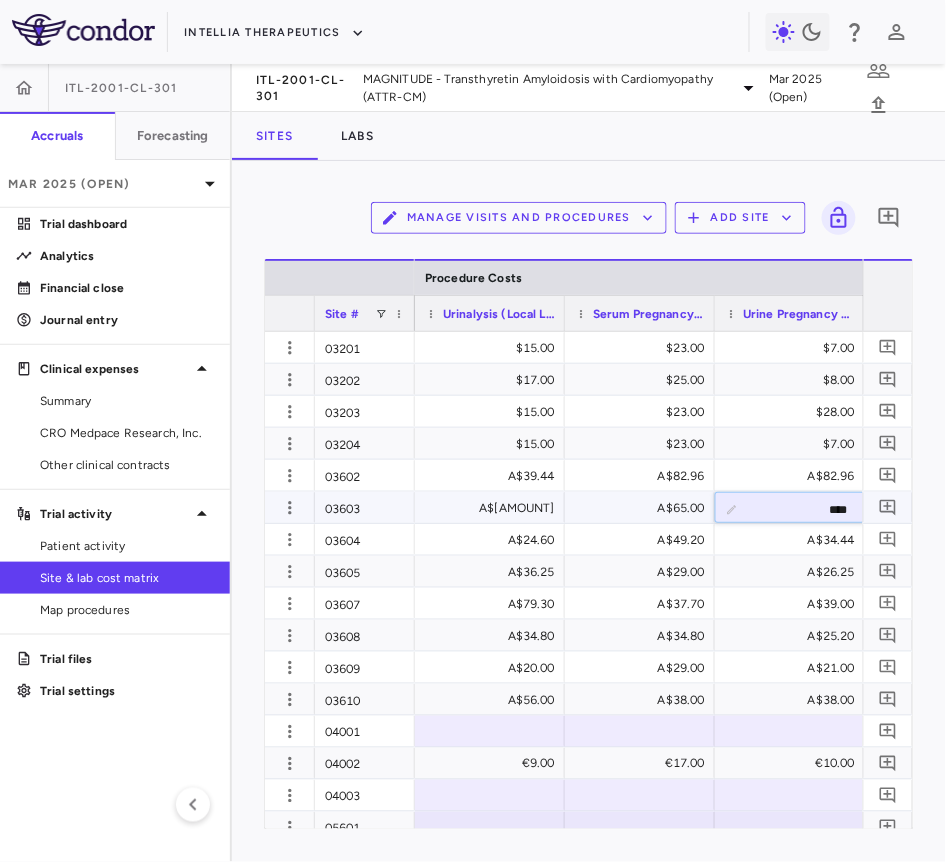 type on "*****" 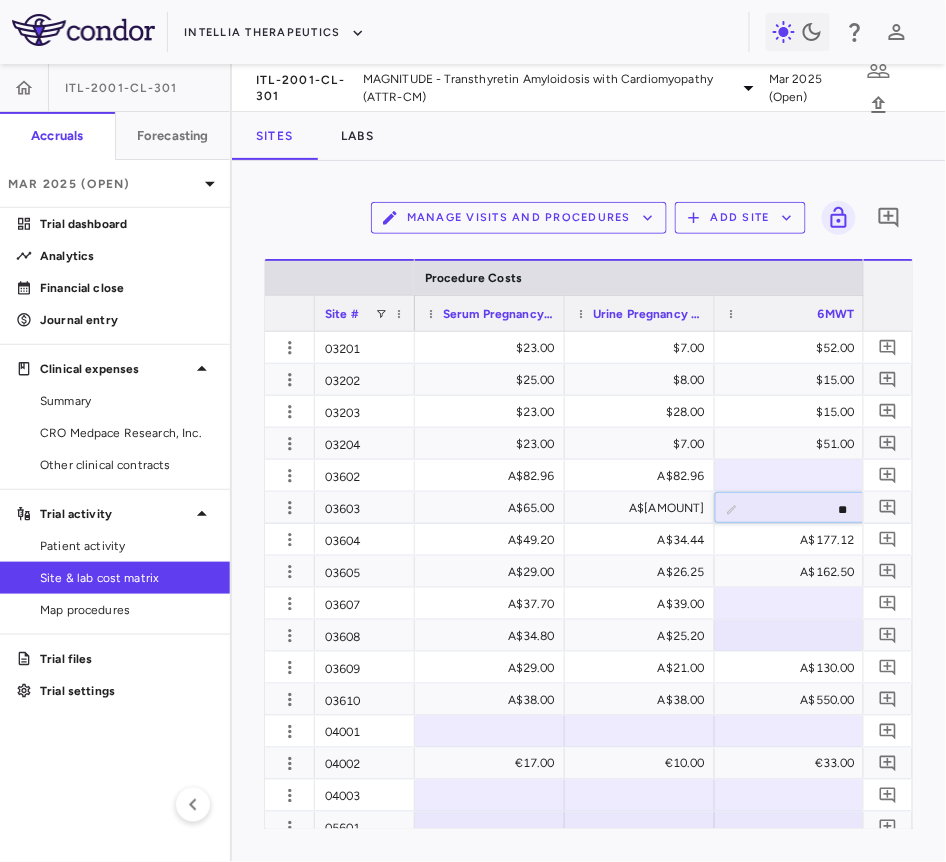 type on "***" 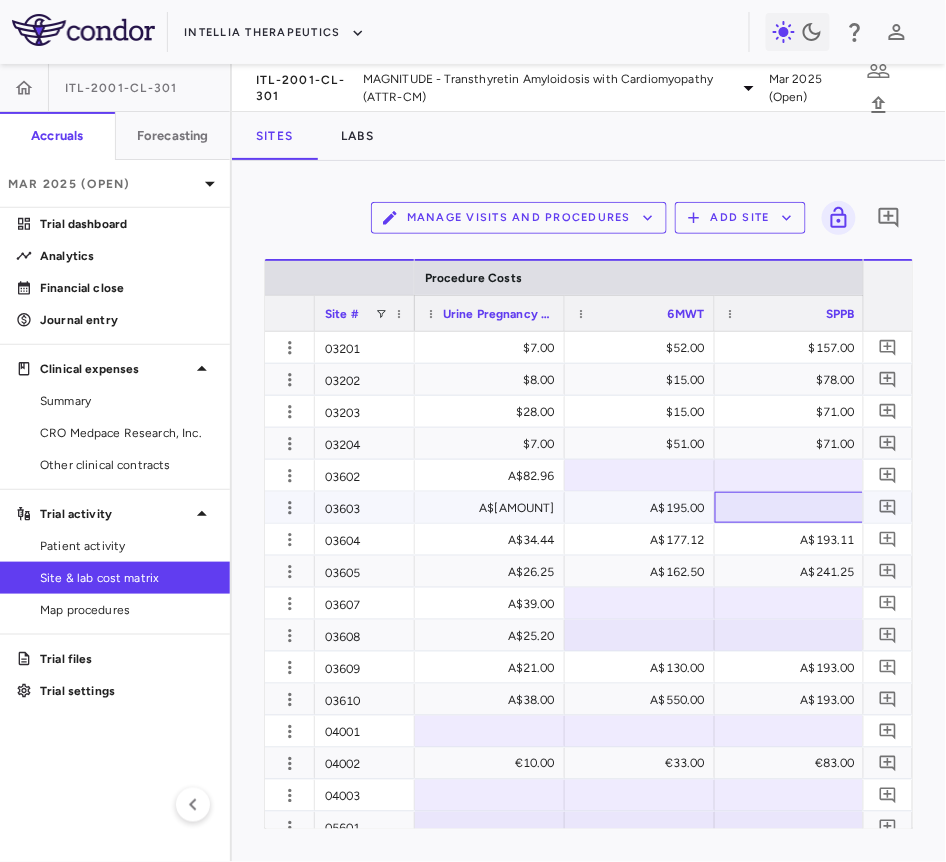 click at bounding box center (790, 507) 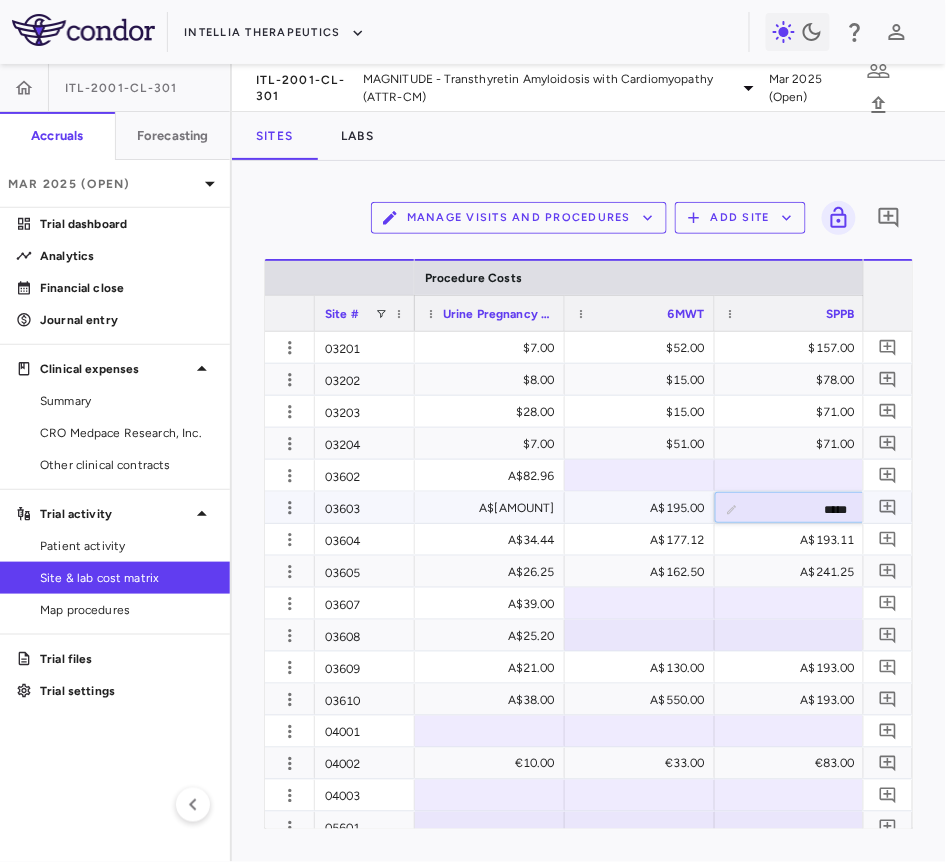 type on "******" 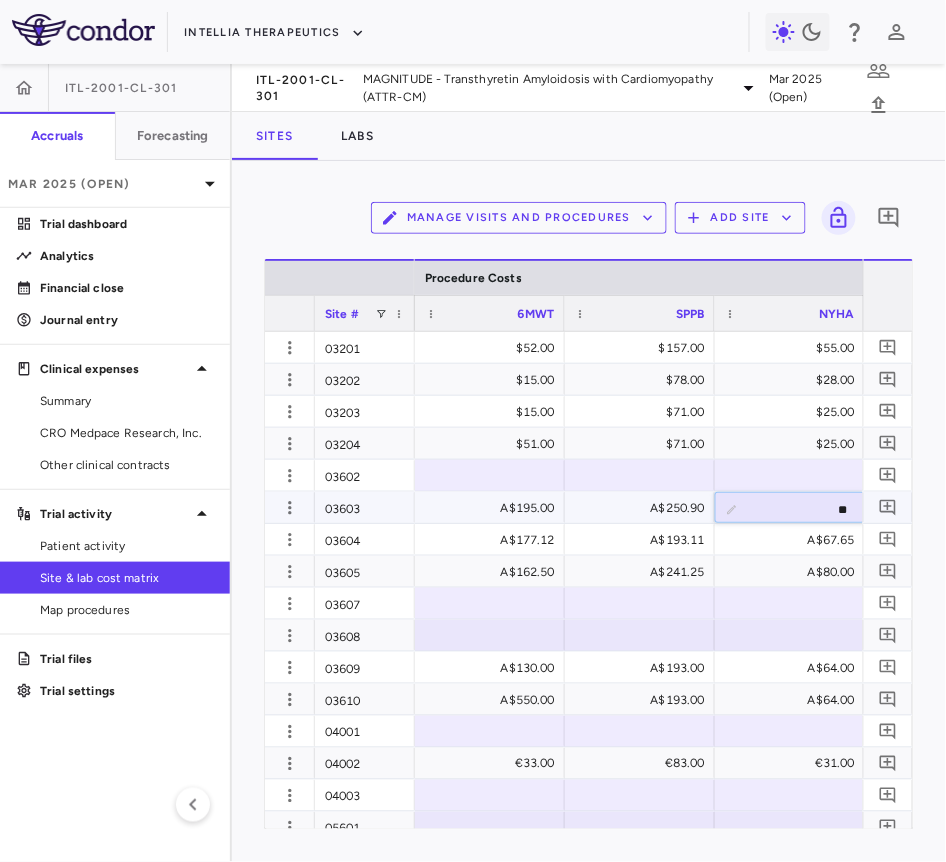 type on "***" 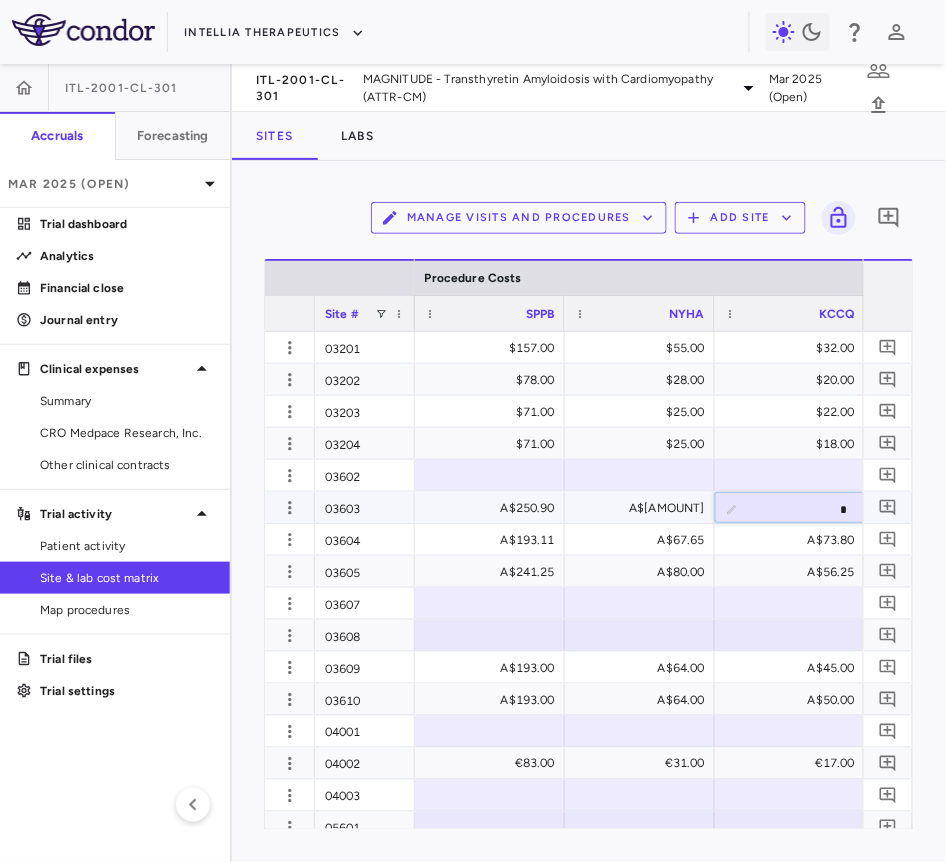 type on "**" 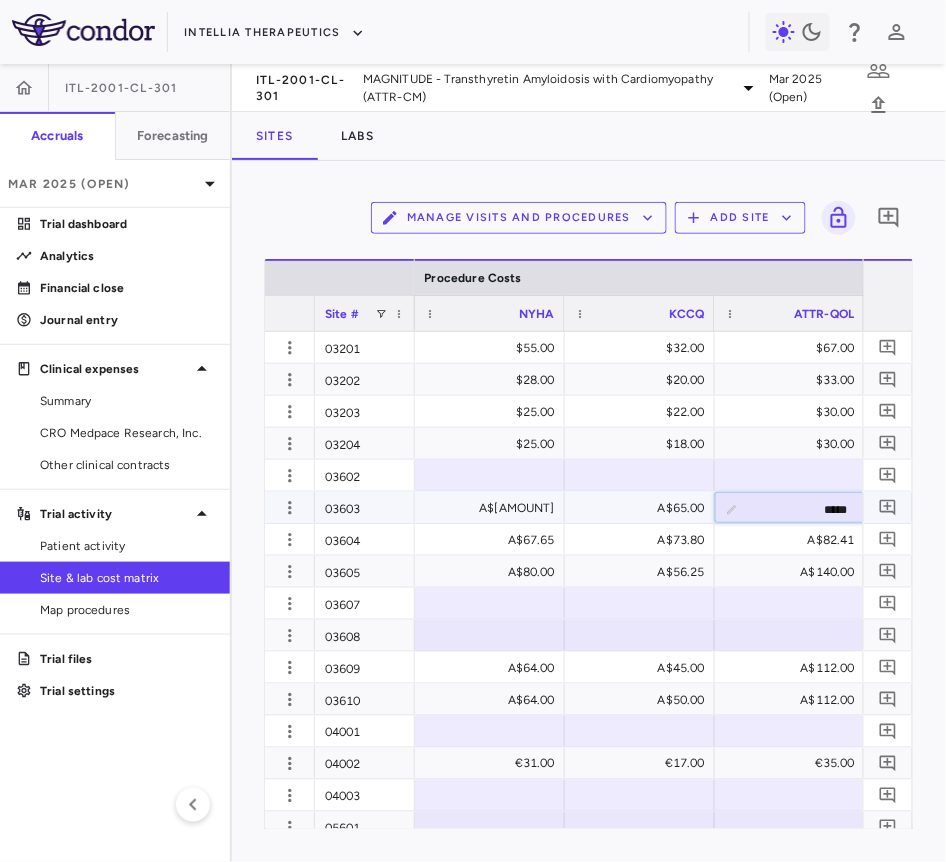 type on "******" 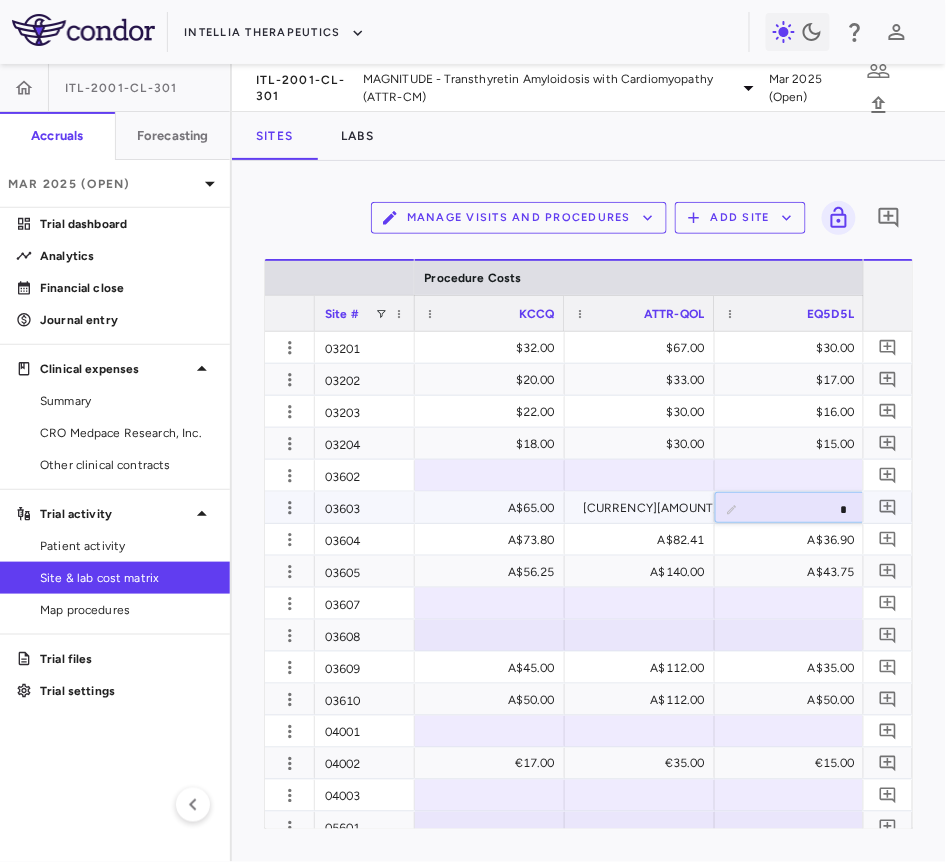 type on "**" 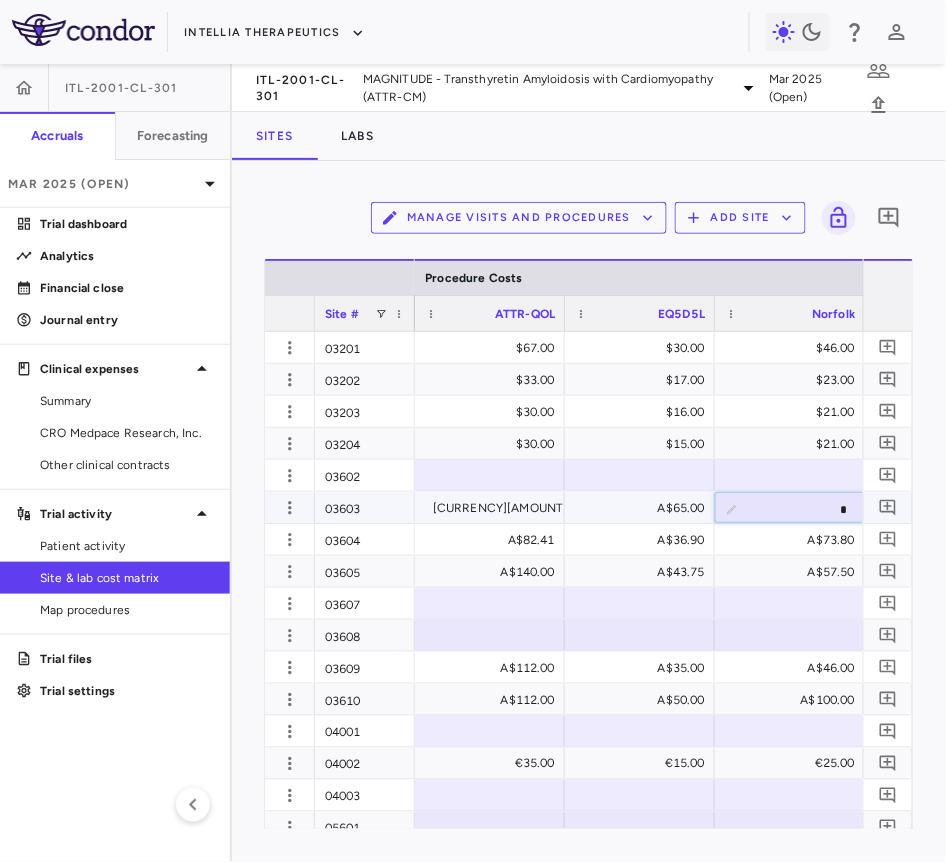 type on "**" 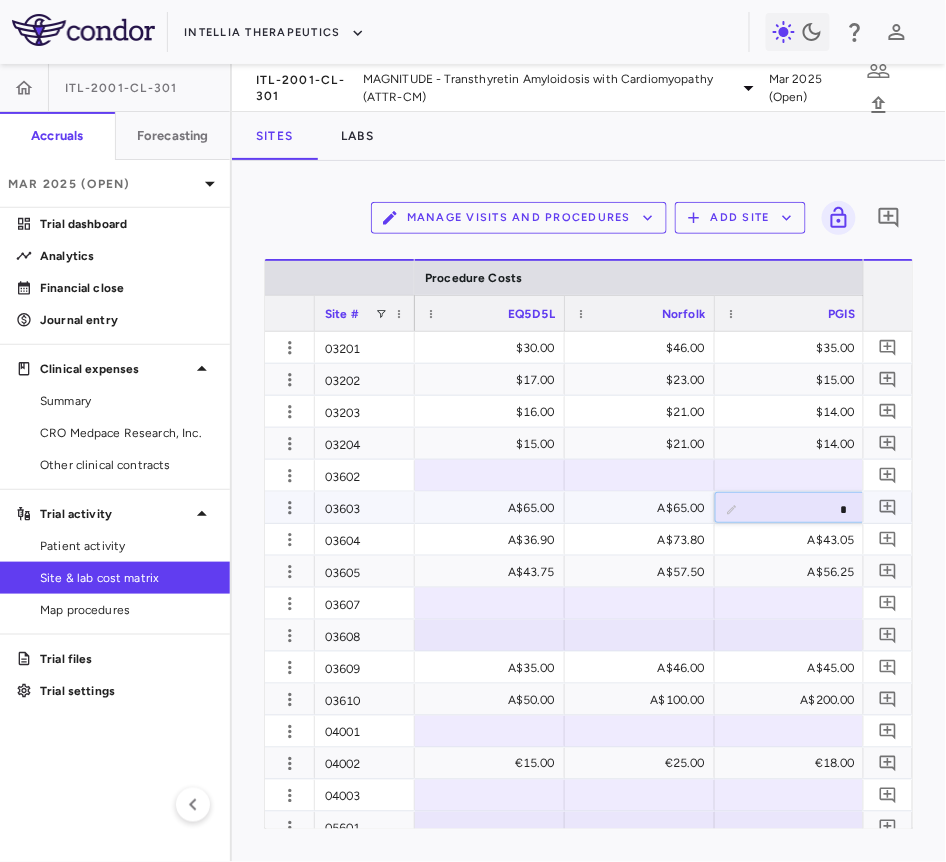 type on "**" 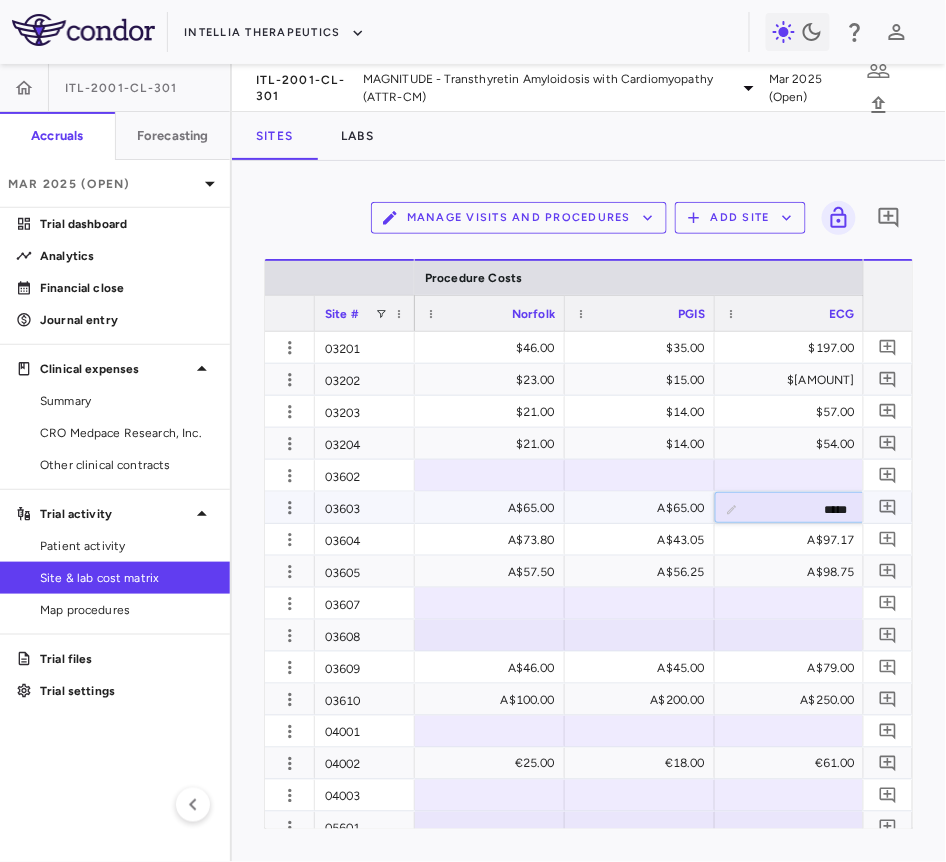 type on "******" 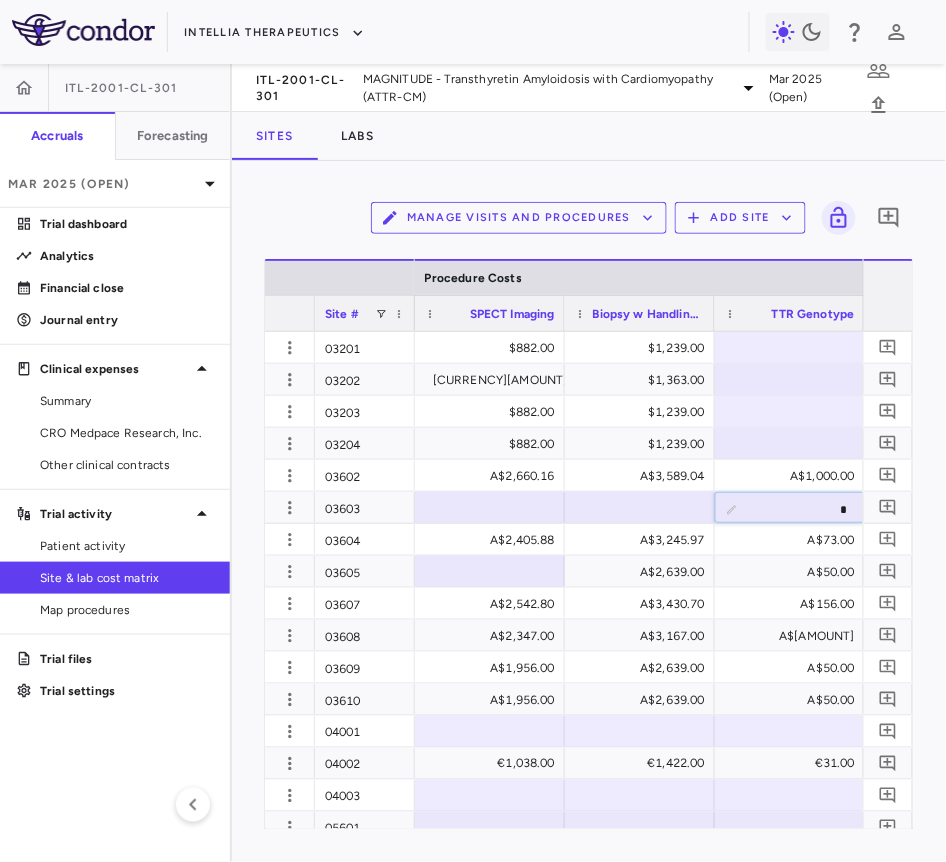 type on "**" 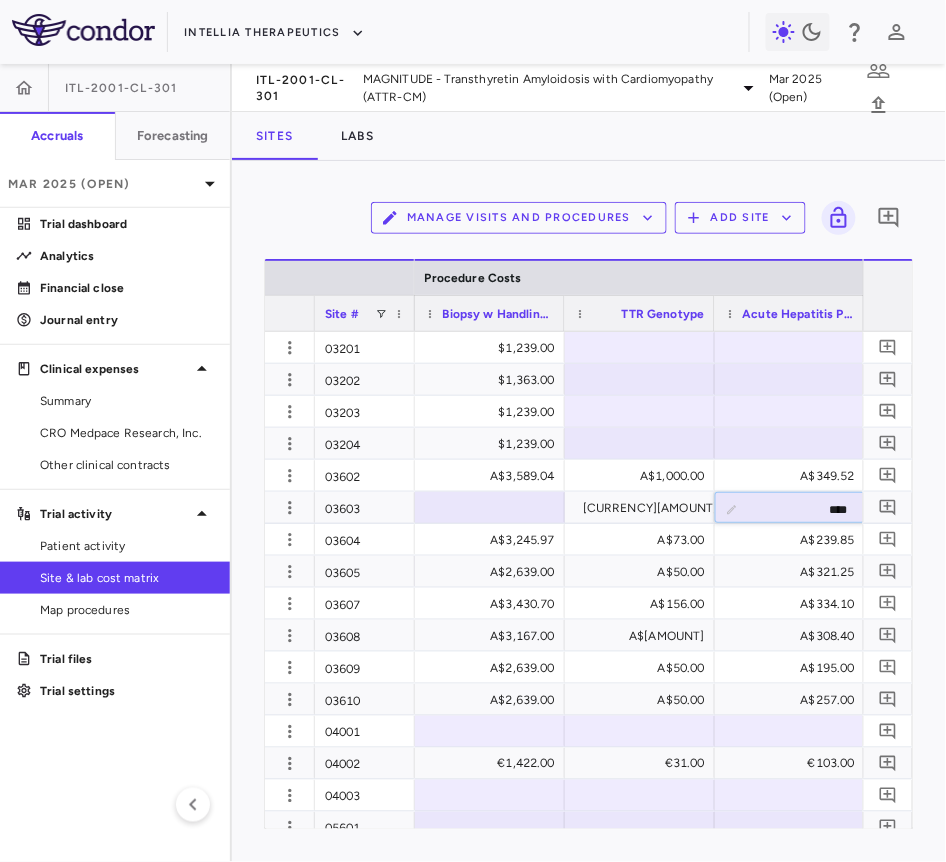 type on "*****" 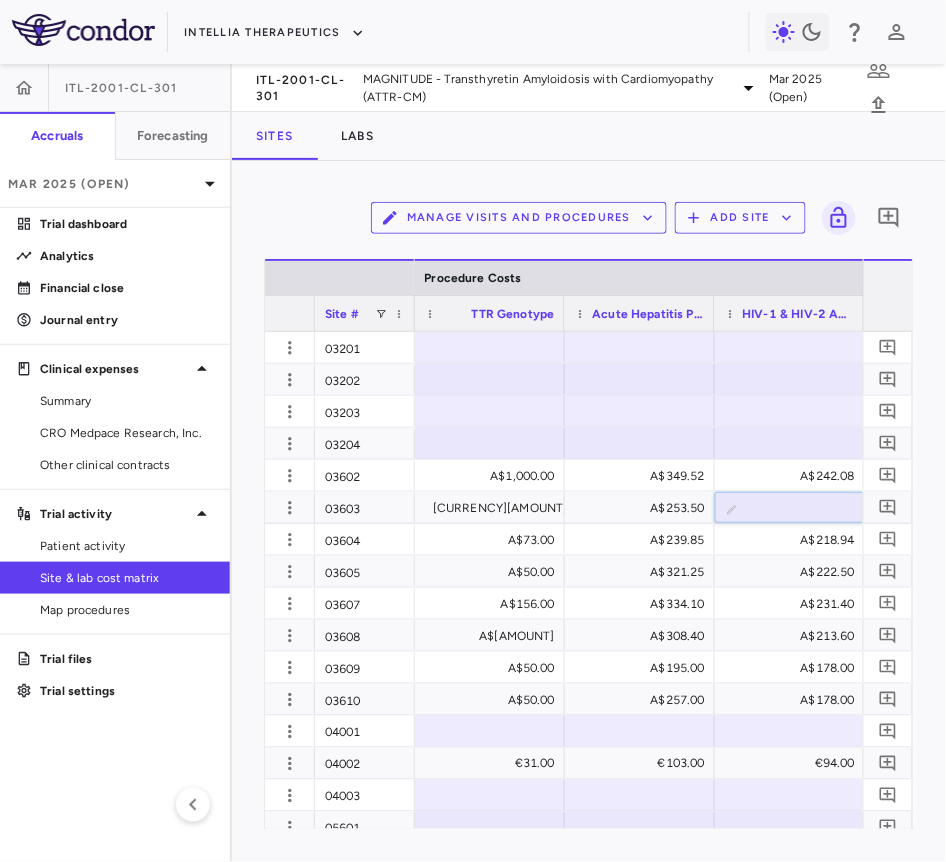 type on "*" 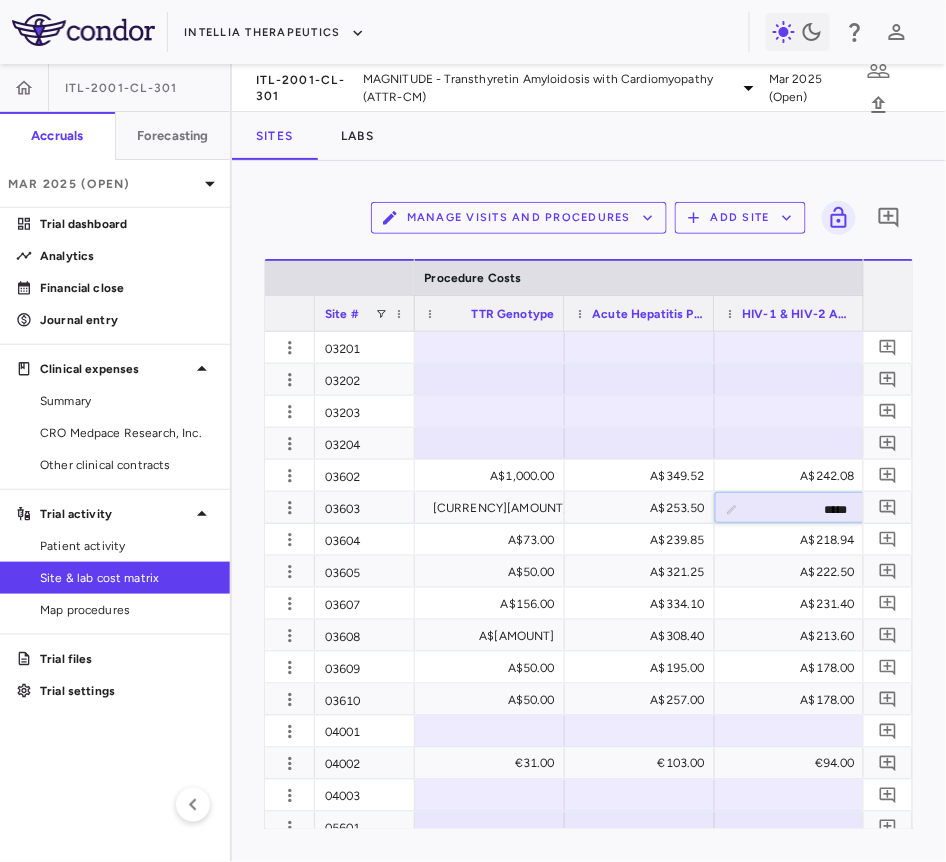 type on "******" 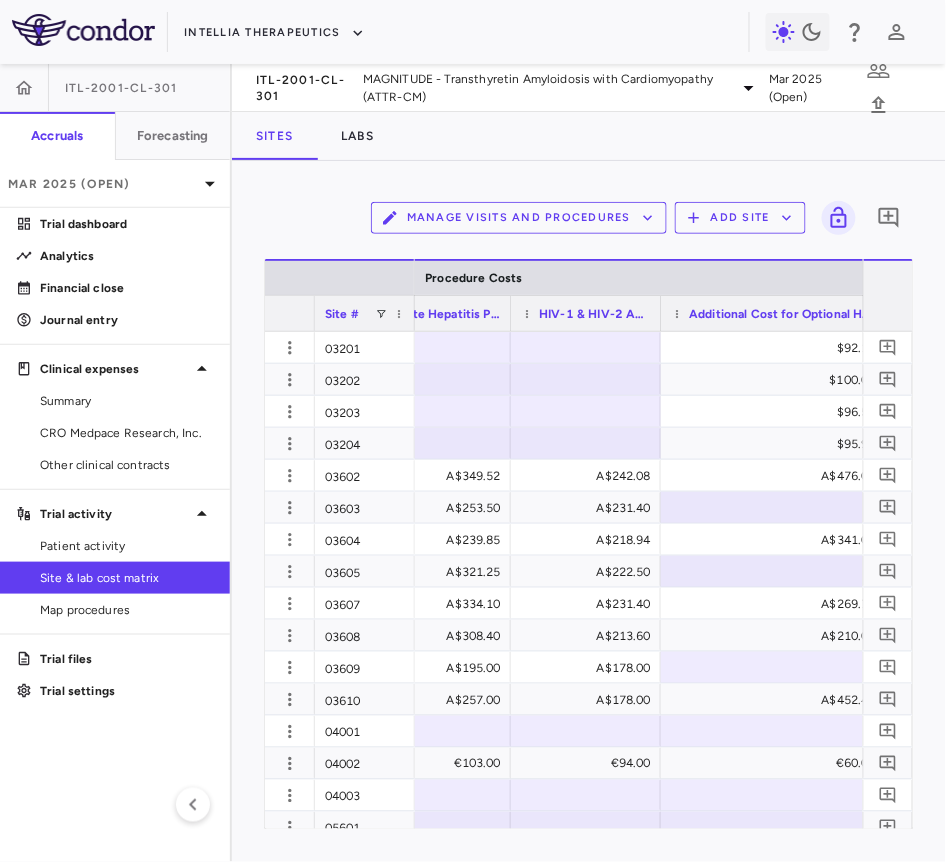 drag, startPoint x: 809, startPoint y: 305, endPoint x: 891, endPoint y: 301, distance: 82.0975 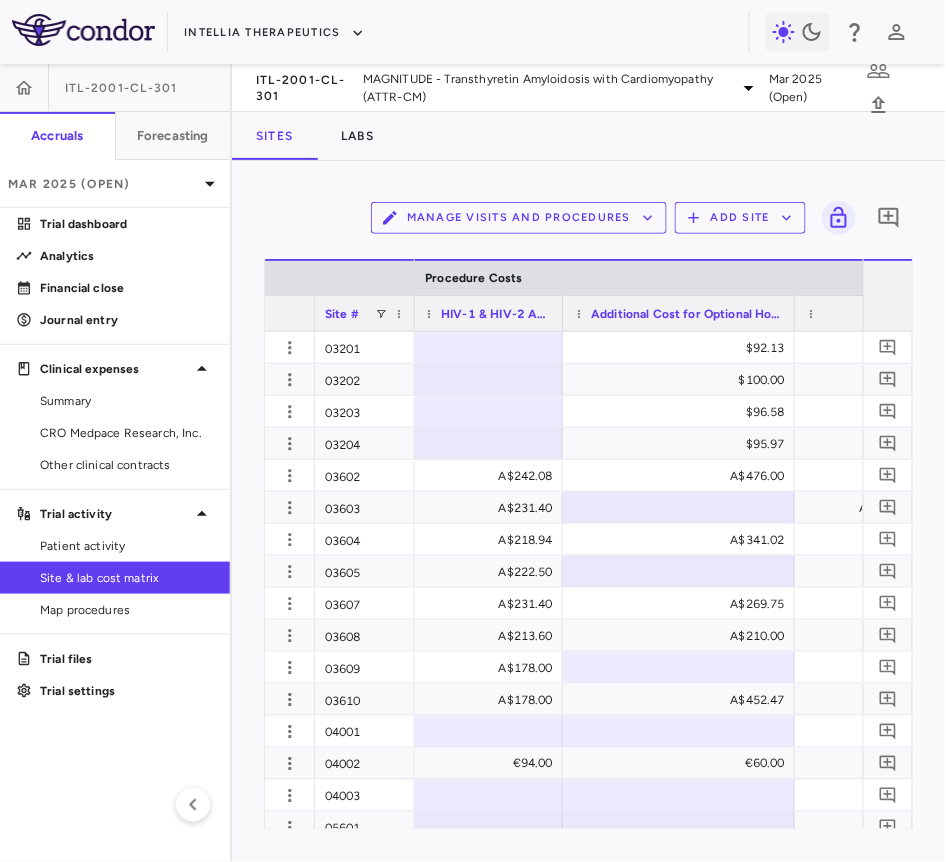 click on "Total" at bounding box center [870, 313] 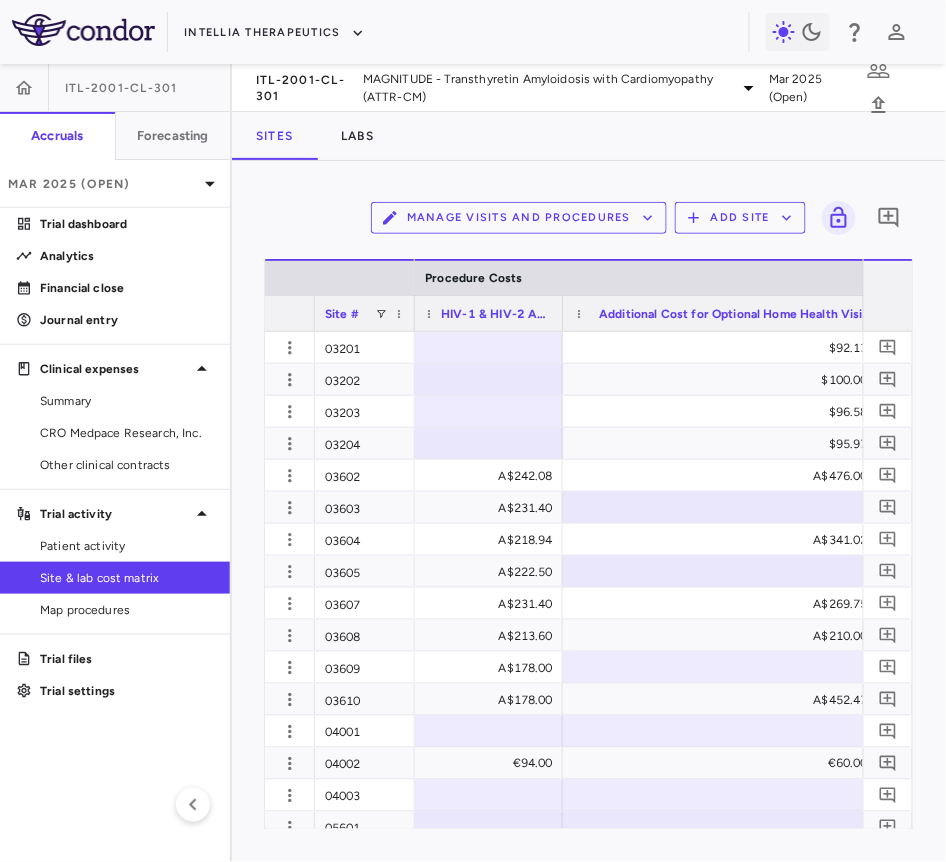 drag, startPoint x: 793, startPoint y: 316, endPoint x: 876, endPoint y: 312, distance: 83.09633 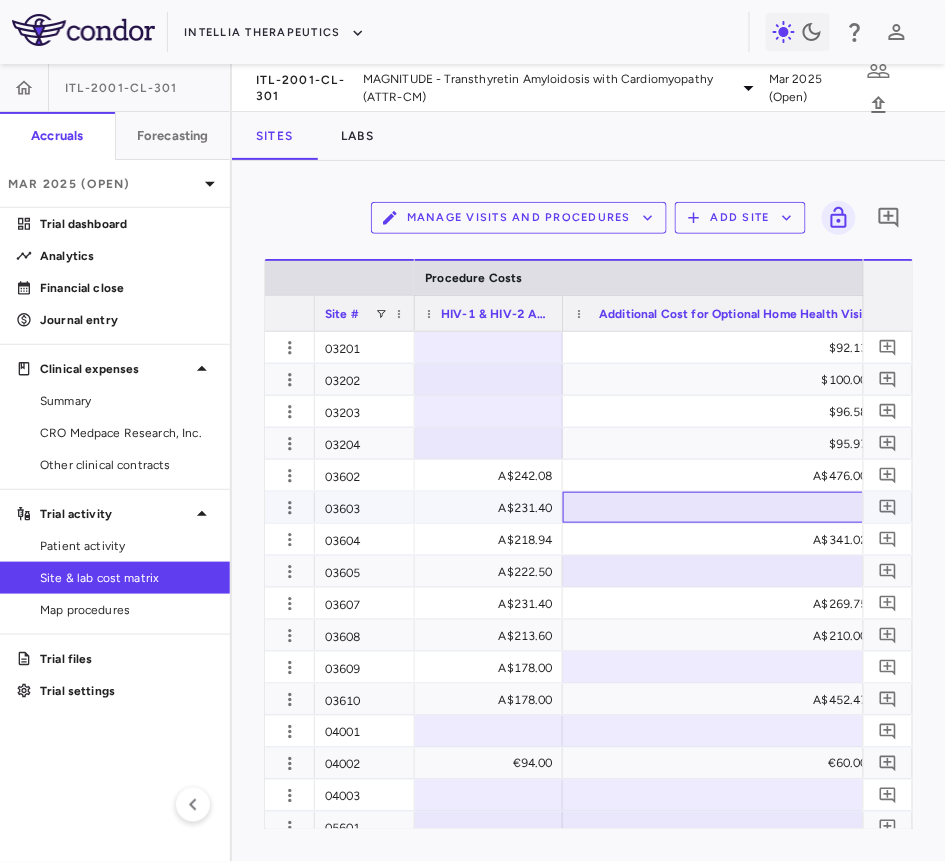 click at bounding box center [720, 507] 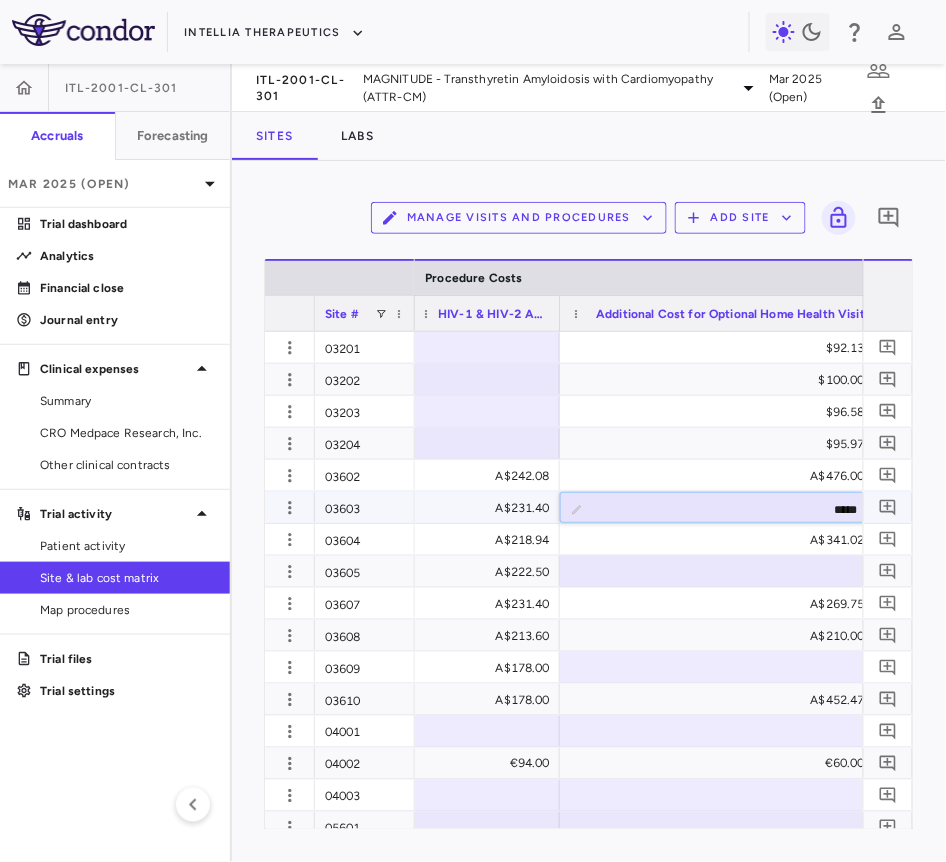 type on "******" 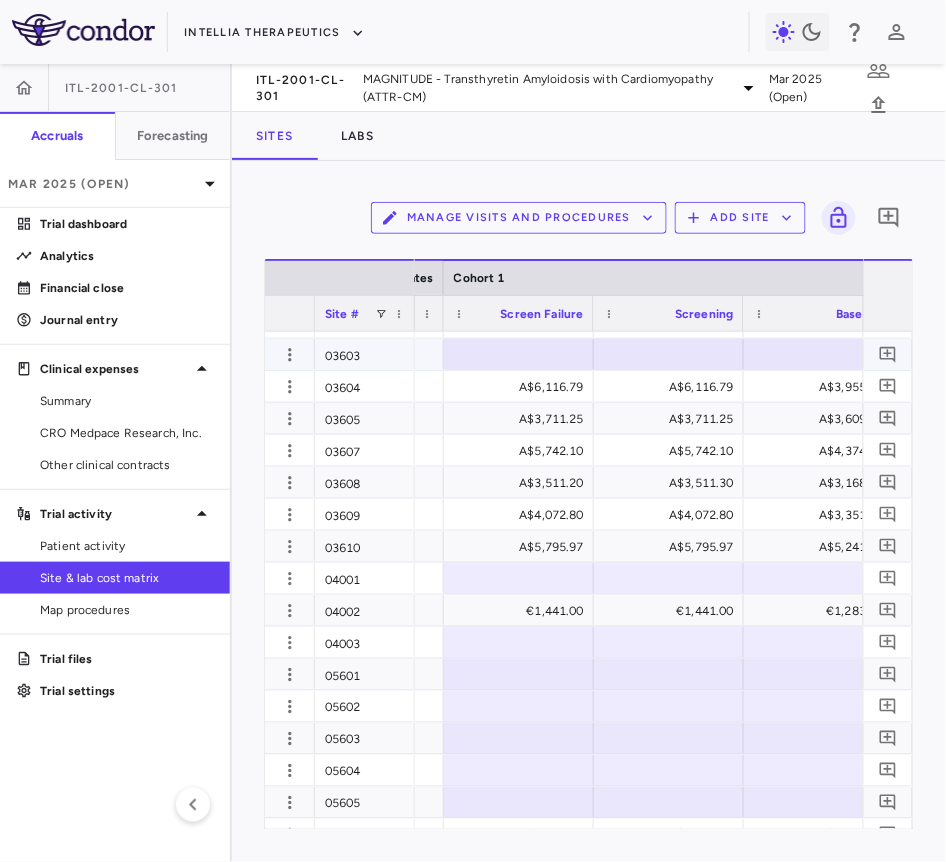 click at bounding box center (519, 354) 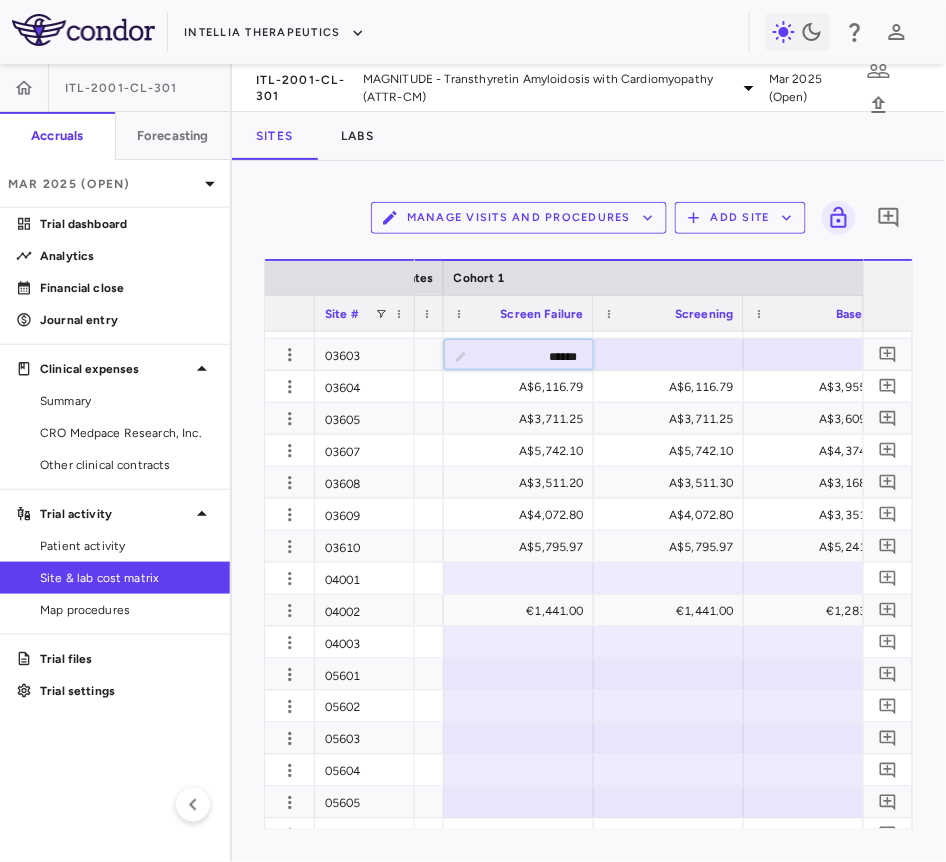 type on "*******" 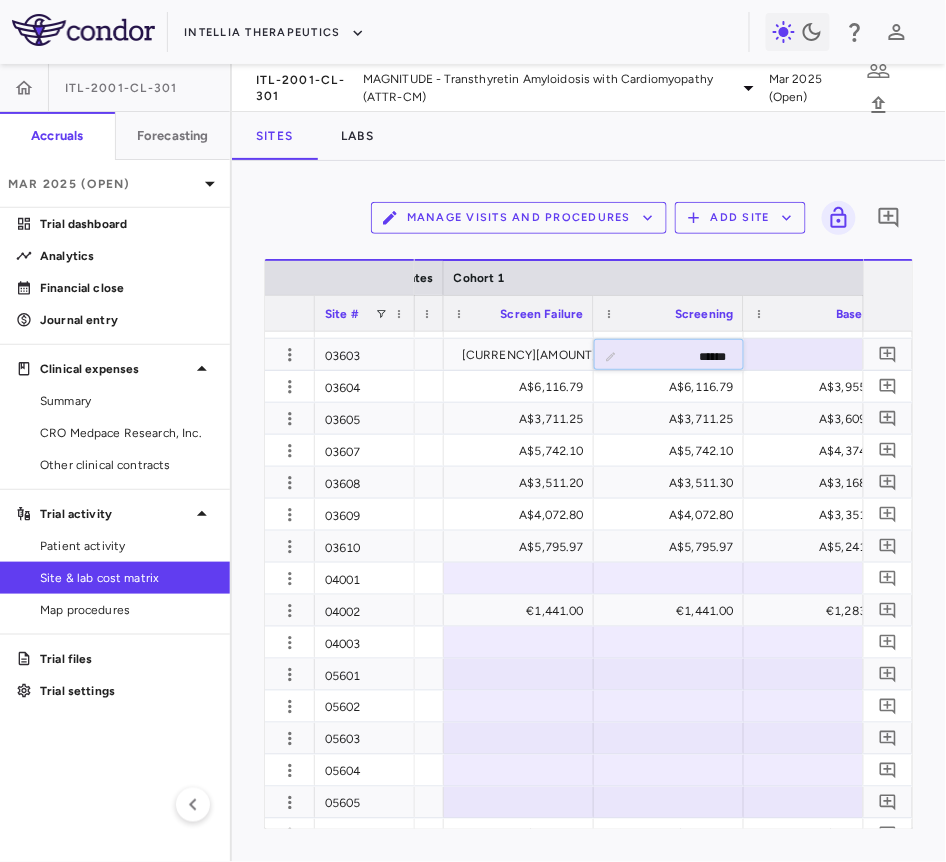 type on "*******" 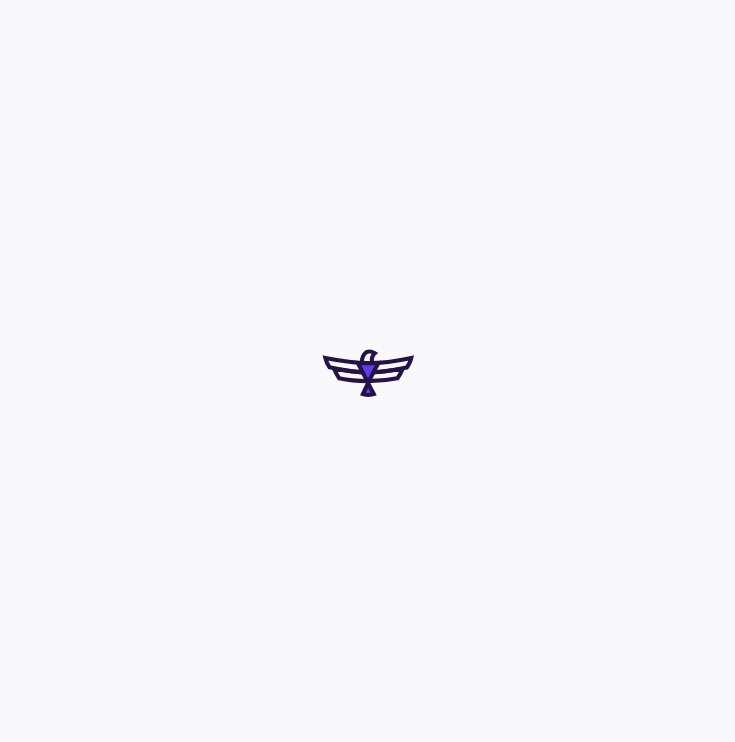 scroll, scrollTop: 0, scrollLeft: 0, axis: both 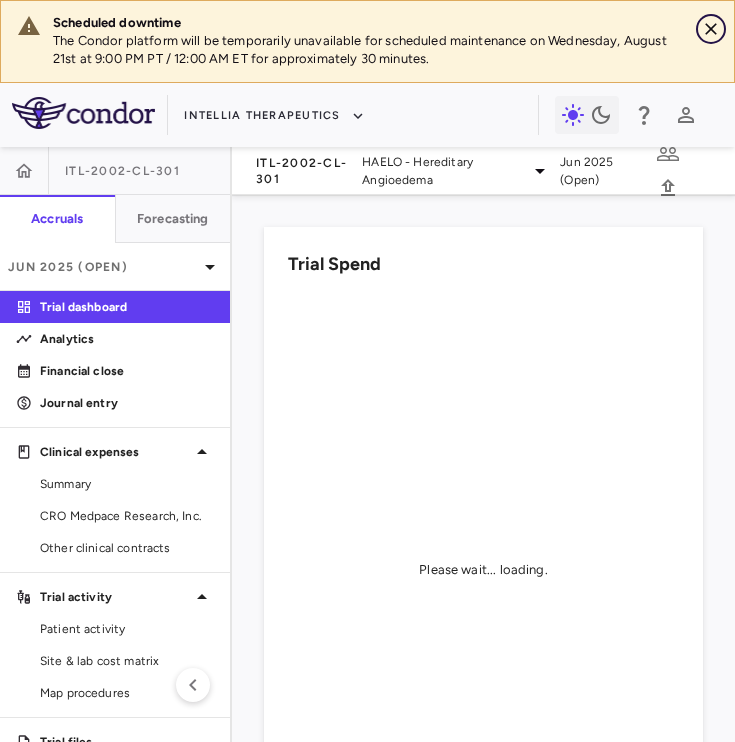 click at bounding box center [711, 29] 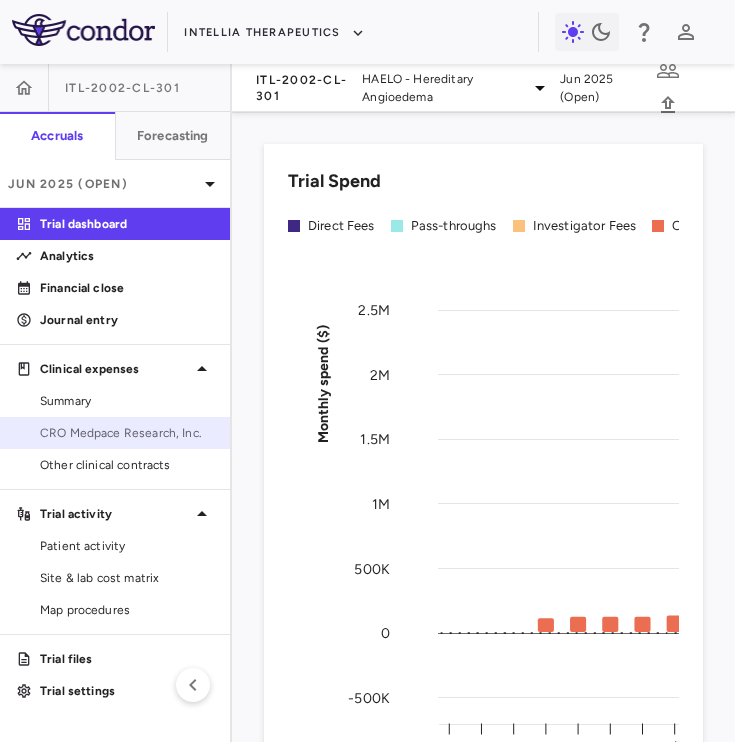click on "CRO Medpace Research, Inc." at bounding box center (127, 433) 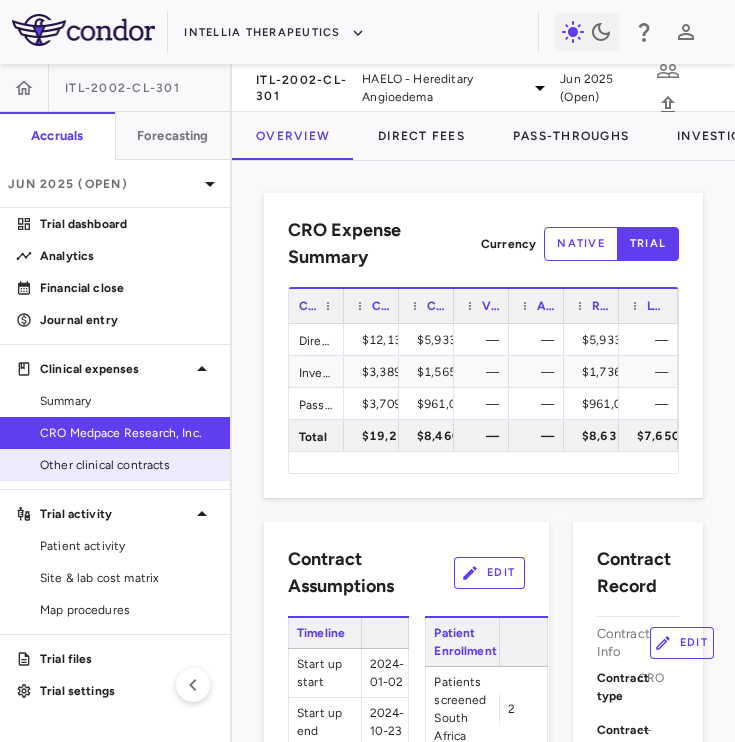 click on "Other clinical contracts" at bounding box center [127, 465] 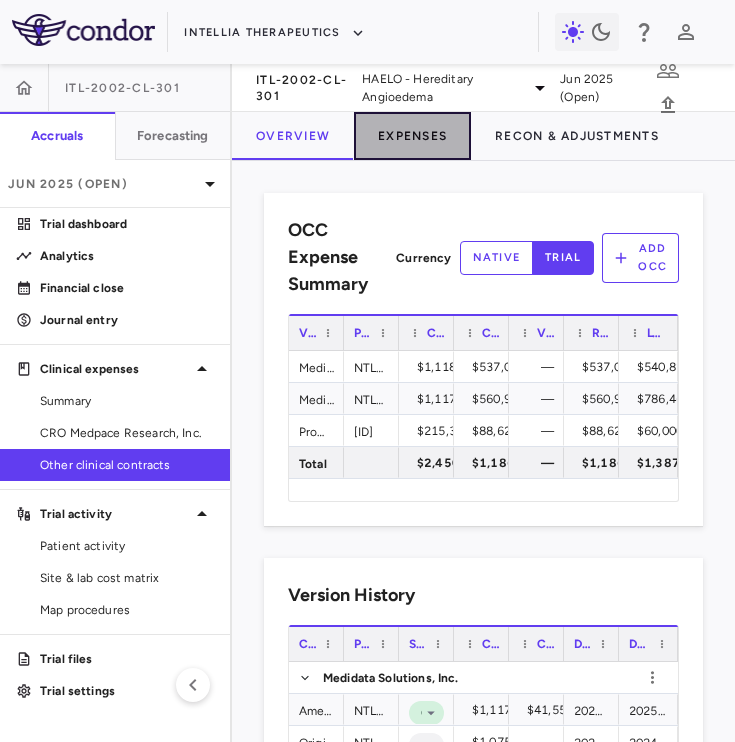 click on "Expenses" at bounding box center [412, 136] 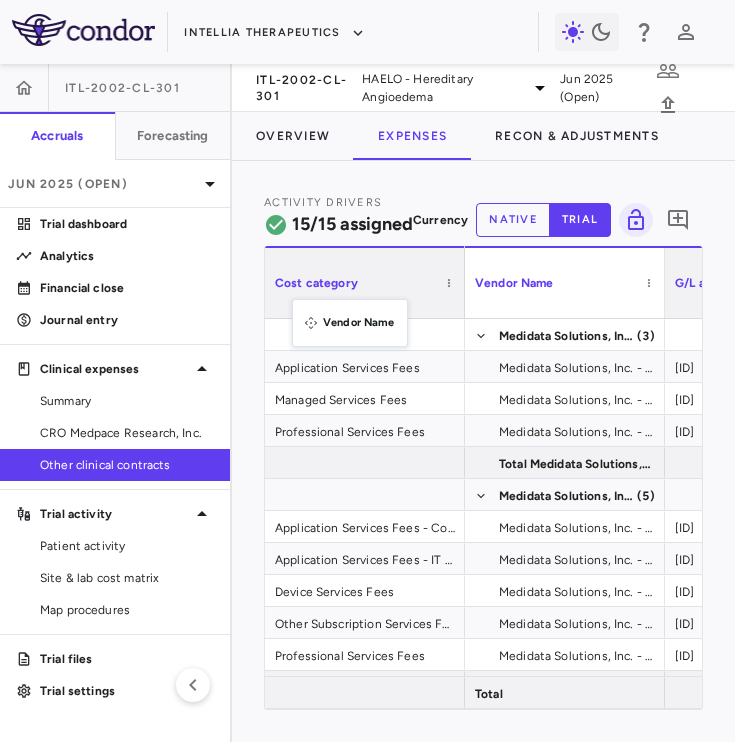 drag, startPoint x: 513, startPoint y: 299, endPoint x: 281, endPoint y: 311, distance: 232.31013 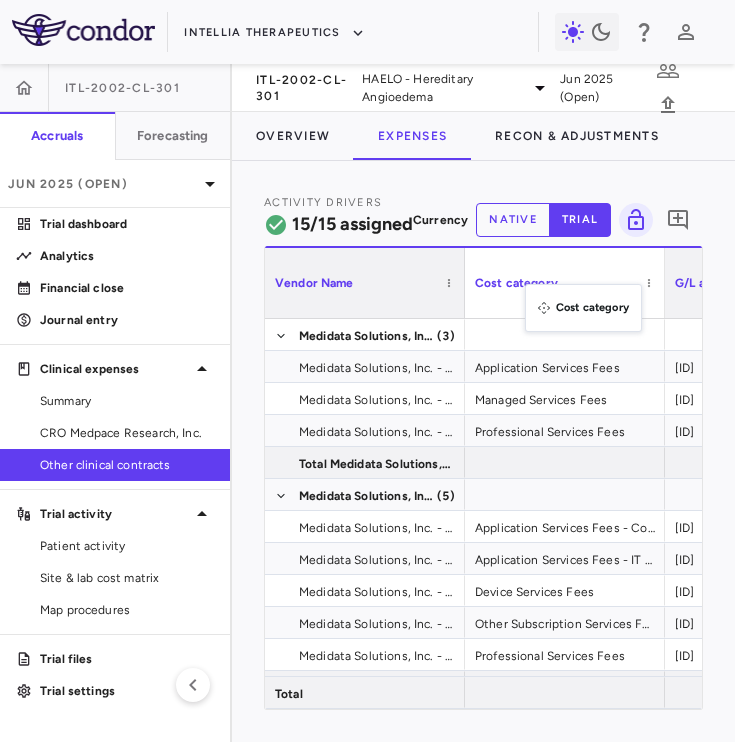drag, startPoint x: 333, startPoint y: 308, endPoint x: 540, endPoint y: 296, distance: 207.34753 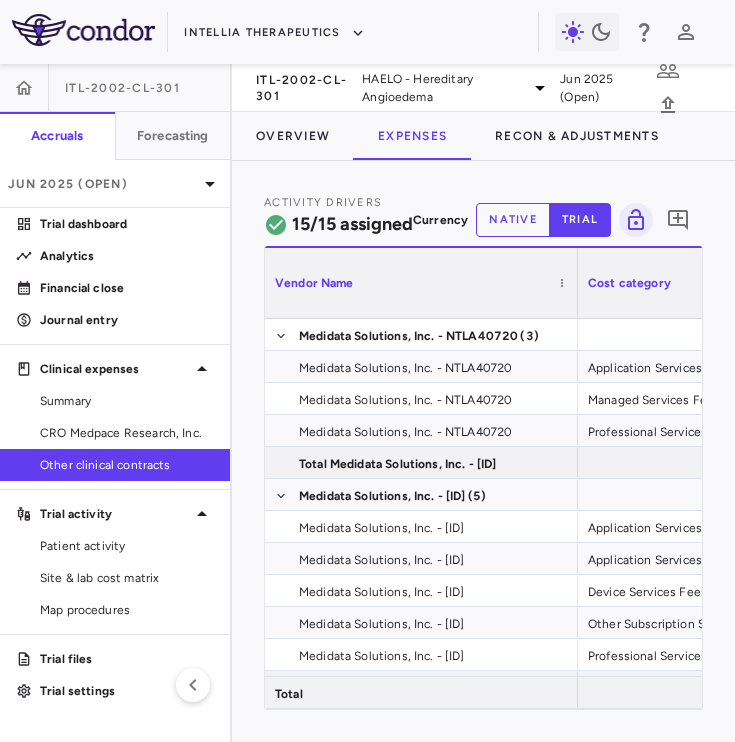 drag, startPoint x: 460, startPoint y: 295, endPoint x: 571, endPoint y: 313, distance: 112.44999 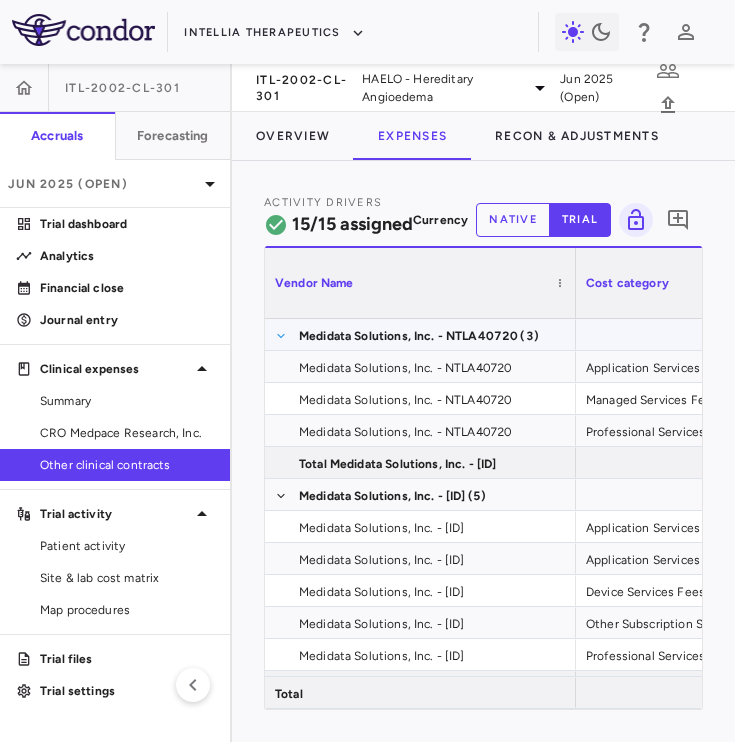 click at bounding box center (281, 336) 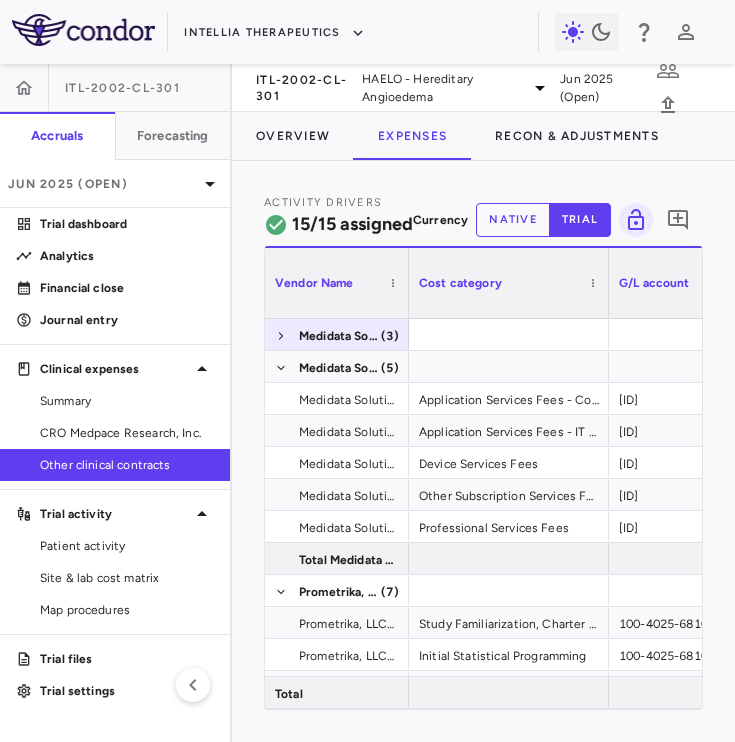 drag, startPoint x: 574, startPoint y: 297, endPoint x: 406, endPoint y: 309, distance: 168.42802 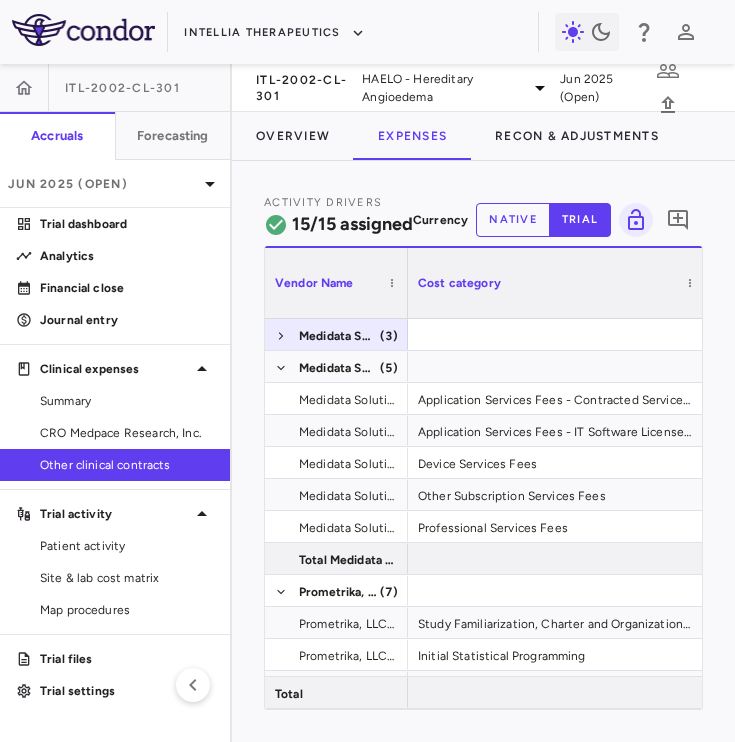 drag, startPoint x: 606, startPoint y: 298, endPoint x: 703, endPoint y: 301, distance: 97.04638 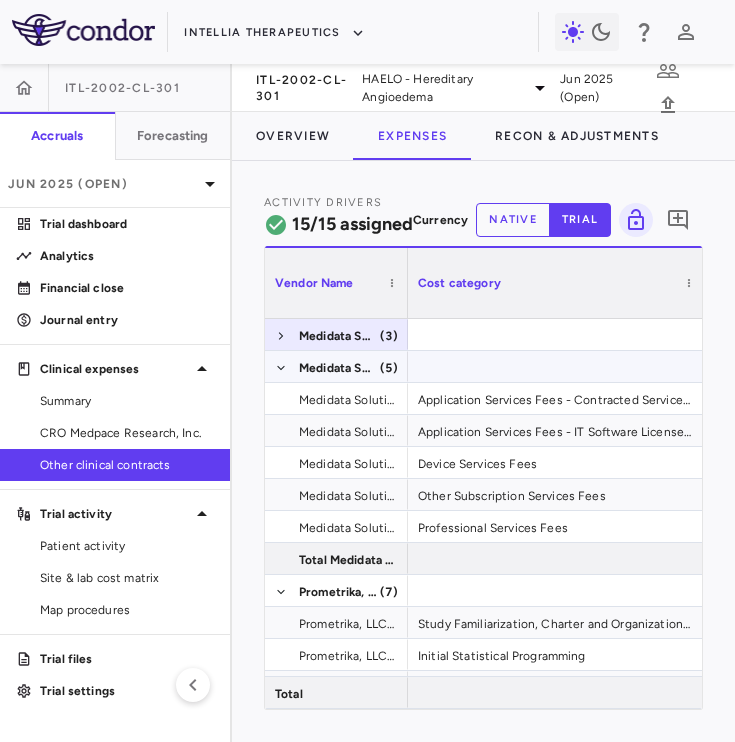 scroll, scrollTop: 0, scrollLeft: 35, axis: horizontal 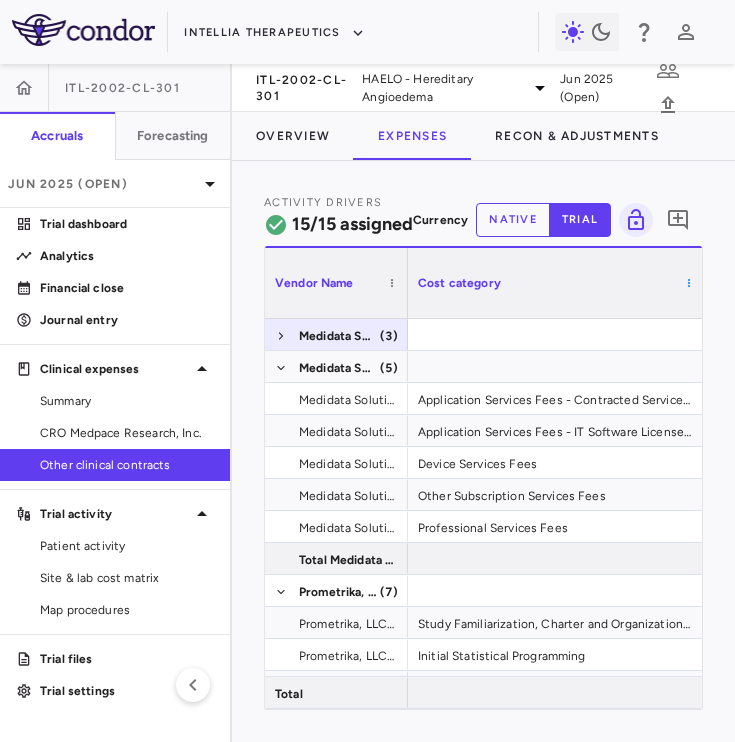 click at bounding box center (689, 283) 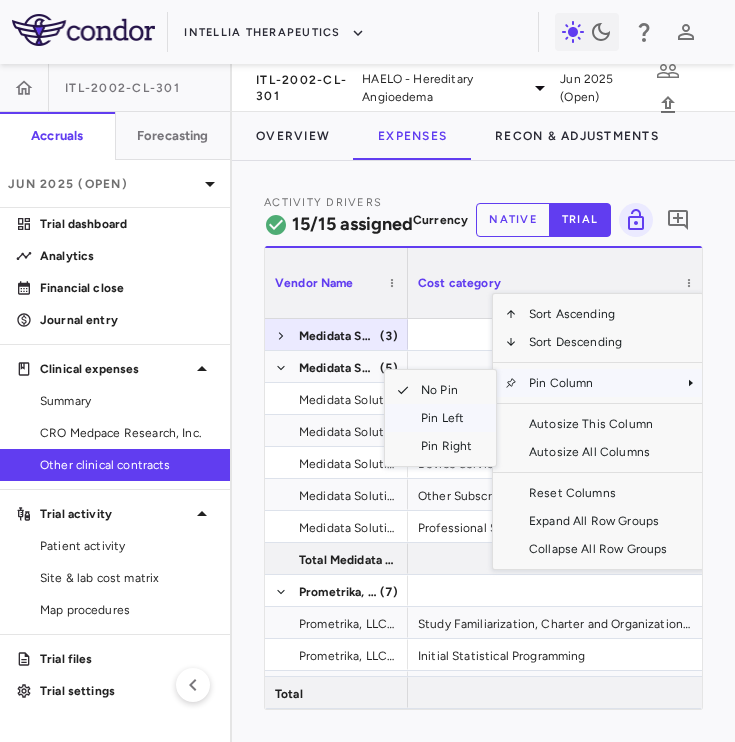 click on "Pin Left" at bounding box center [446, 418] 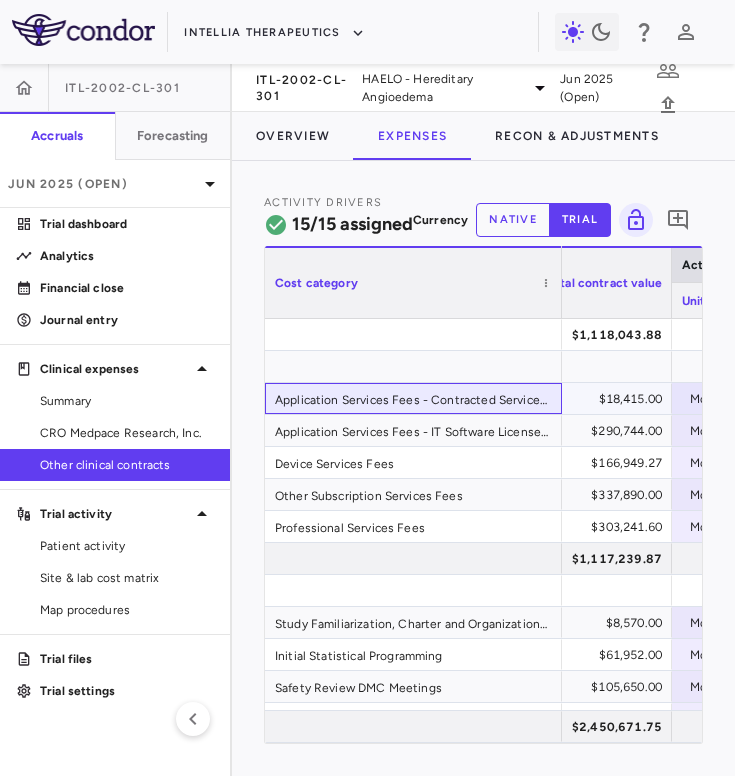 click on "Application Services Fees - Contracted Services, Development Operations" at bounding box center [413, 398] 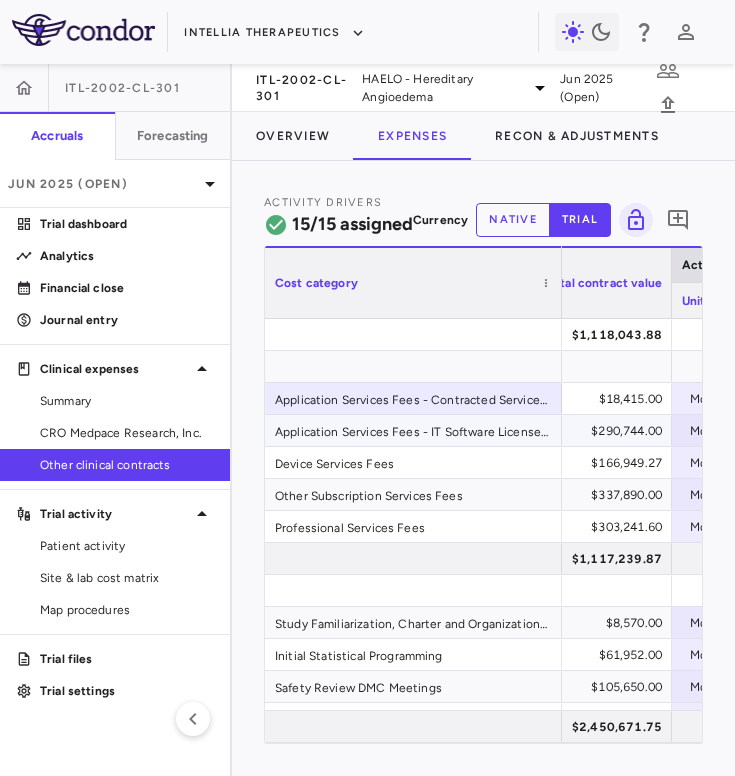 click on "Application Services Fees - IT Software Licenses & Maintenance" at bounding box center [413, 430] 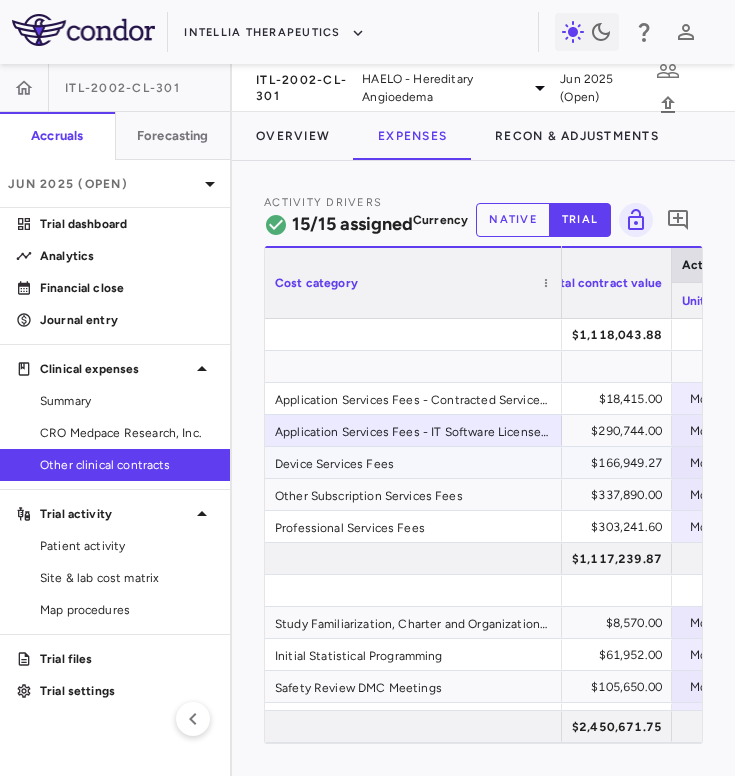 click on "Device Services Fees" at bounding box center [413, 462] 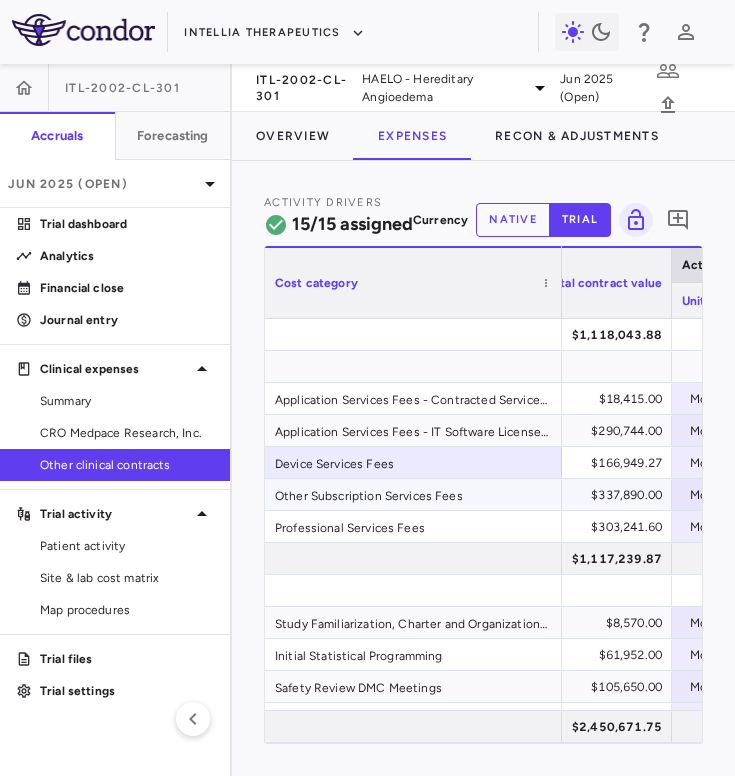 click on "Other Subscription Services Fees" at bounding box center [413, 494] 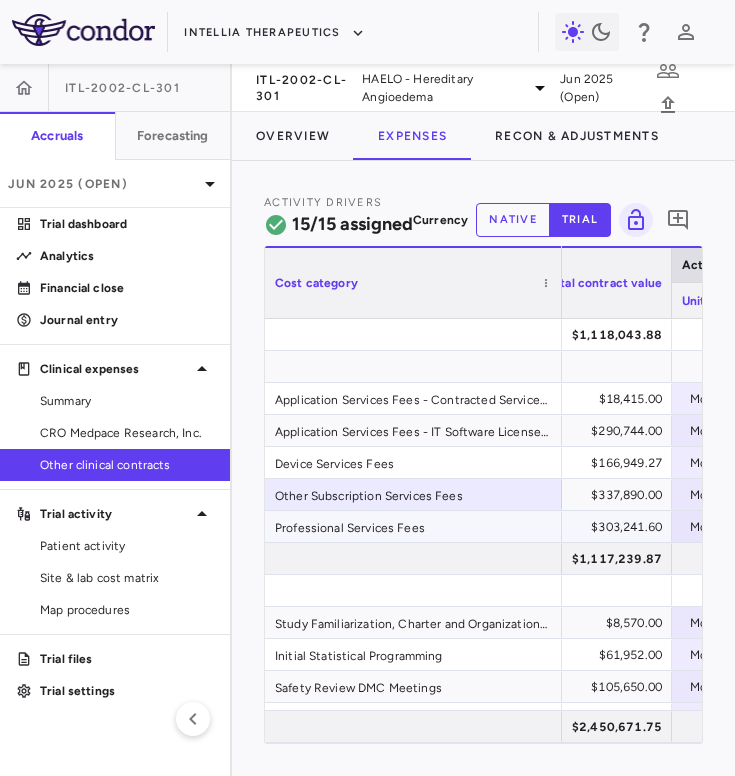 click on "Professional Services Fees" at bounding box center (413, 526) 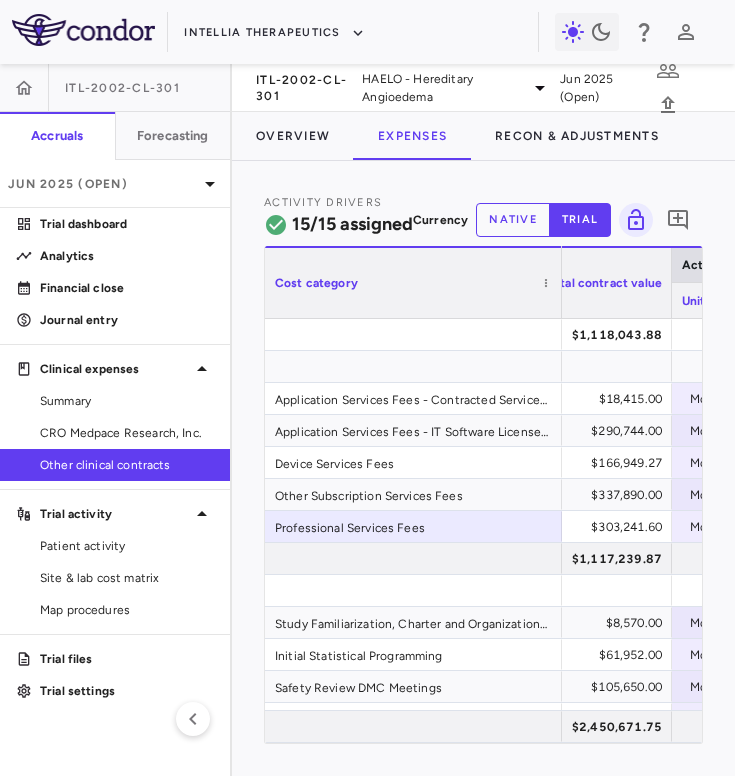 scroll, scrollTop: 0, scrollLeft: 399, axis: horizontal 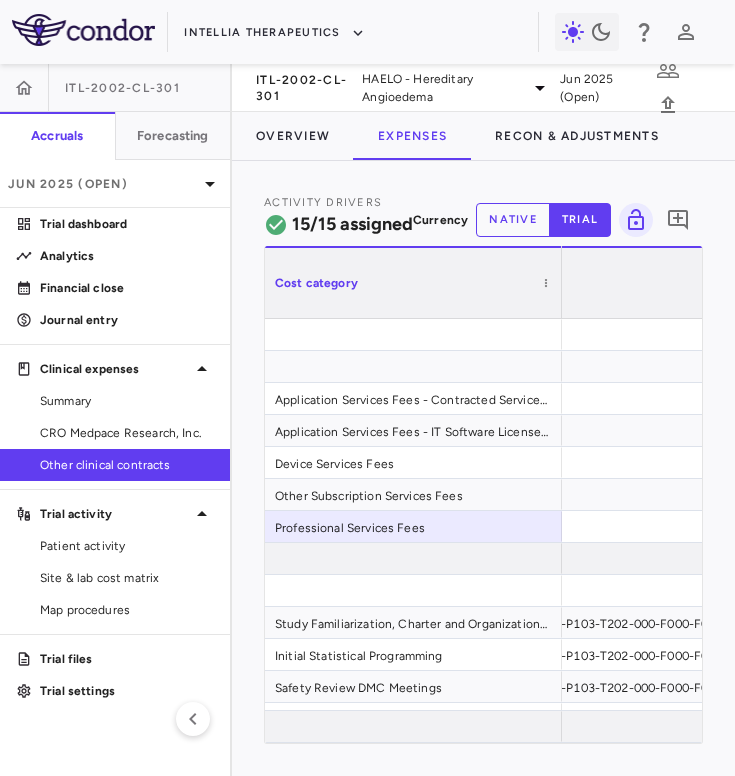 drag, startPoint x: 653, startPoint y: 286, endPoint x: 729, endPoint y: 287, distance: 76.00658 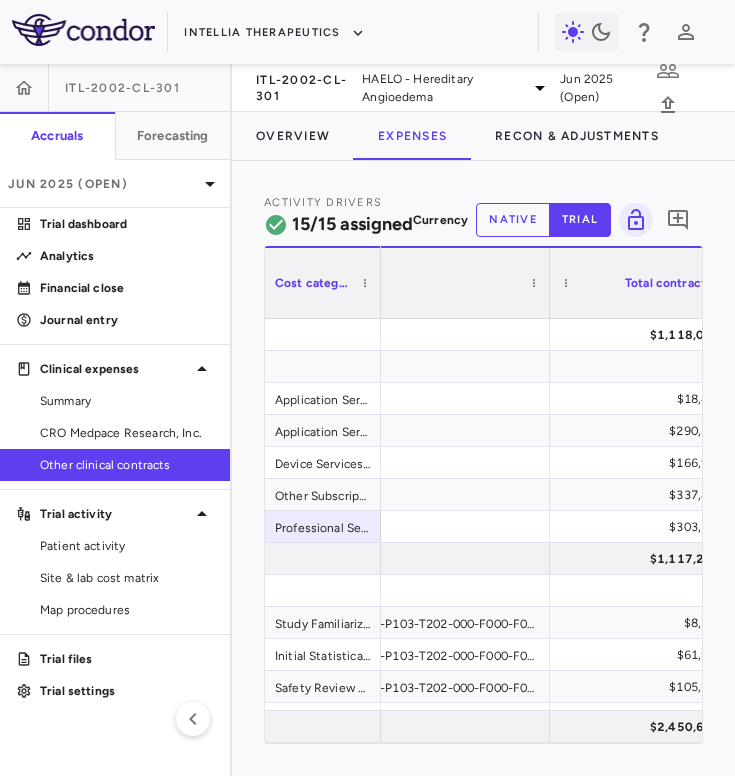 drag, startPoint x: 558, startPoint y: 298, endPoint x: 377, endPoint y: 337, distance: 185.15399 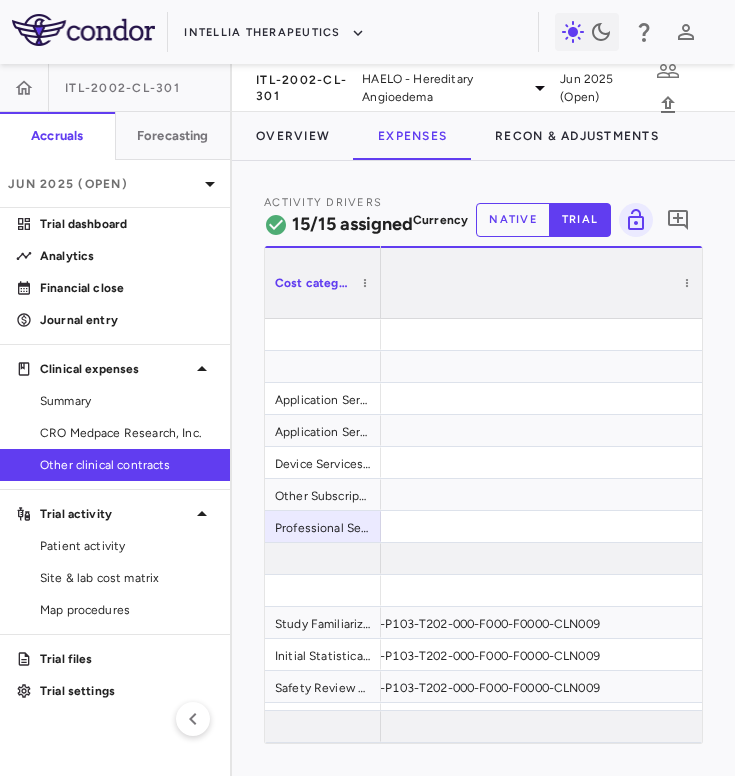 drag, startPoint x: 549, startPoint y: 296, endPoint x: 702, endPoint y: 296, distance: 153 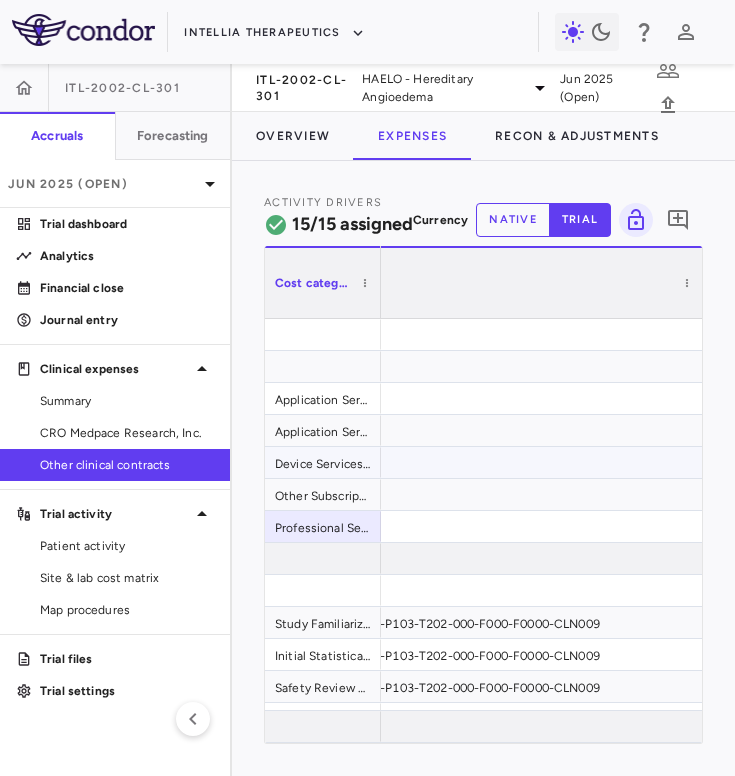 scroll, scrollTop: 0, scrollLeft: 229, axis: horizontal 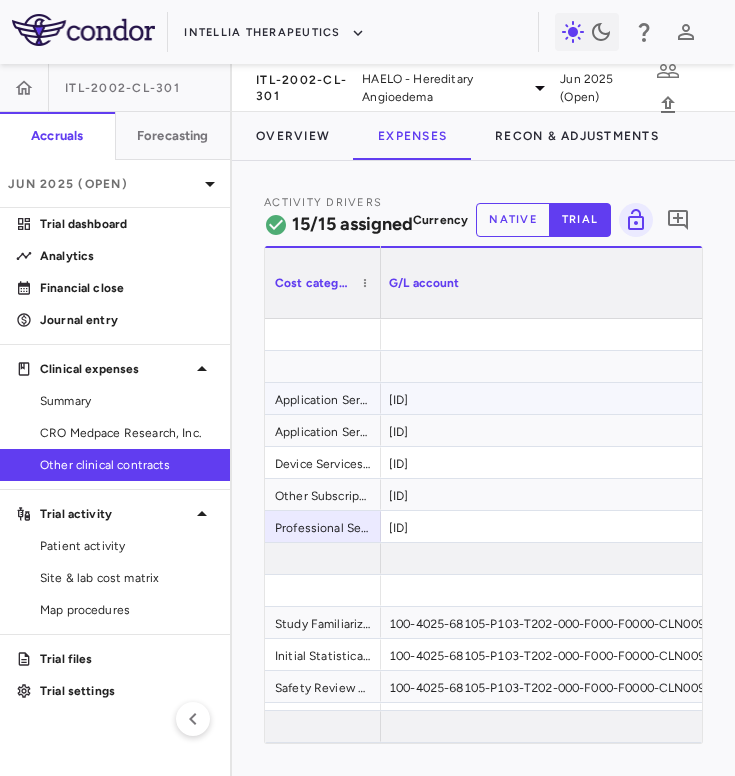 click on "100-4025-68105-P103-T202-000-F000-F0000-CLN007" at bounding box center [593, 398] 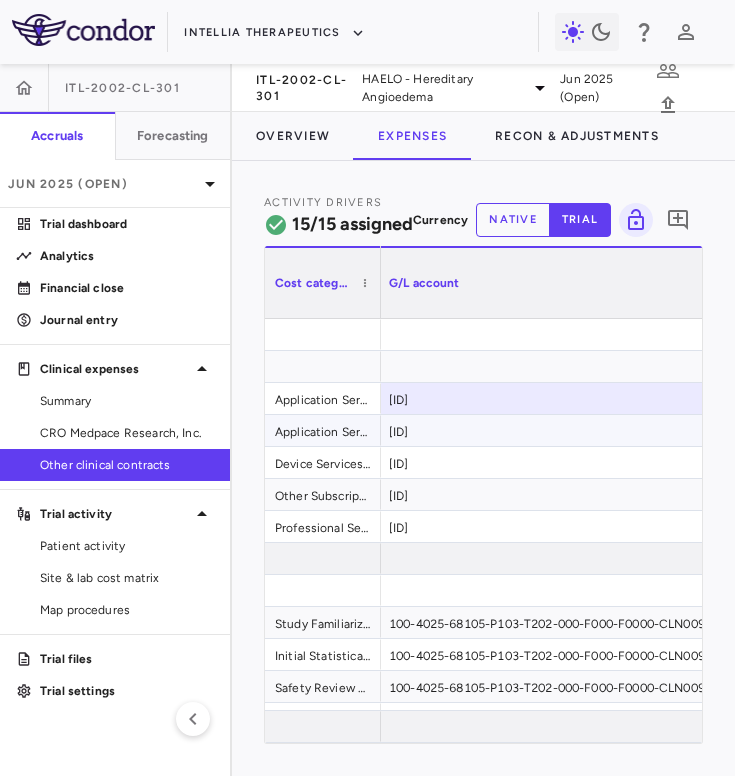 click on "100-8040-61125-P103-T202-000-F000-F0000-F00000" at bounding box center [593, 430] 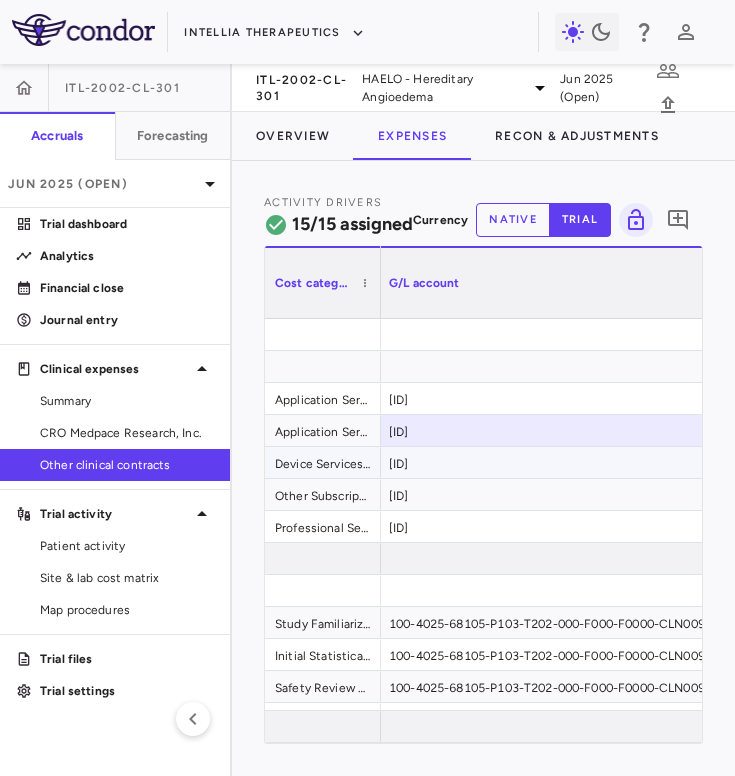 click on "100-4025-68105-P103-T202-000-F000-F0000-CLN007" at bounding box center (593, 462) 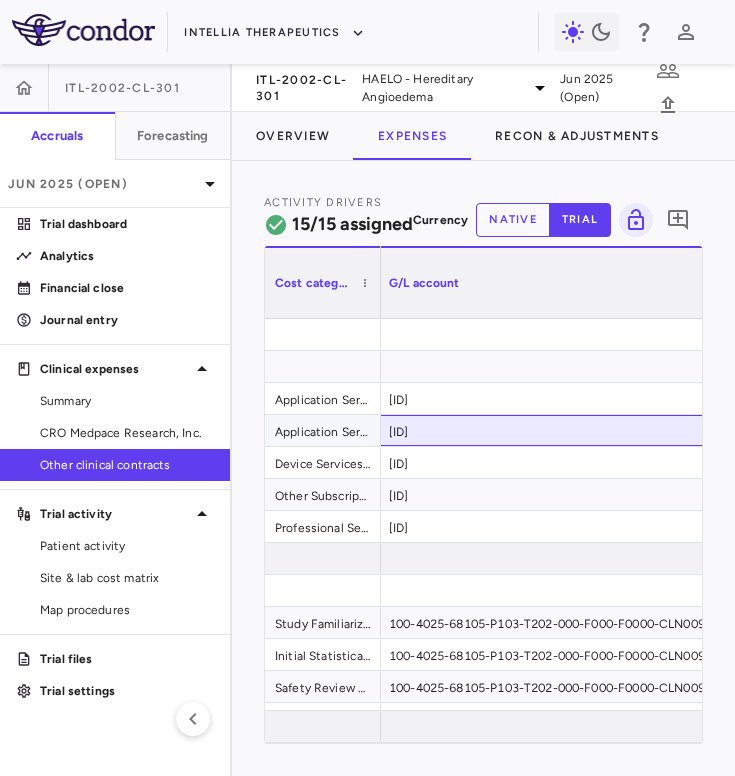 click on "100-8040-61125-P103-T202-000-F000-F0000-F00000" at bounding box center [593, 430] 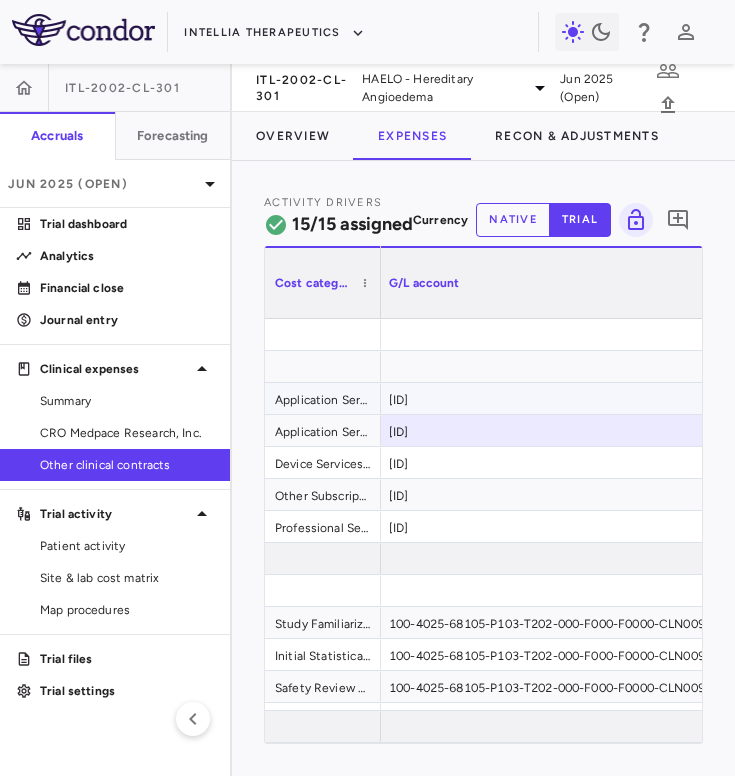 click on "100-4025-68105-P103-T202-000-F000-F0000-CLN007" at bounding box center (593, 398) 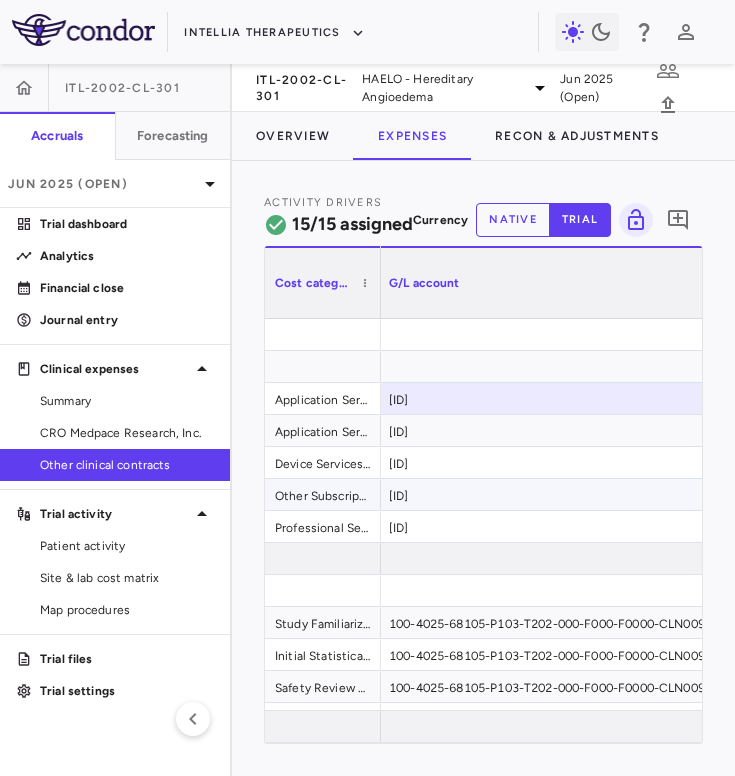 click on "100-4025-68105-P103-T202-000-F000-F0000-CLN007" at bounding box center [593, 494] 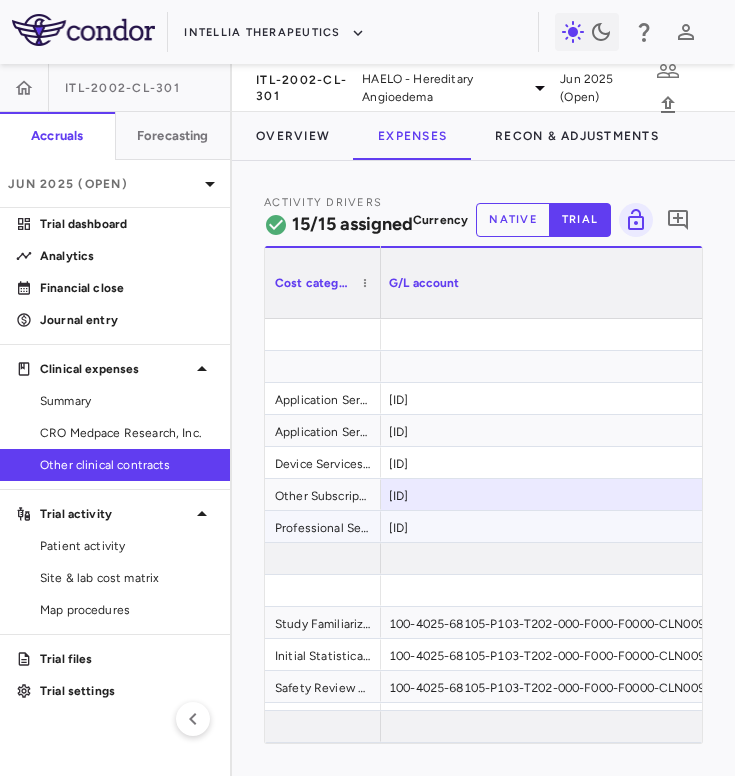 click on "100-4025-68105-P103-T202-000-F000-F0000-CLN007" at bounding box center [593, 526] 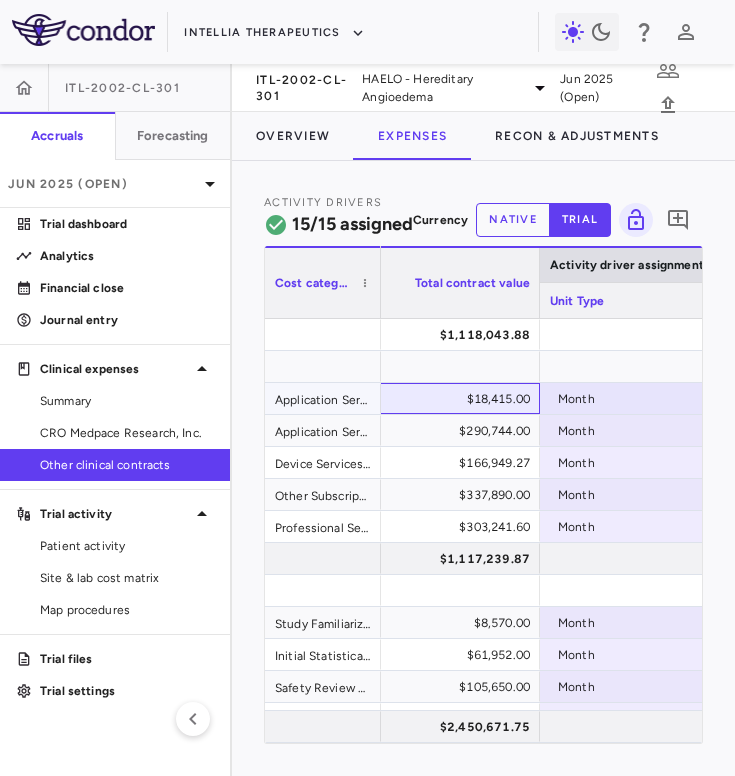 click on "$18,415.00" at bounding box center (444, 399) 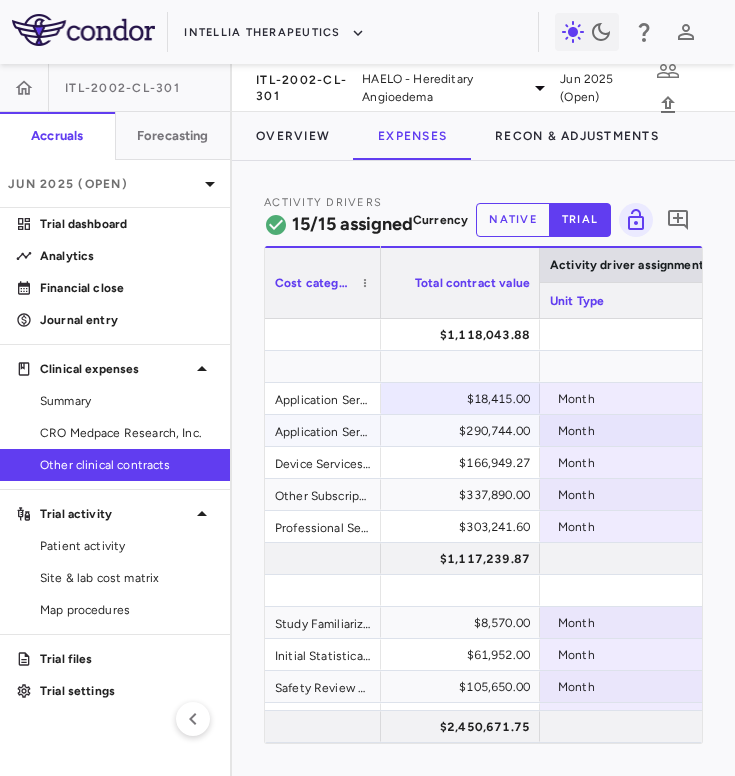 click on "$290,744.00" at bounding box center [444, 431] 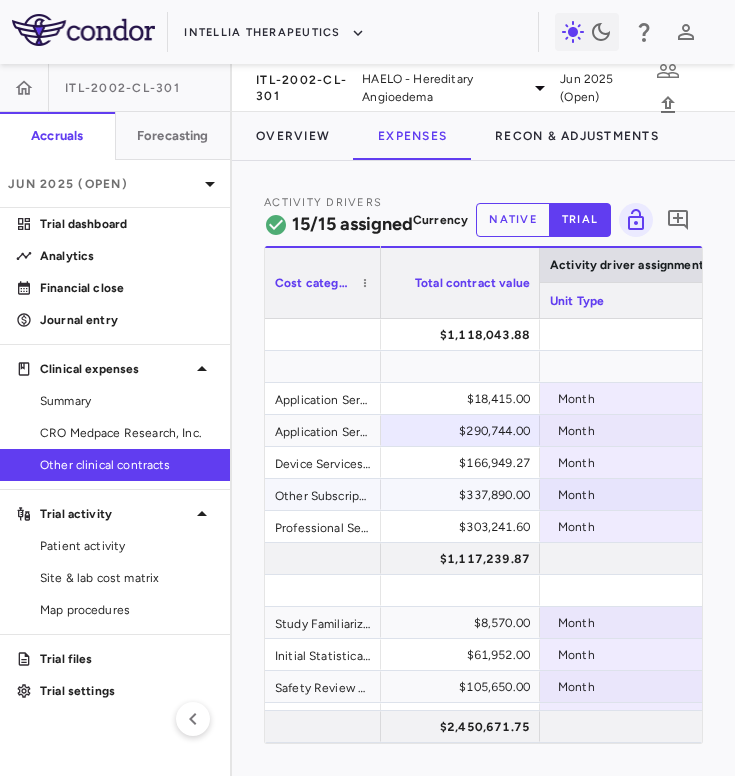 click on "$166,949.27" at bounding box center (444, 463) 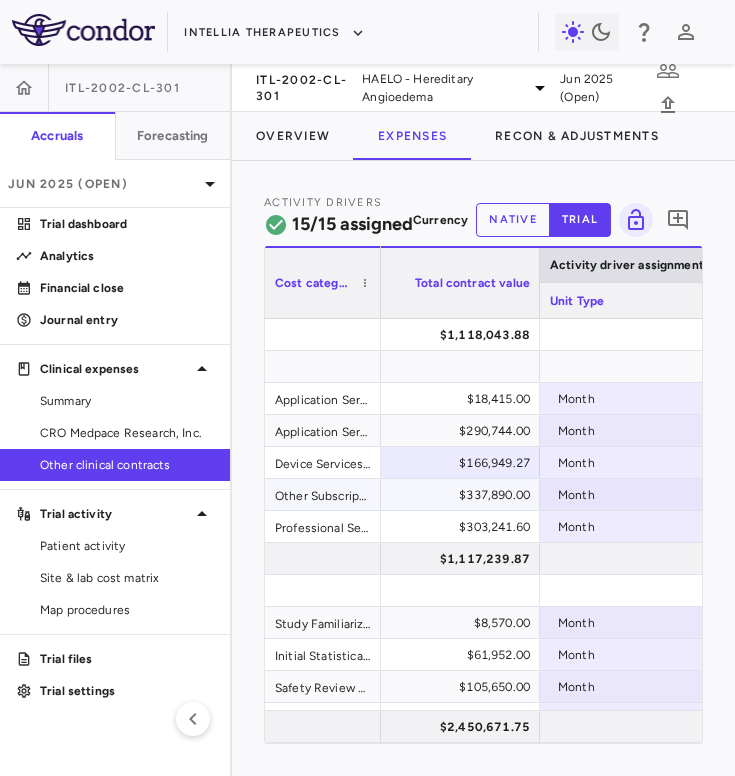 click on "$337,890.00" at bounding box center [444, 495] 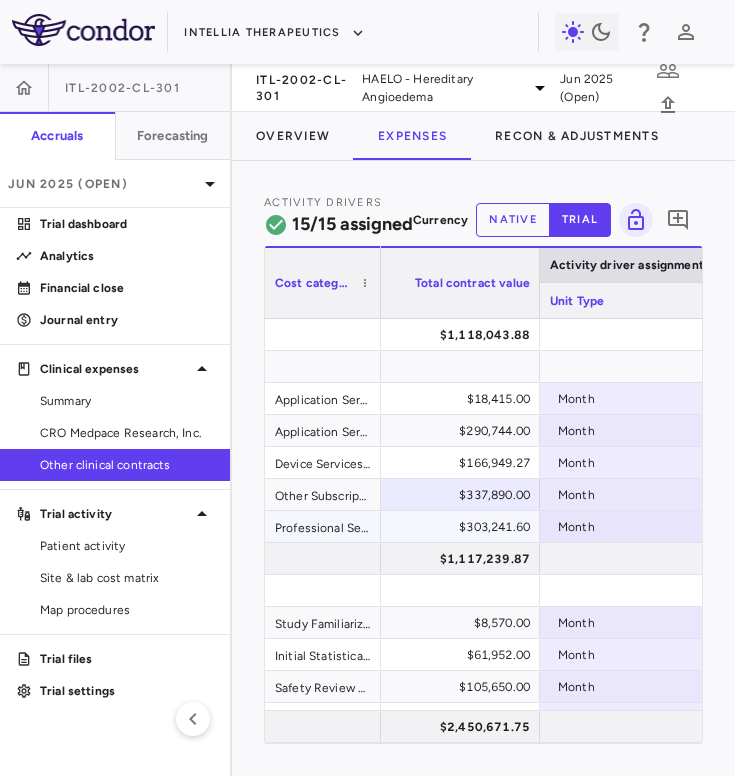 click on "$303,241.60" at bounding box center [444, 527] 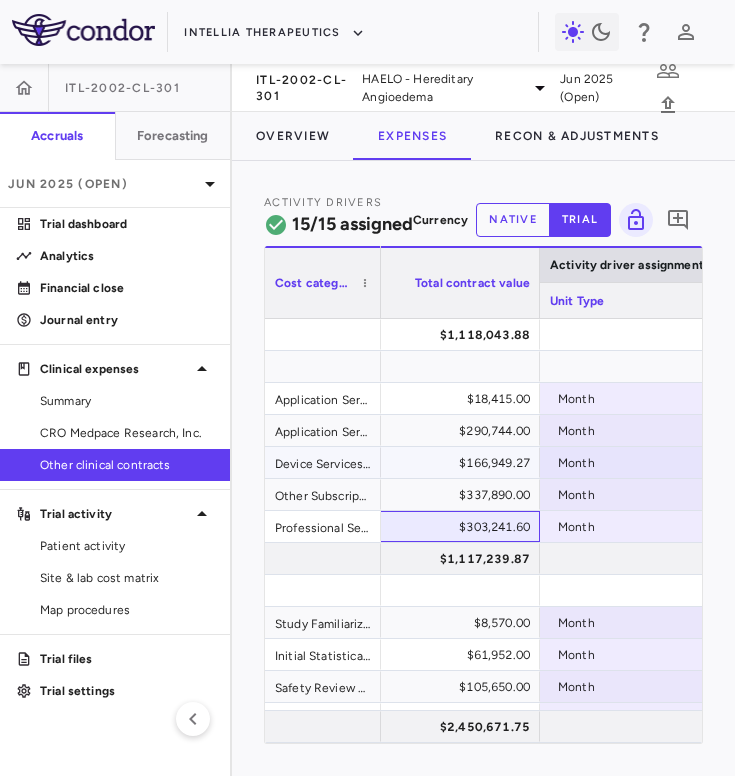 scroll, scrollTop: 0, scrollLeft: 642, axis: horizontal 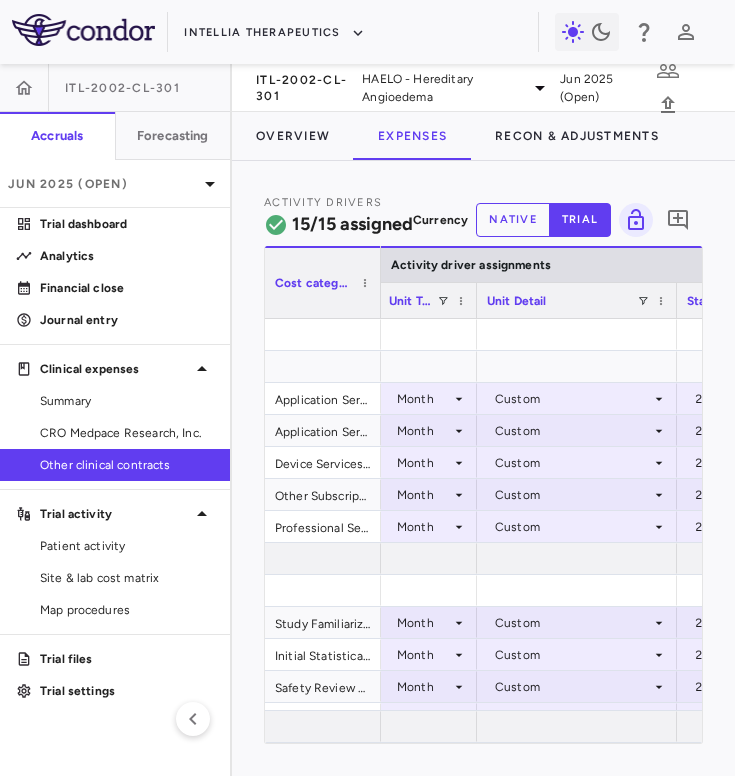 drag, startPoint x: 576, startPoint y: 301, endPoint x: 474, endPoint y: 323, distance: 104.34558 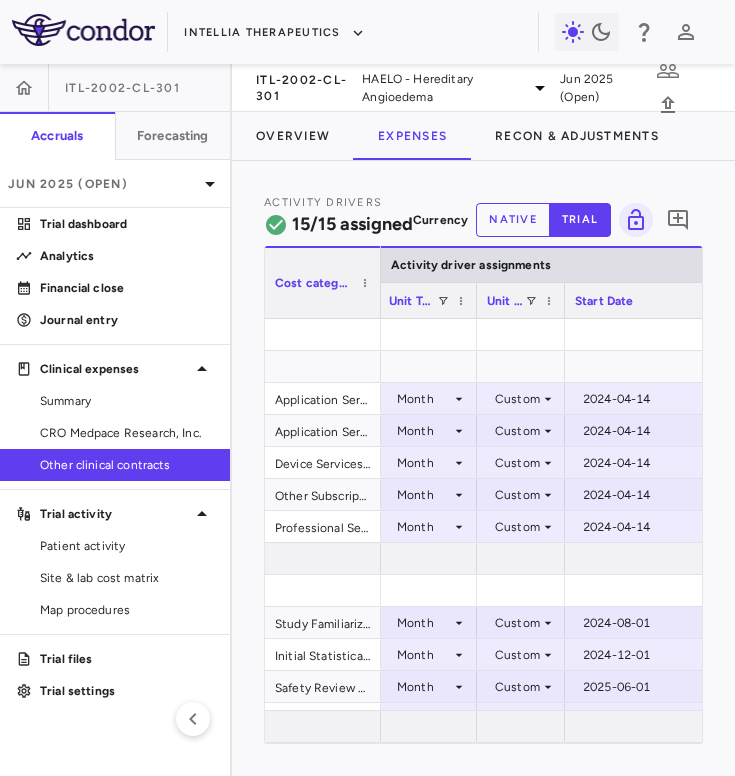 drag, startPoint x: 674, startPoint y: 303, endPoint x: 562, endPoint y: 321, distance: 113.43721 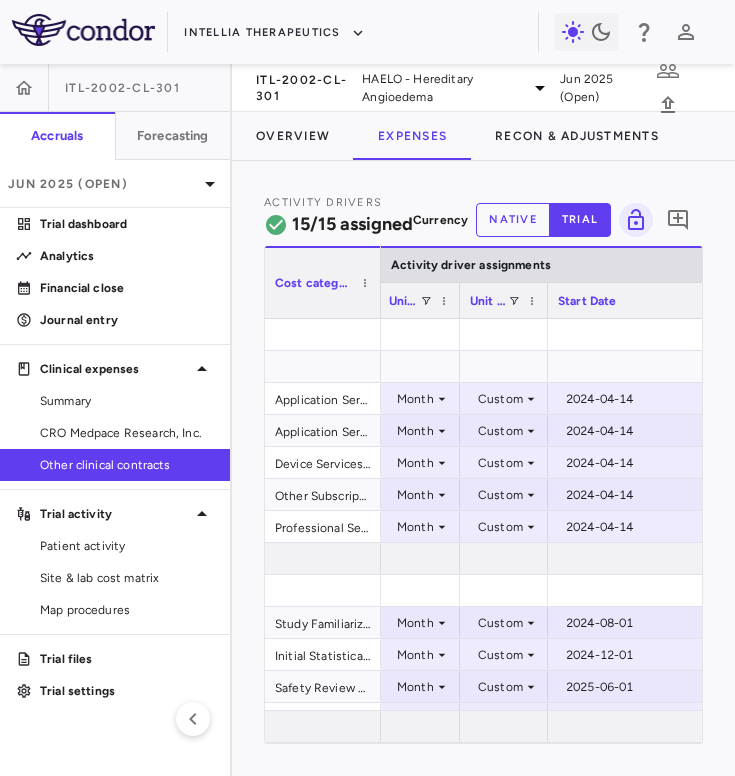 drag, startPoint x: 473, startPoint y: 303, endPoint x: 456, endPoint y: 303, distance: 17 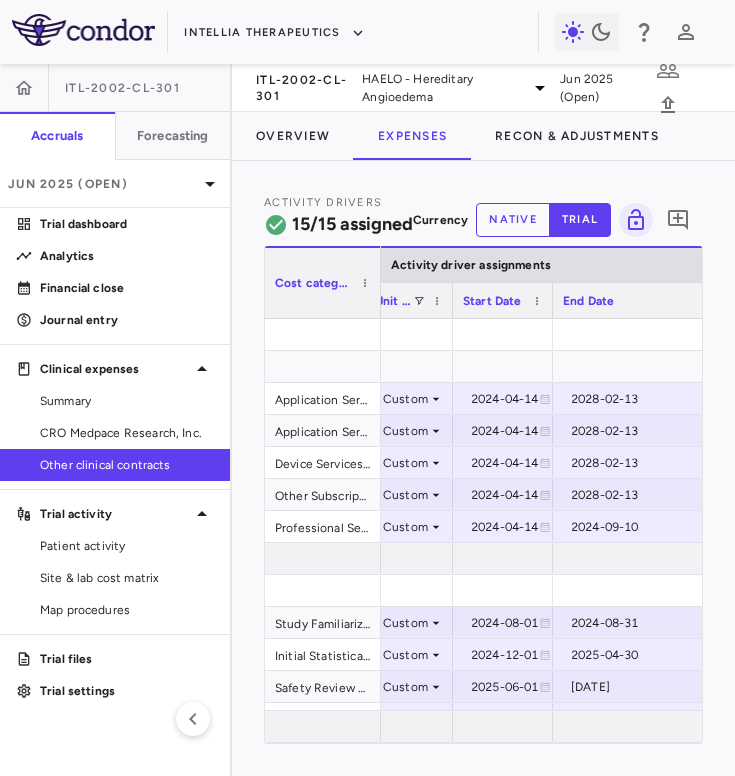 drag, startPoint x: 650, startPoint y: 307, endPoint x: 550, endPoint y: 322, distance: 101.118744 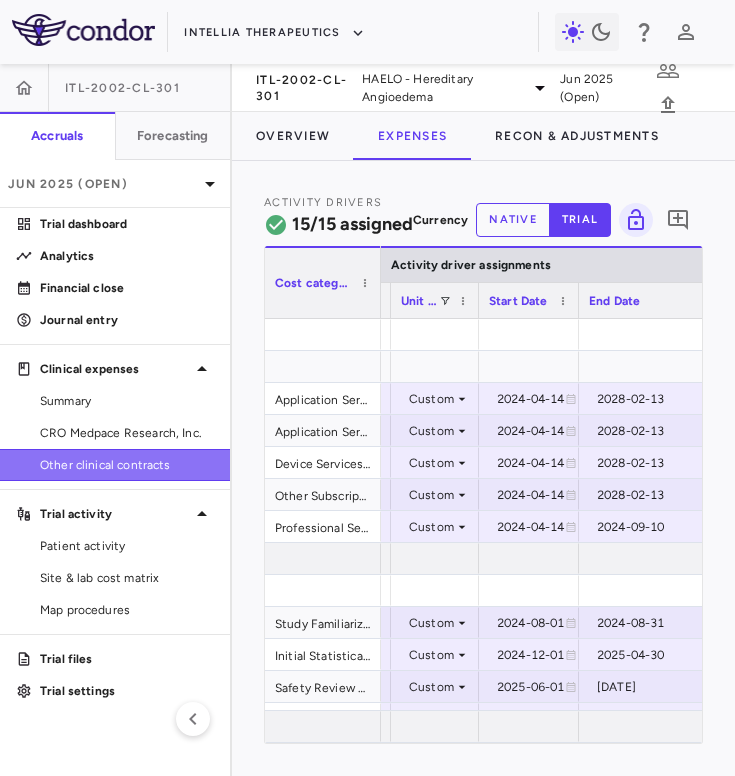 click on "Other clinical contracts" at bounding box center (127, 465) 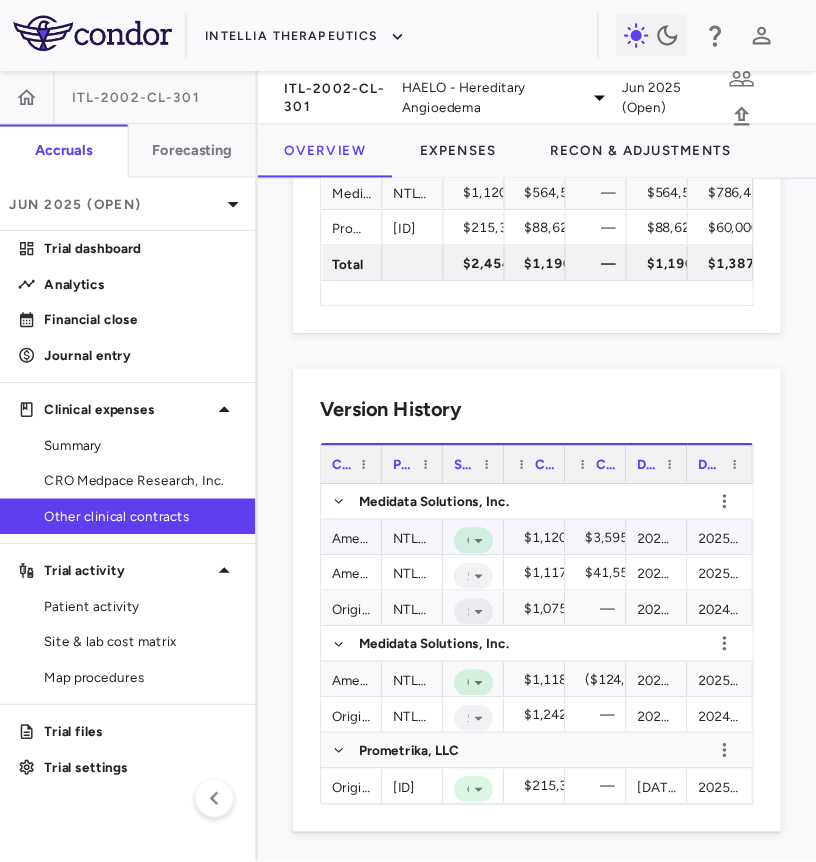 scroll, scrollTop: 231, scrollLeft: 0, axis: vertical 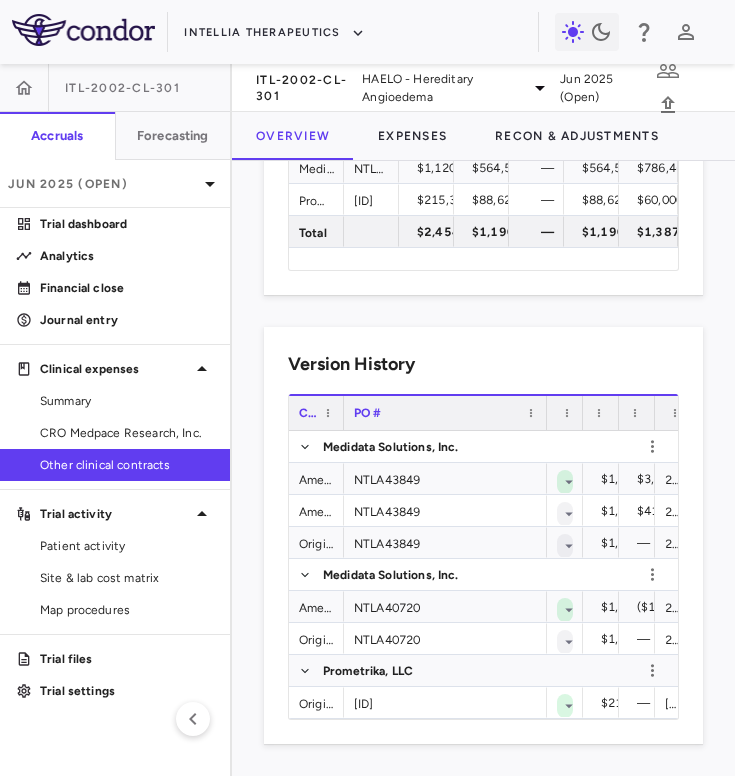drag, startPoint x: 443, startPoint y: 416, endPoint x: 544, endPoint y: 416, distance: 101 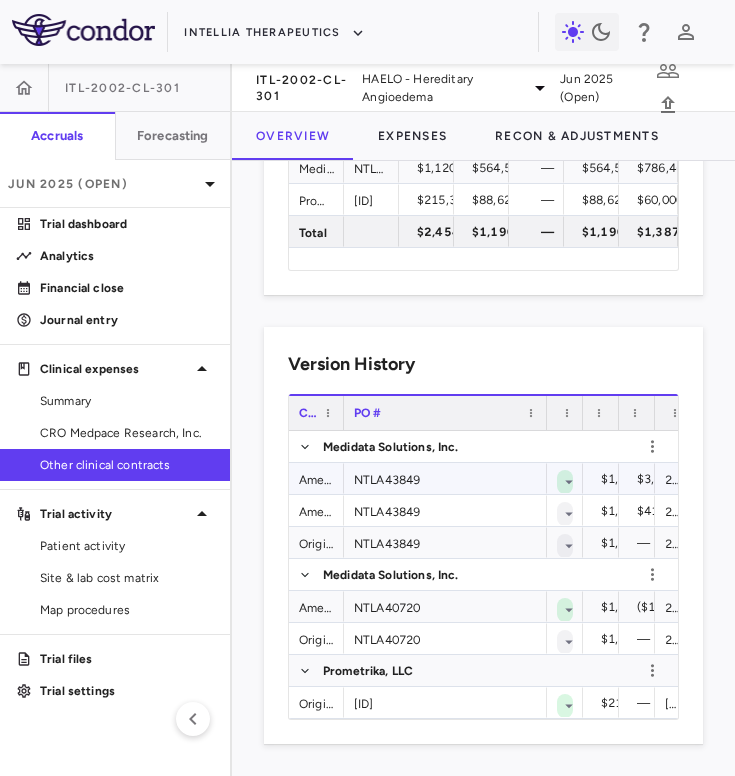 click on "NTLA43849" at bounding box center (445, 478) 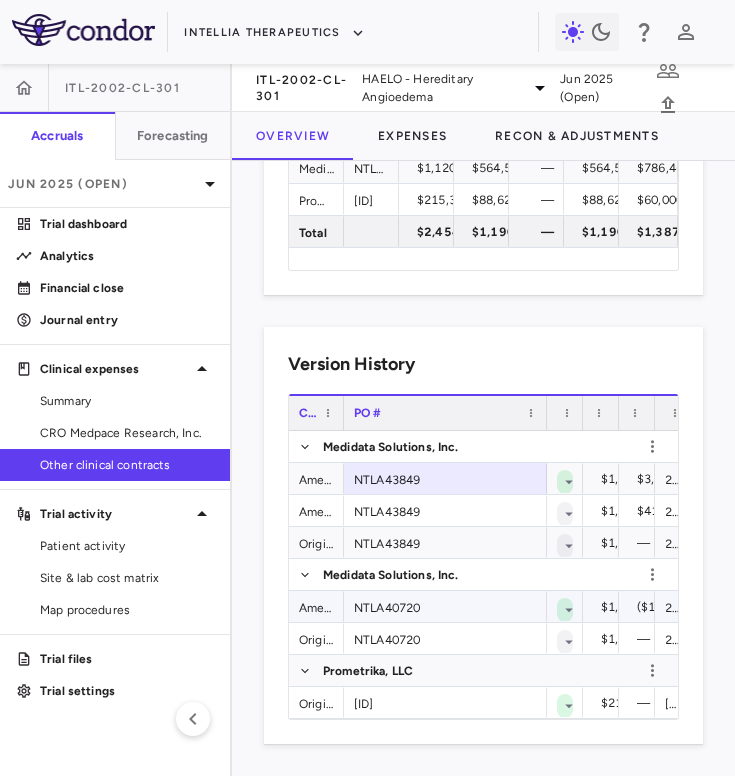 click on "NTLA40720" at bounding box center [445, 606] 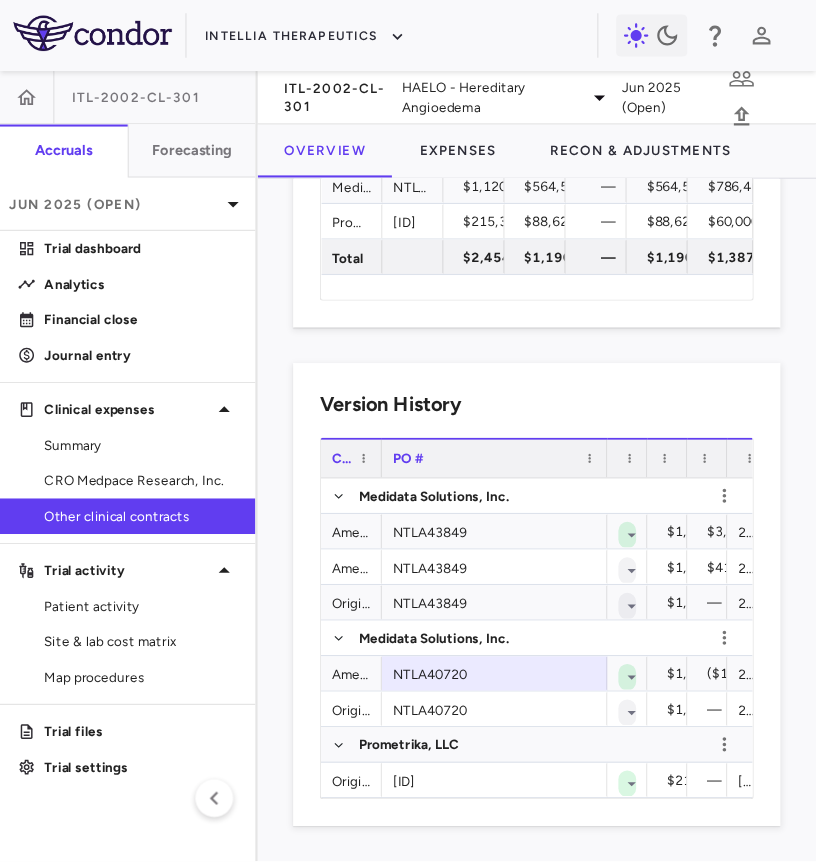 scroll, scrollTop: 116, scrollLeft: 0, axis: vertical 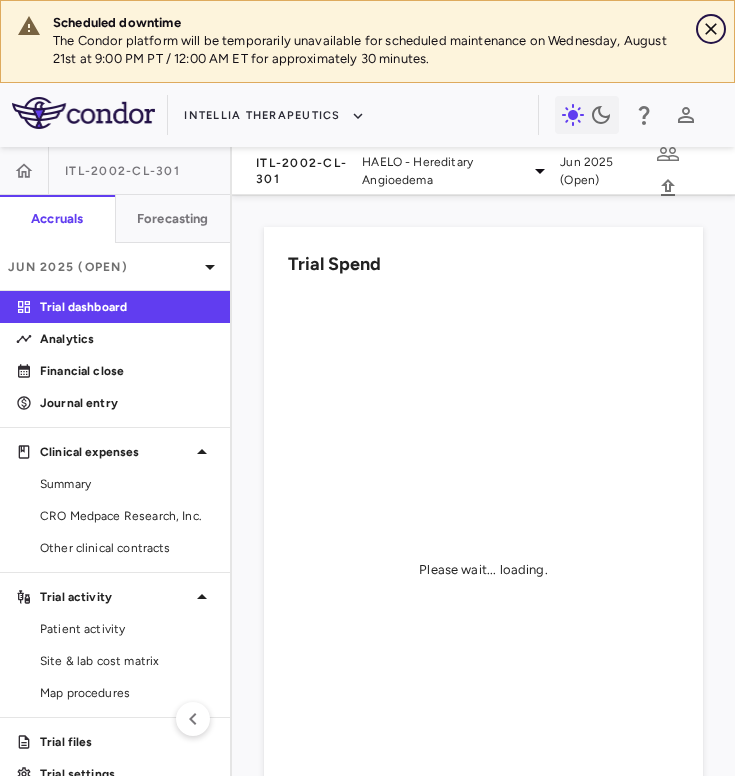 click 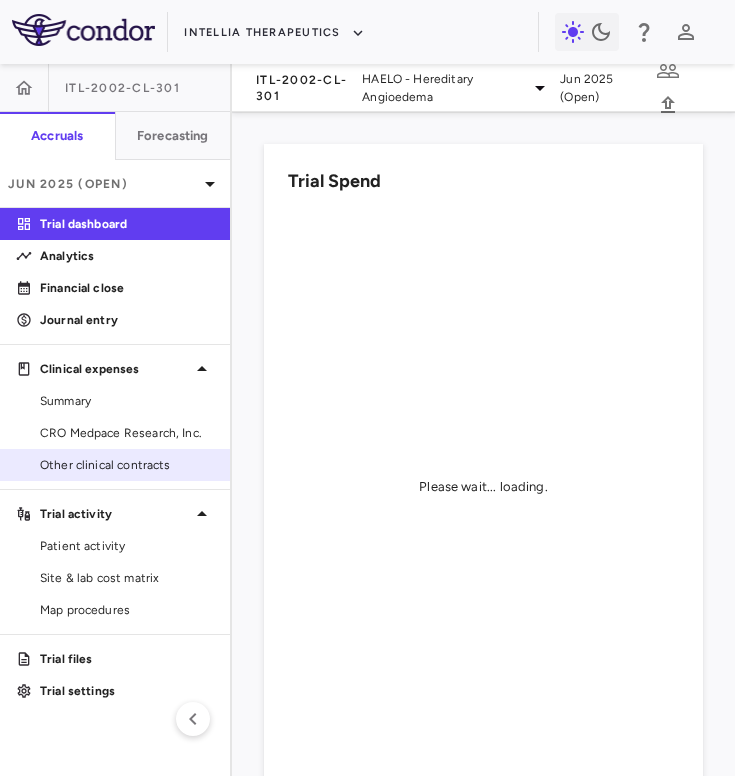 click on "Other clinical contracts" at bounding box center (127, 465) 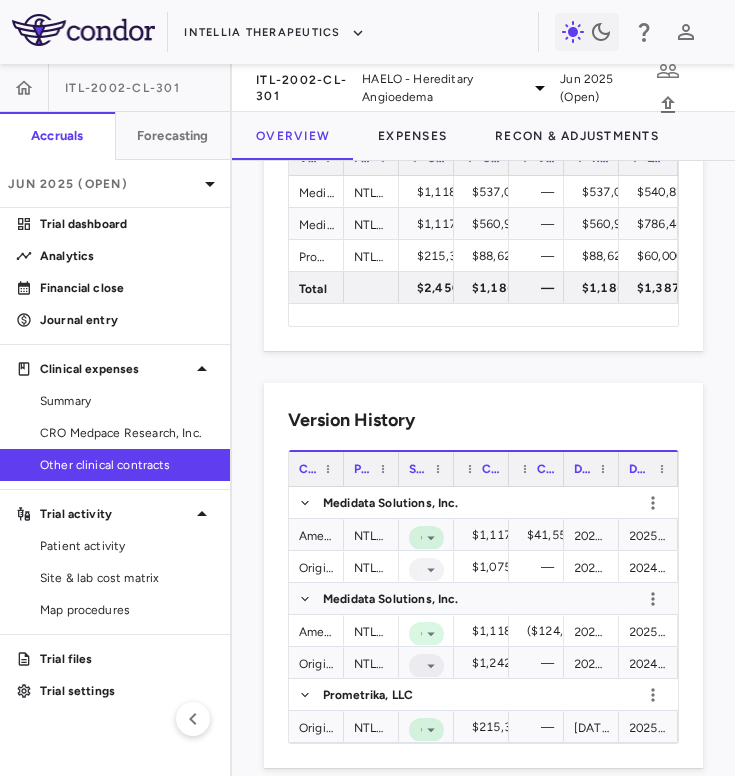 scroll, scrollTop: 199, scrollLeft: 0, axis: vertical 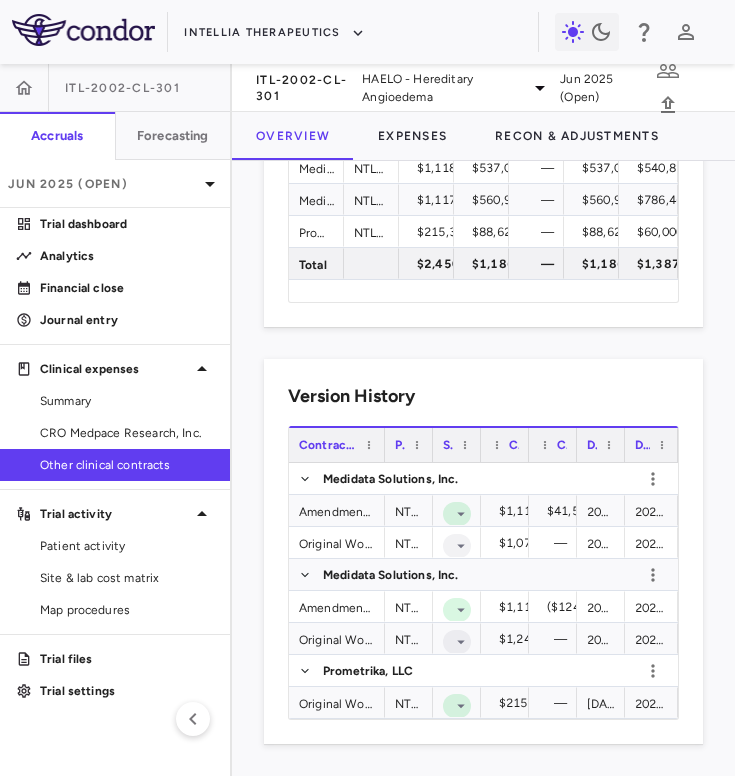 drag, startPoint x: 343, startPoint y: 448, endPoint x: 384, endPoint y: 448, distance: 41 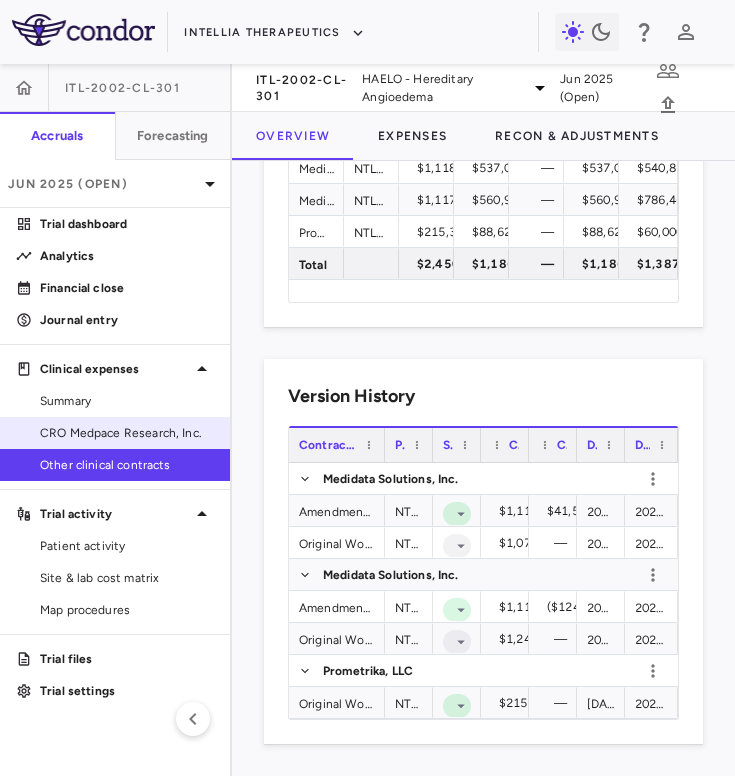 click on "CRO Medpace Research, Inc." at bounding box center (127, 433) 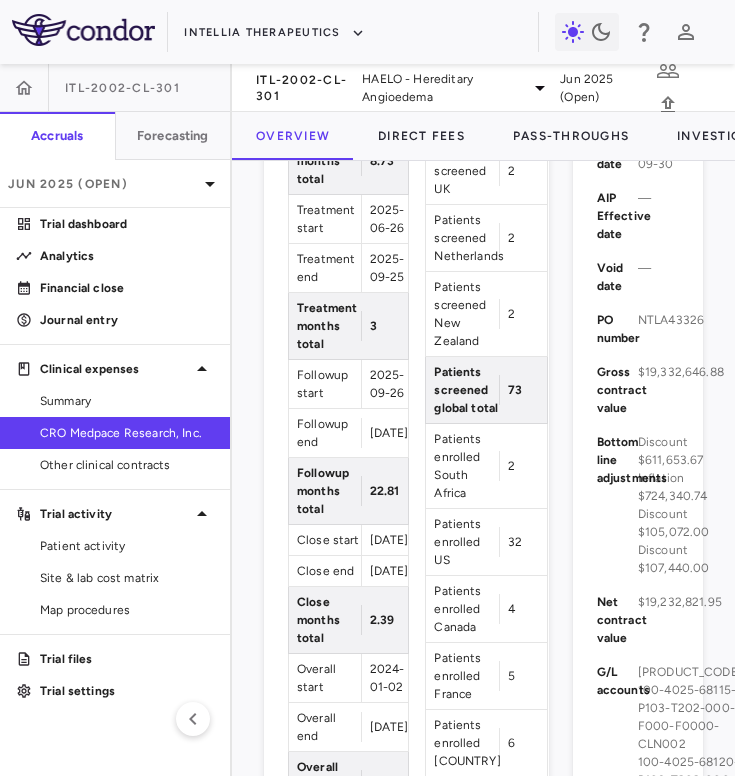 scroll, scrollTop: 926, scrollLeft: 0, axis: vertical 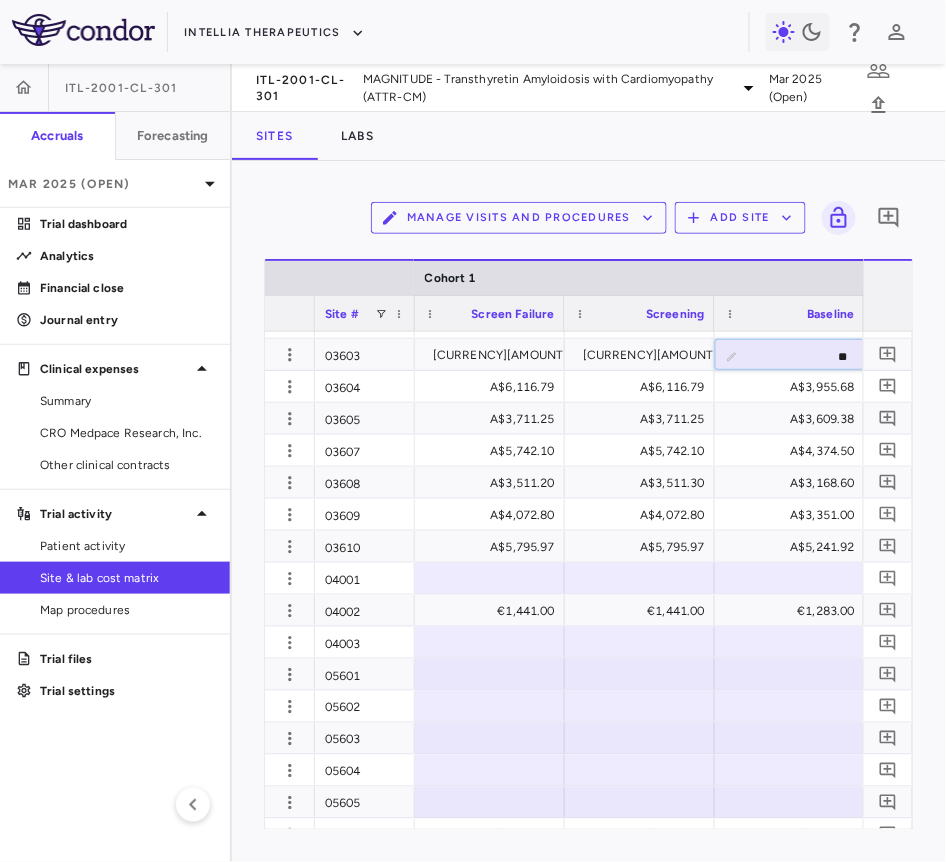 type on "*" 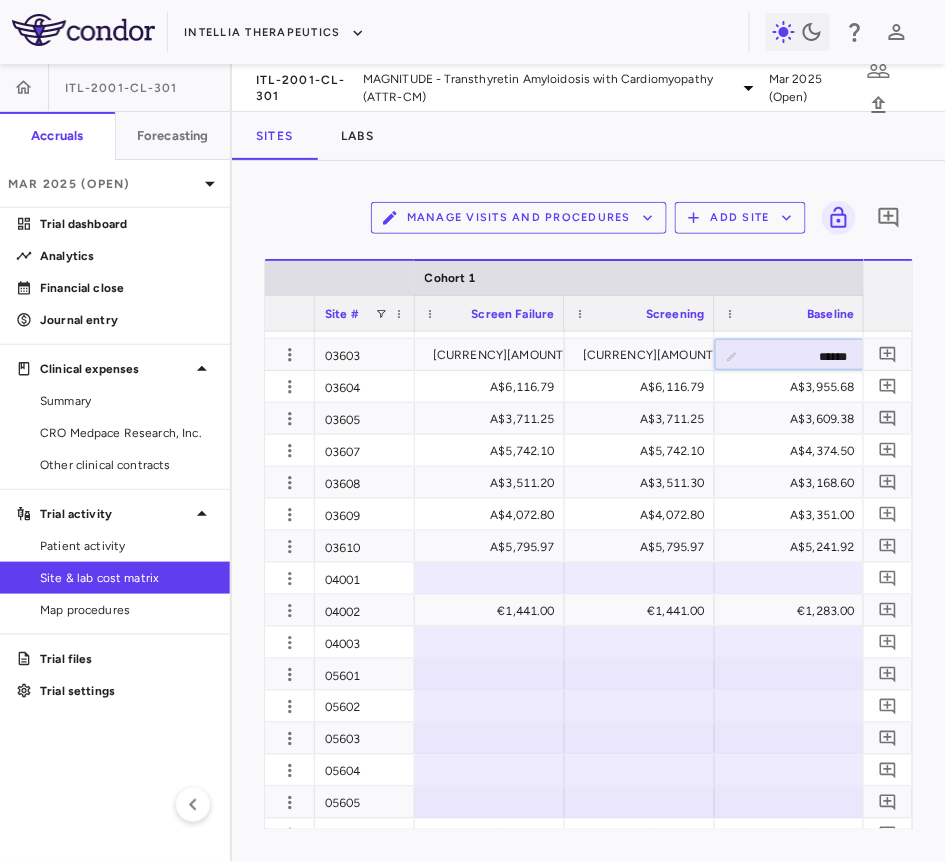 type on "*******" 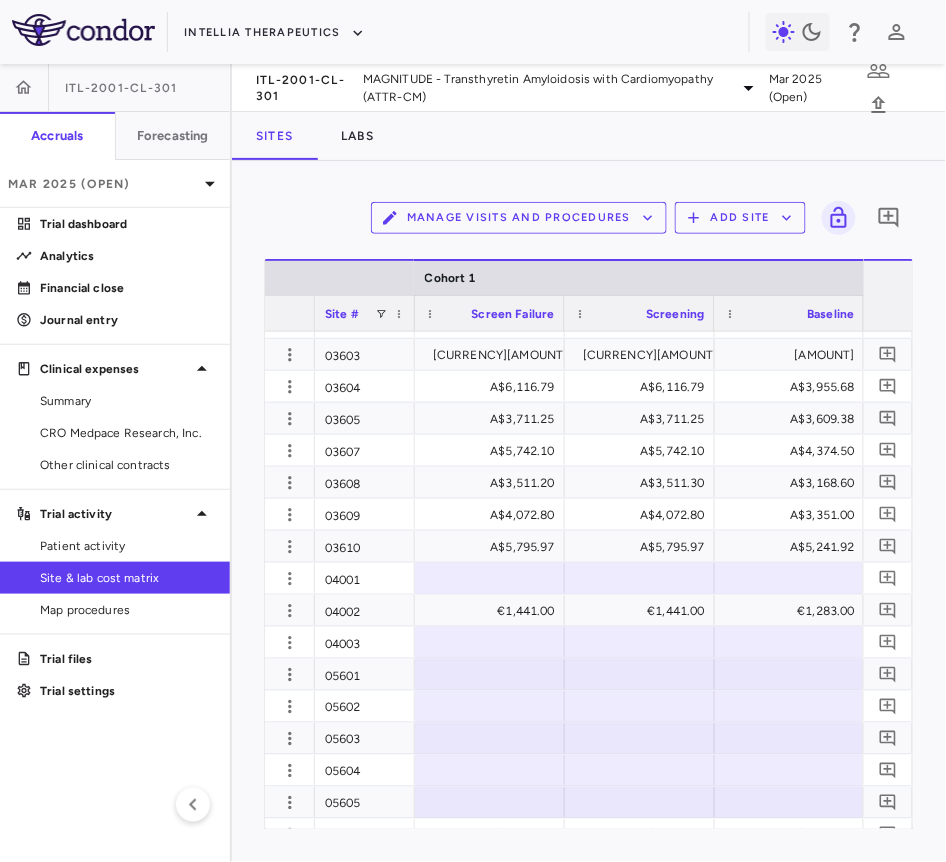 scroll, scrollTop: 0, scrollLeft: 2420, axis: horizontal 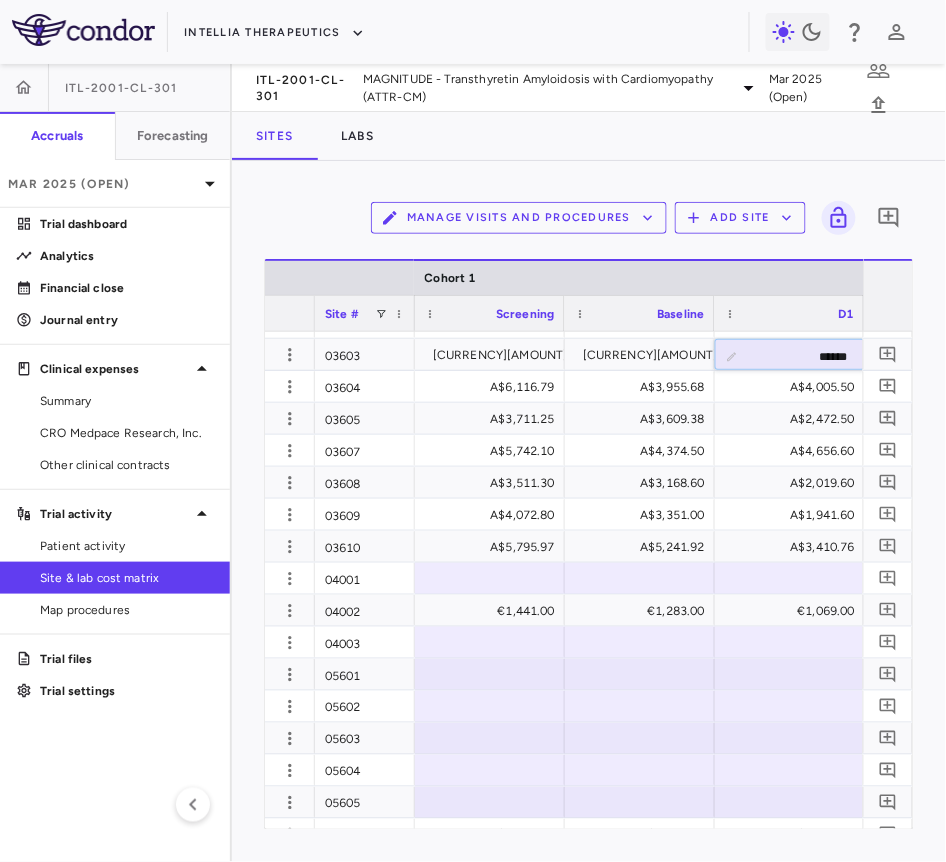 type on "*******" 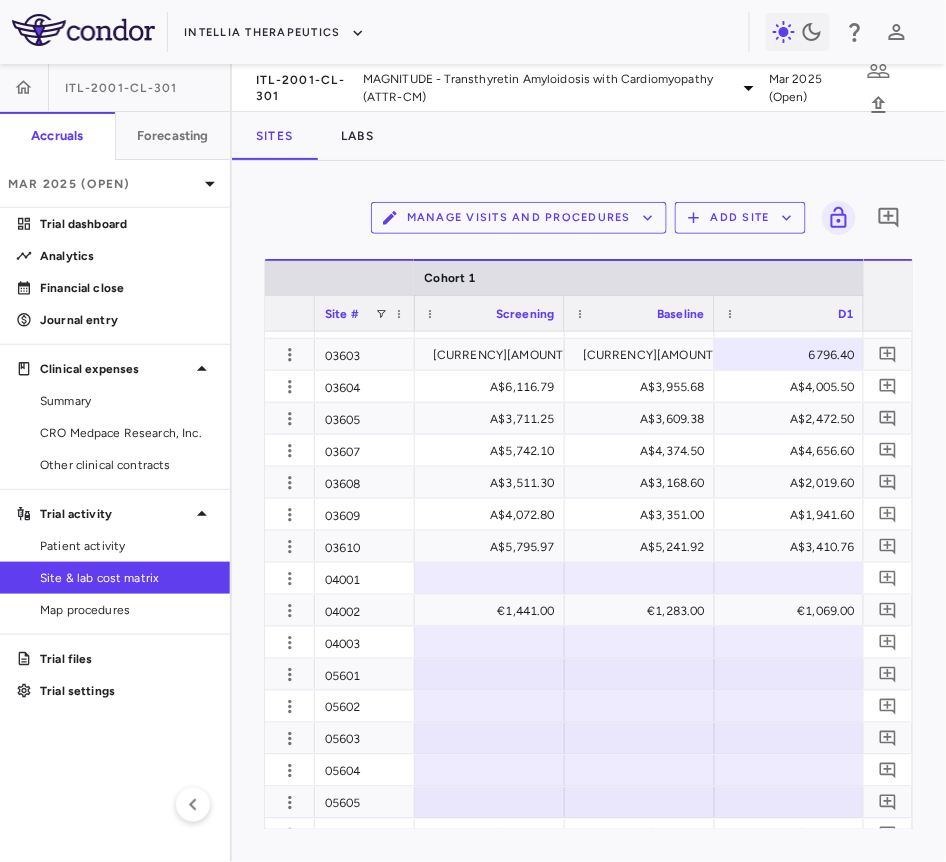 scroll, scrollTop: 0, scrollLeft: 2570, axis: horizontal 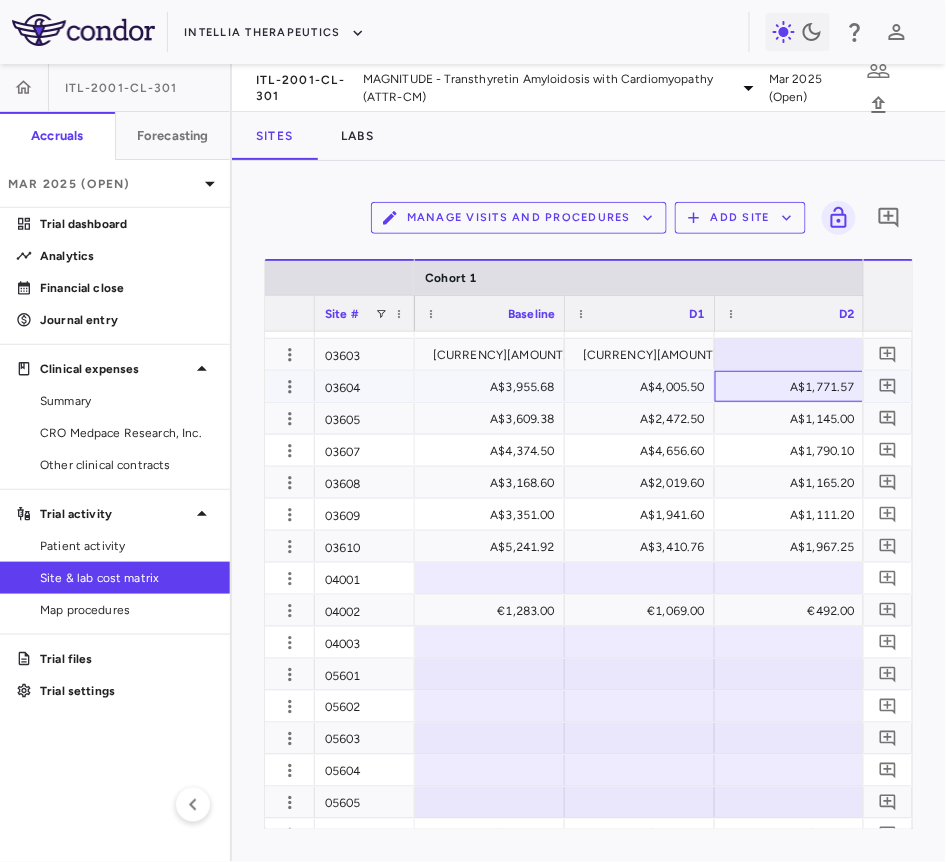 click on "A$1,771.57" at bounding box center [794, 387] 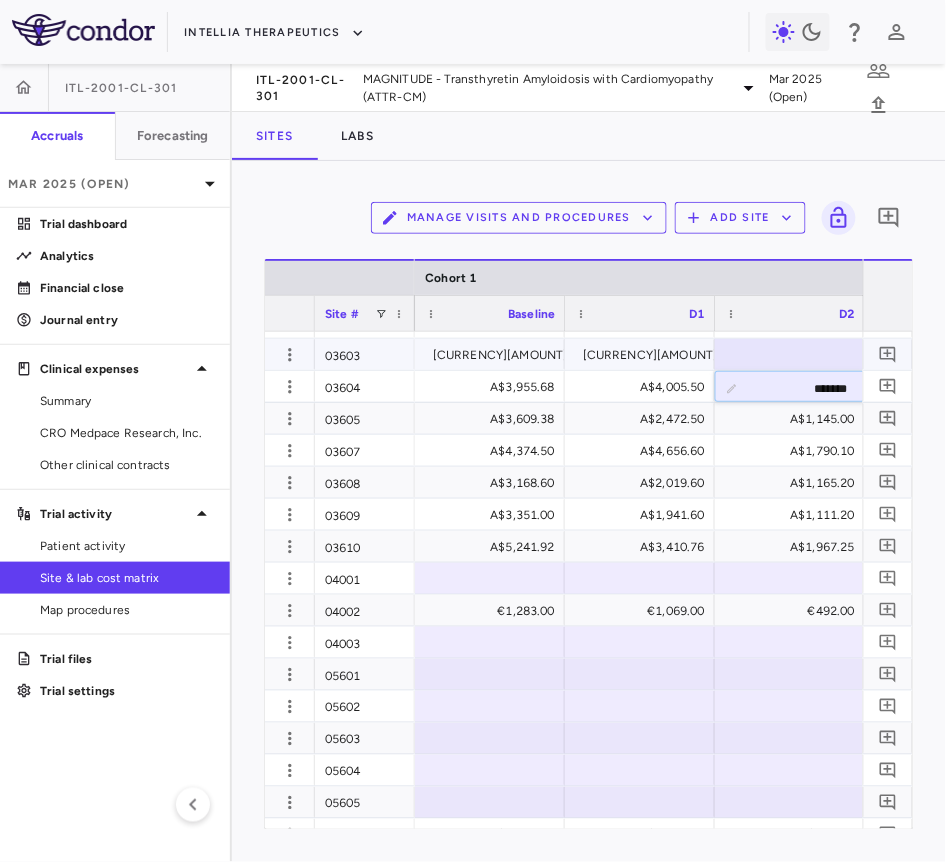 click at bounding box center [790, 354] 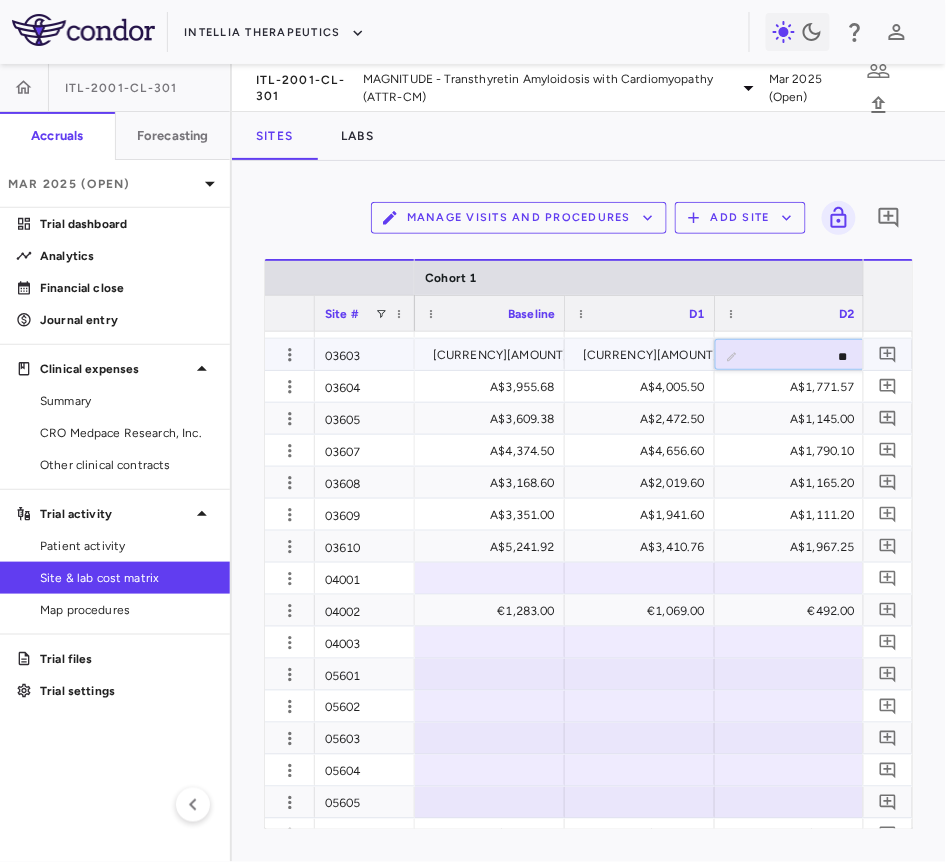 type on "*" 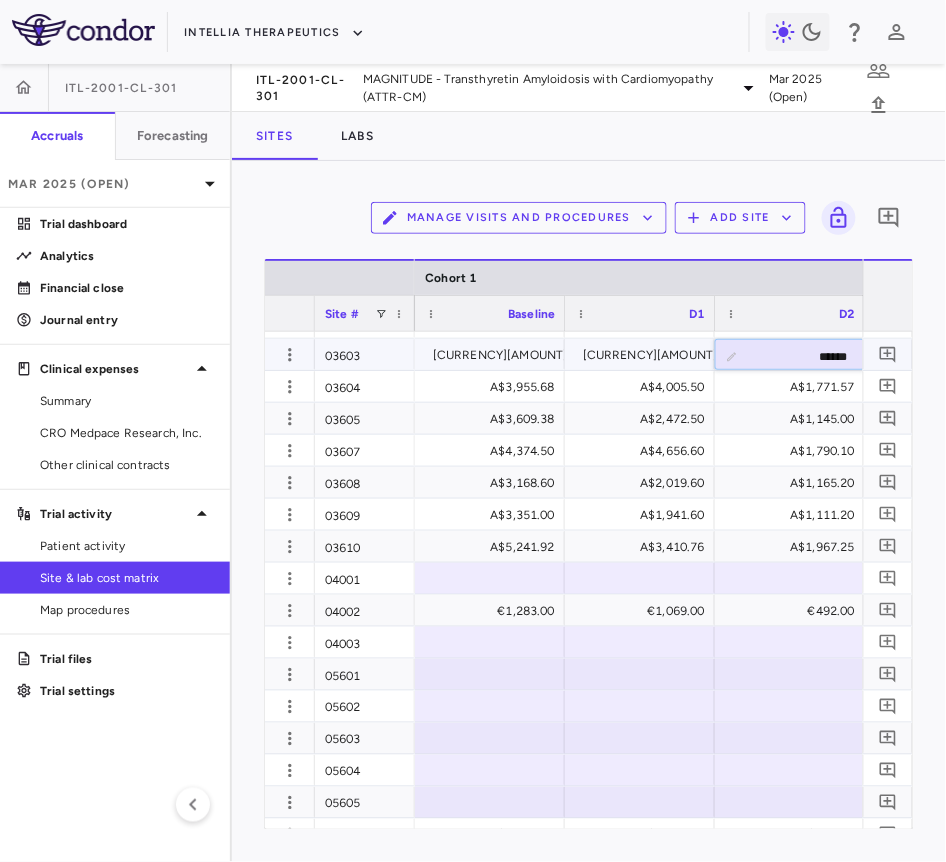 type on "*******" 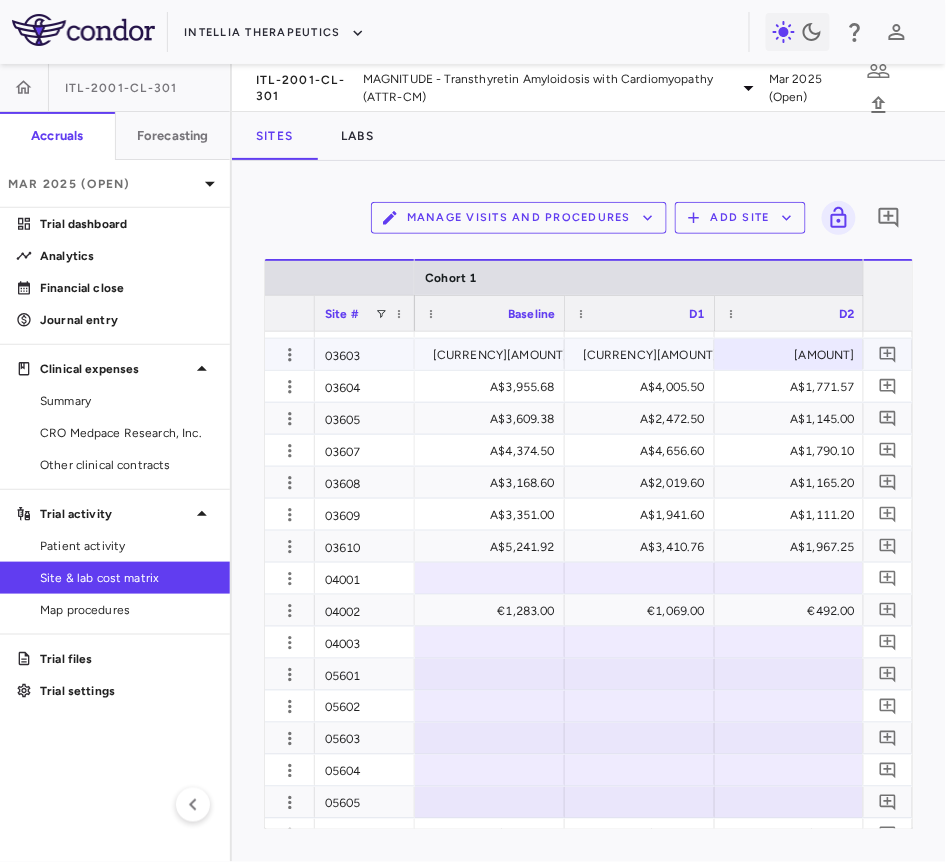 click on "2048.40" at bounding box center [794, 355] 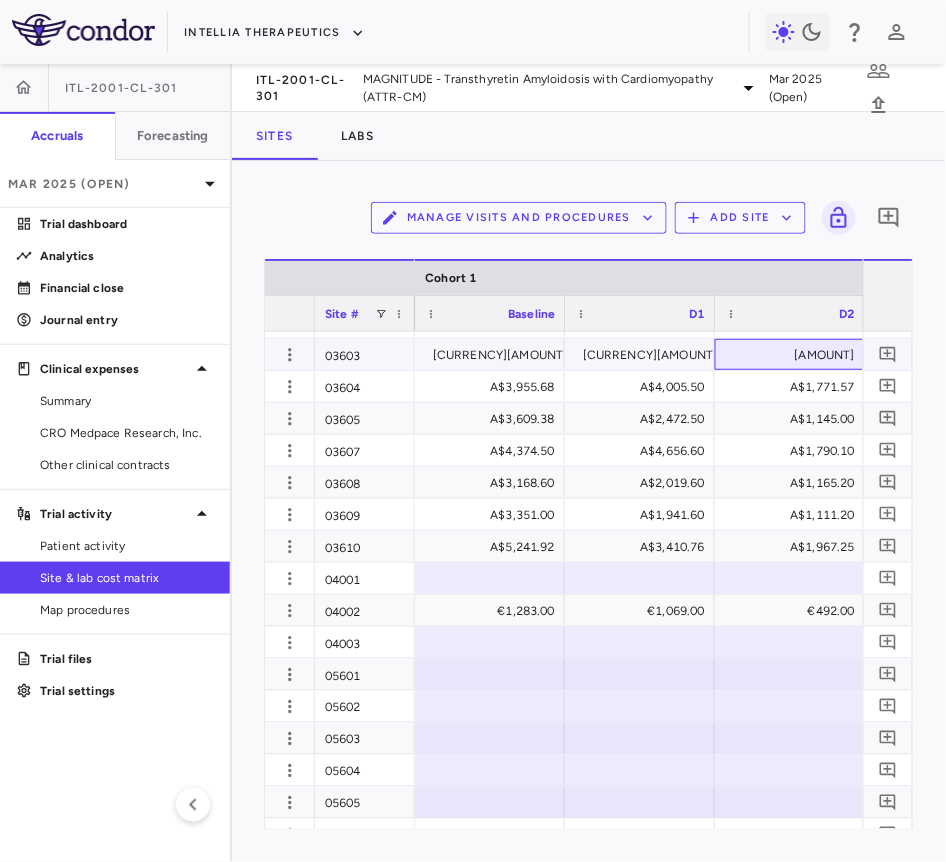 click on "2048.40" at bounding box center [794, 355] 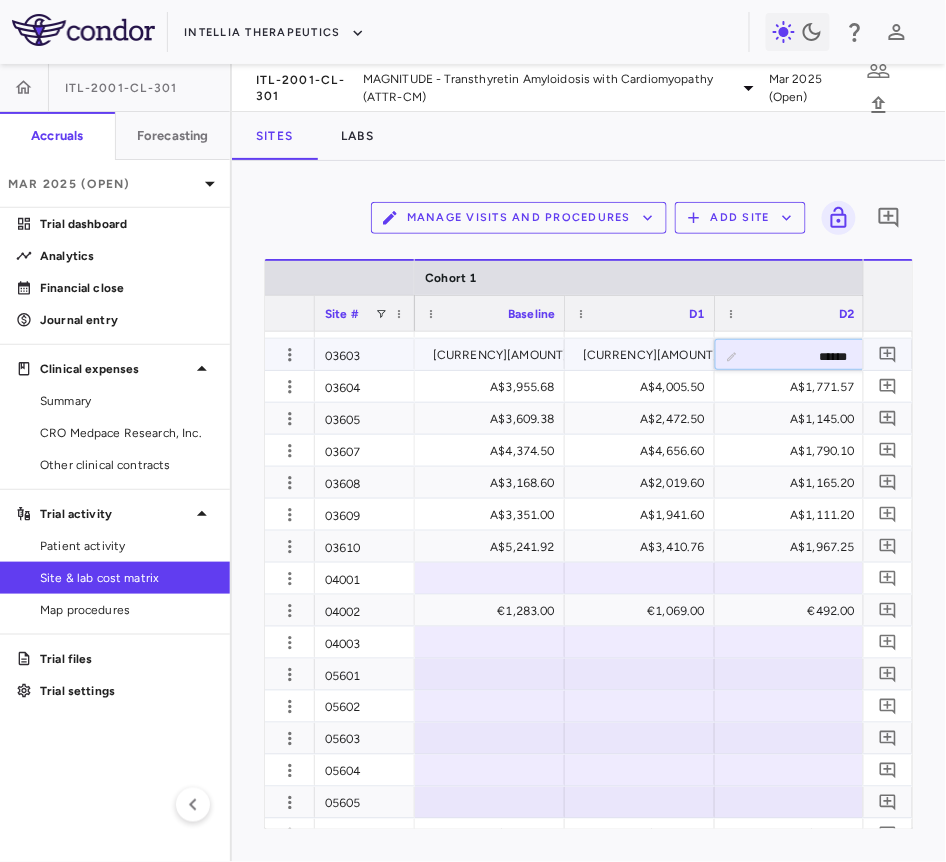 type on "*******" 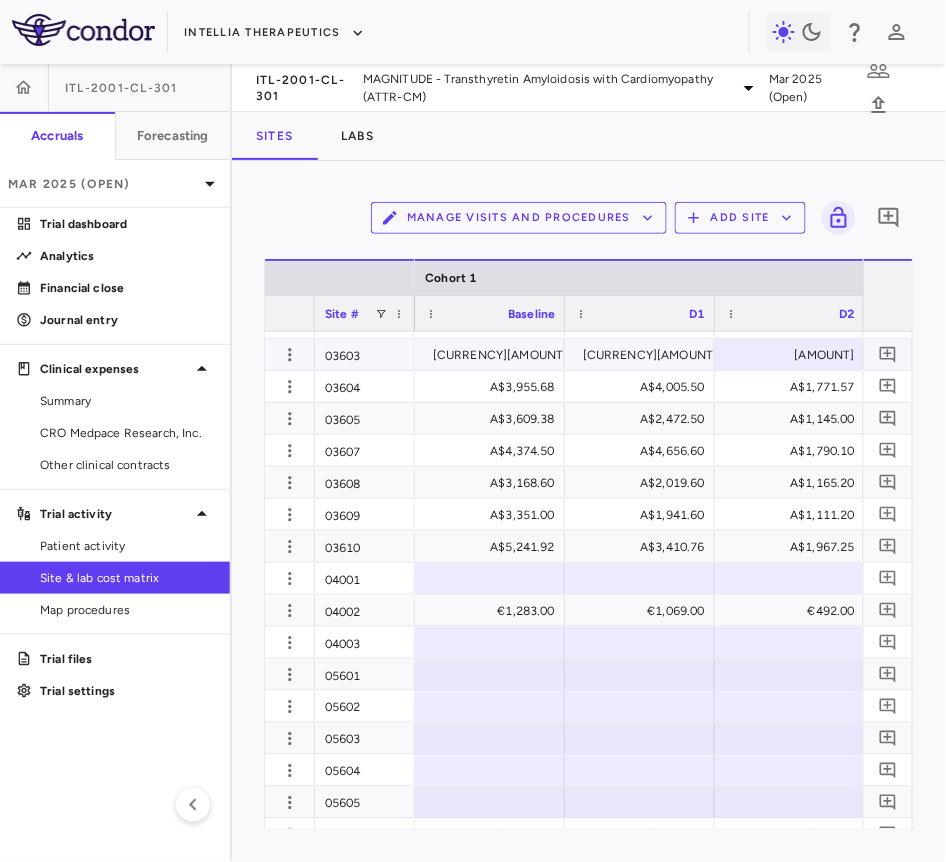 scroll, scrollTop: 0, scrollLeft: 2720, axis: horizontal 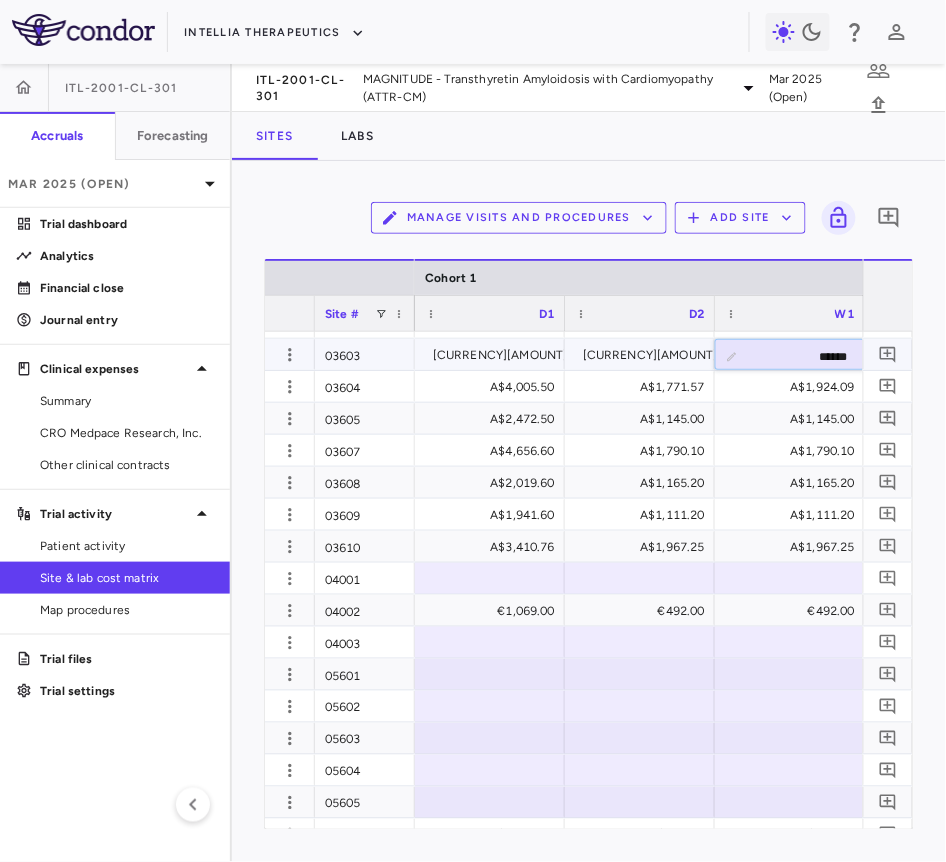type on "*******" 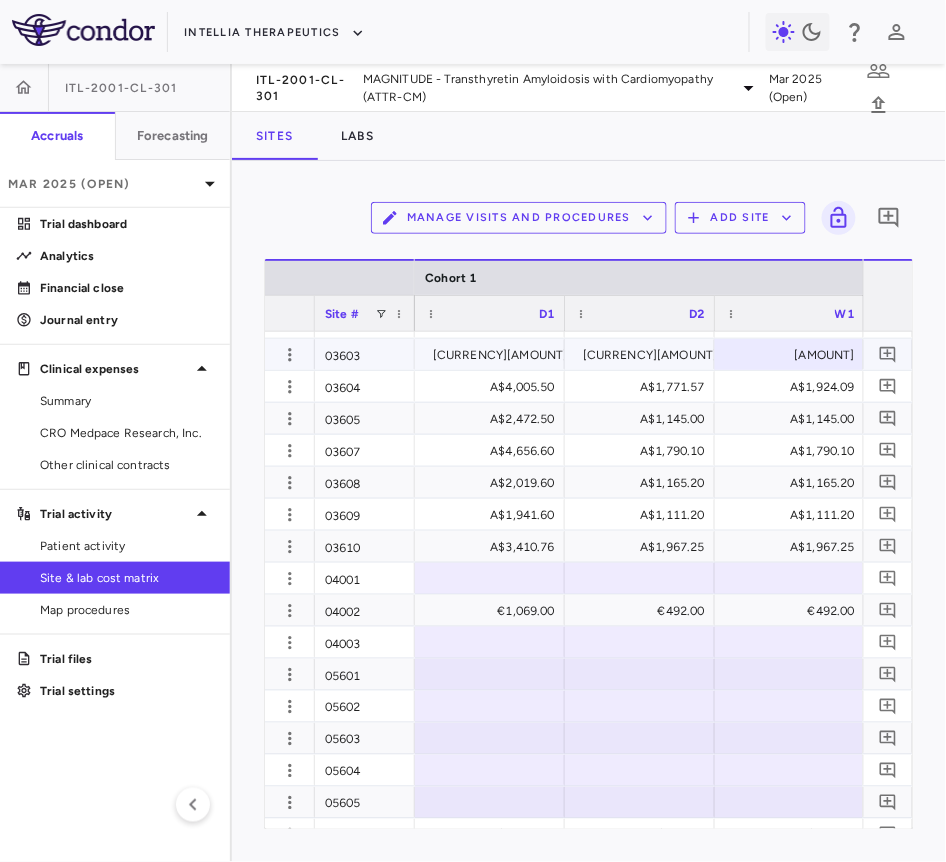 scroll, scrollTop: 0, scrollLeft: 2870, axis: horizontal 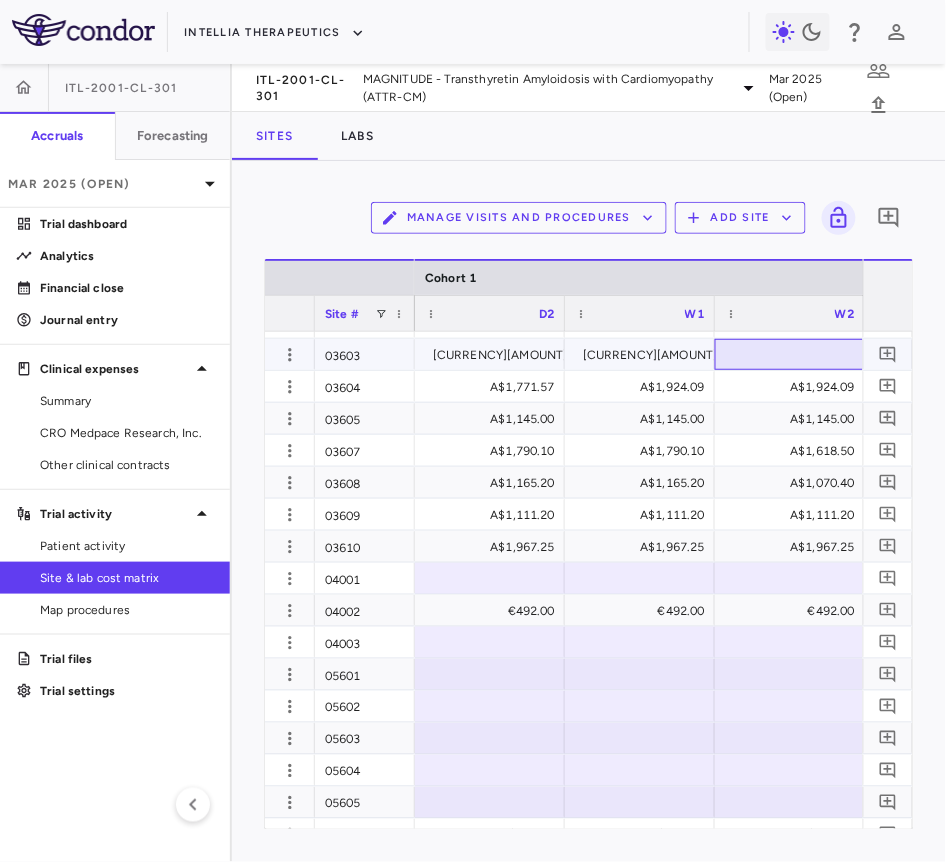 click at bounding box center [790, 354] 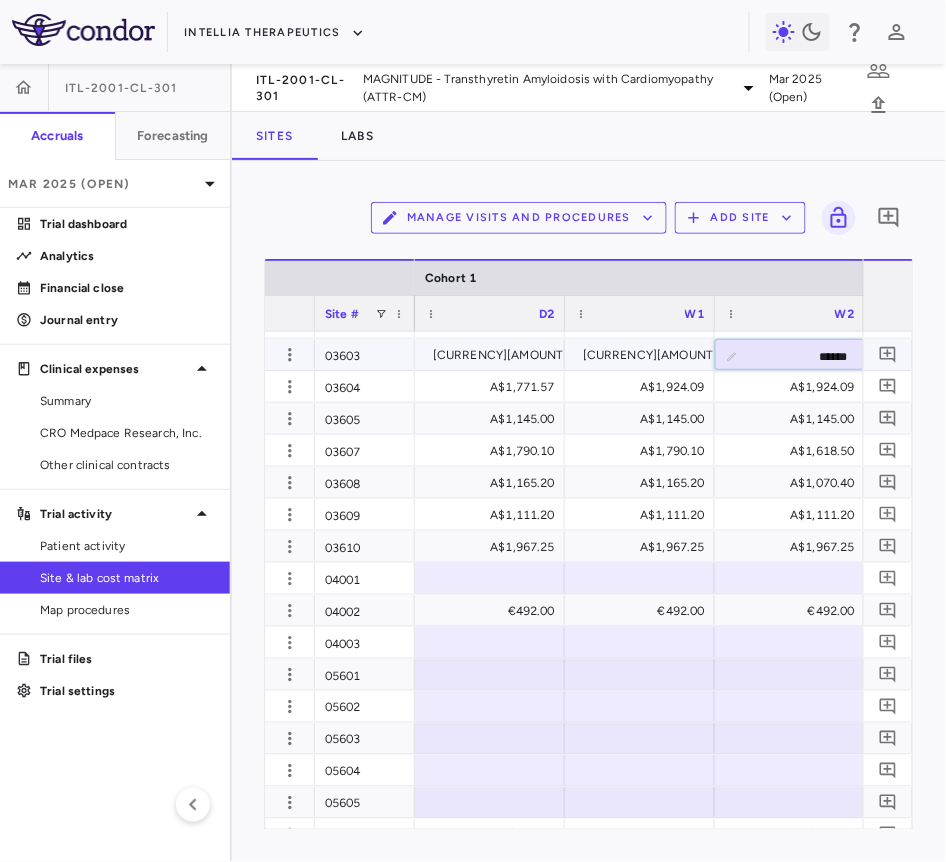 type on "*******" 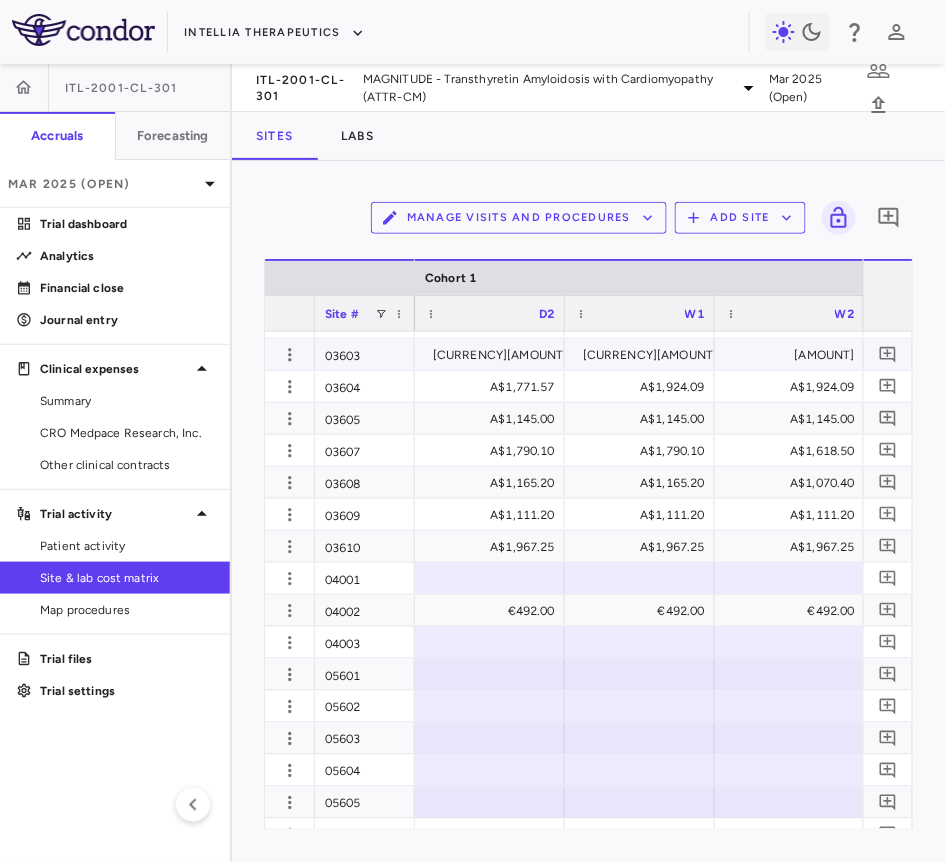 scroll, scrollTop: 0, scrollLeft: 3020, axis: horizontal 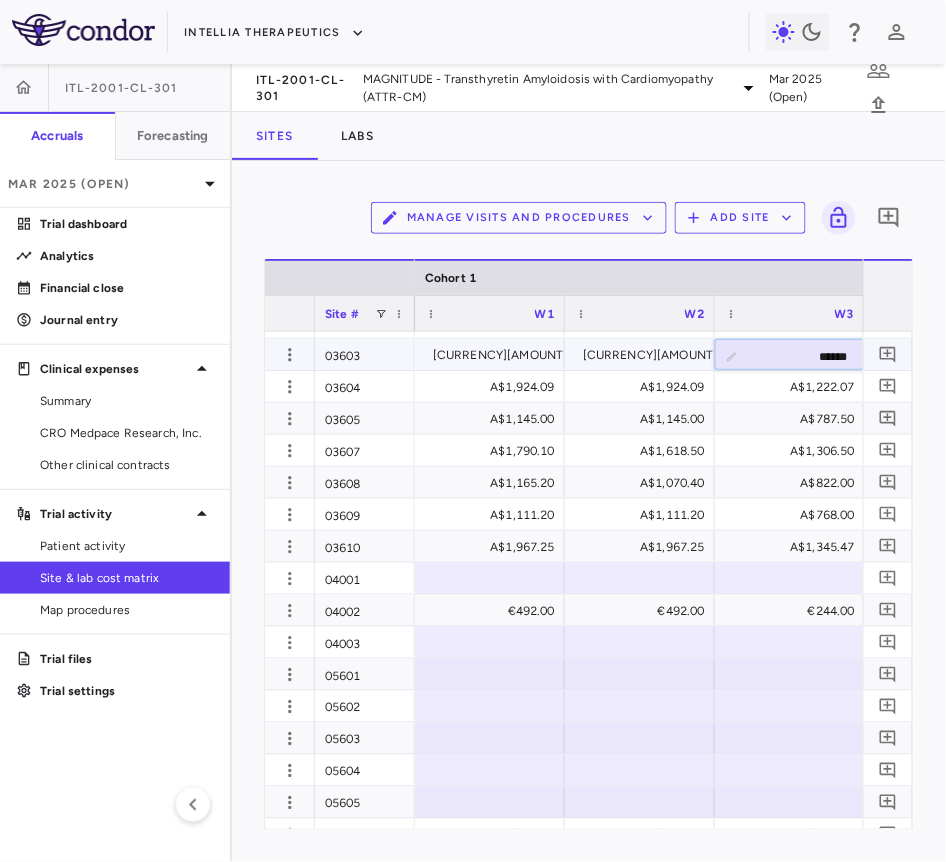 type on "*******" 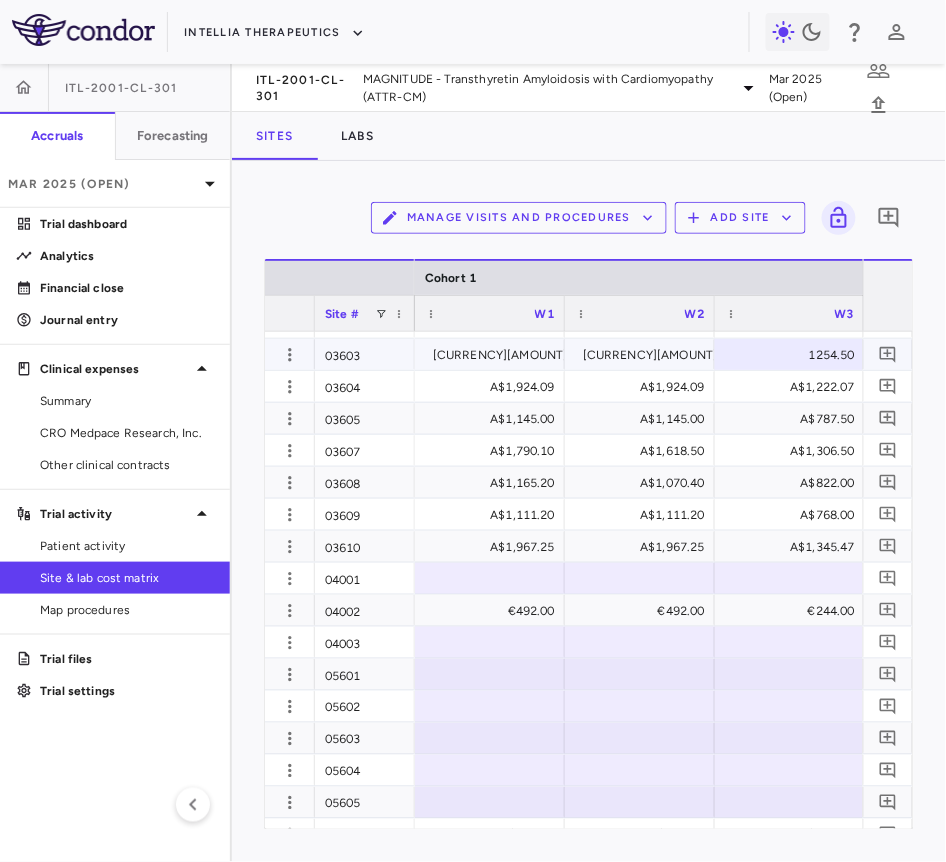 scroll, scrollTop: 0, scrollLeft: 3170, axis: horizontal 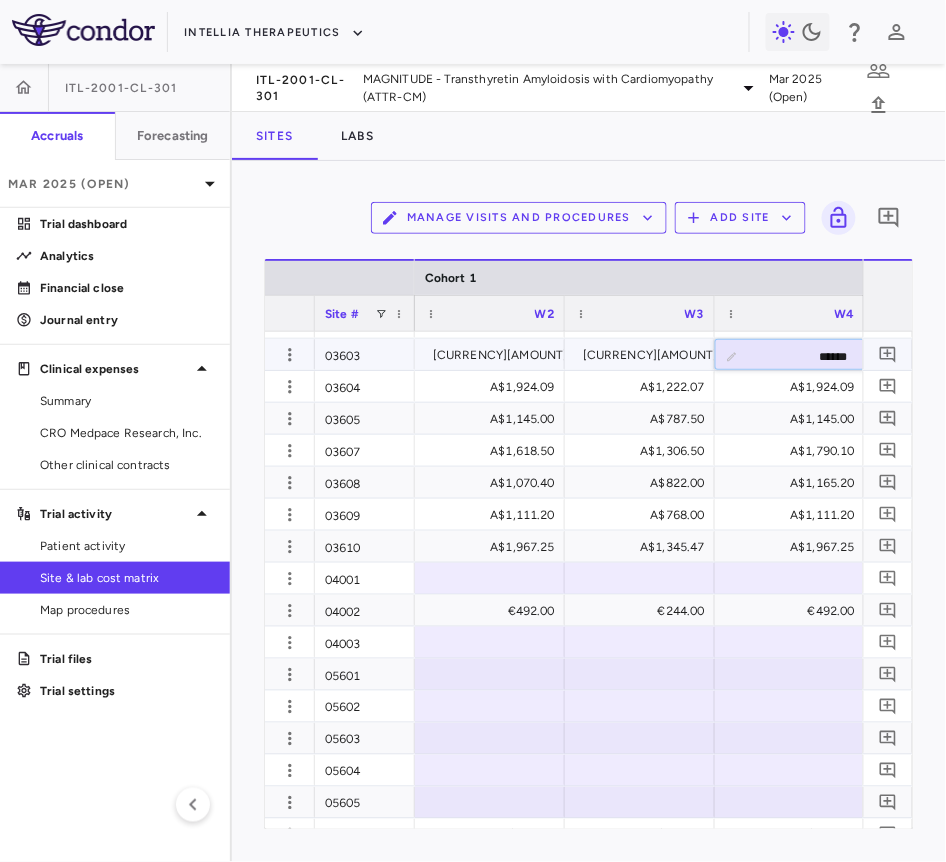 type on "*******" 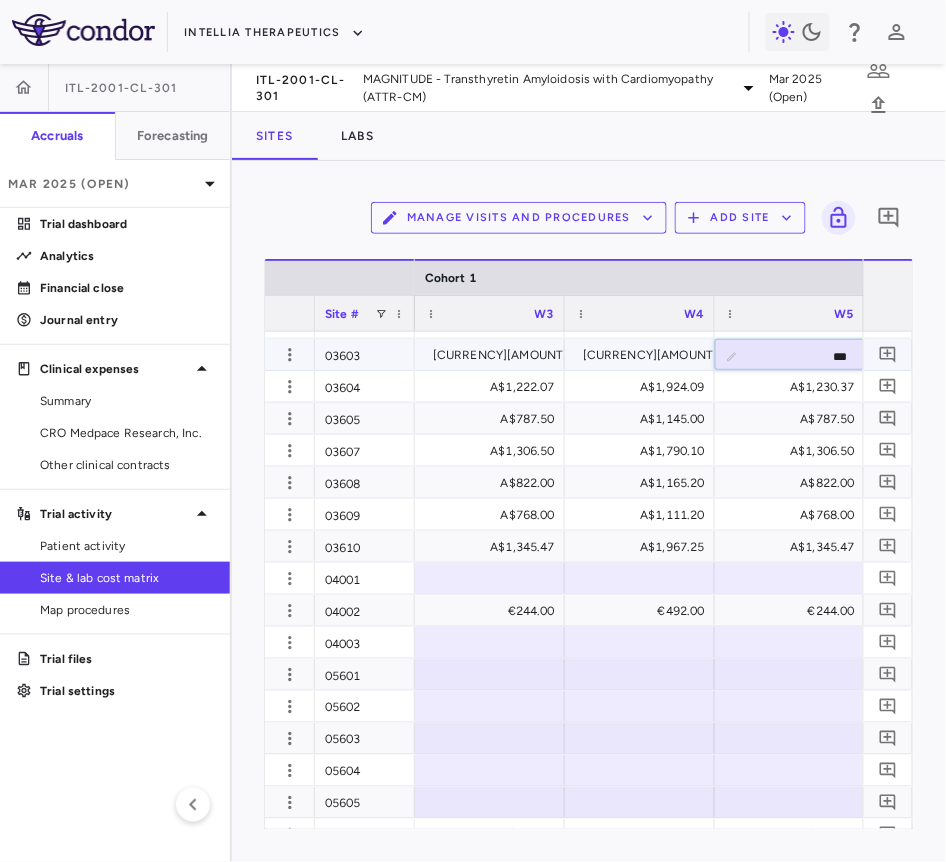 type on "****" 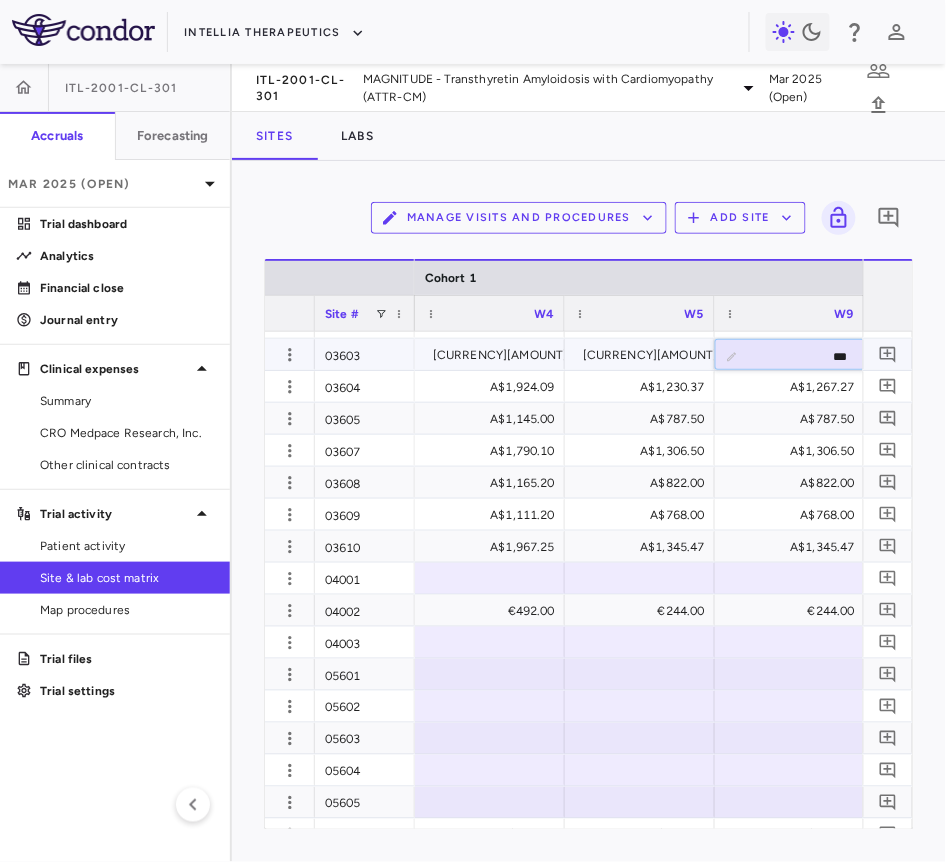 type on "****" 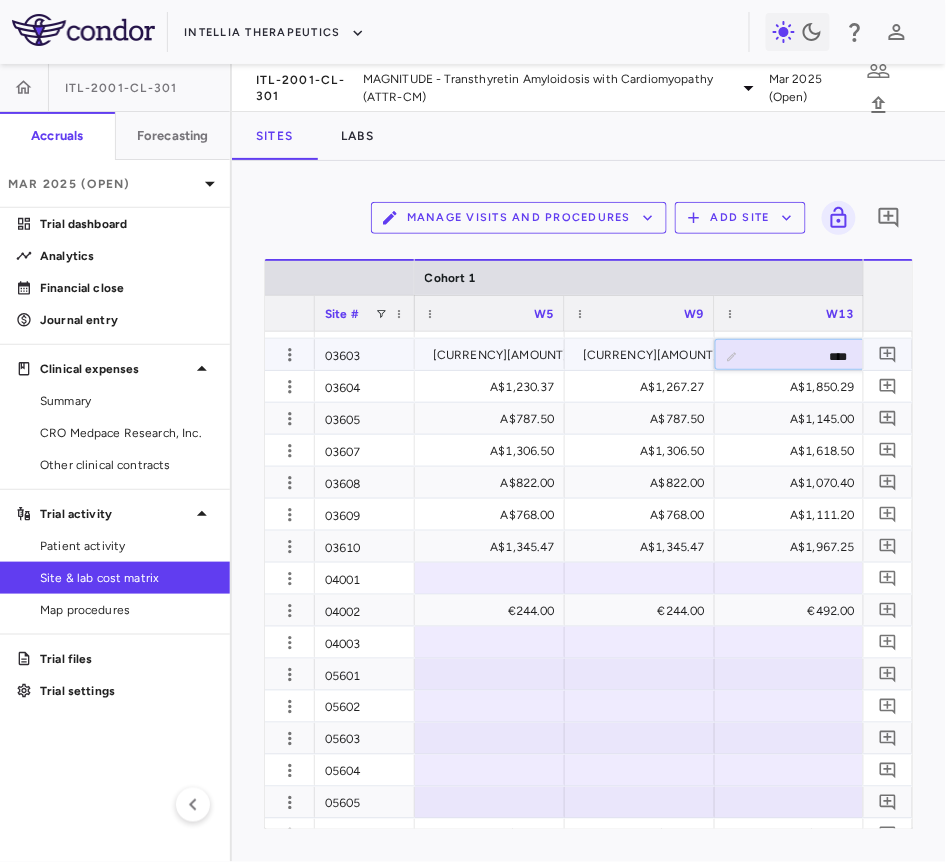 type on "*****" 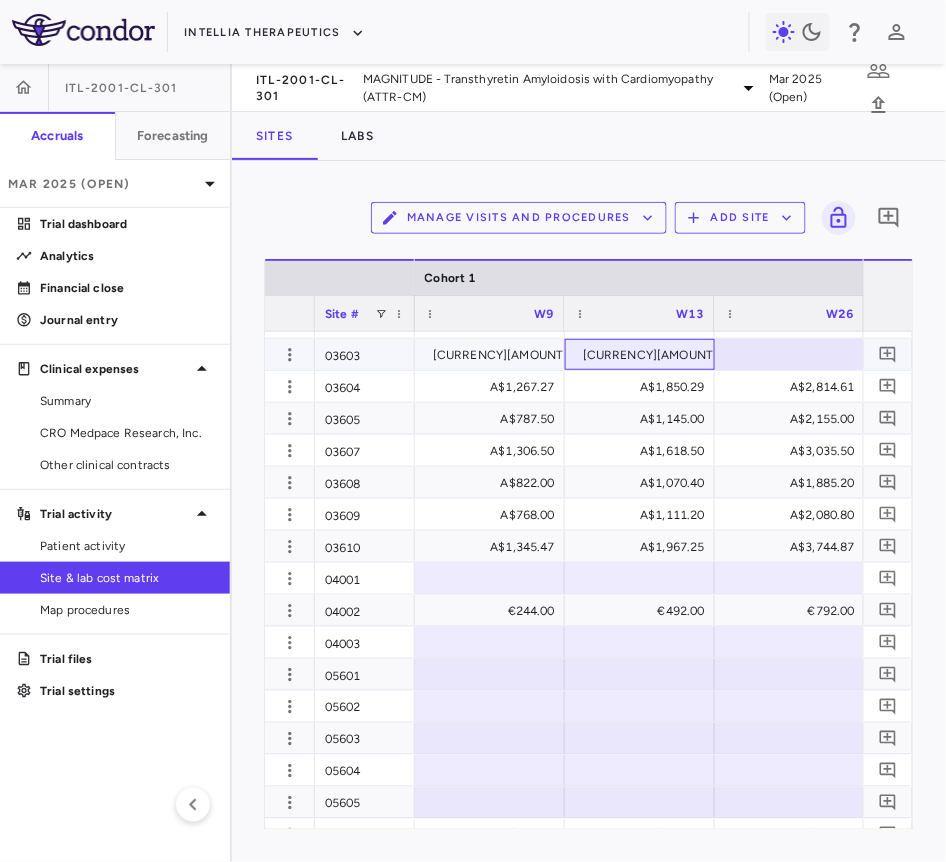 click on "A$224.30" at bounding box center [650, 355] 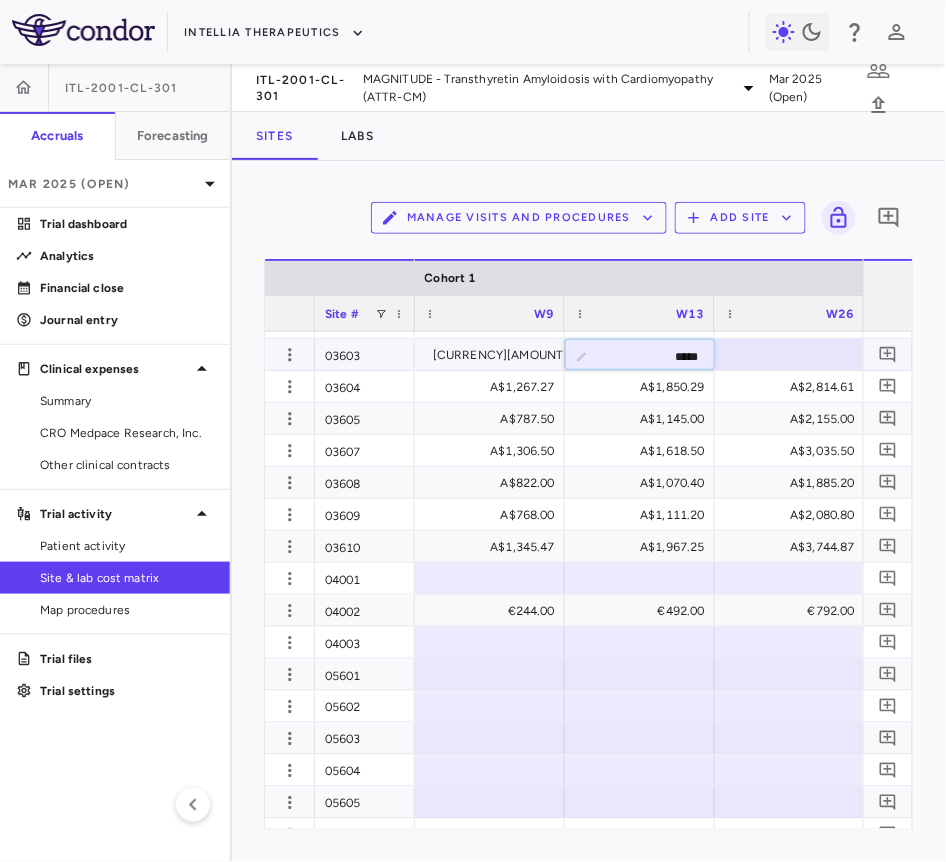 click on "*****" at bounding box center [655, 356] 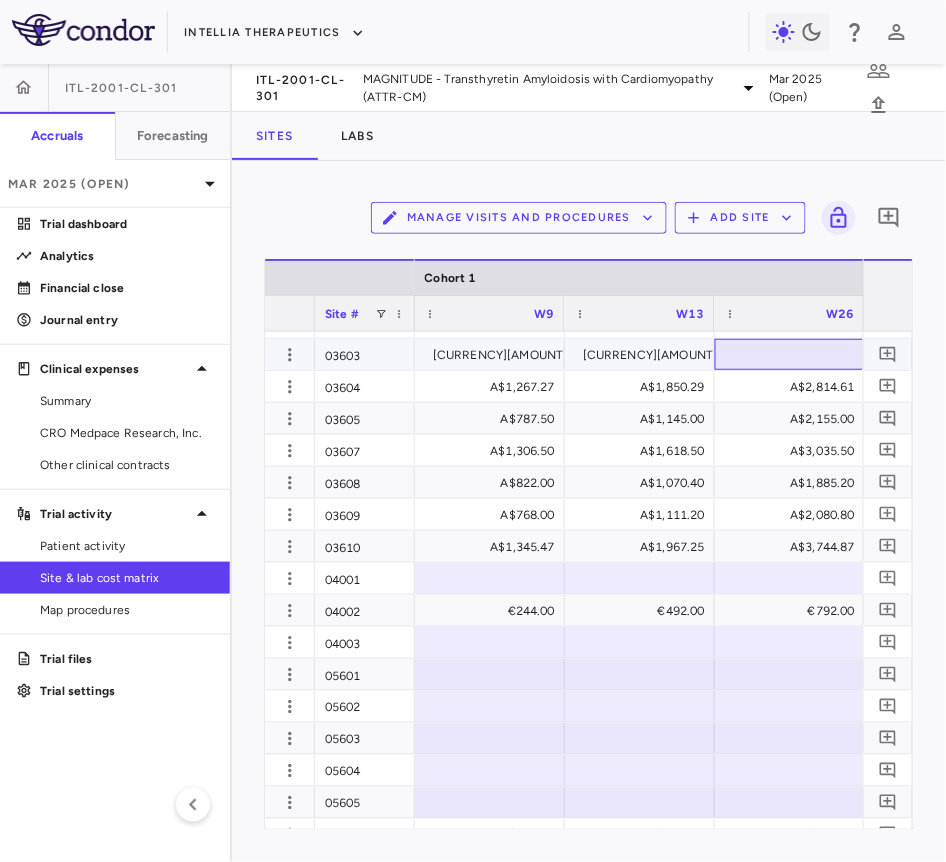 click at bounding box center (790, 354) 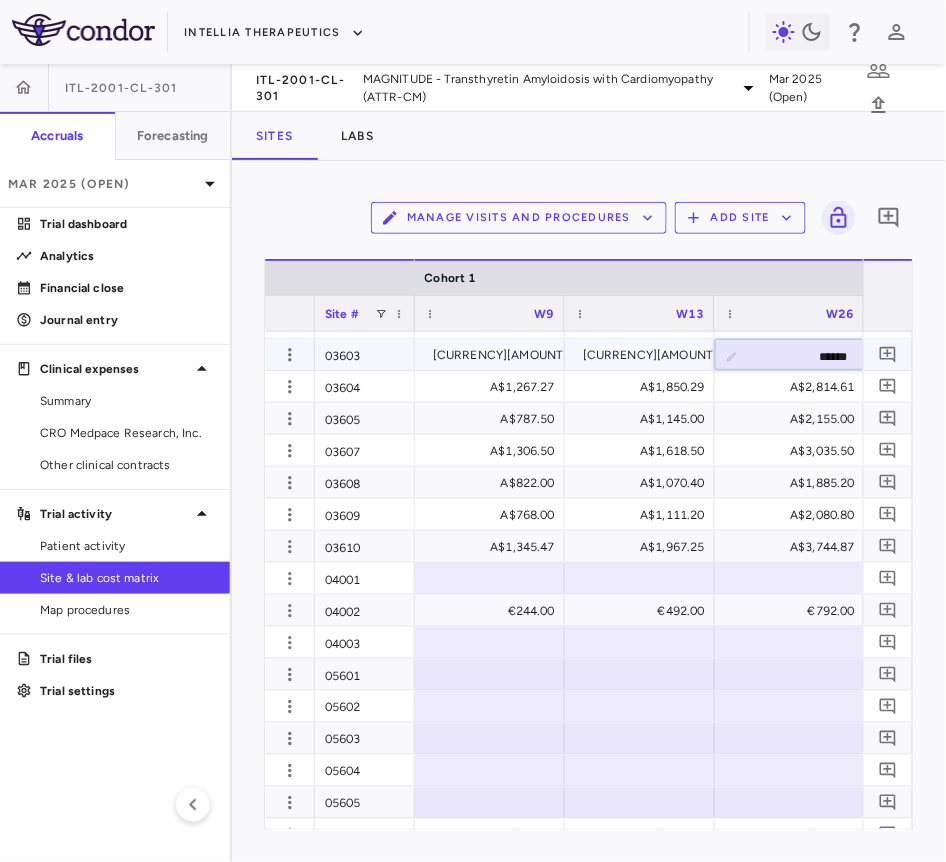 type on "*******" 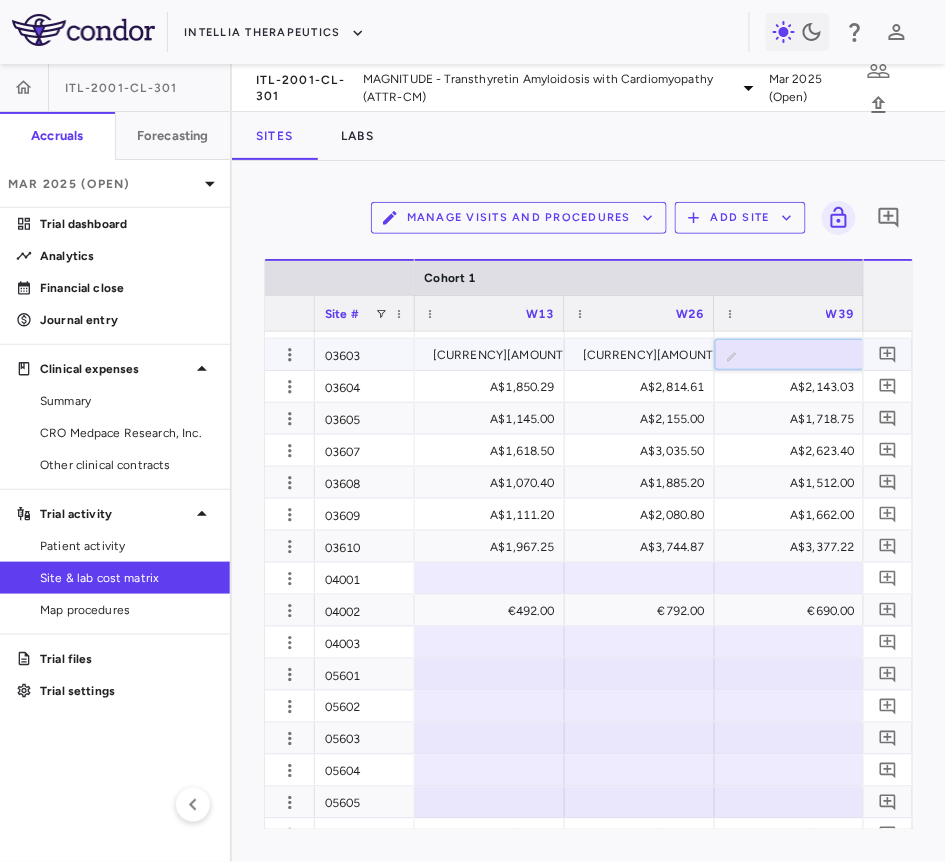 type on "*" 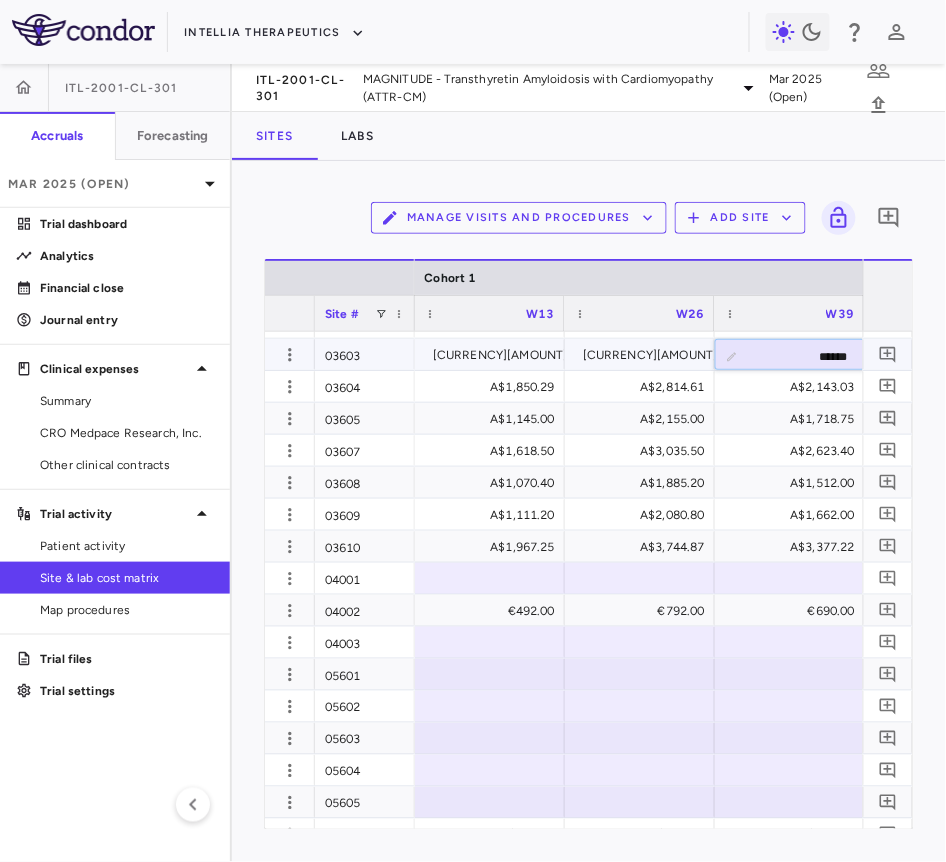 type on "*******" 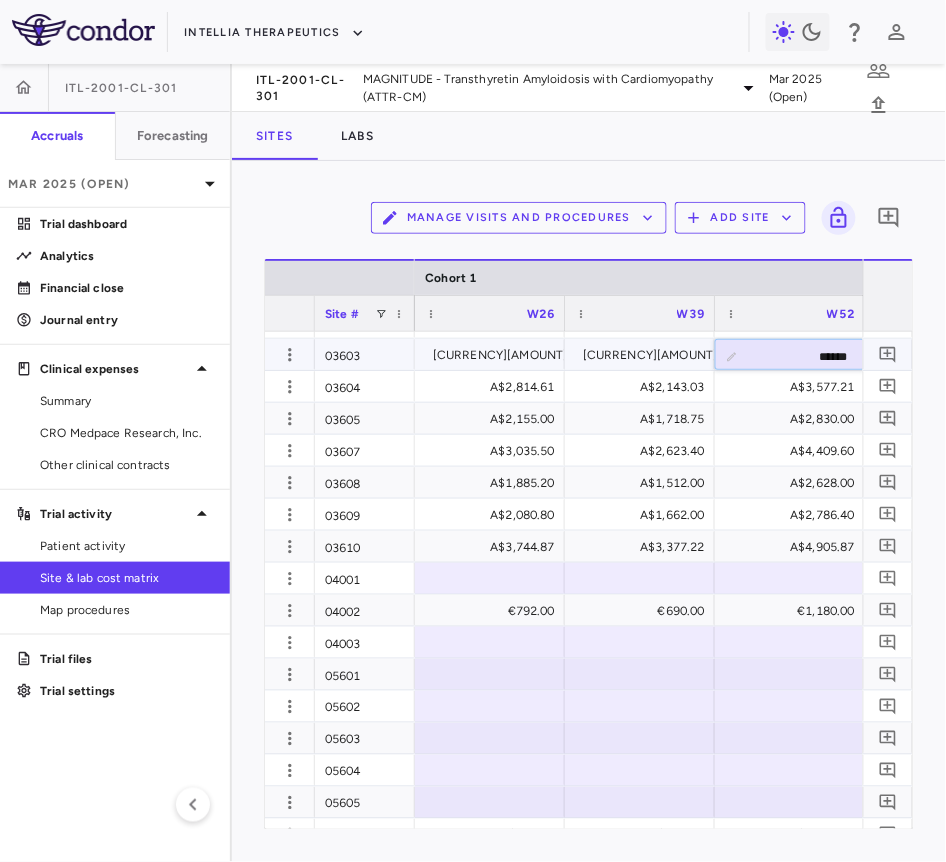 type on "*******" 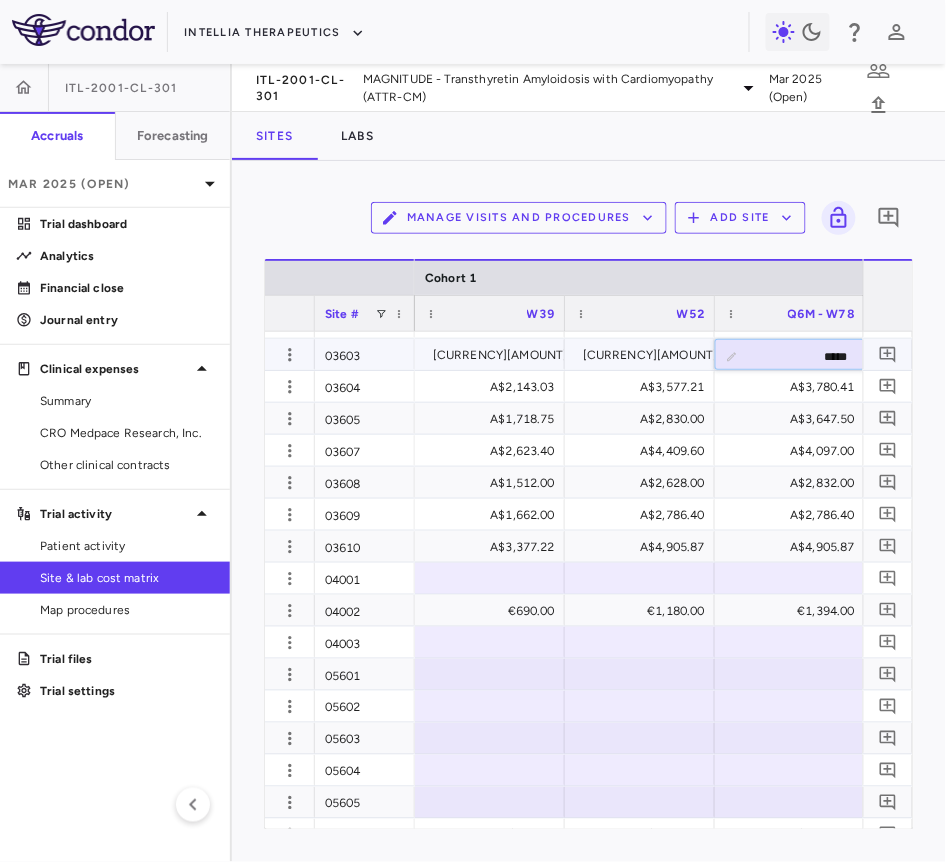 type on "******" 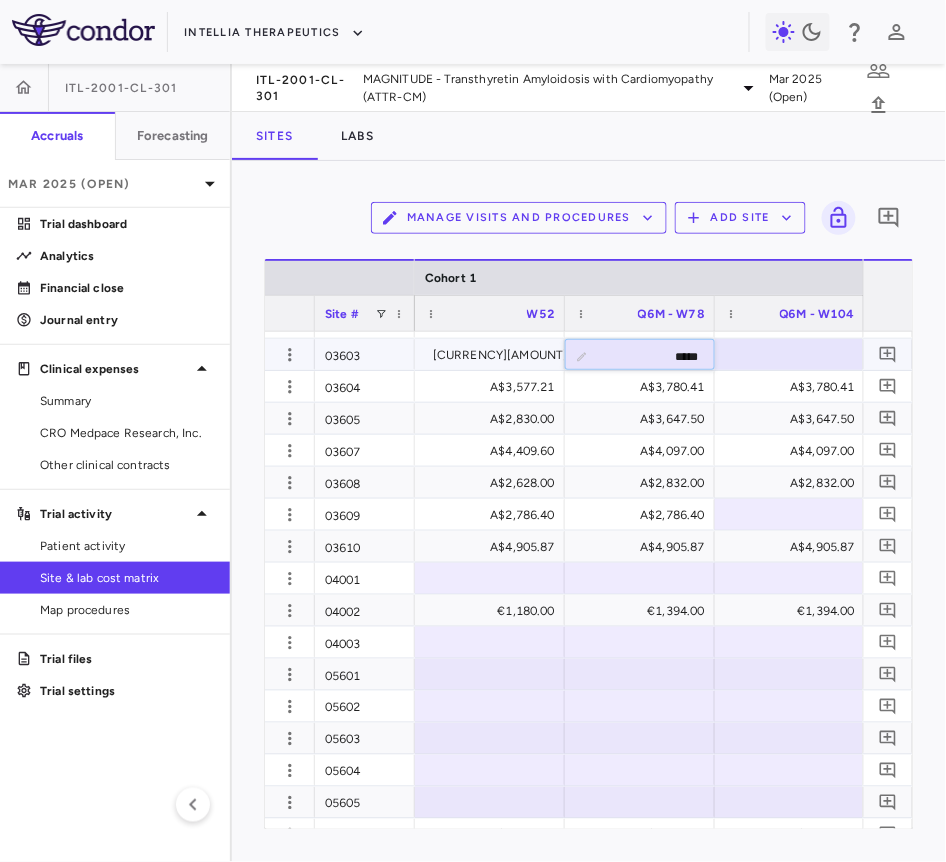 type on "******" 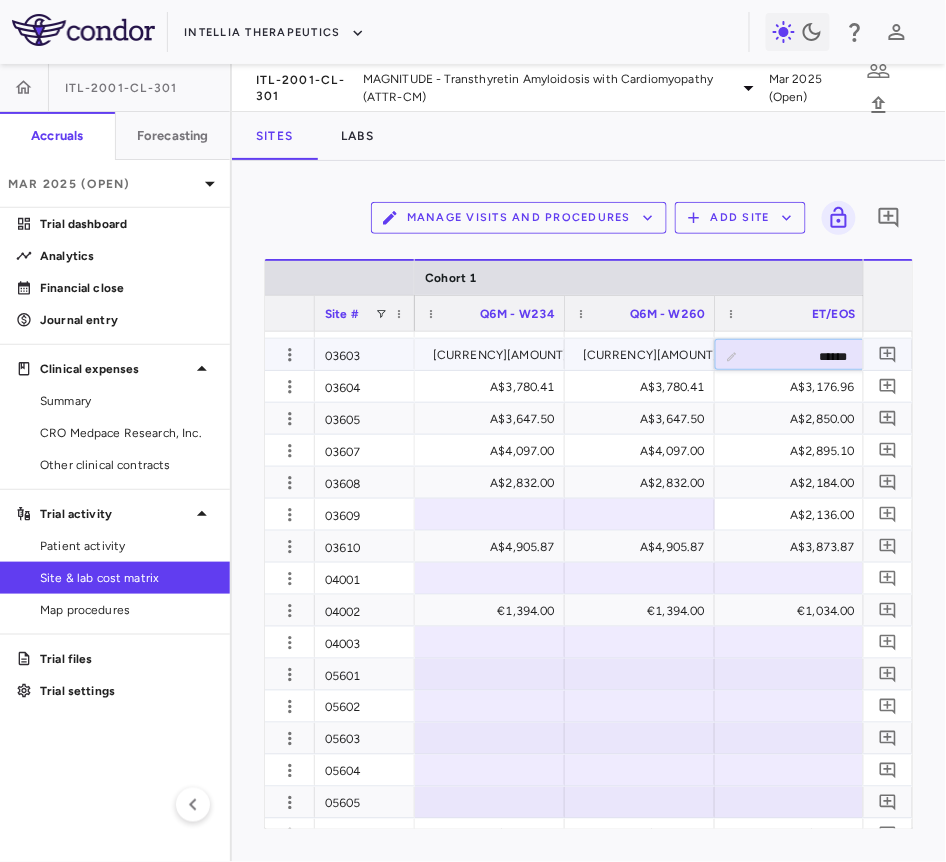 type on "*******" 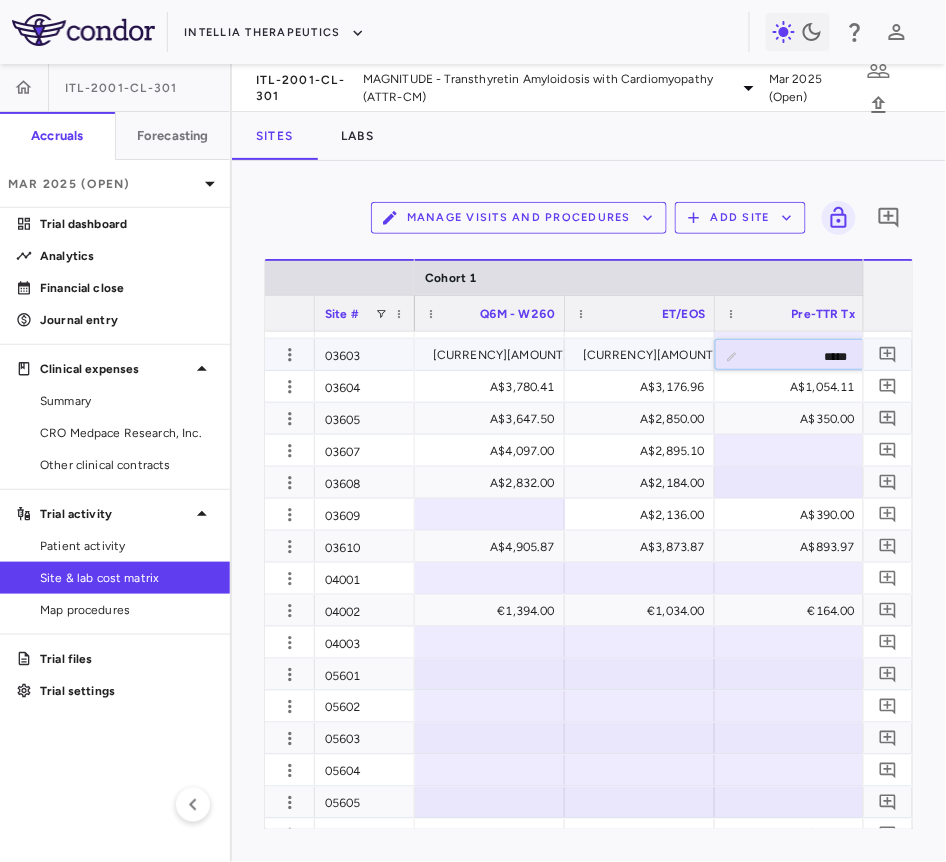 type on "******" 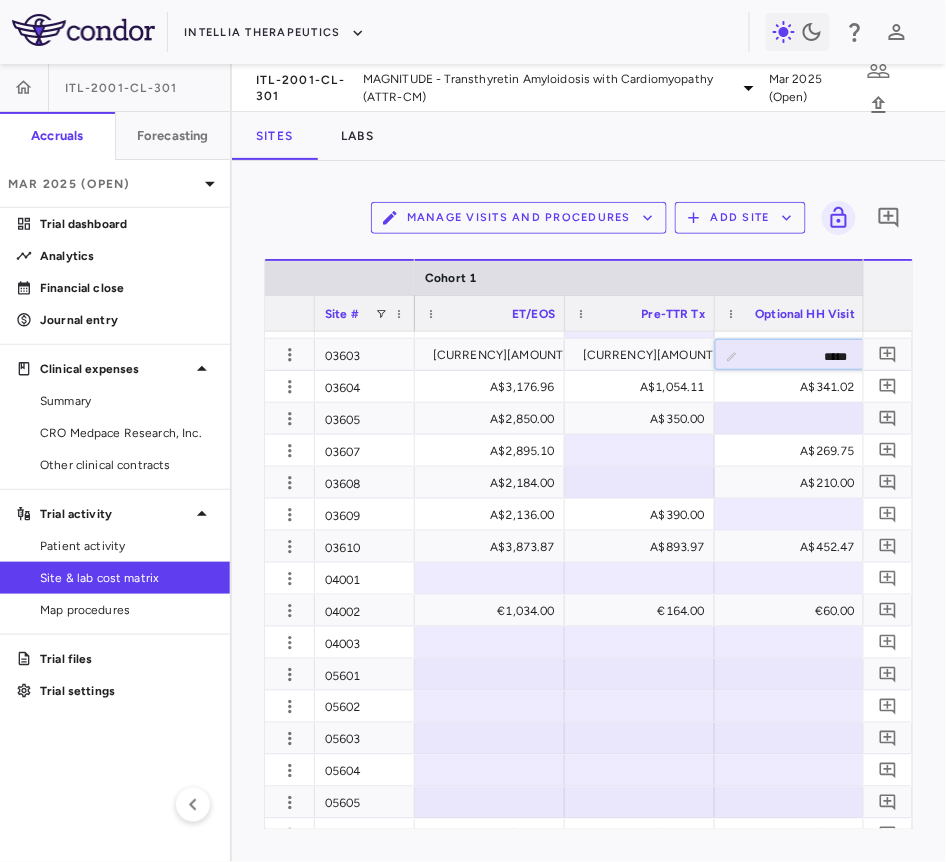 type on "******" 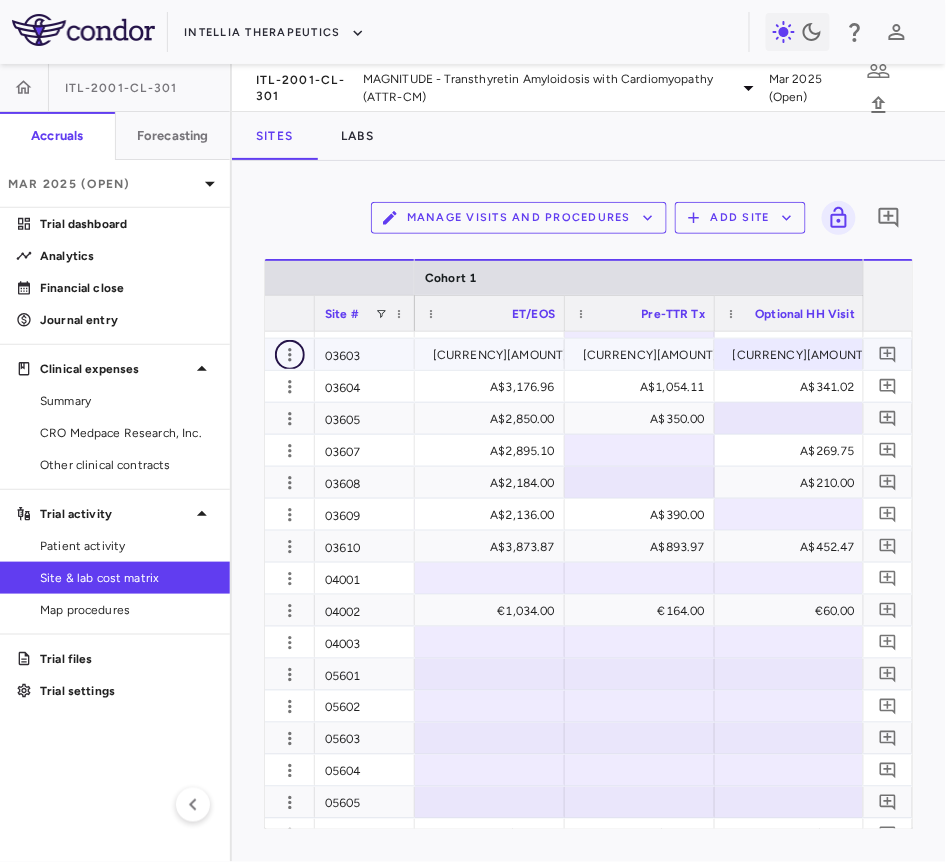 click 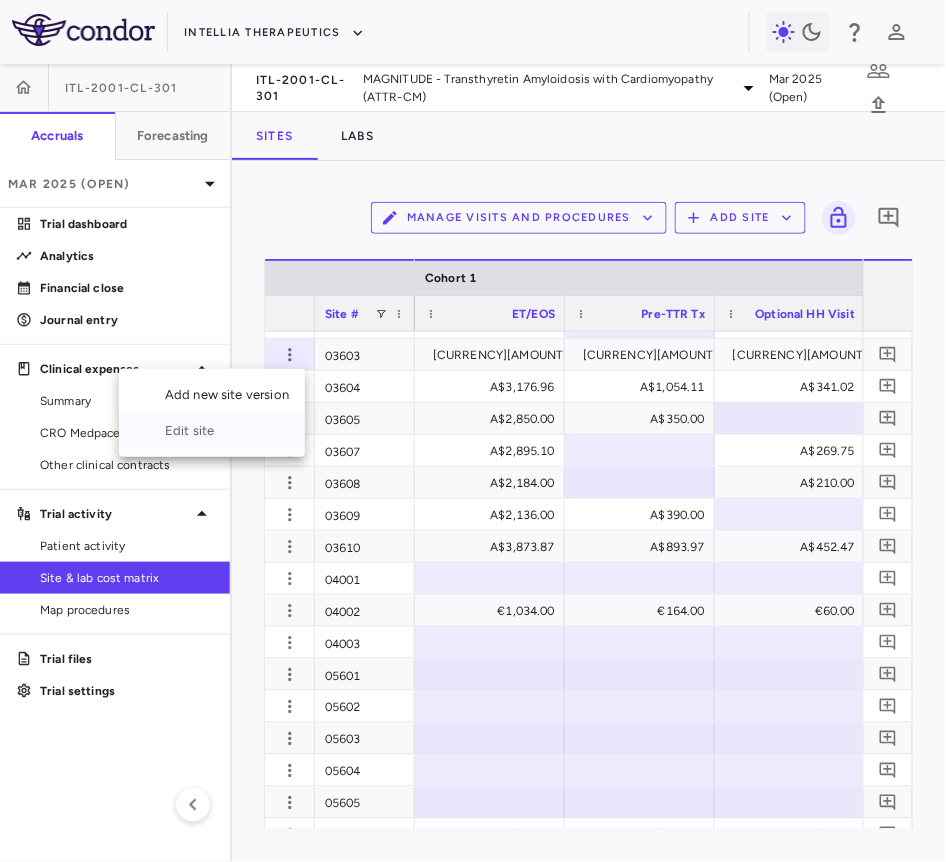 click on "Edit site" at bounding box center (212, 431) 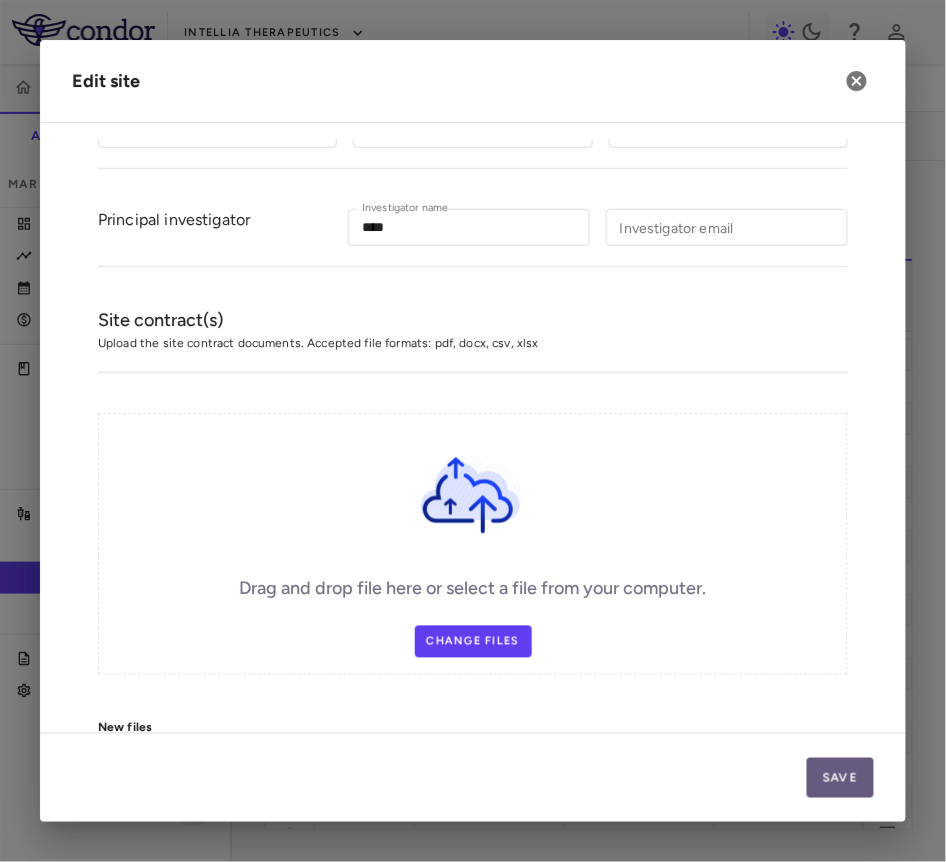 click on "Save" at bounding box center [840, 778] 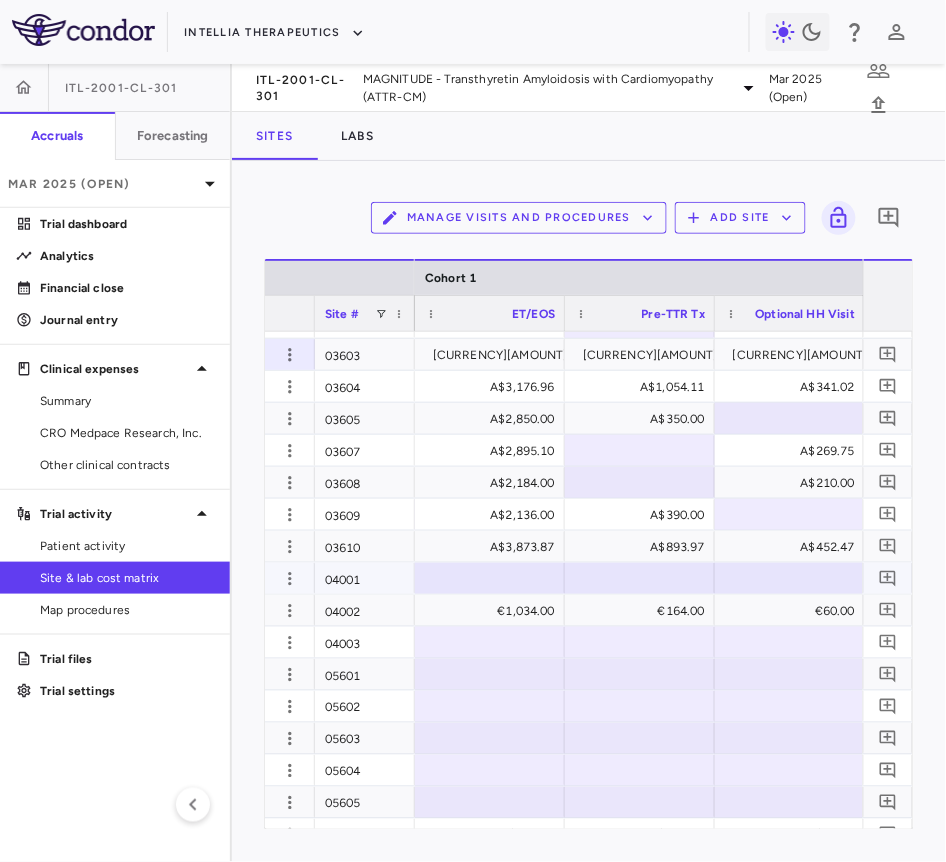 click at bounding box center (490, 578) 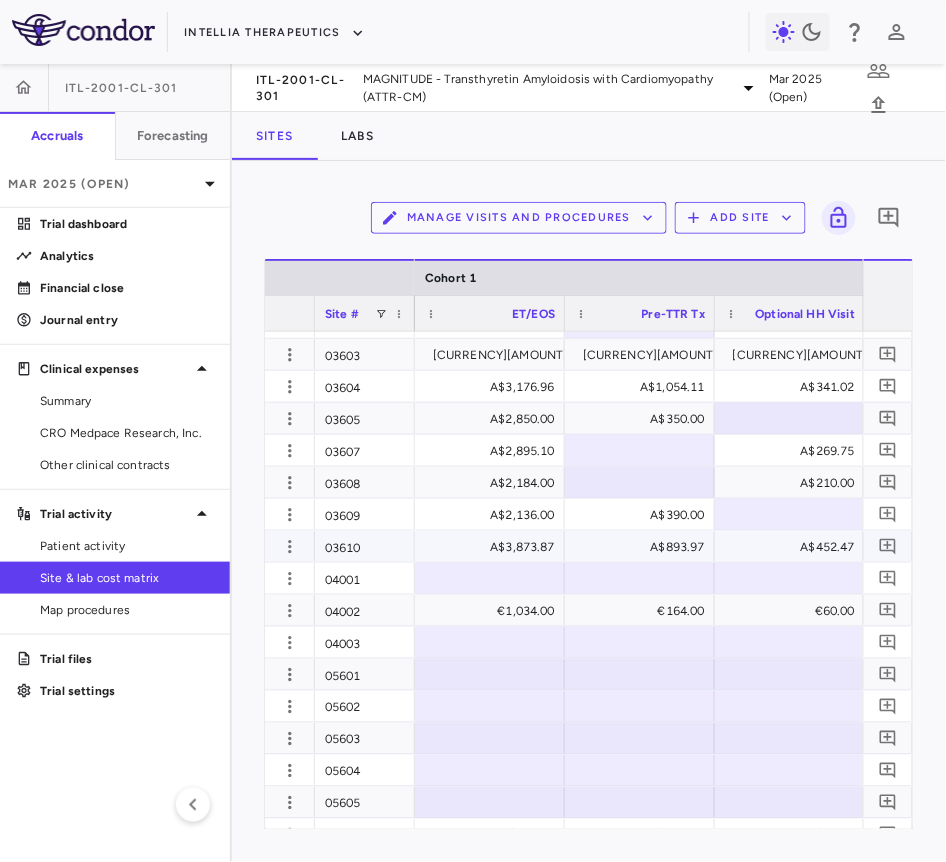 scroll, scrollTop: 0, scrollLeft: 5870, axis: horizontal 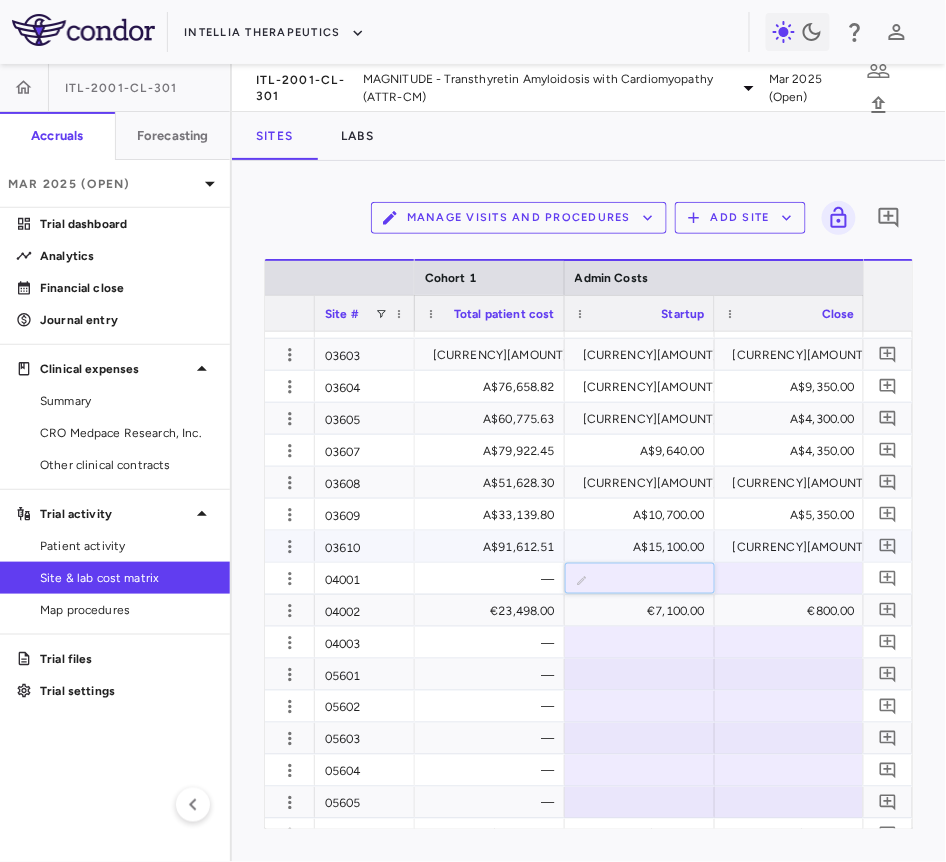 type on "****" 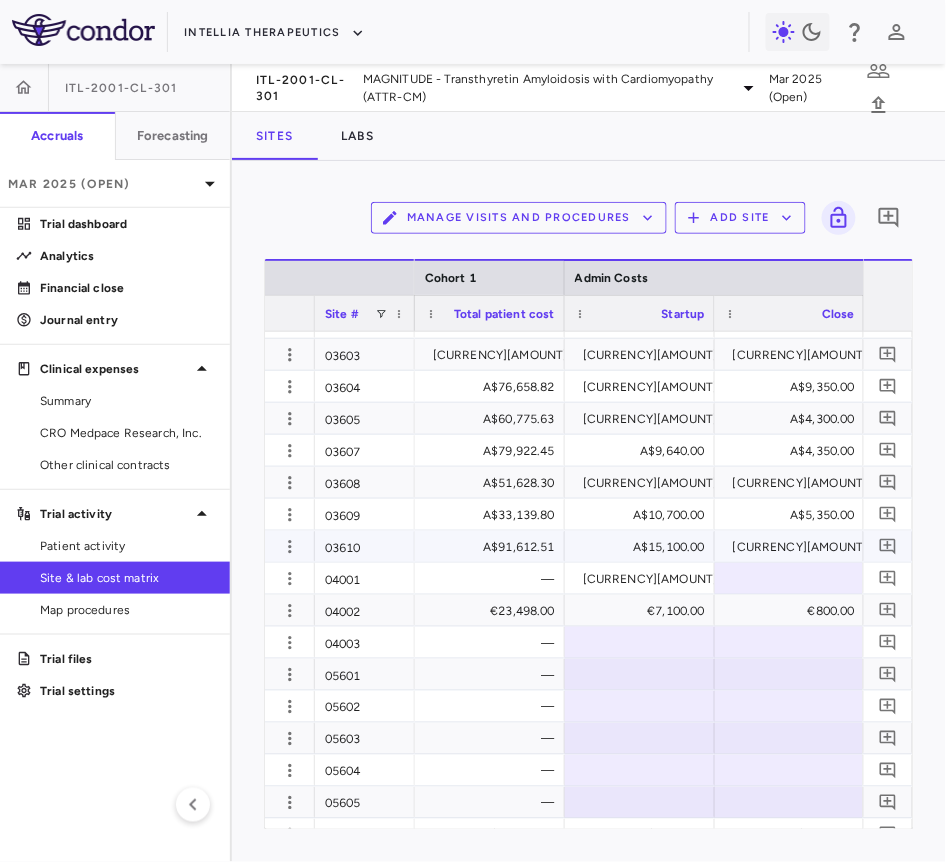click at bounding box center [790, 578] 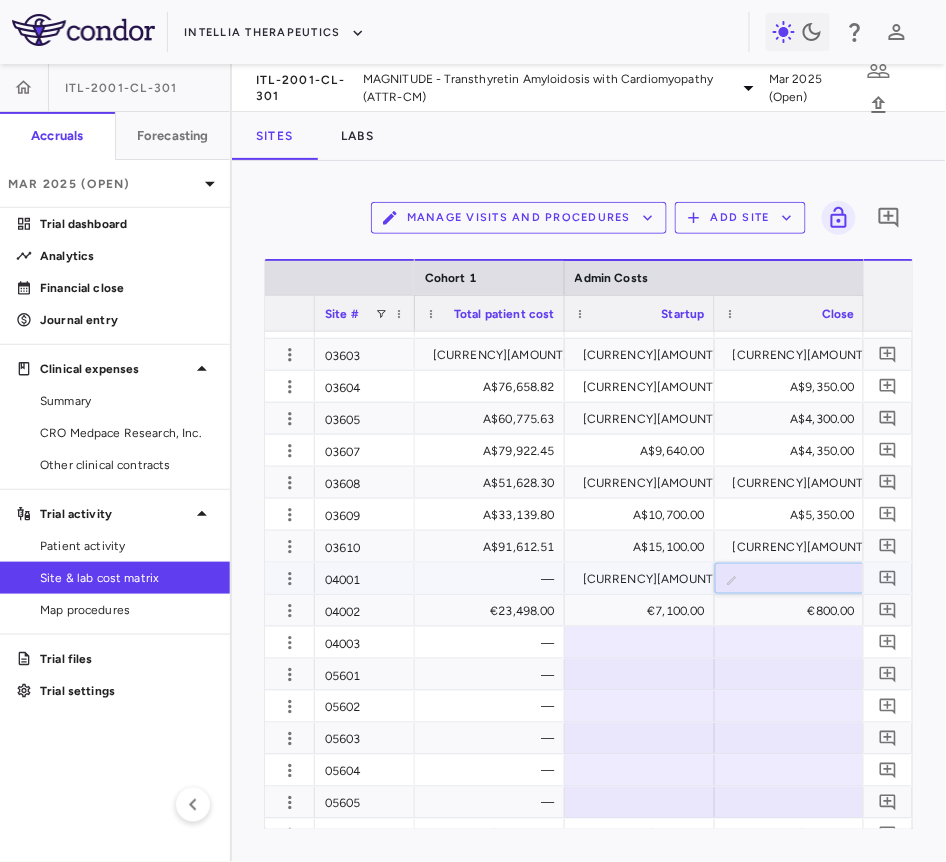 type on "****" 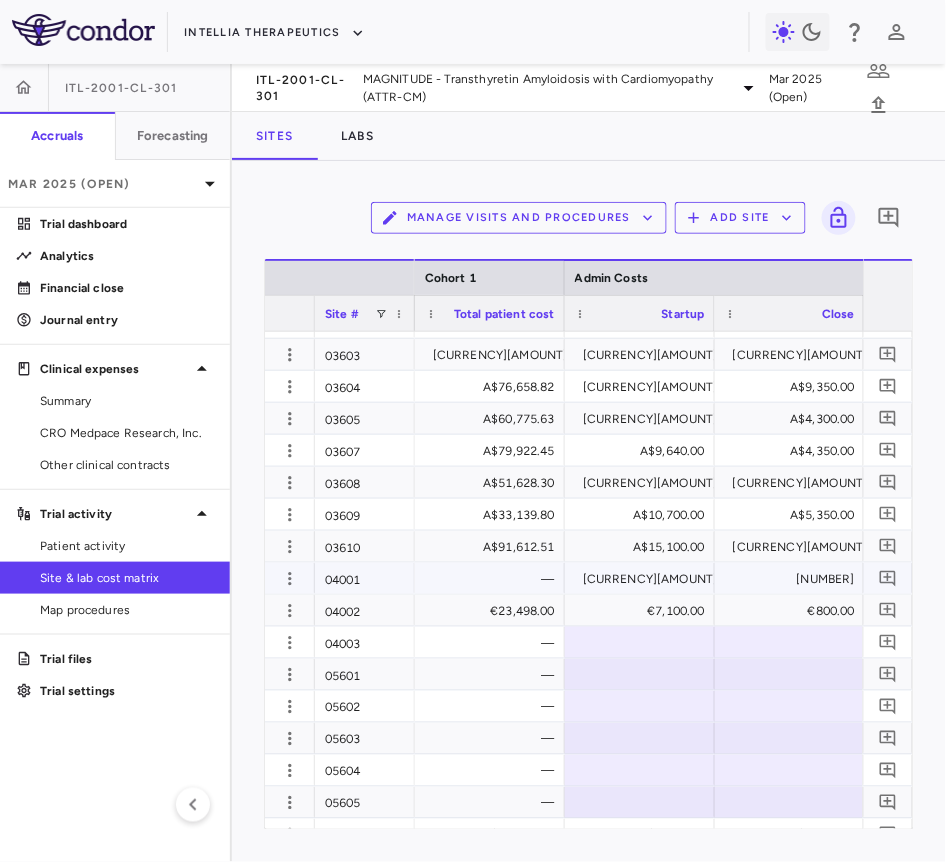scroll, scrollTop: 0, scrollLeft: 6470, axis: horizontal 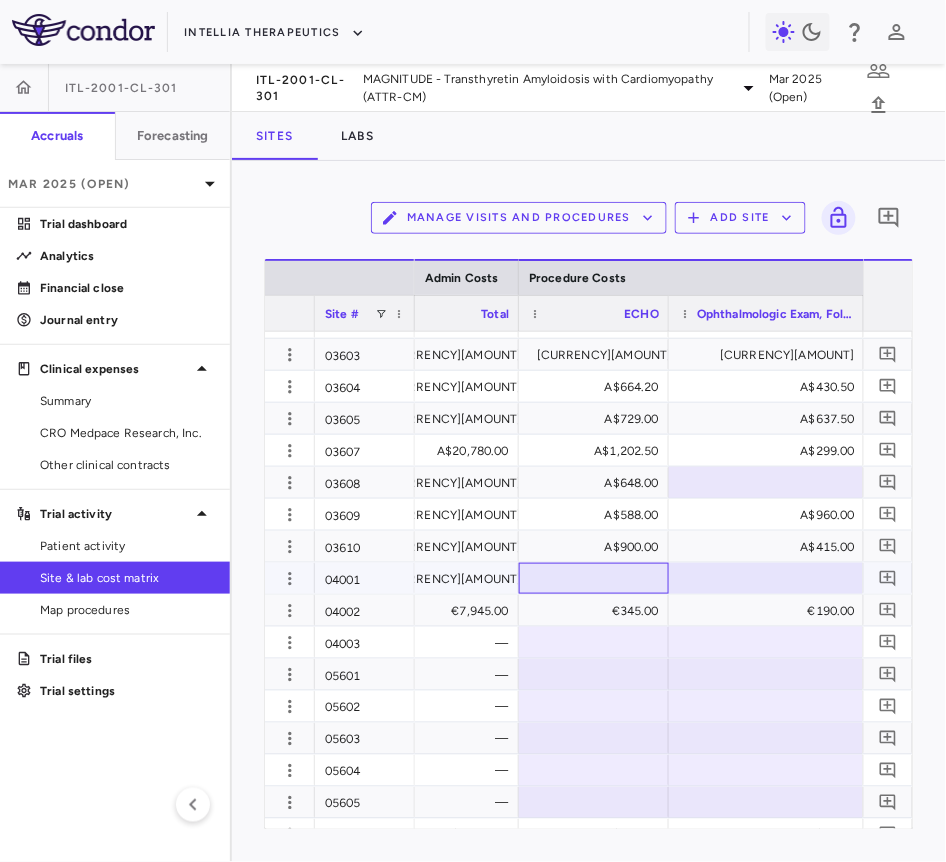 click at bounding box center (594, 578) 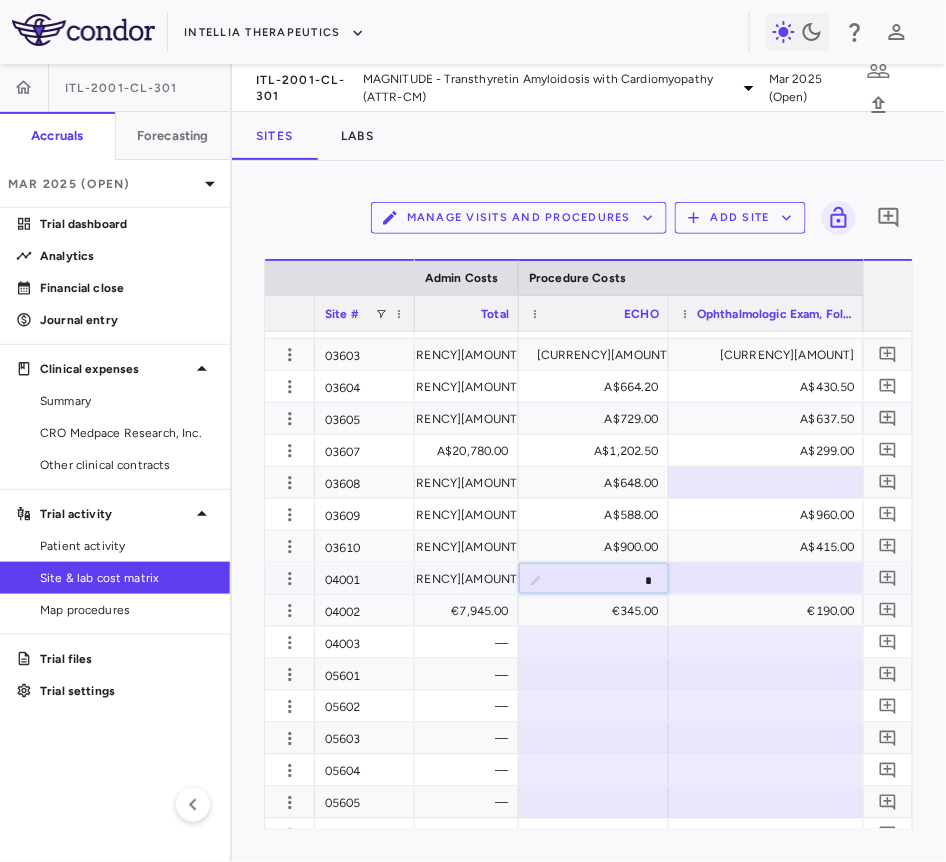 type on "**" 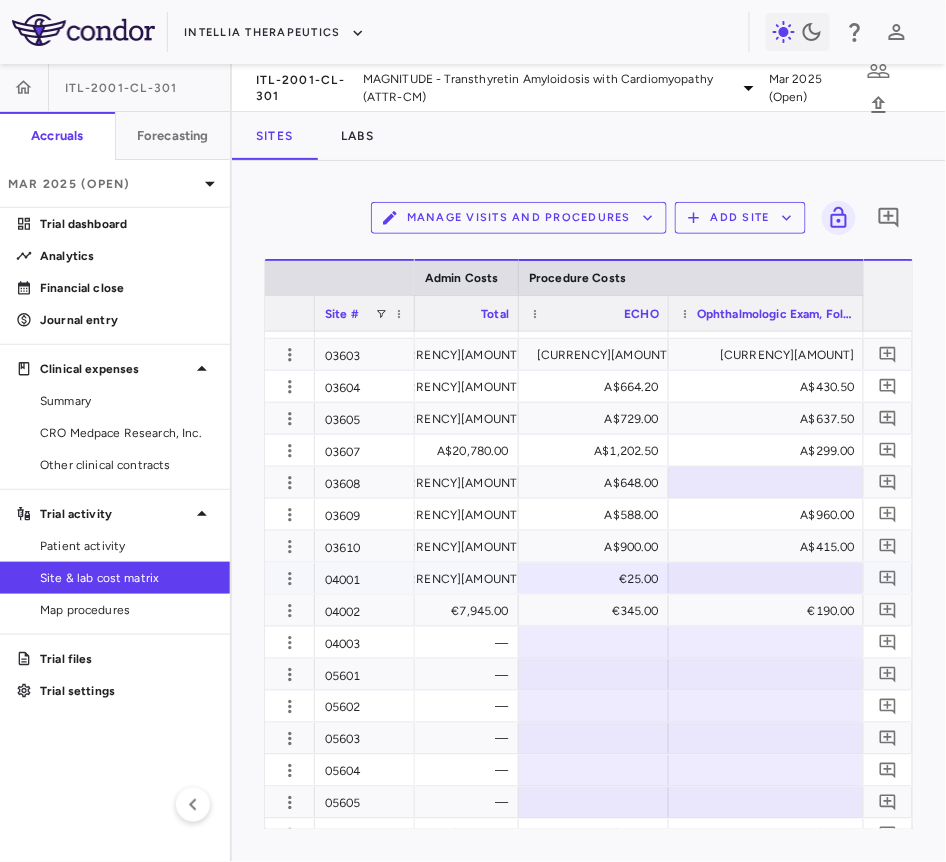 click on "€25.00" at bounding box center [598, 579] 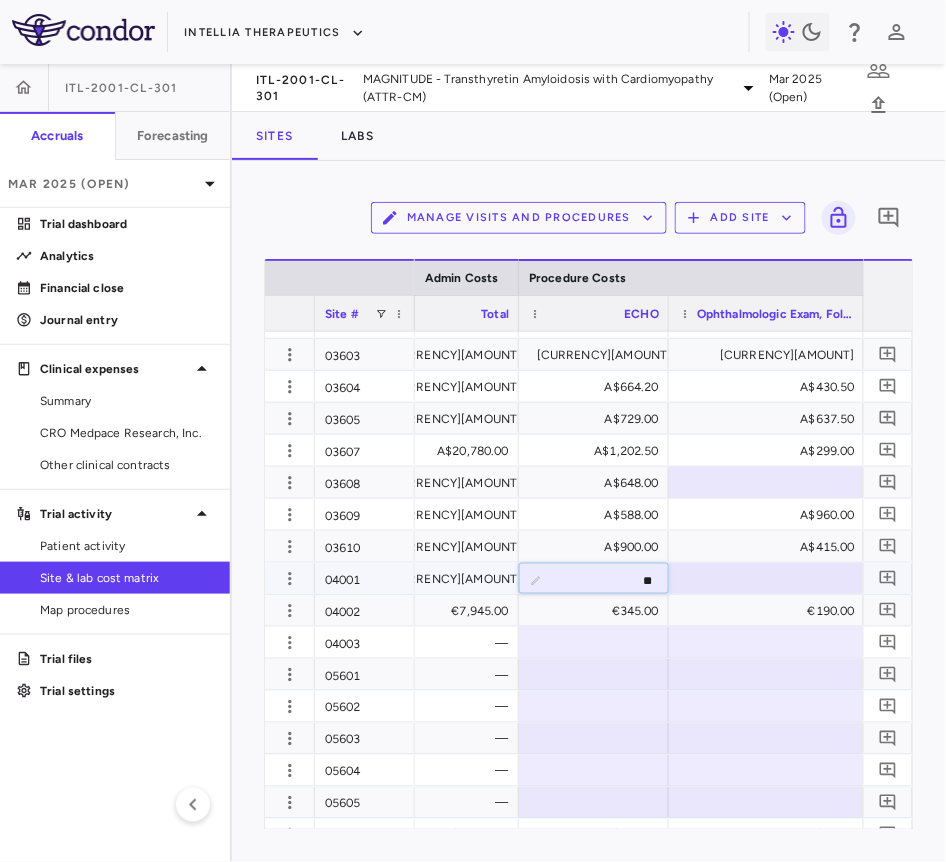 type on "***" 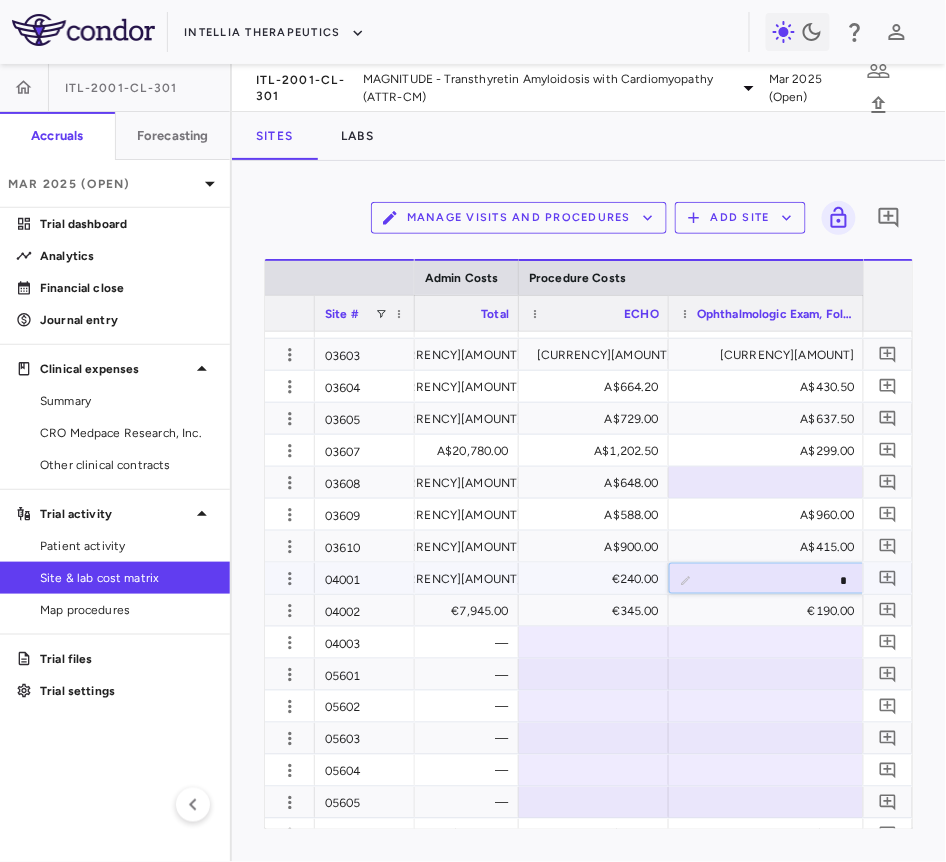 type on "**" 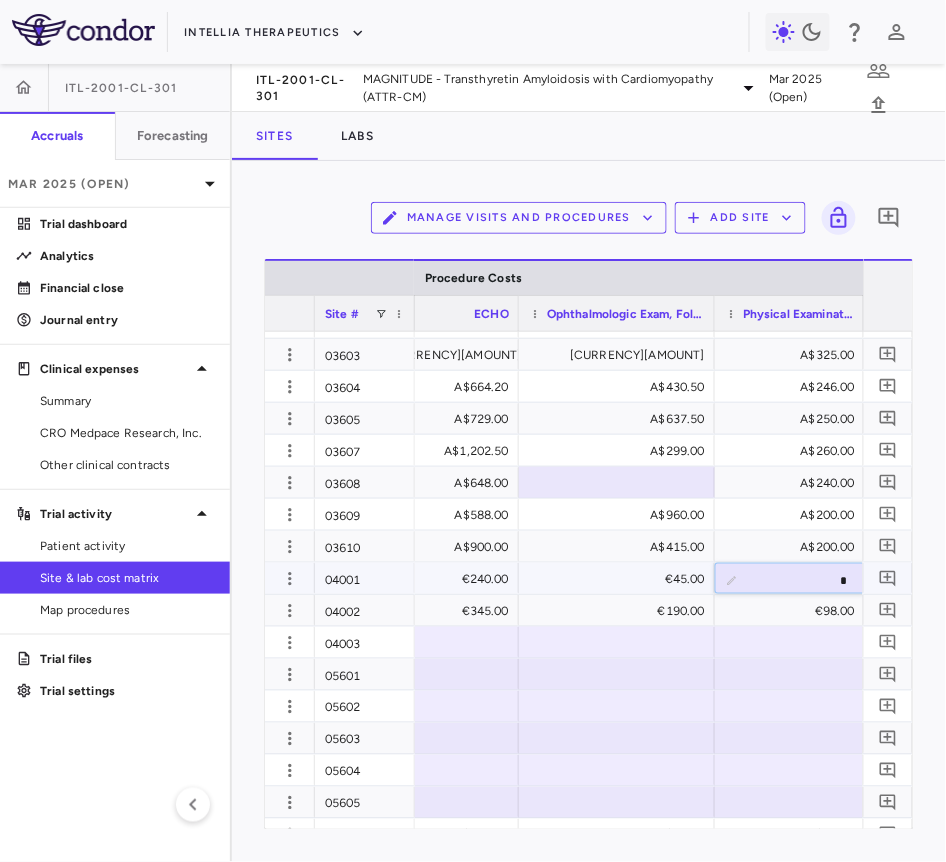 type on "**" 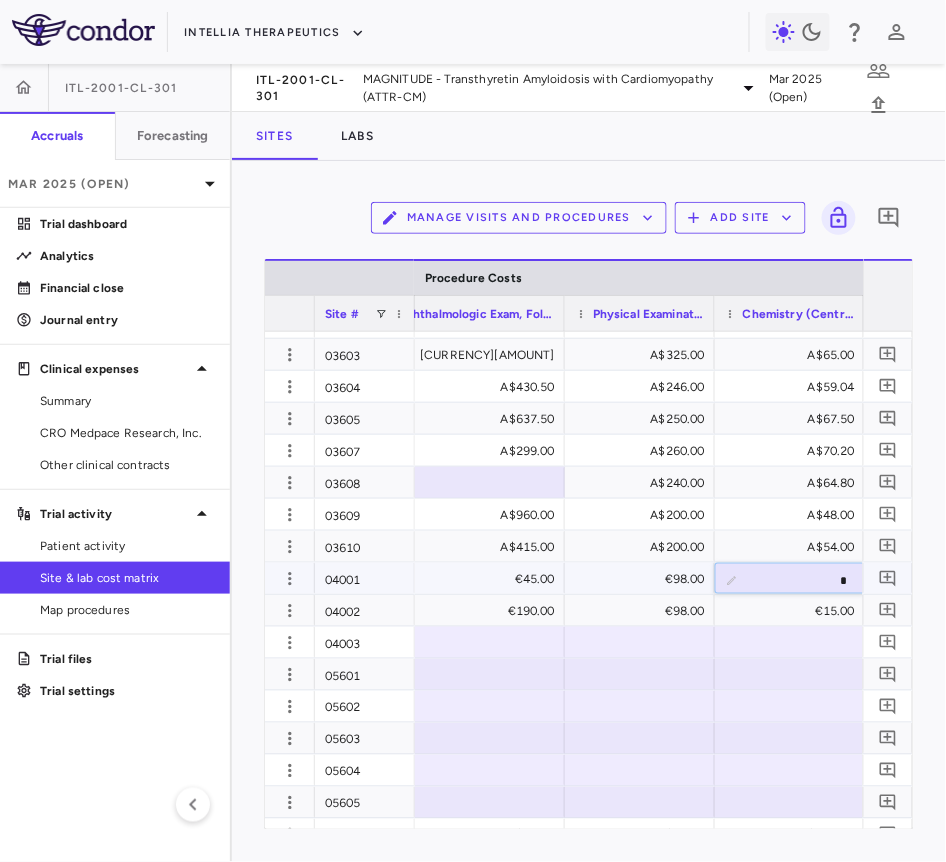 type on "**" 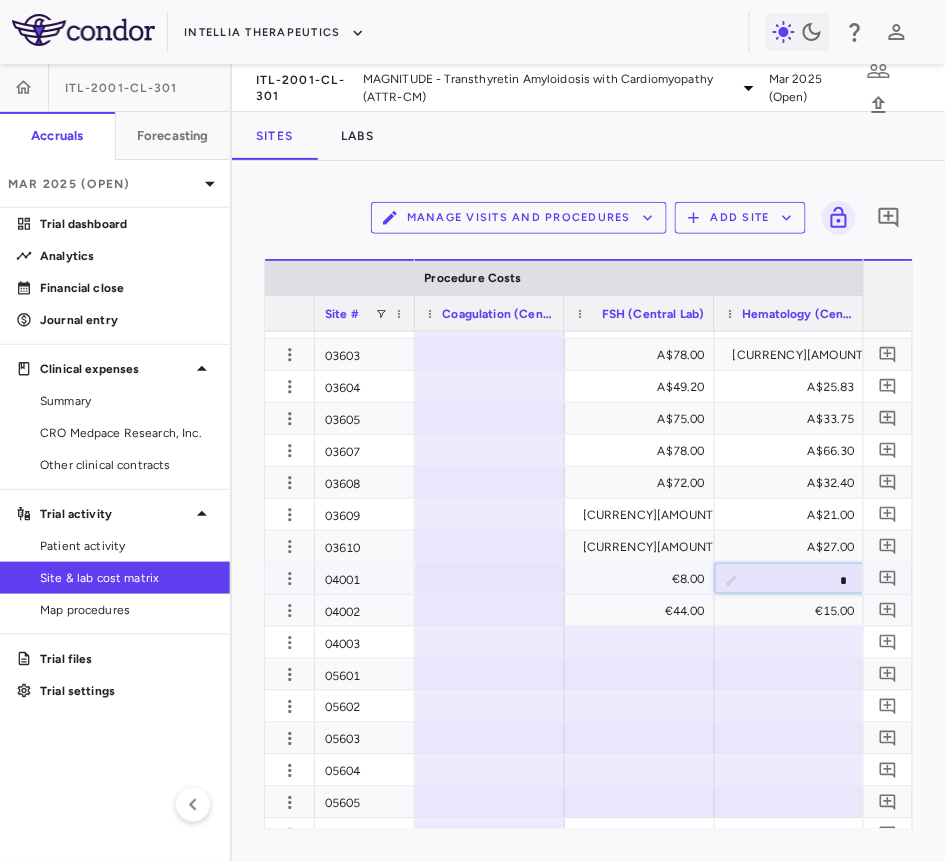 type on "**" 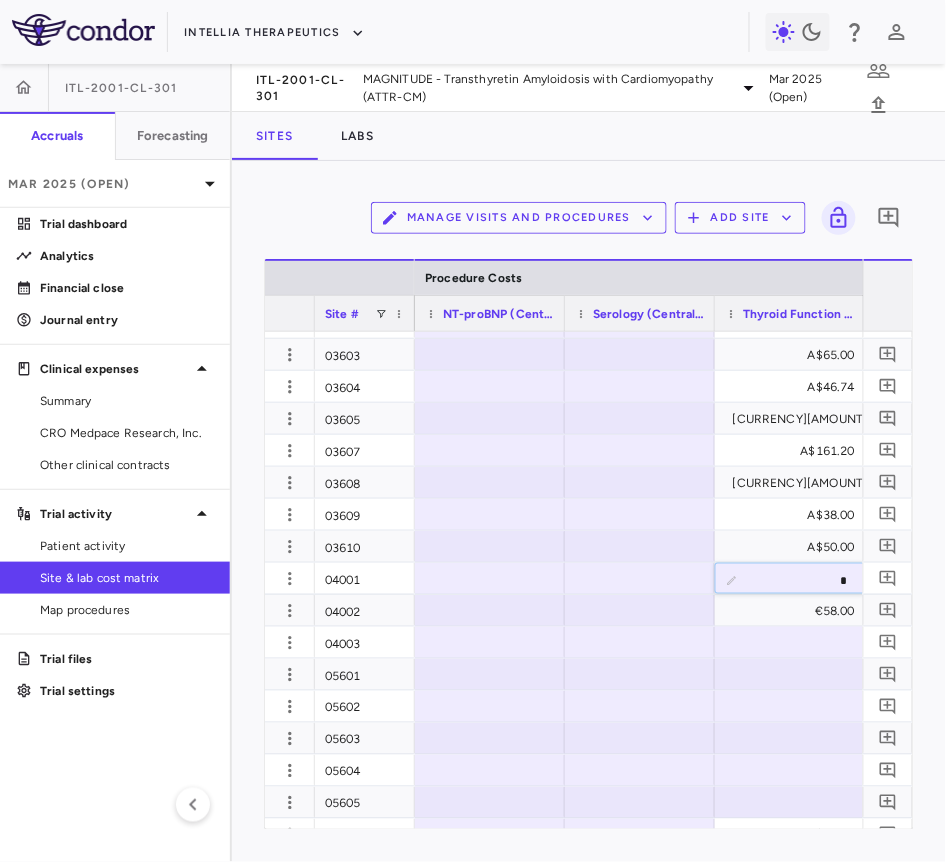 type on "**" 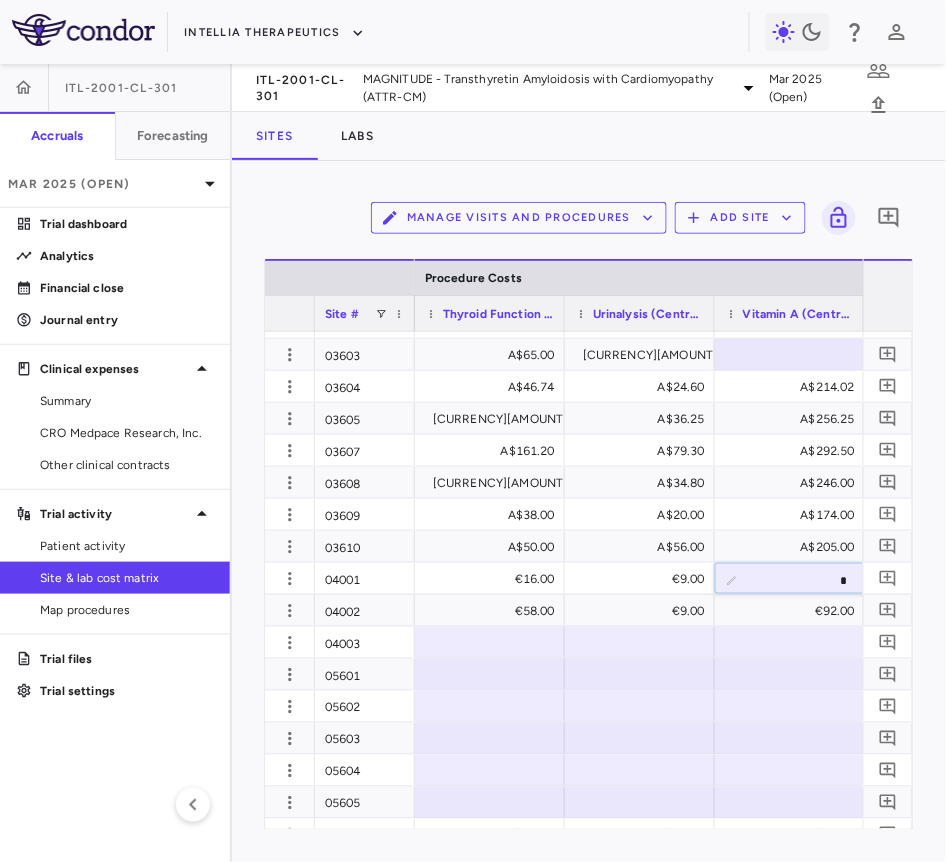 type on "**" 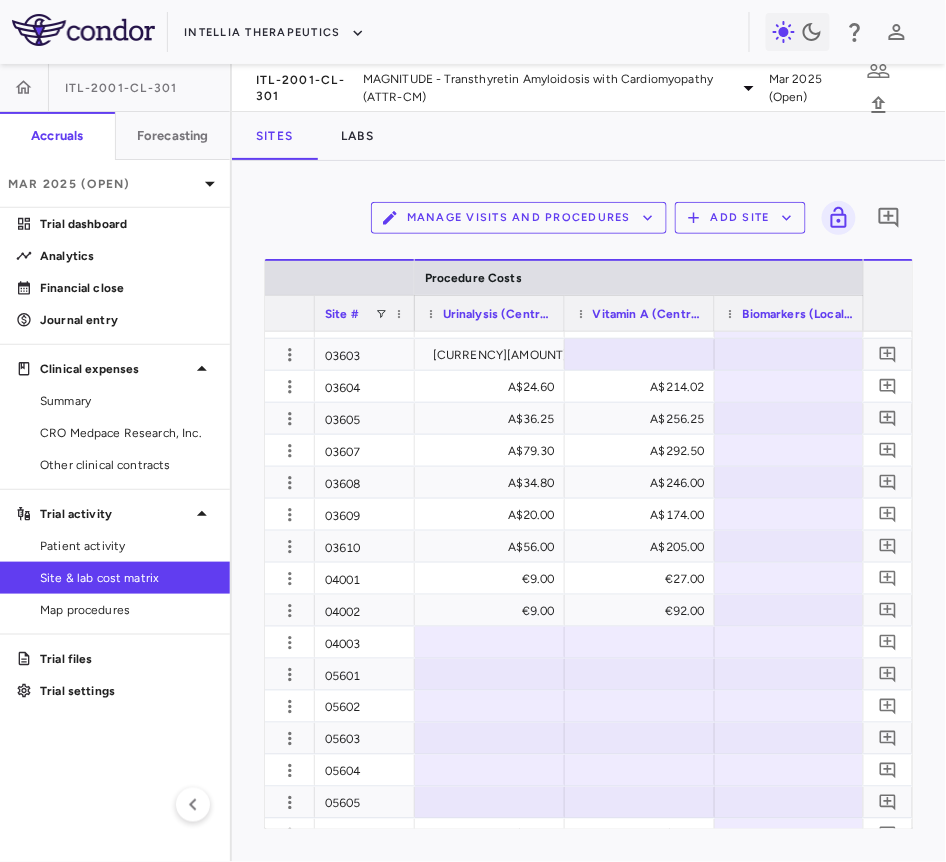 click on "Manage Visits and Procedures Add Site 0 Press ENTER to sort. Press ALT DOWN to open column menu Drag here to set row groups Drag here to set column labels
Site #
Procedure Costs
Serology (Central Lab)" at bounding box center (589, 511) 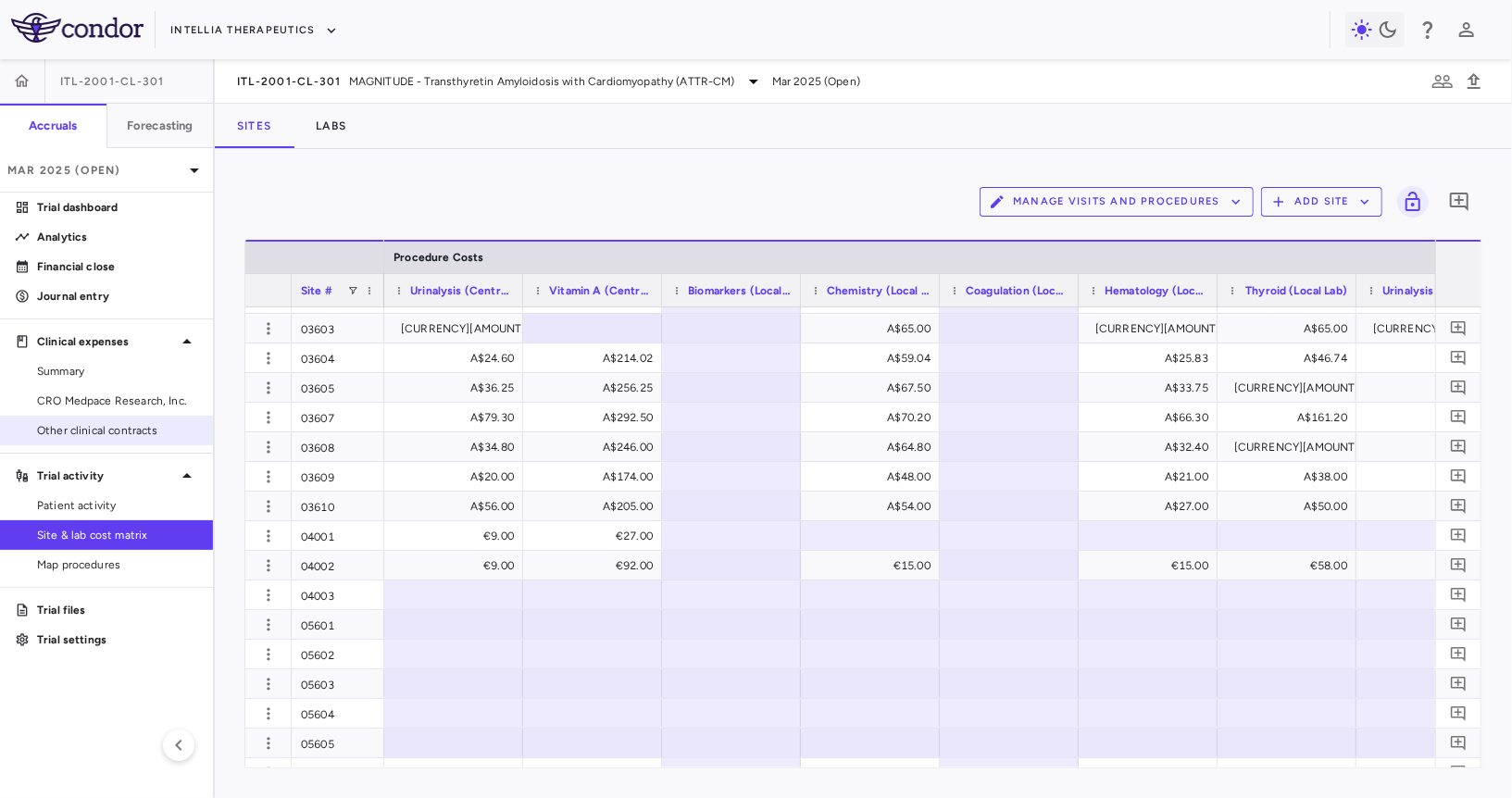 click on "Other clinical contracts" at bounding box center (118, 430) 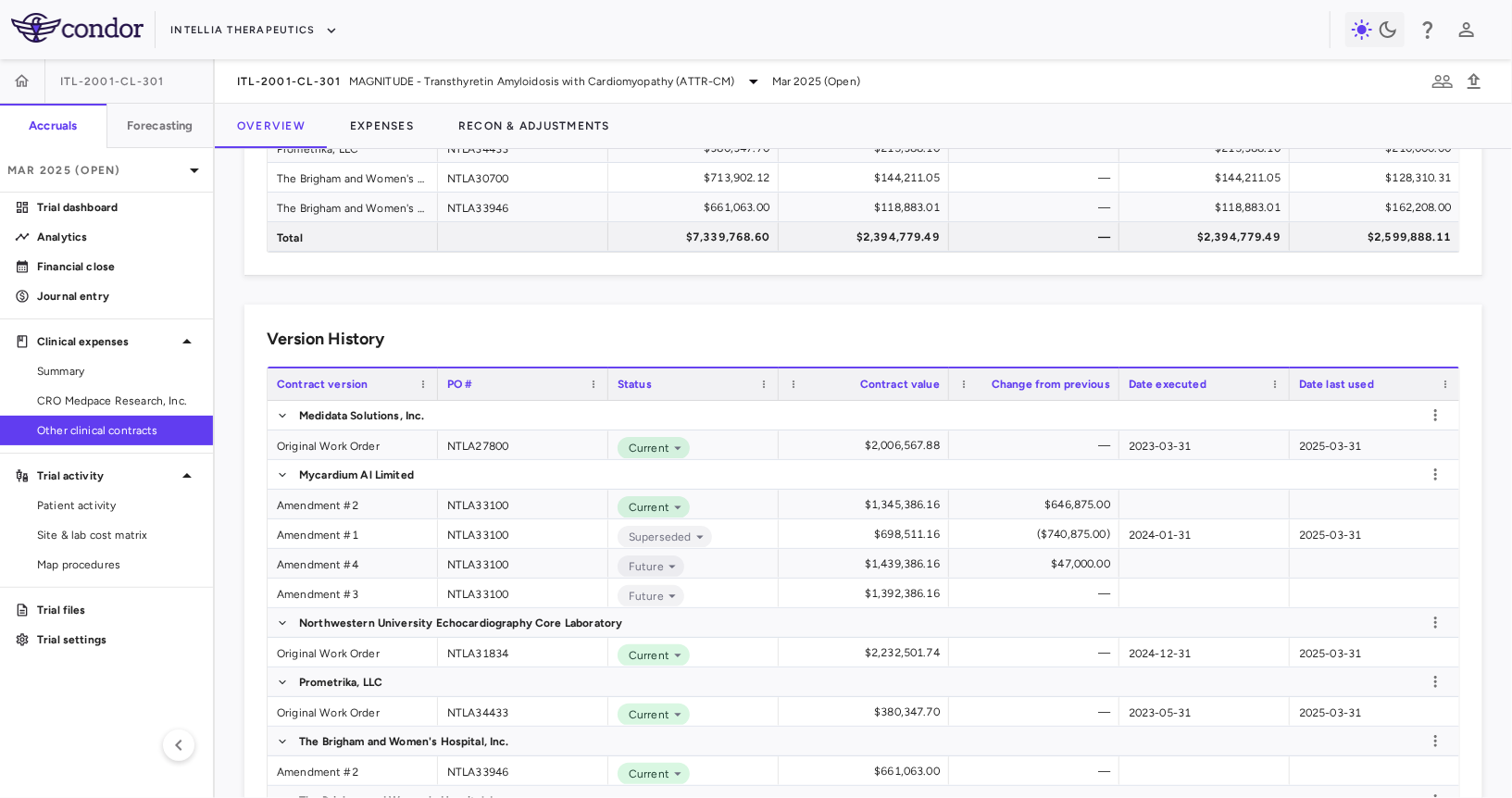 scroll, scrollTop: 250, scrollLeft: 0, axis: vertical 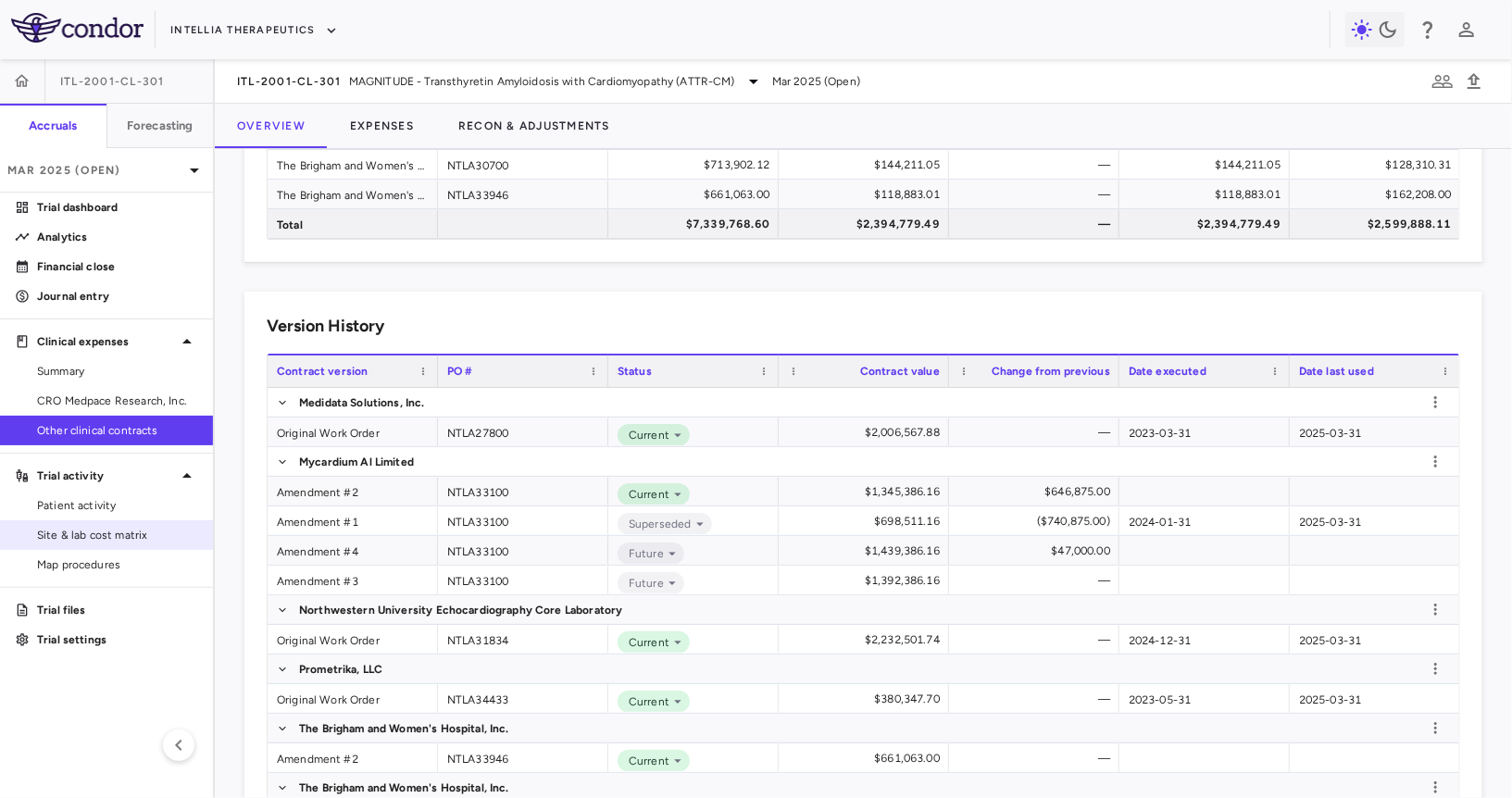 click on "Site & lab cost matrix" at bounding box center (118, 535) 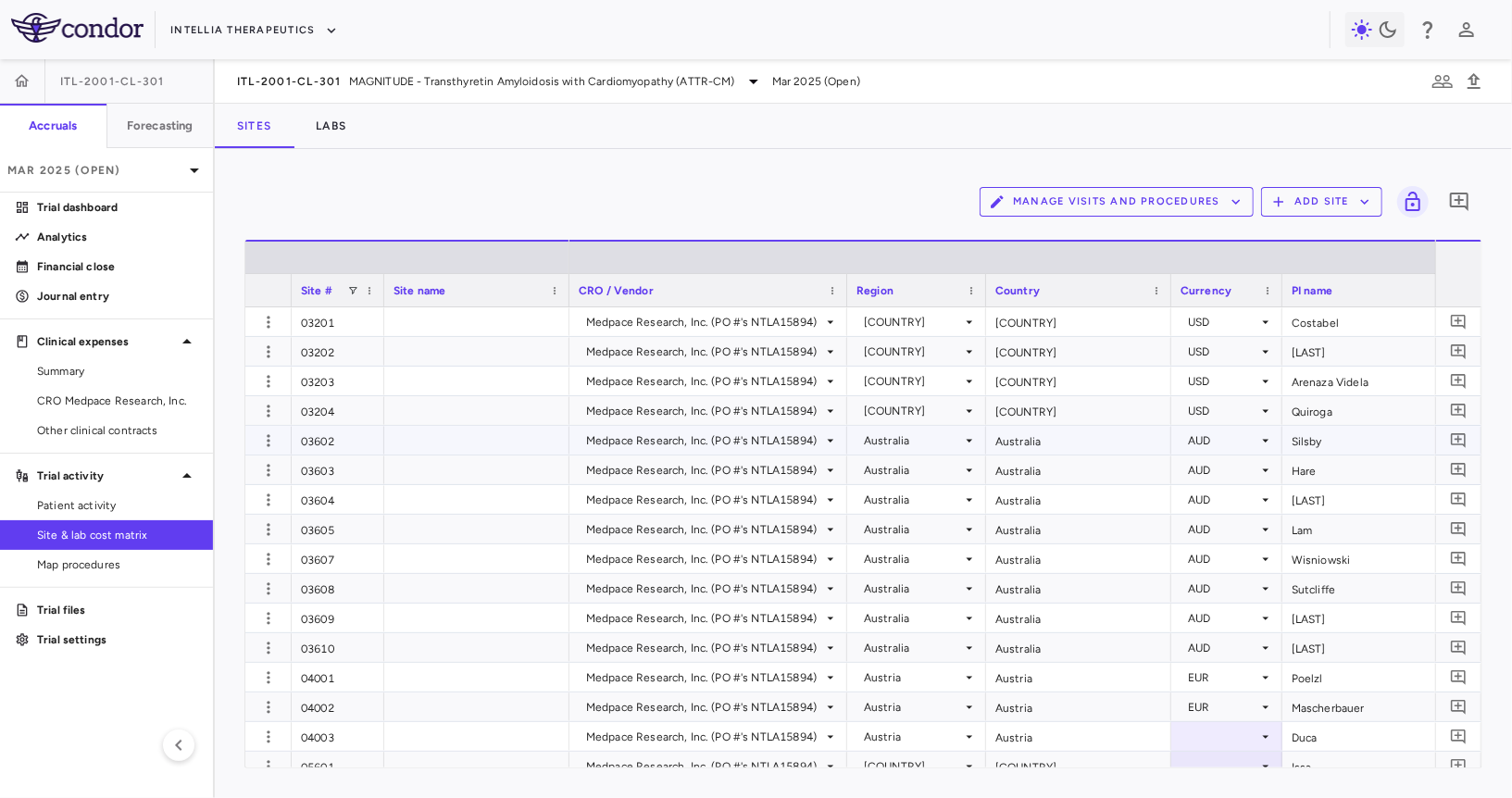 scroll, scrollTop: 76, scrollLeft: 0, axis: vertical 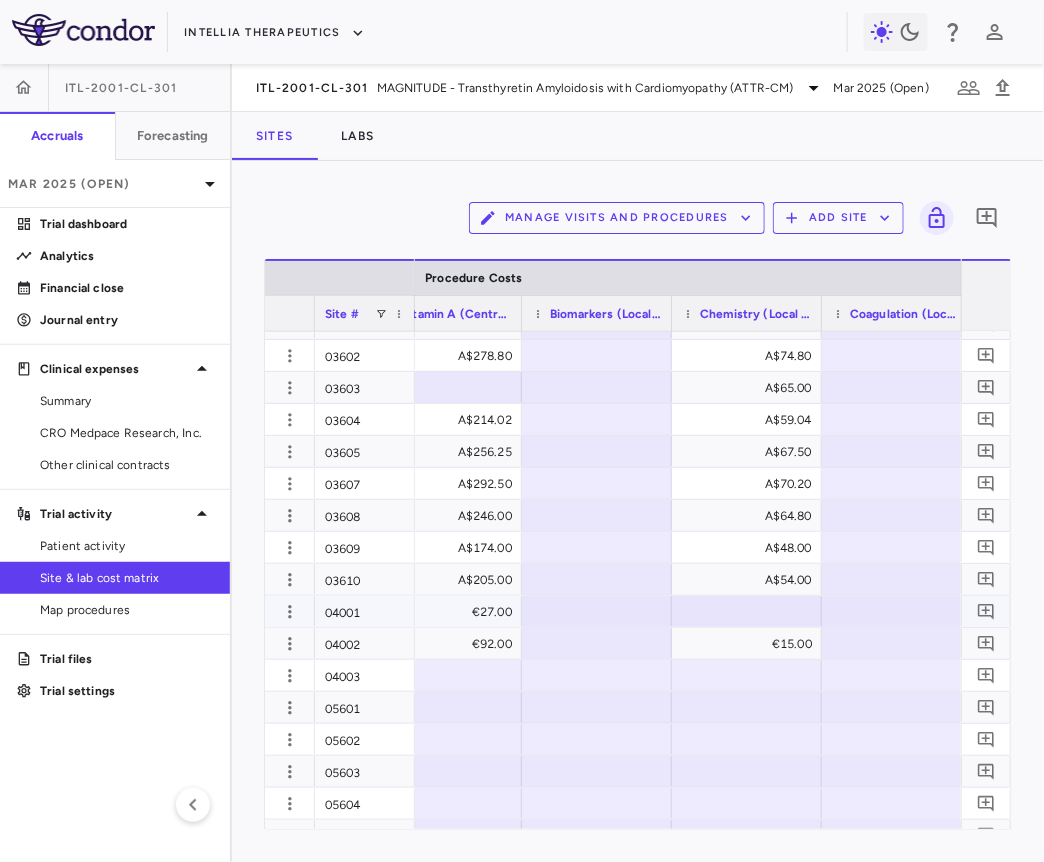 click at bounding box center [747, 611] 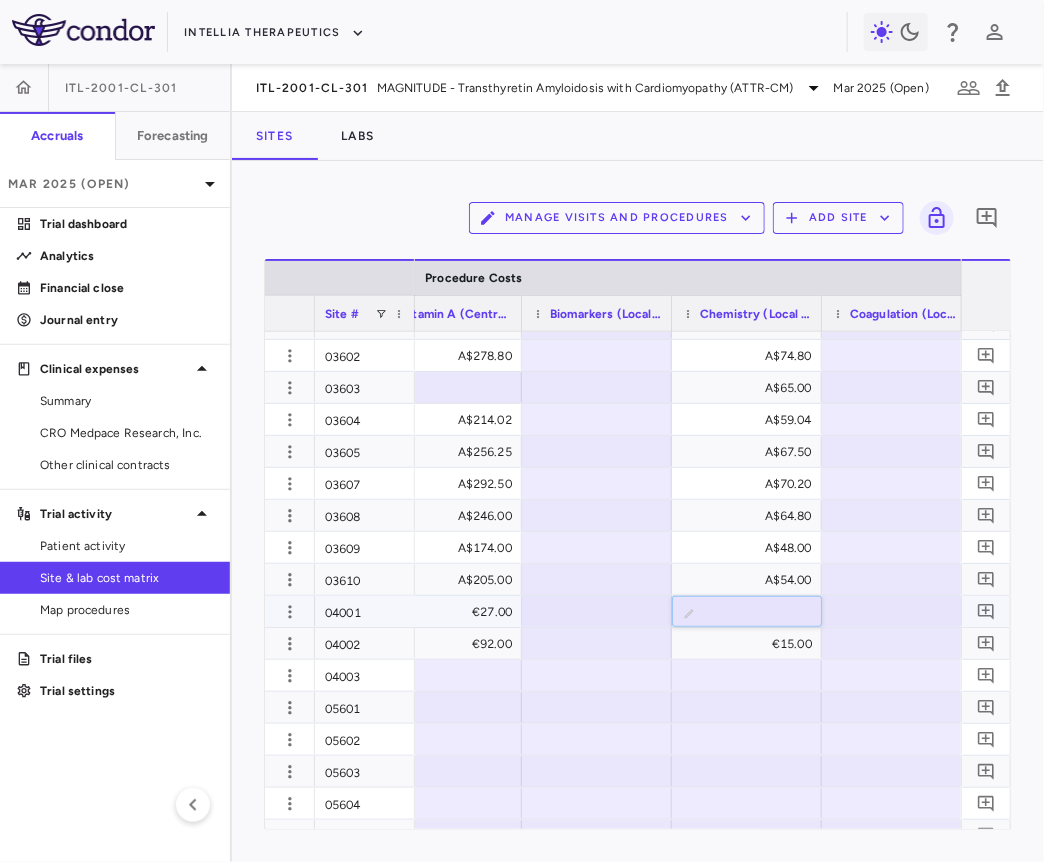 type on "*" 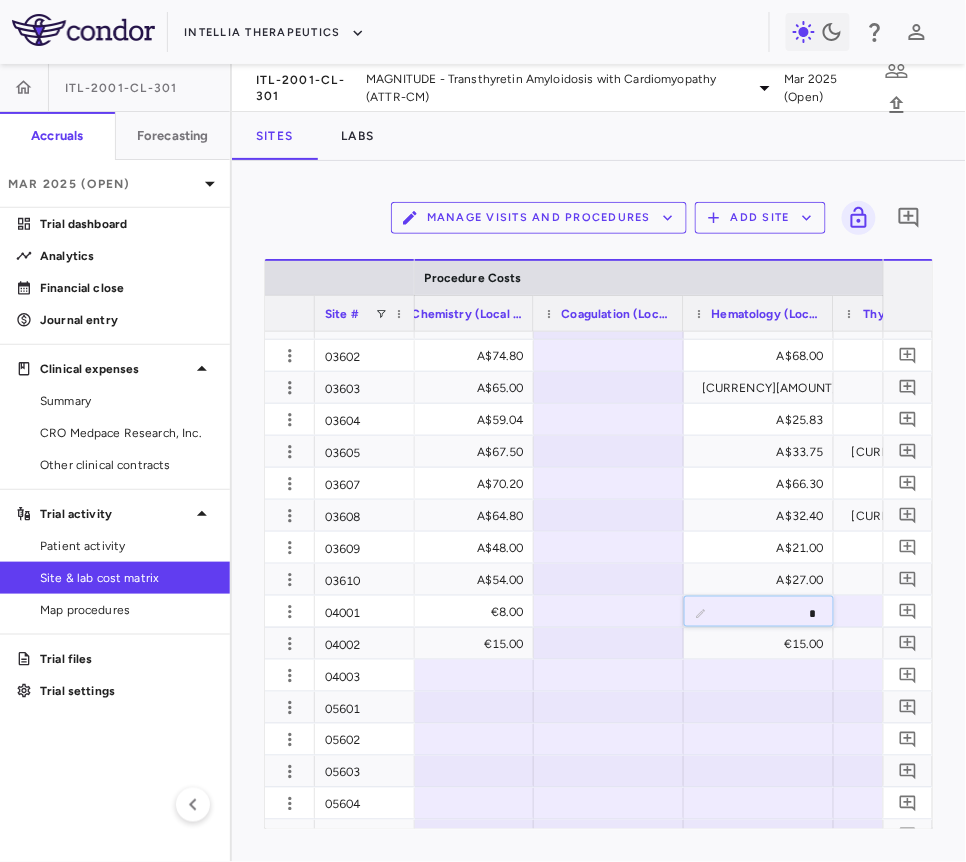 type on "**" 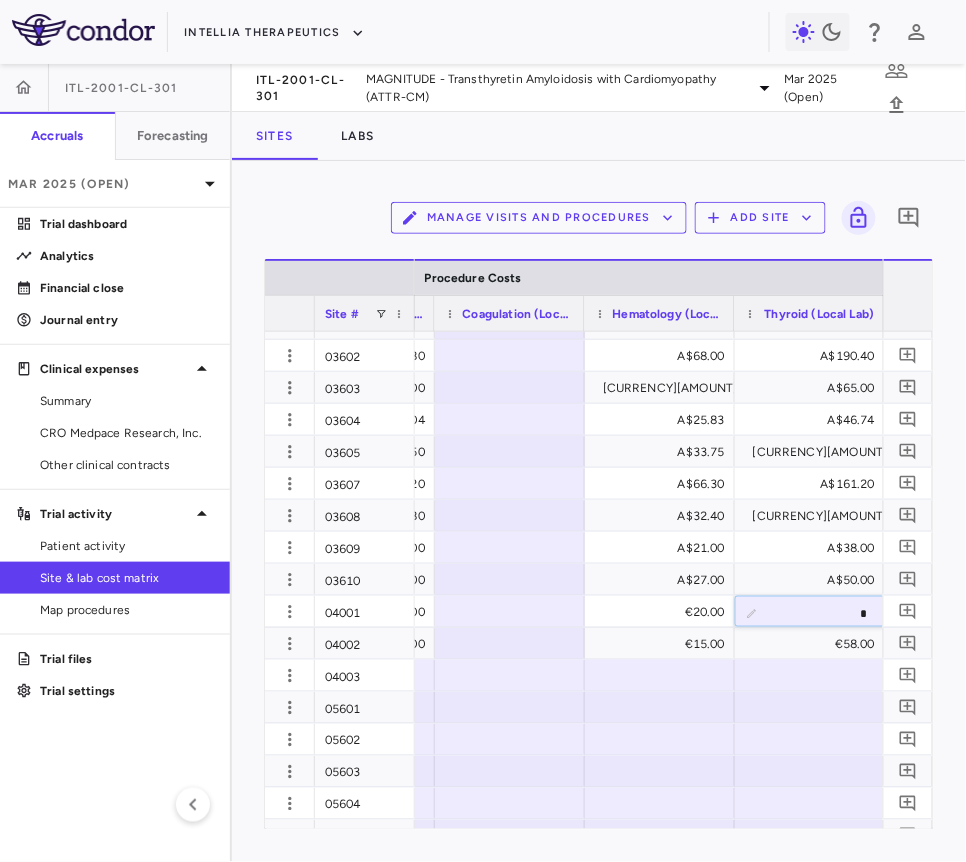 type on "**" 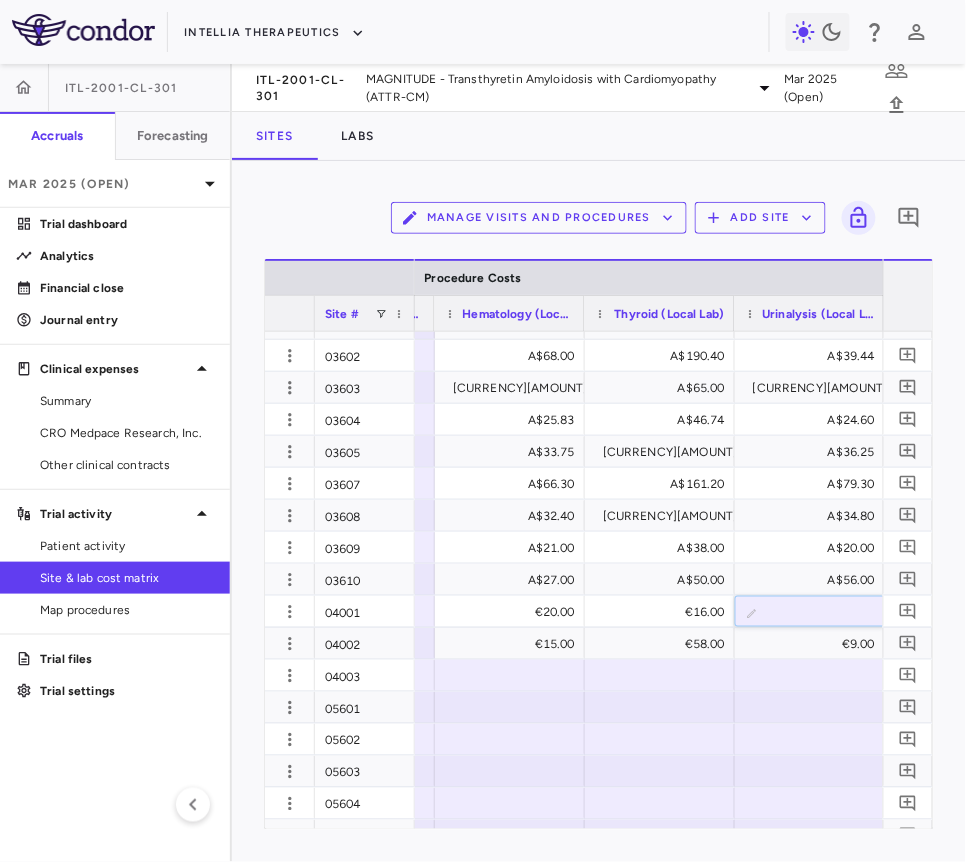 type on "*" 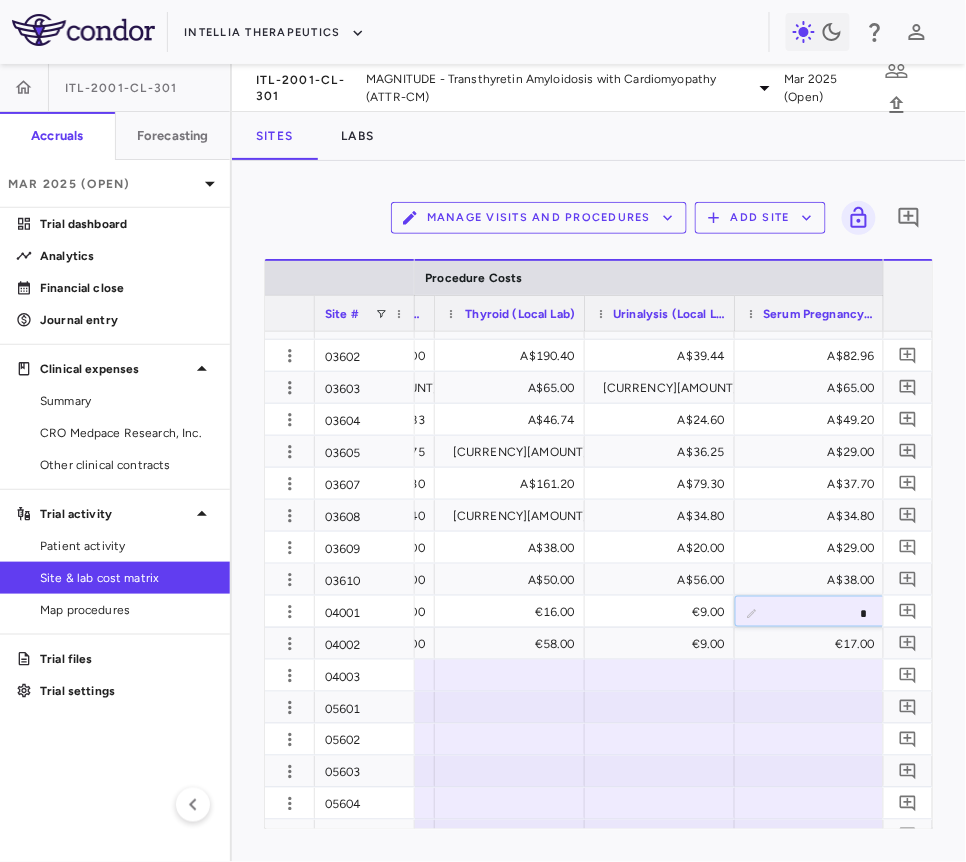 type on "**" 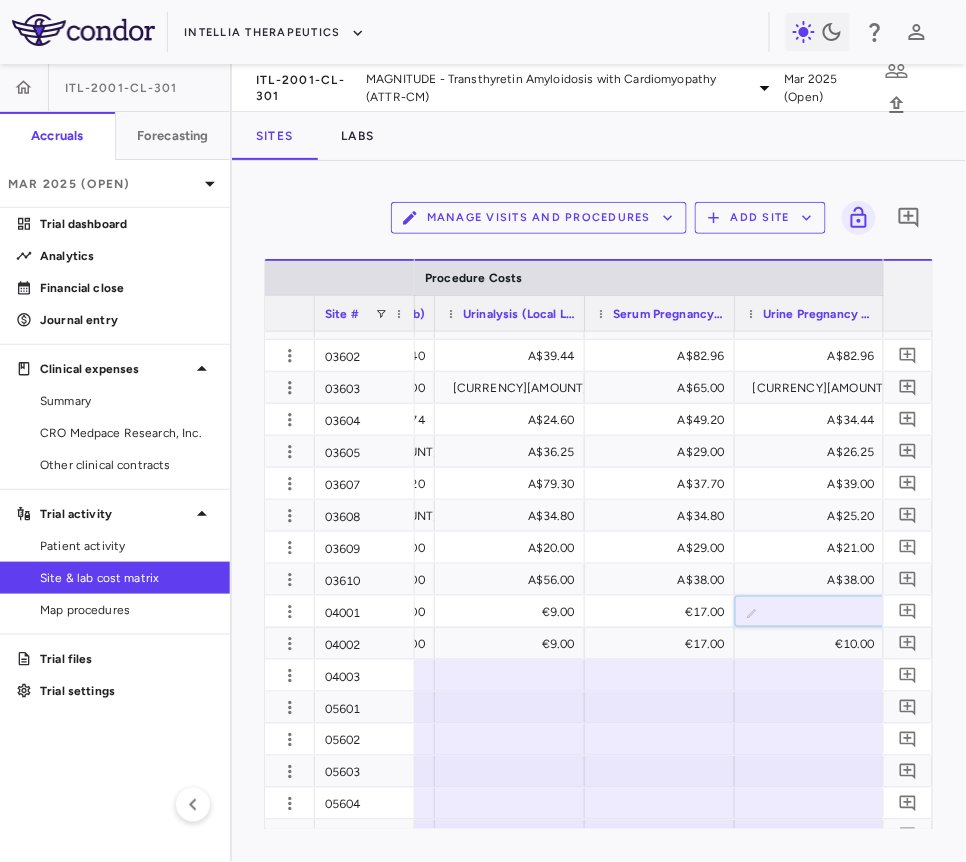 type on "*" 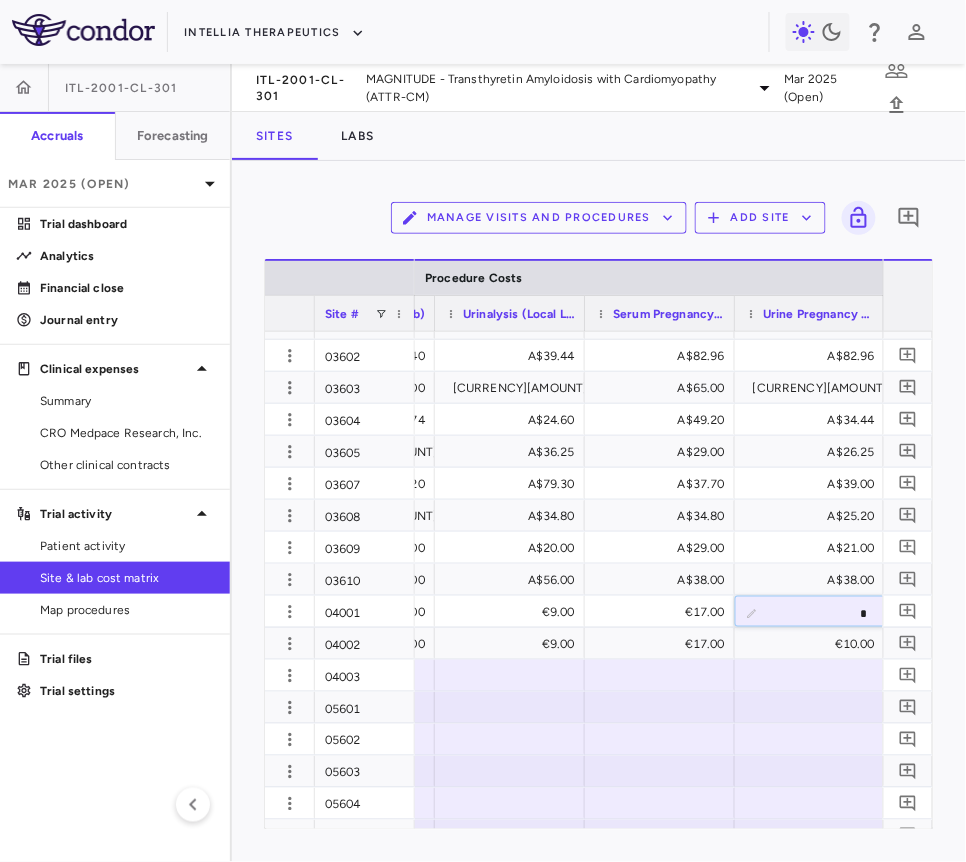 type on "**" 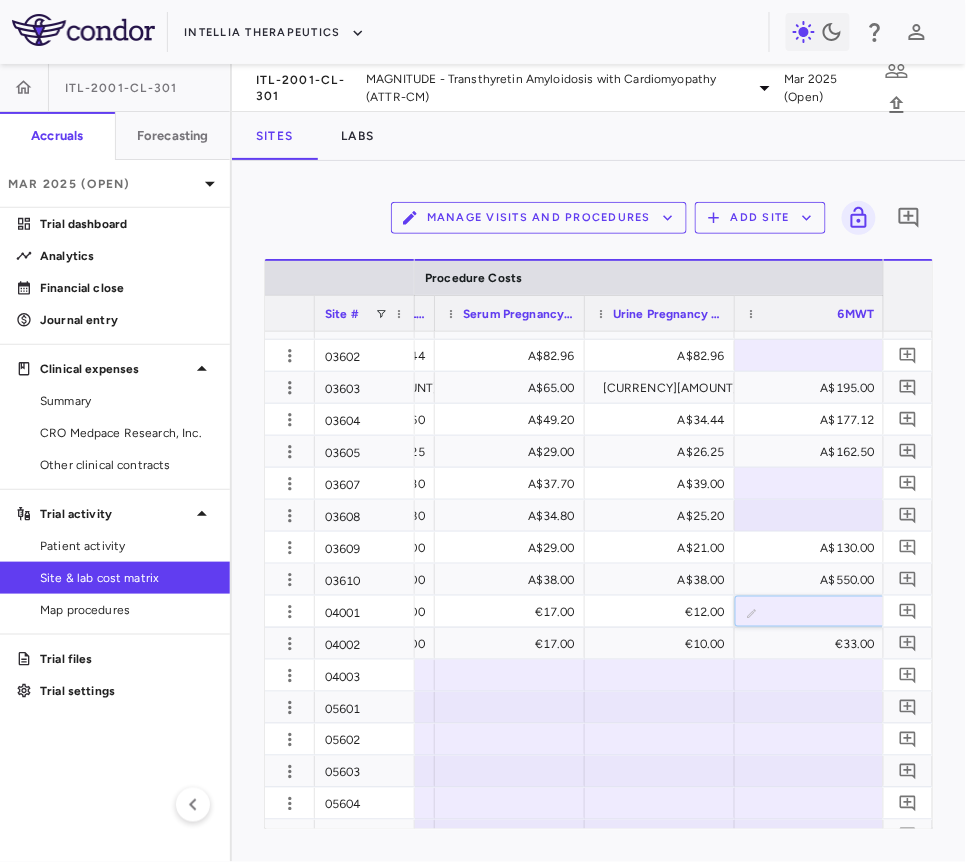 type on "*" 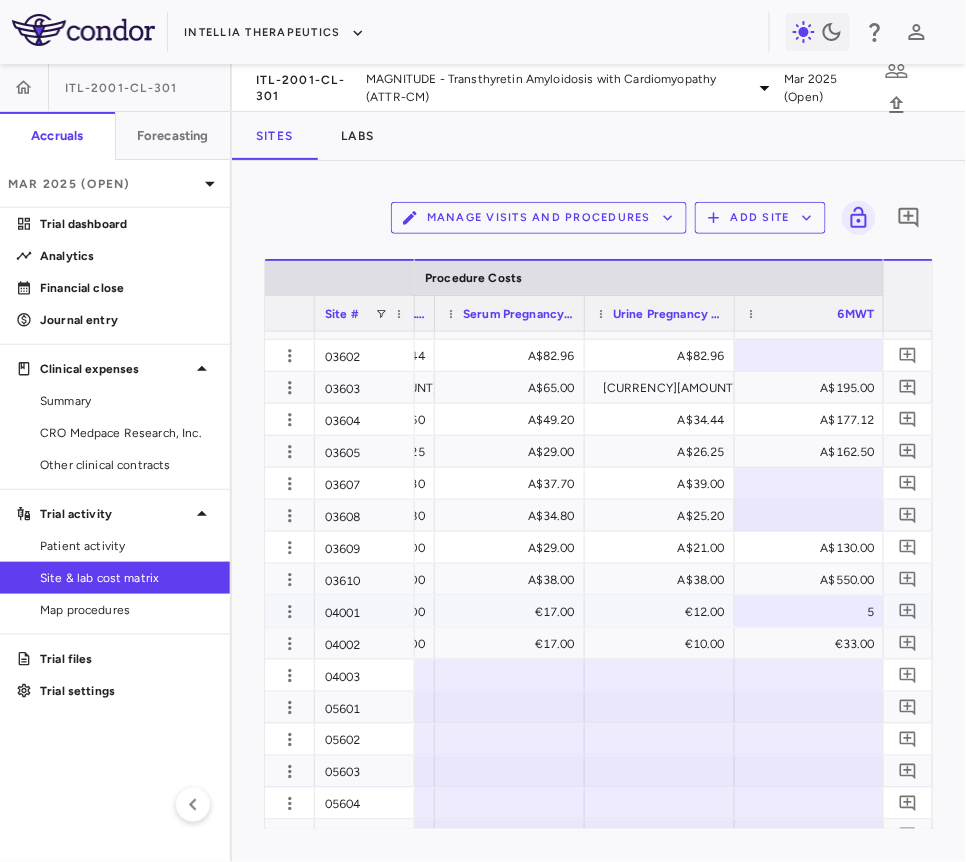 click on "5" at bounding box center [814, 612] 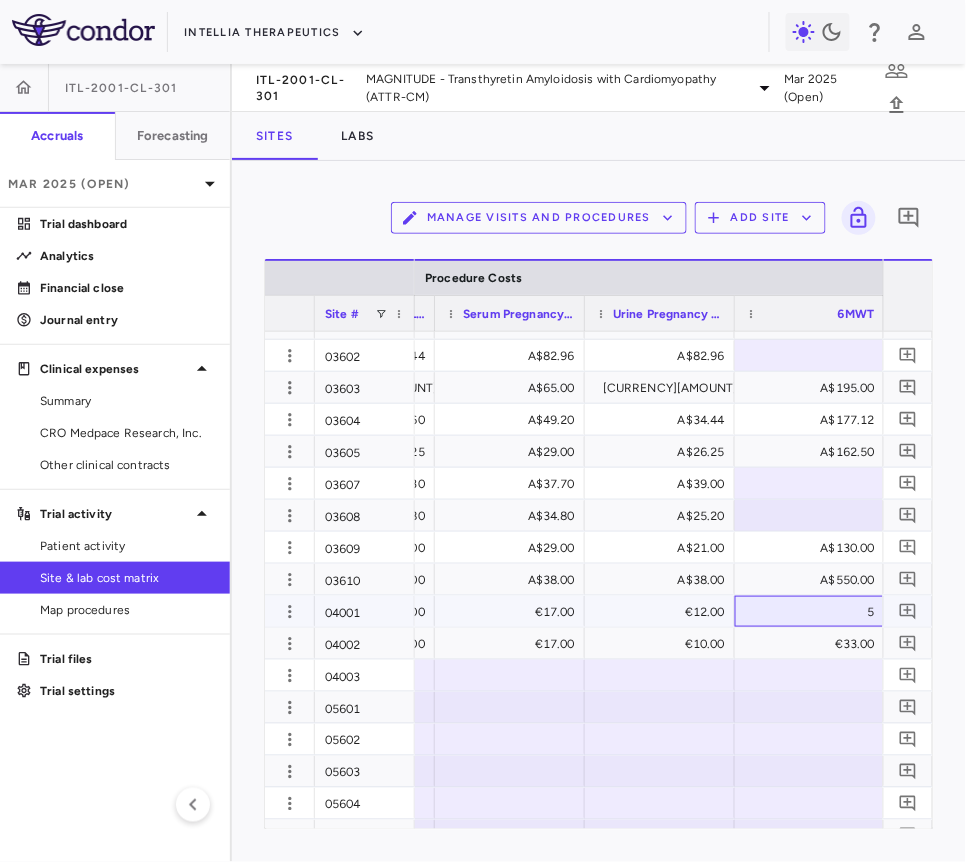 click on "5" at bounding box center (814, 612) 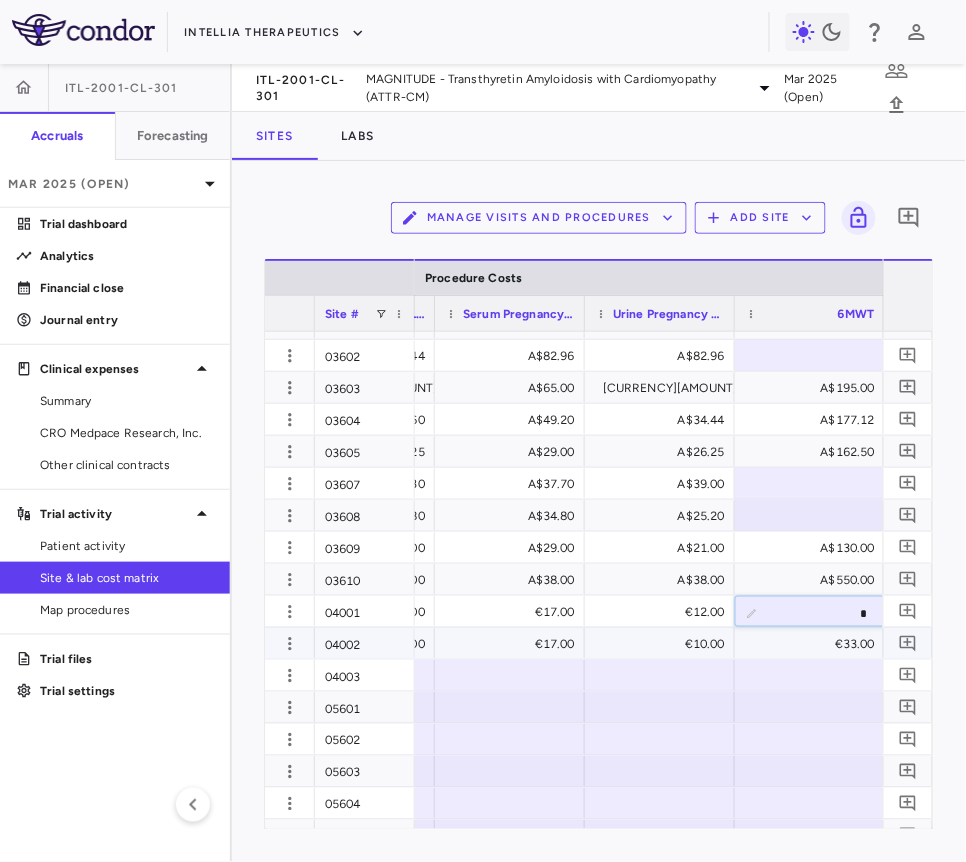 type on "**" 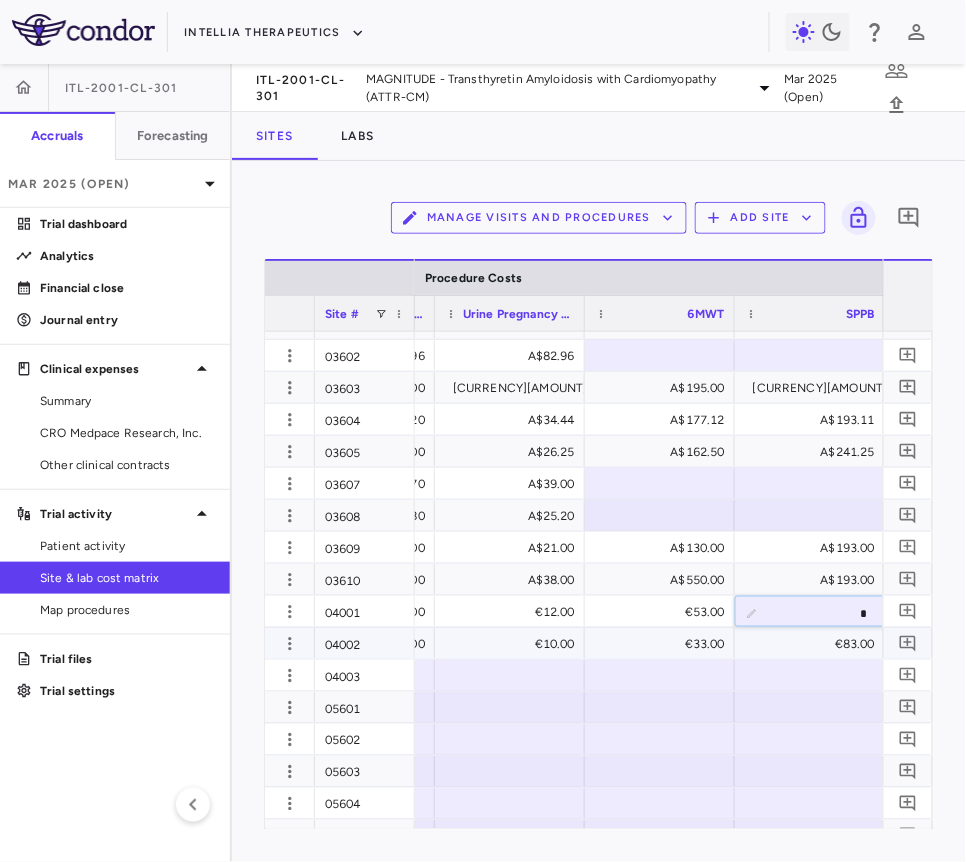 type on "**" 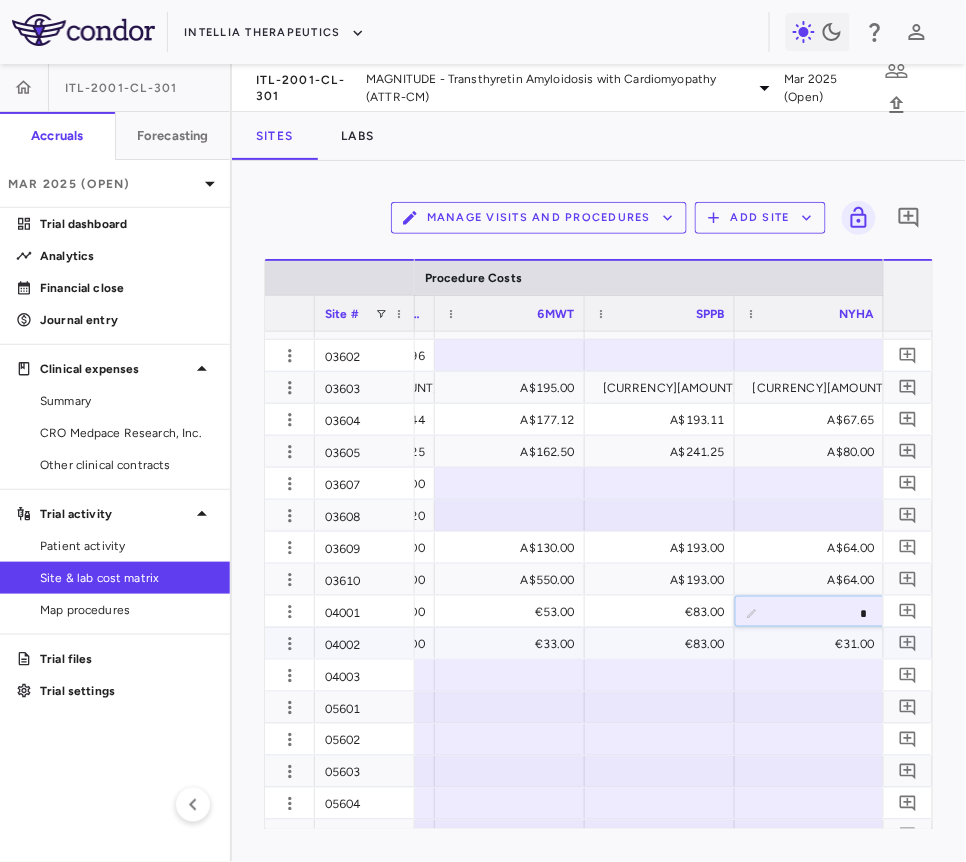 type on "**" 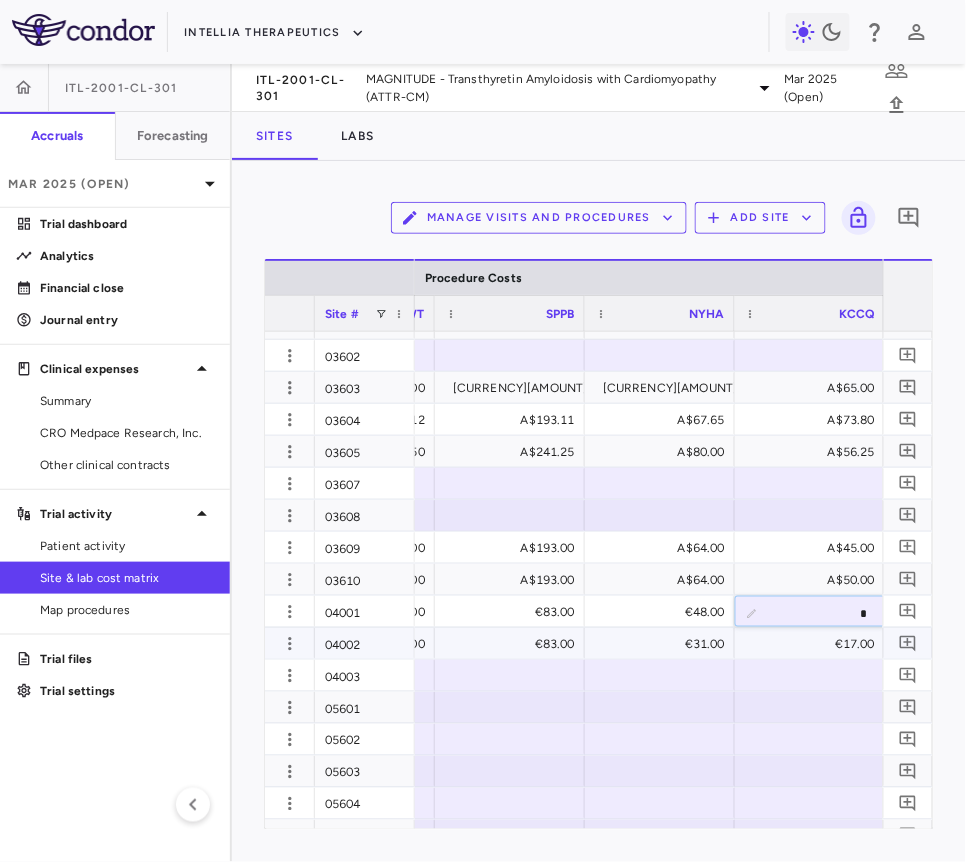 type on "**" 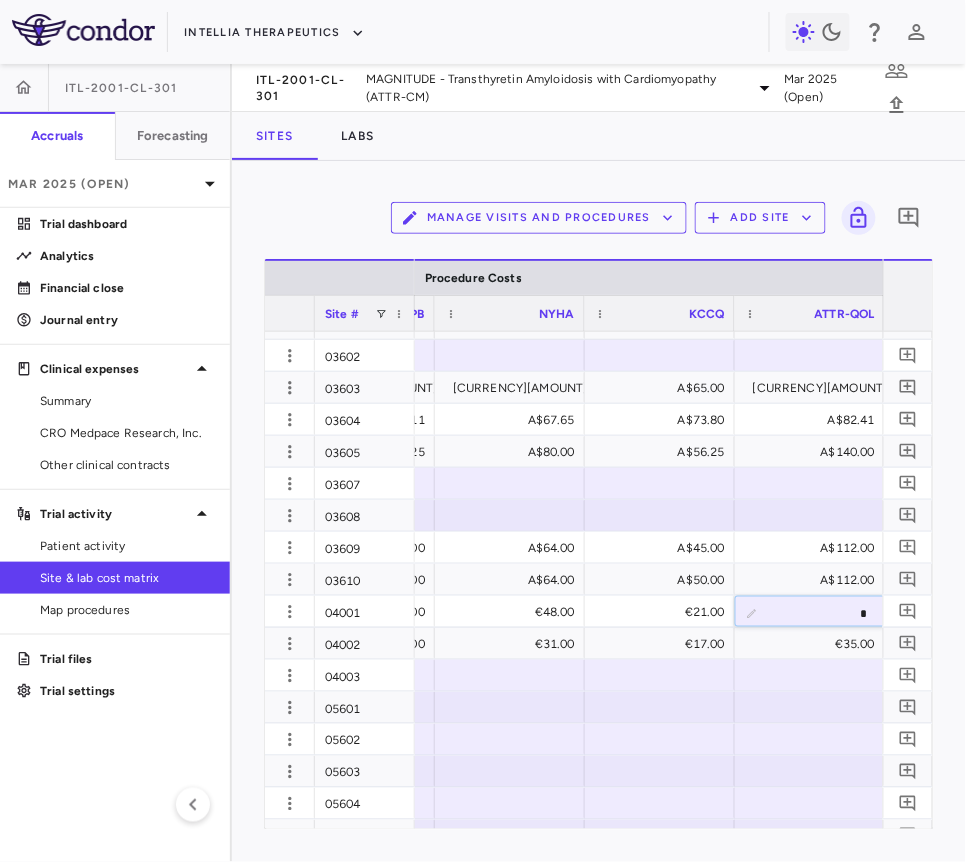 type on "**" 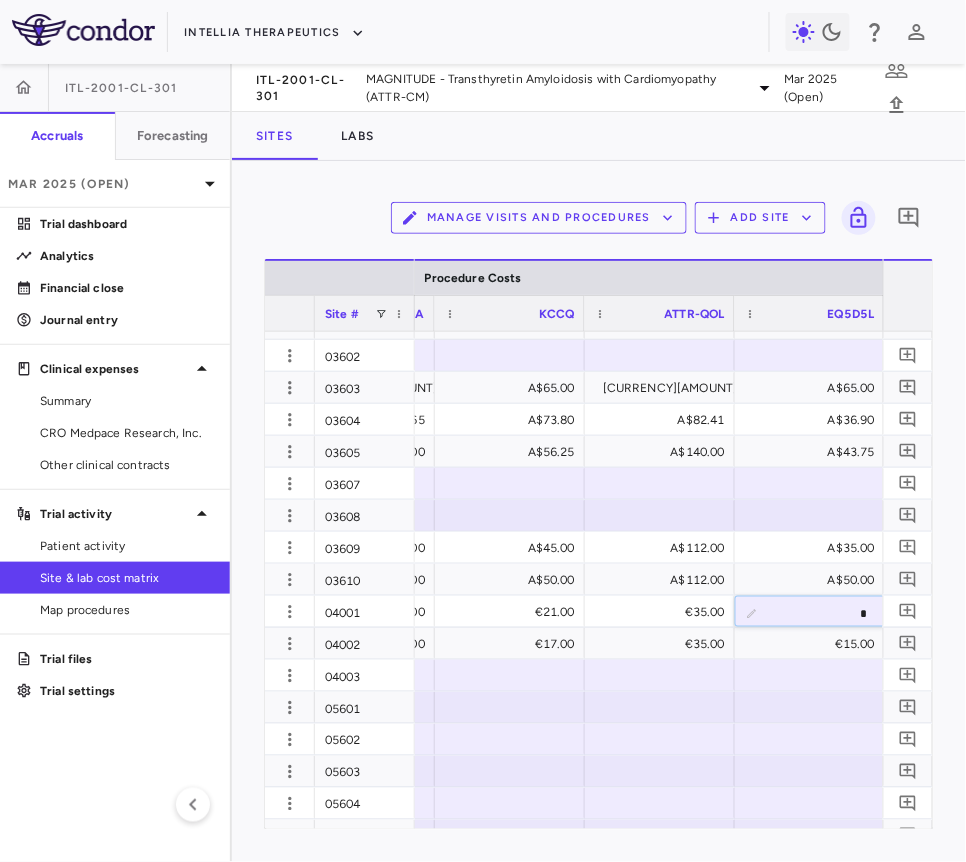 type on "**" 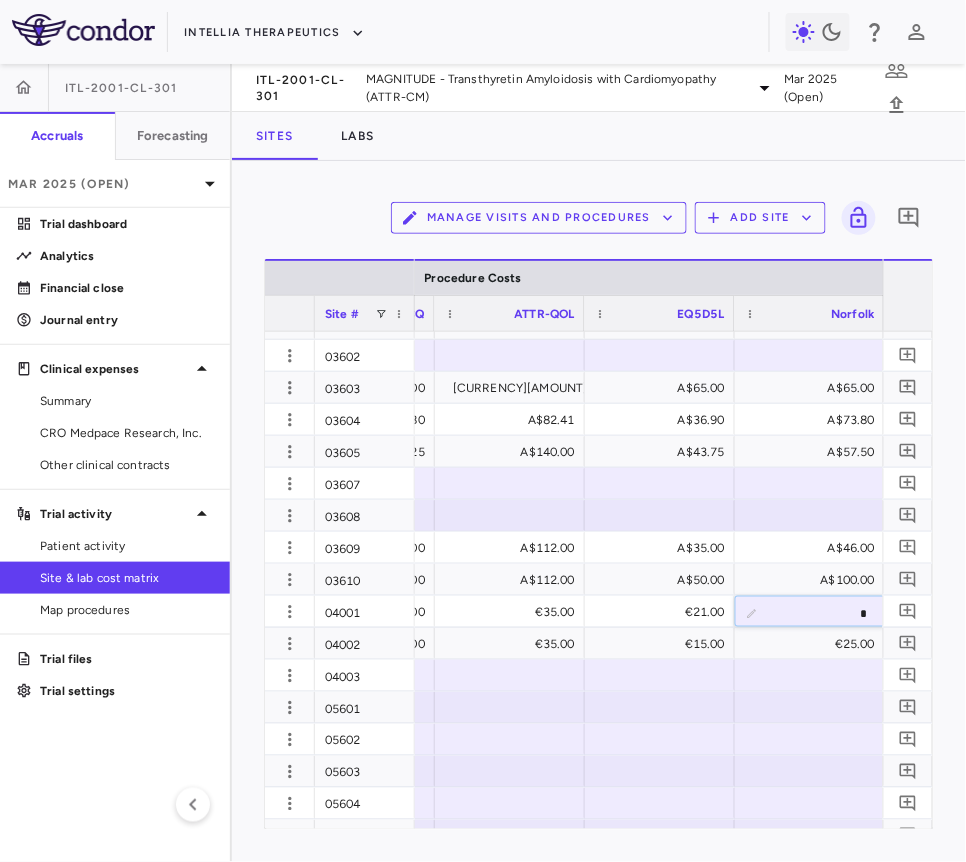 type on "**" 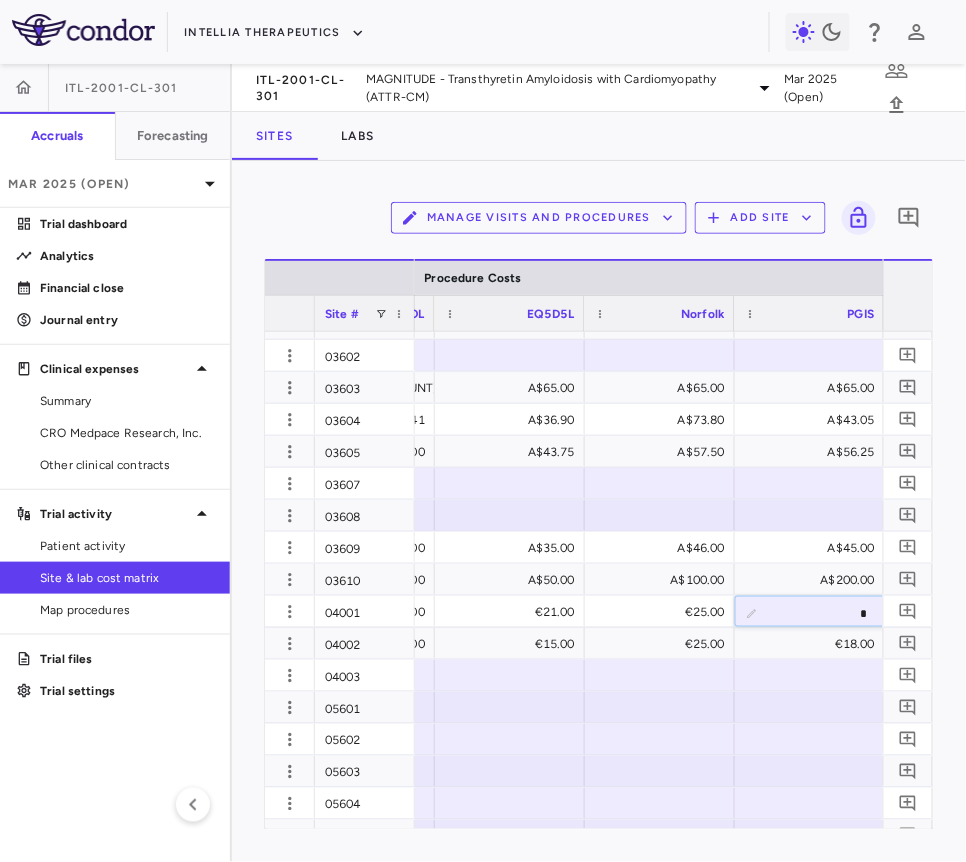 type on "**" 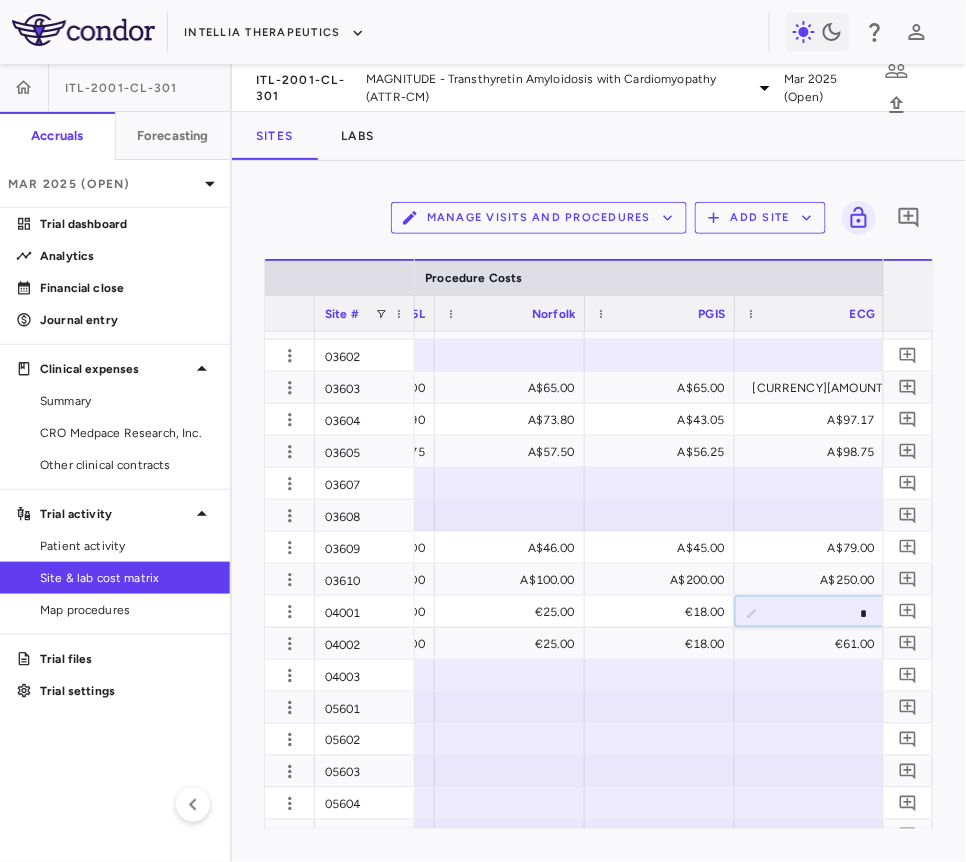 type on "**" 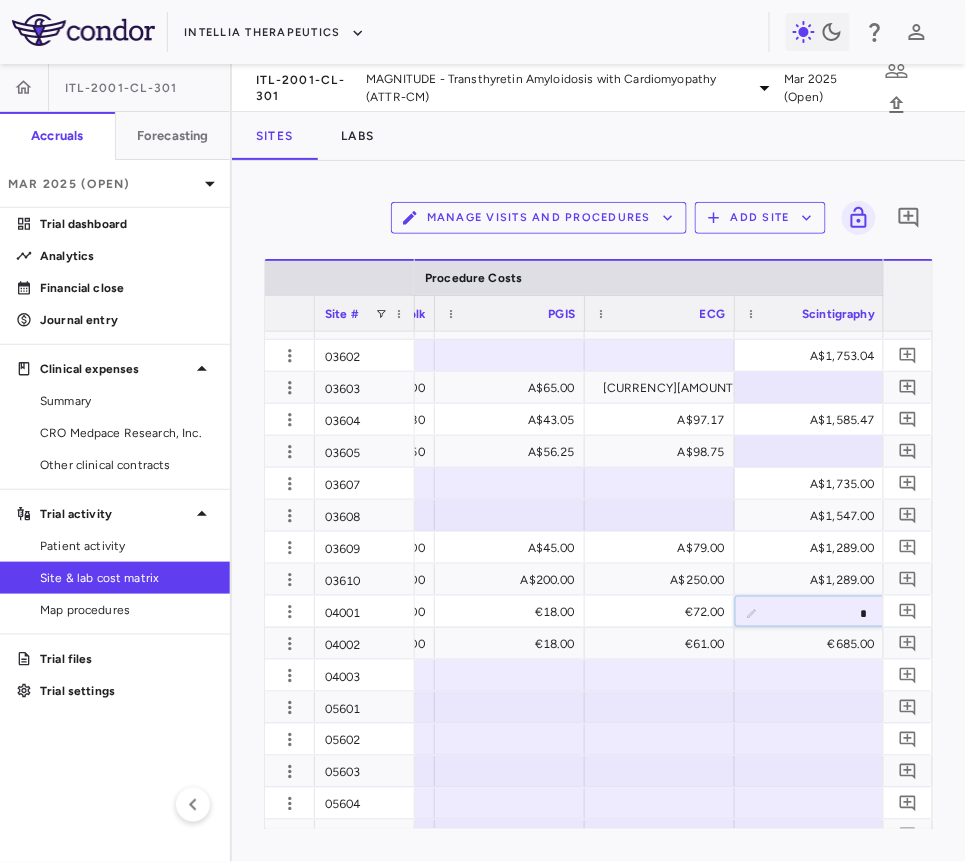 type on "**" 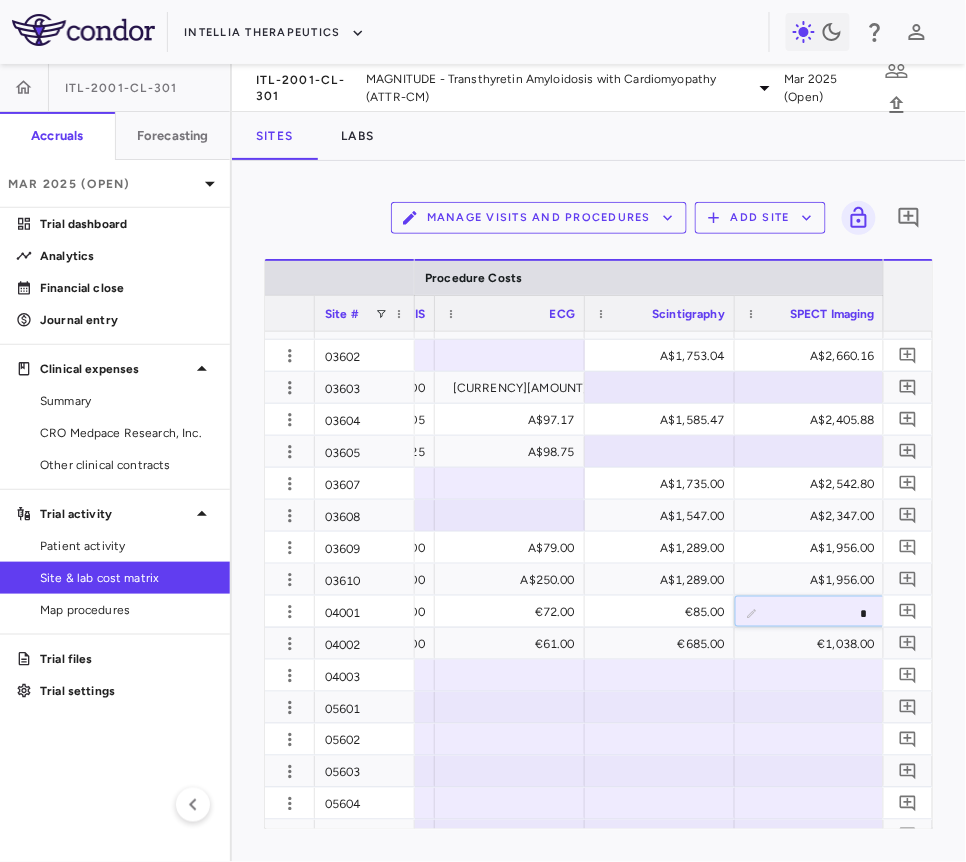 type on "**" 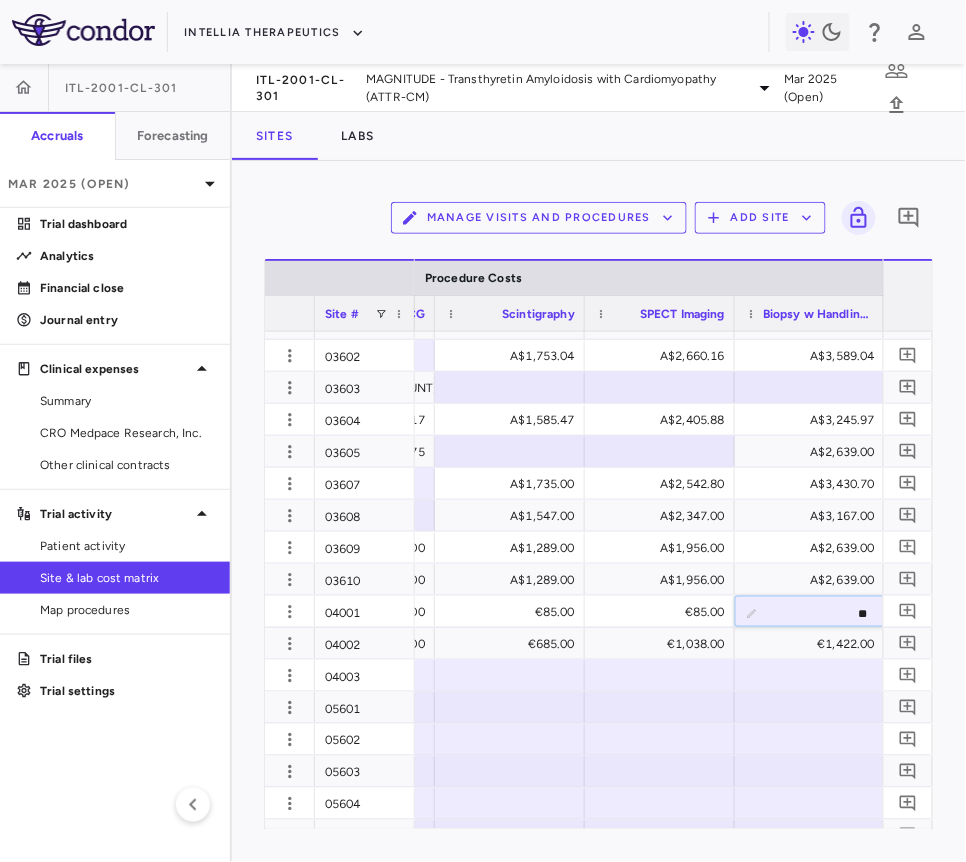type on "***" 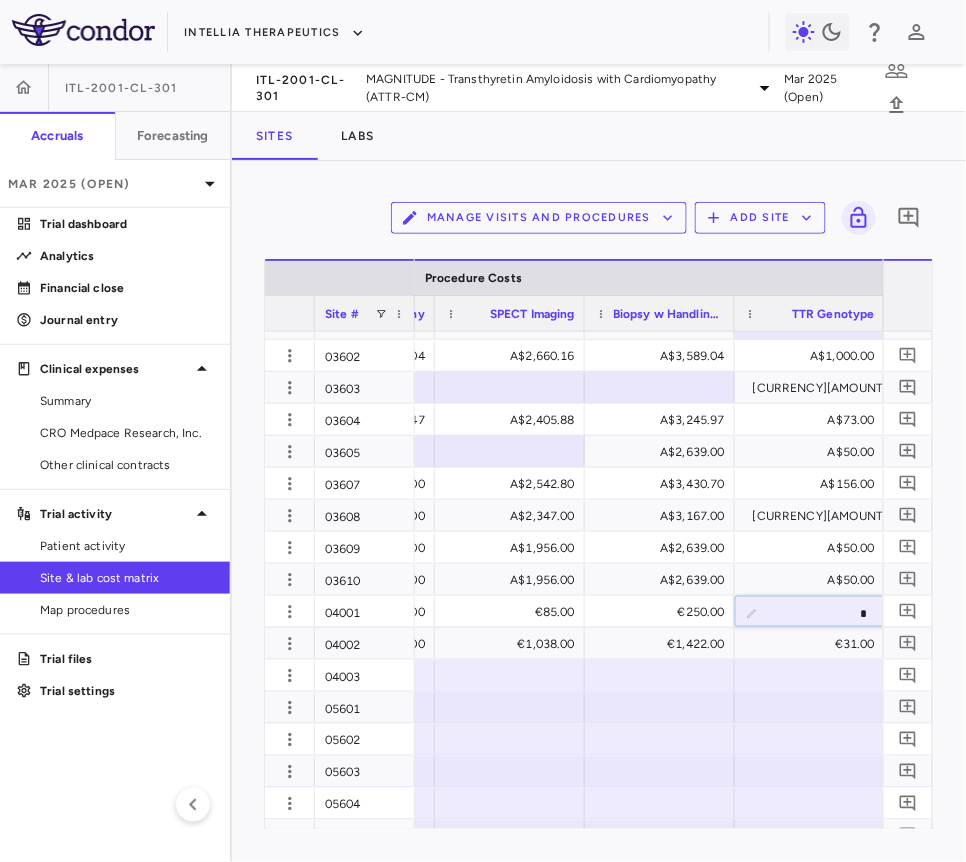 type on "**" 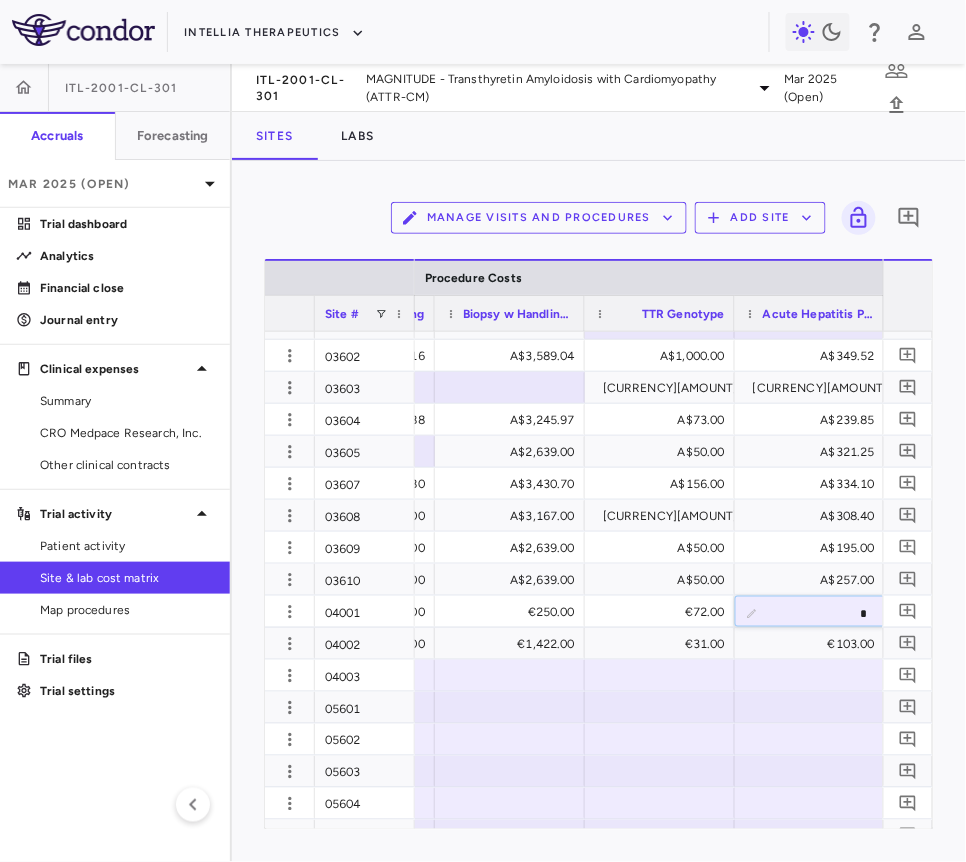 type on "**" 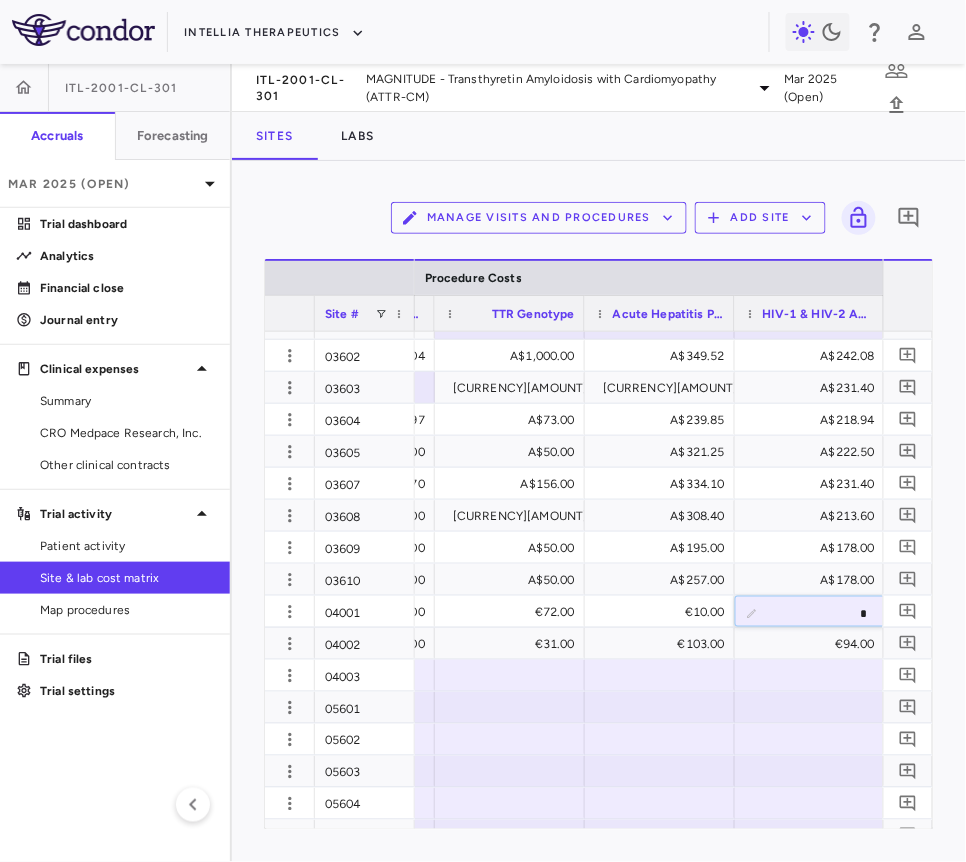type on "**" 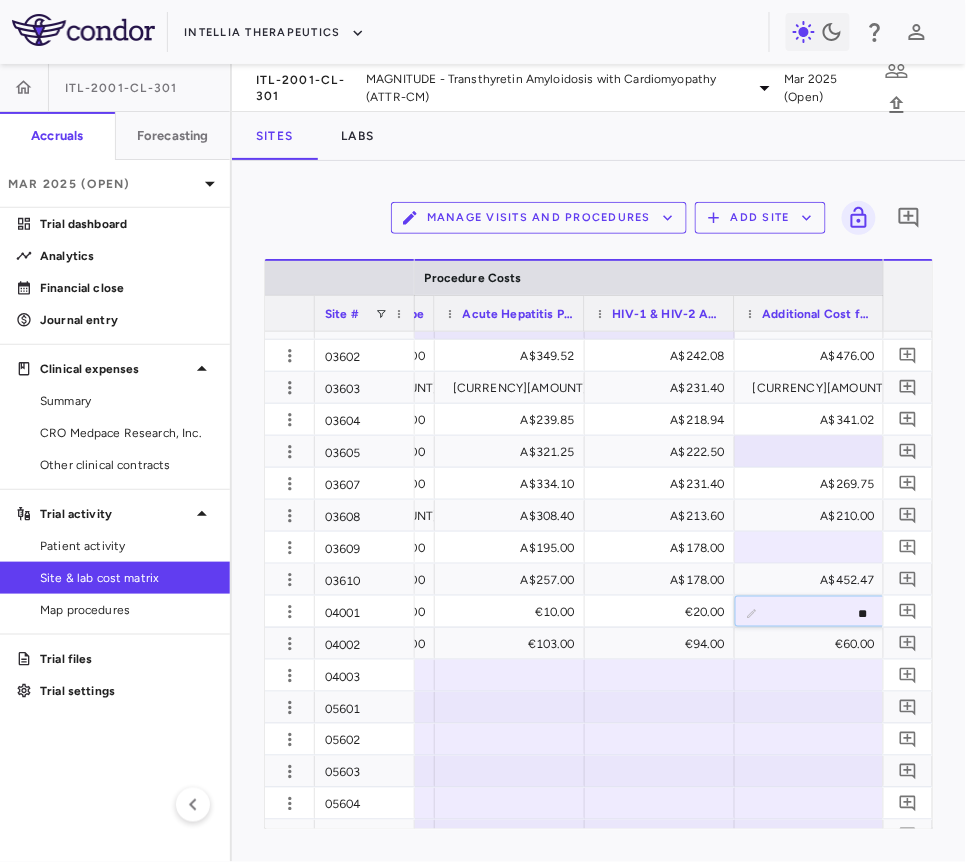 type on "***" 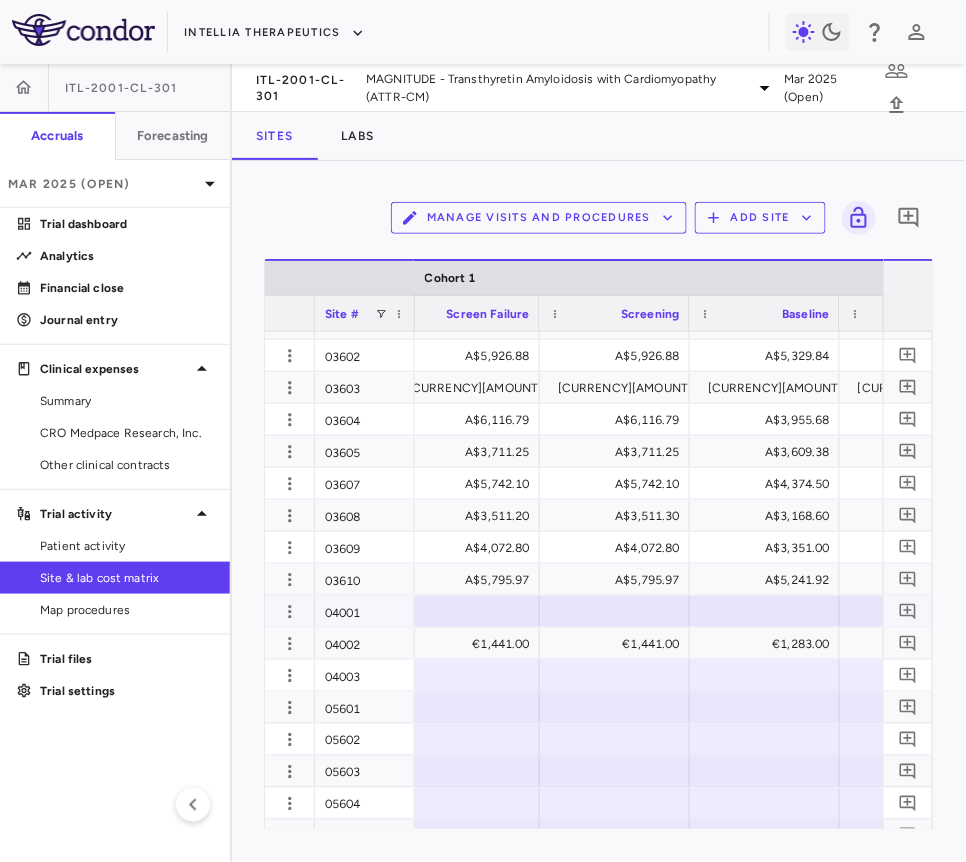 click at bounding box center [465, 611] 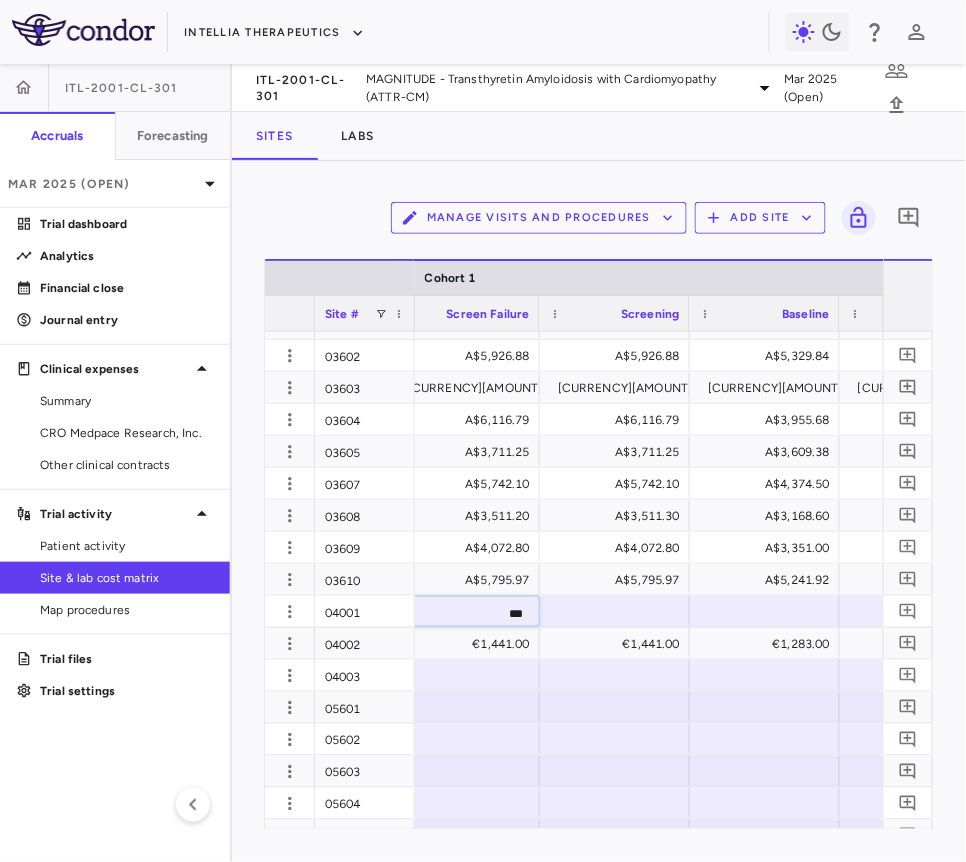 type on "****" 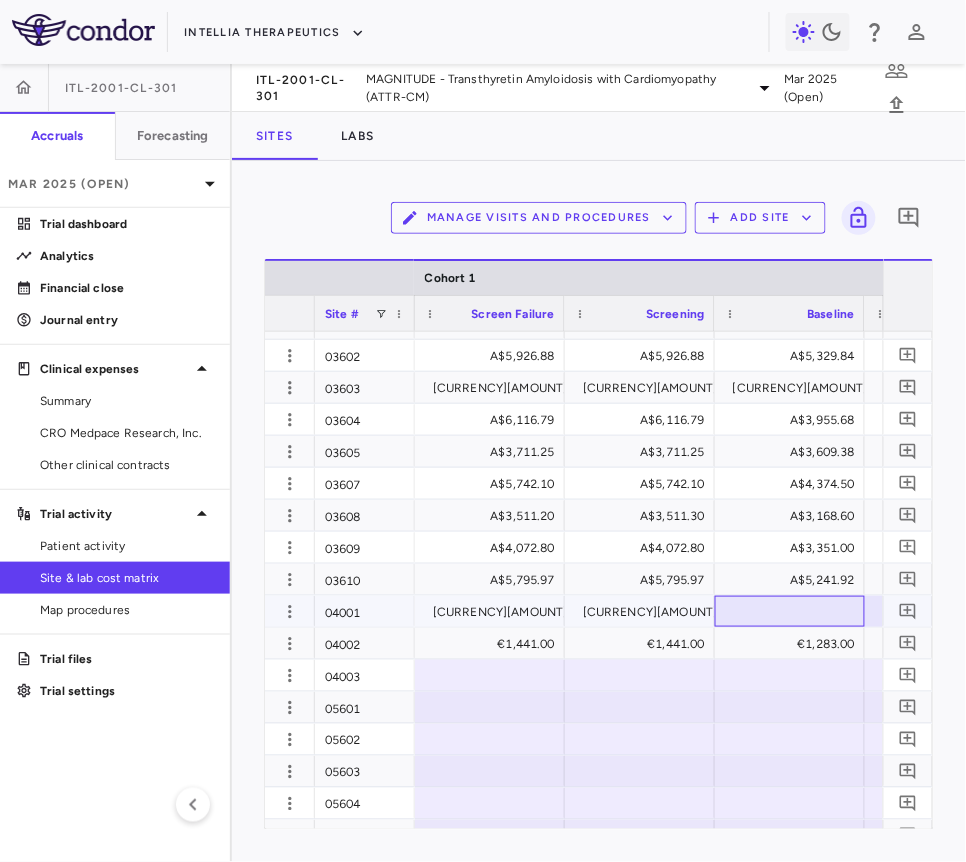 click at bounding box center (790, 611) 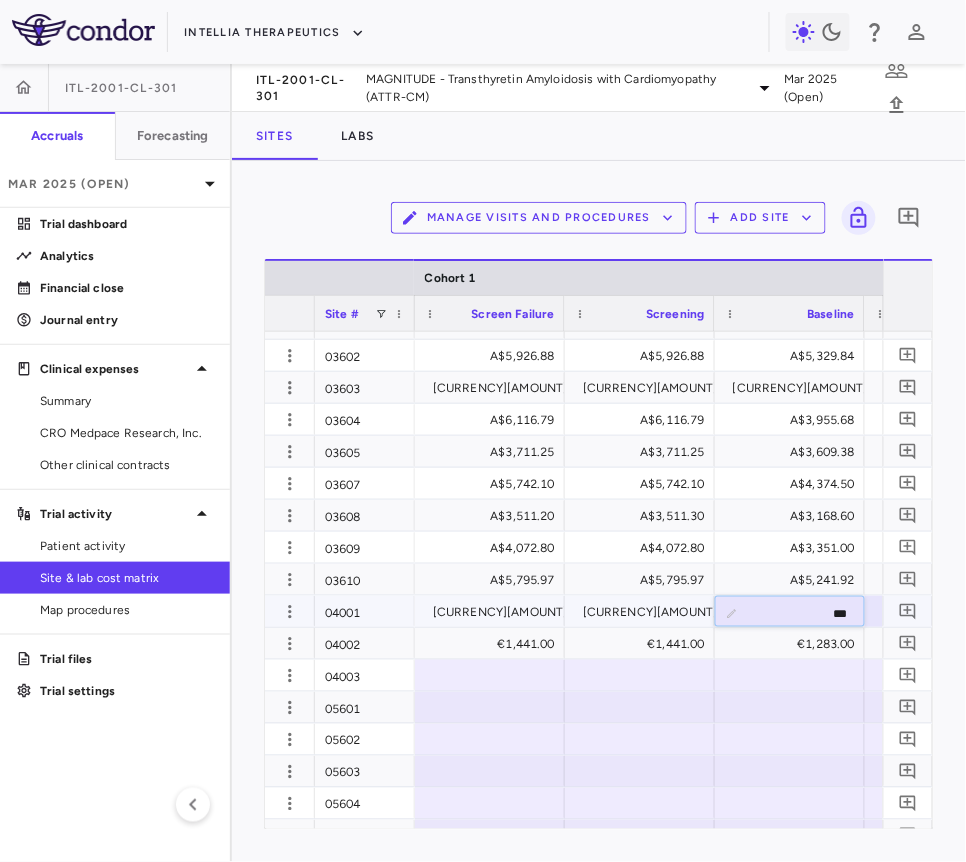 type on "****" 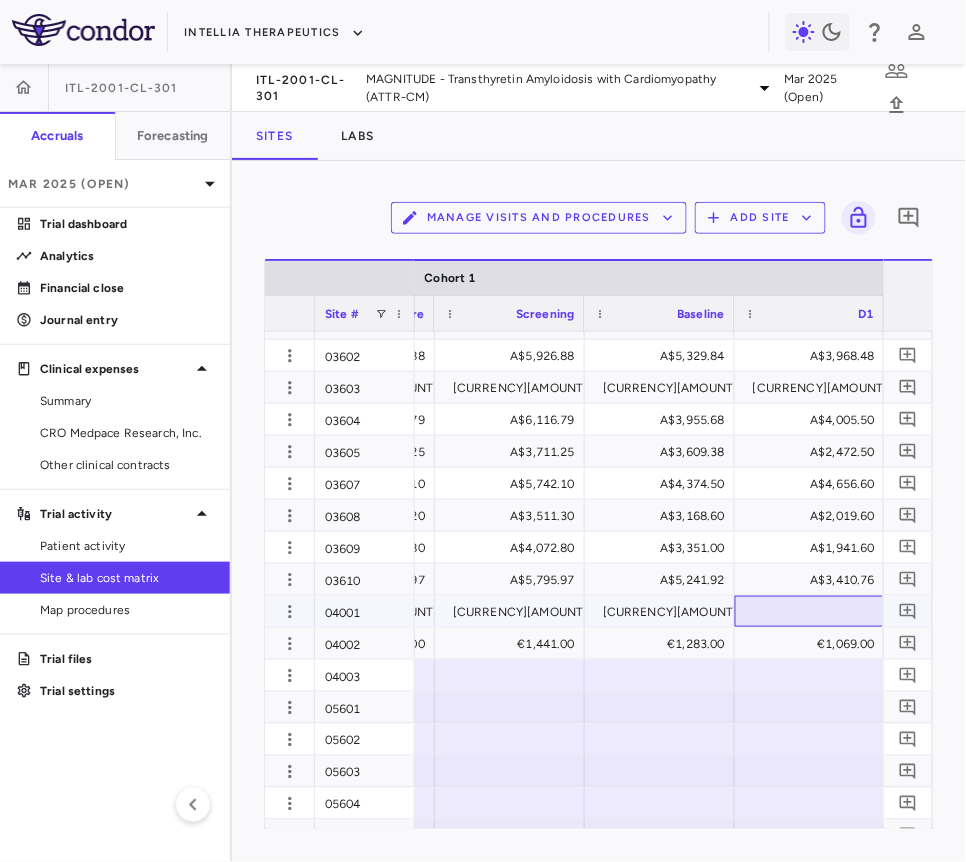 click at bounding box center [810, 611] 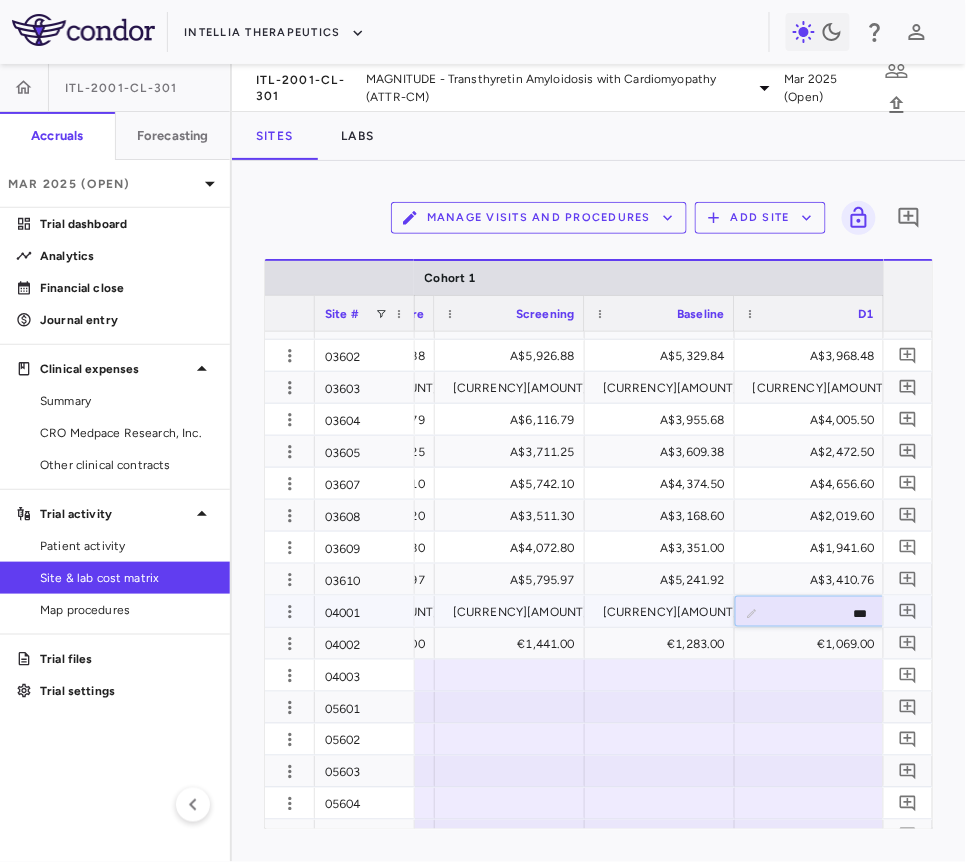 type on "****" 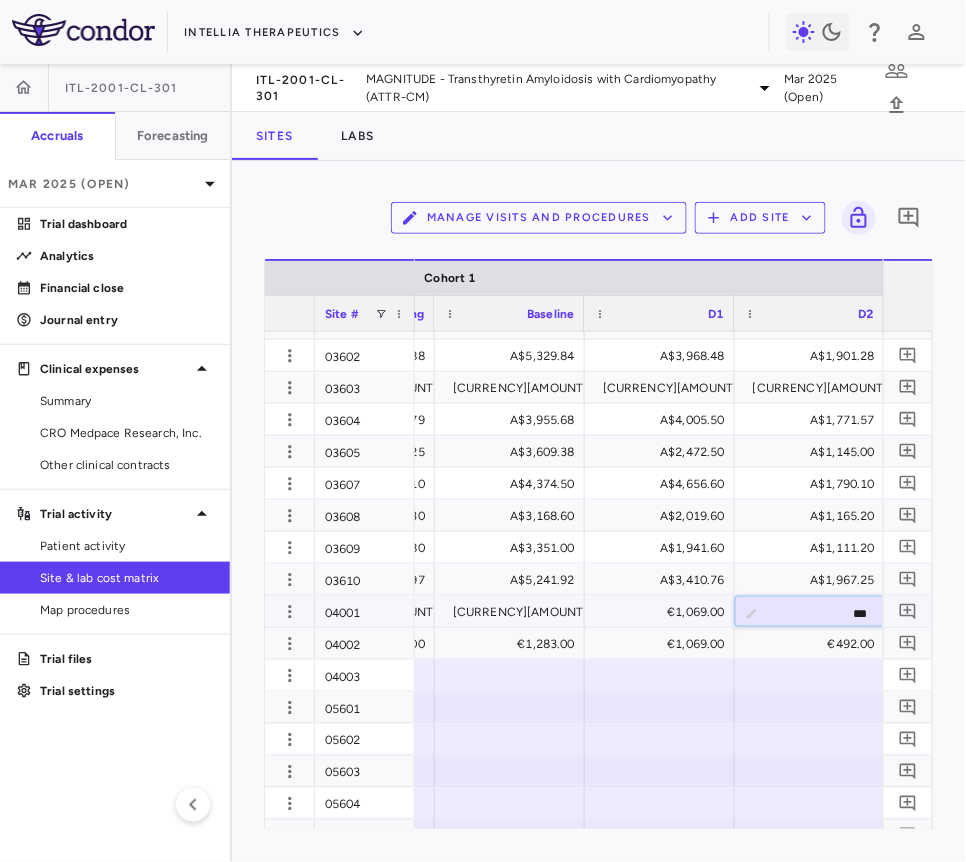 type on "****" 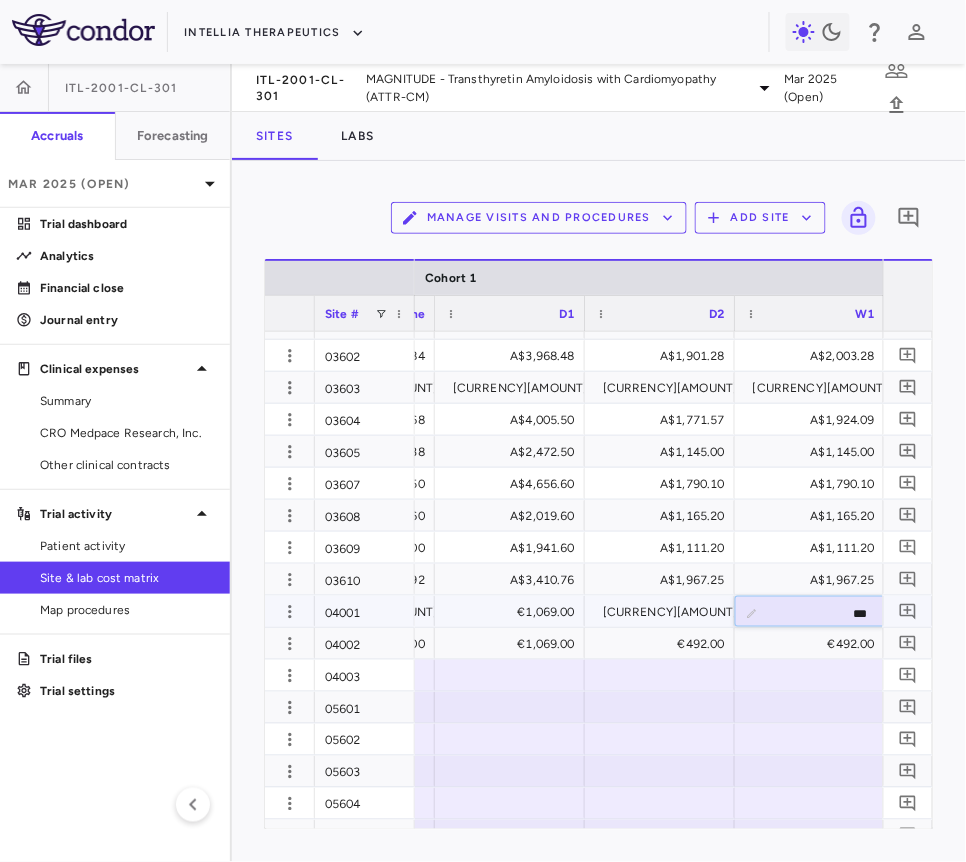 type on "****" 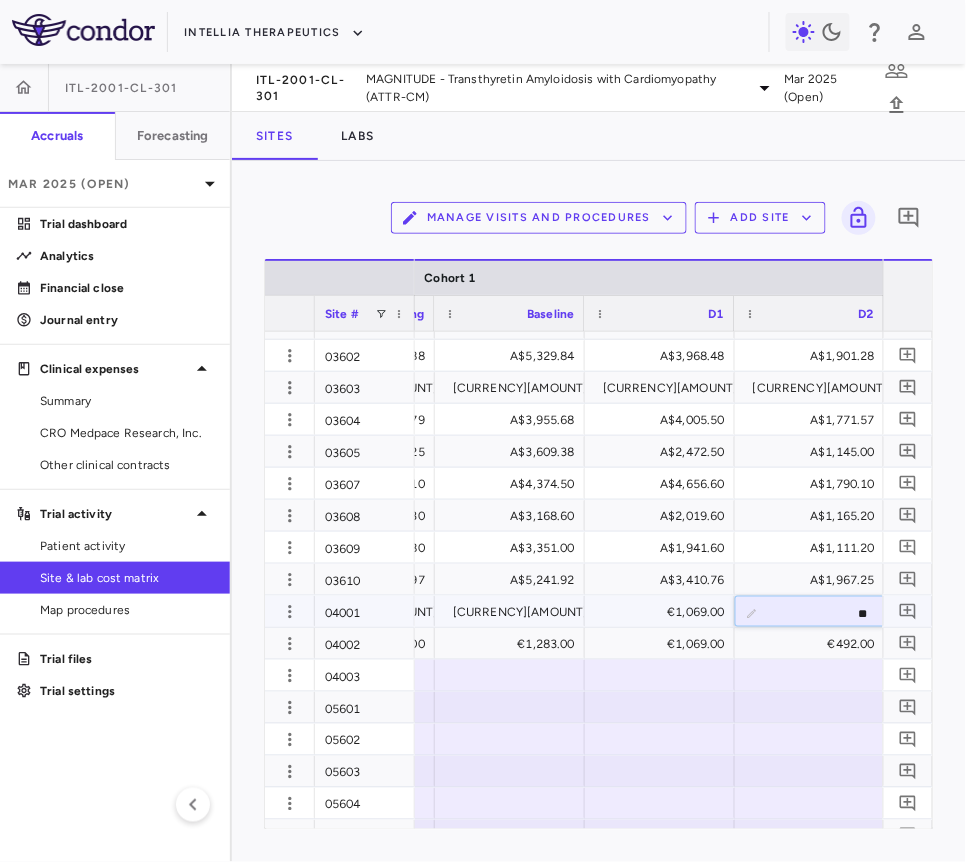 type on "*" 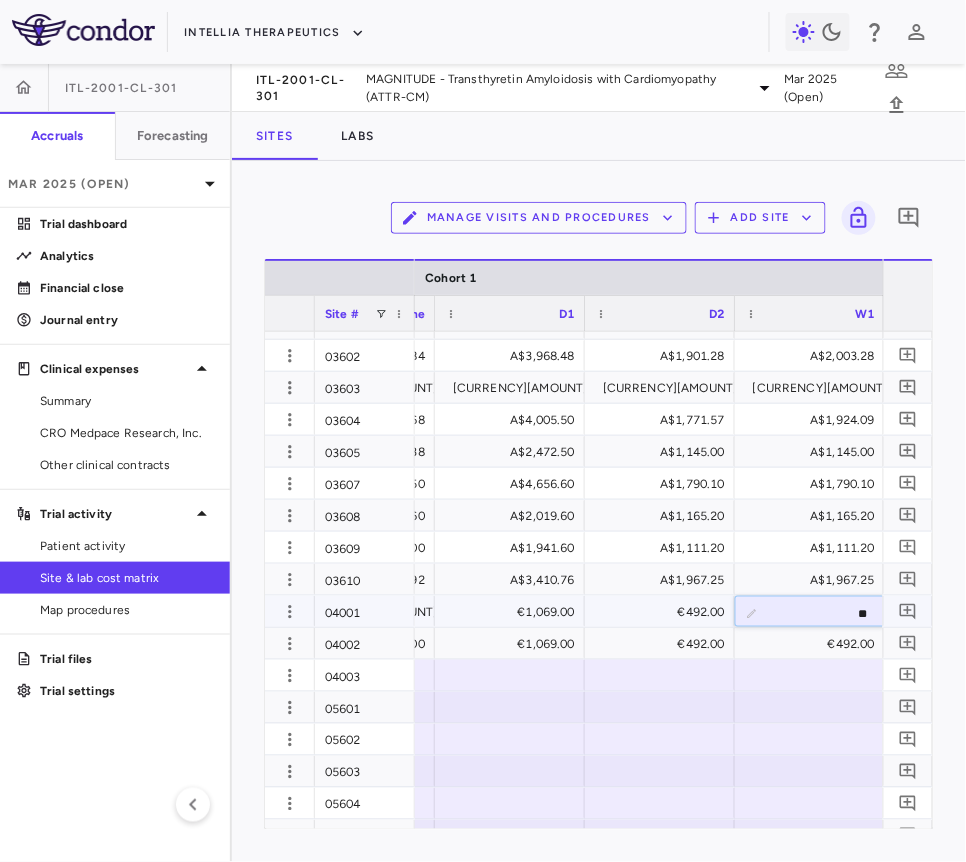 type on "*" 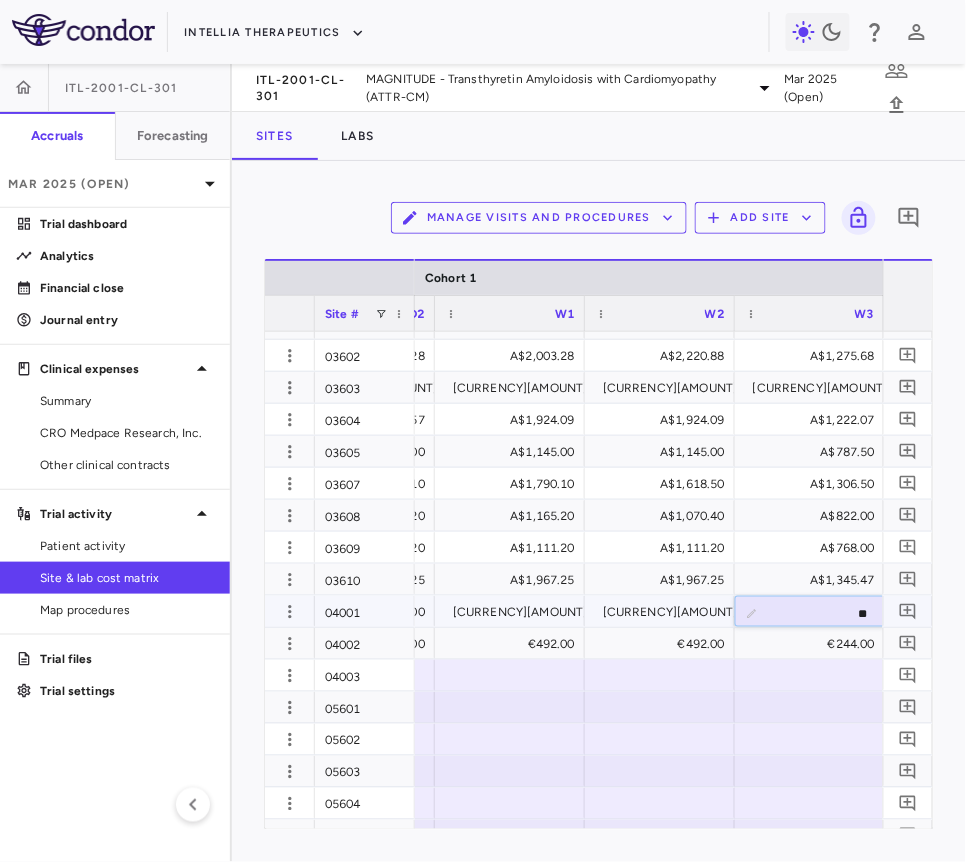 type on "***" 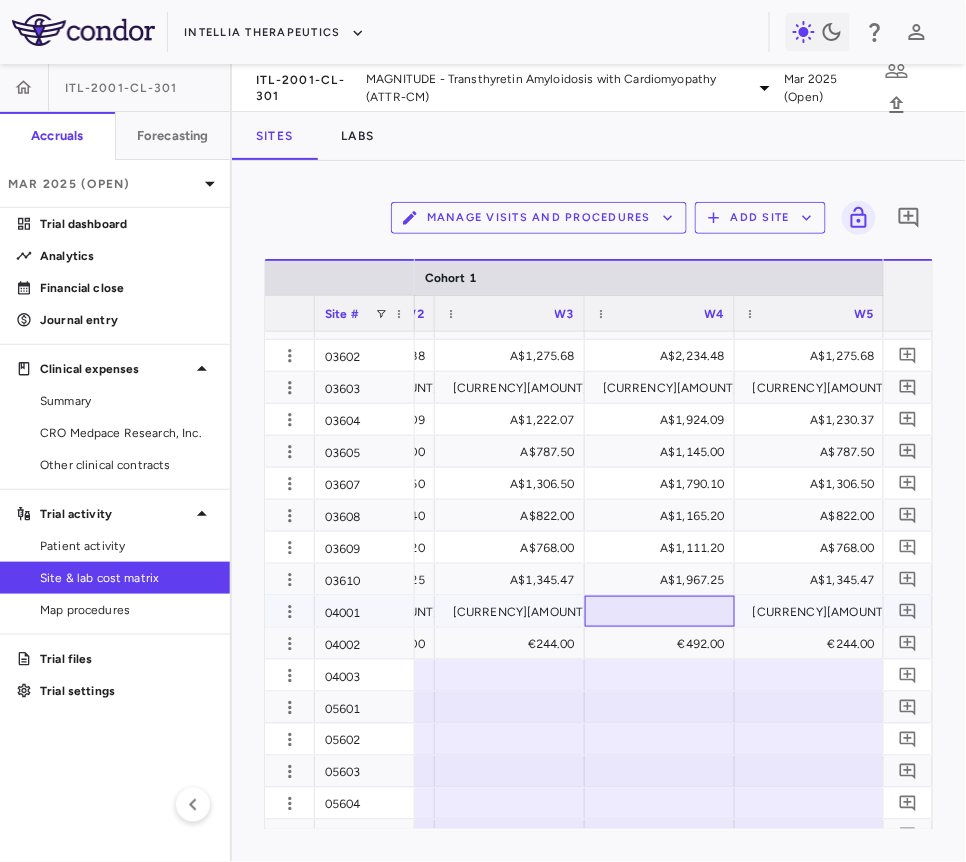 click at bounding box center (660, 611) 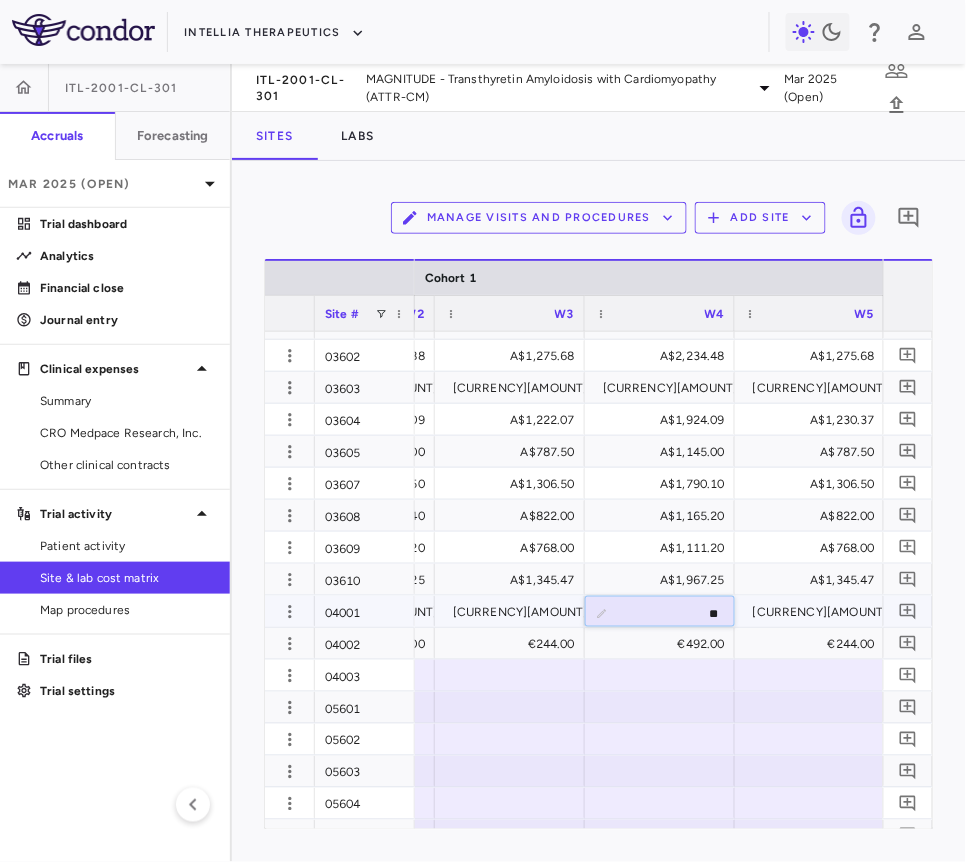 type on "***" 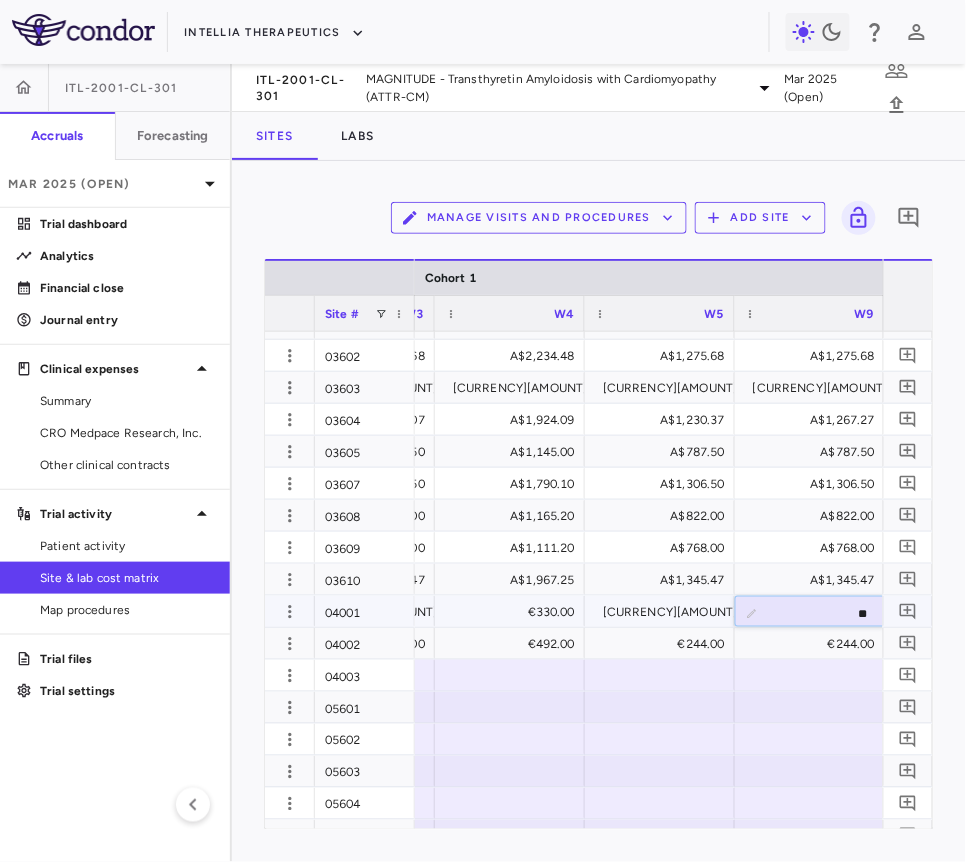 type on "***" 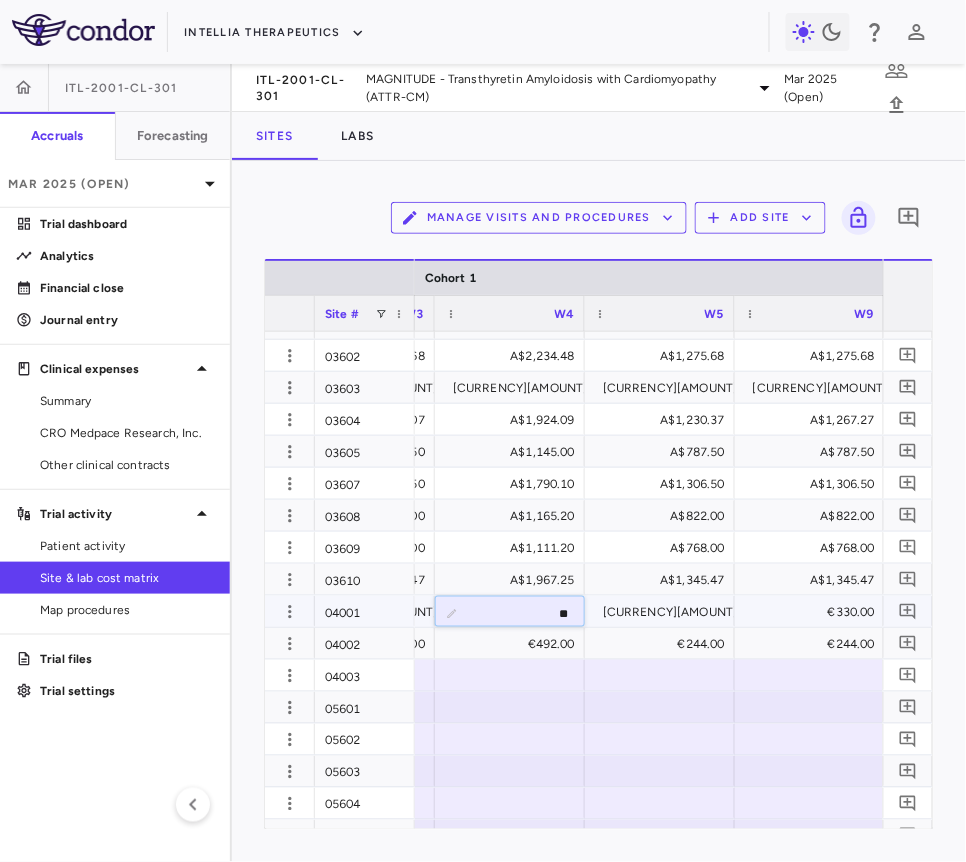 type on "*" 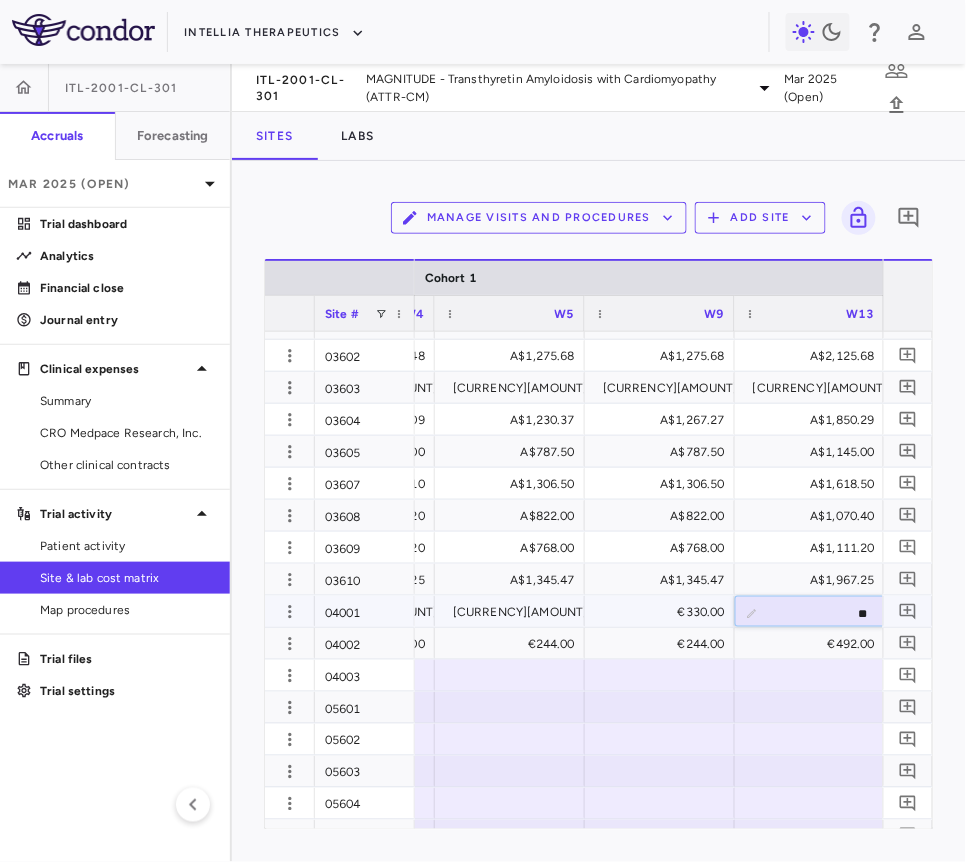 type on "***" 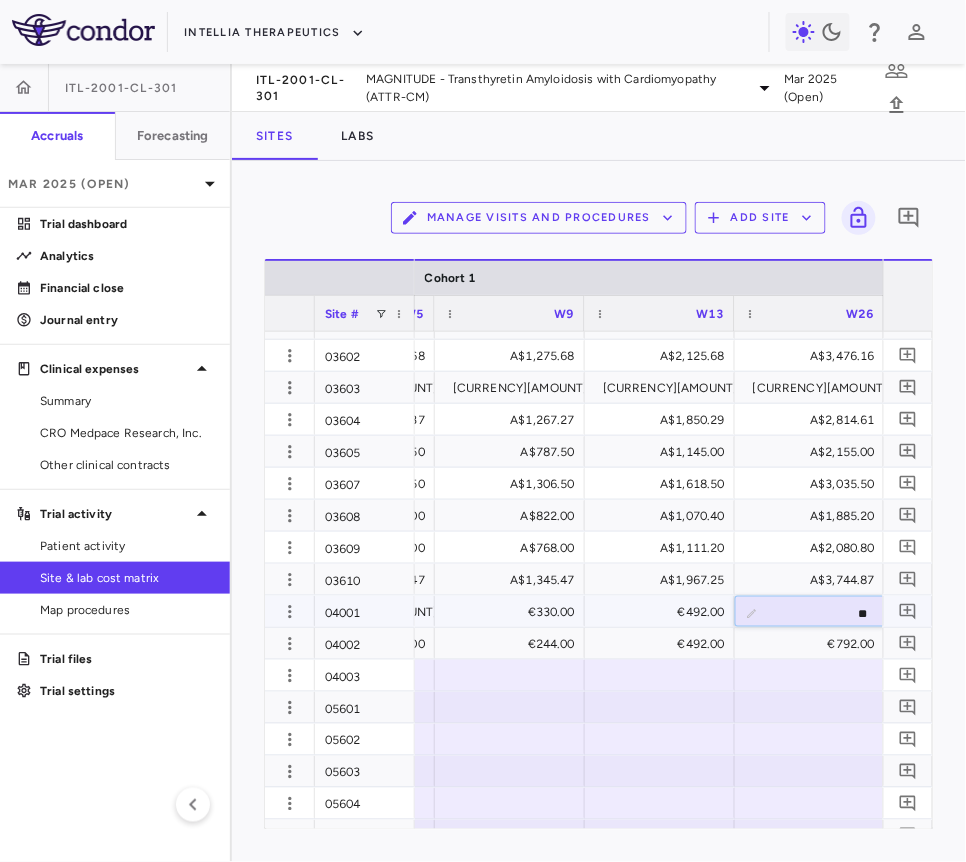 type on "***" 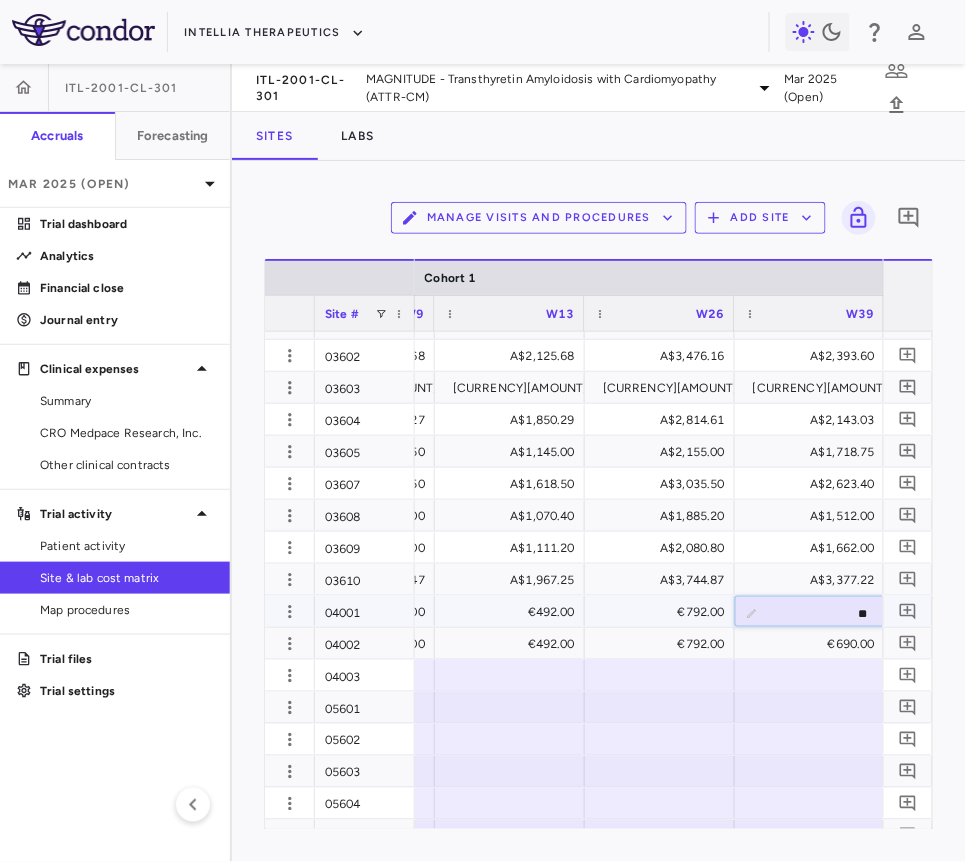 type on "***" 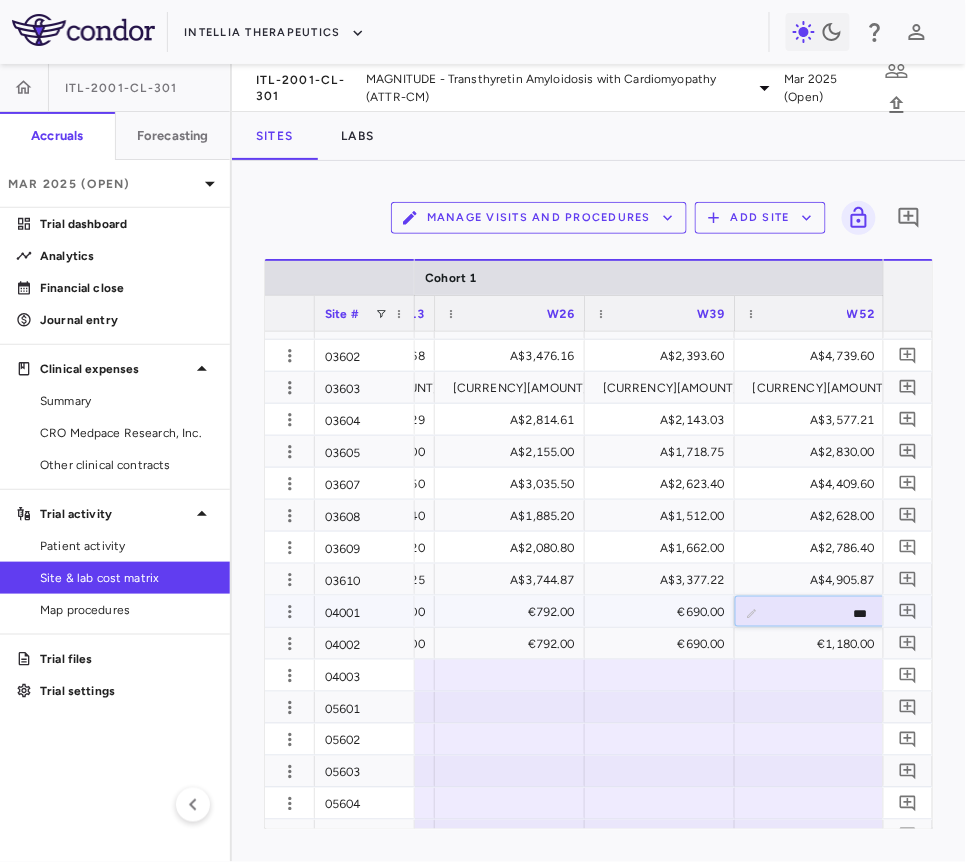 type on "****" 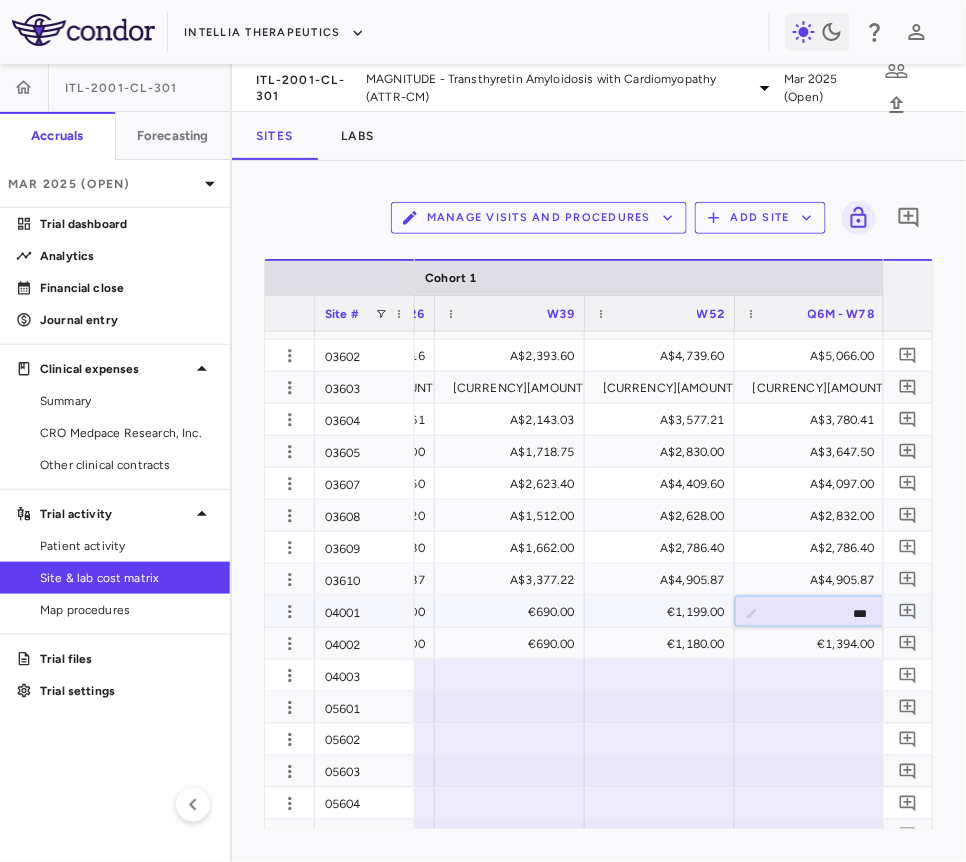 type on "****" 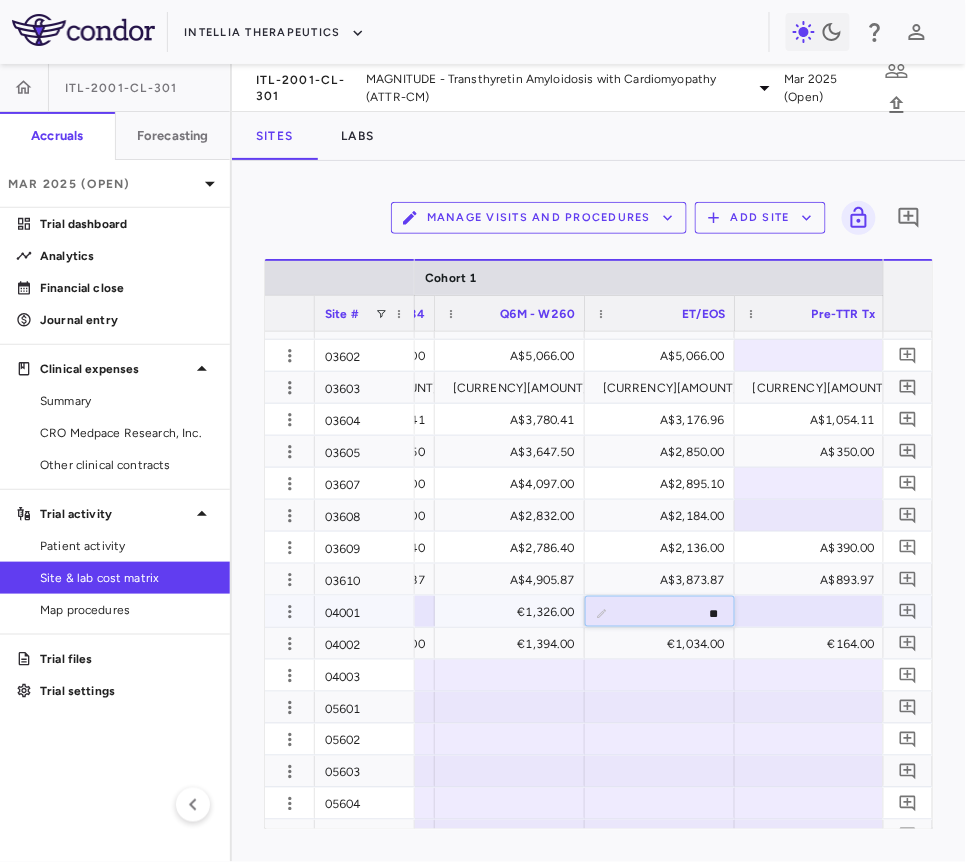 type on "***" 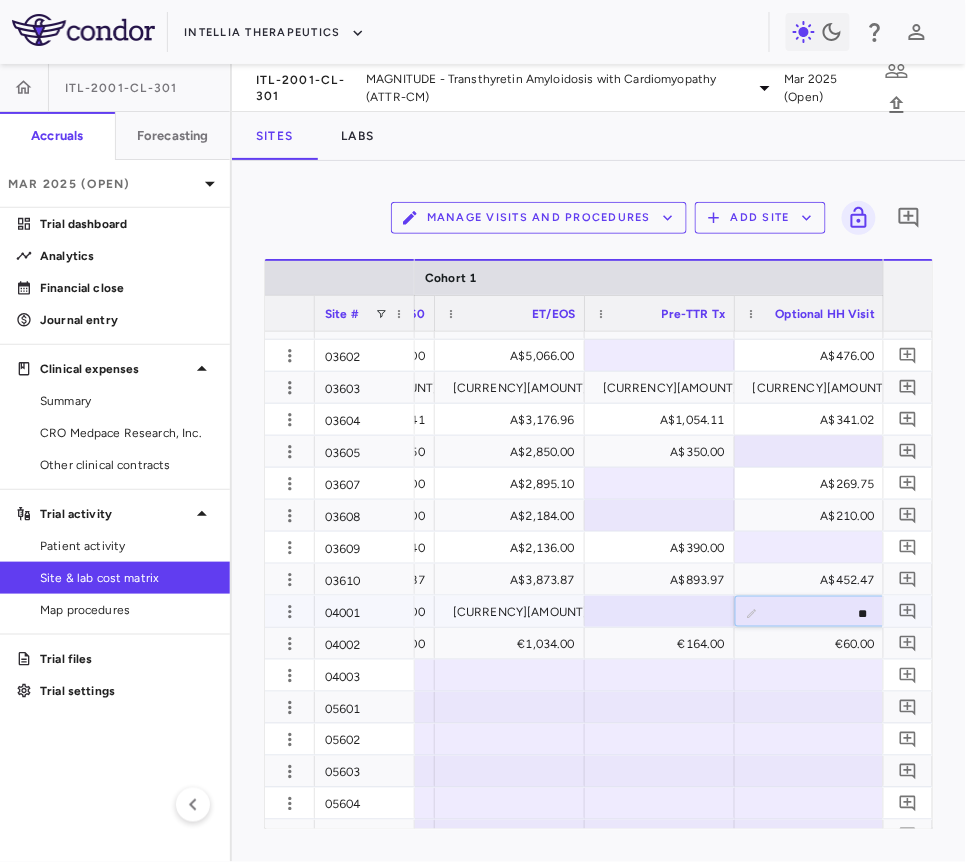 type on "***" 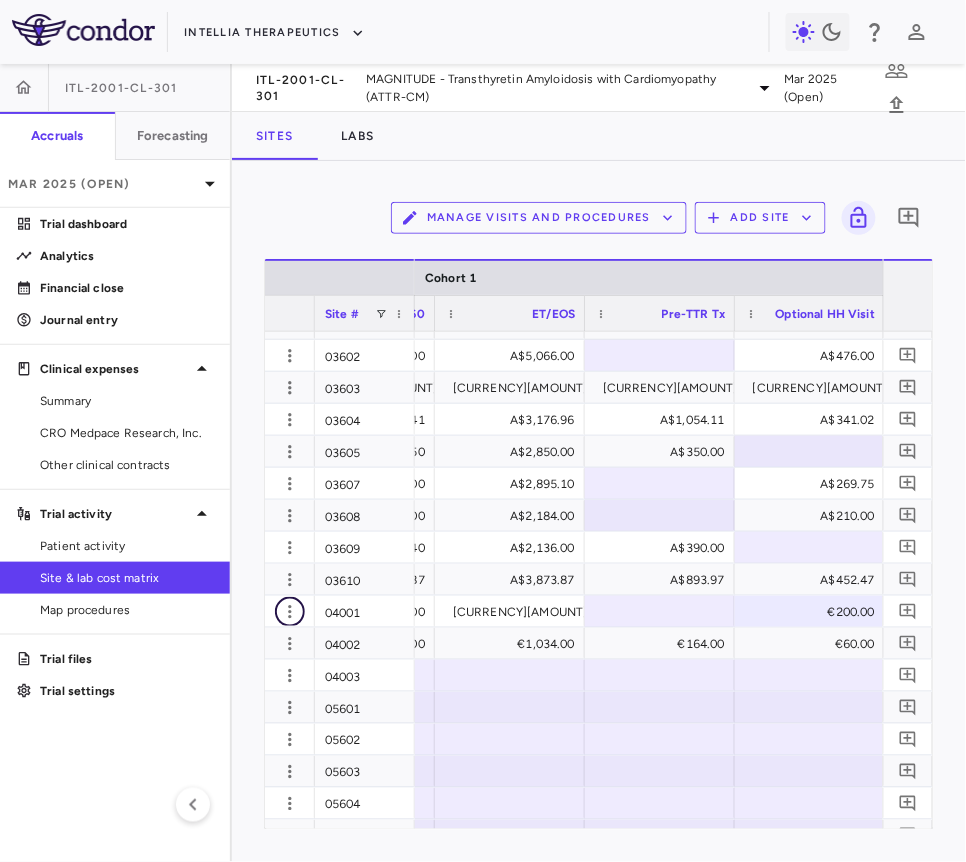 click 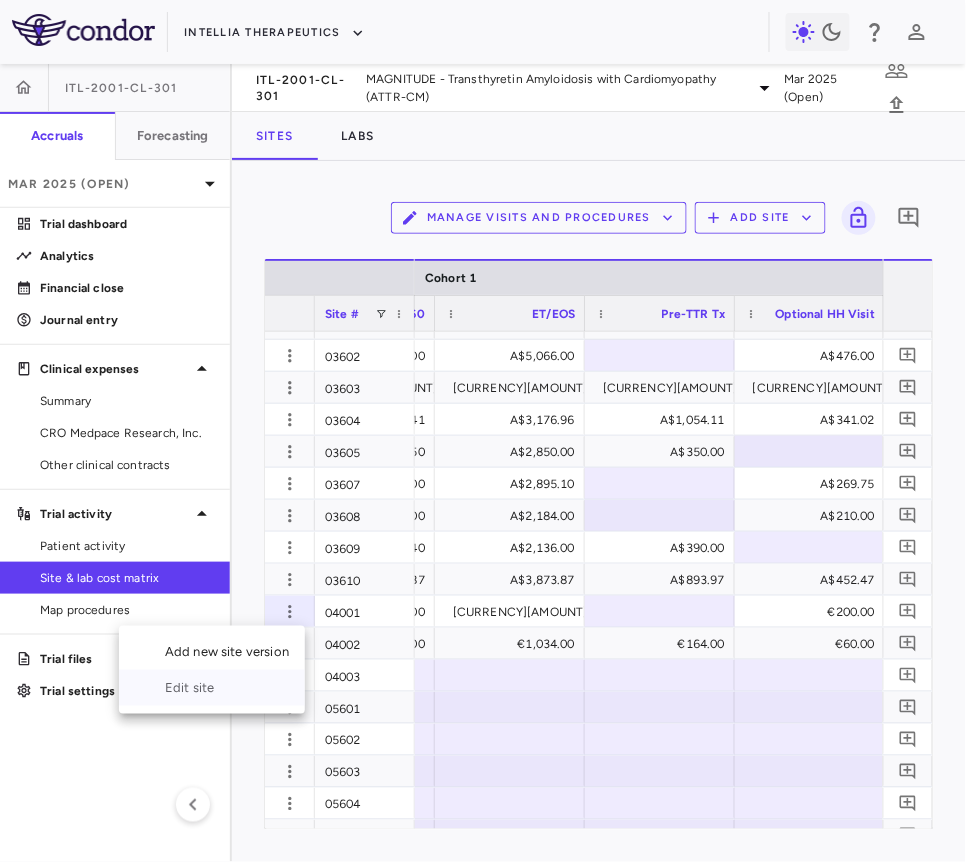 click on "Edit site" at bounding box center [212, 688] 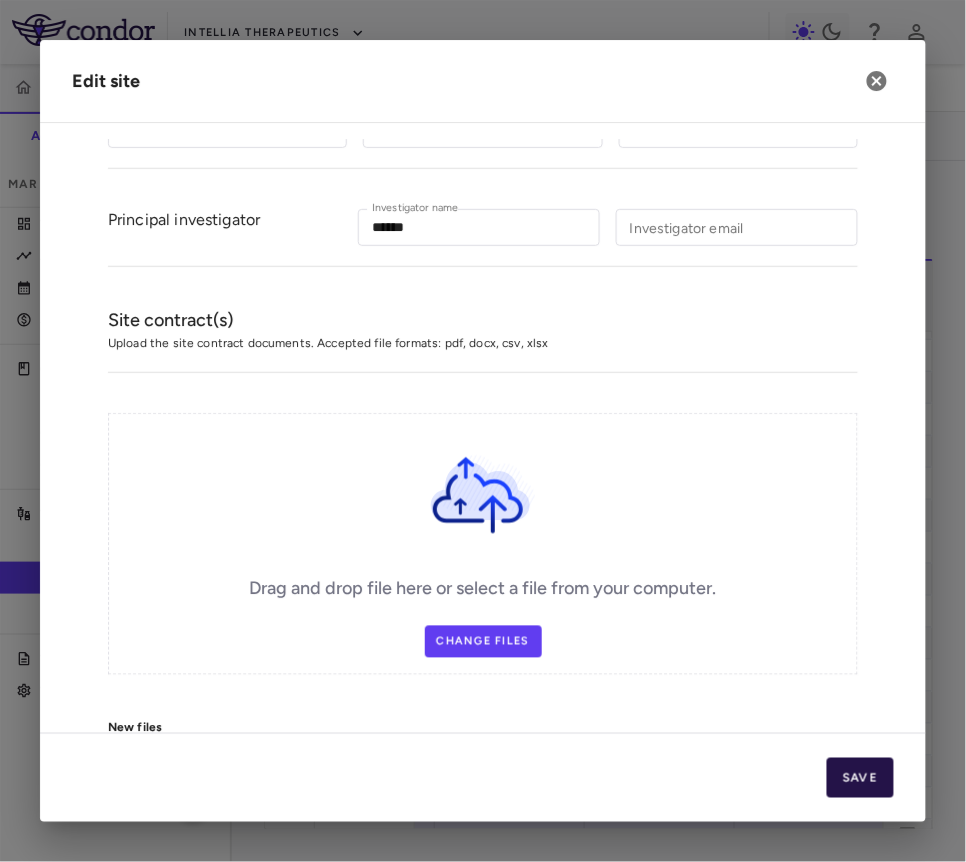 click on "Save" at bounding box center [860, 778] 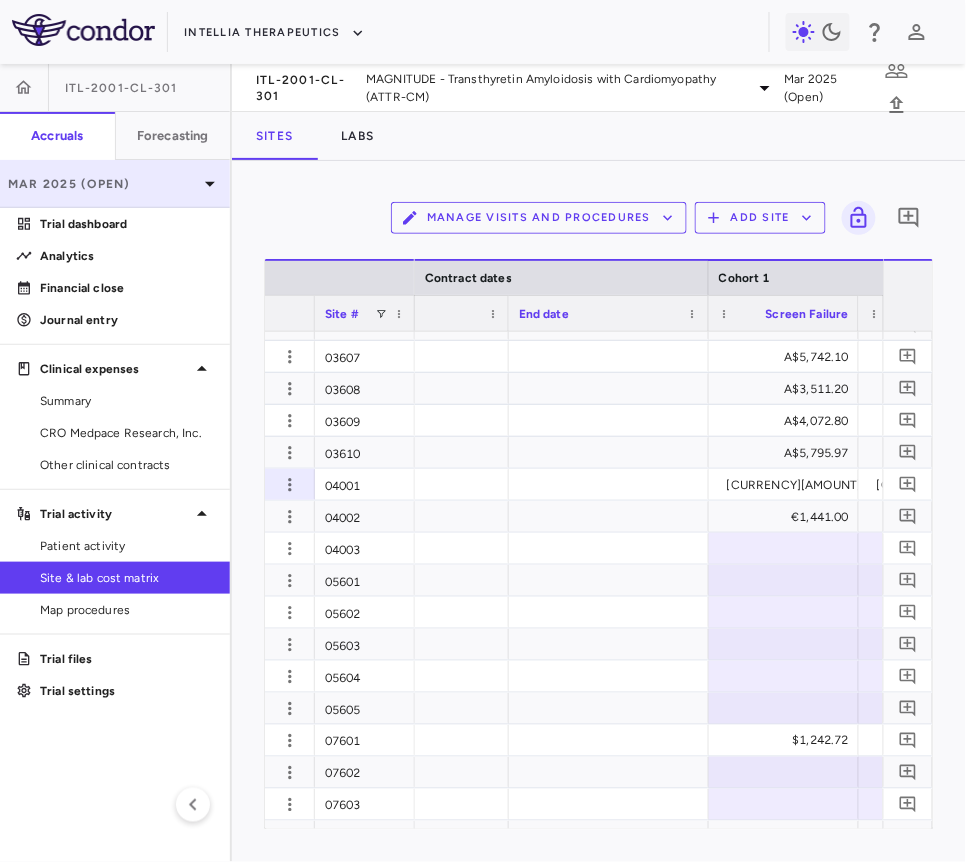 click on "Mar 2025 (Open)" at bounding box center (103, 184) 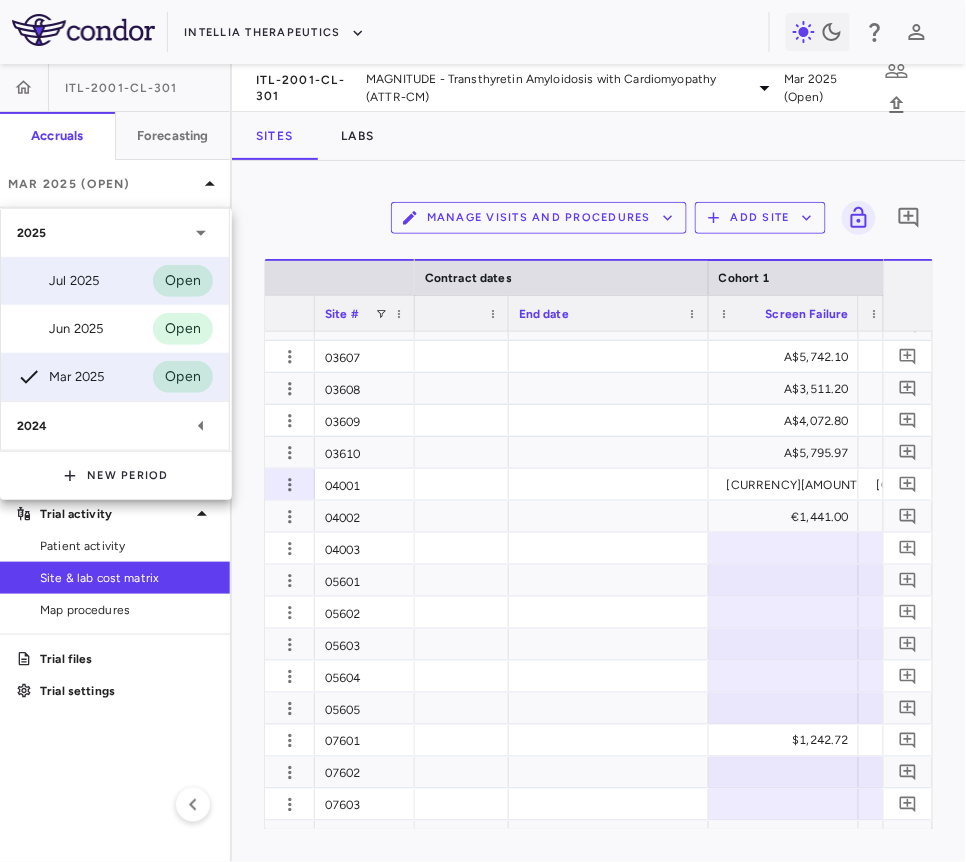 click on "Jul 2025" at bounding box center [58, 281] 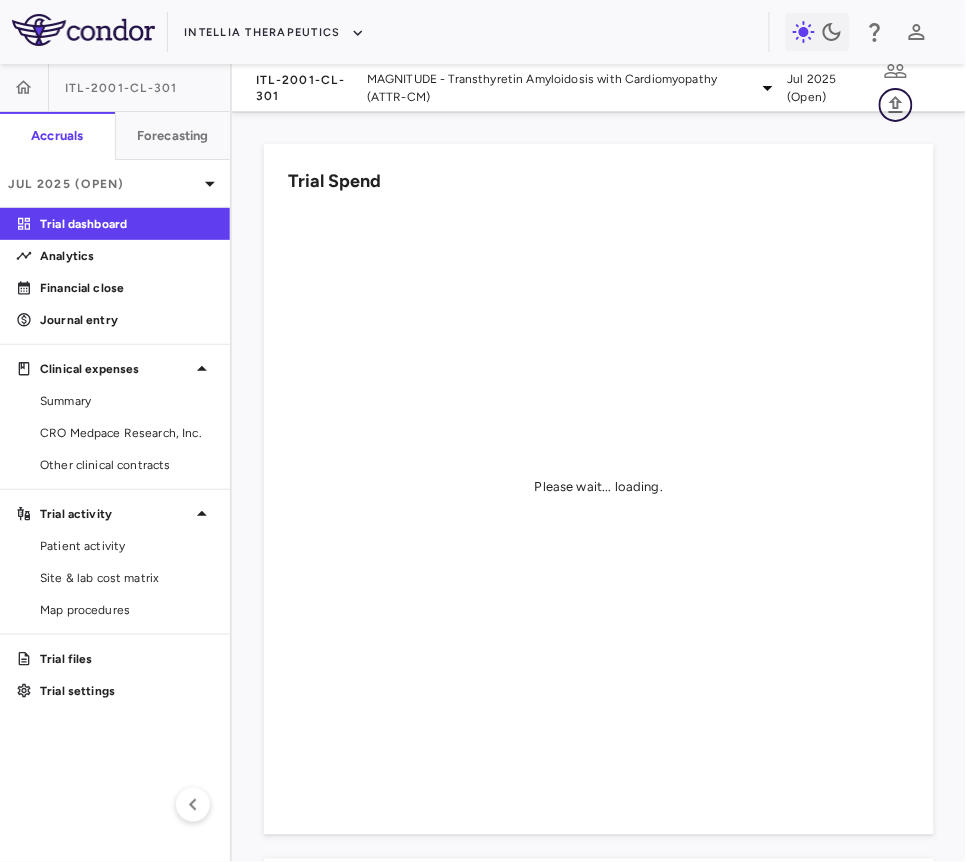 click 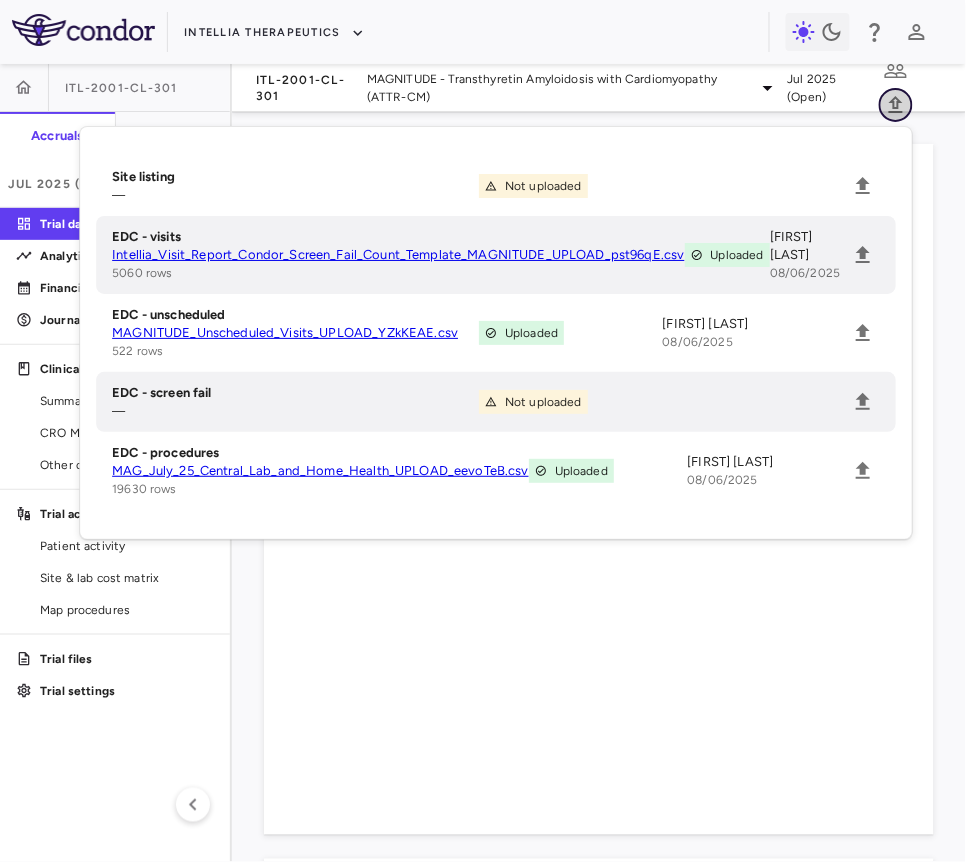 click 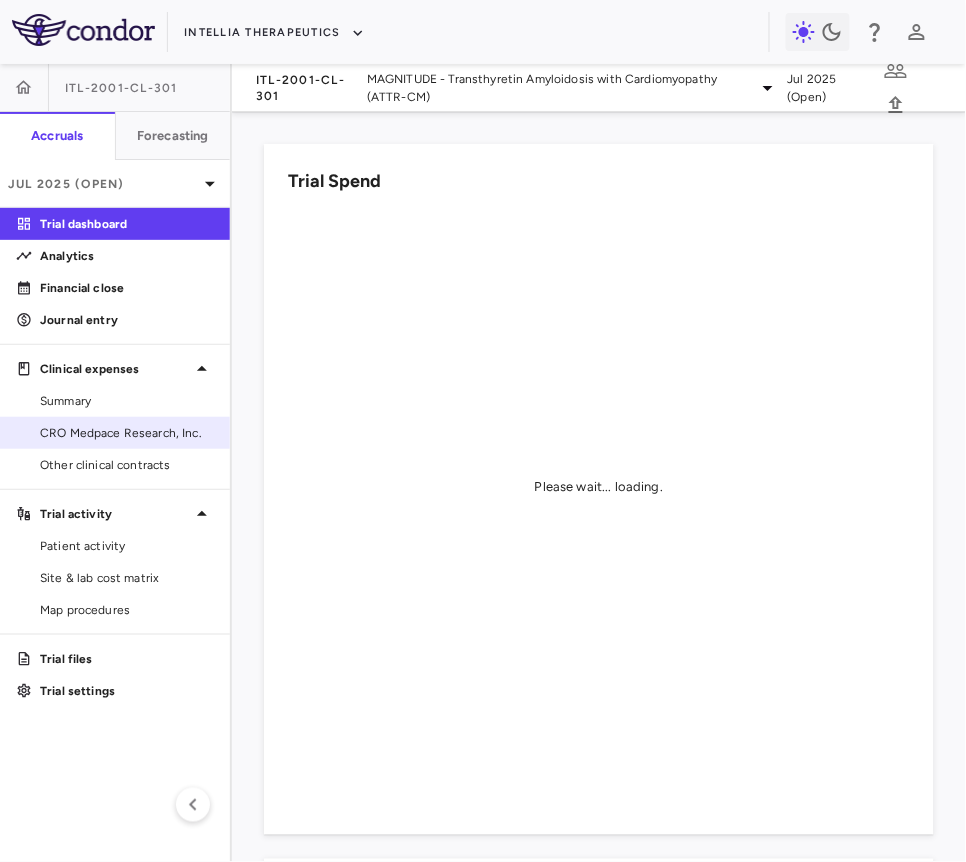 click on "CRO Medpace Research, Inc." at bounding box center (127, 433) 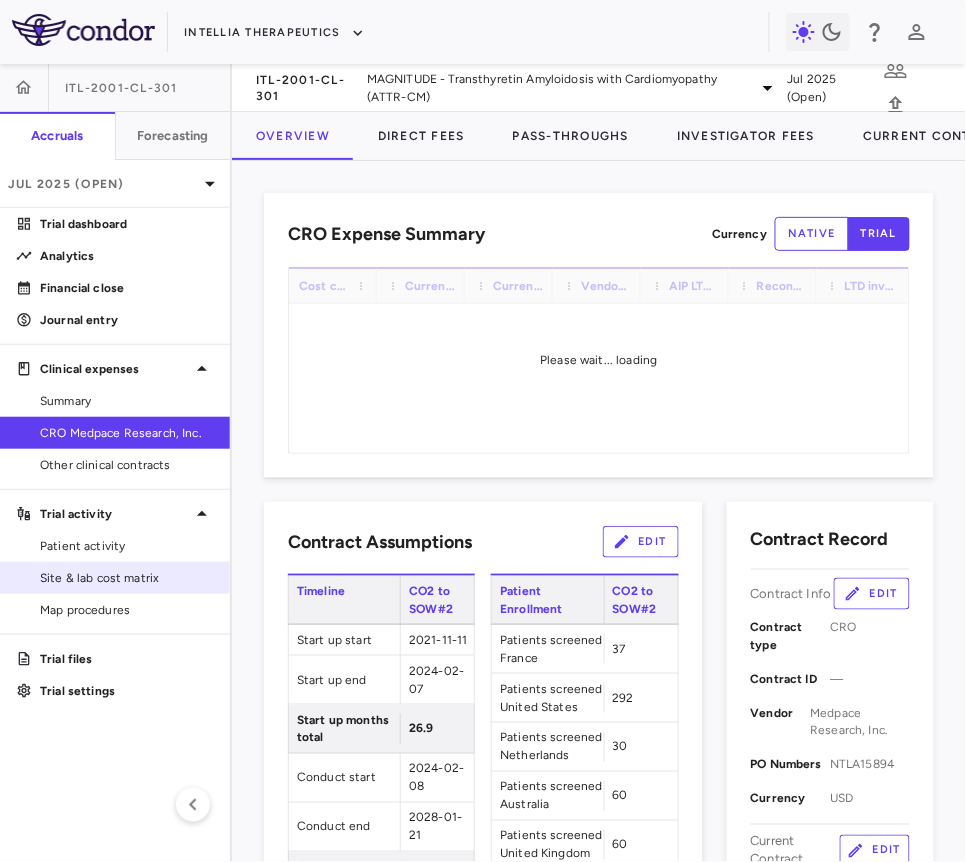 click on "Site & lab cost matrix" at bounding box center [115, 578] 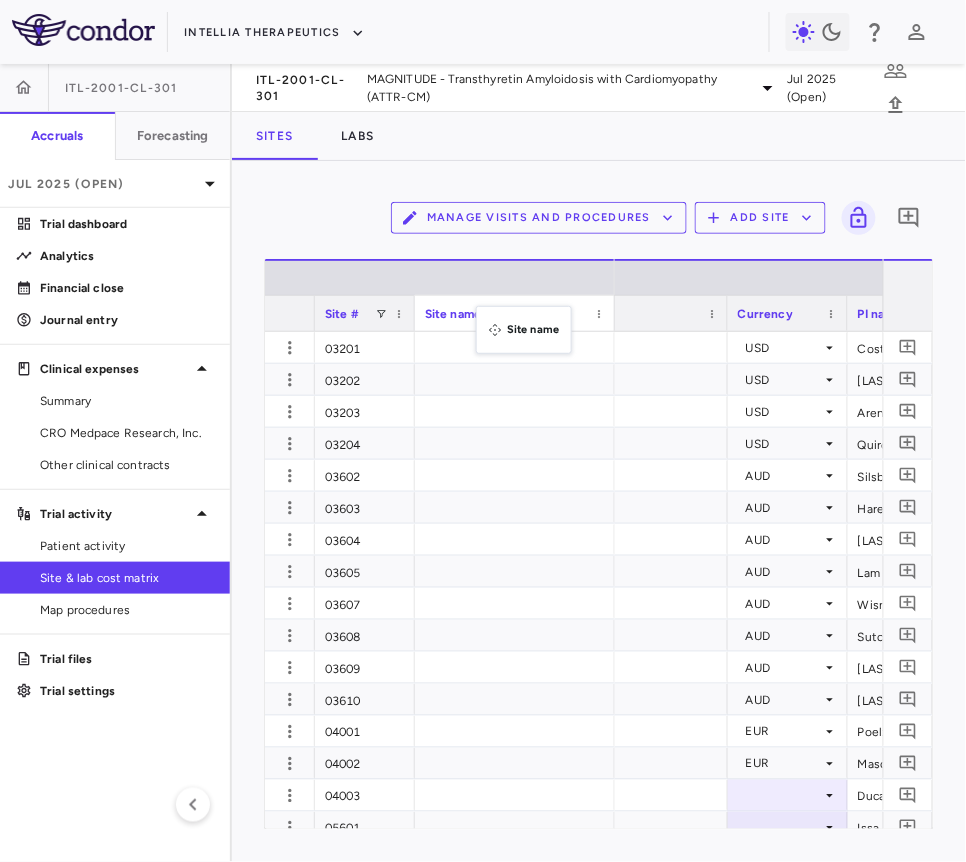 drag, startPoint x: 499, startPoint y: 326, endPoint x: 333, endPoint y: 214, distance: 200.24985 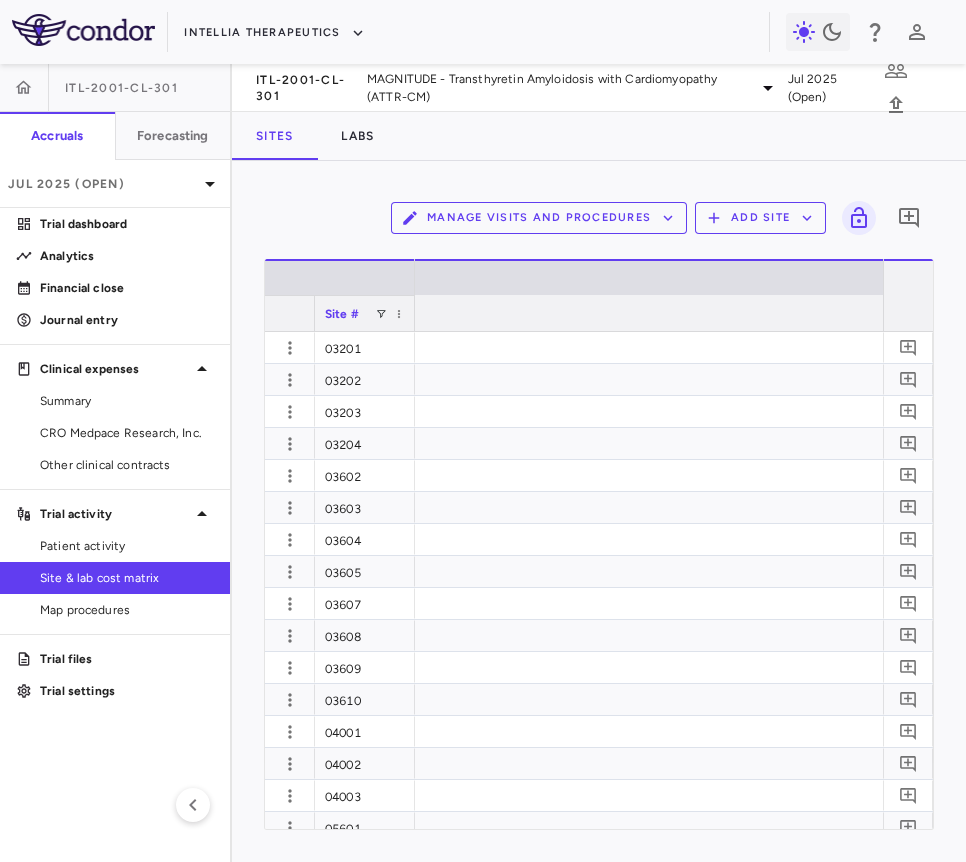 scroll, scrollTop: 0, scrollLeft: 0, axis: both 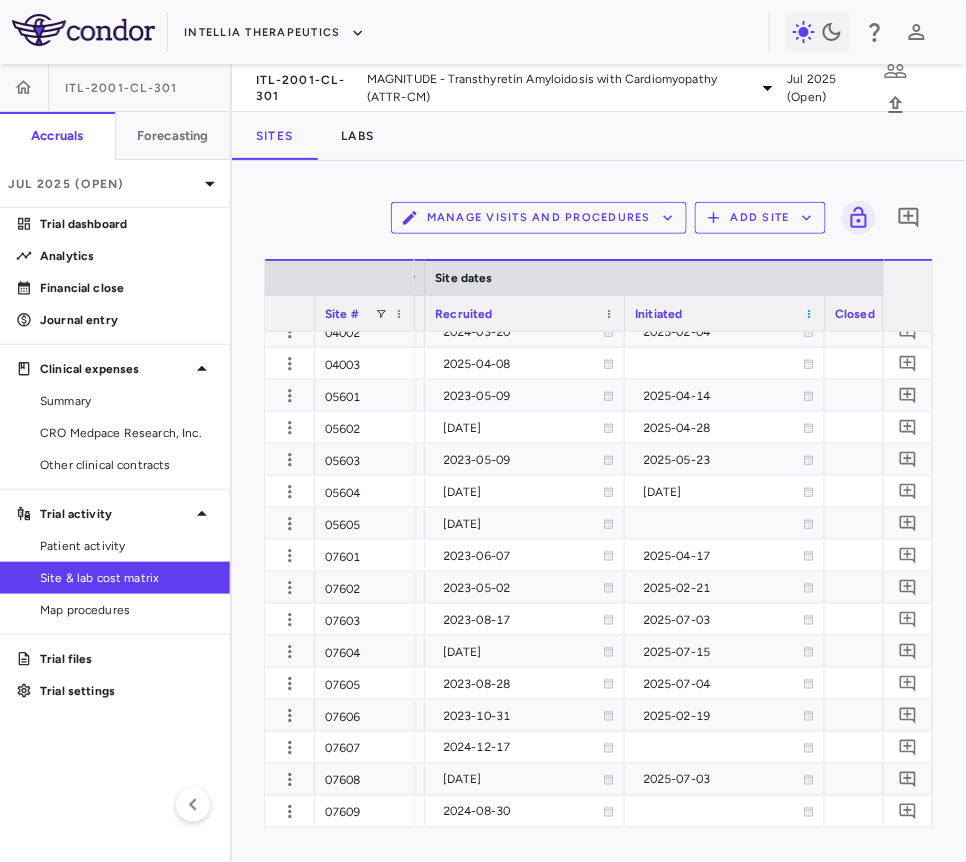 click at bounding box center [809, 314] 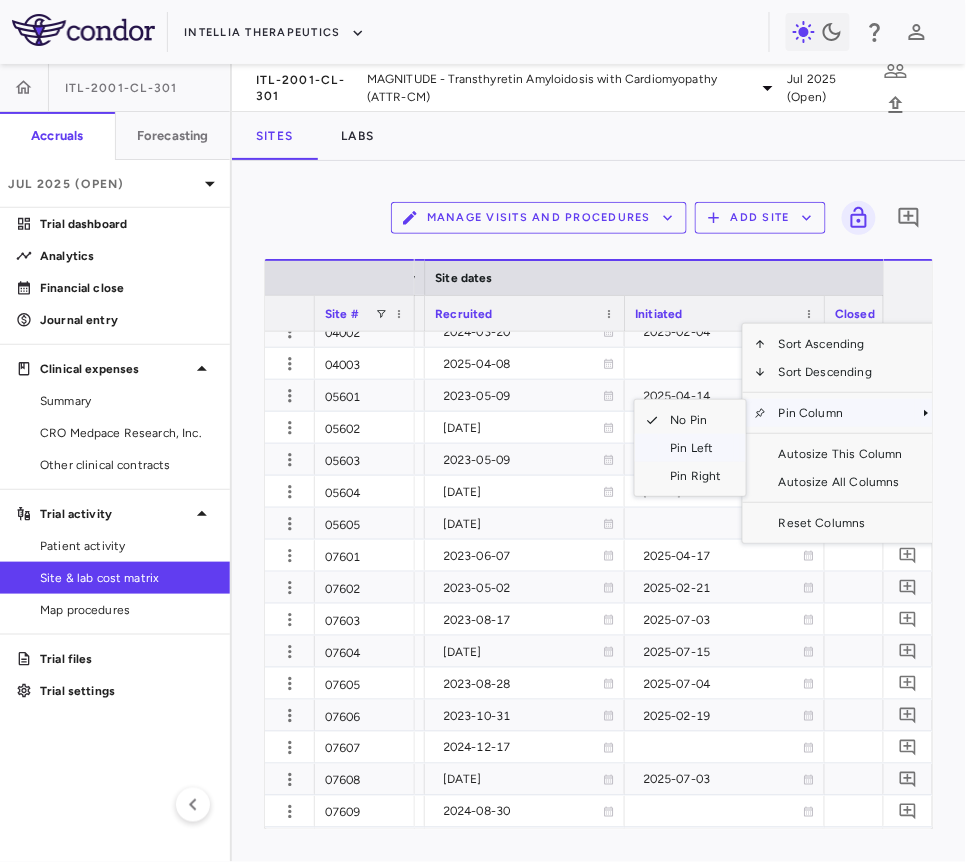 click on "Pin Left" at bounding box center (696, 448) 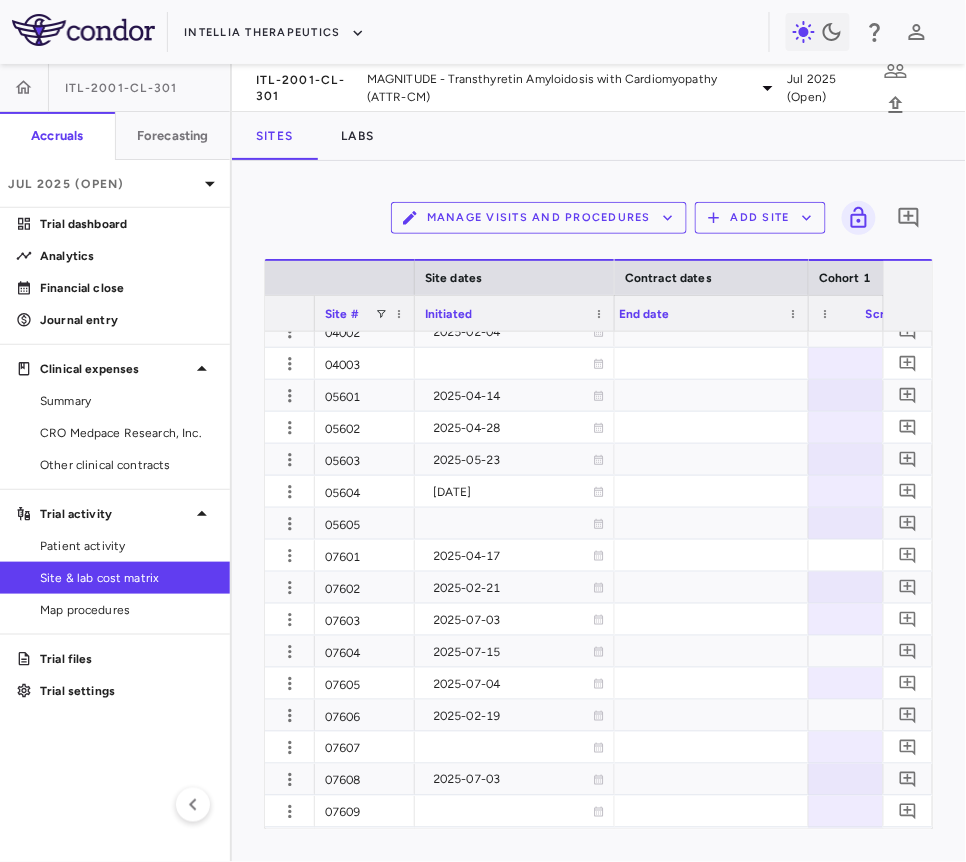 click on "End date" at bounding box center [709, 313] 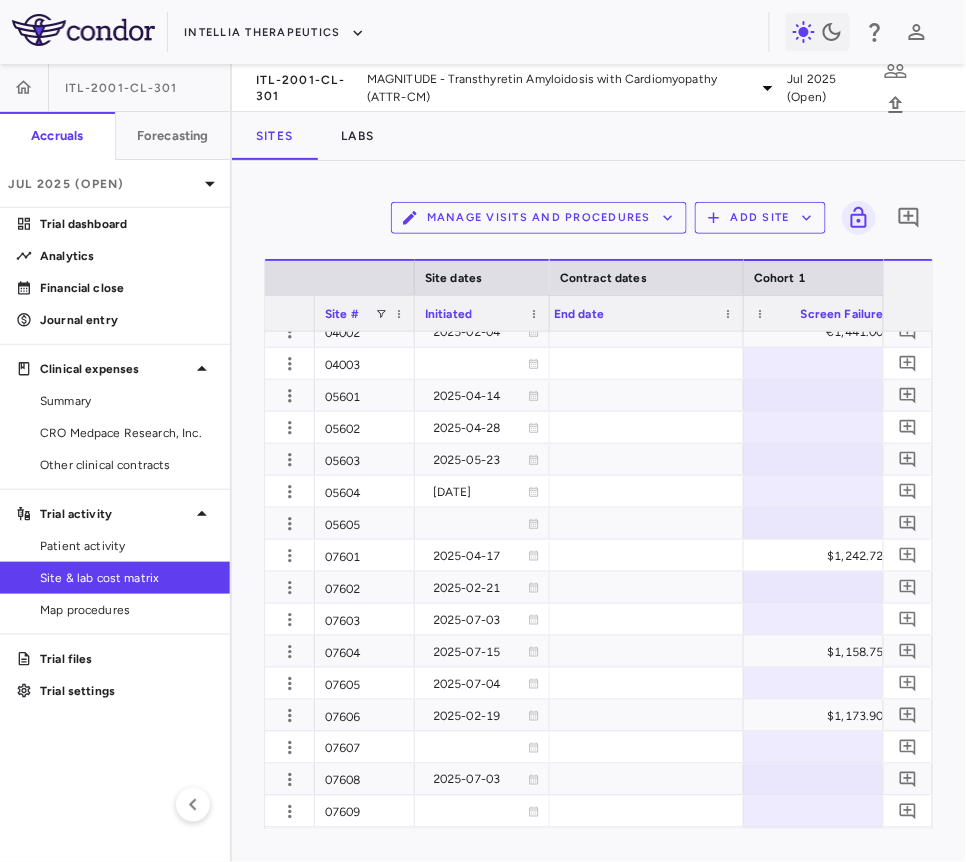 drag, startPoint x: 611, startPoint y: 307, endPoint x: 545, endPoint y: 335, distance: 71.693794 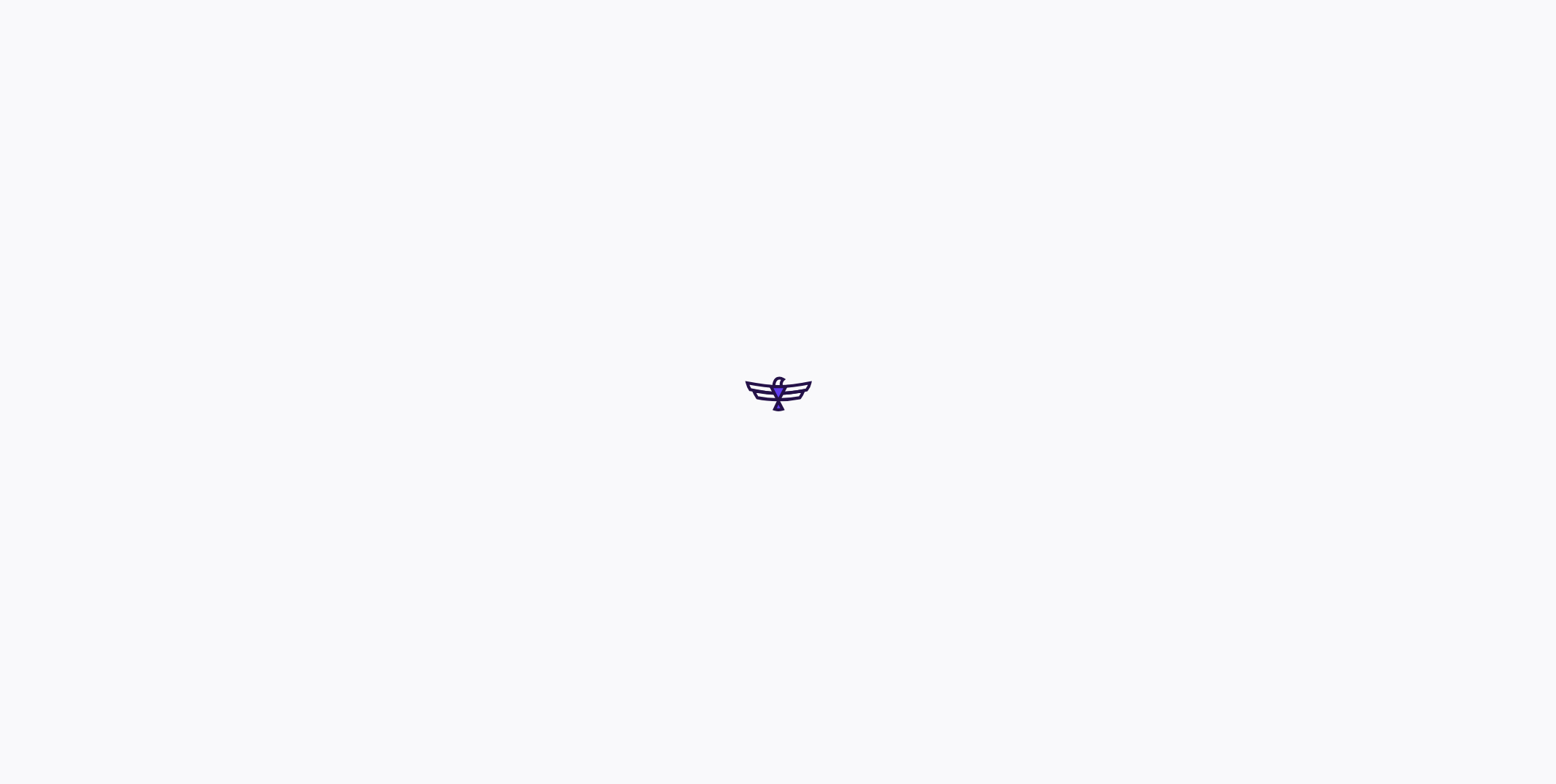 scroll, scrollTop: 0, scrollLeft: 0, axis: both 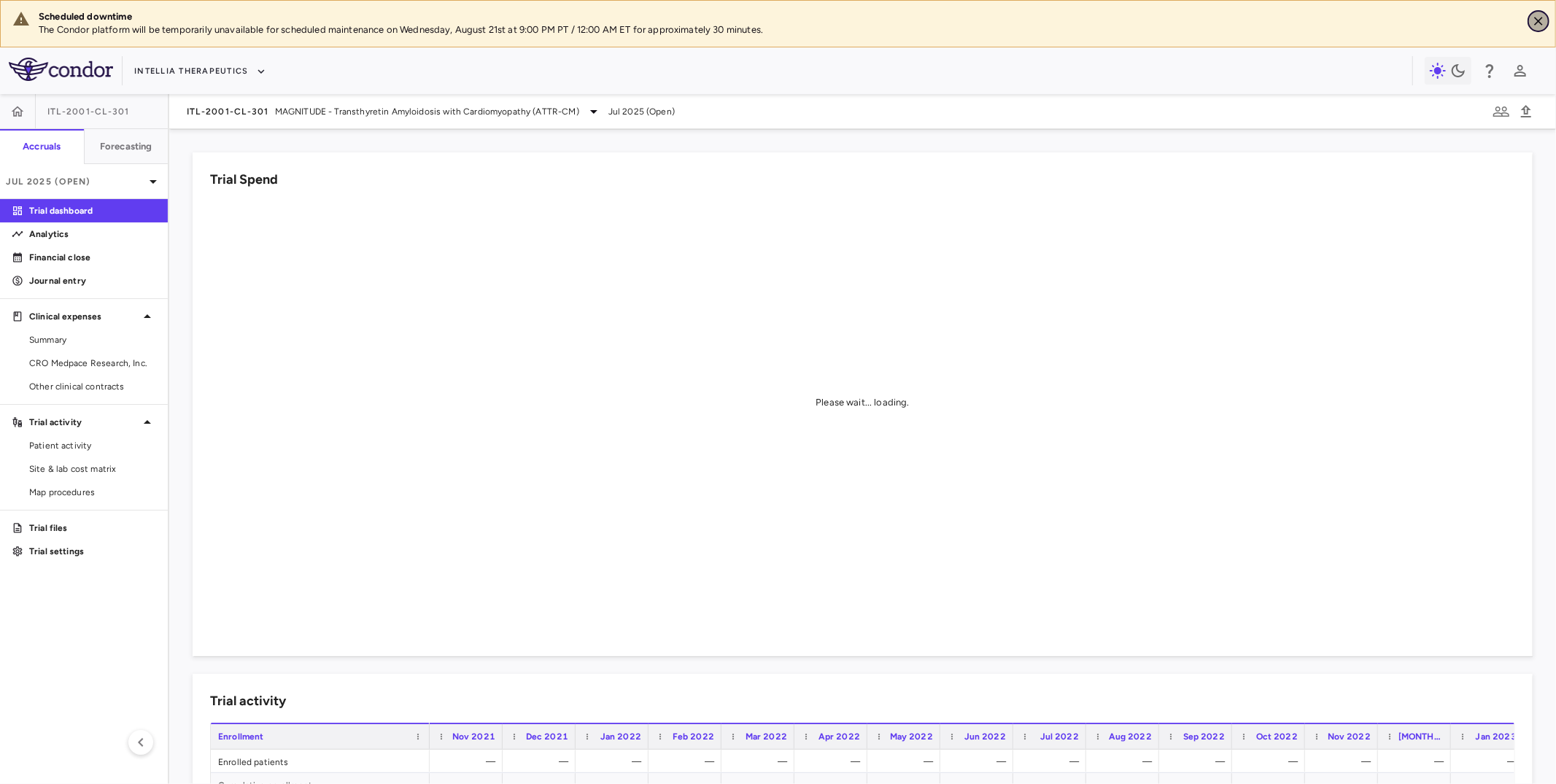 click 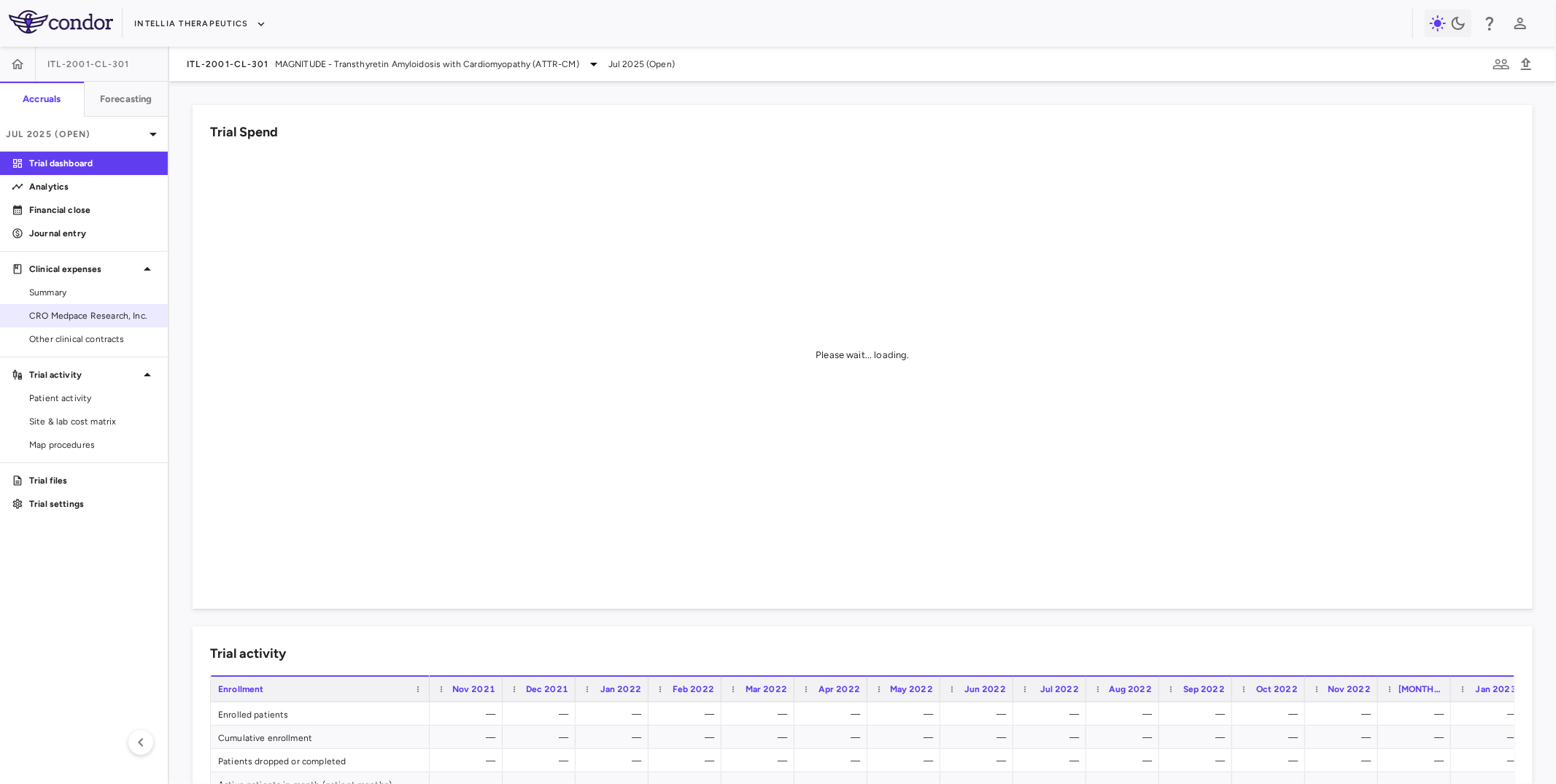 click on "CRO Medpace Research, Inc." at bounding box center (93, 316) 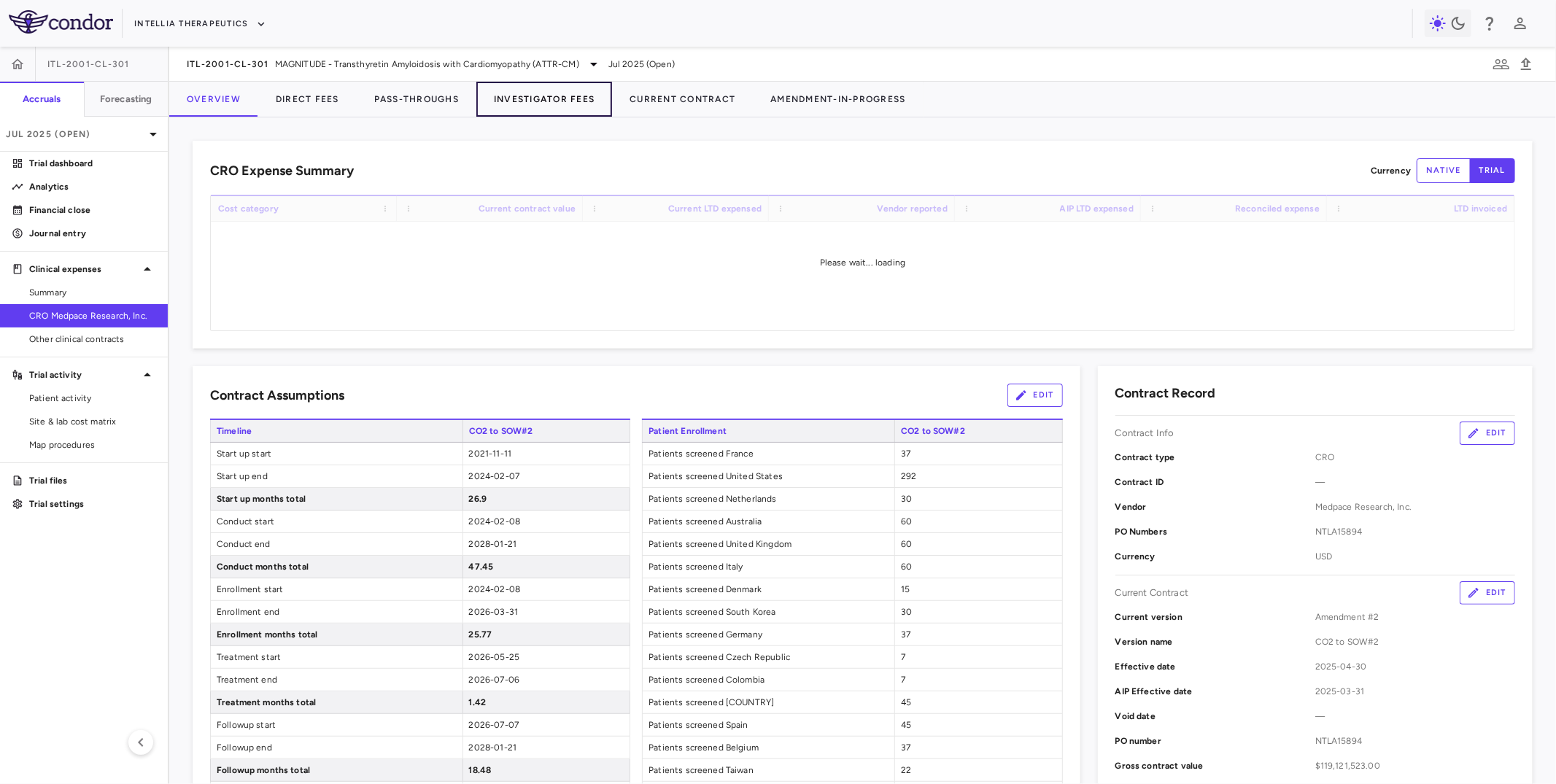 click on "Investigator Fees" at bounding box center (544, 99) 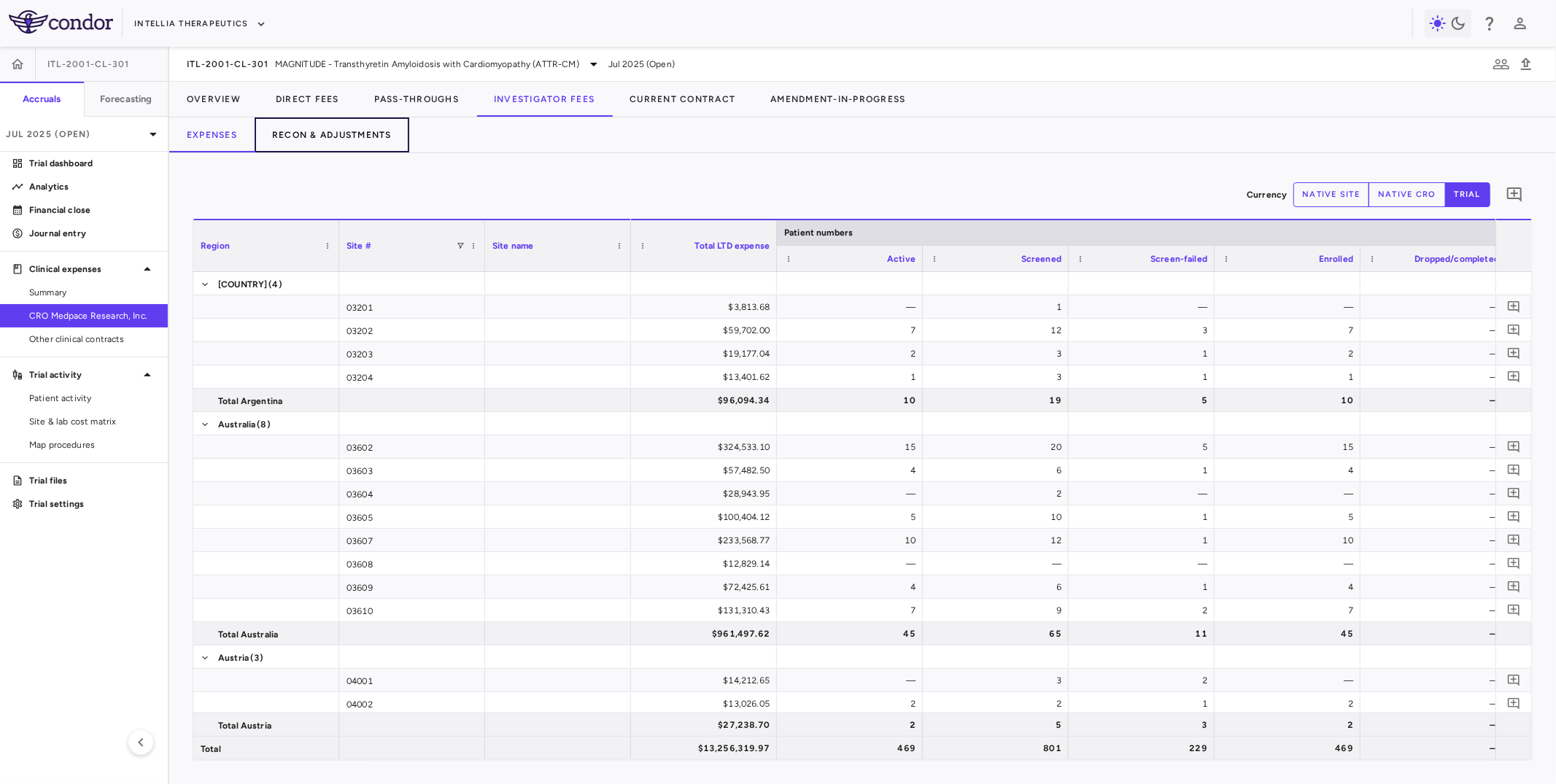 click on "Recon & Adjustments" at bounding box center (332, 135) 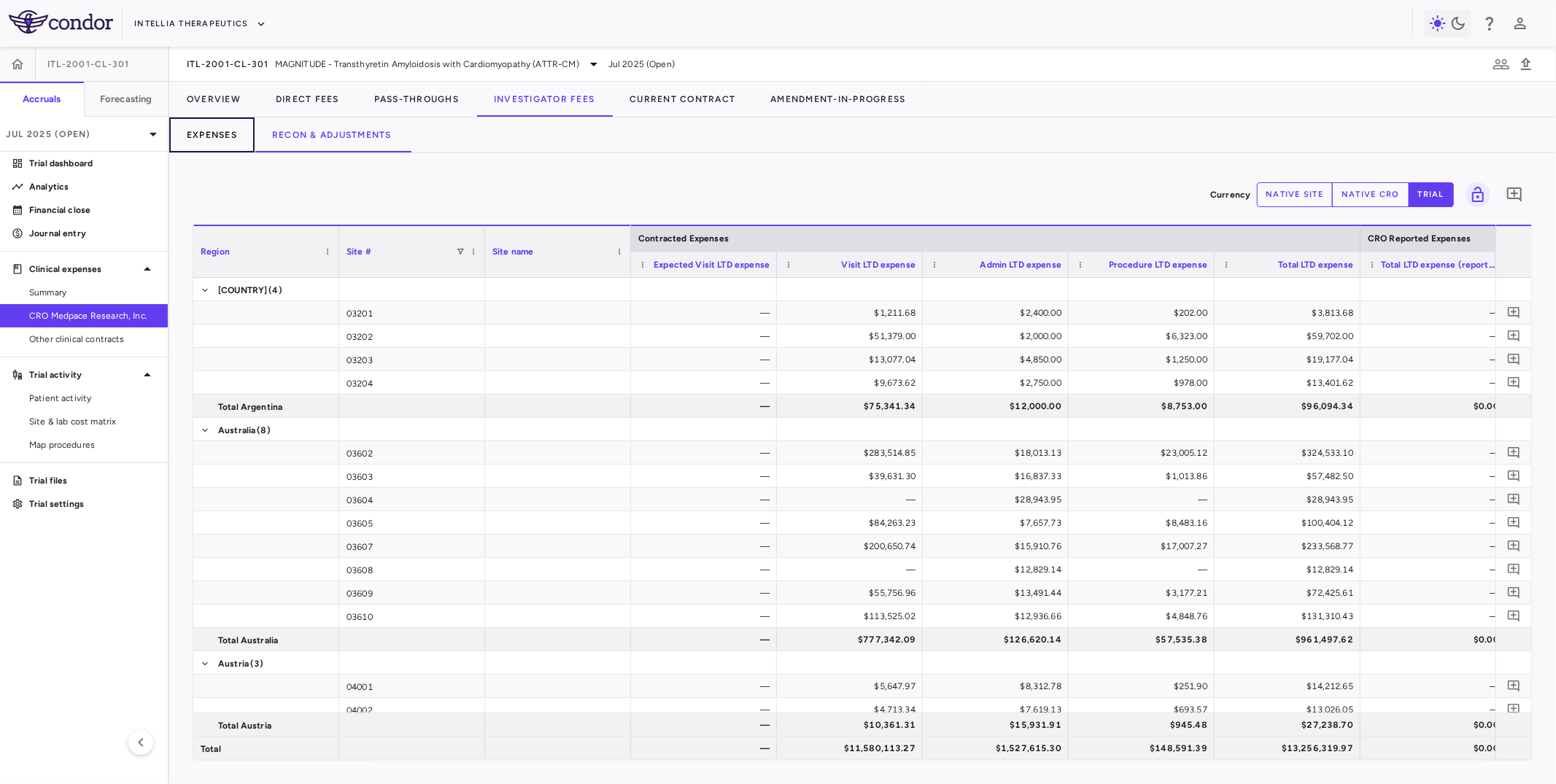 click on "Expenses" at bounding box center (212, 135) 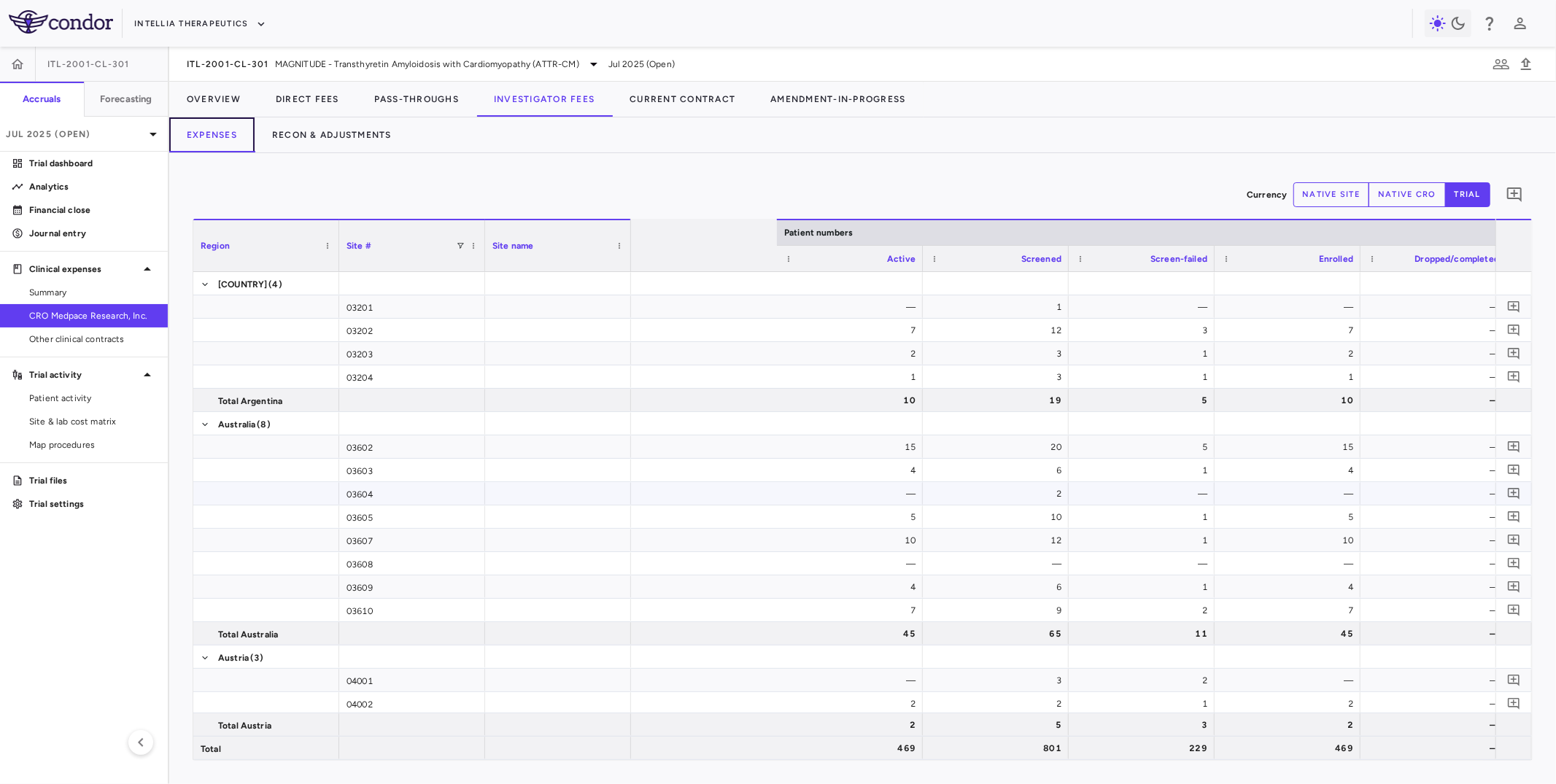 scroll, scrollTop: 0, scrollLeft: 1453, axis: horizontal 